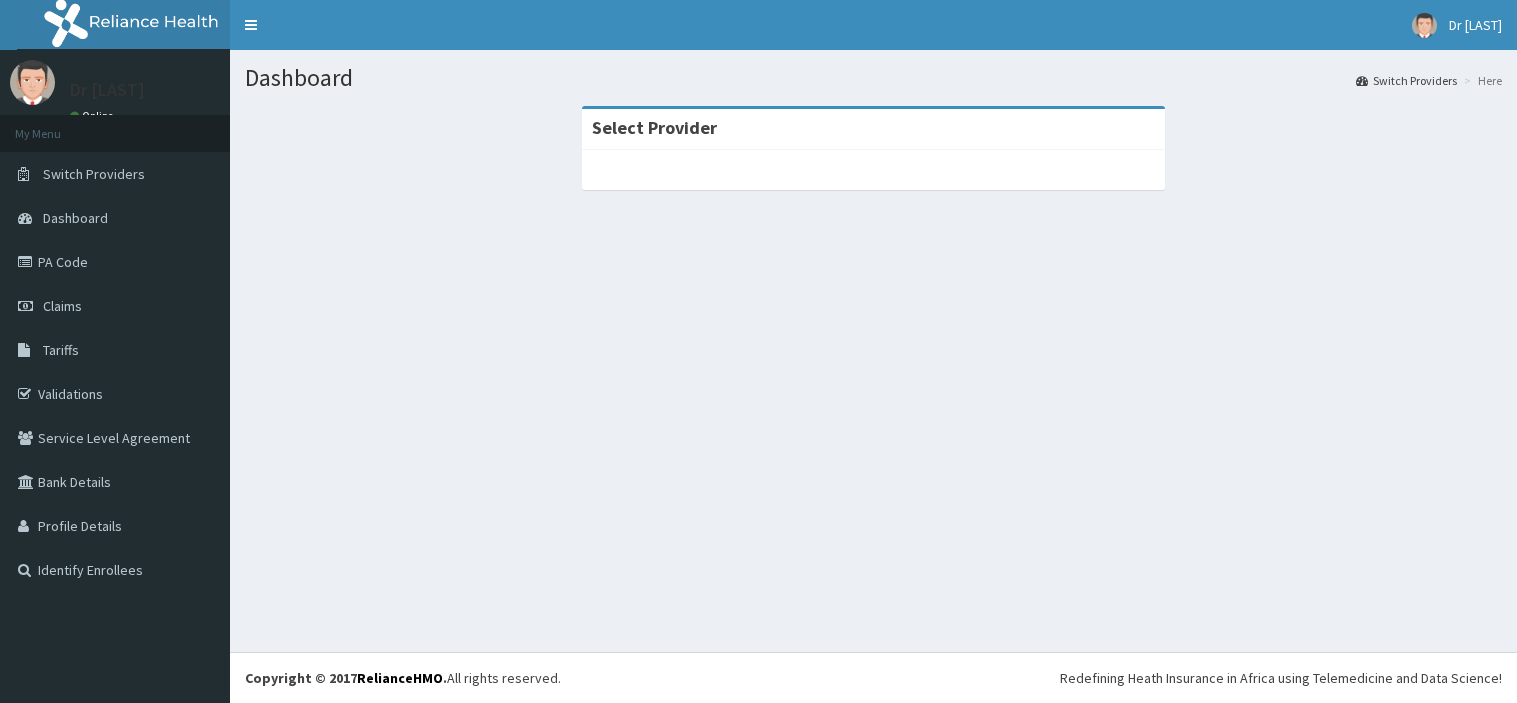 scroll, scrollTop: 0, scrollLeft: 0, axis: both 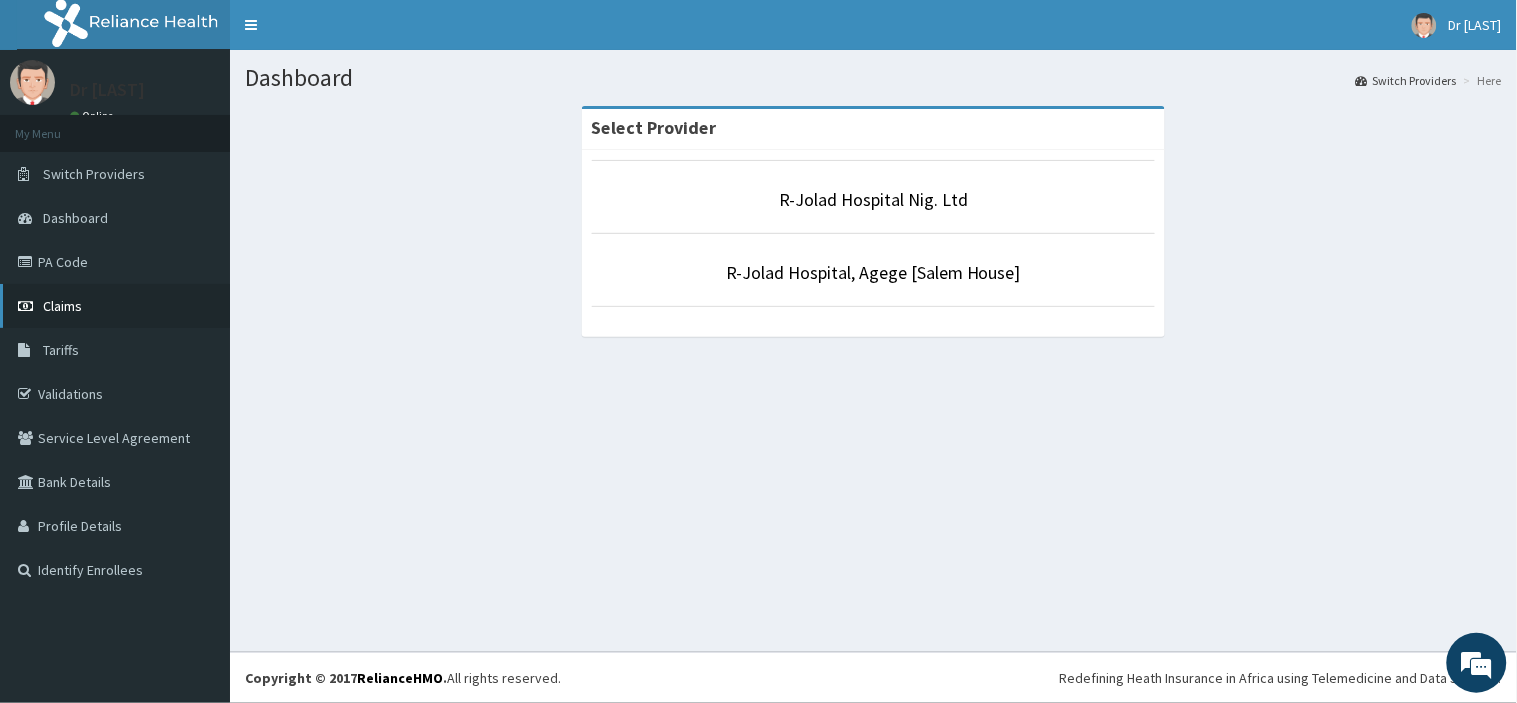 click at bounding box center (28, 306) 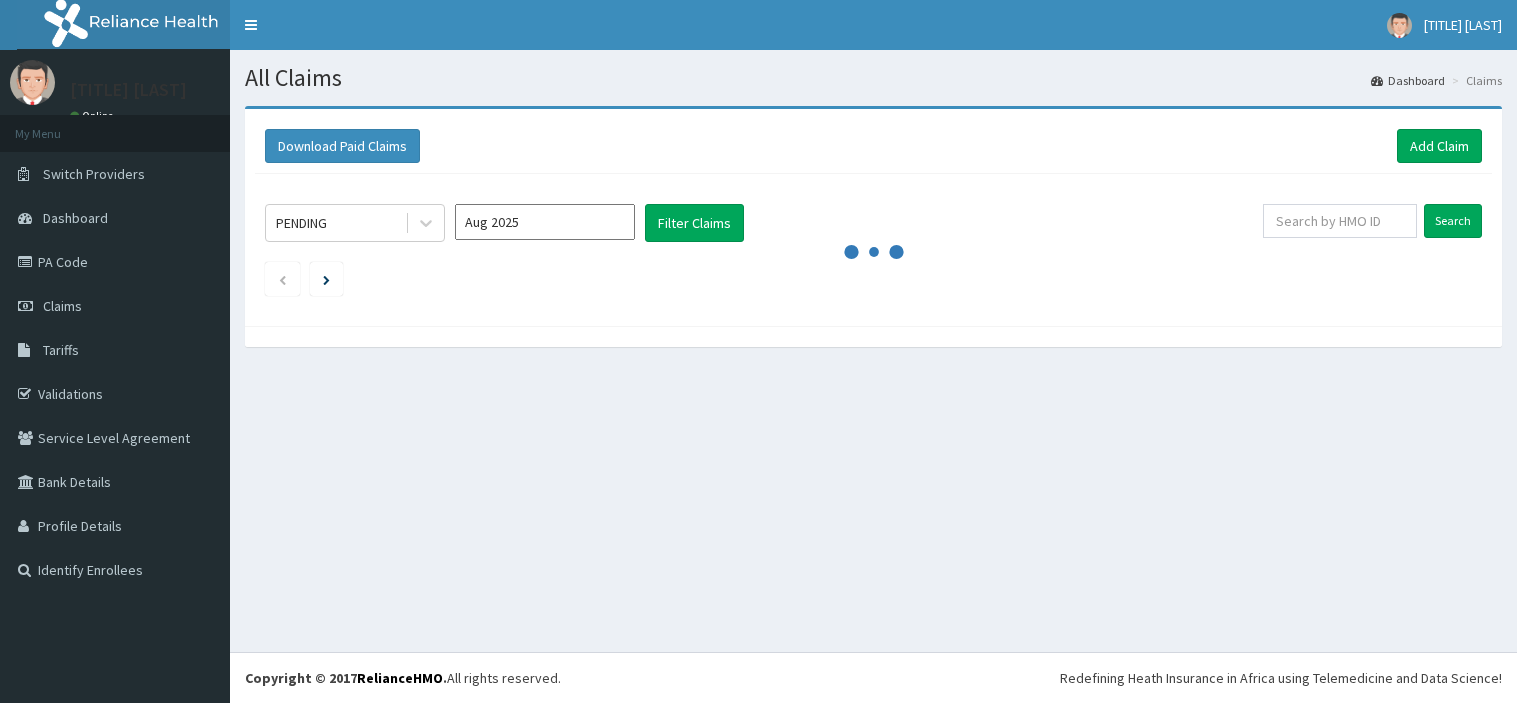 scroll, scrollTop: 0, scrollLeft: 0, axis: both 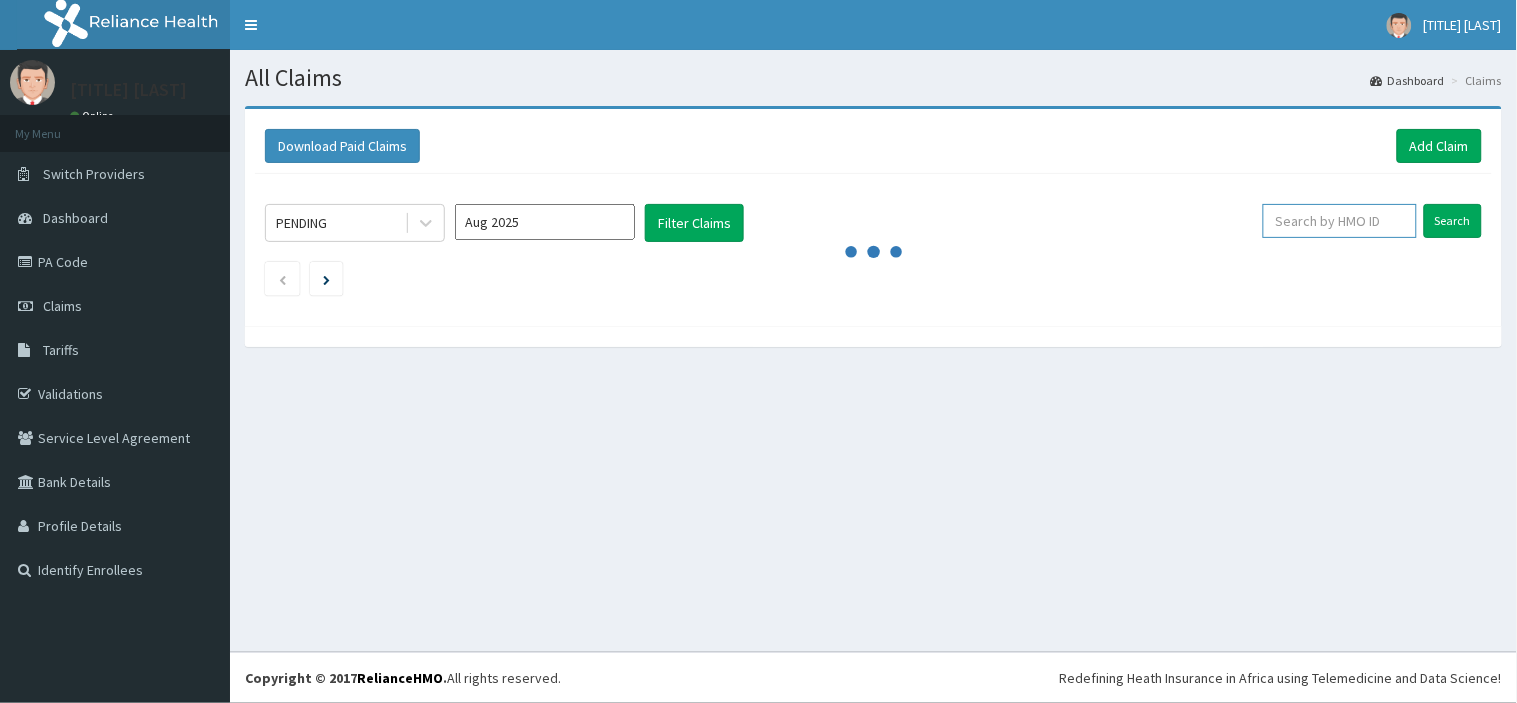 click at bounding box center [1340, 221] 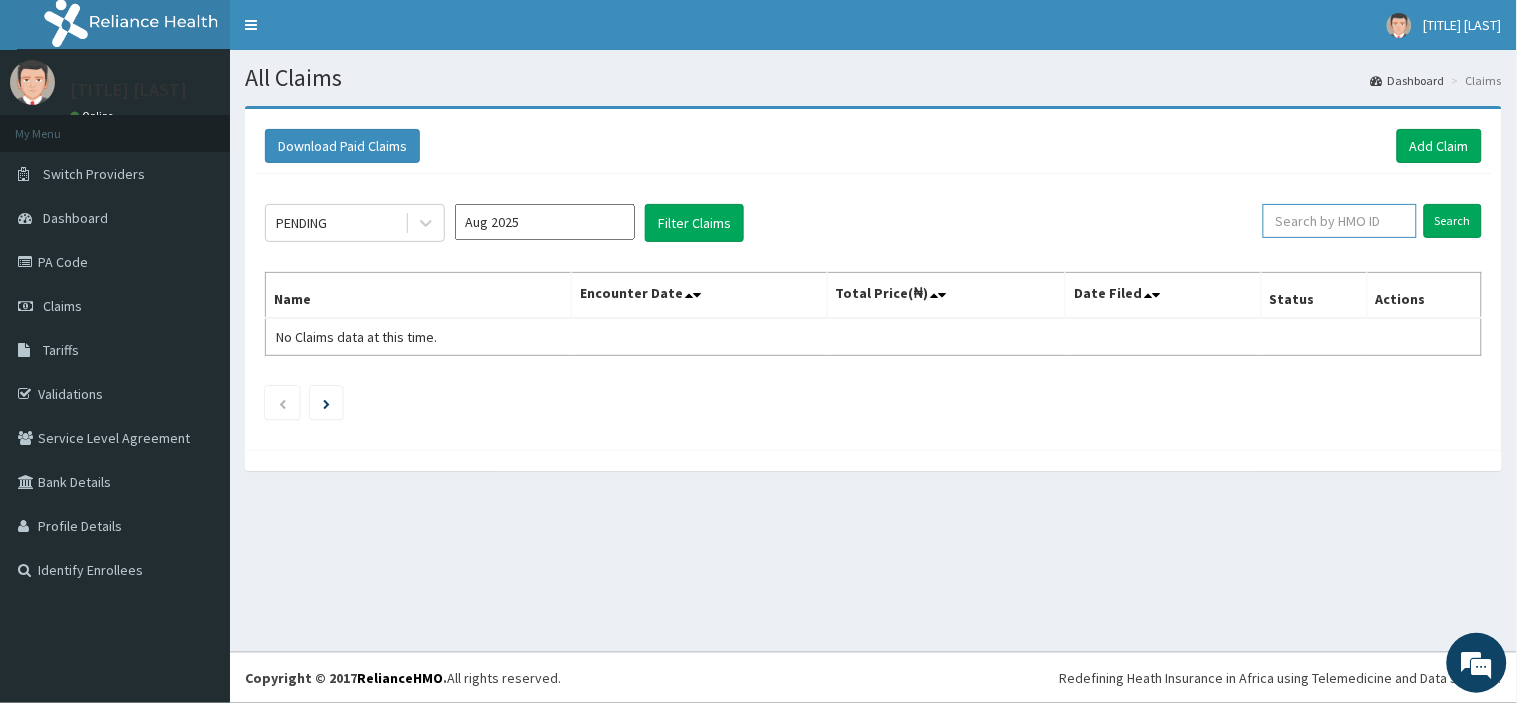 paste on "GNN/10002/A" 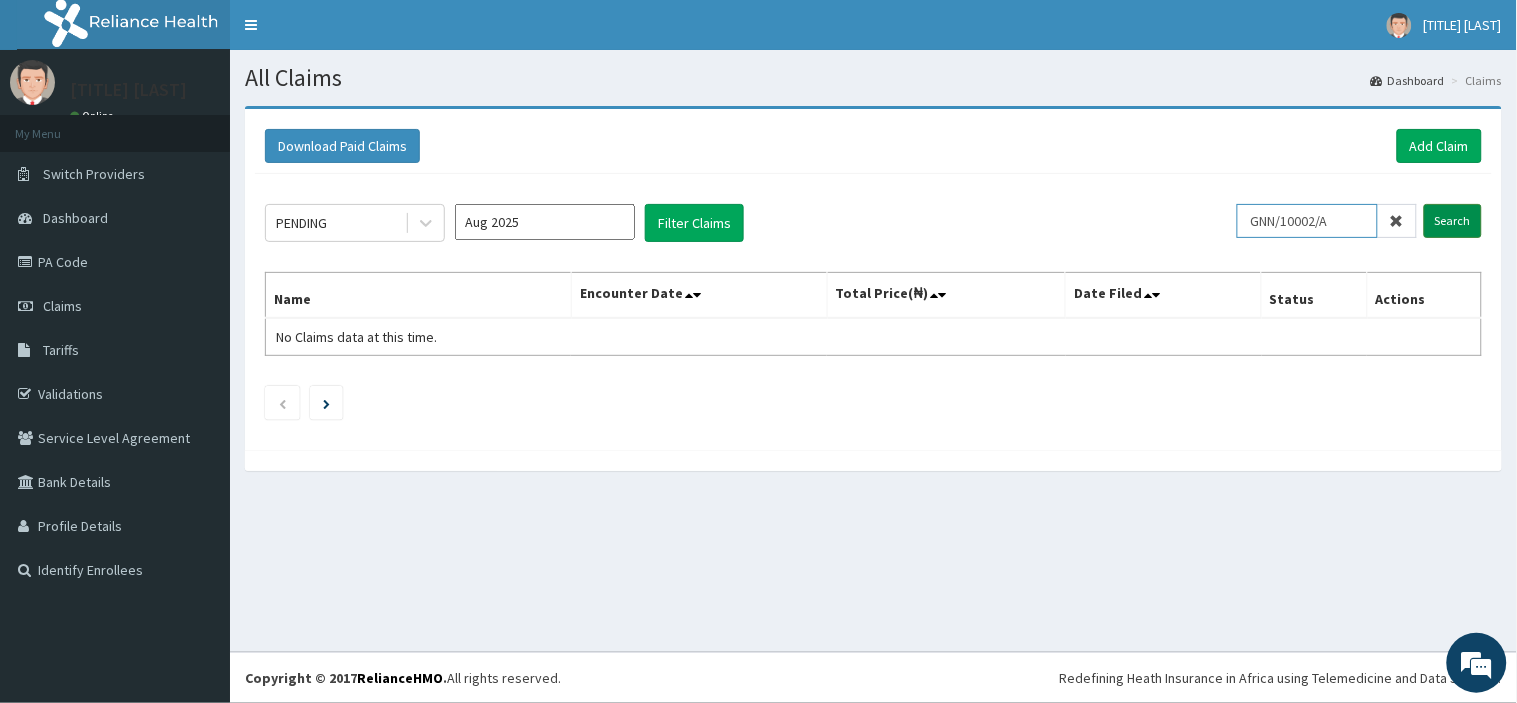 type on "GNN/10002/A" 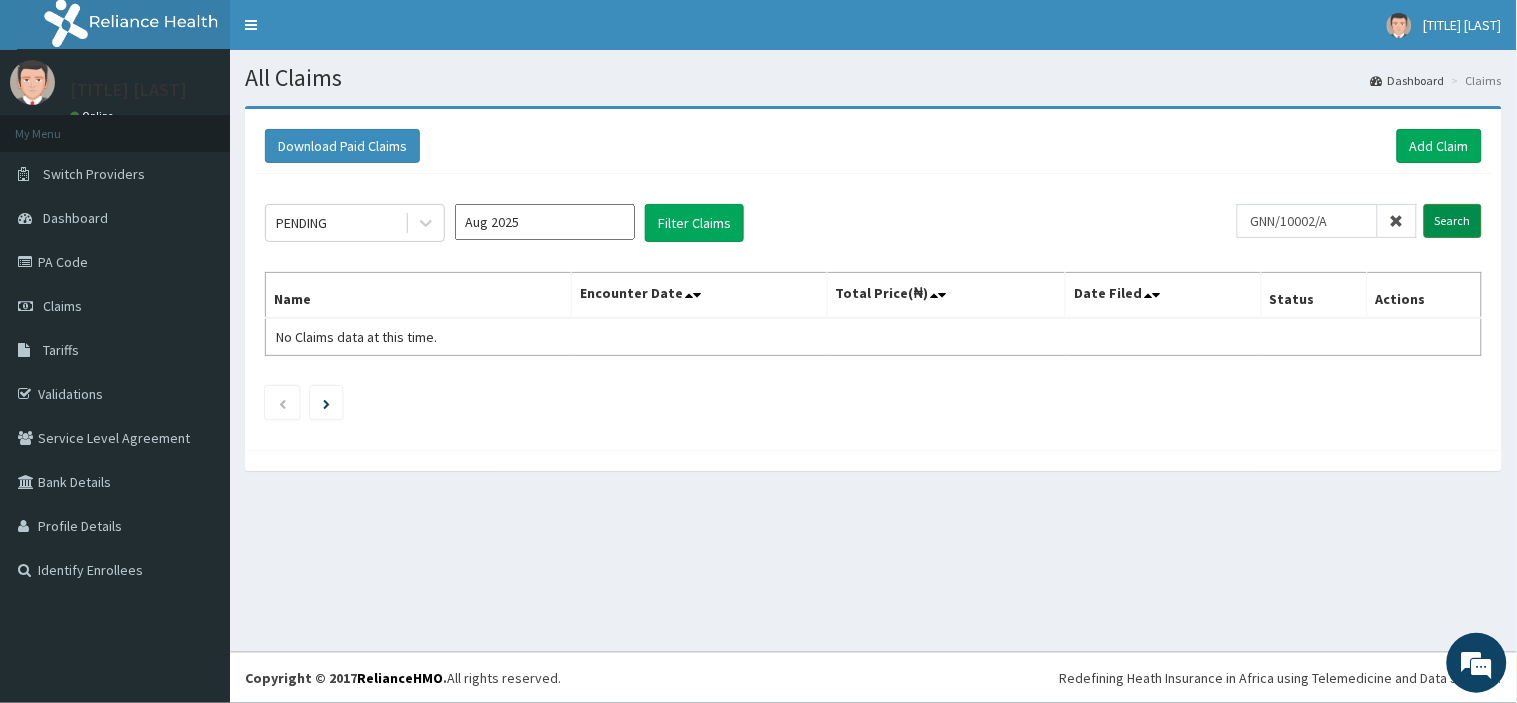 click on "Search" at bounding box center (1453, 221) 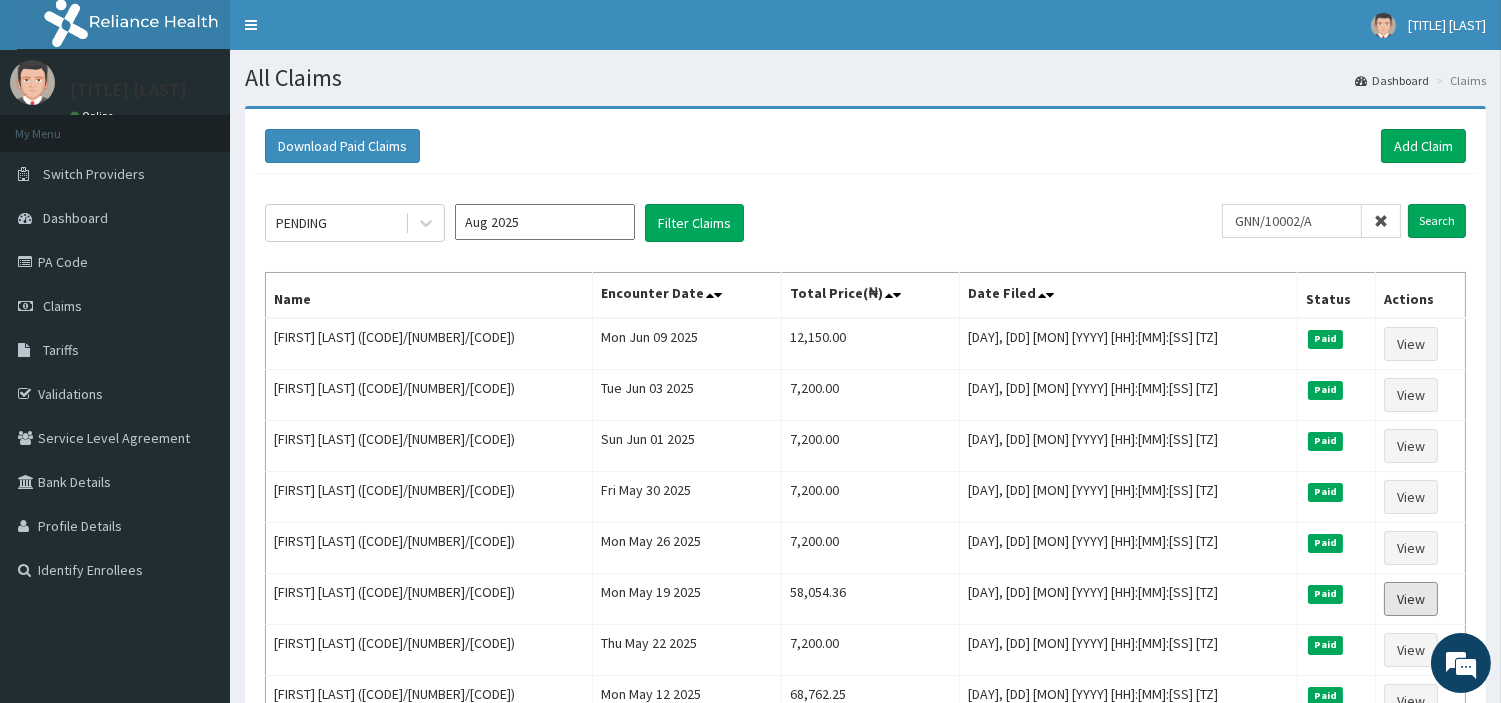 scroll, scrollTop: 0, scrollLeft: 0, axis: both 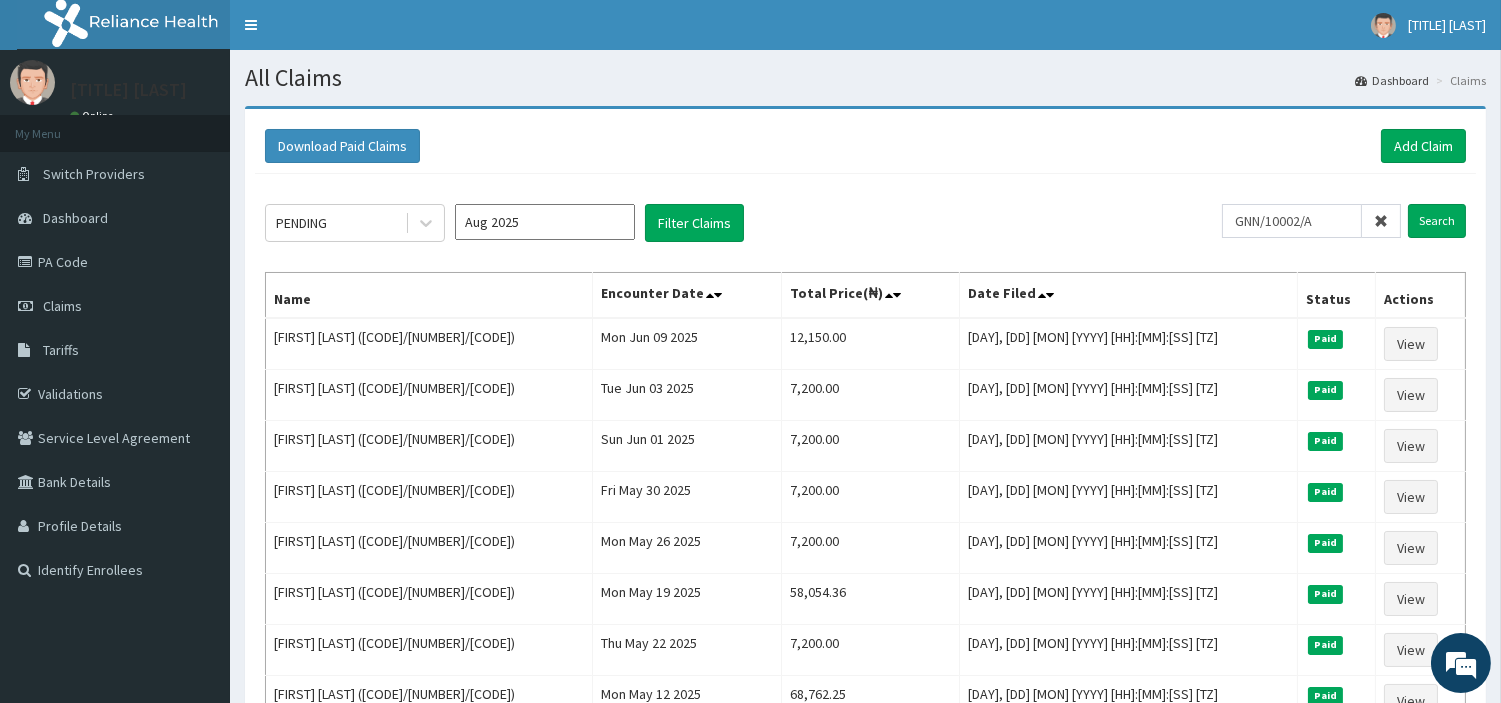 click at bounding box center [1381, 221] 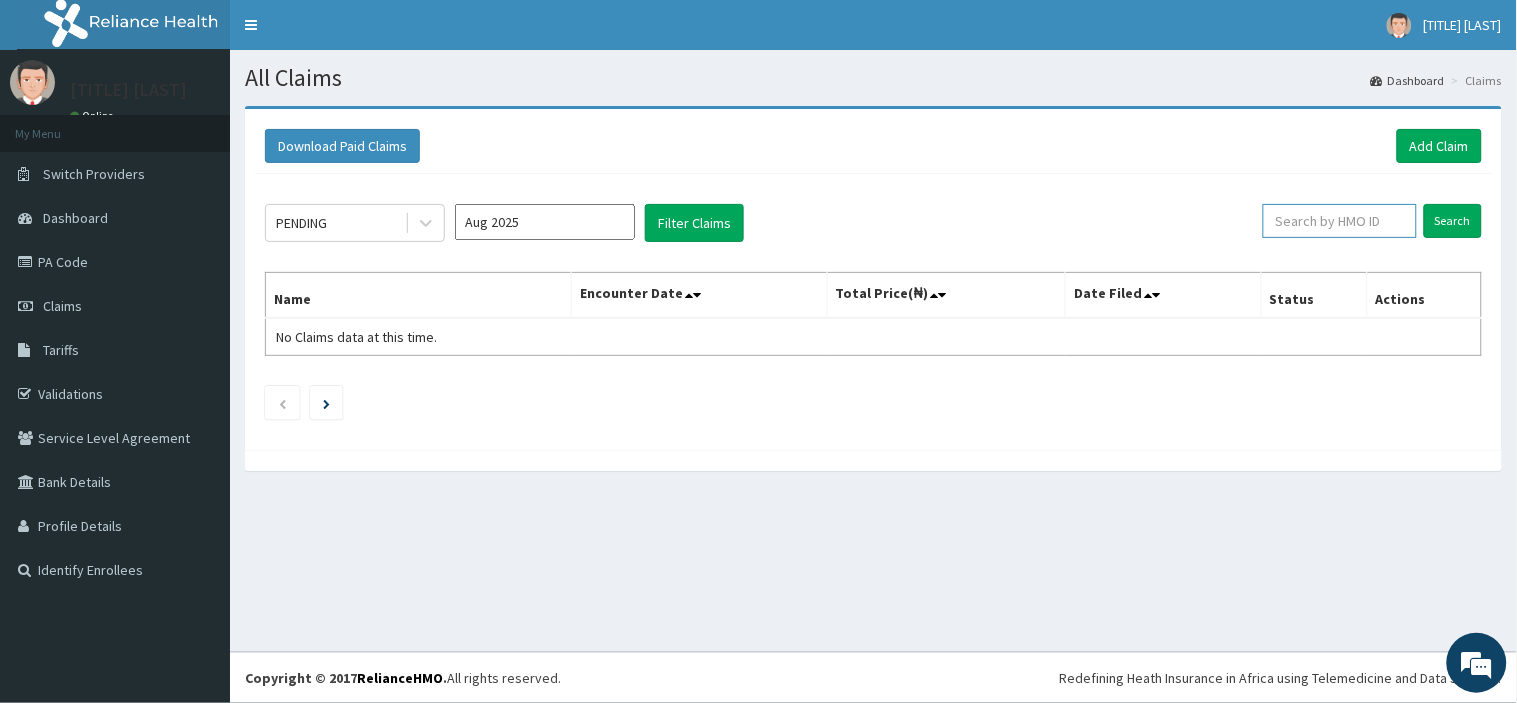 click at bounding box center (1340, 221) 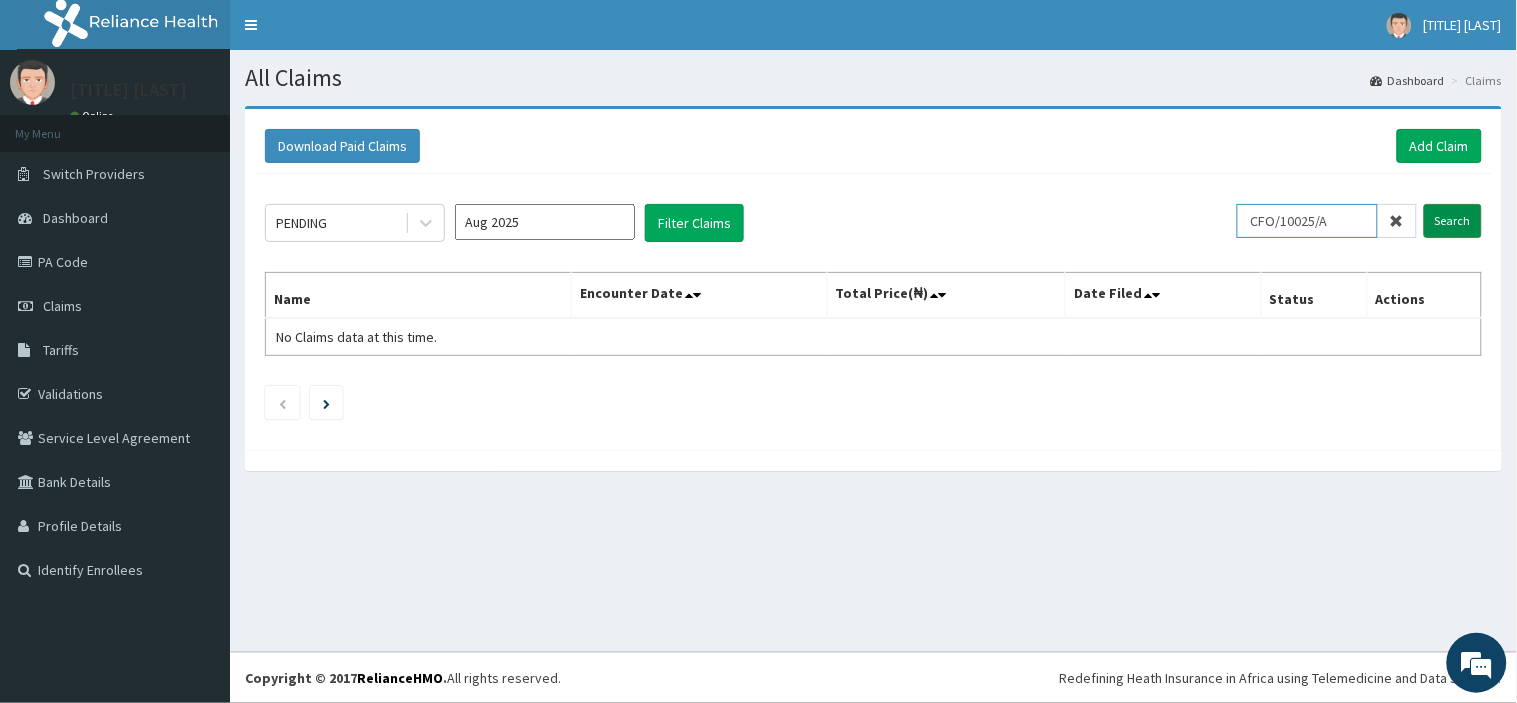type on "CFO/10025/A" 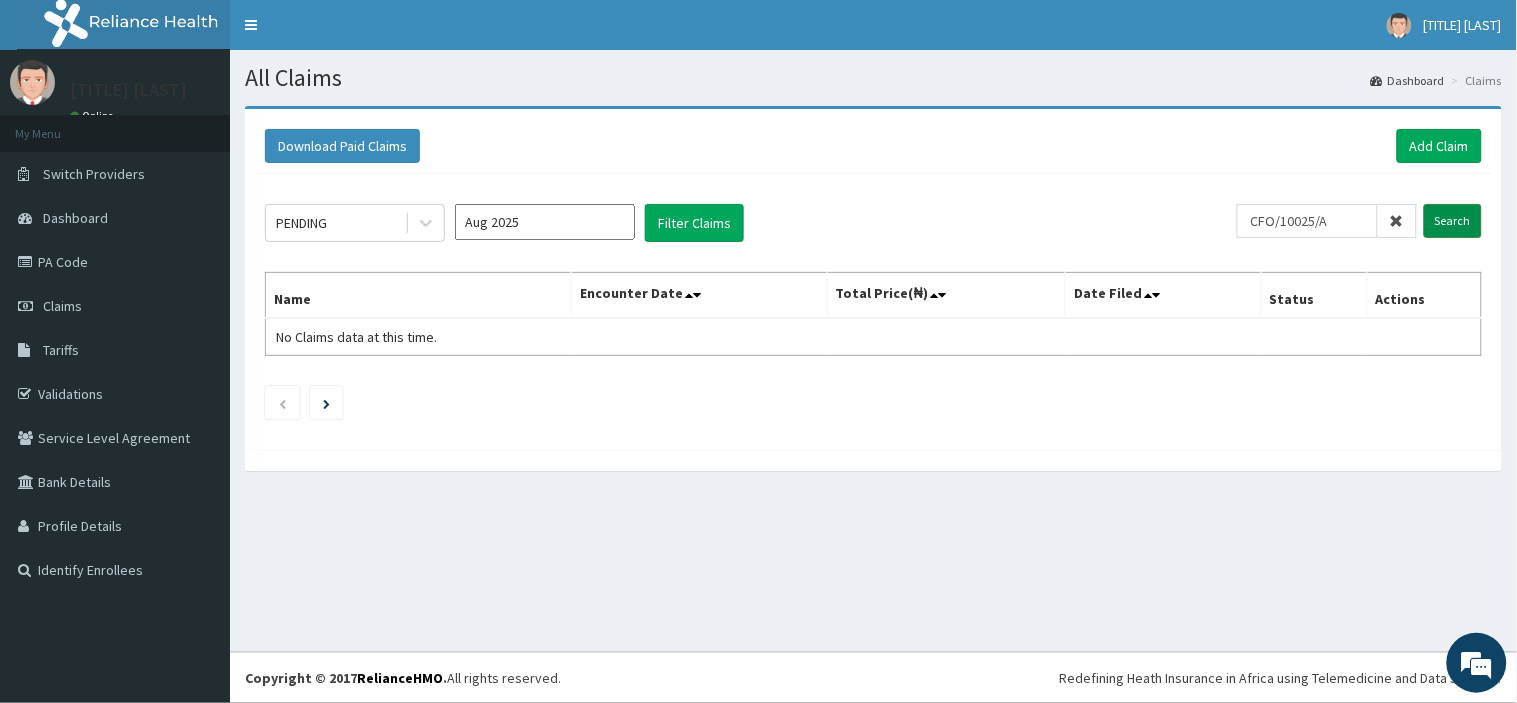 click on "Search" at bounding box center [1453, 221] 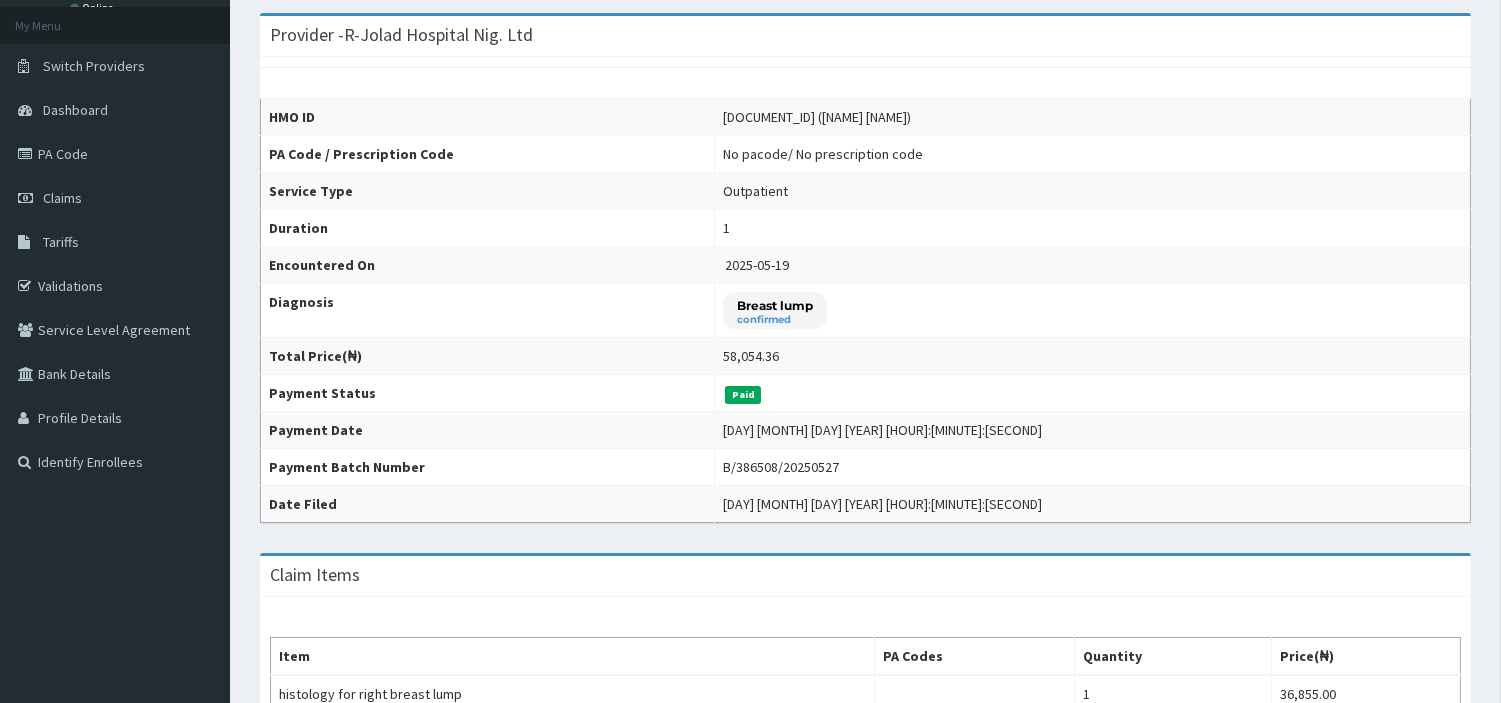 scroll, scrollTop: 0, scrollLeft: 0, axis: both 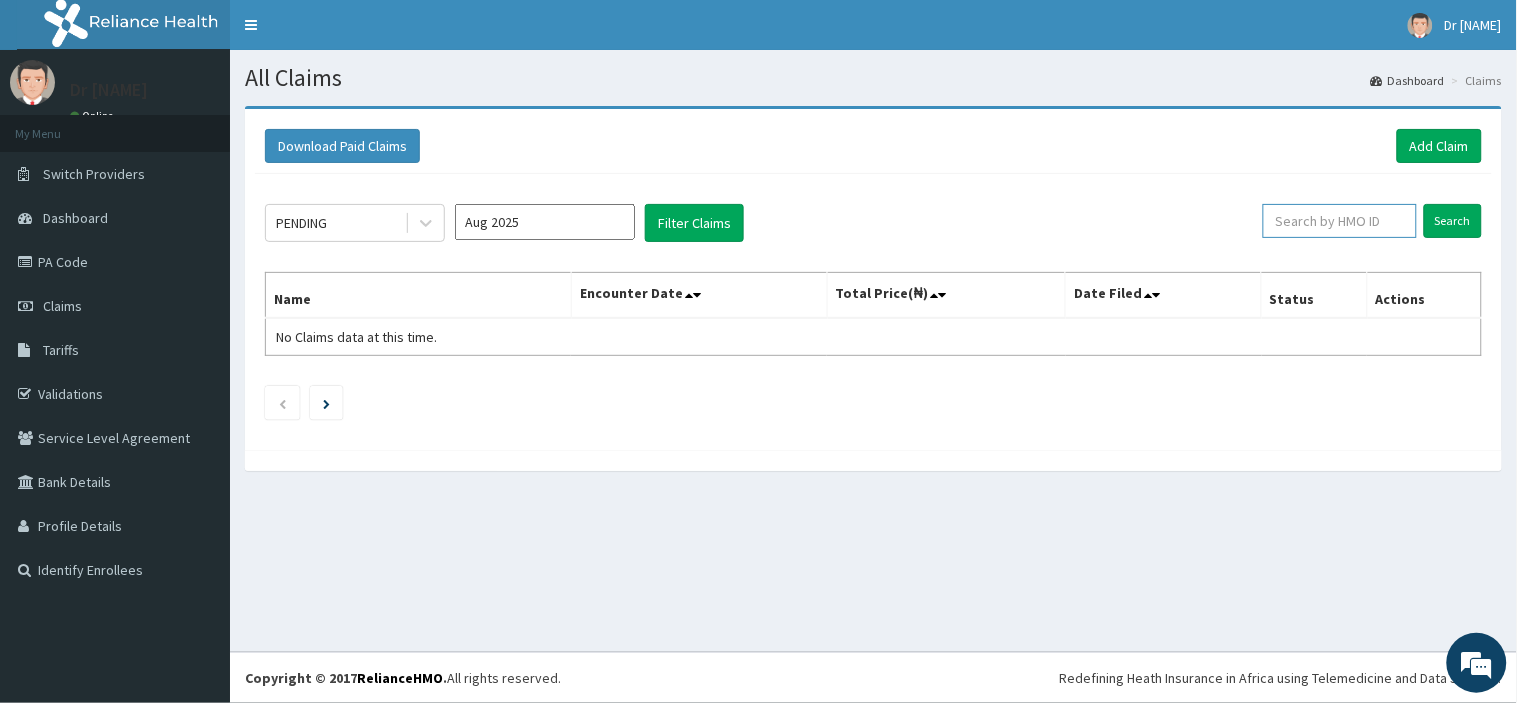 click at bounding box center [1340, 221] 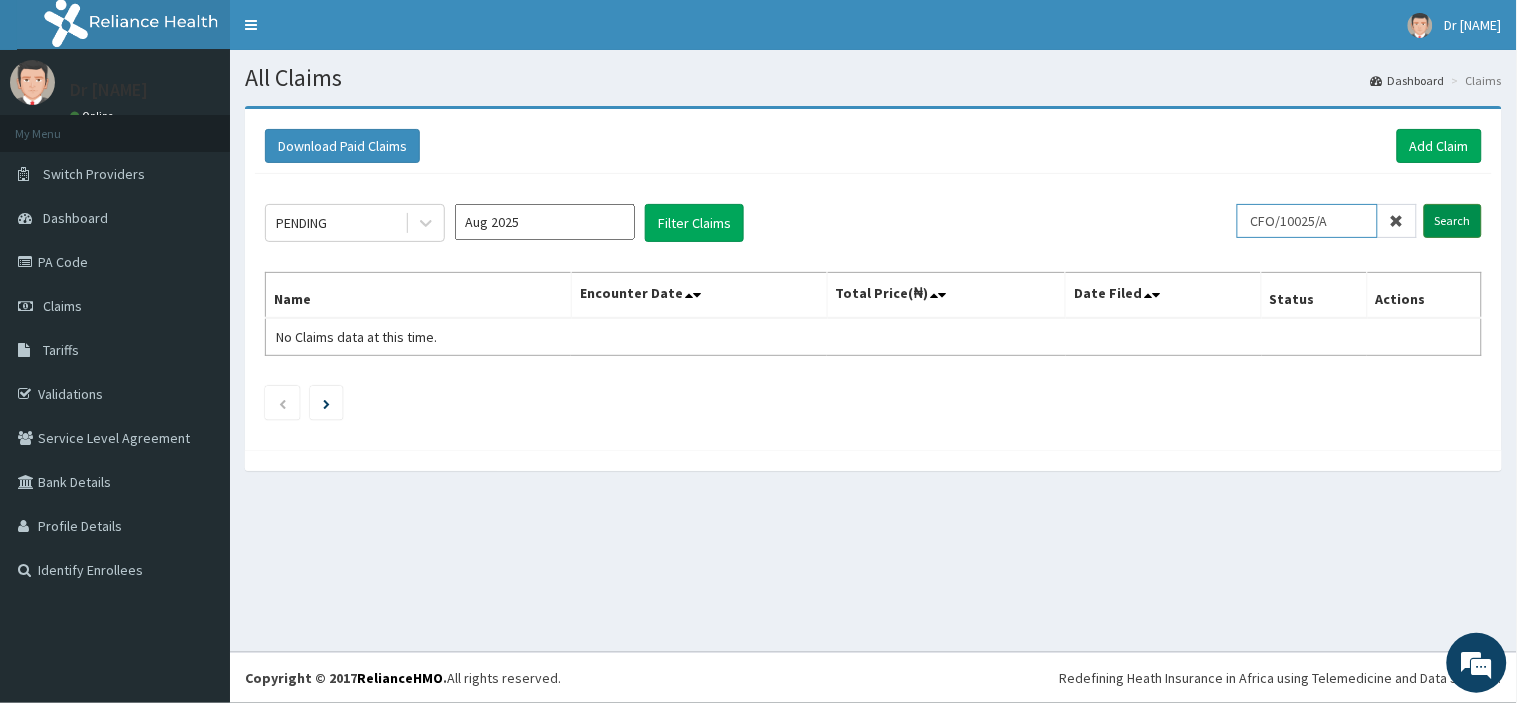 type on "CFO/10025/A" 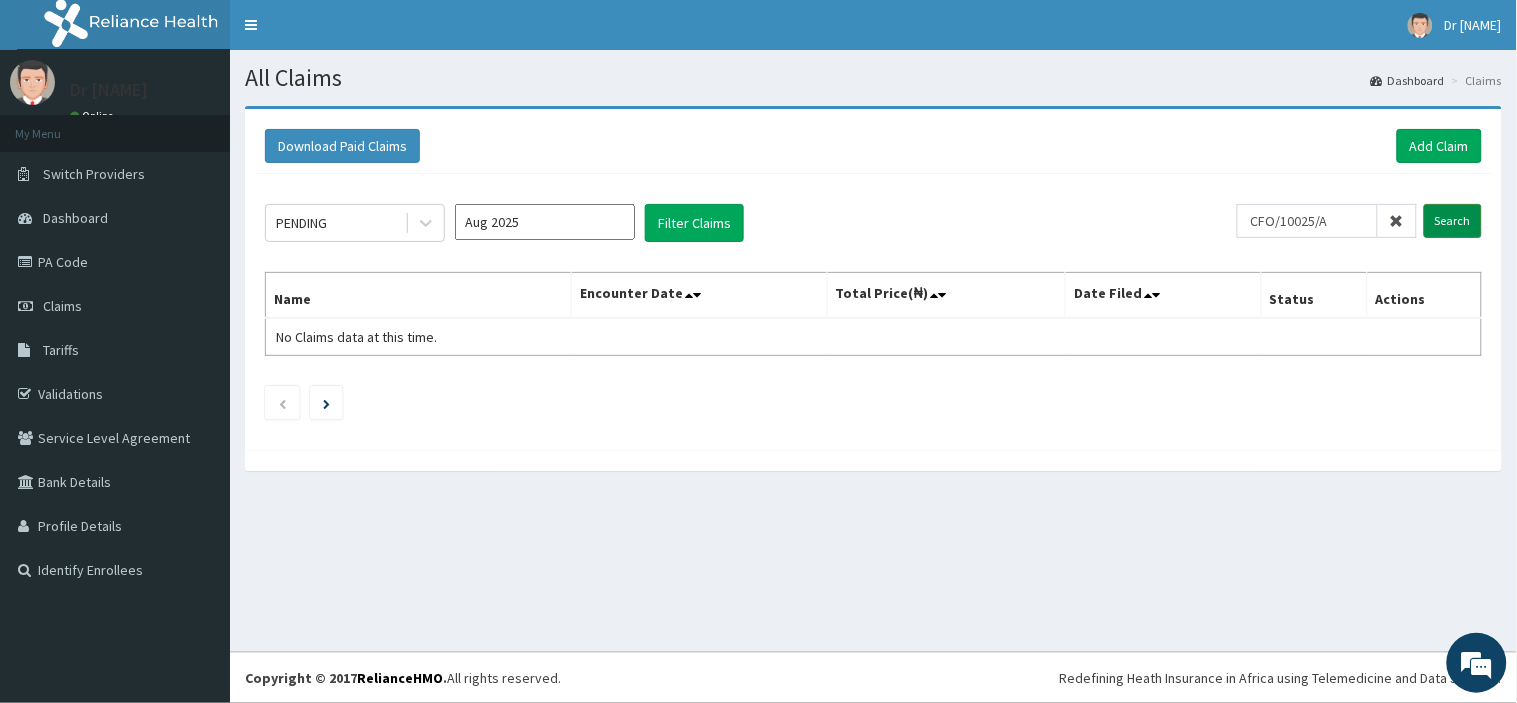 click on "Search" at bounding box center [1453, 221] 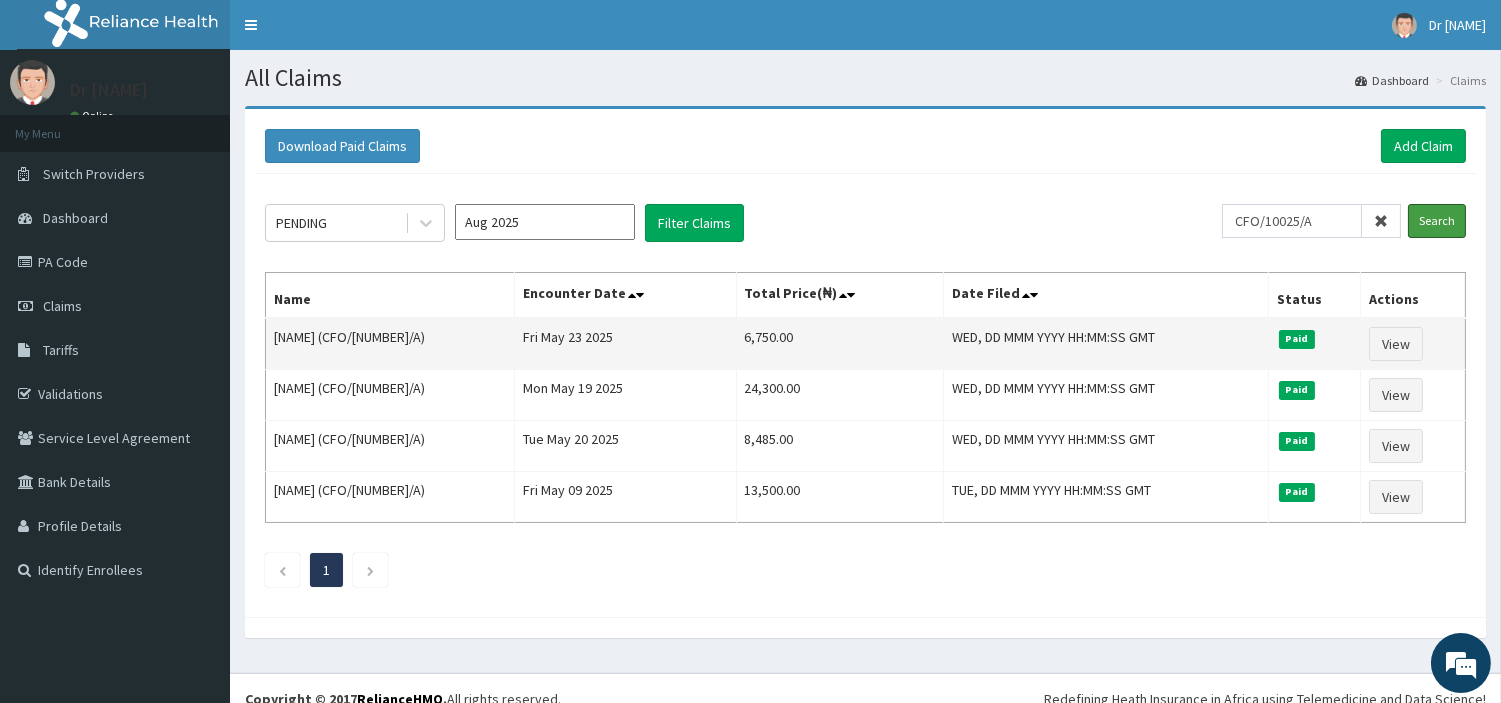 scroll, scrollTop: 0, scrollLeft: 0, axis: both 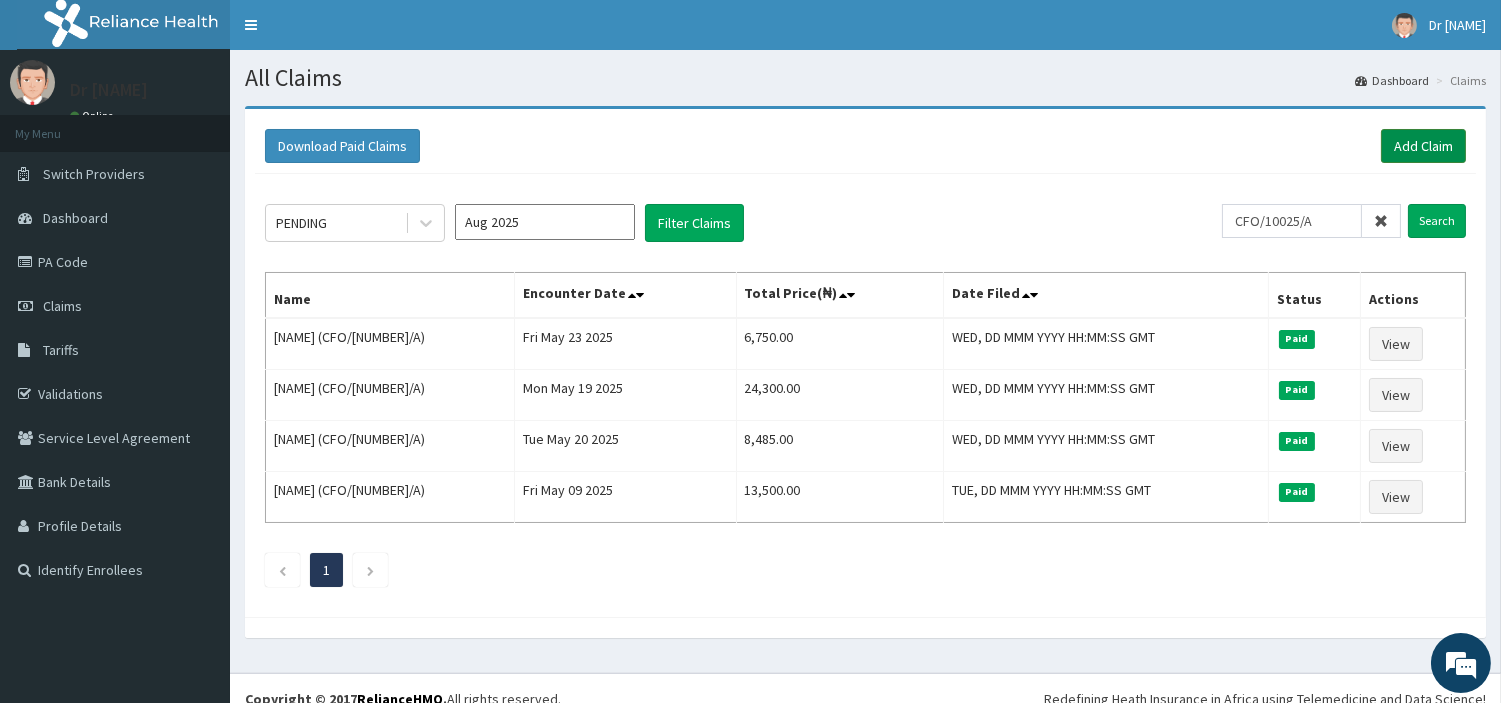 click on "Add Claim" at bounding box center (1423, 146) 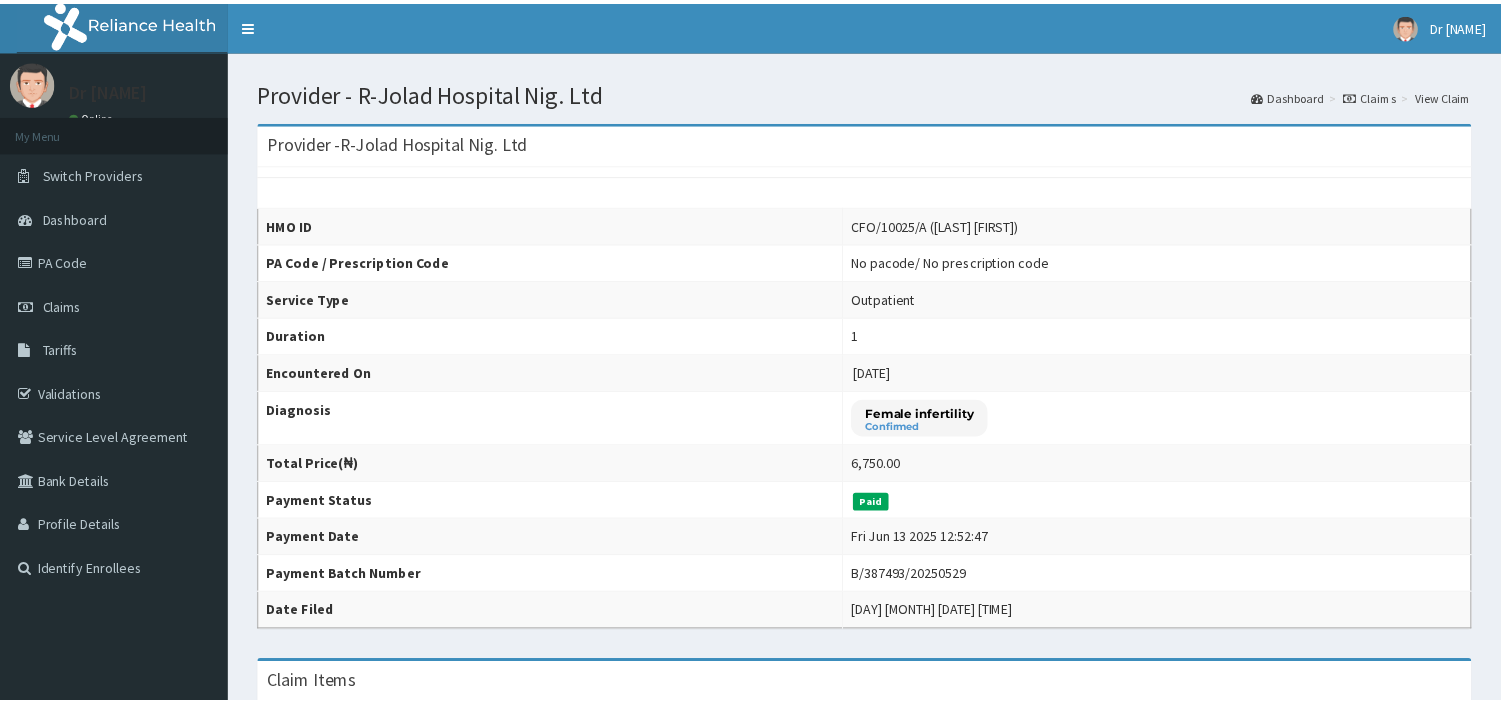 scroll, scrollTop: 0, scrollLeft: 0, axis: both 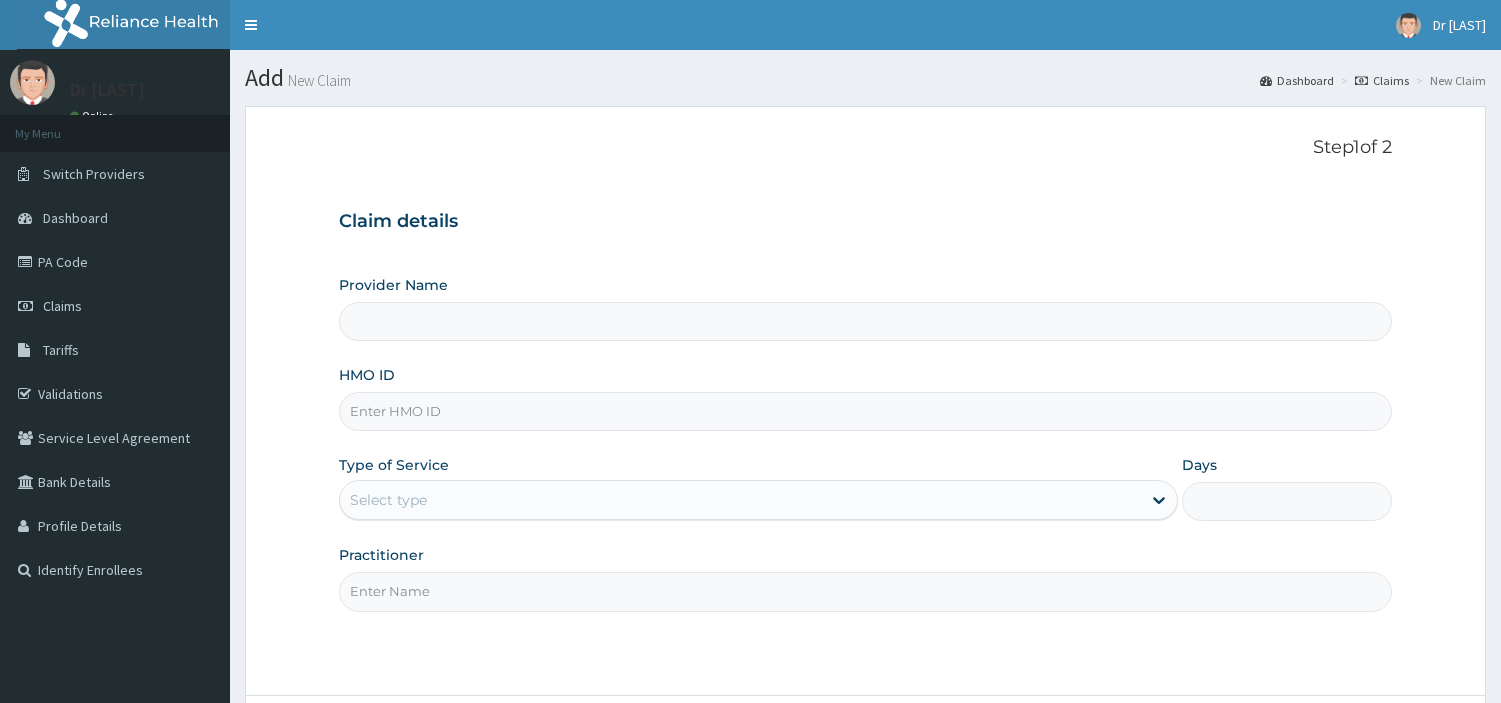 click on "HMO ID" at bounding box center (865, 411) 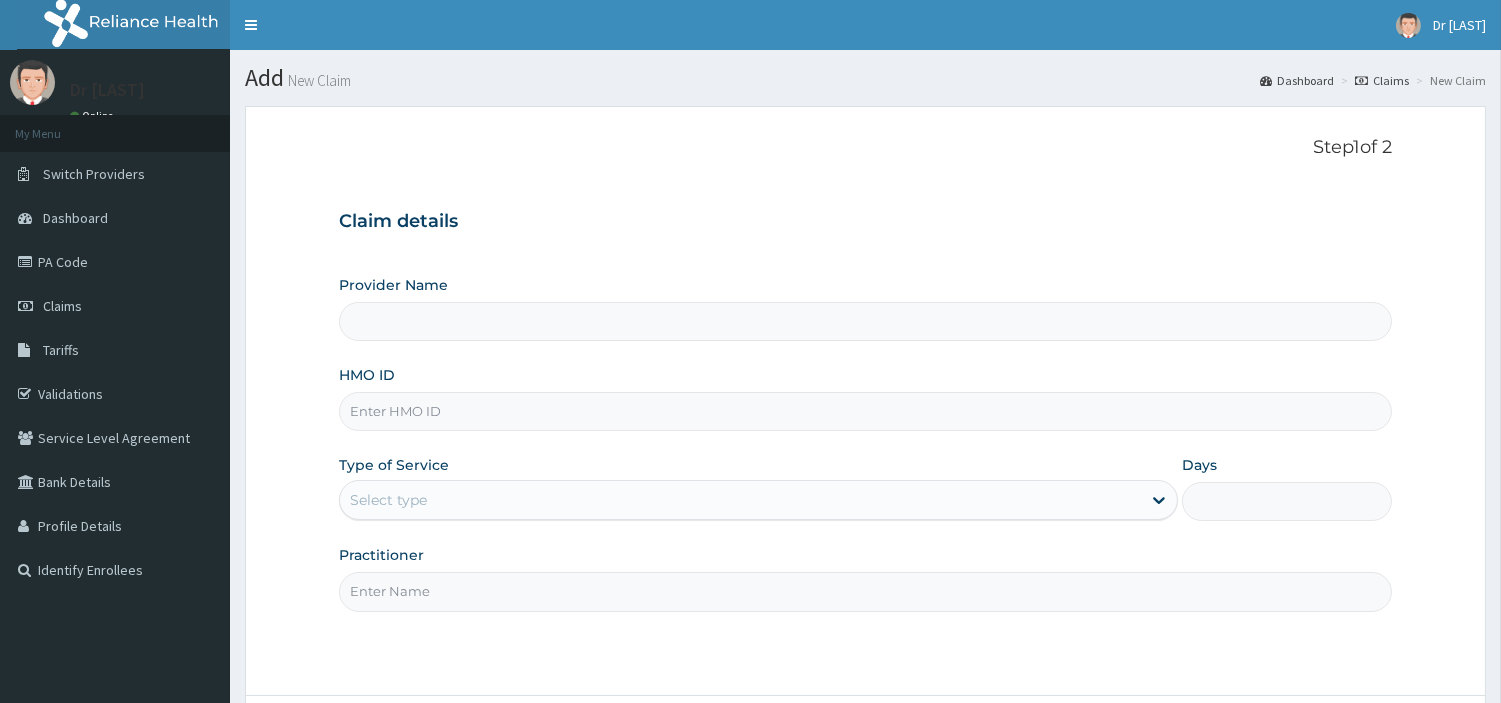type on "R-Jolad Hospital Nig. Ltd" 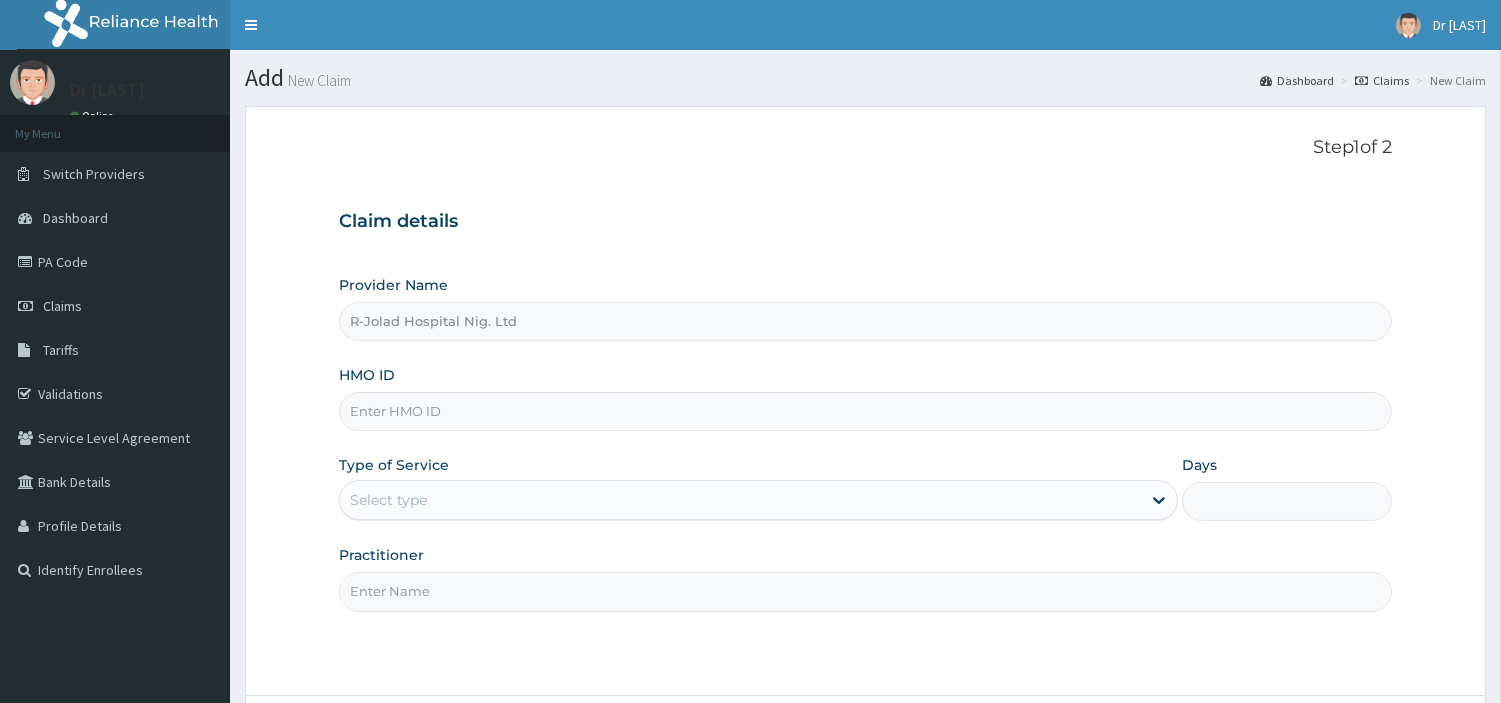 scroll, scrollTop: 0, scrollLeft: 0, axis: both 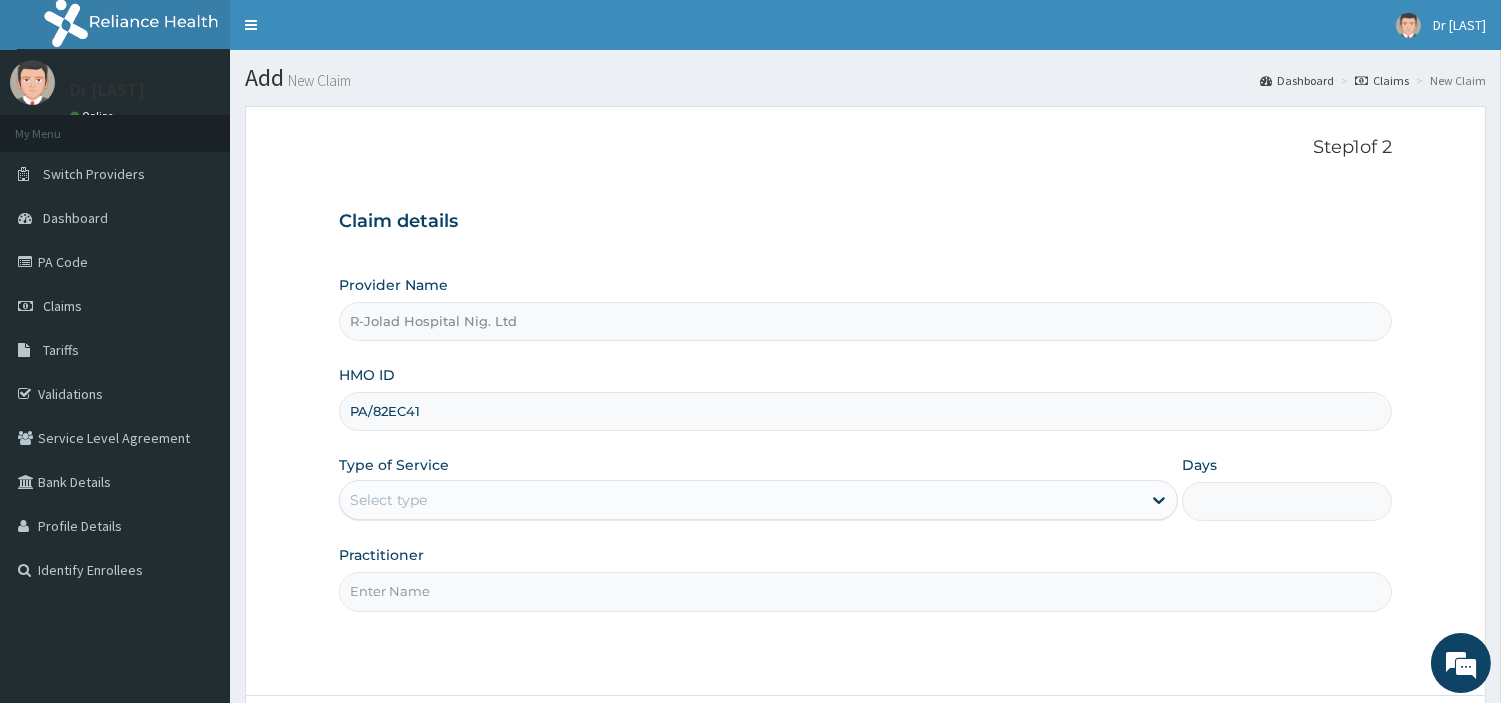 click on "PA/82EC41" at bounding box center [865, 411] 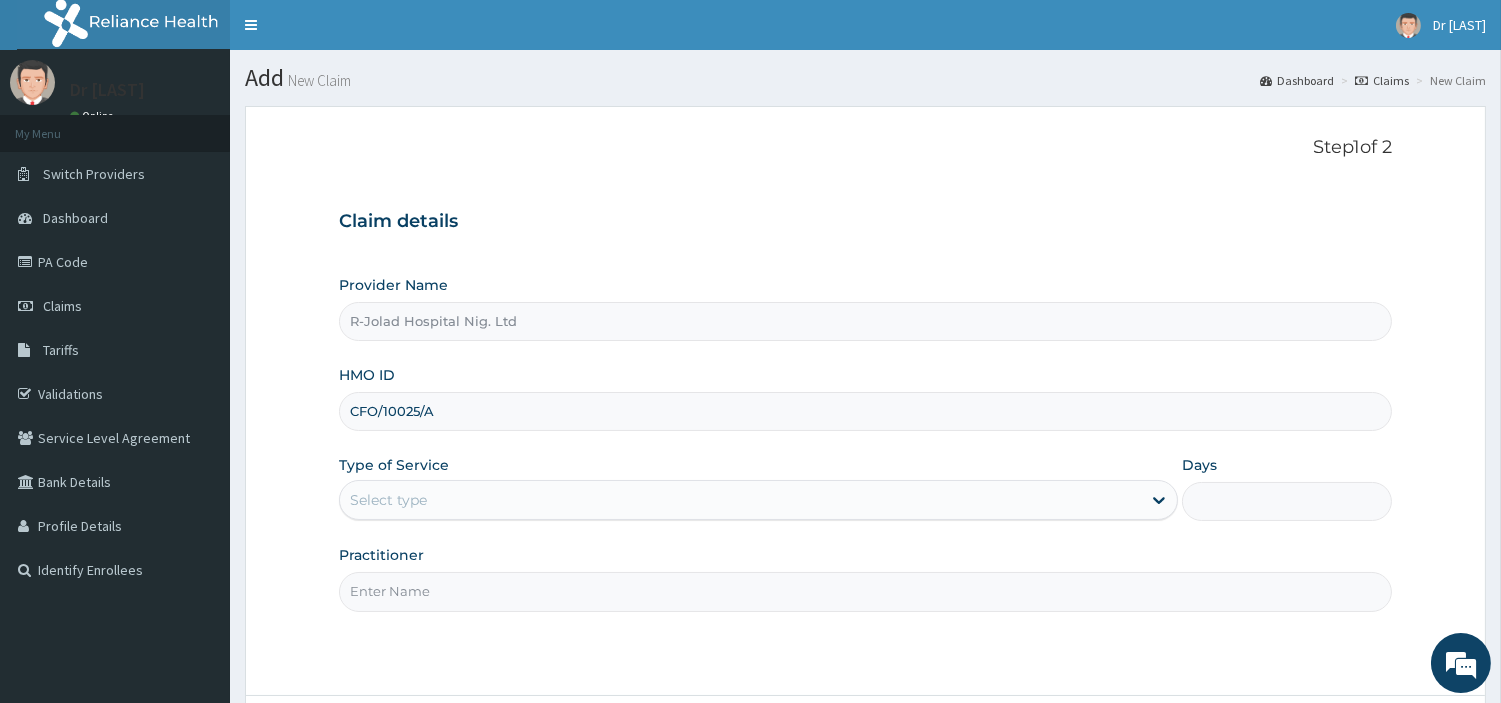 type on "CFO/10025/A" 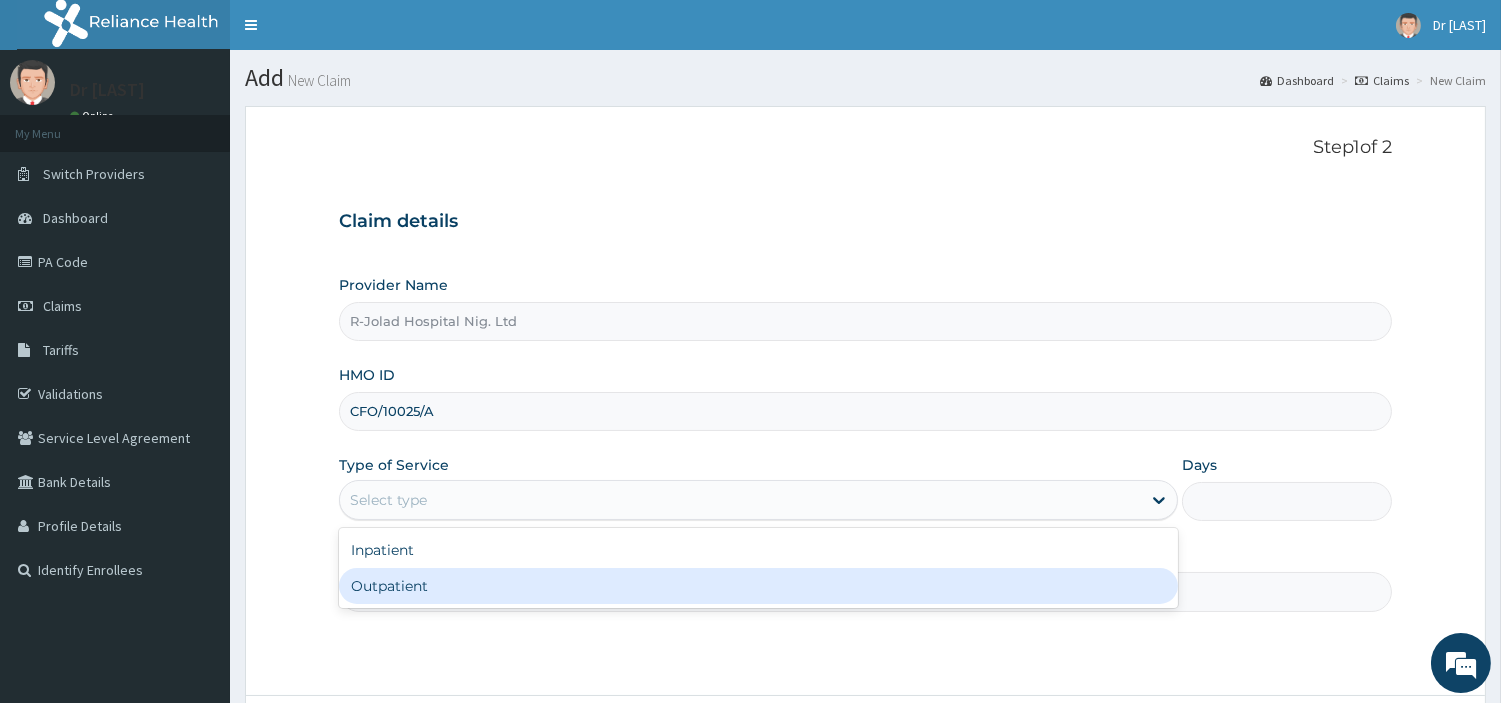 click on "Outpatient" at bounding box center [758, 586] 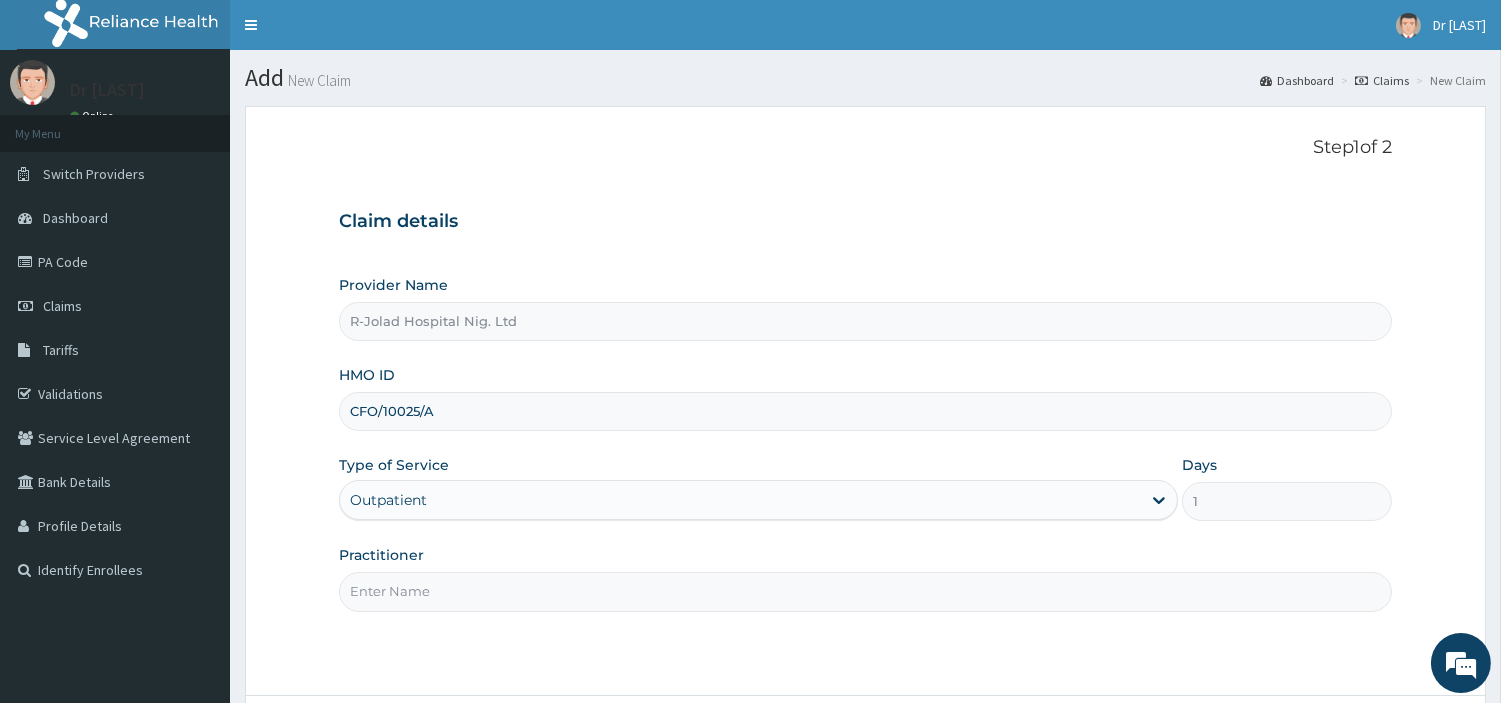 click on "Practitioner" at bounding box center (865, 591) 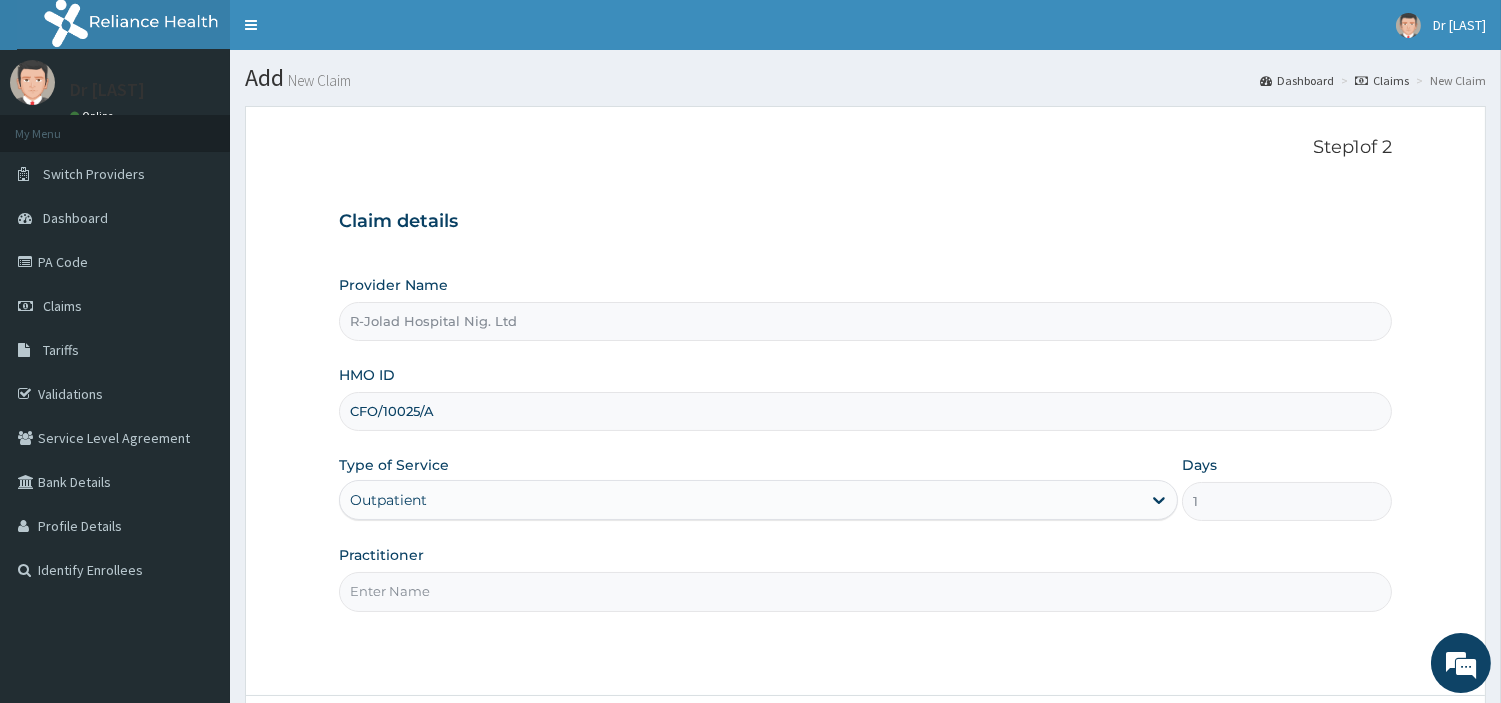 paste on "MICHAEL IYANA" 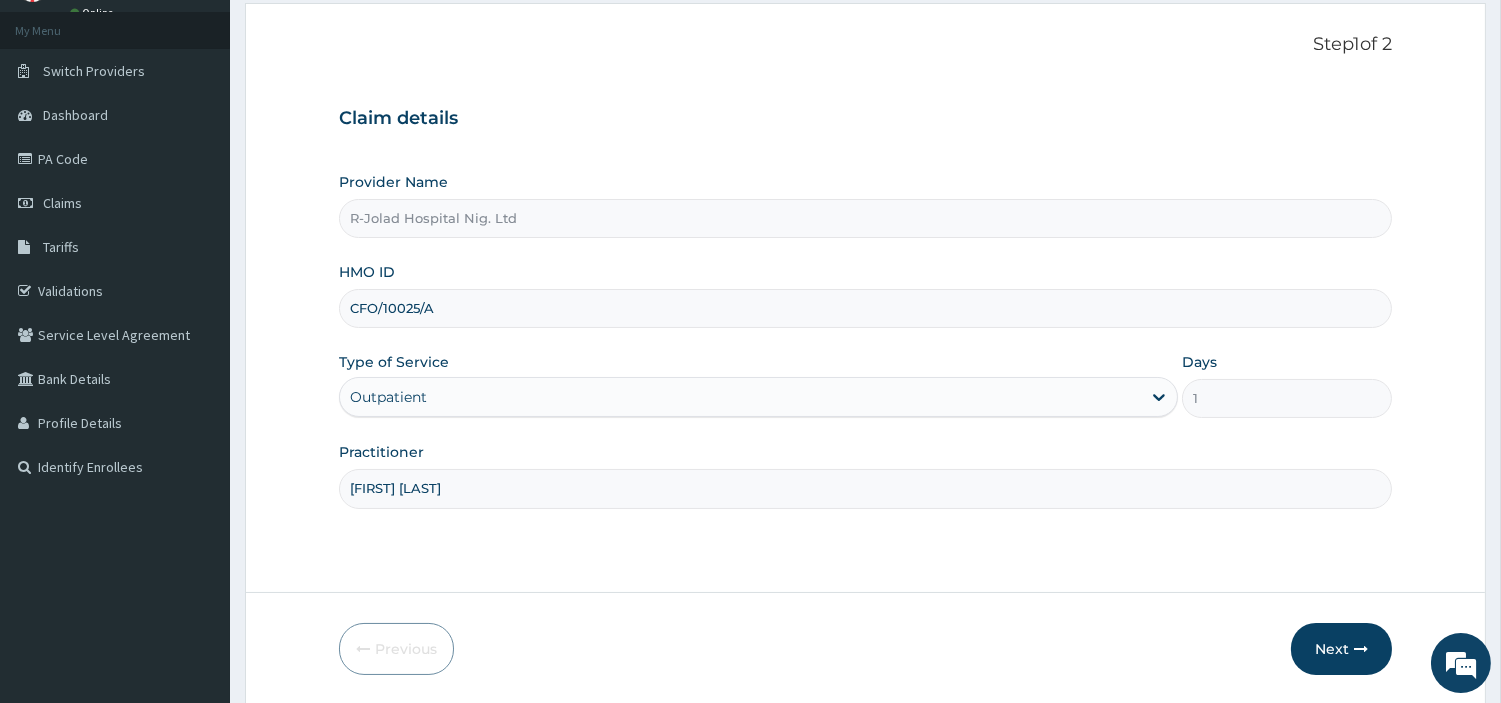 scroll, scrollTop: 172, scrollLeft: 0, axis: vertical 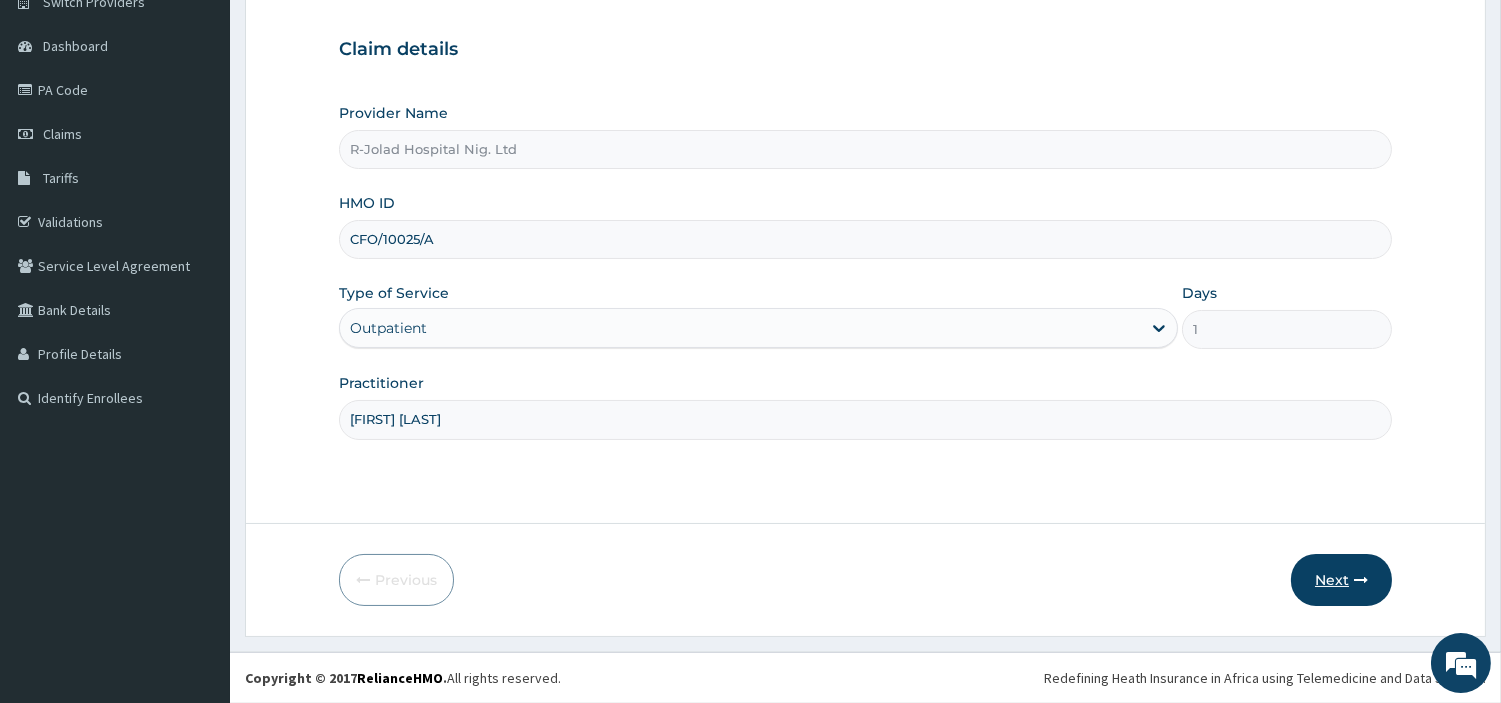 type on "MICHAEL IYANA" 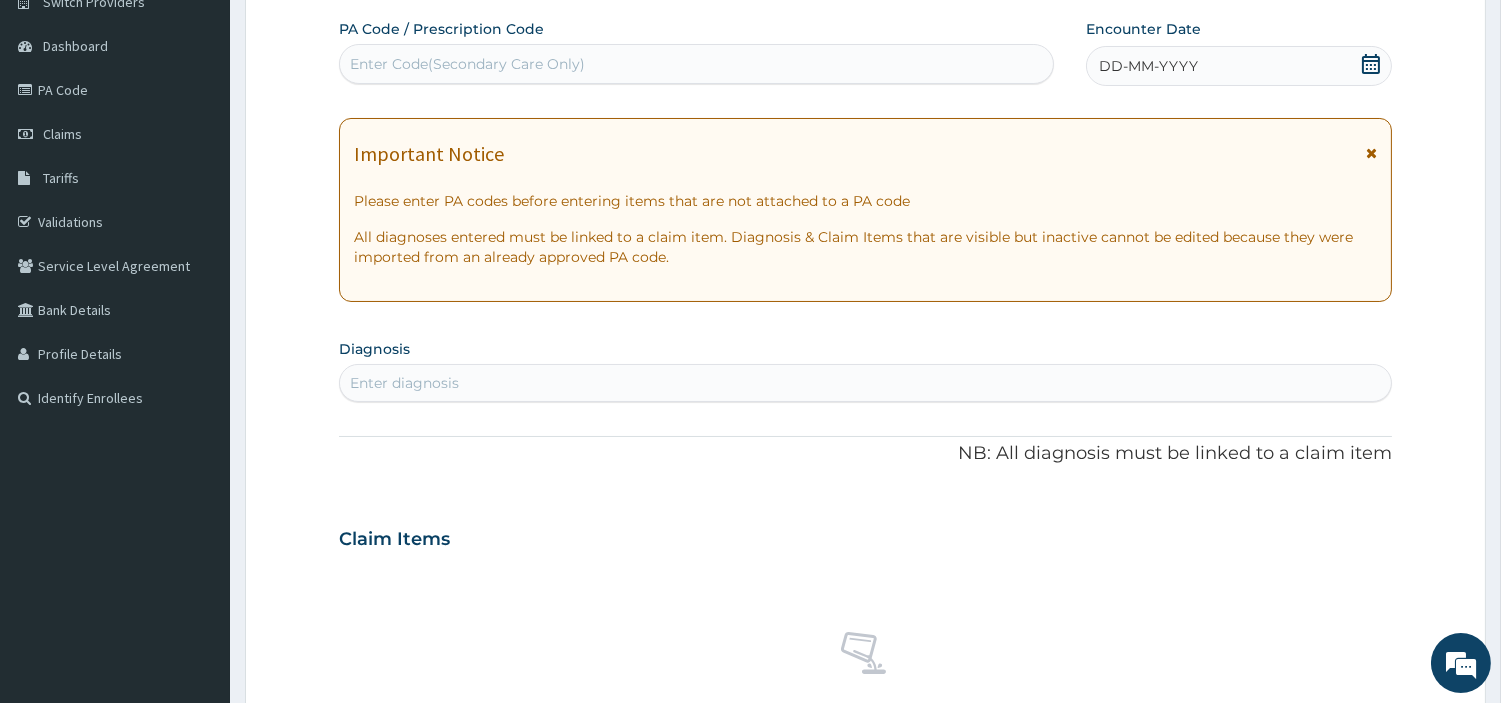 scroll, scrollTop: 0, scrollLeft: 0, axis: both 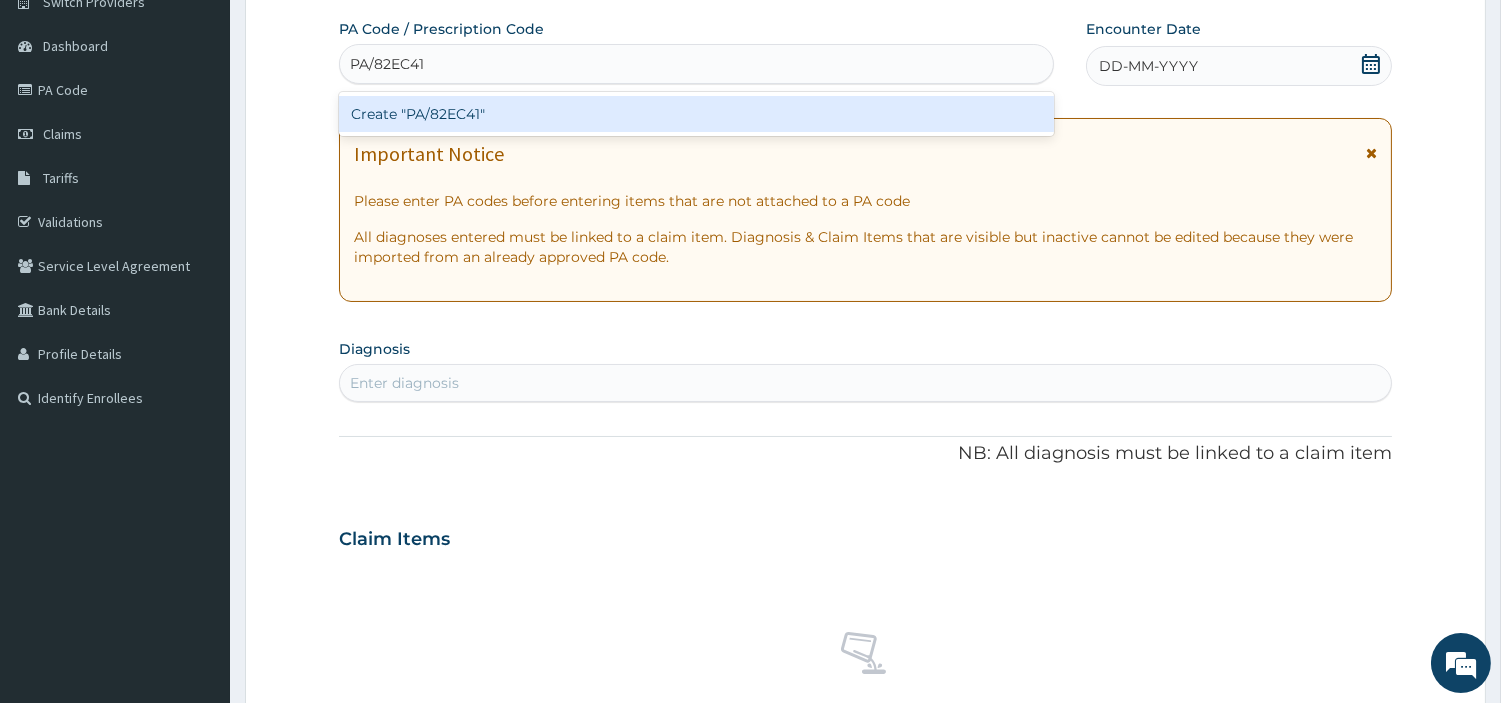 click on "Create "PA/82EC41"" at bounding box center (696, 114) 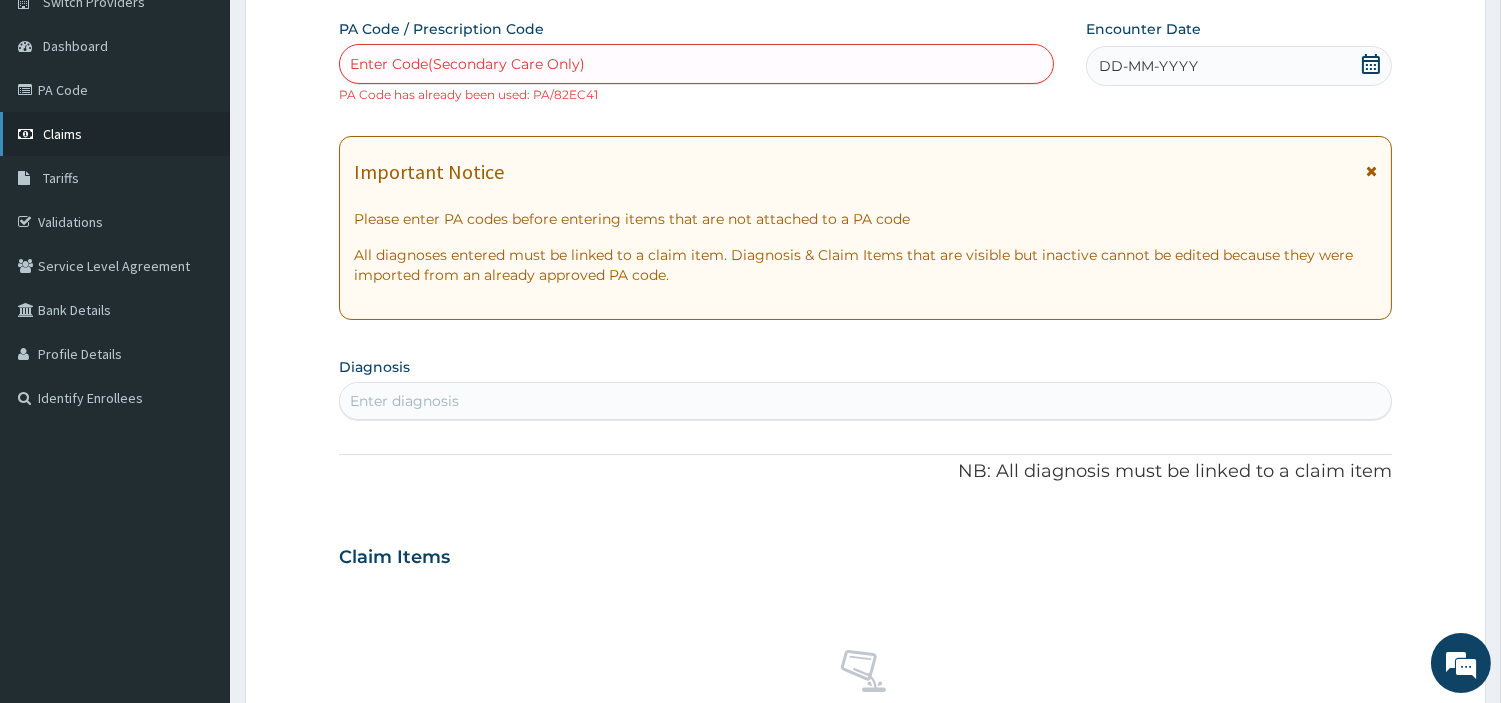 click on "Claims" at bounding box center (115, 134) 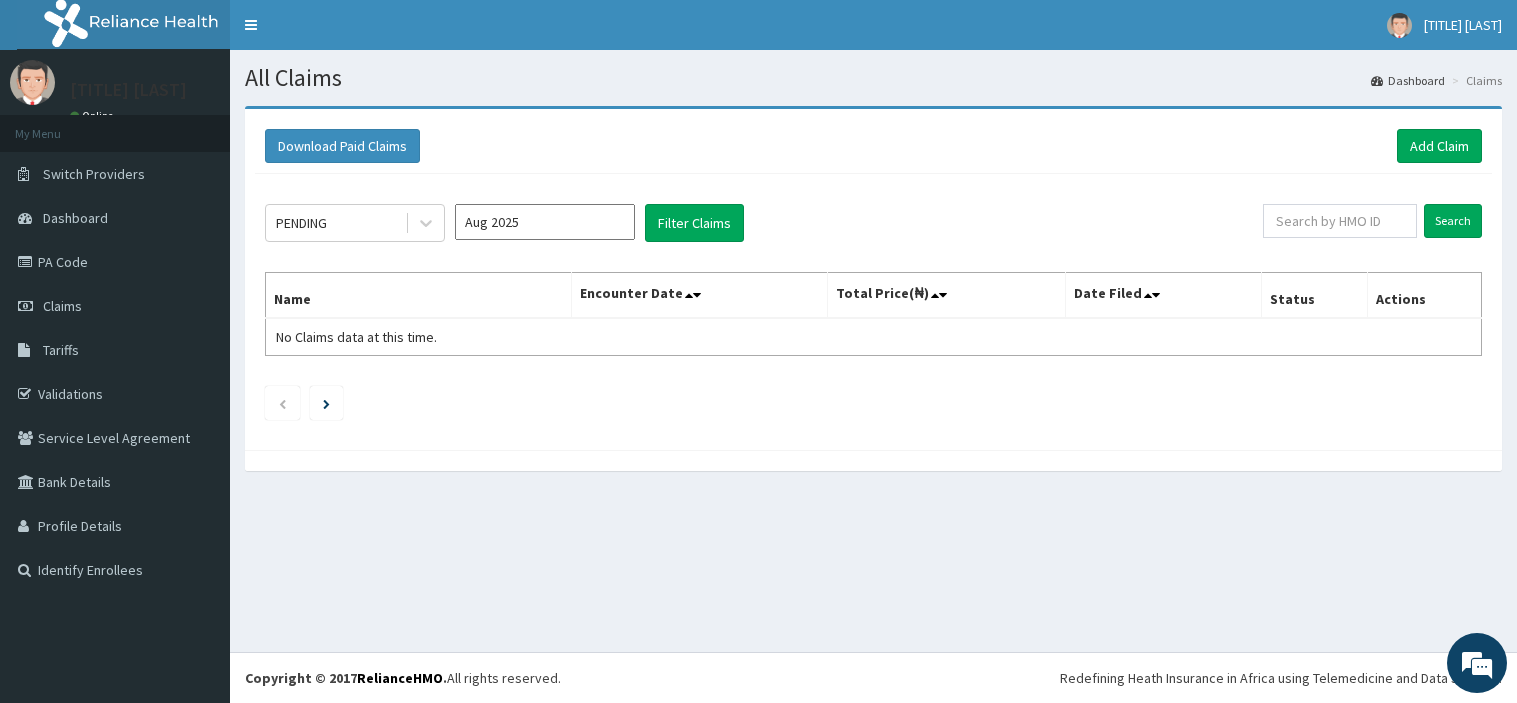 scroll, scrollTop: 0, scrollLeft: 0, axis: both 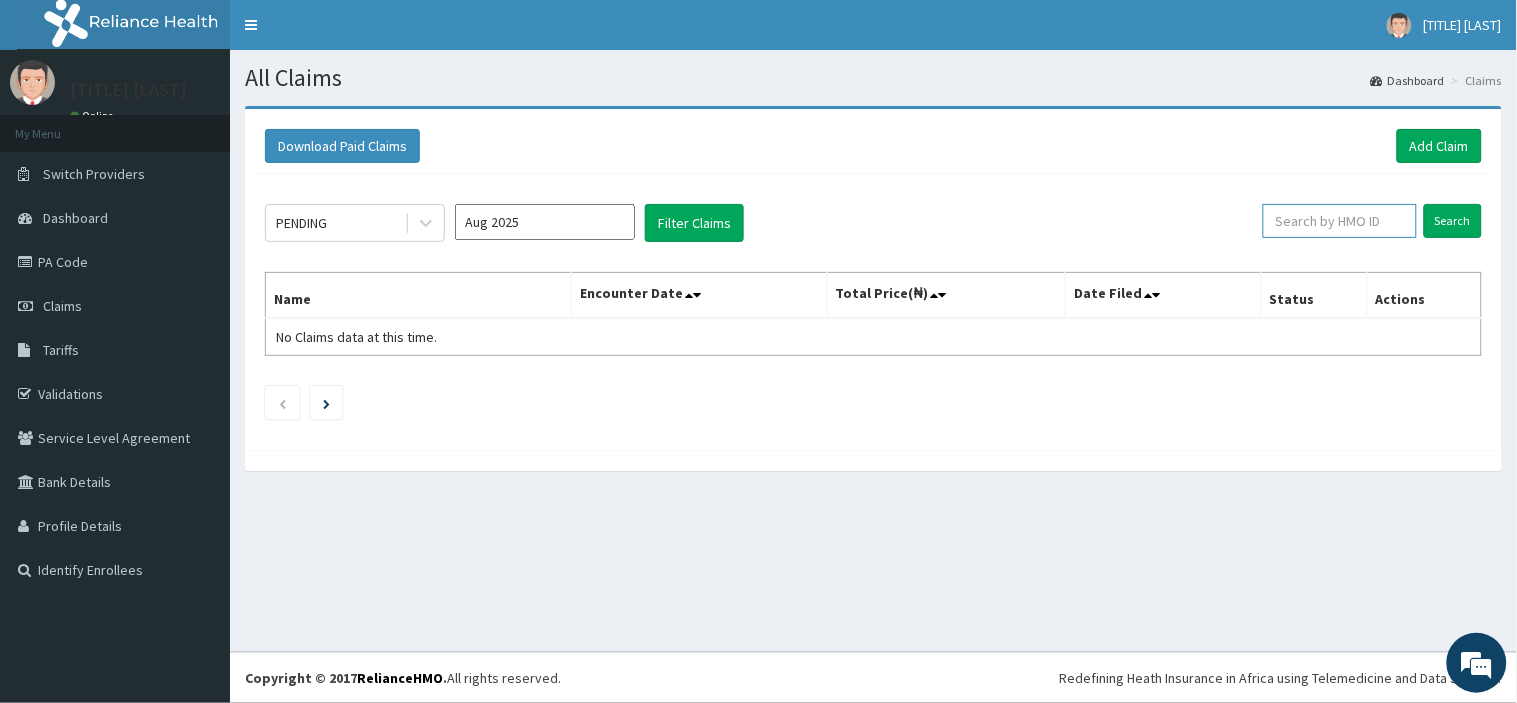 click at bounding box center [1340, 221] 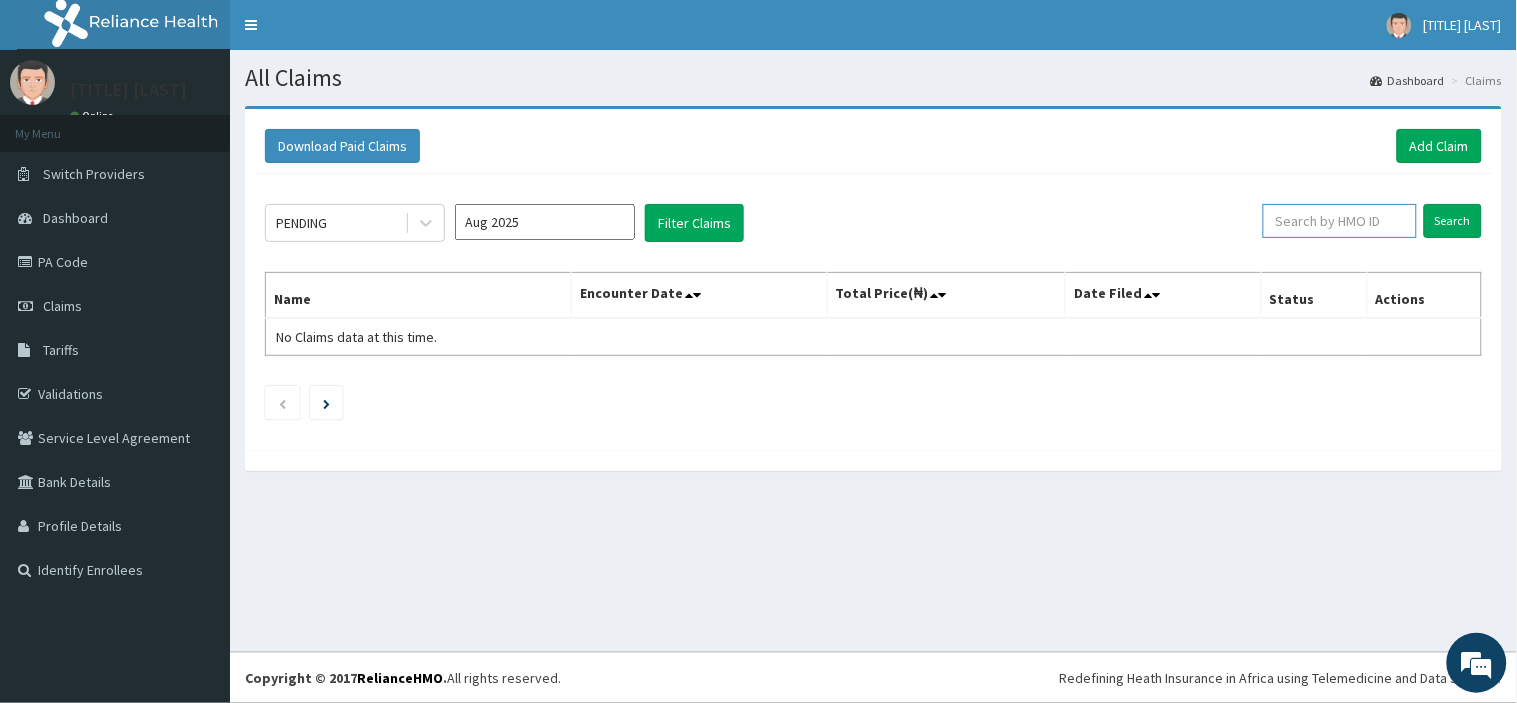 paste on "CFO/10025/A" 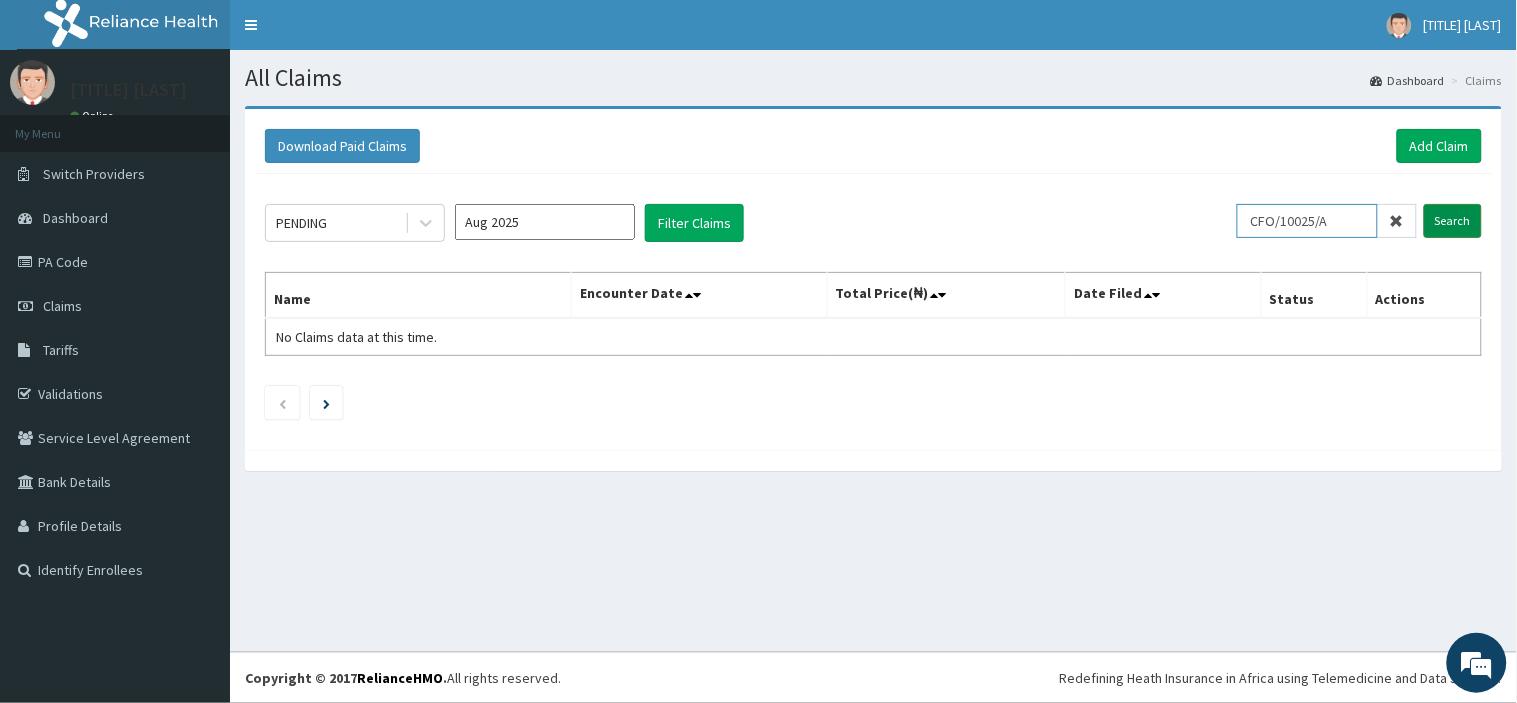 type on "CFO/10025/A" 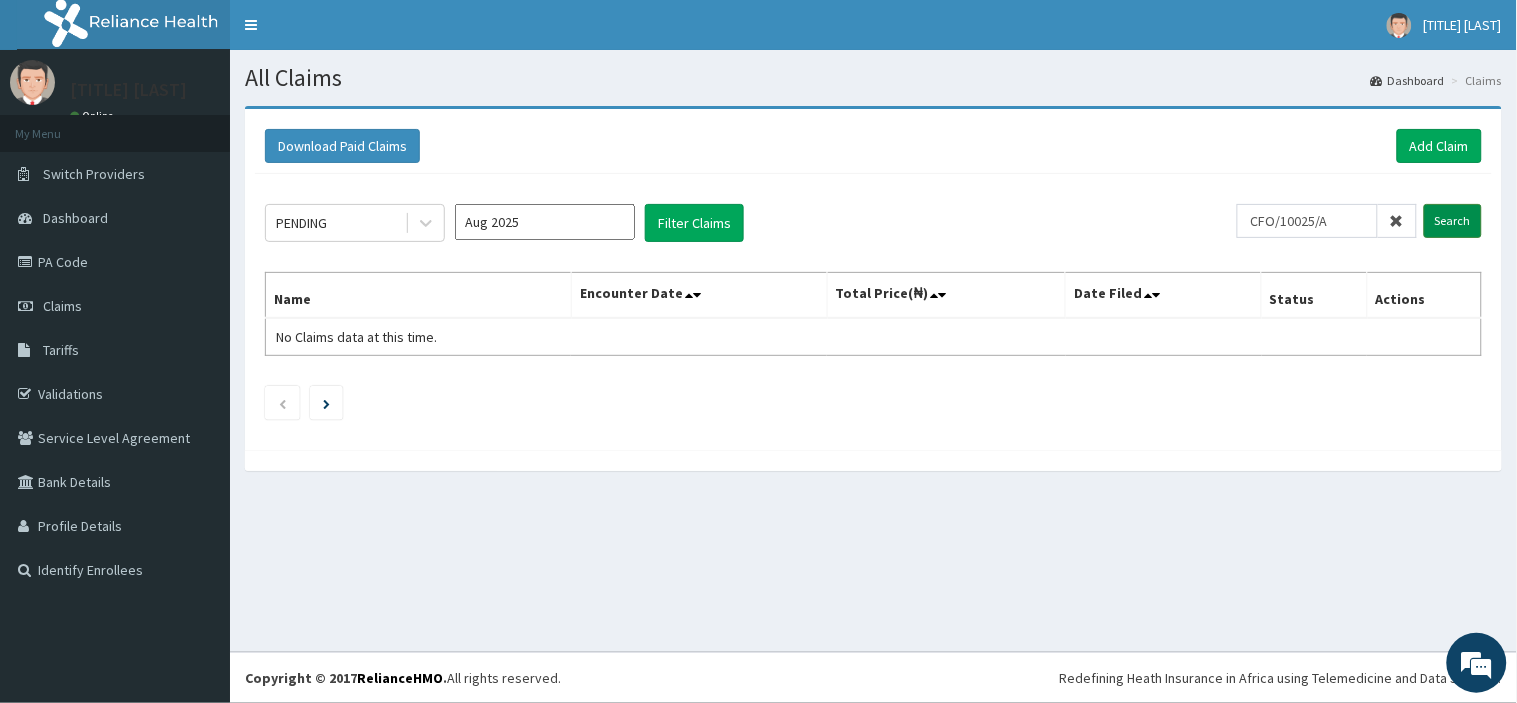 click on "Search" at bounding box center [1453, 221] 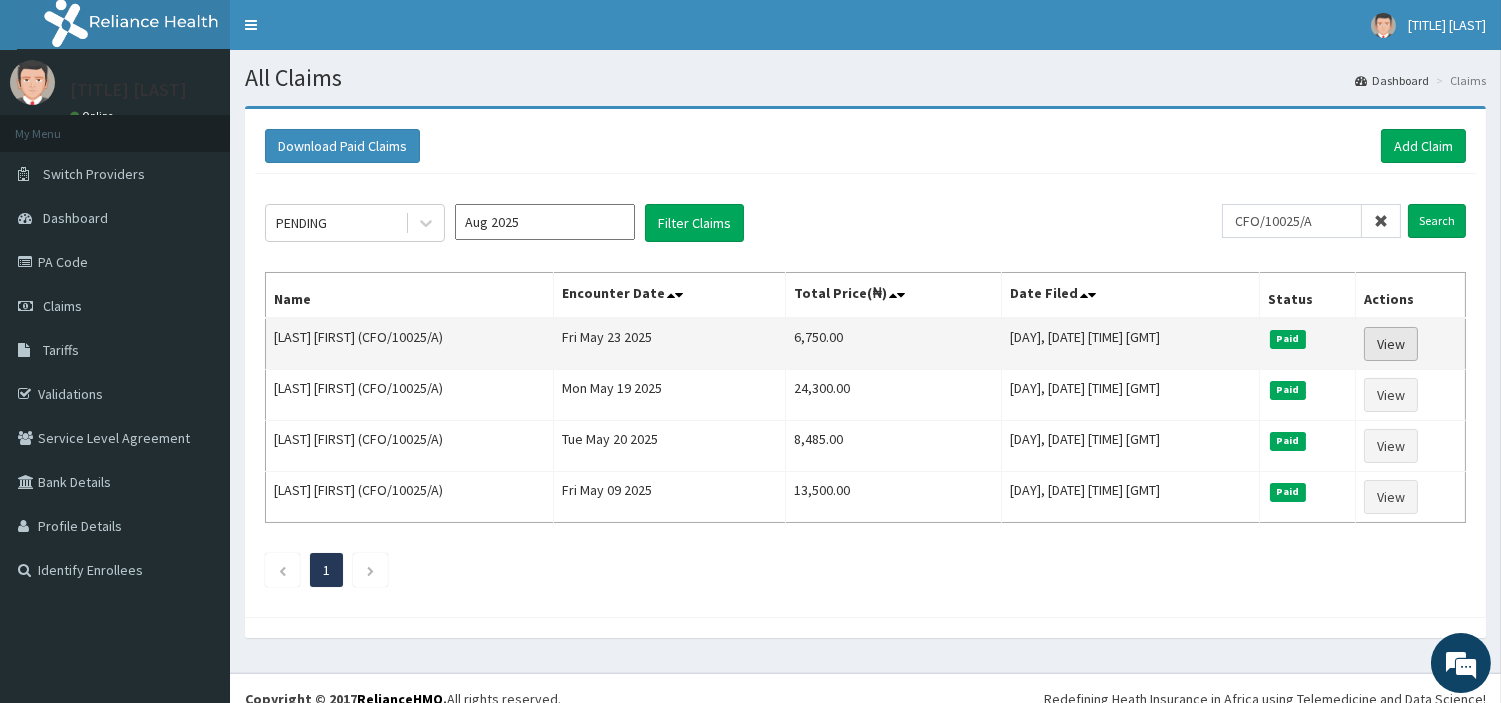click on "View" at bounding box center [1391, 344] 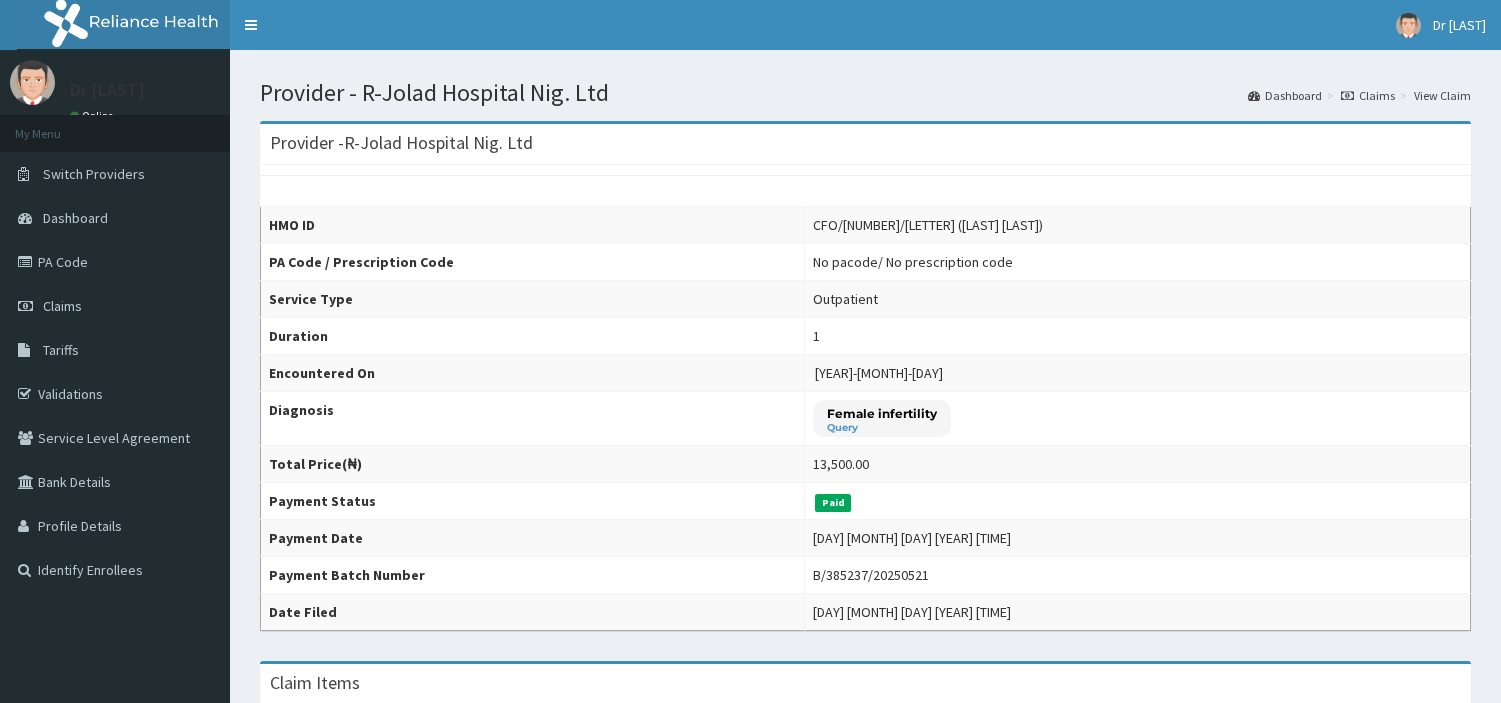 scroll, scrollTop: 0, scrollLeft: 0, axis: both 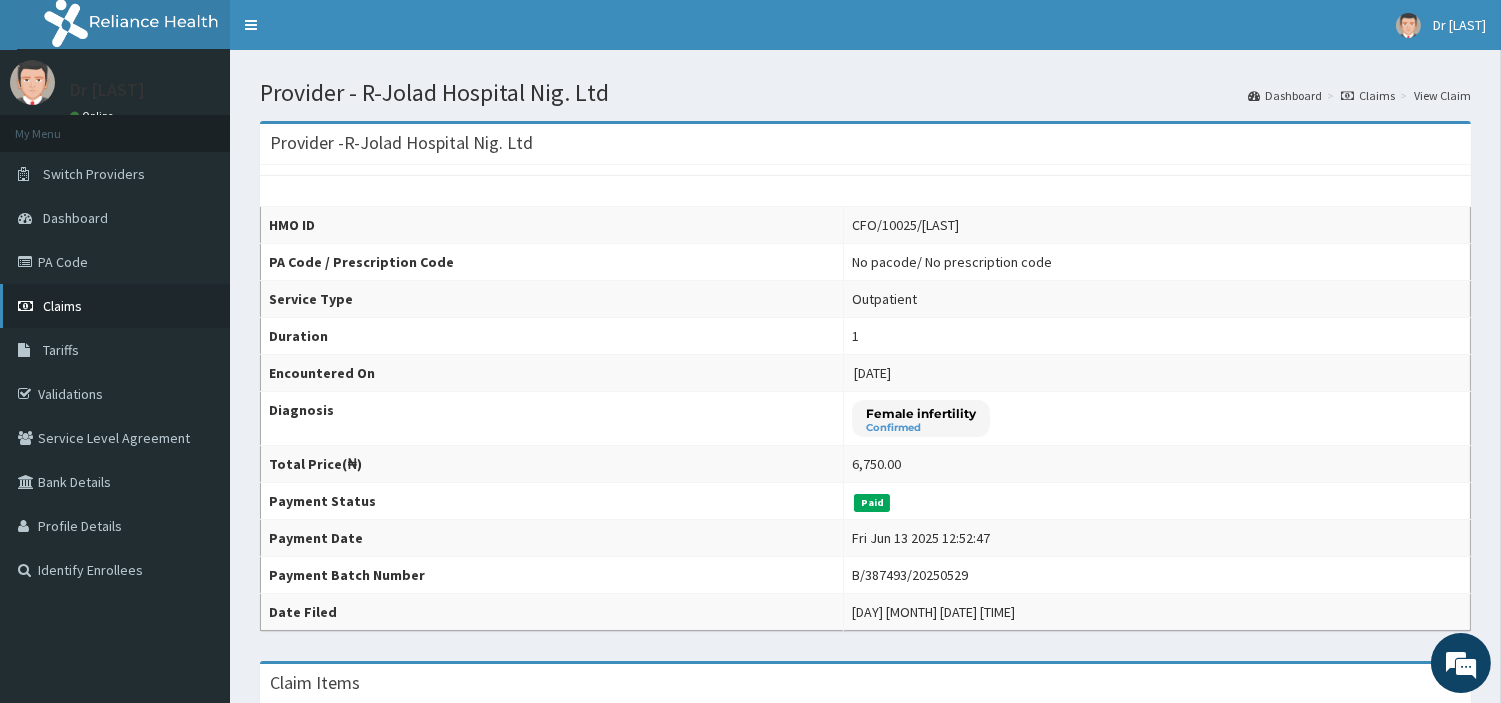 click on "Claims" at bounding box center [115, 306] 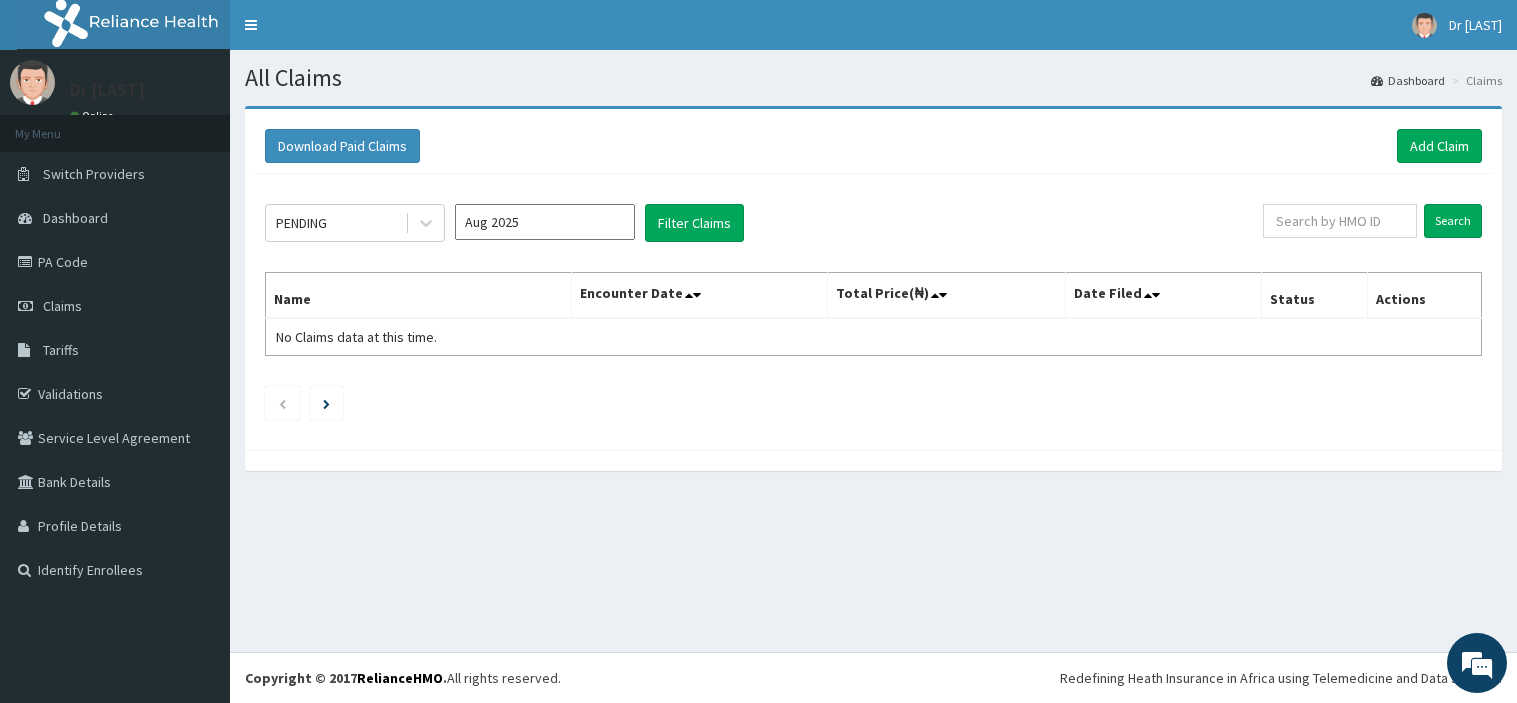 scroll, scrollTop: 0, scrollLeft: 0, axis: both 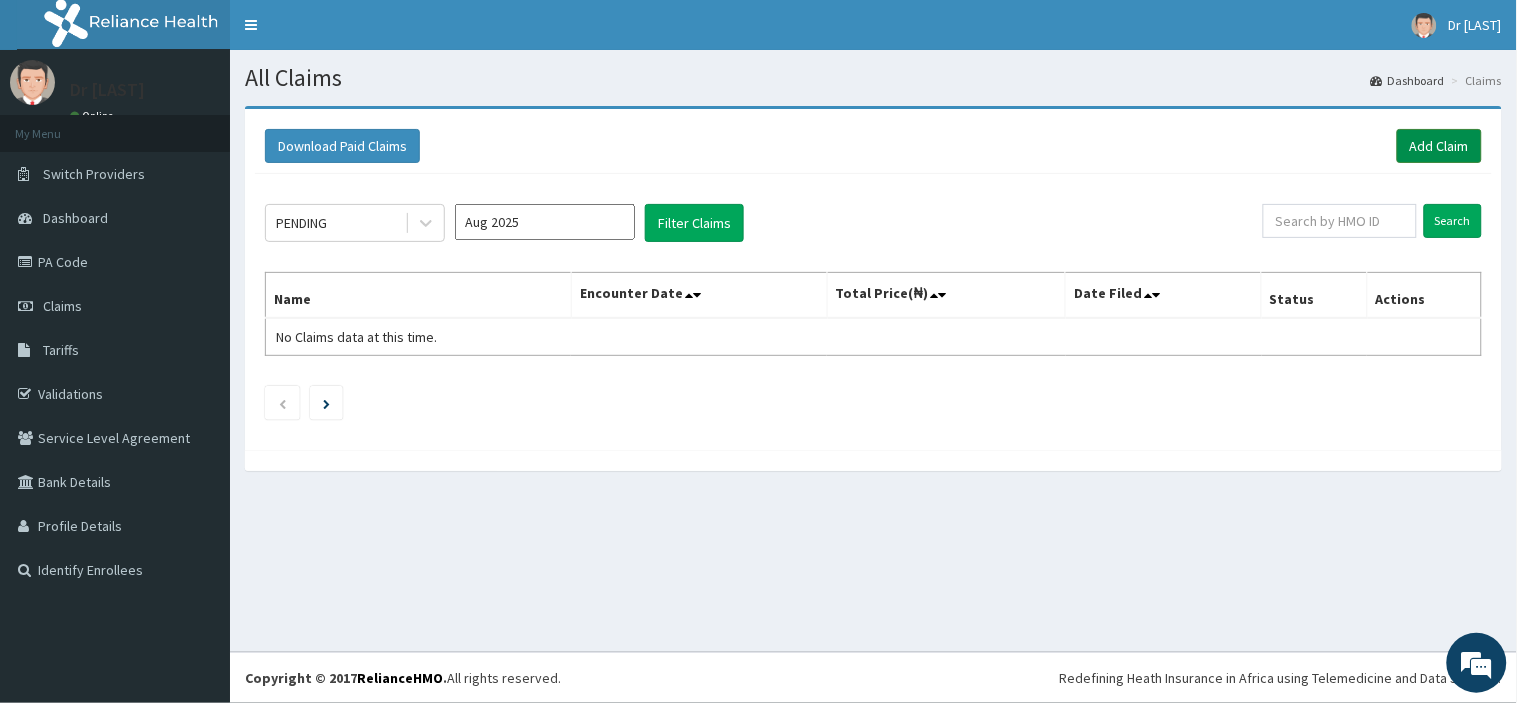 click on "Add Claim" at bounding box center [1439, 146] 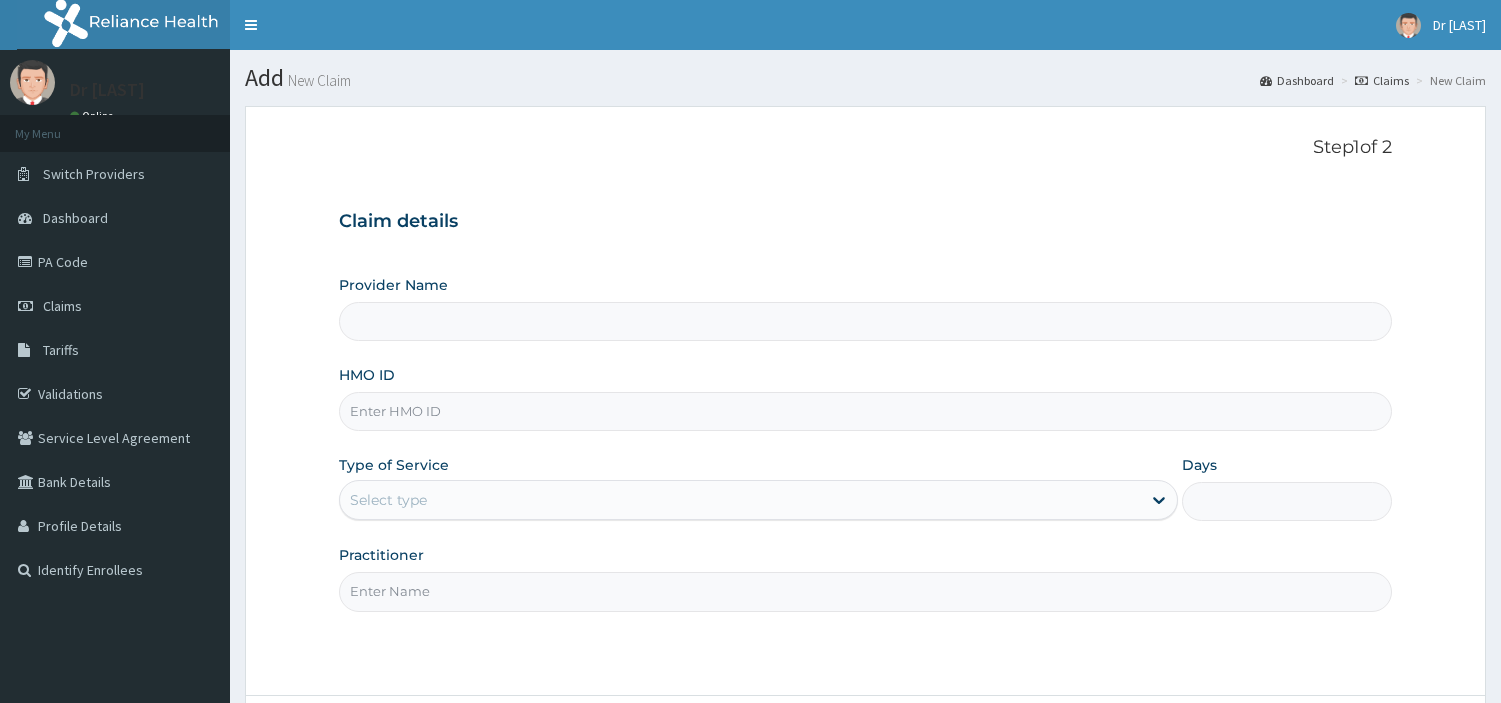 click on "HMO ID" at bounding box center [865, 411] 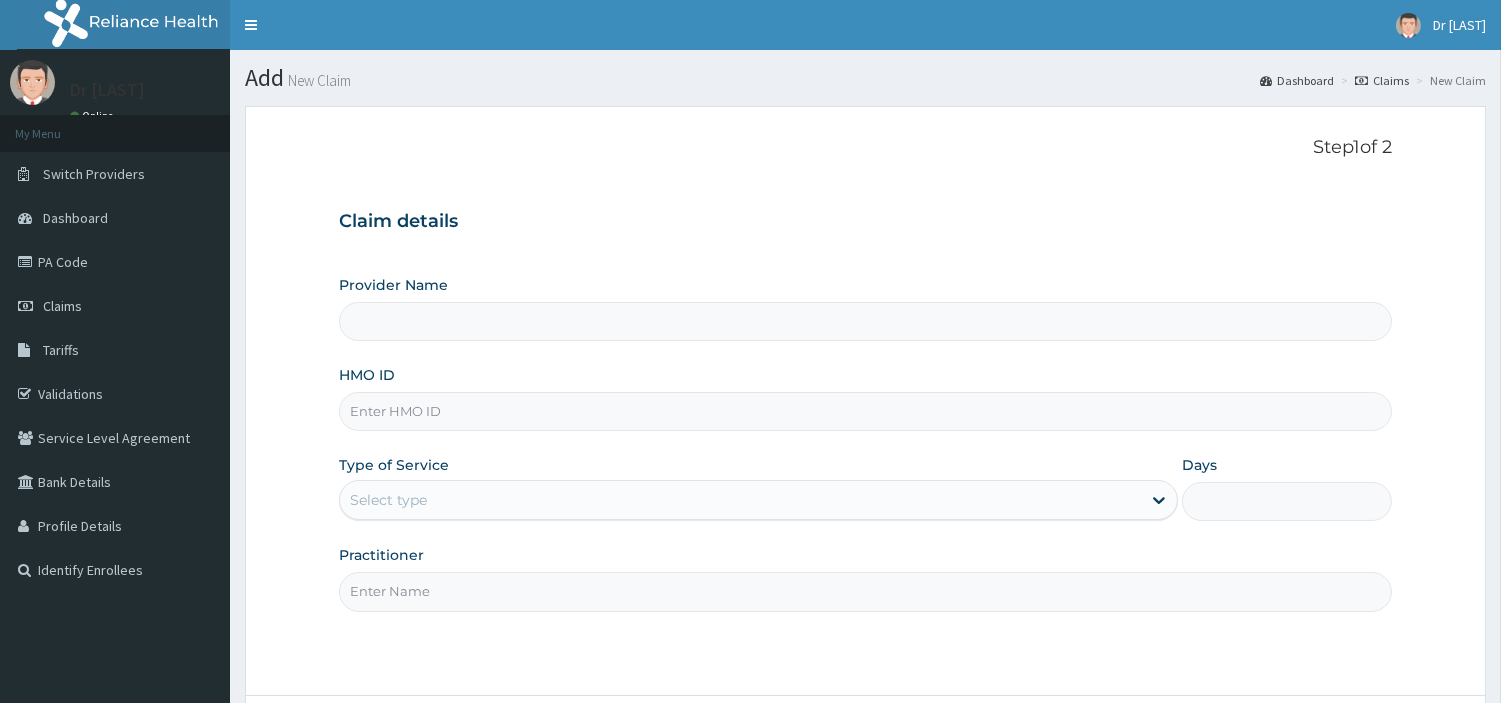 scroll, scrollTop: 0, scrollLeft: 0, axis: both 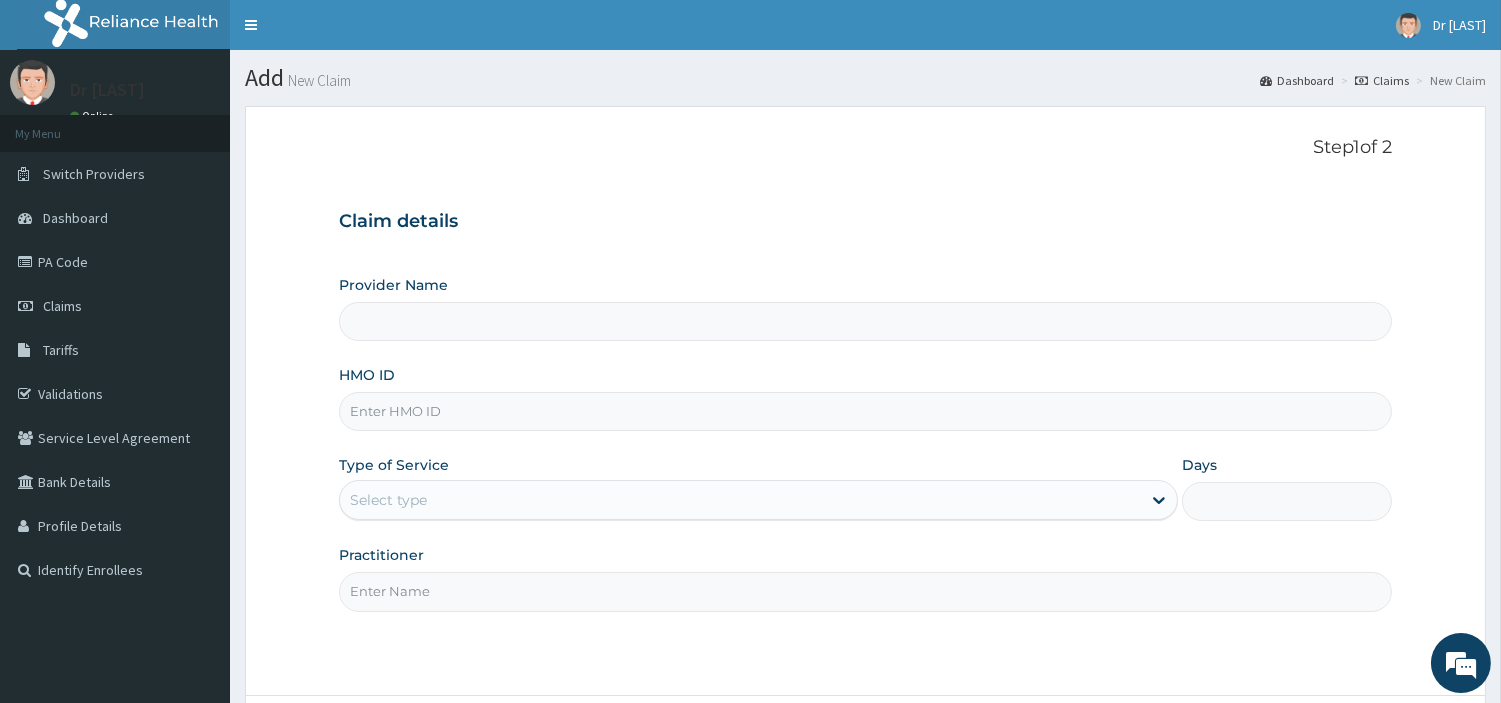 type on "R-Jolad Hospital Nig. Ltd" 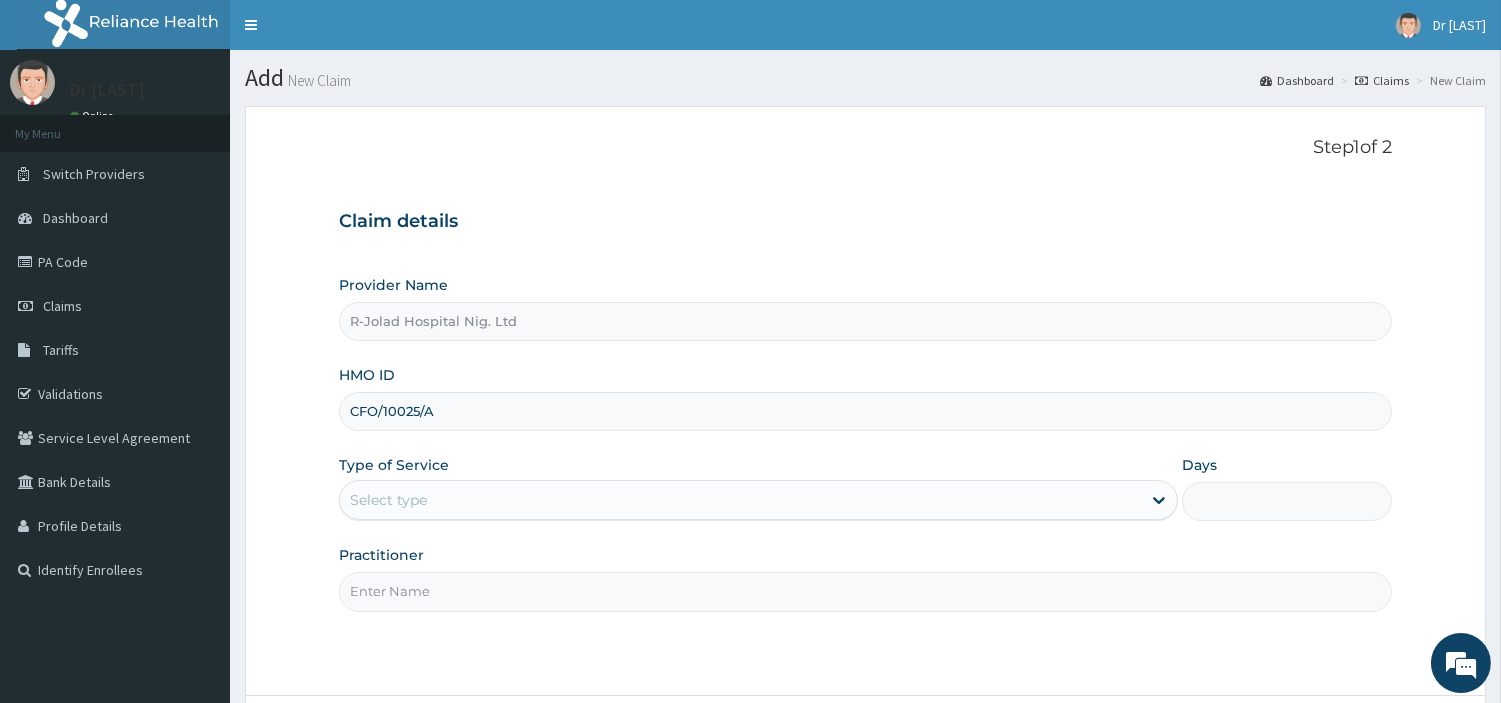 type on "CFO/10025/A" 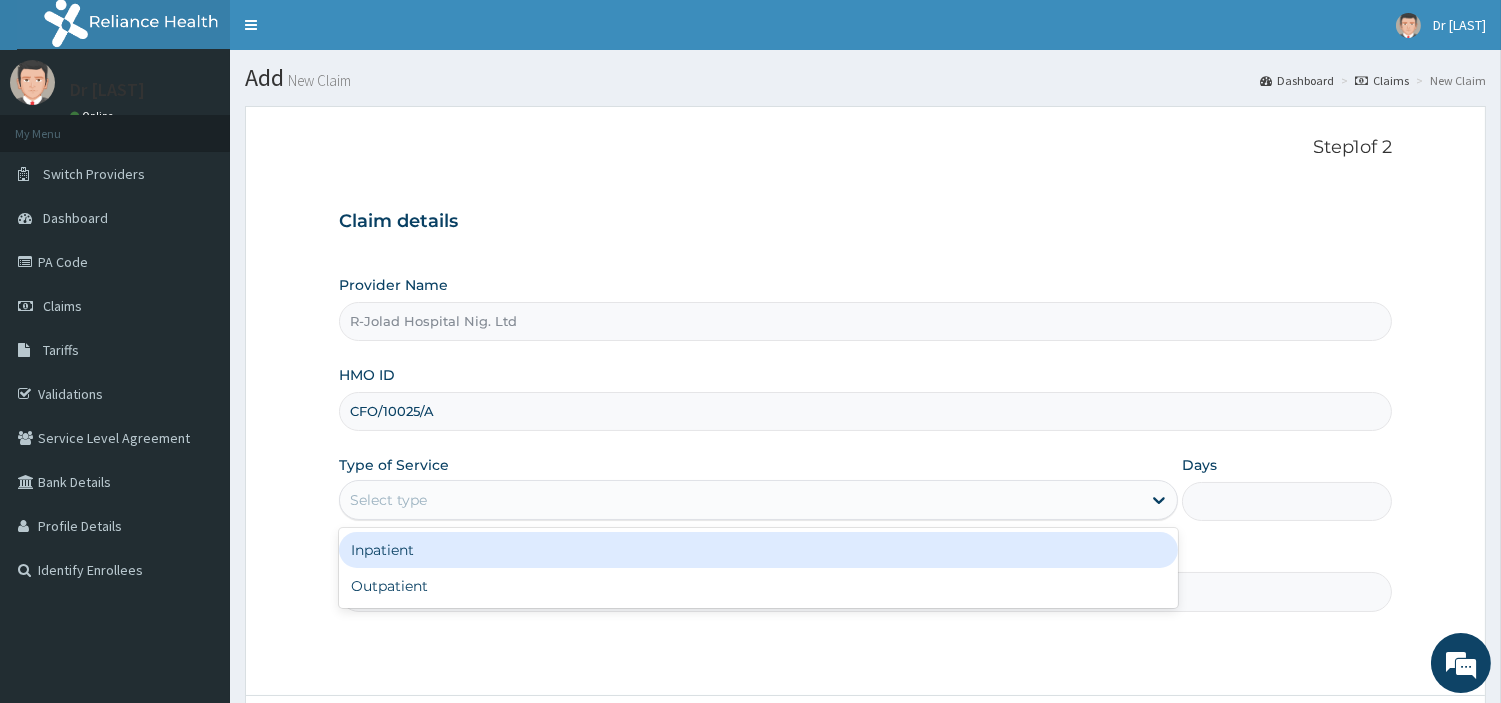 click on "Select type" at bounding box center (740, 500) 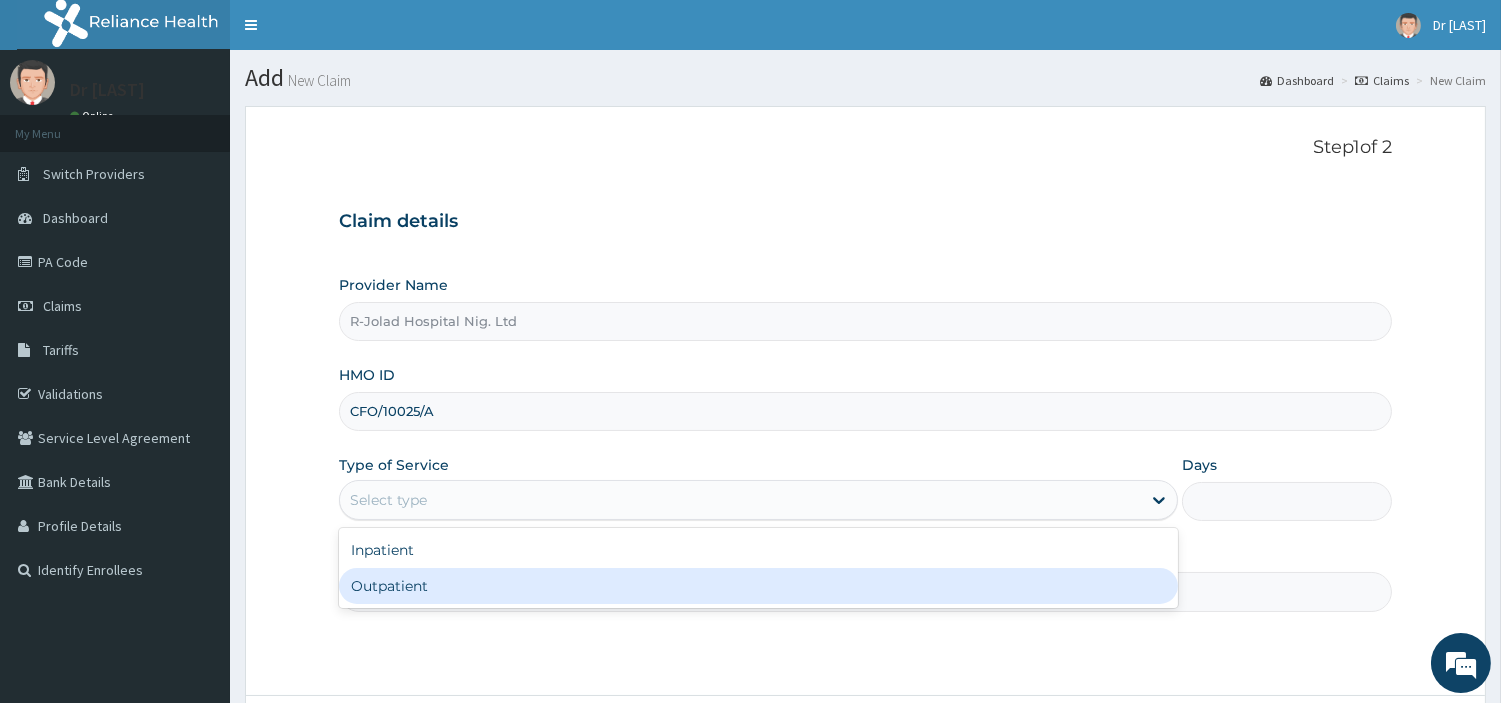 click on "Outpatient" at bounding box center (758, 586) 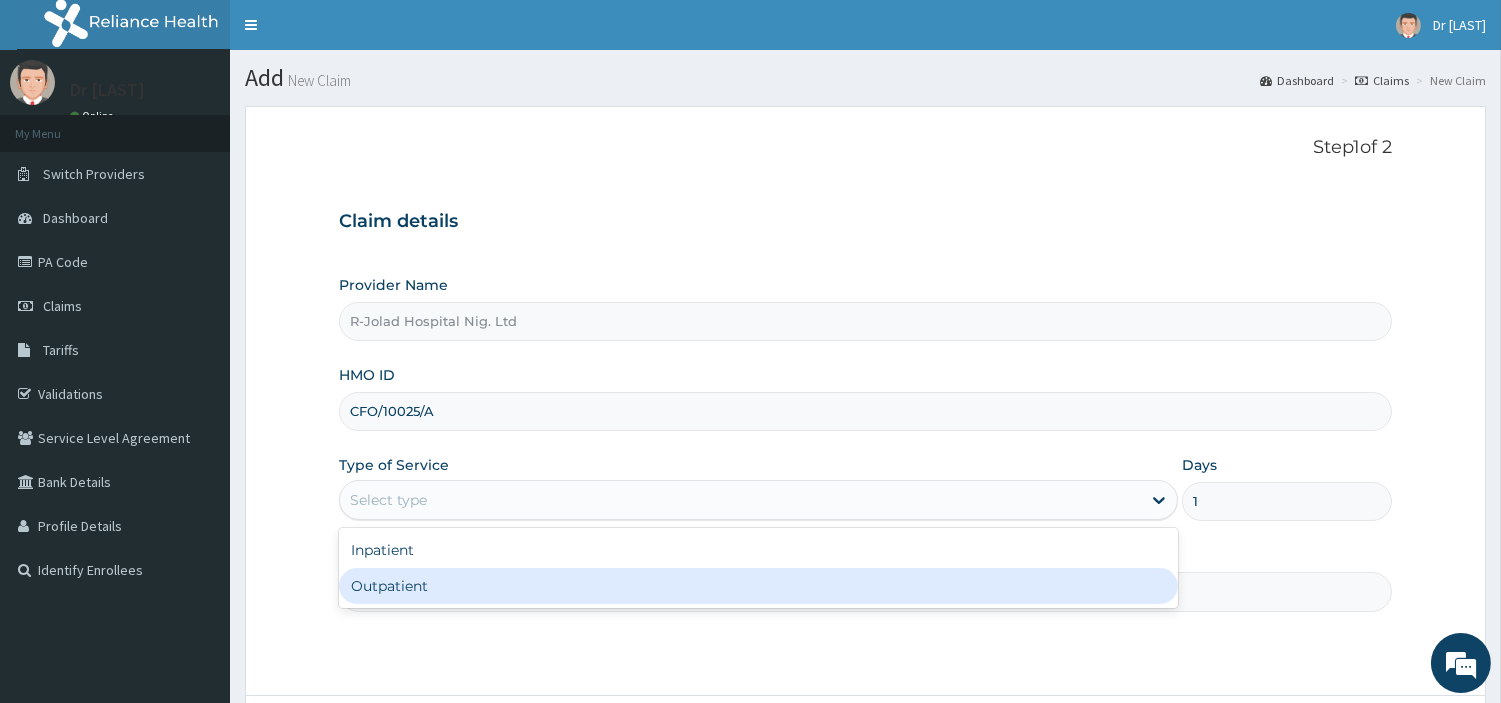click on "Practitioner" at bounding box center (865, 591) 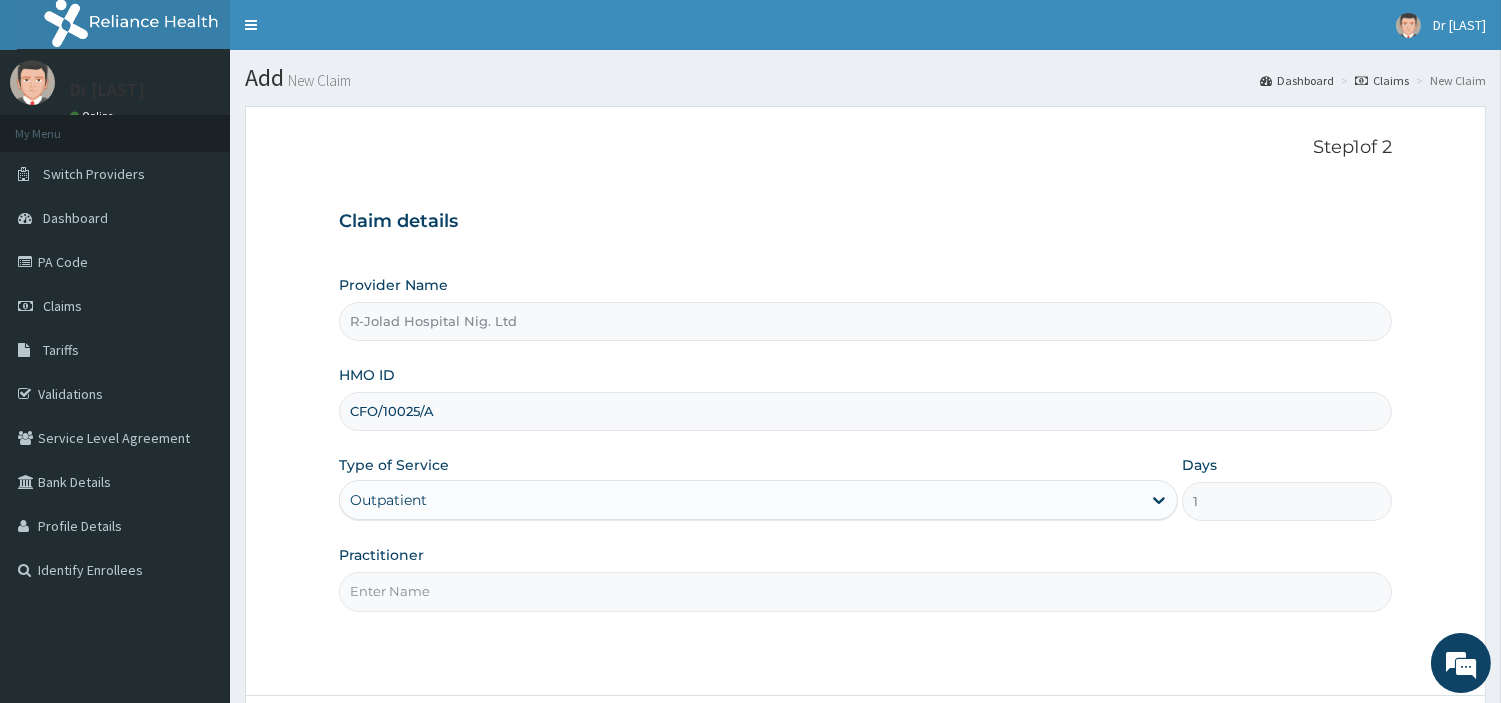 paste on "MICHAEL IYANA" 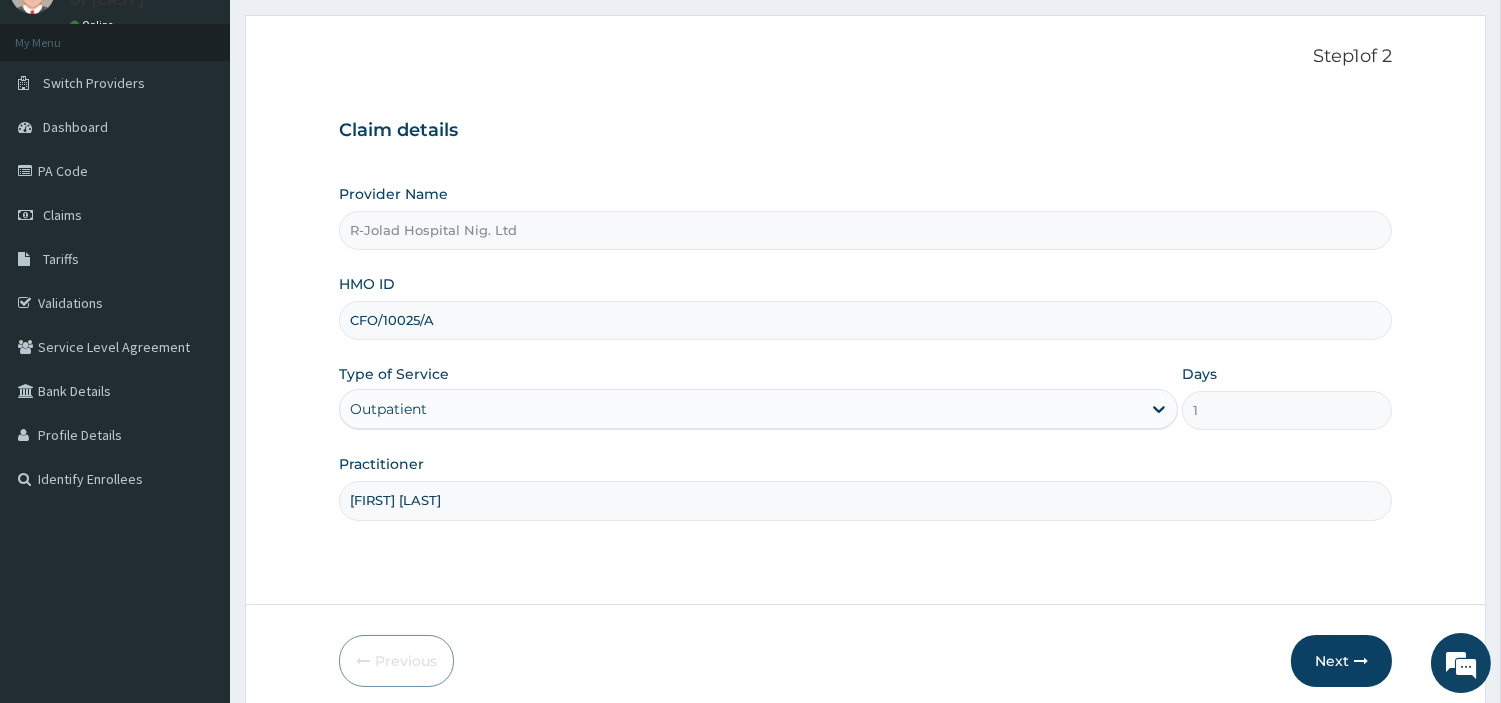 scroll, scrollTop: 172, scrollLeft: 0, axis: vertical 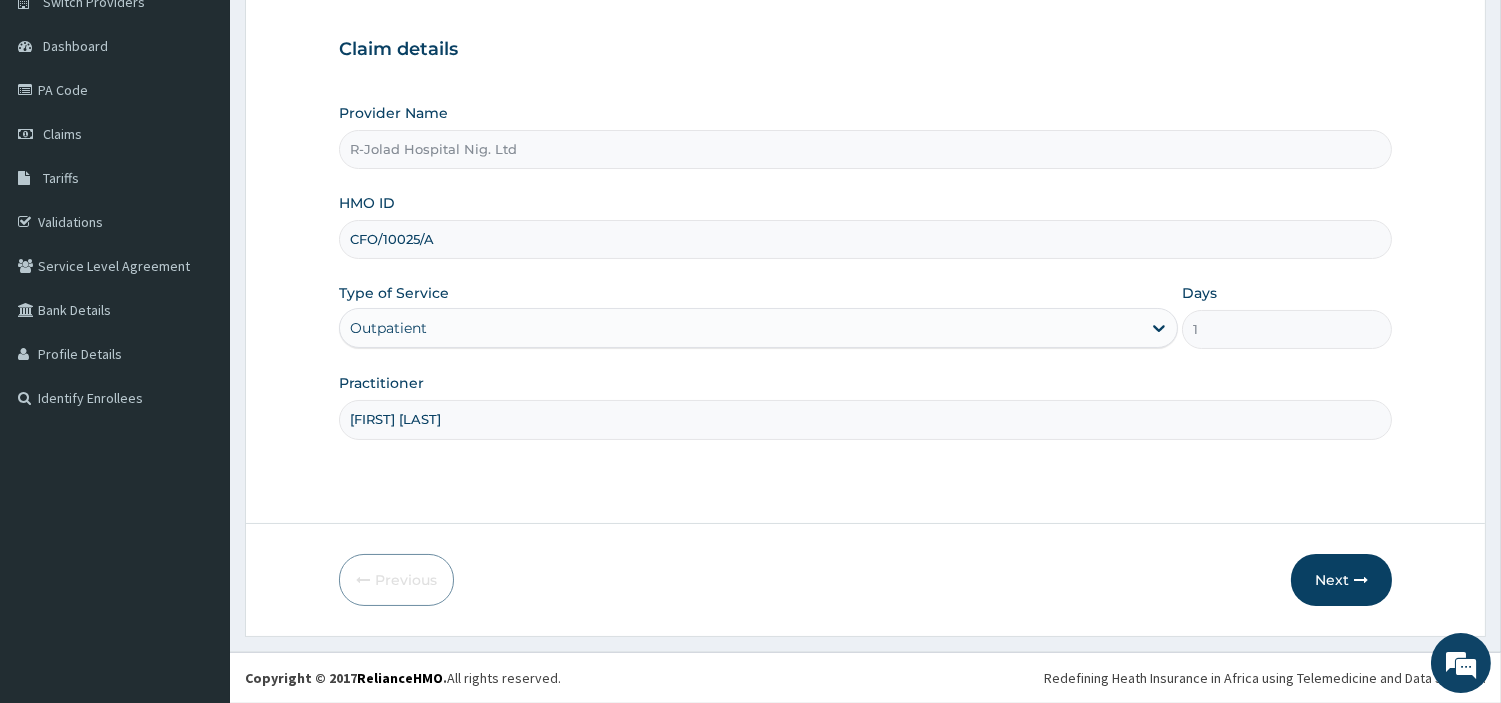 type on "MICHAEL IYANA" 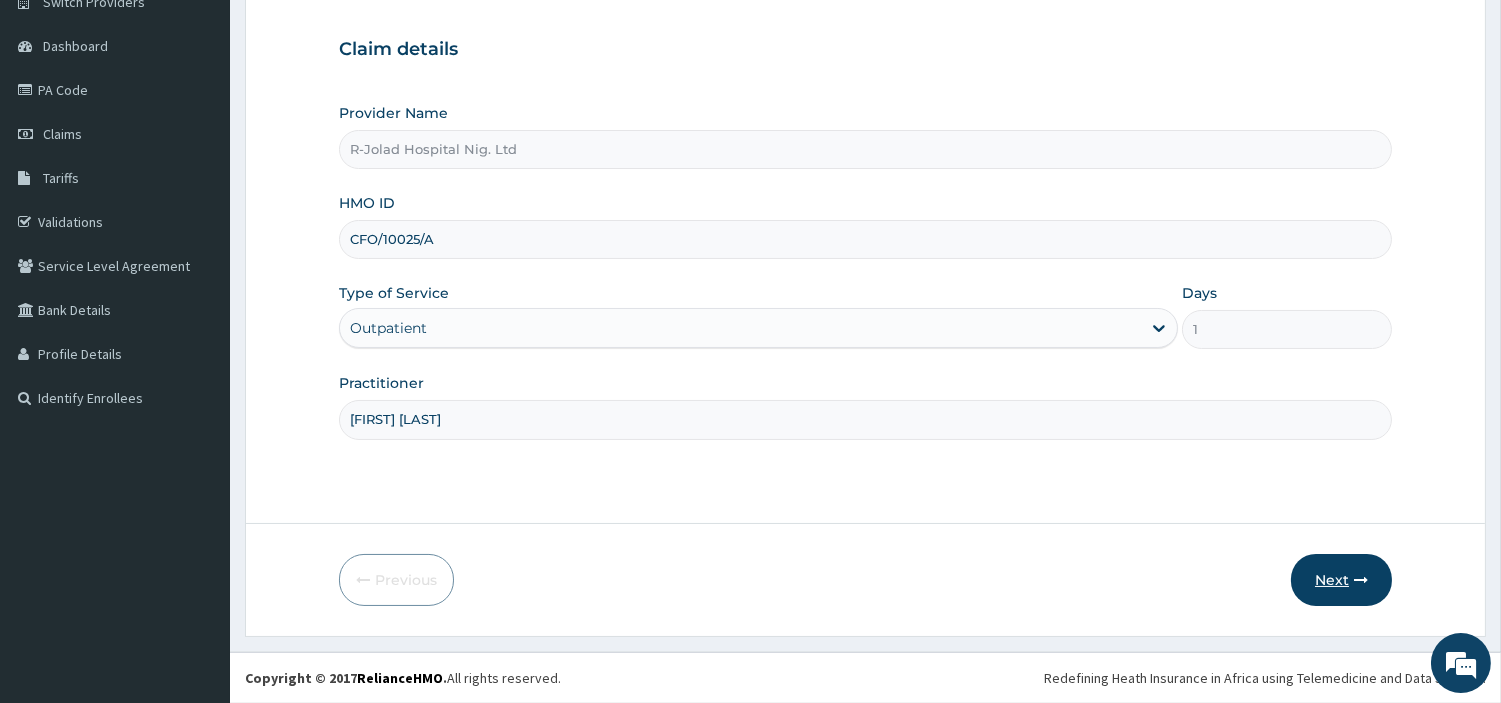 click on "Next" at bounding box center [1341, 580] 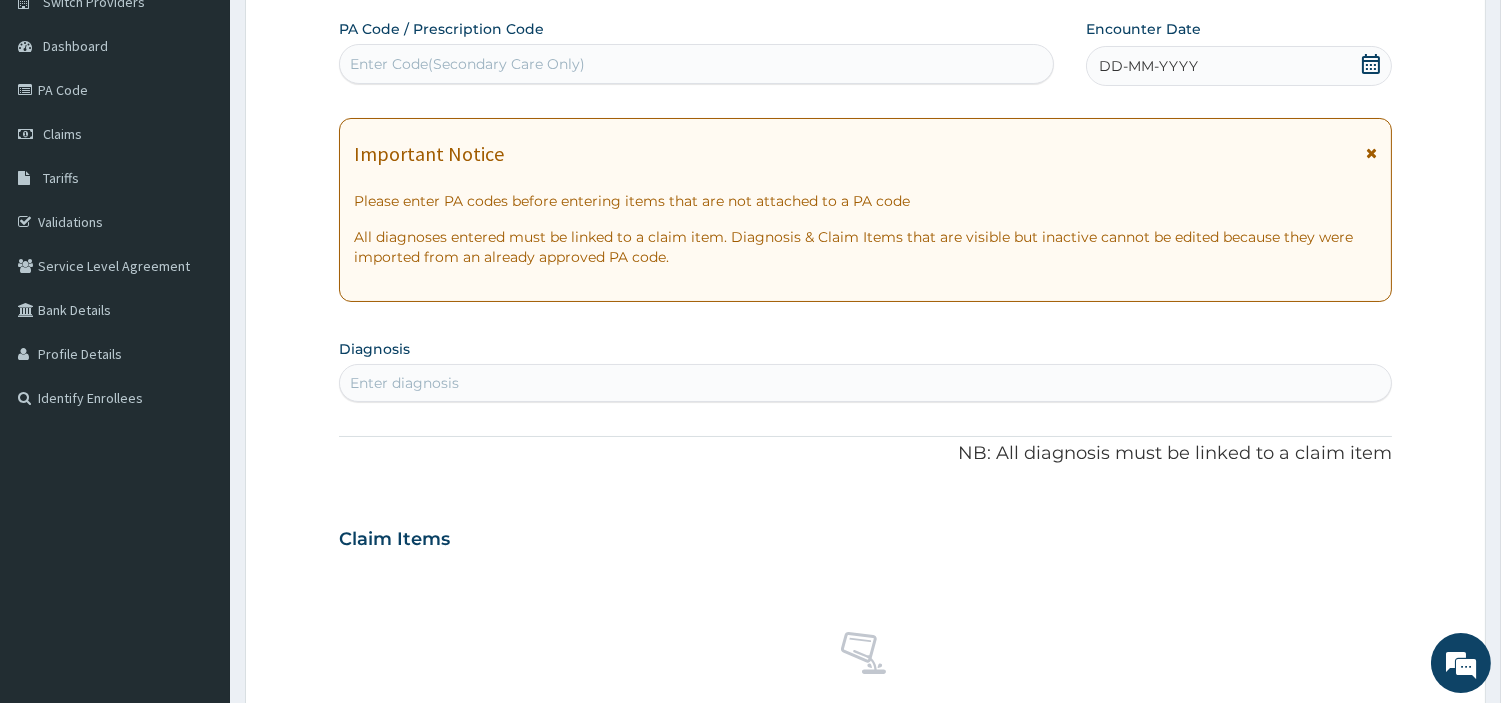 click on "Enter Code(Secondary Care Only)" at bounding box center [696, 64] 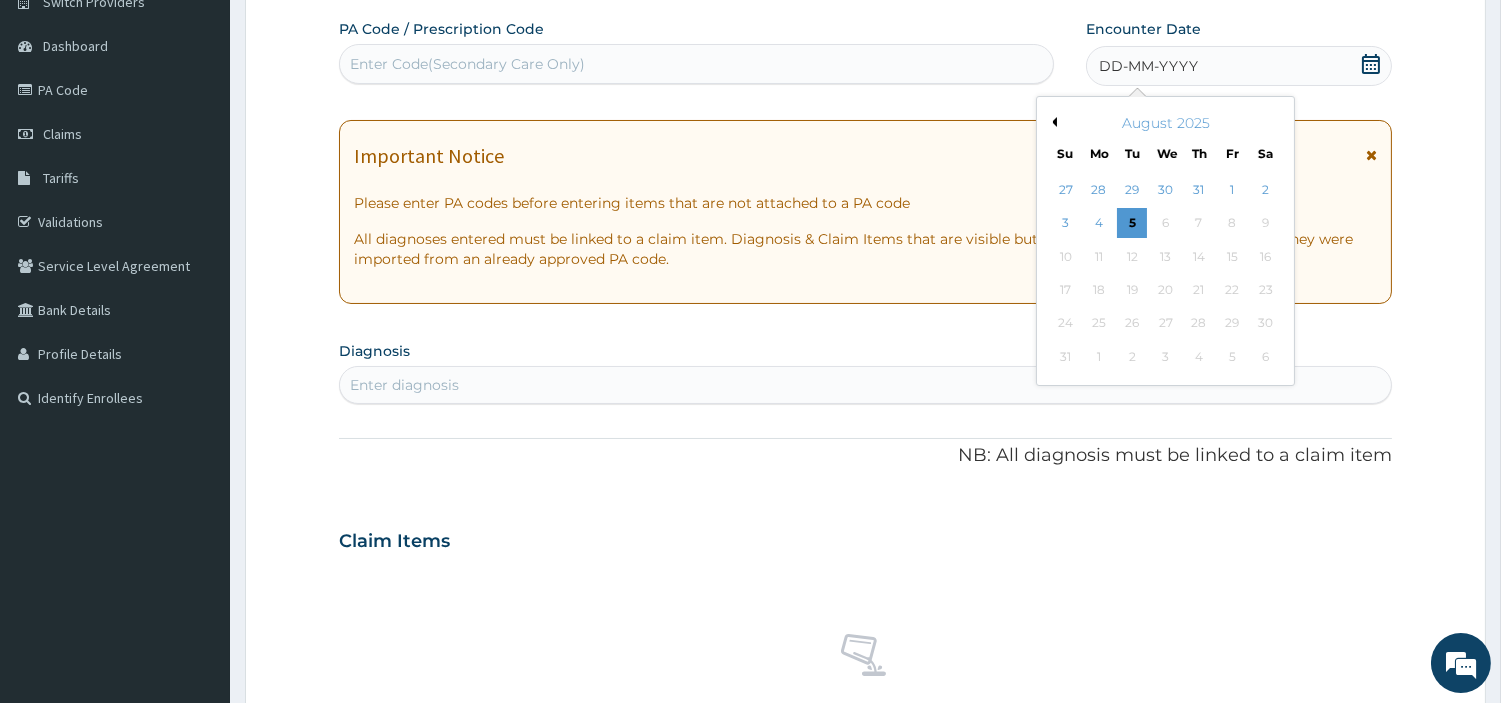 click on "August 2025" at bounding box center [1165, 123] 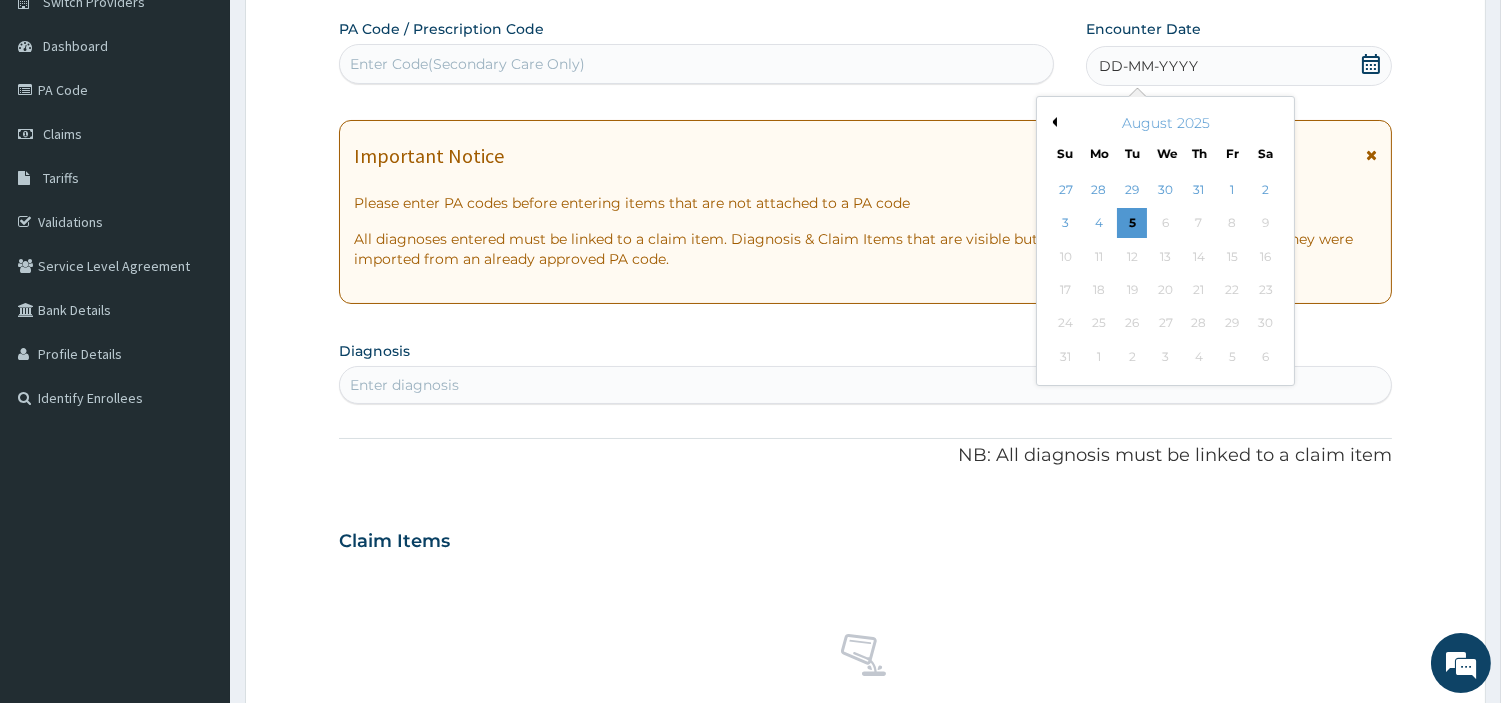 scroll, scrollTop: 0, scrollLeft: 0, axis: both 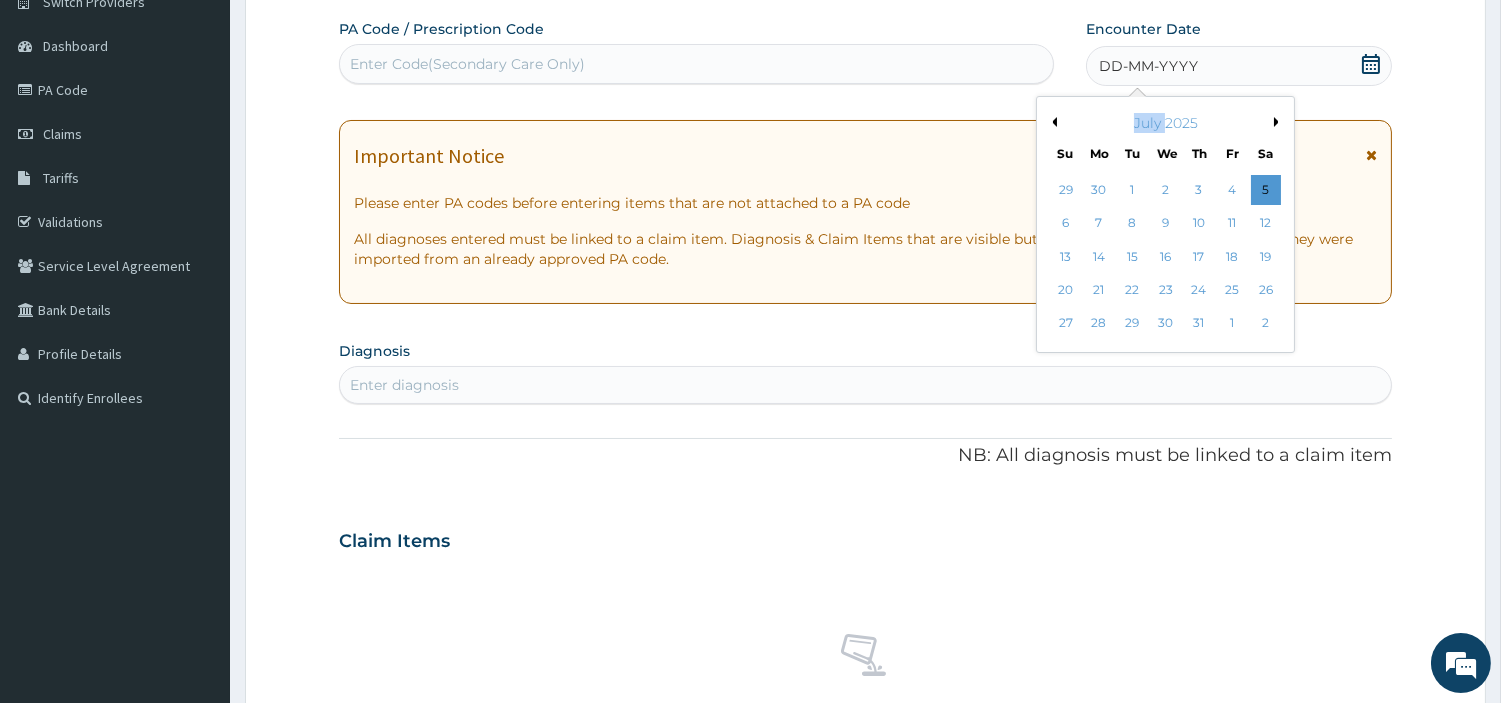 click on "July 2025" at bounding box center (1165, 123) 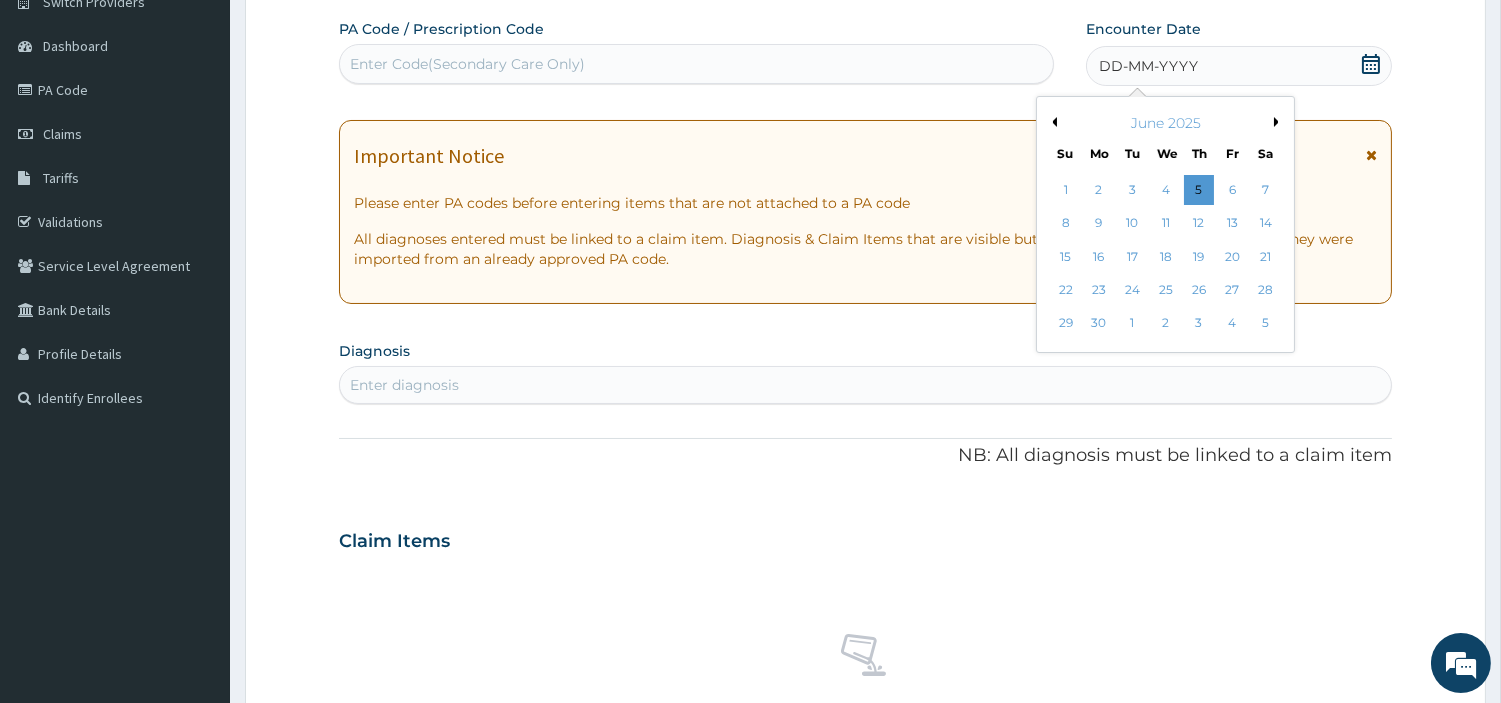click on "Previous Month" at bounding box center (1052, 122) 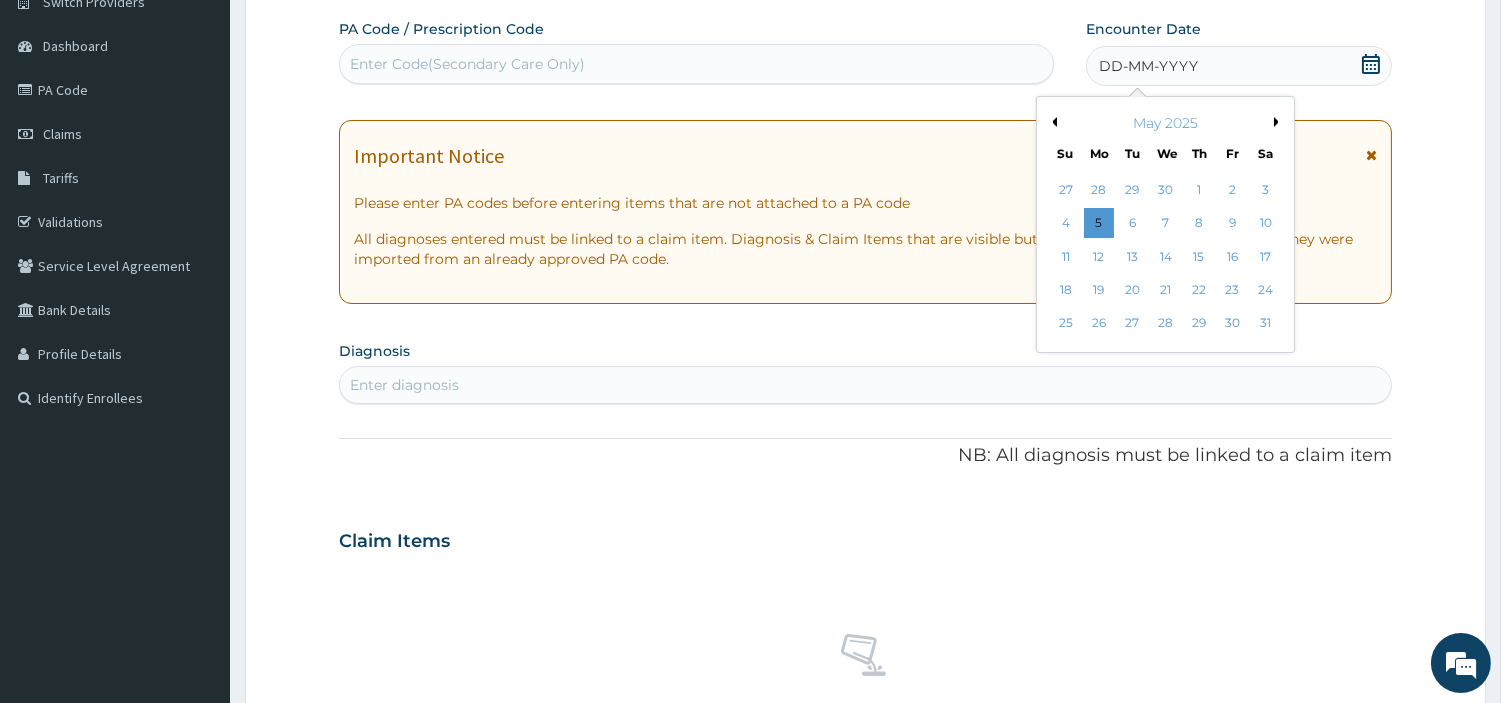 click on "9" at bounding box center (1232, 224) 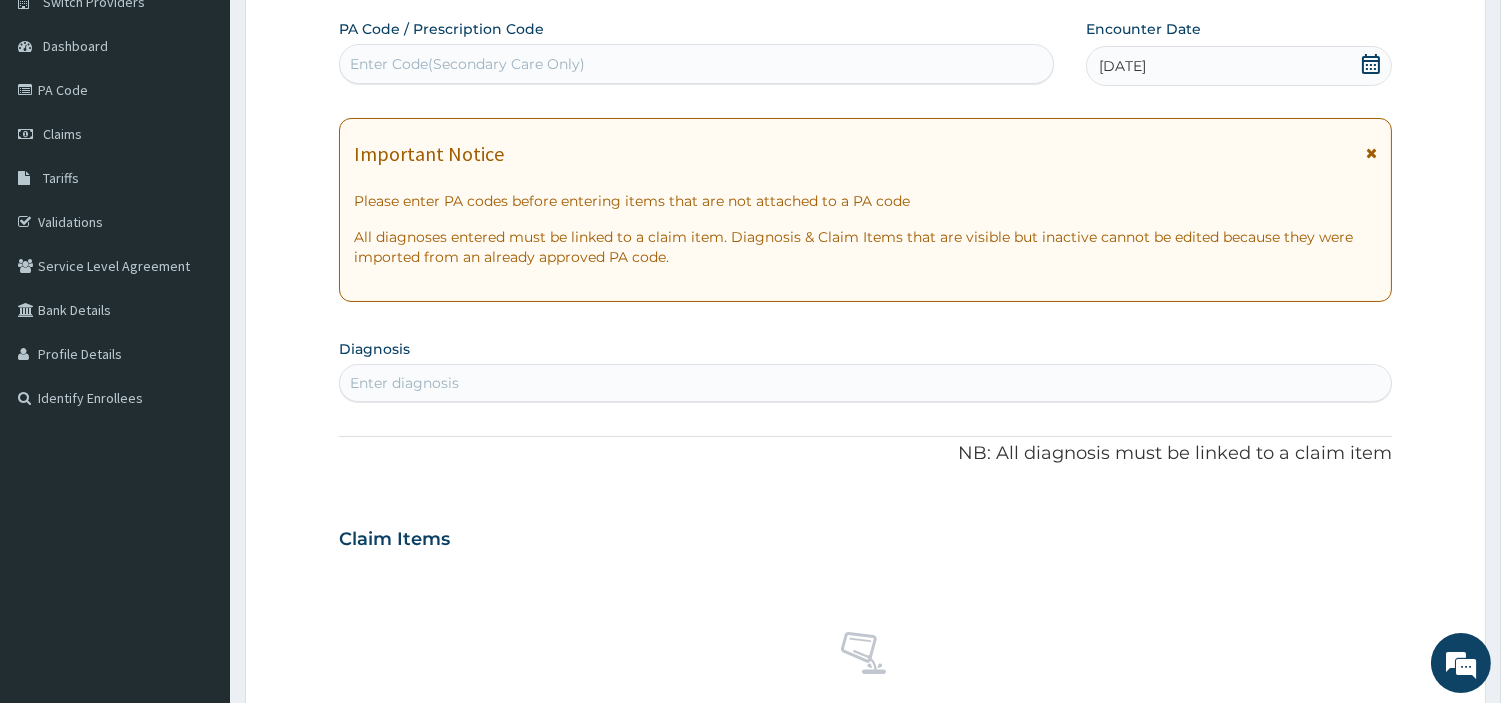 click on "Enter diagnosis" at bounding box center (865, 383) 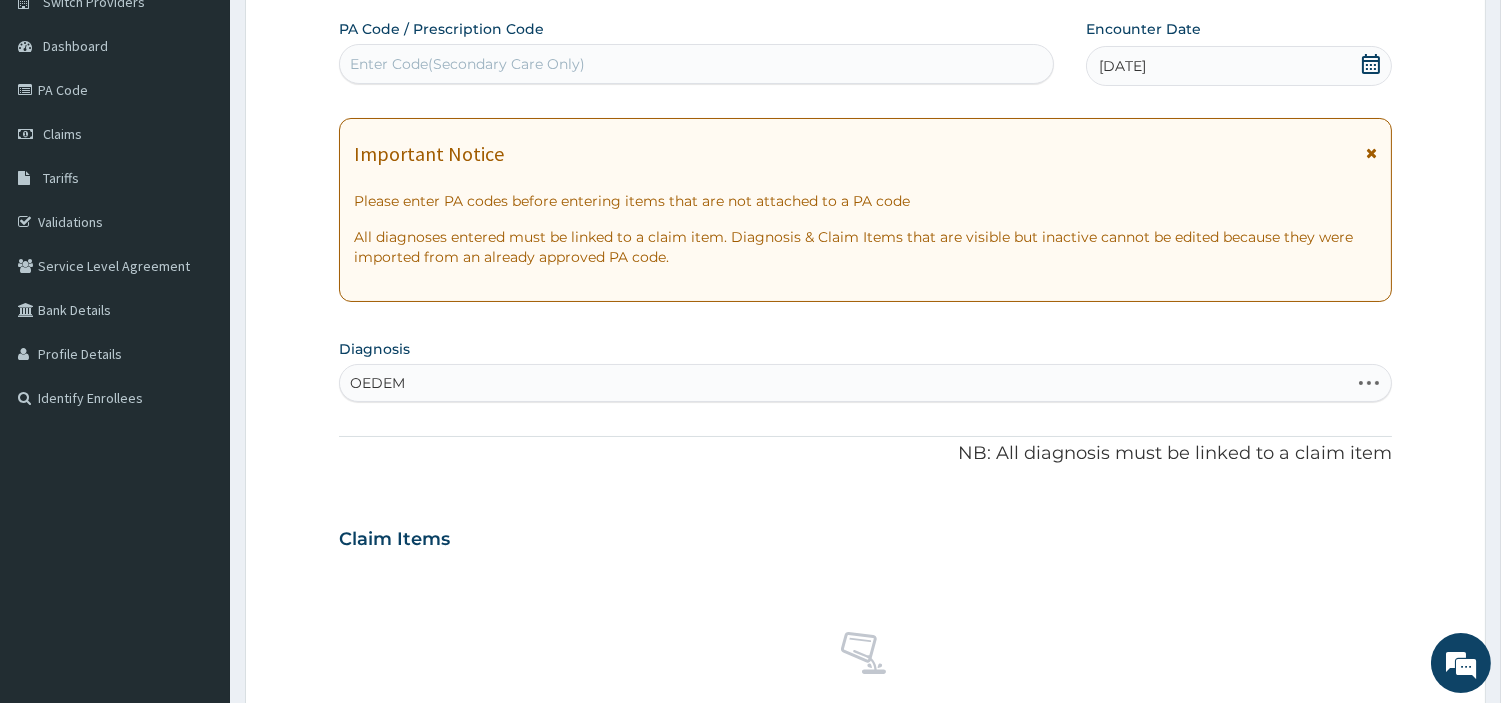 type on "OEDEMA" 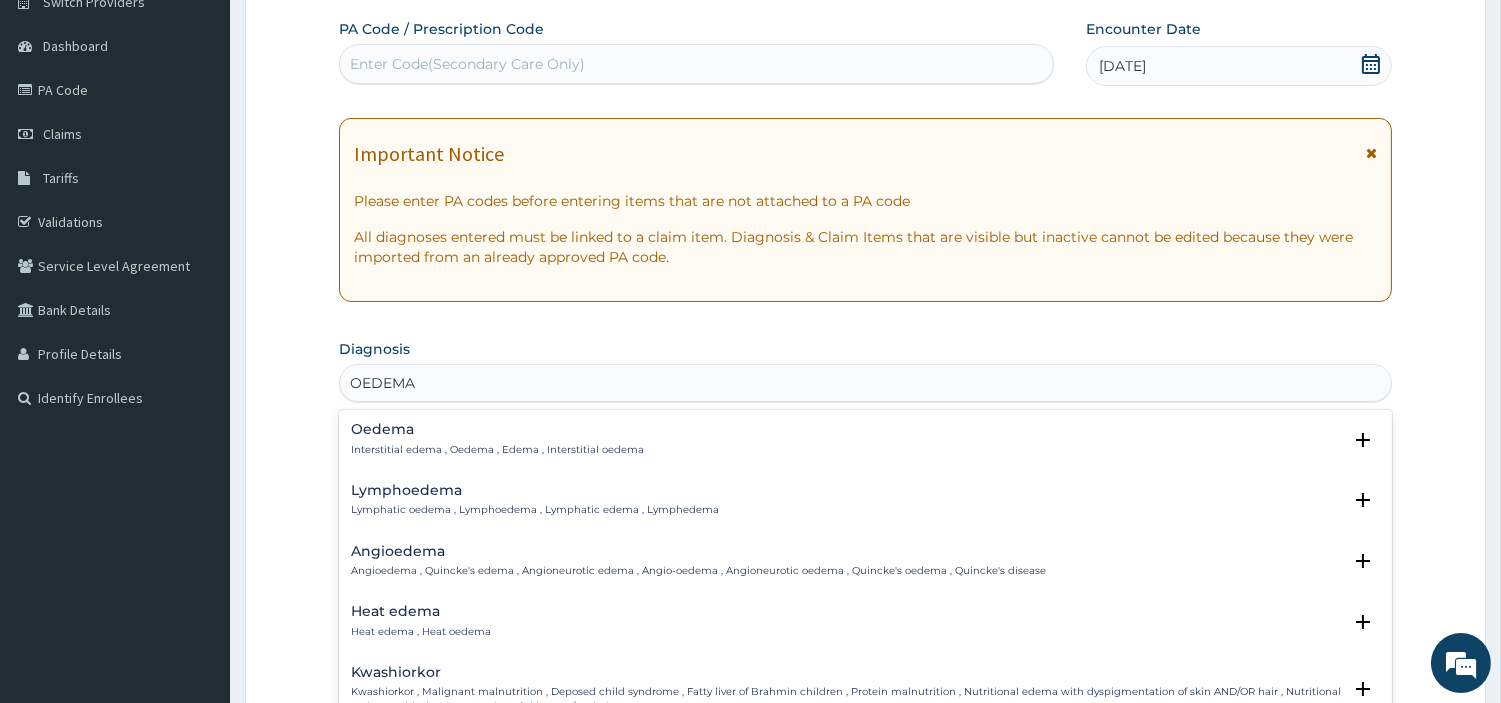 click on "Interstitial edema , Oedema , Edema , Interstitial oedema" at bounding box center (497, 450) 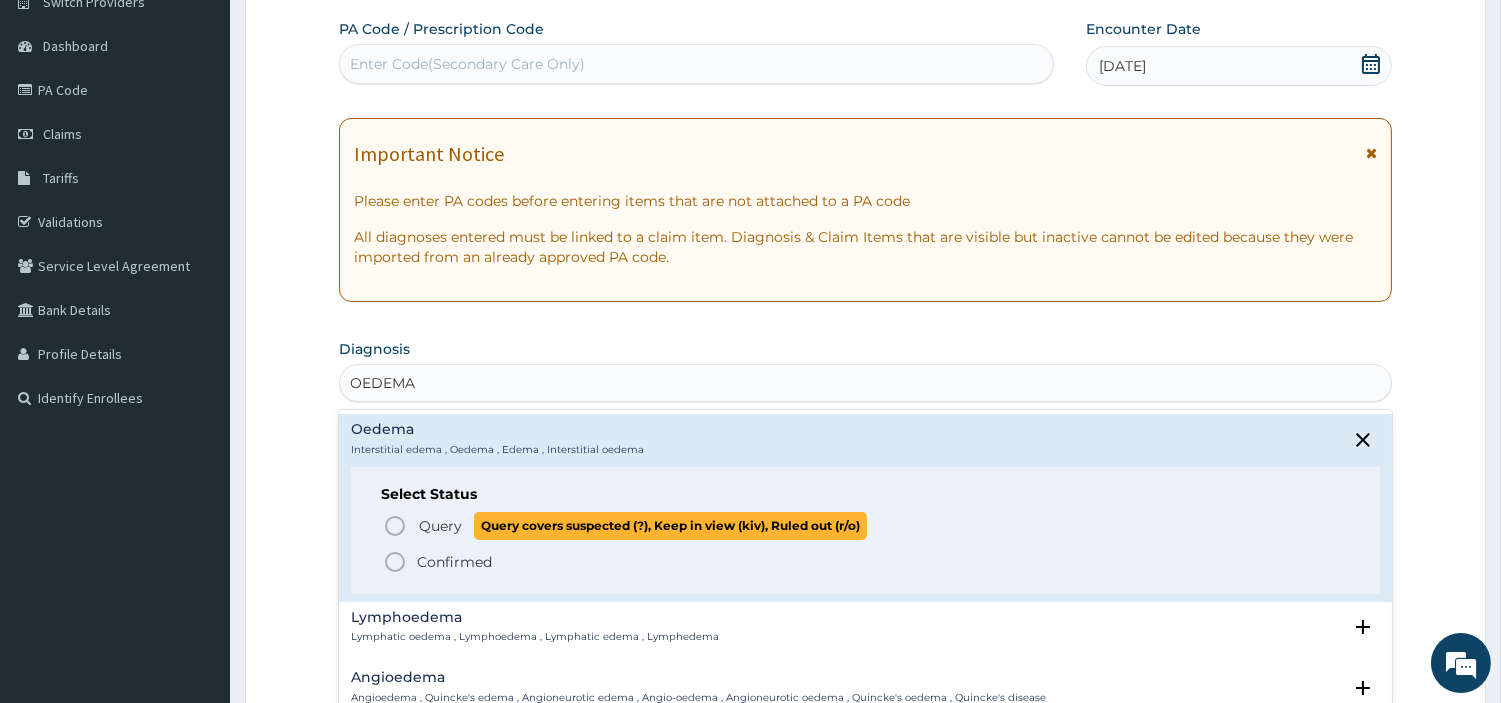 click on "Query" at bounding box center (440, 526) 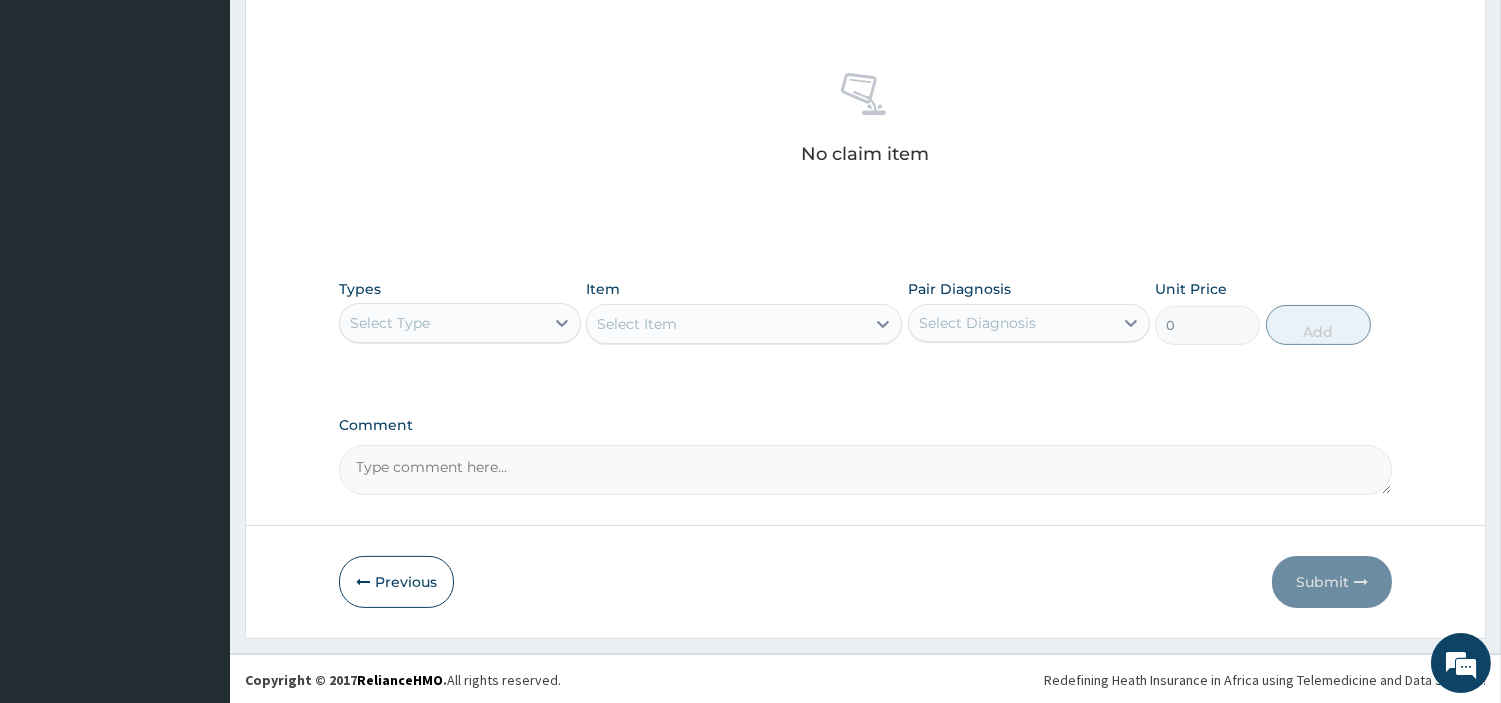 scroll, scrollTop: 738, scrollLeft: 0, axis: vertical 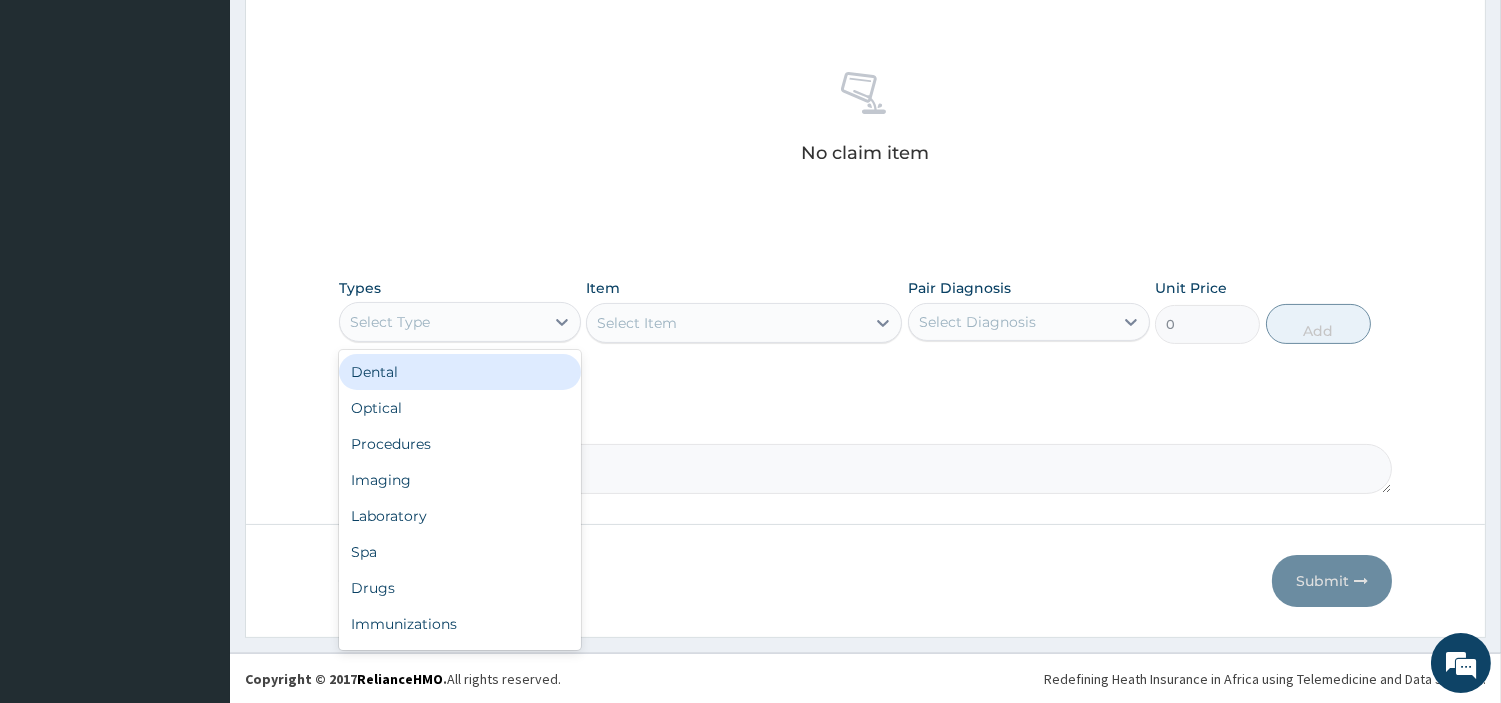 click on "Select Type" at bounding box center [442, 322] 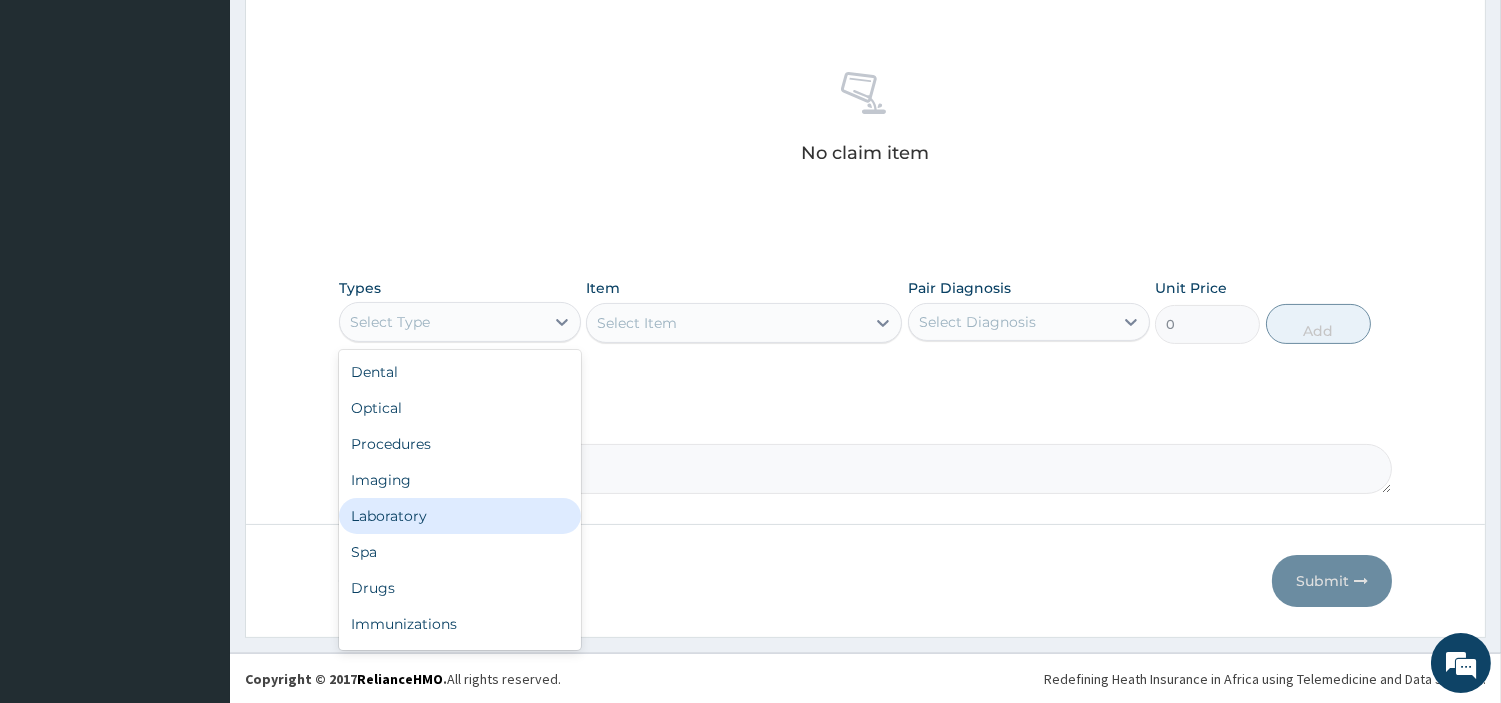 click on "Laboratory" at bounding box center (460, 516) 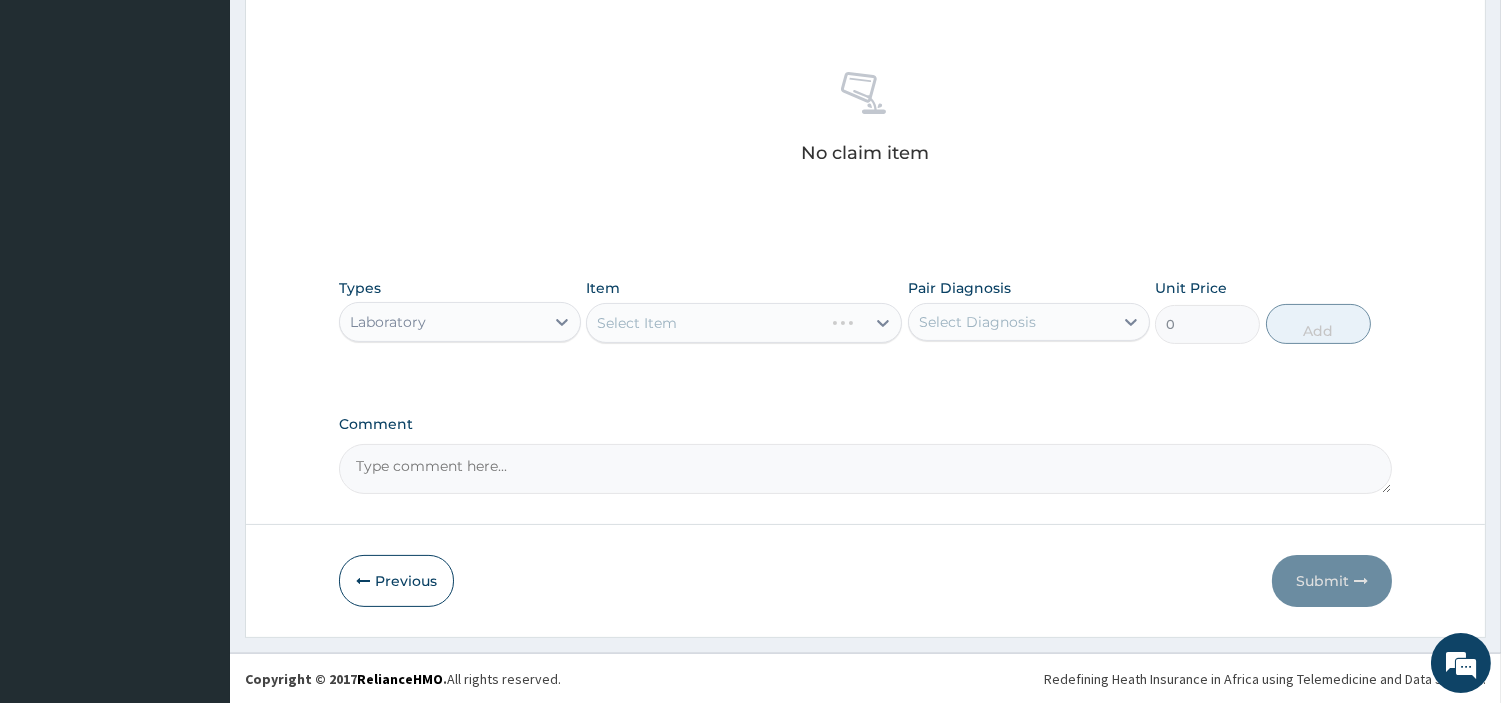 click on "Comment" at bounding box center [865, 469] 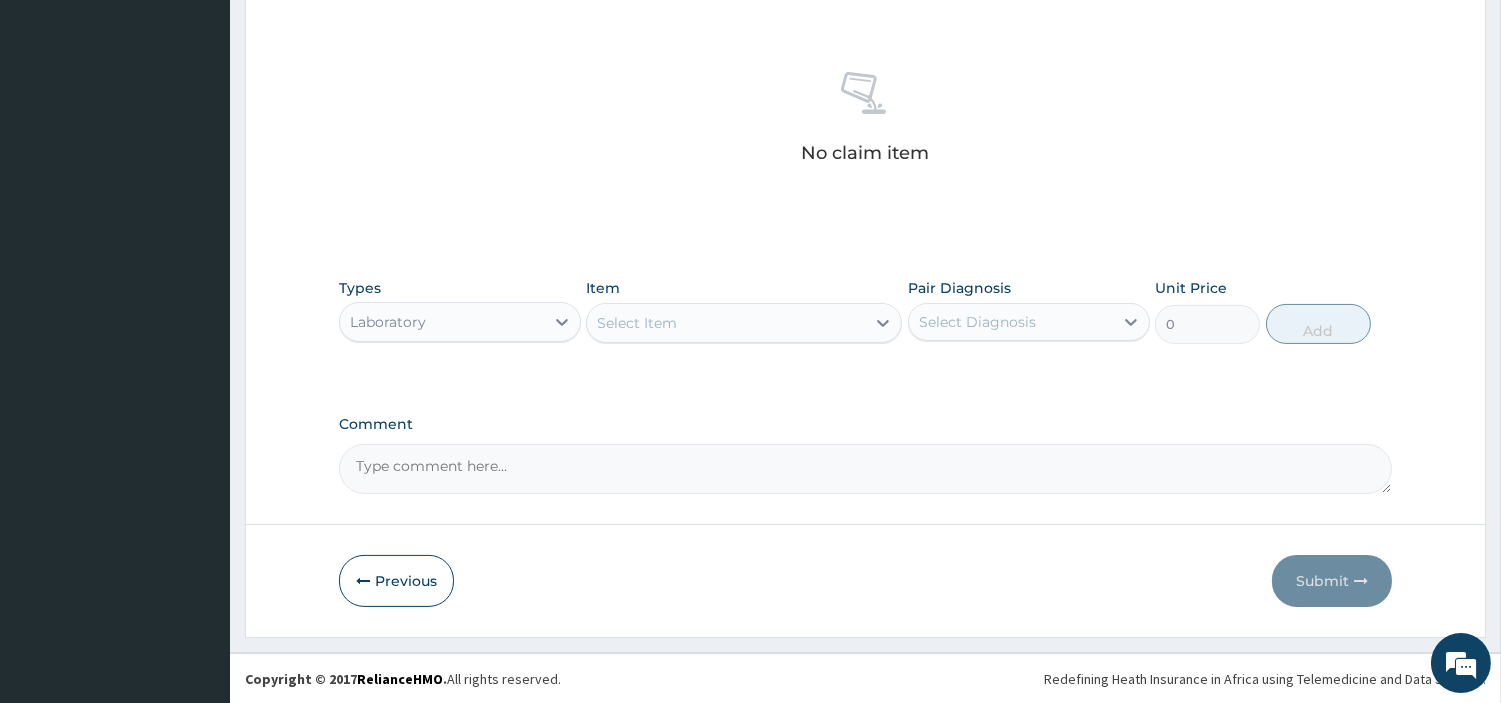 paste on "PA/82EC41" 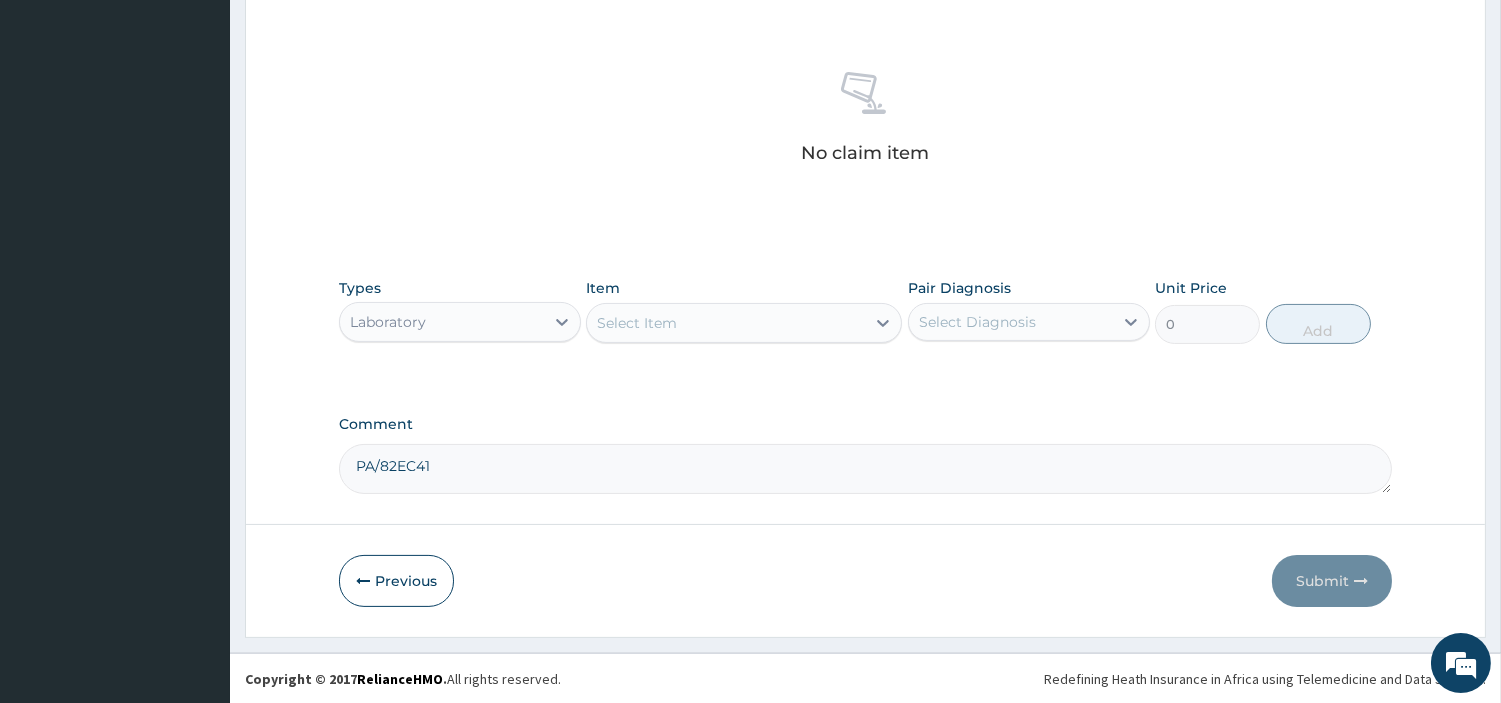 type on "PA/82EC41" 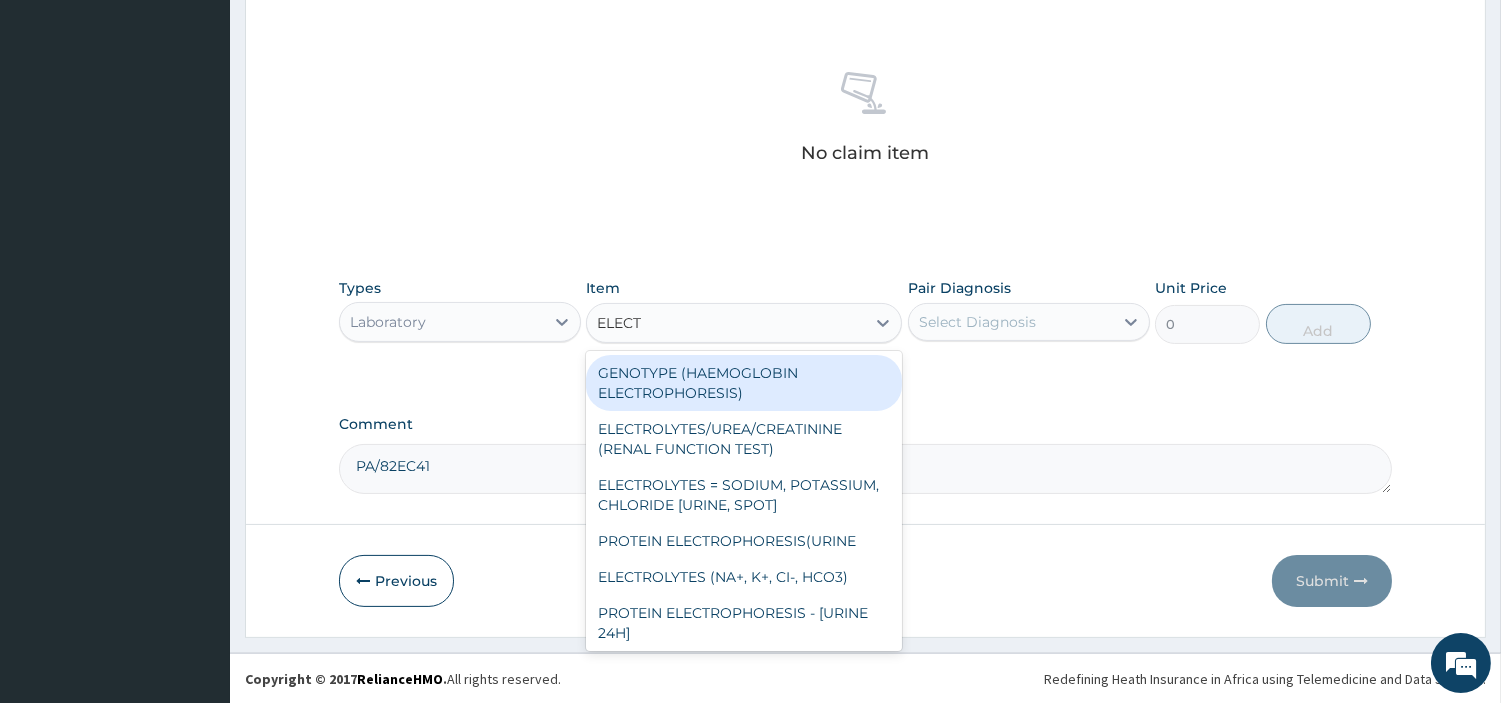 type on "ELECTR" 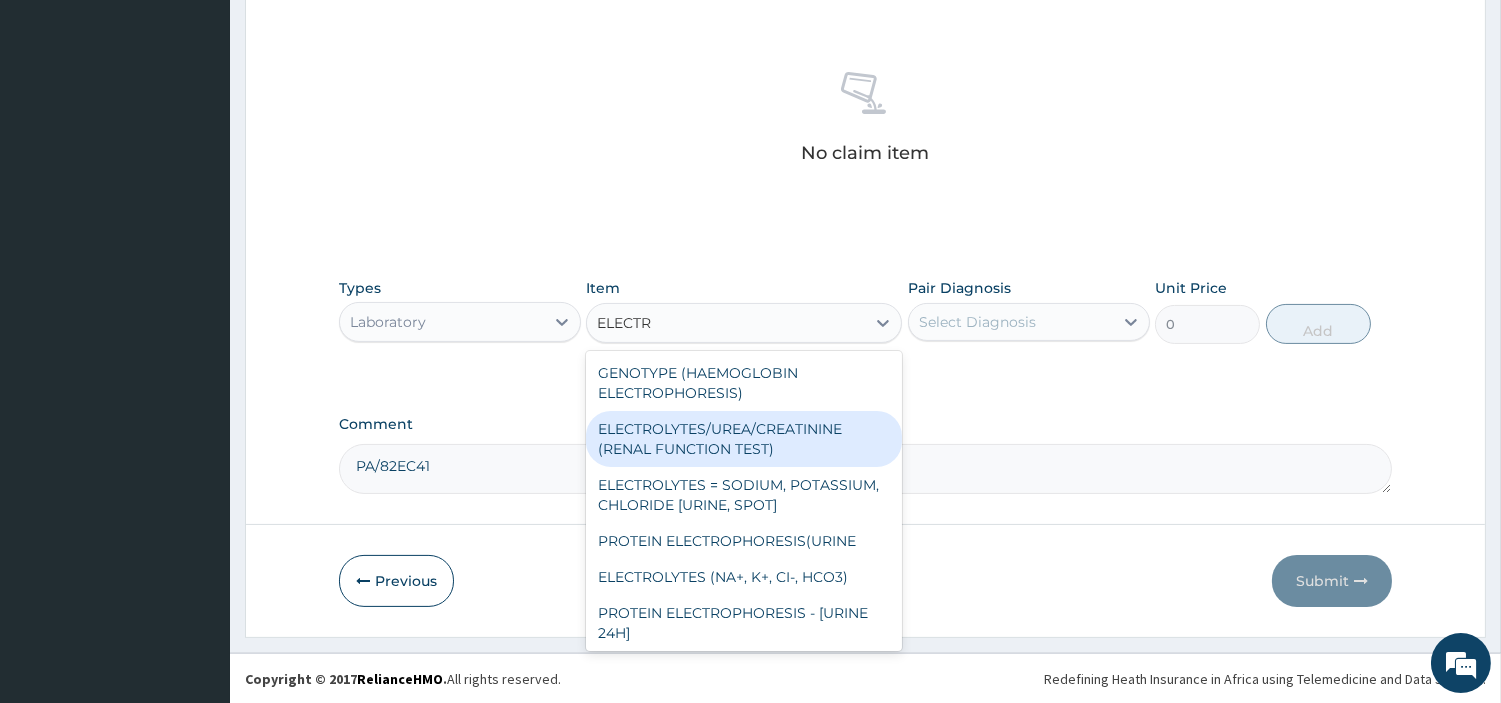 click on "ELECTROLYTES/UREA/CREATININE (RENAL FUNCTION TEST)" at bounding box center (744, 439) 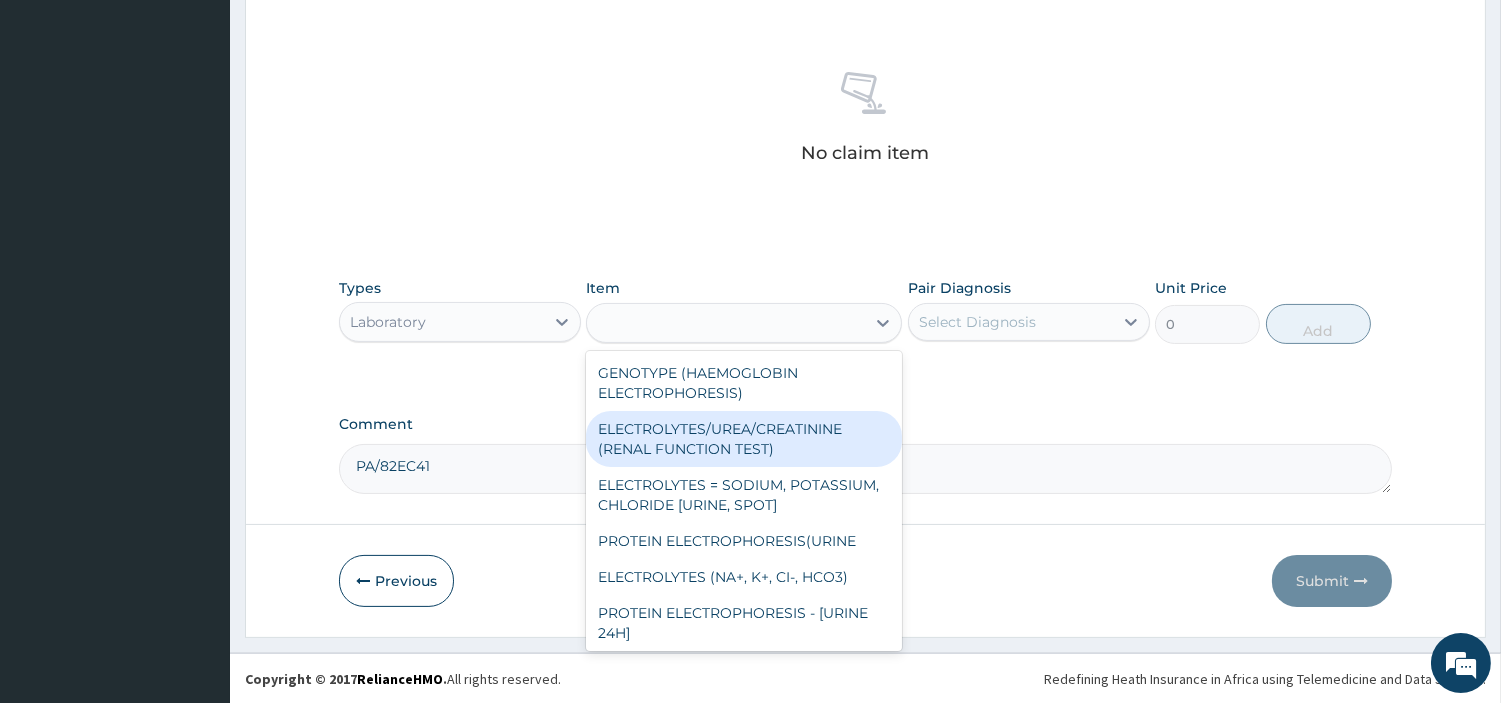 type on "8775" 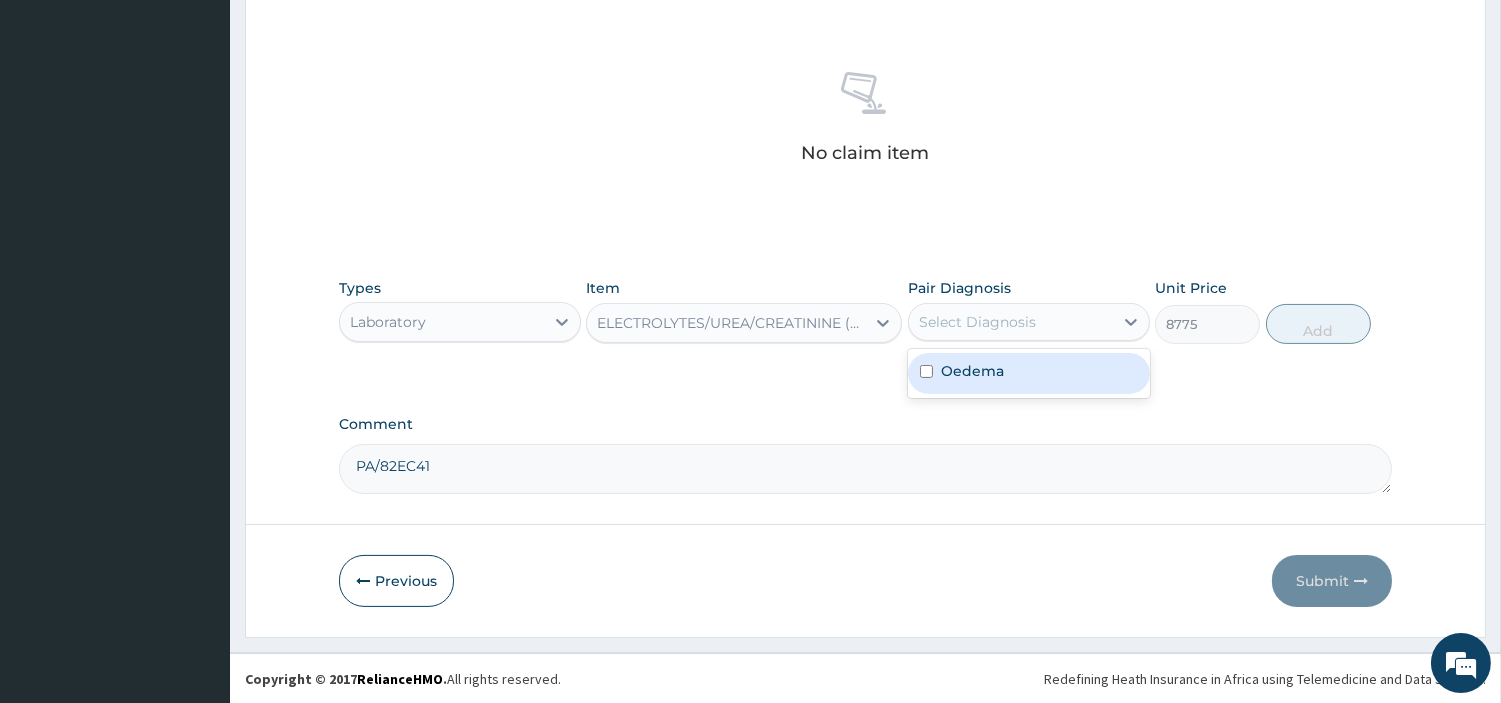 click on "Select Diagnosis" at bounding box center [1011, 322] 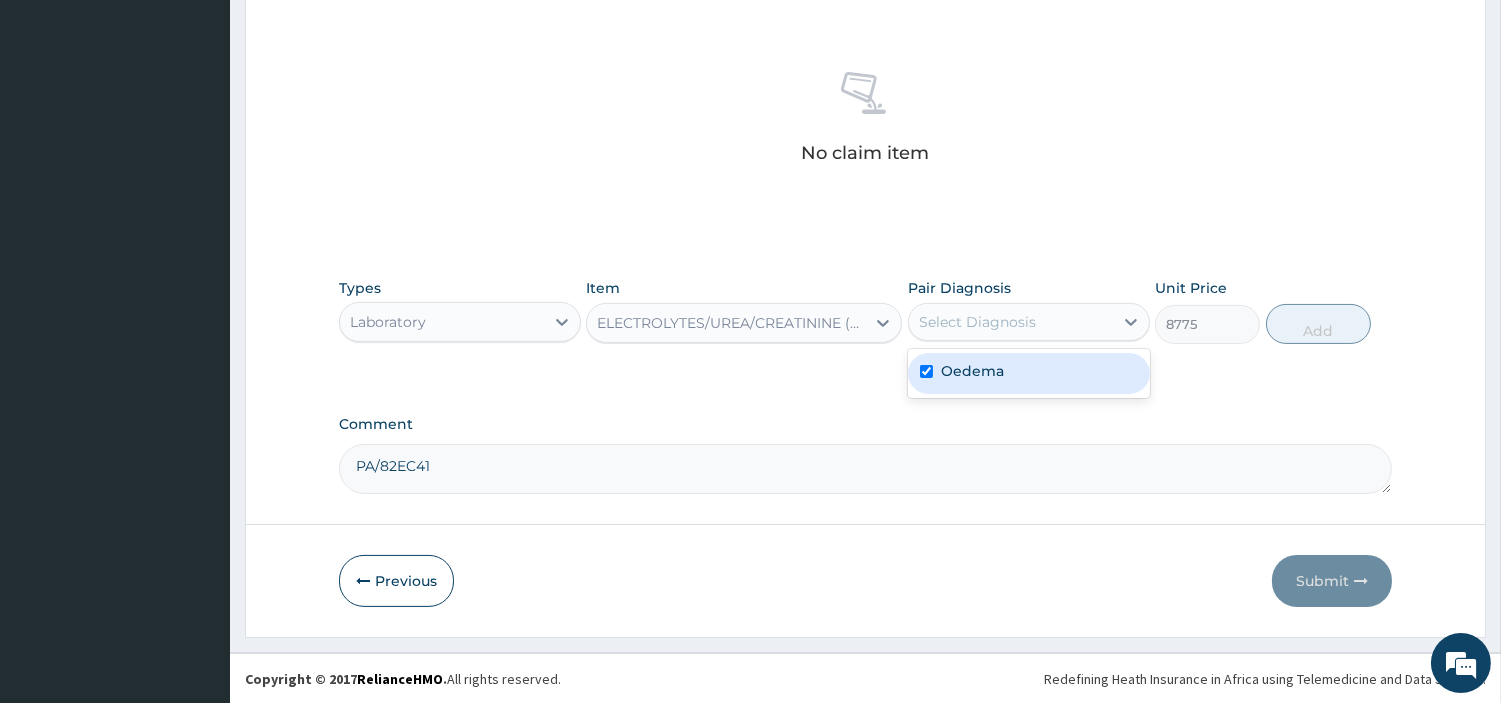 checkbox on "true" 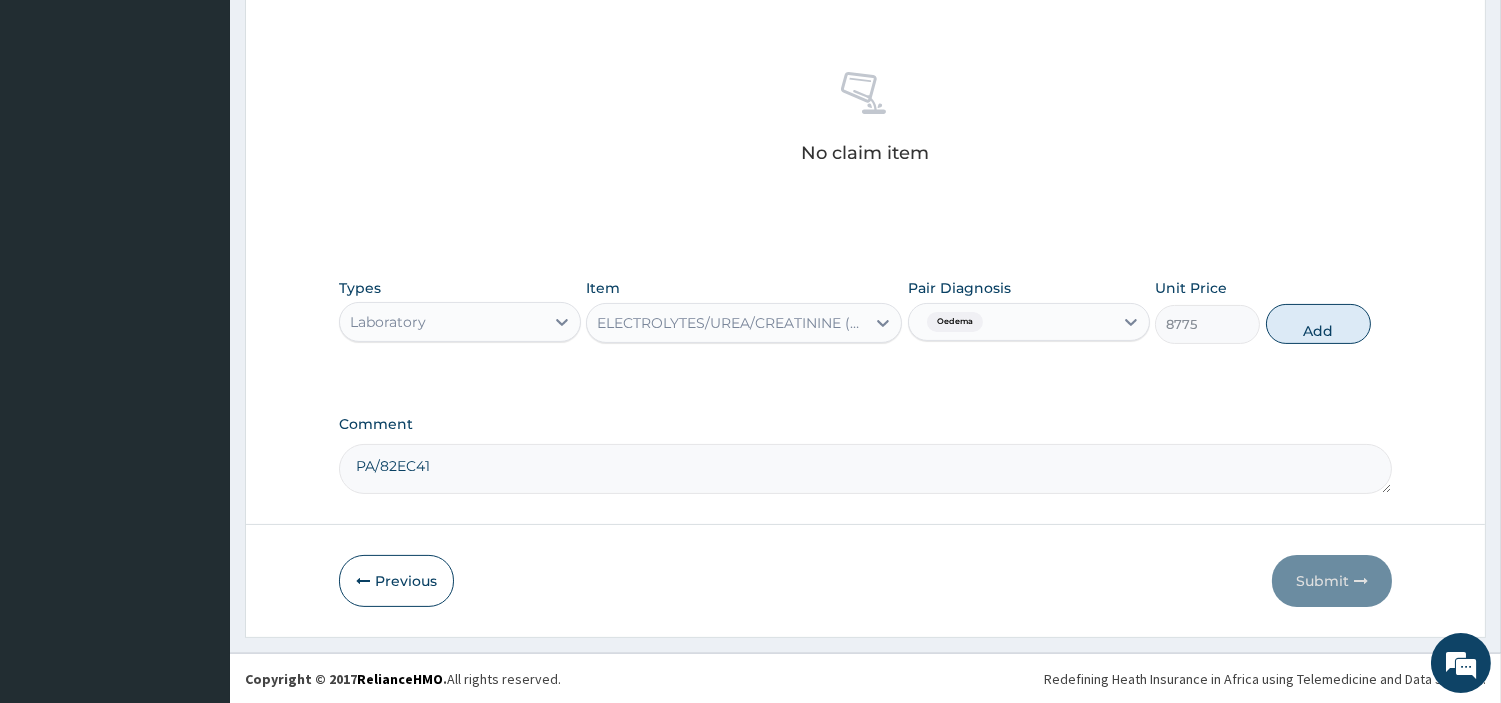 click on "Types Laboratory Item ELECTROLYTES/UREA/CREATININE (RENAL FUNCTION TEST) Pair Diagnosis Oedema Unit Price 8775 Add" at bounding box center (865, 311) 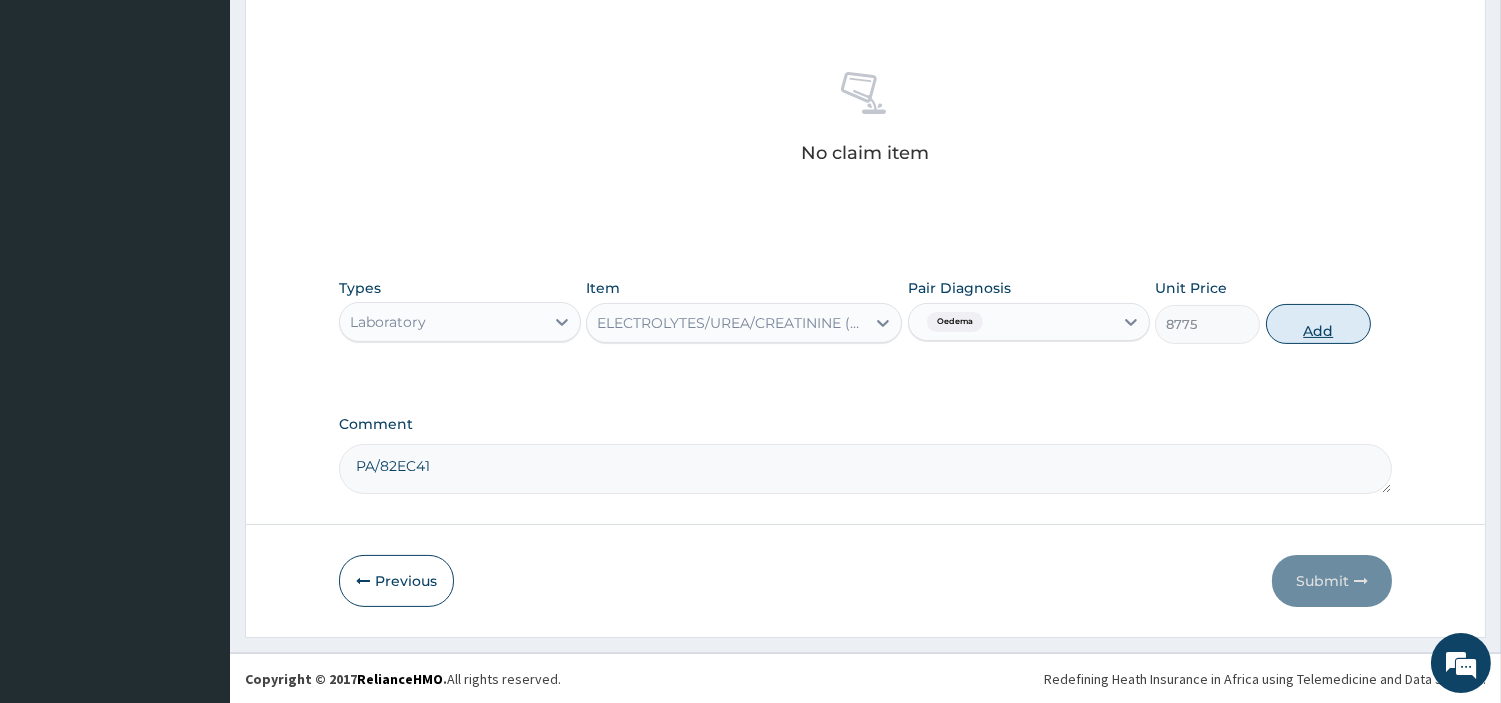 click on "Add" at bounding box center [1318, 324] 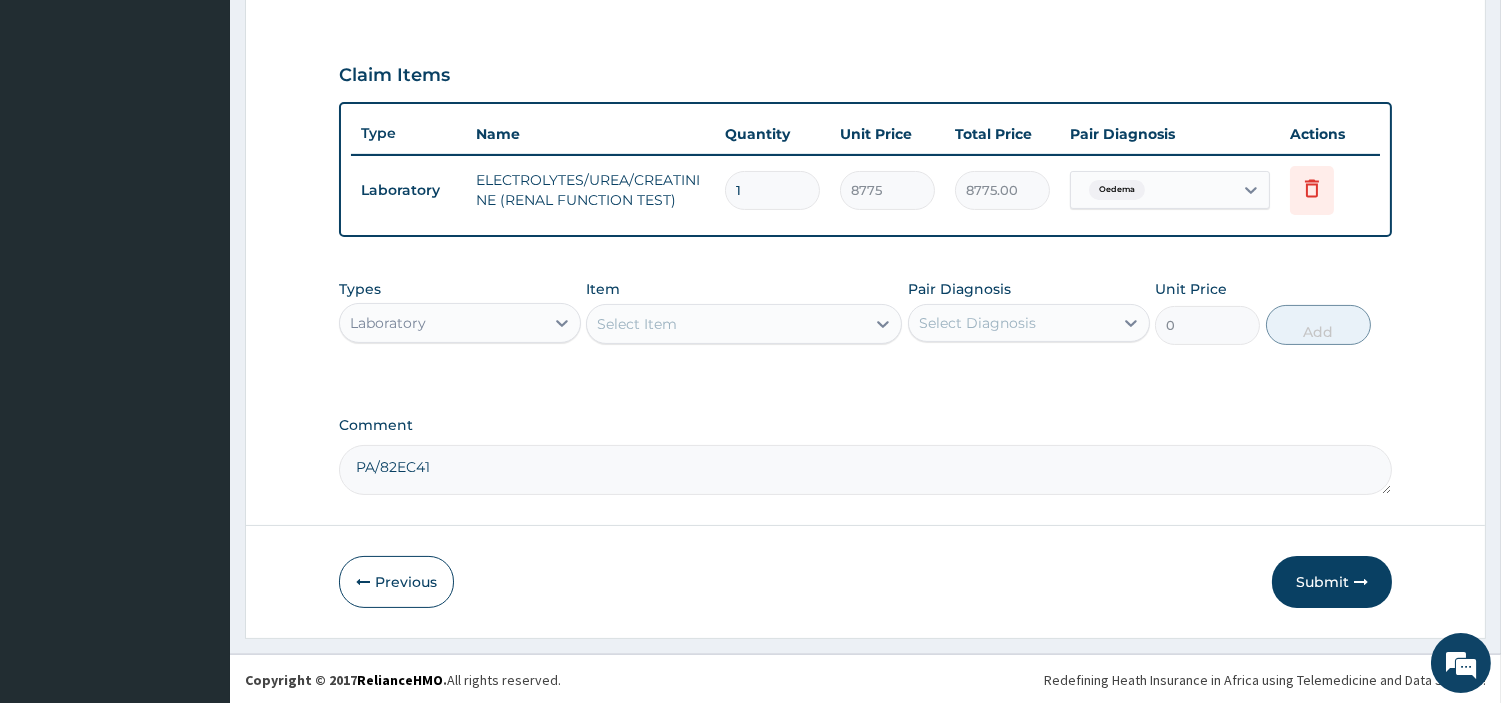 click on "Submit" at bounding box center (1332, 582) 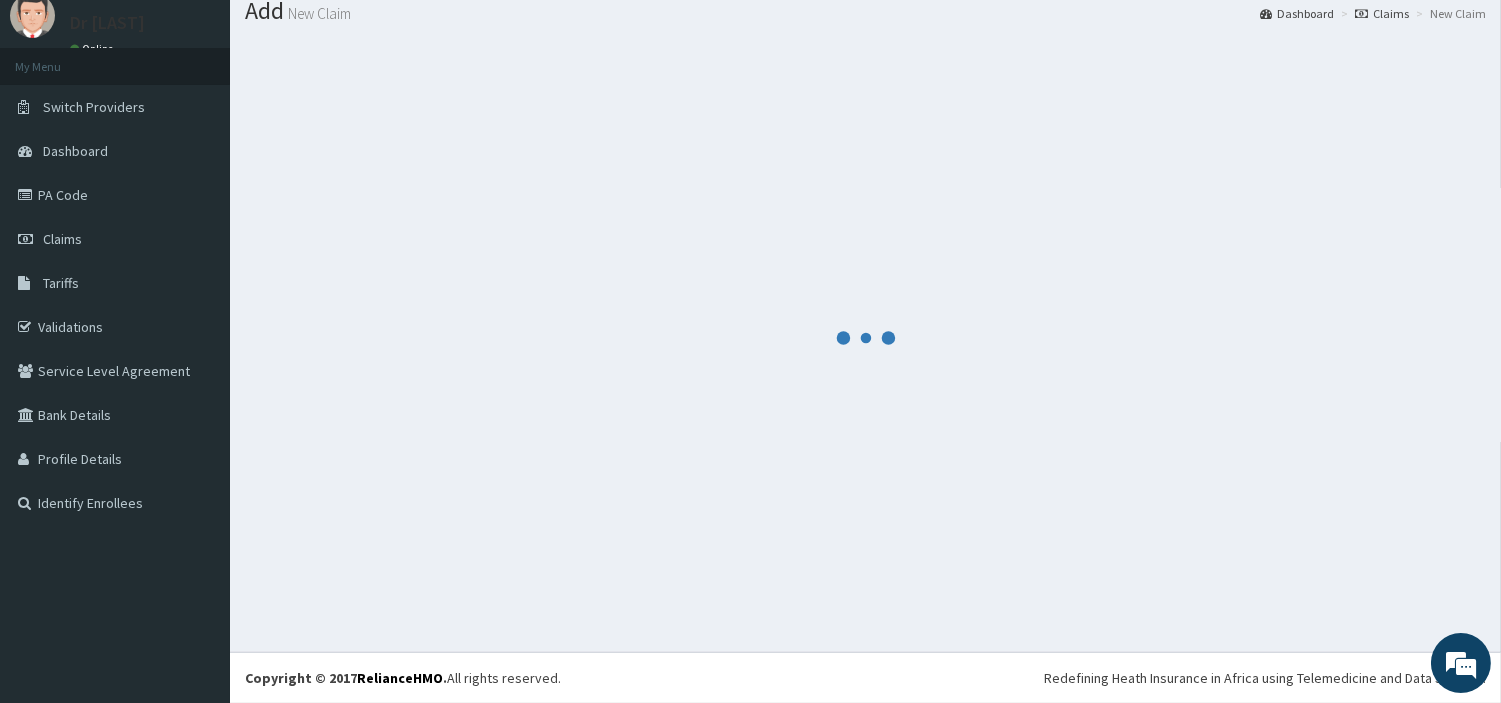 scroll, scrollTop: 66, scrollLeft: 0, axis: vertical 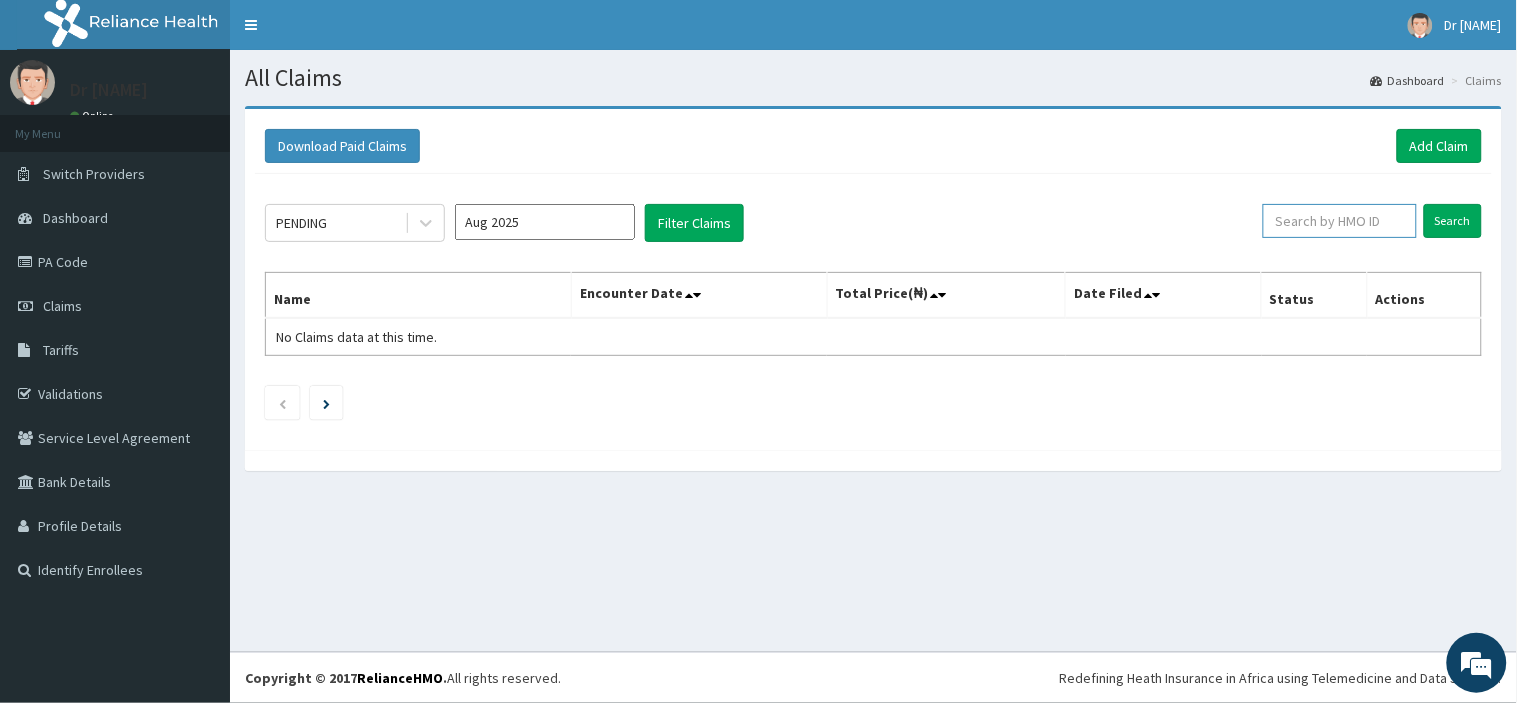 click at bounding box center (1340, 221) 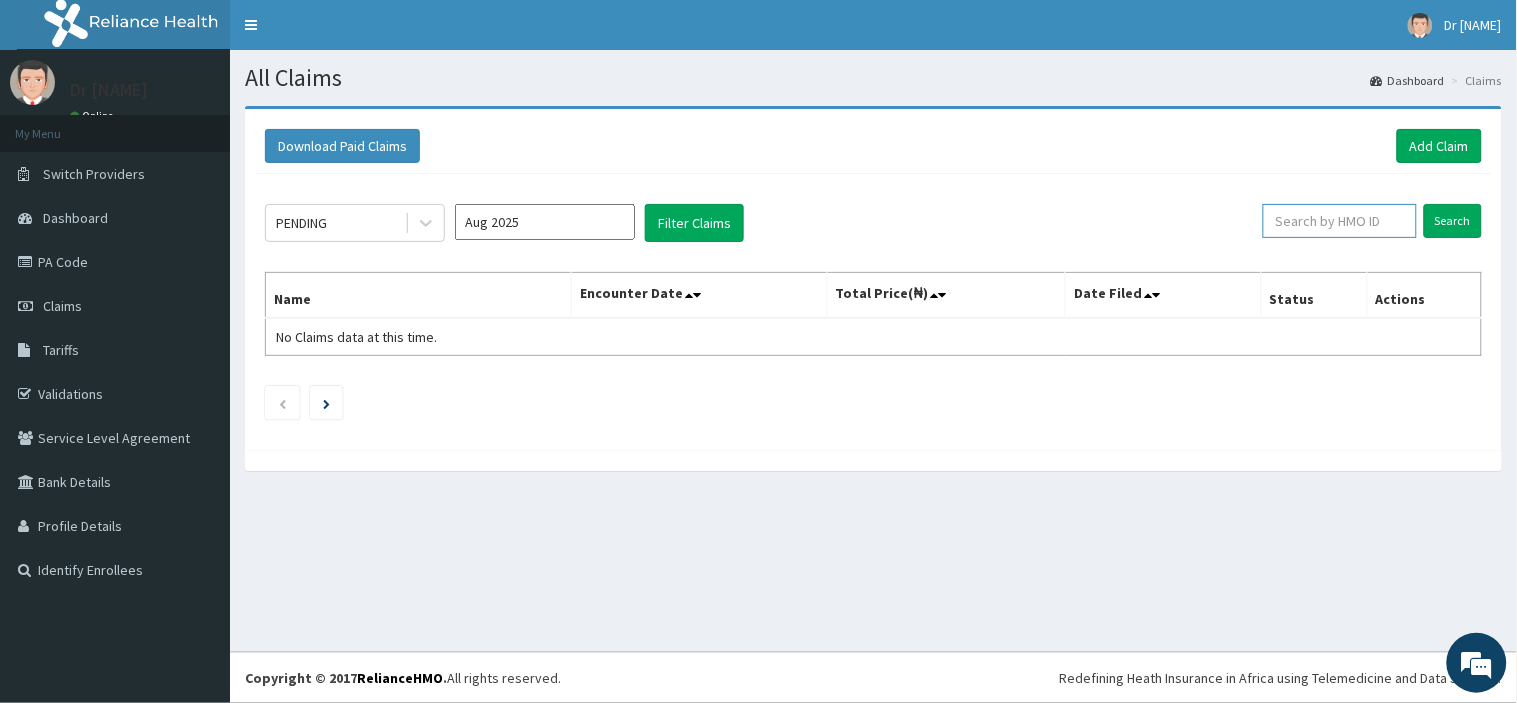 paste on "CFO/10025/A" 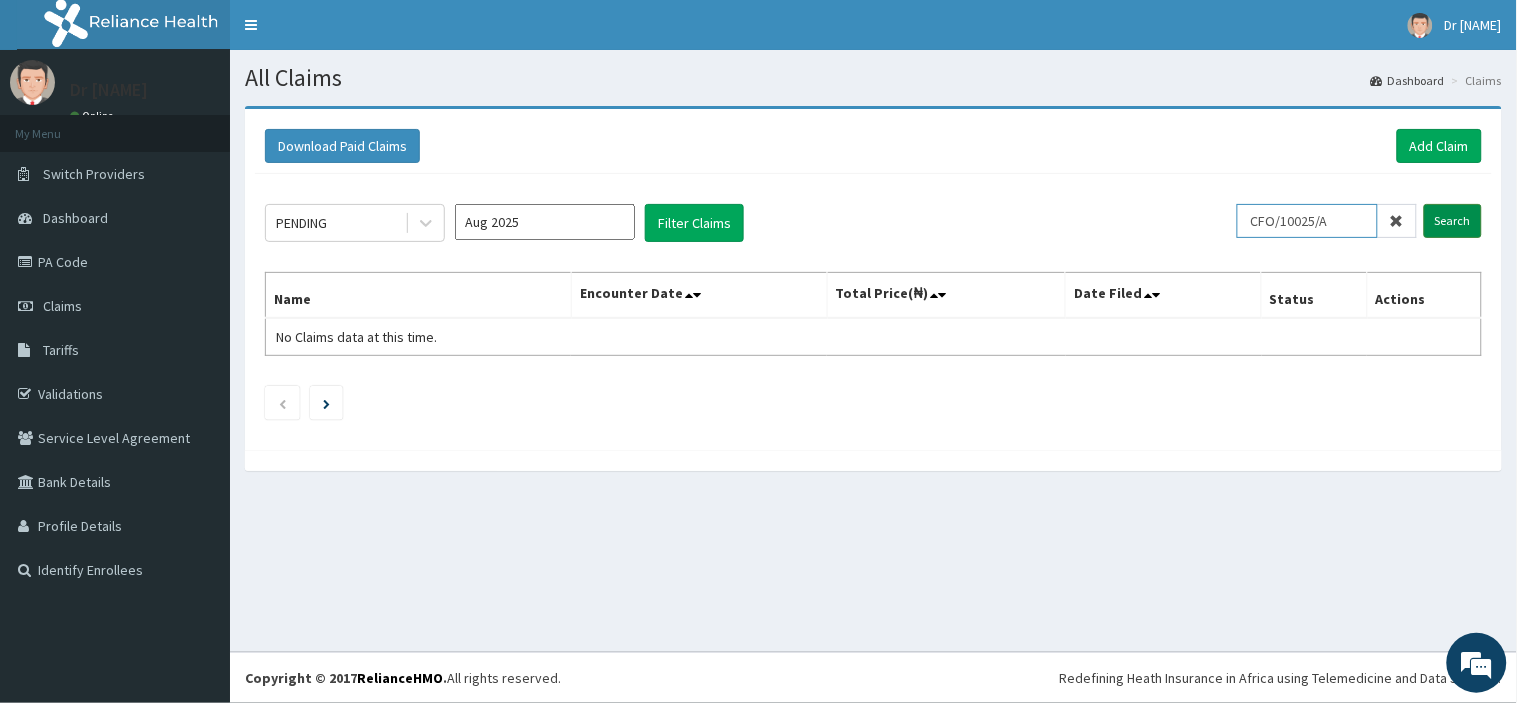 type on "CFO/10025/A" 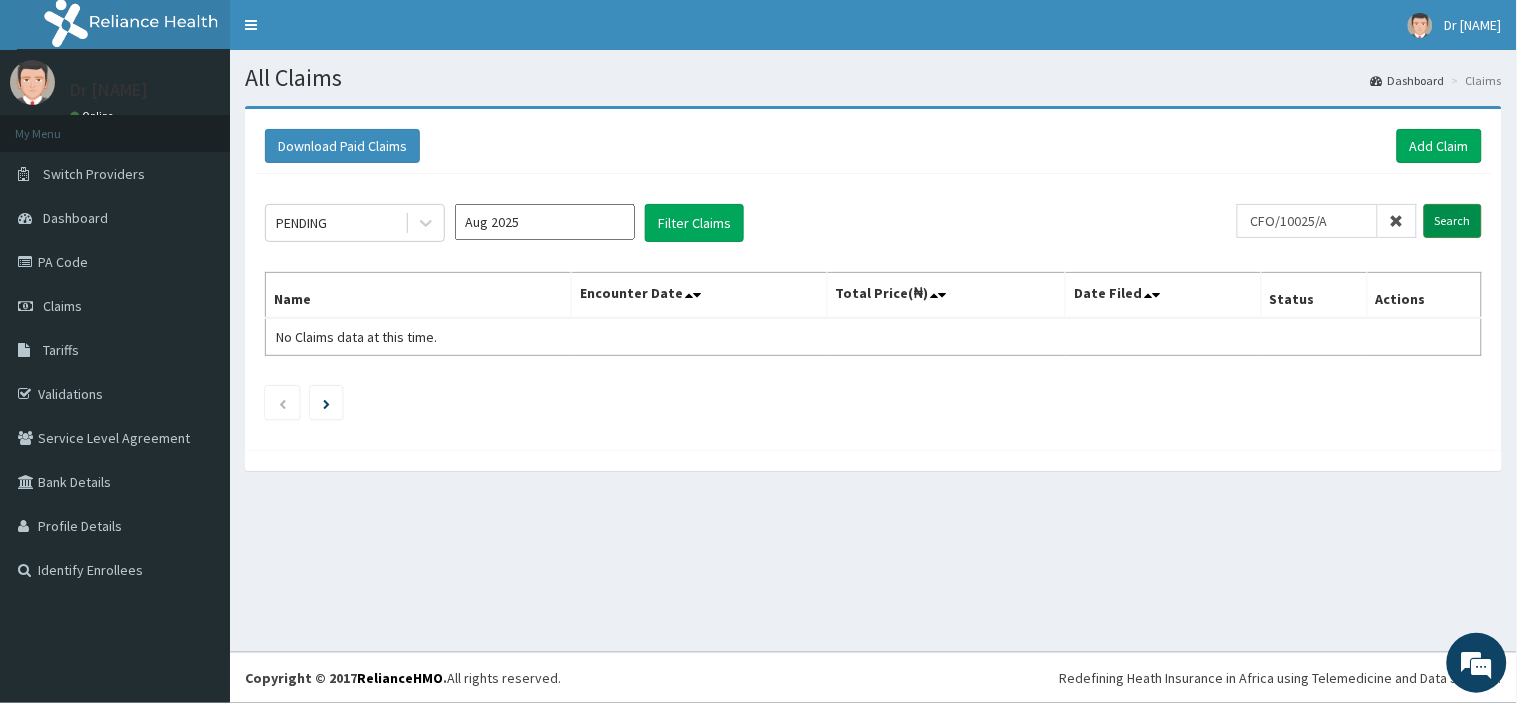 click on "Search" at bounding box center (1453, 221) 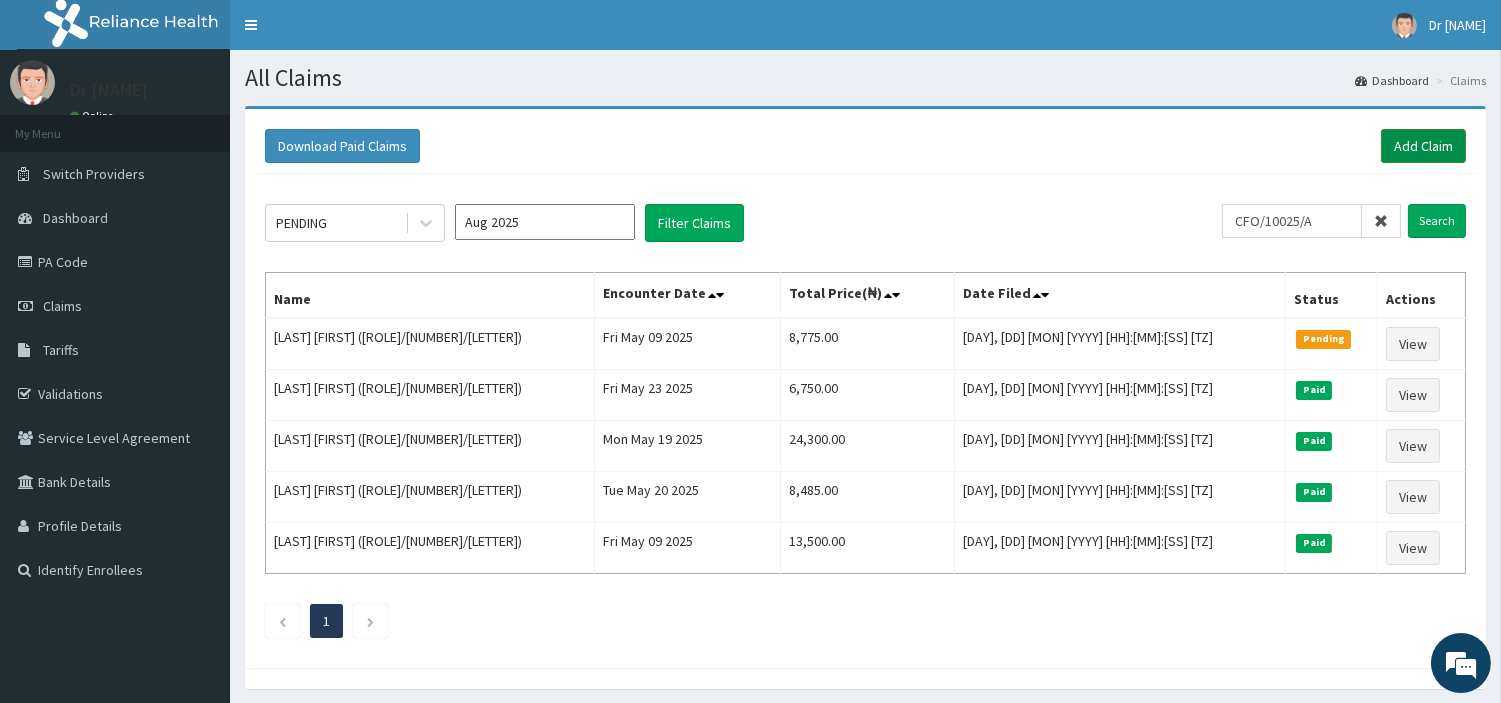 click on "Add Claim" at bounding box center (1423, 146) 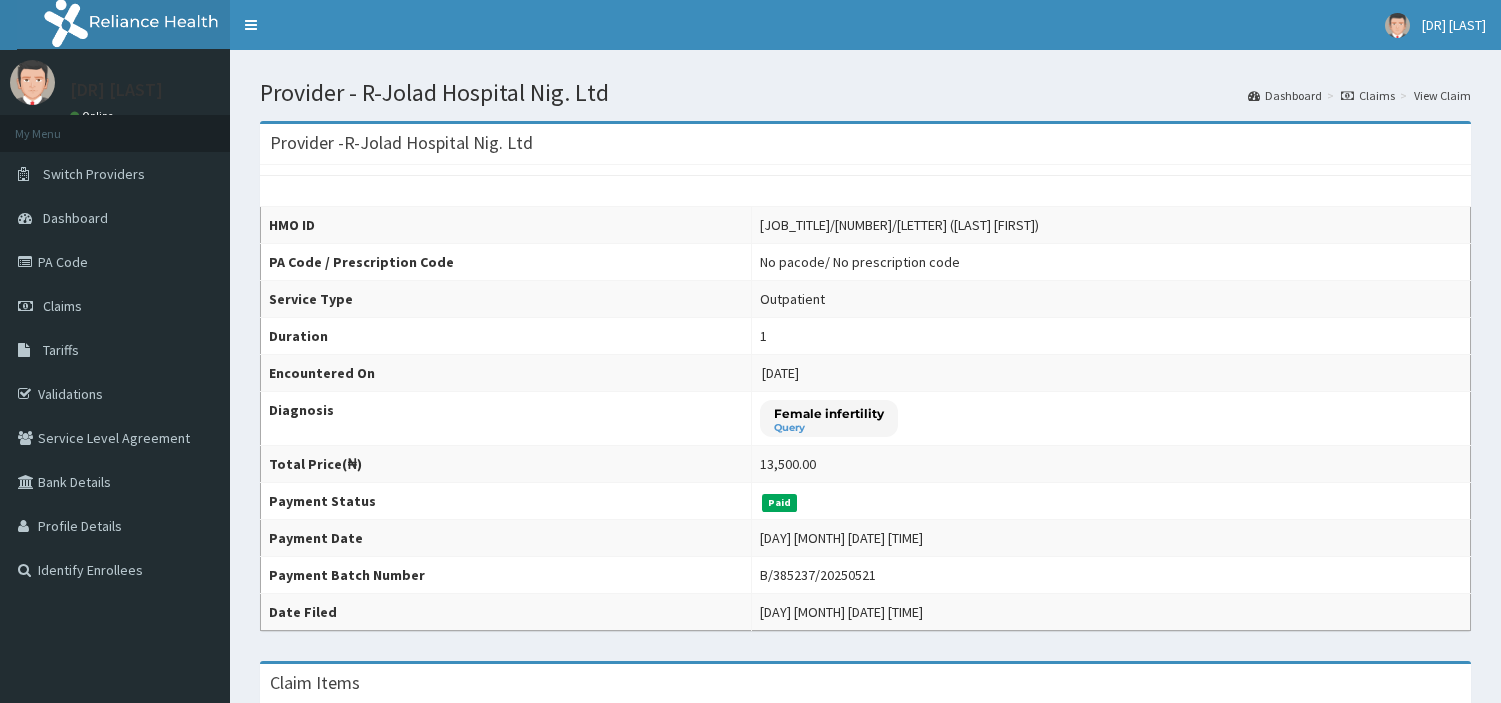 scroll, scrollTop: 0, scrollLeft: 0, axis: both 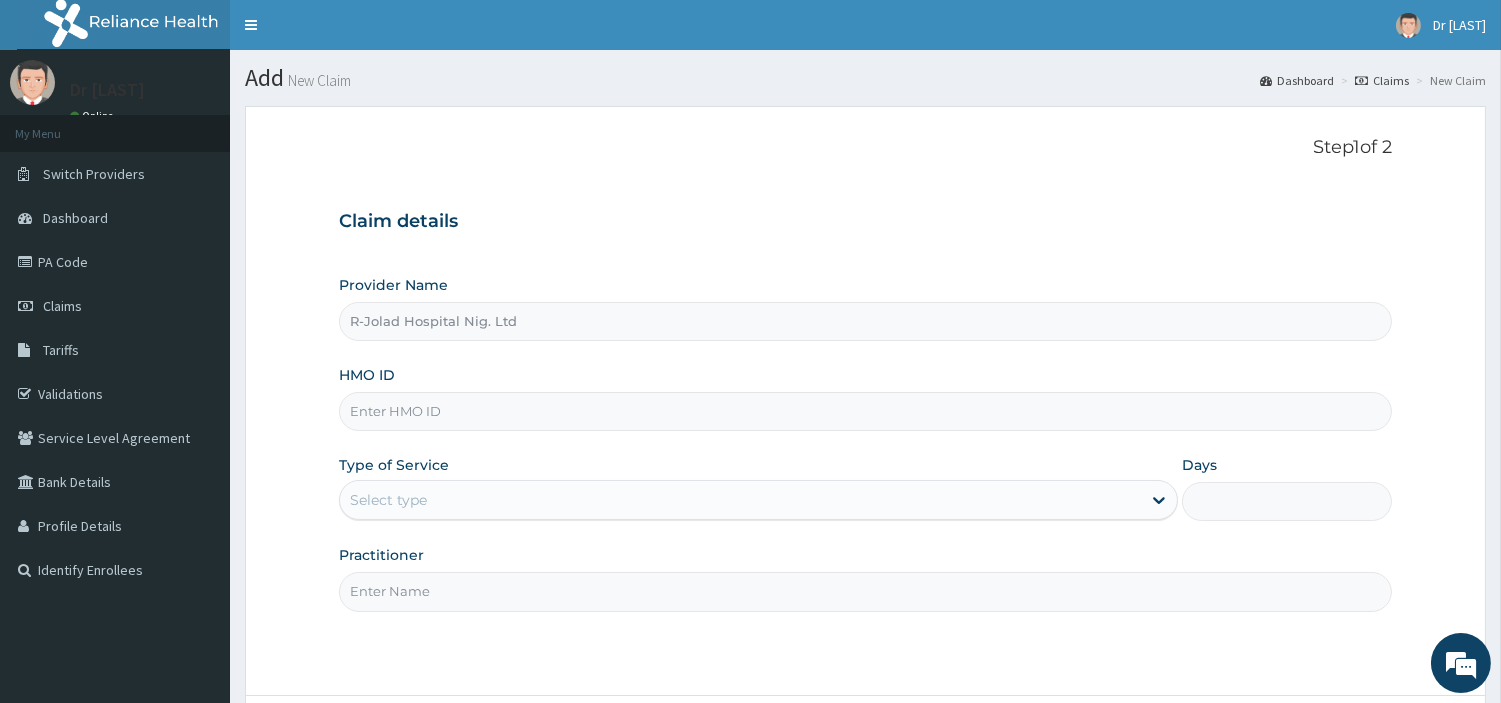 click on "HMO ID" at bounding box center (865, 411) 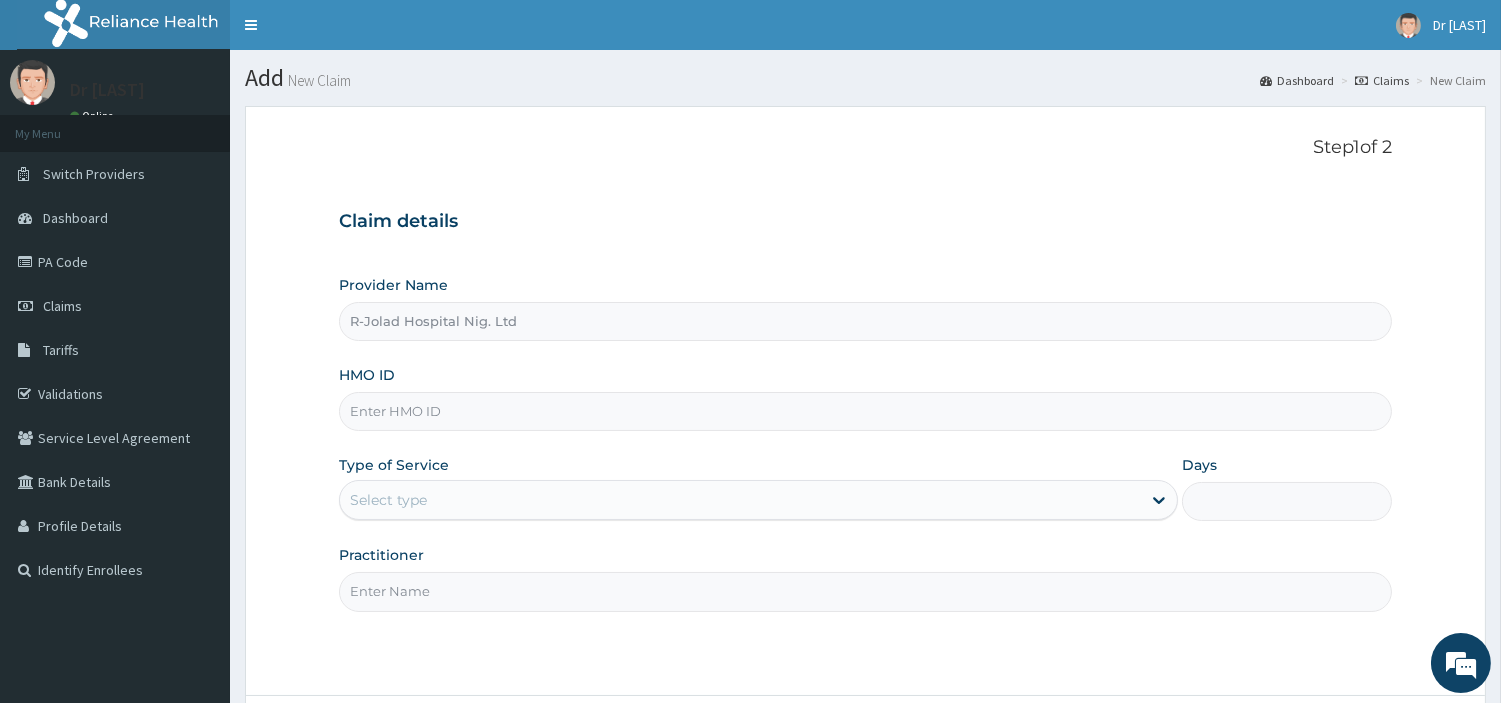 paste on "CFO/10025/A" 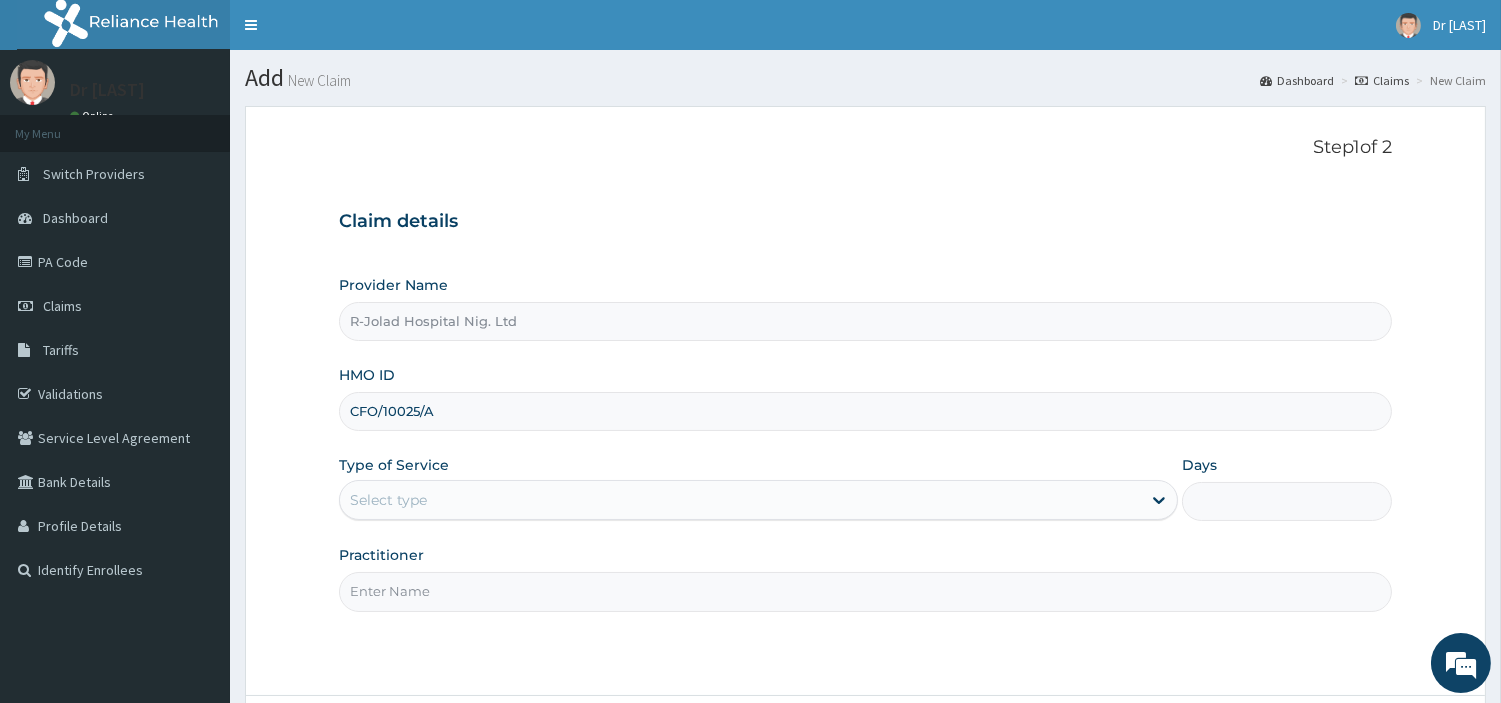 type on "CFO/10025/A" 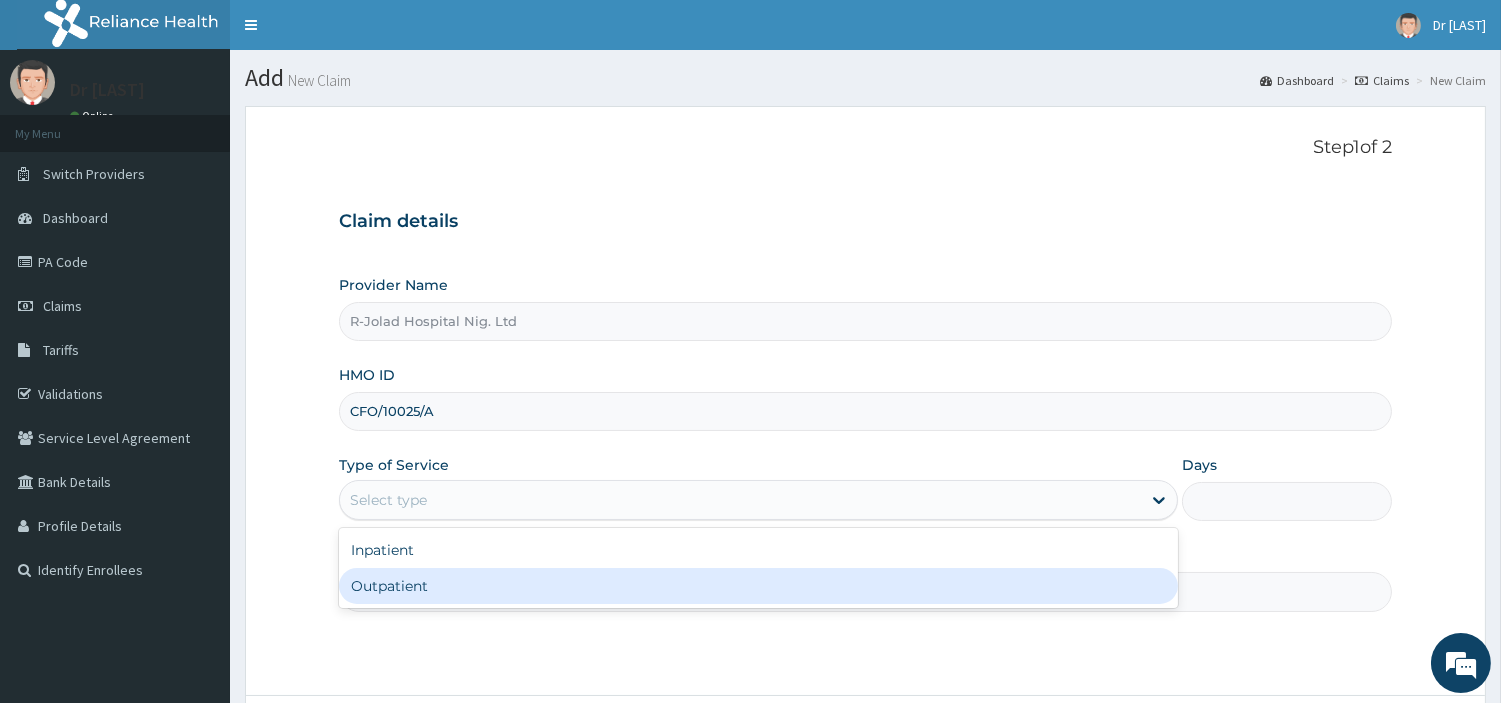 scroll, scrollTop: 0, scrollLeft: 0, axis: both 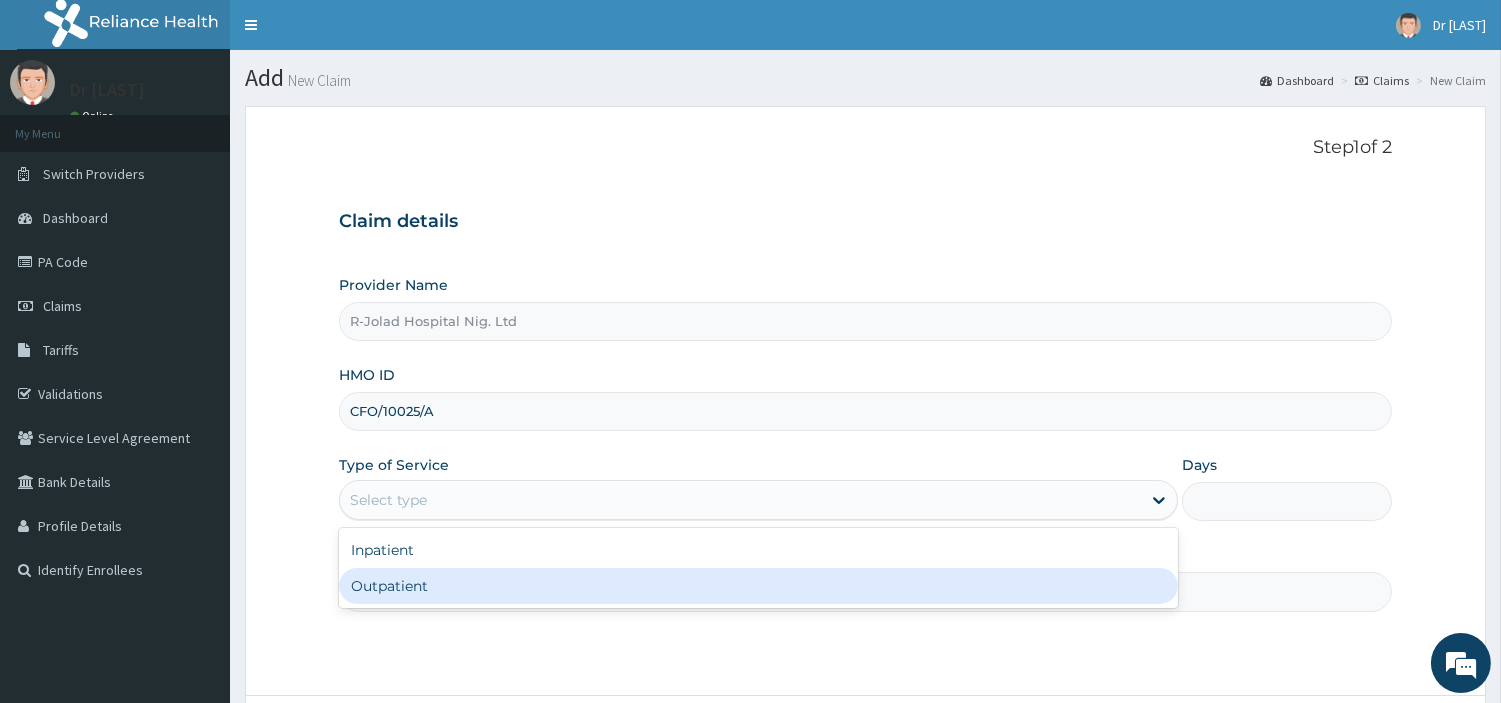 click on "Outpatient" at bounding box center [758, 586] 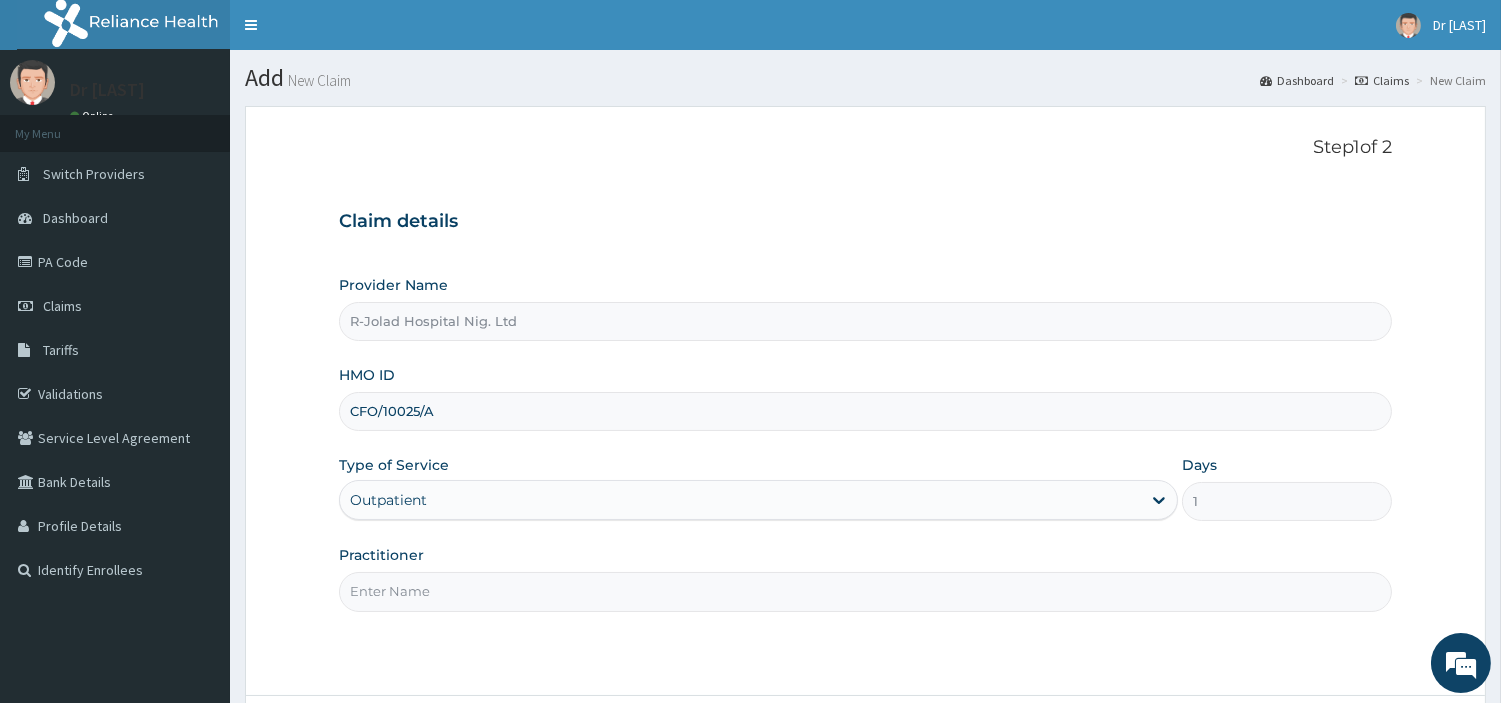 click on "Practitioner" at bounding box center (865, 591) 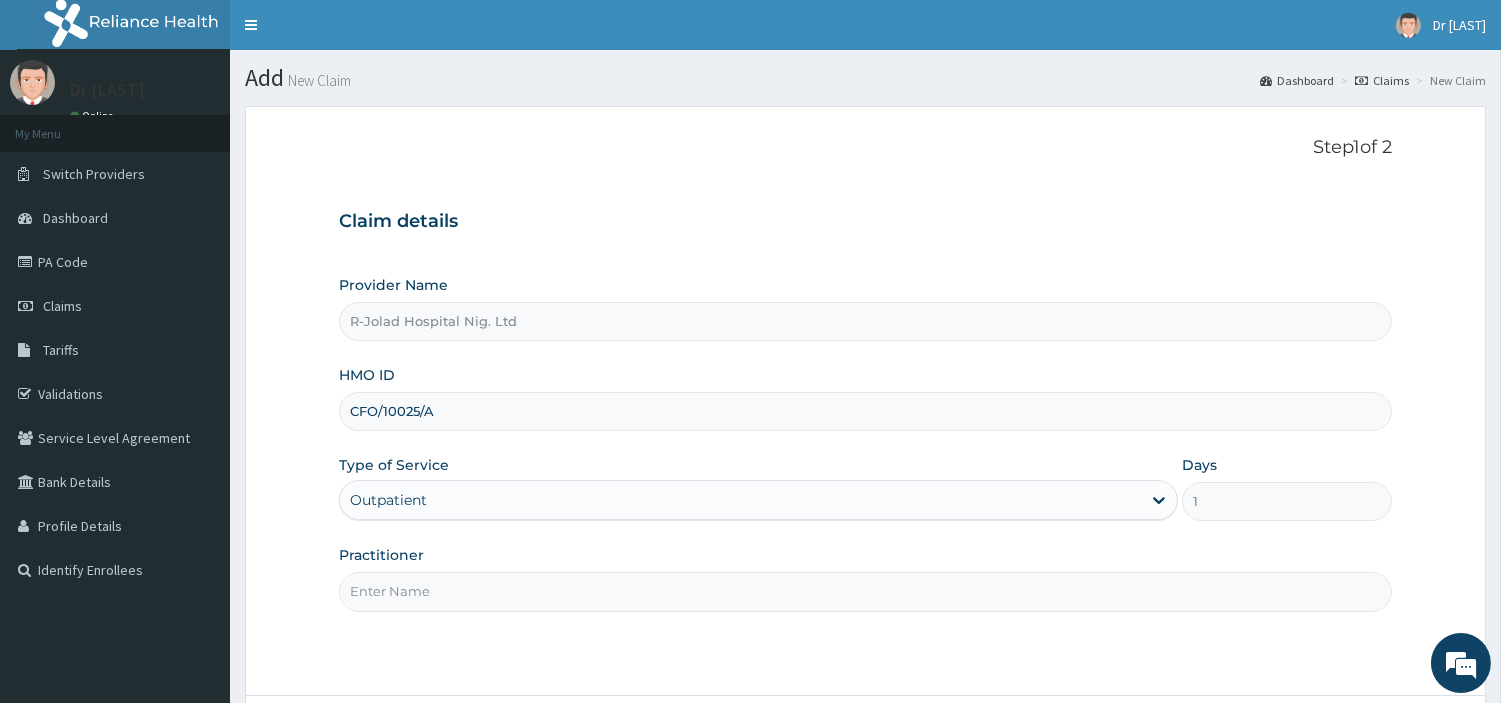 paste on "MICHAEL IYANA" 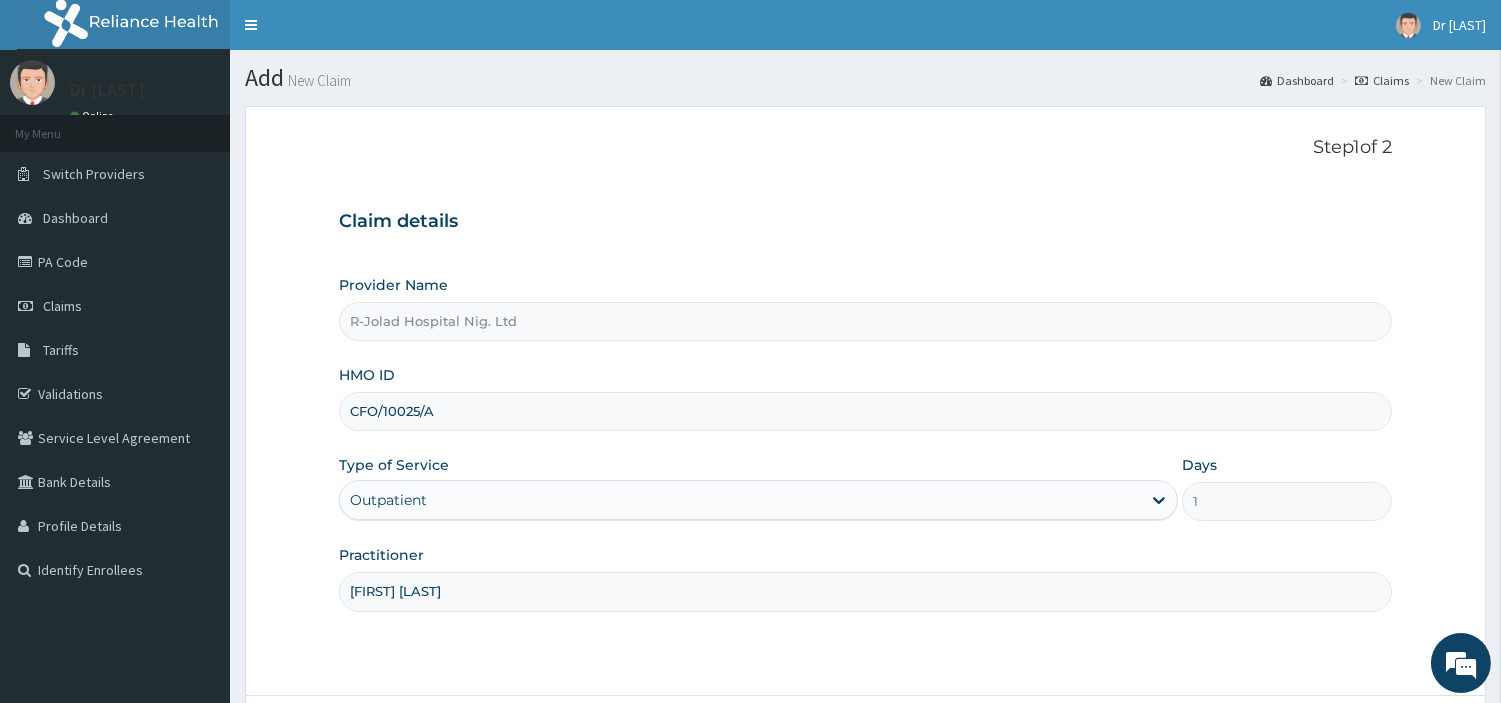 scroll, scrollTop: 172, scrollLeft: 0, axis: vertical 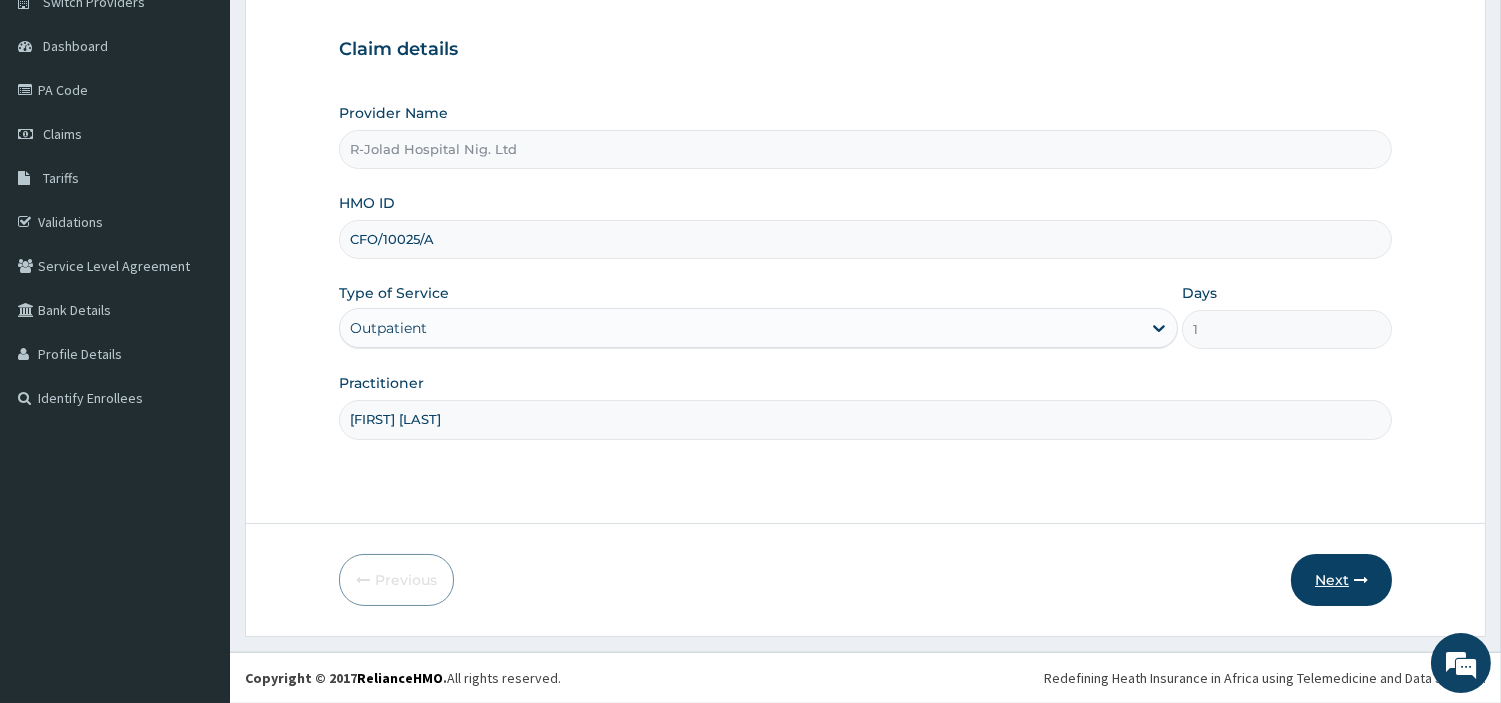 type on "MICHAEL IYANA" 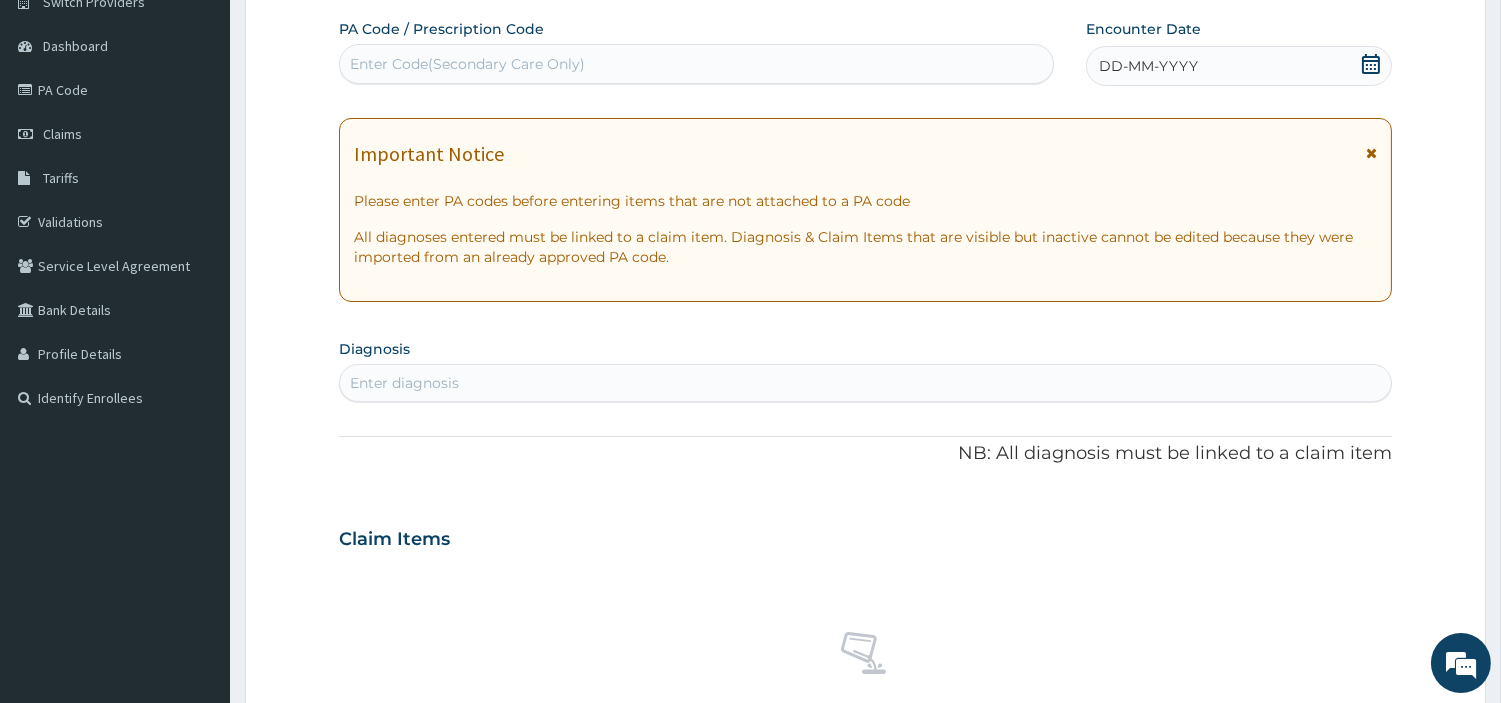 click on "Enter Code(Secondary Care Only)" at bounding box center (696, 64) 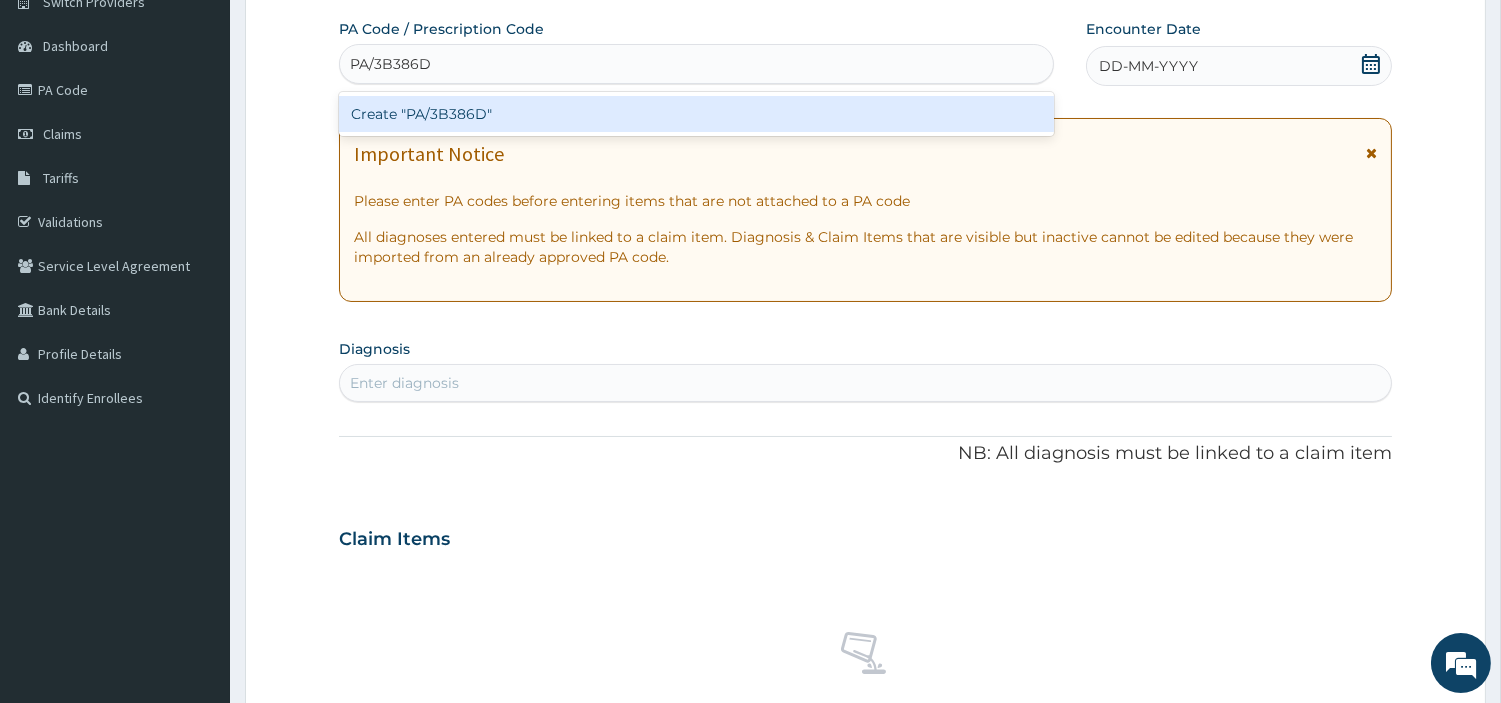 click on "Create "PA/3B386D"" at bounding box center [696, 114] 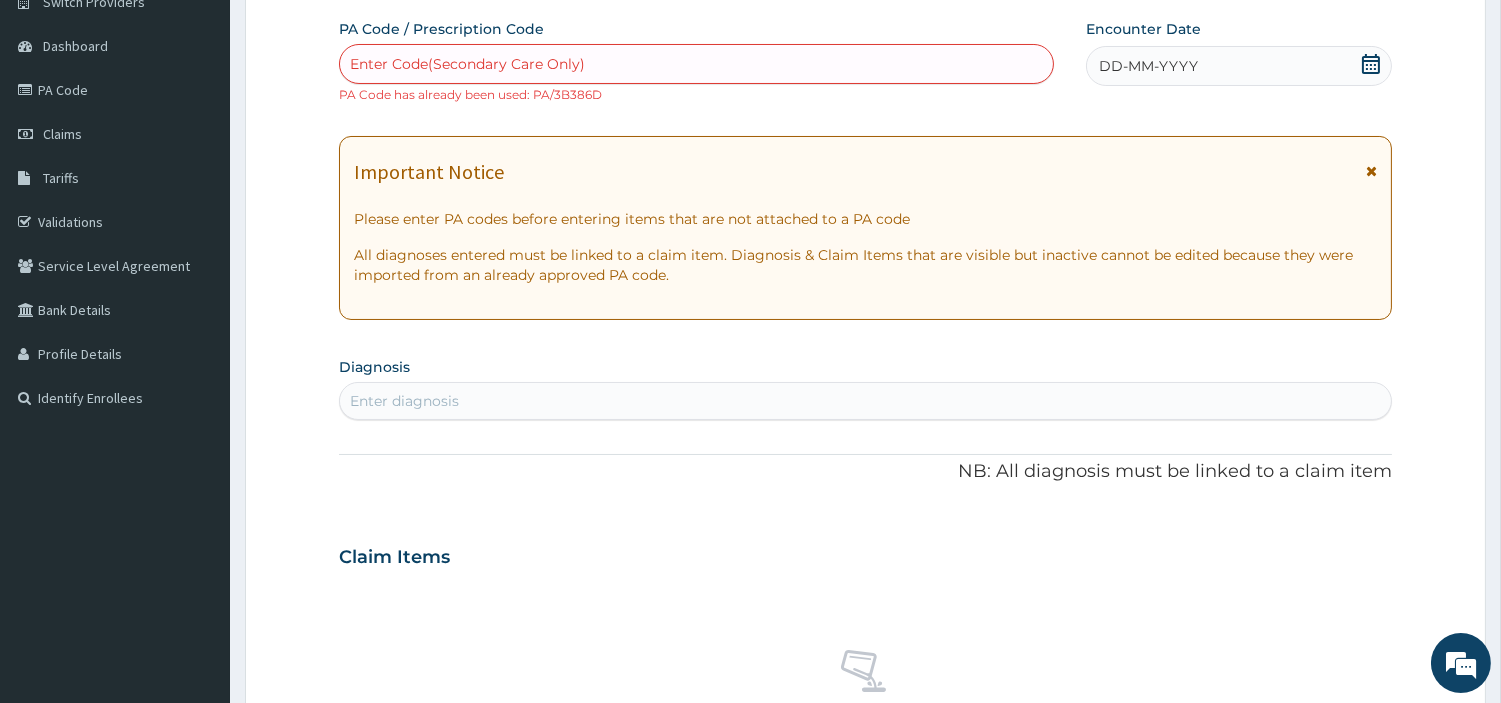 click on "DD-MM-YYYY" at bounding box center (1239, 66) 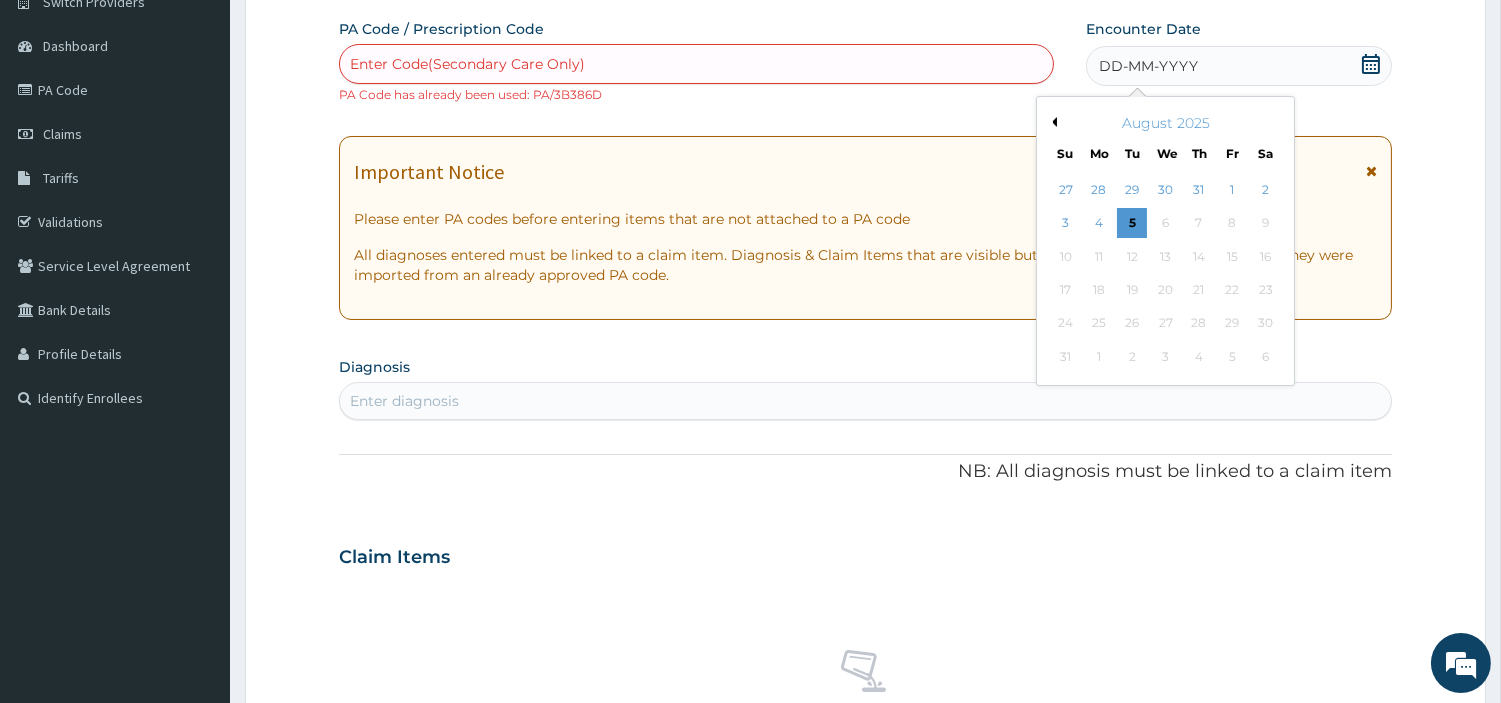 click on "Previous Month August 2025 Su Mo Tu We Th Fr Sa 27 28 29 30 31 1 2 3 4 5 6 7 8 9 10 11 12 13 14 15 16 17 18 19 20 21 22 23 24 25 26 27 28 29 30 31 1 2 3 4 5 6" at bounding box center [1165, 241] 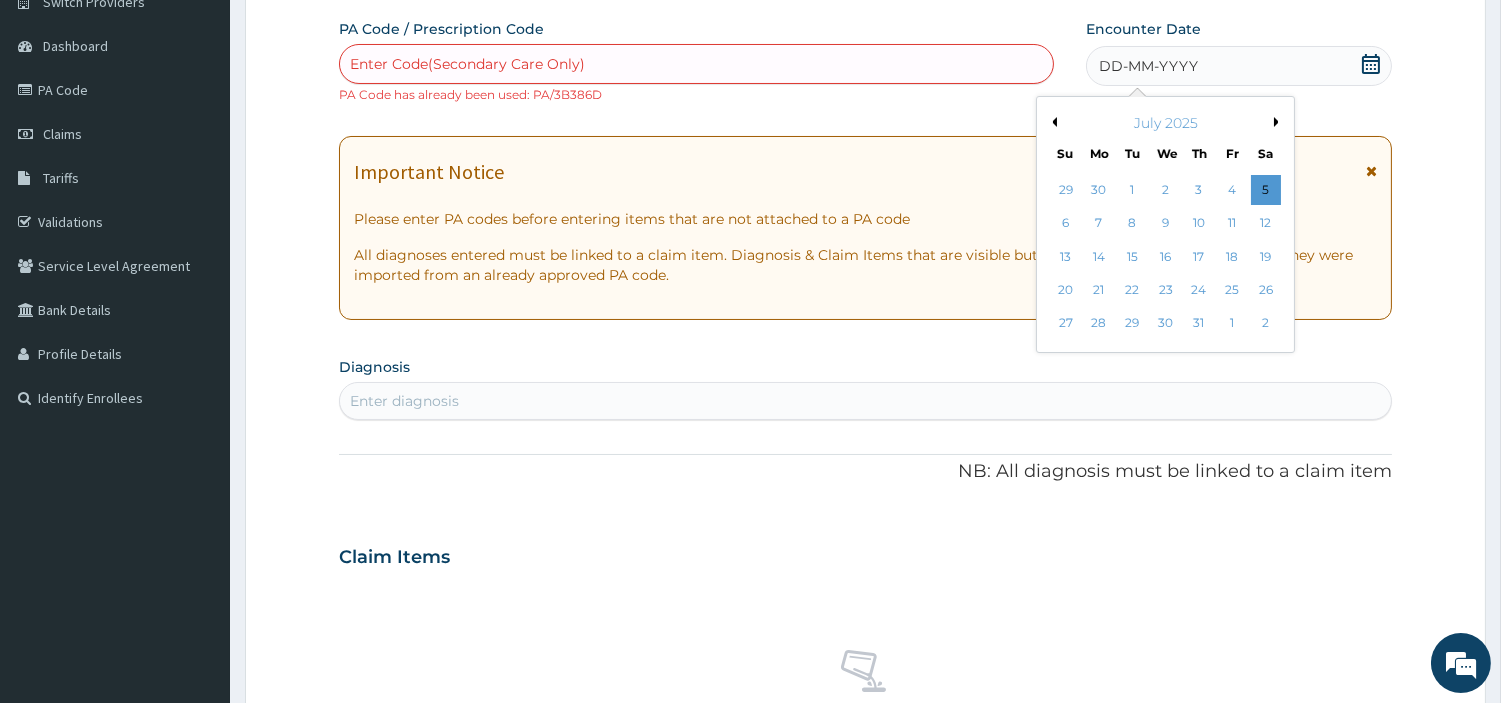 click on "July 2025 Su Mo Tu We Th Fr Sa" at bounding box center (1165, 134) 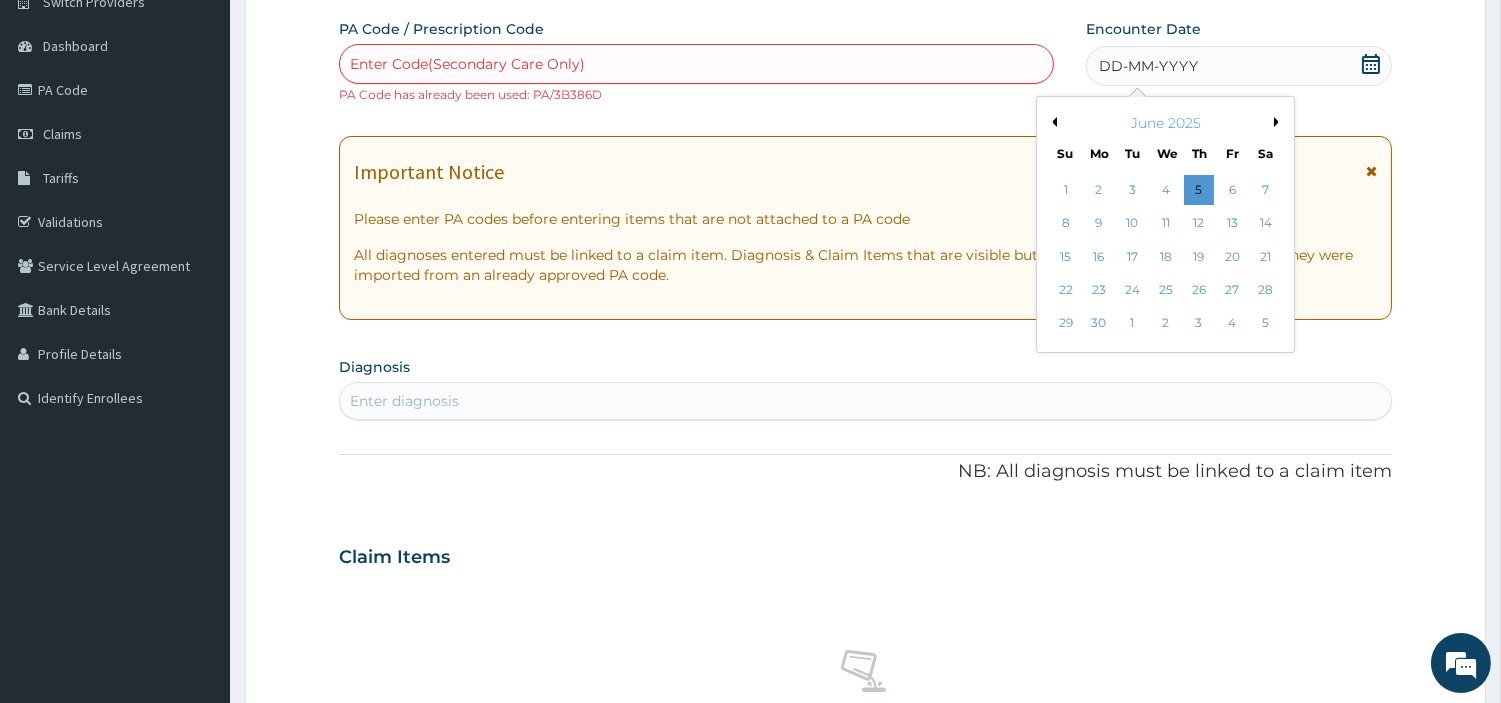 click on "Previous Month" at bounding box center (1052, 122) 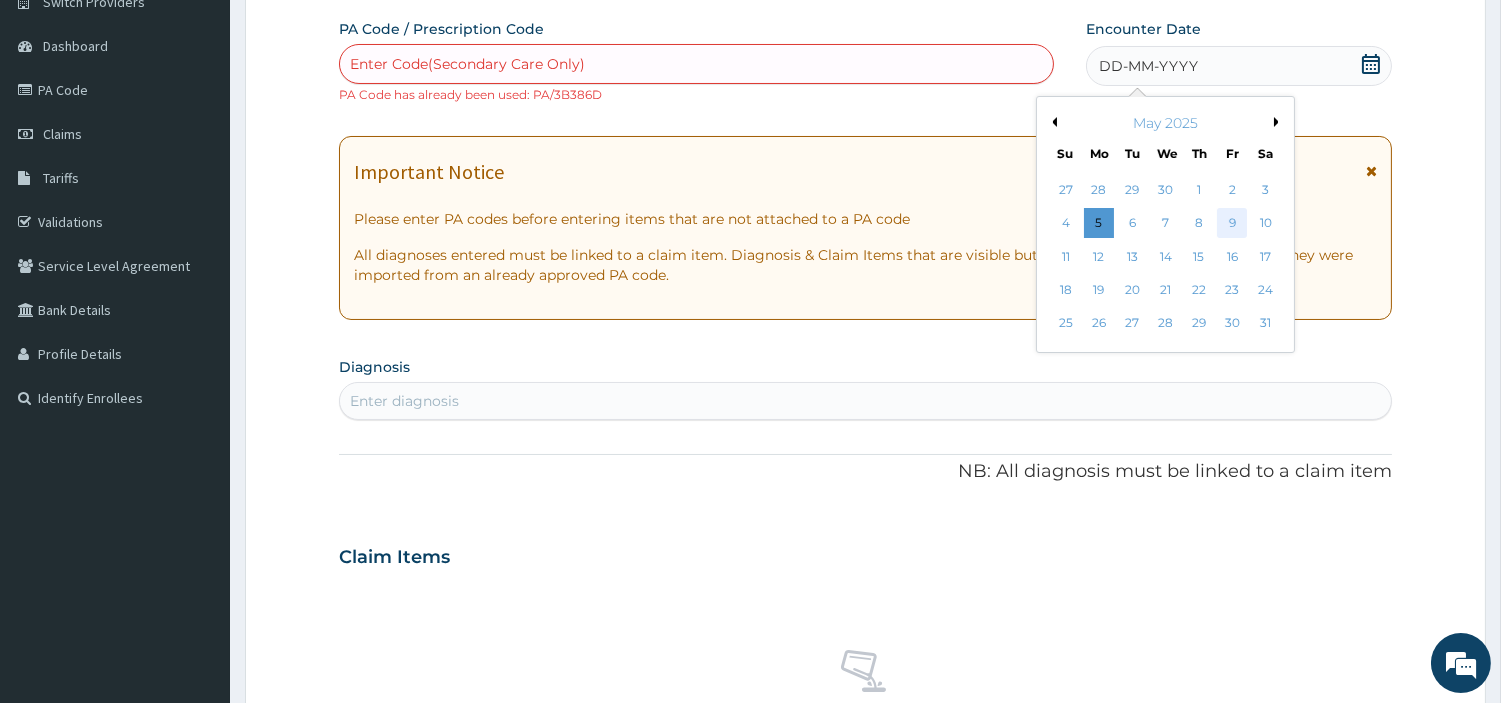 click on "9" at bounding box center [1232, 224] 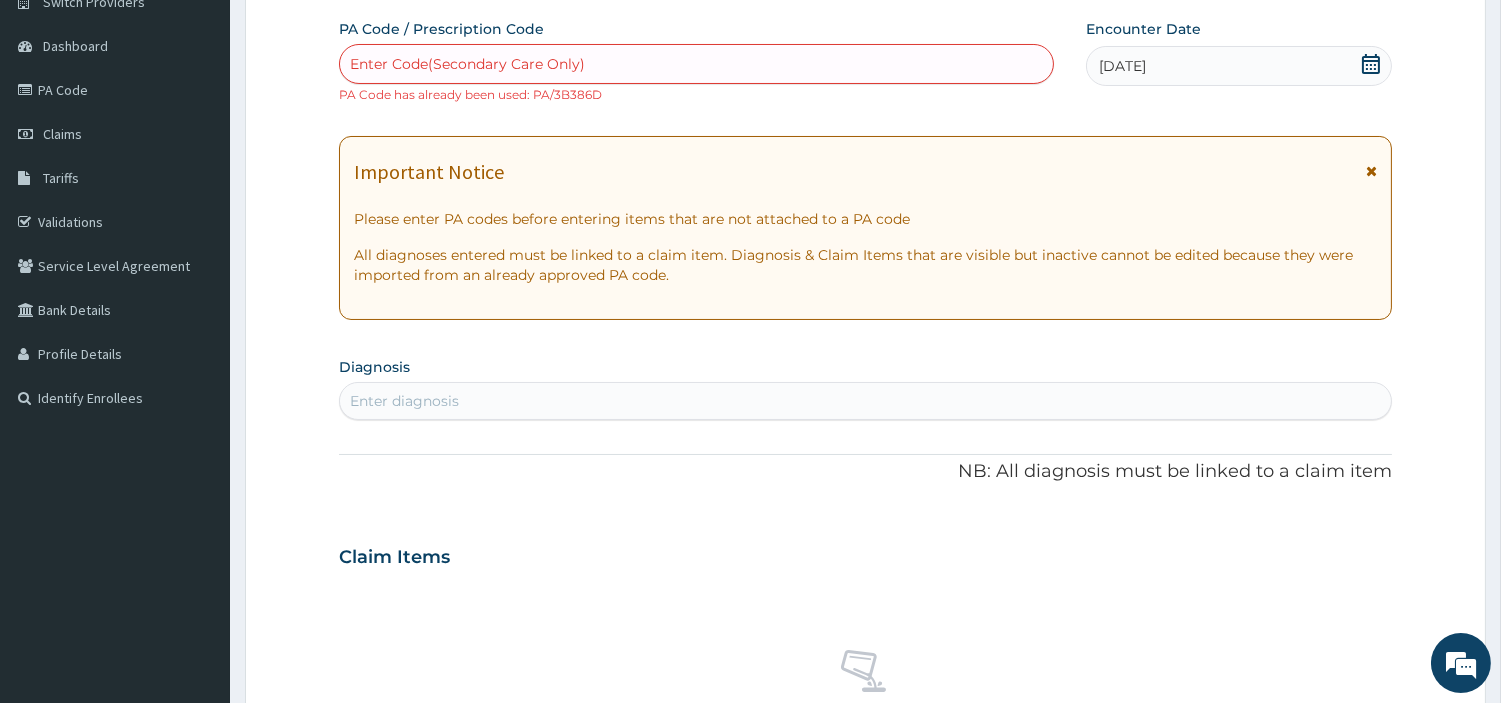 click on "Enter diagnosis" at bounding box center [865, 401] 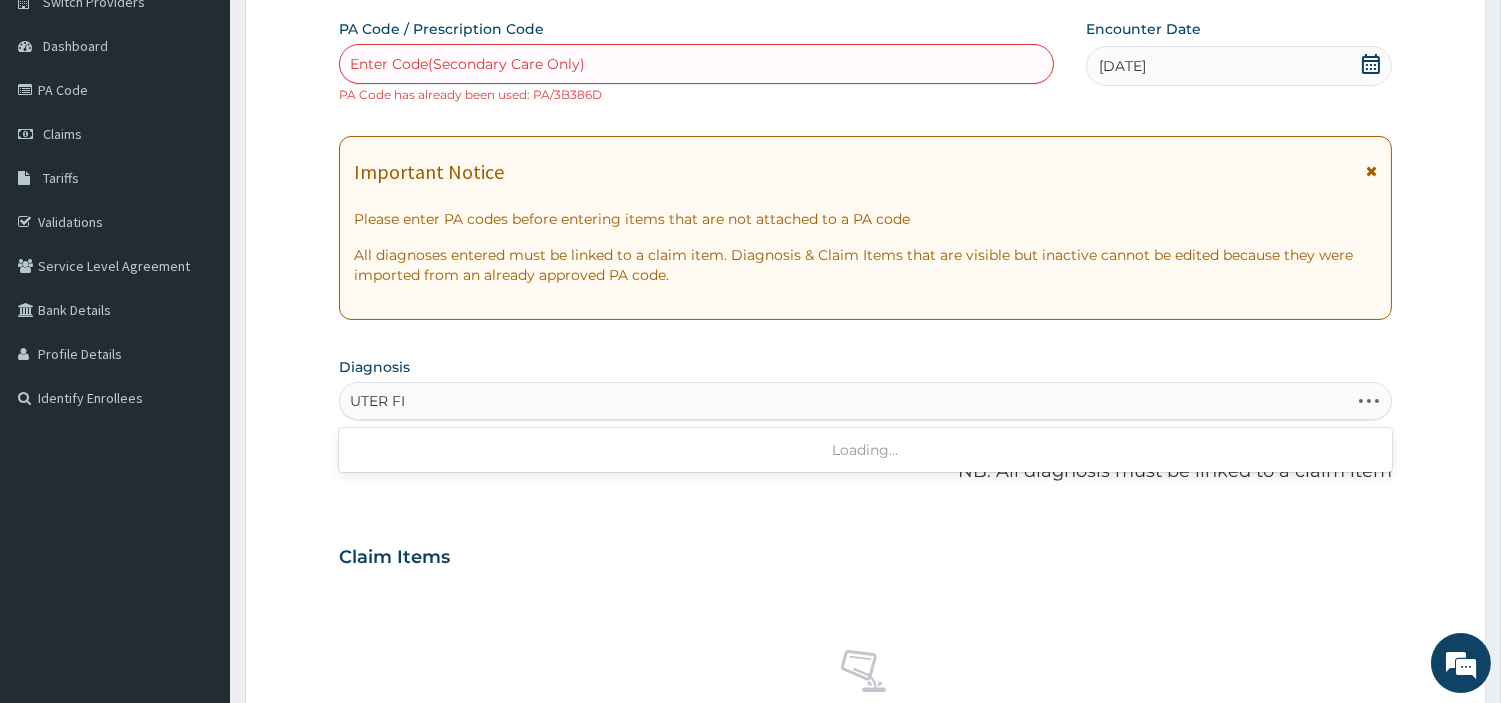 type on "UTER FIB" 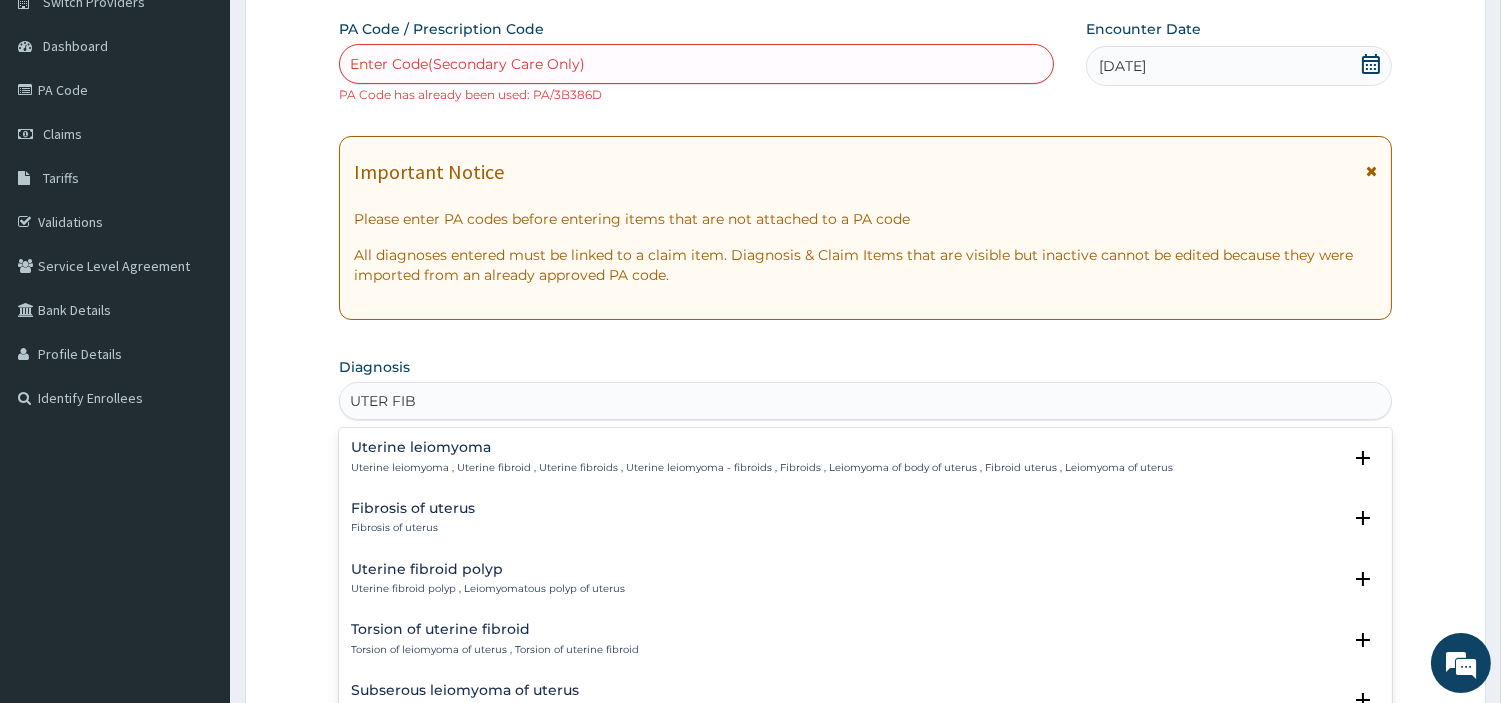 click on "Uterine leiomyoma Uterine leiomyoma , Uterine fibroid , Uterine fibroids , Uterine leiomyoma - fibroids , Fibroids , Leiomyoma of body of uterus , Fibroid uterus , Leiomyoma of uterus" at bounding box center [762, 457] 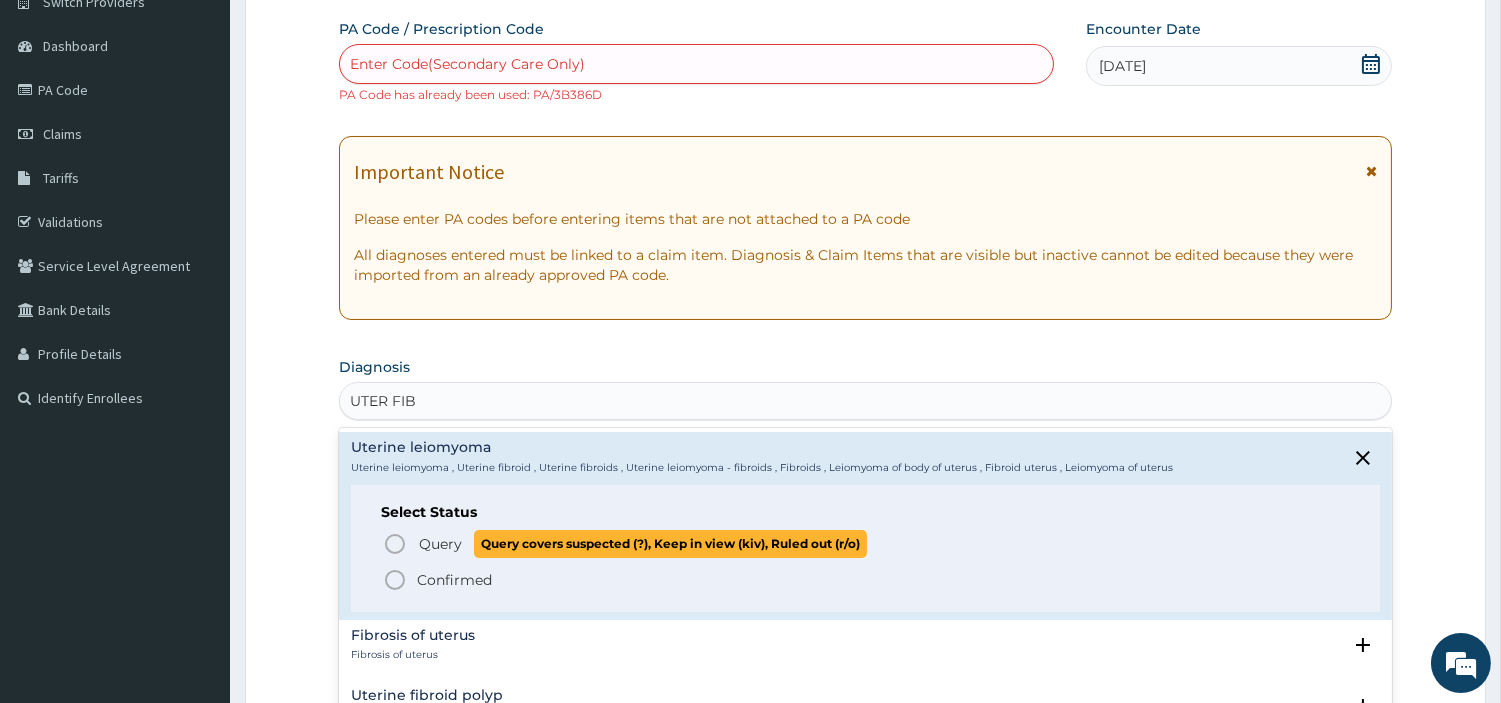 click on "Query" at bounding box center [440, 544] 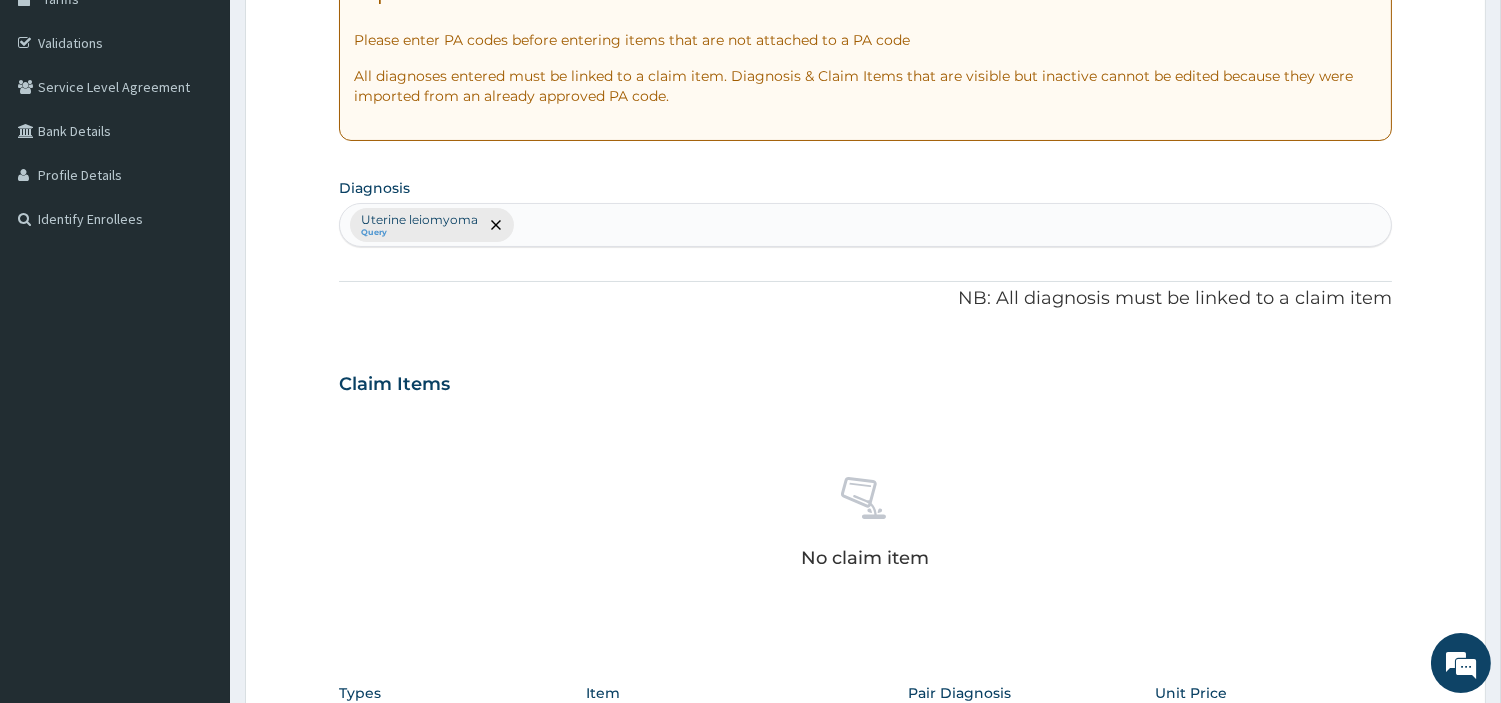 scroll, scrollTop: 756, scrollLeft: 0, axis: vertical 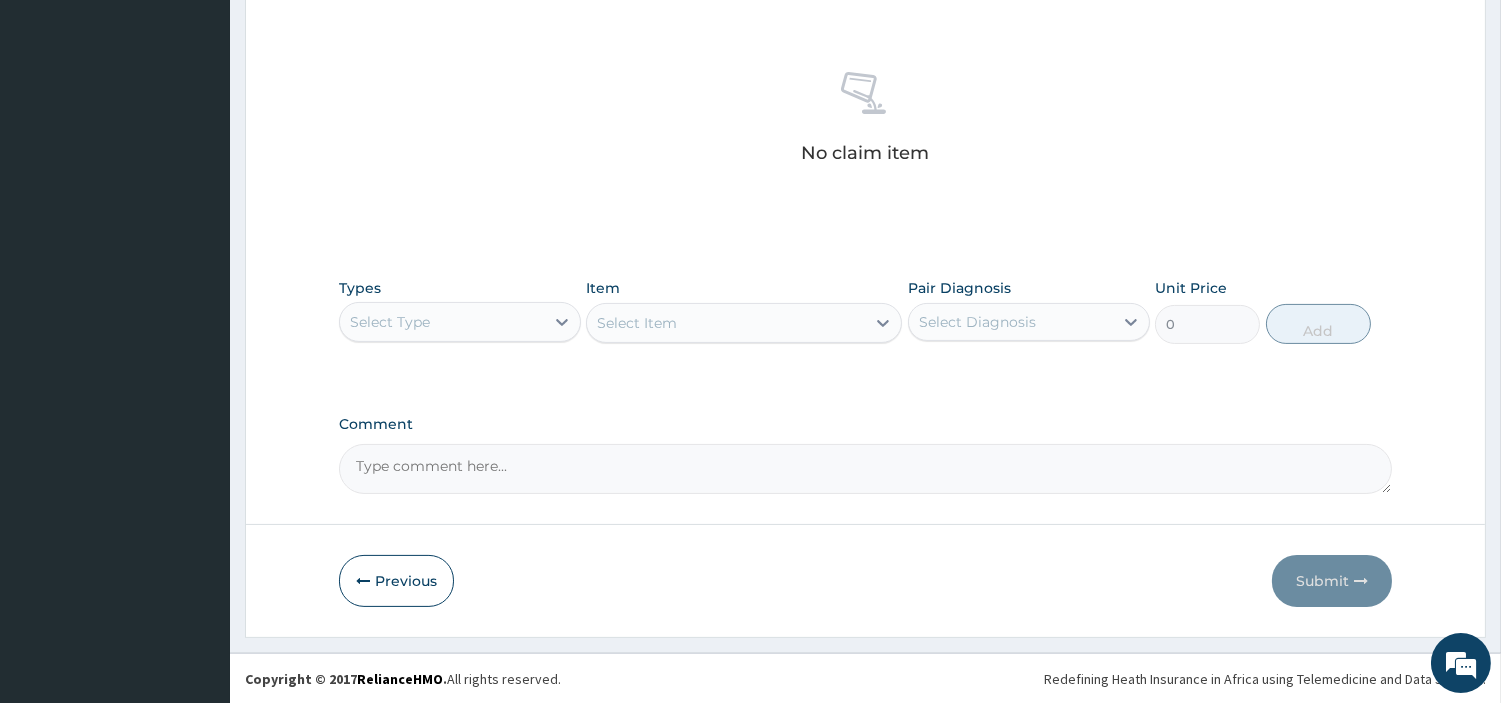 click on "PA Code / Prescription Code Enter Code(Secondary Care Only) PA Code has already been used: PA/3B386D Encounter Date 09-05-2025 Important Notice Please enter PA codes before entering items that are not attached to a PA code   All diagnoses entered must be linked to a claim item. Diagnosis & Claim Items that are visible but inactive cannot be edited because they were imported from an already approved PA code. Diagnosis option Uterine leiomyoma, selected.   Select is focused ,type to refine list, press Down to open the menu,  press left to focus selected values Uterine leiomyoma Query NB: All diagnosis must be linked to a claim item Claim Items No claim item Types Select Type Item Select Item Pair Diagnosis Select Diagnosis Unit Price 0 Add Comment" at bounding box center [865, -36] 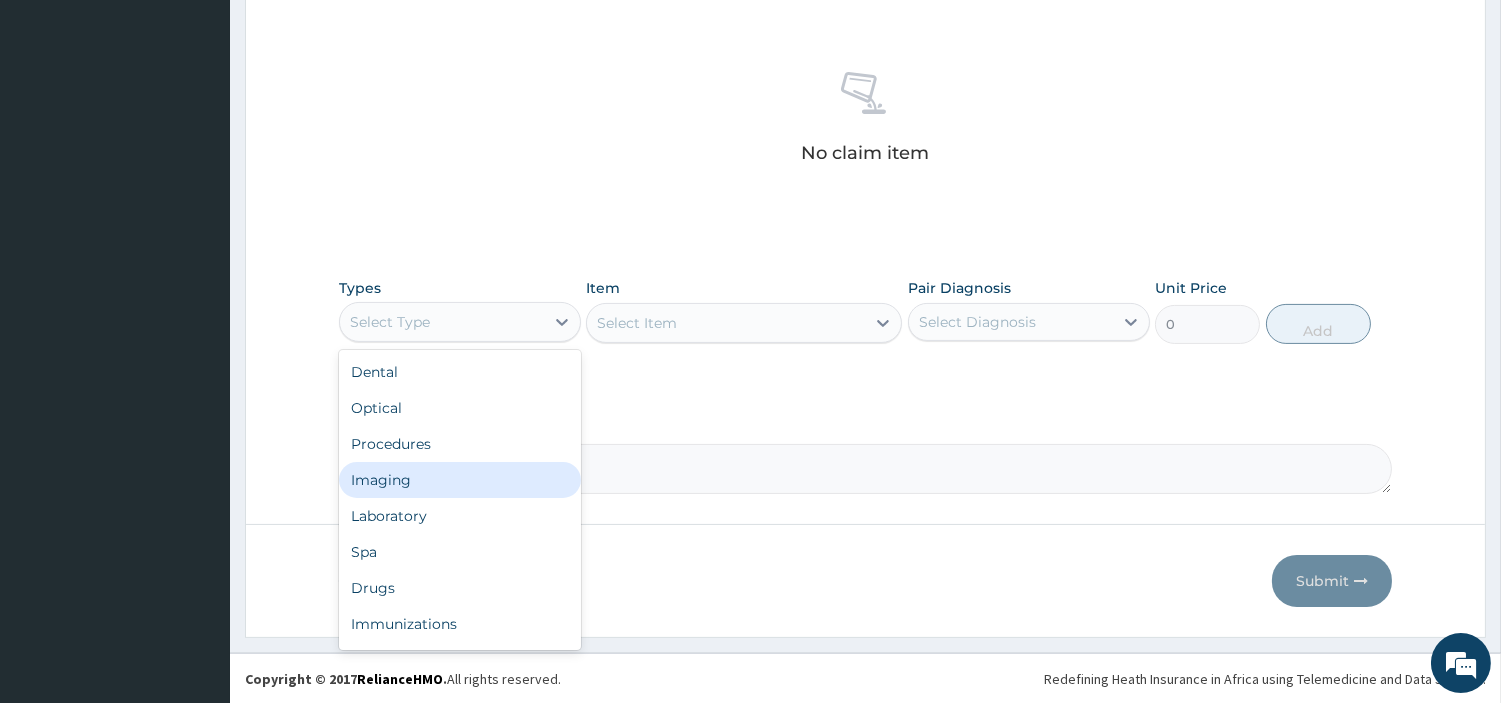 click on "Imaging" at bounding box center (460, 480) 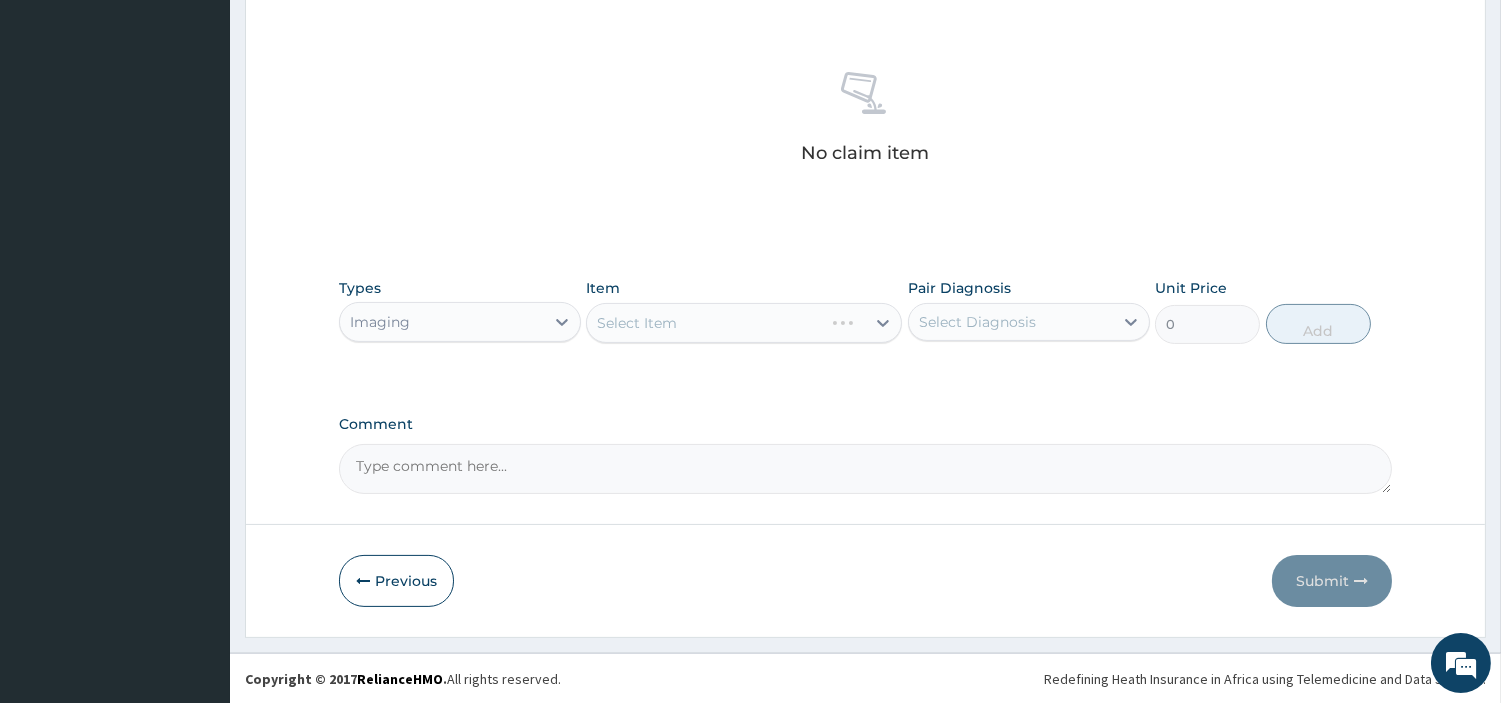 click on "Comment" at bounding box center (865, 469) 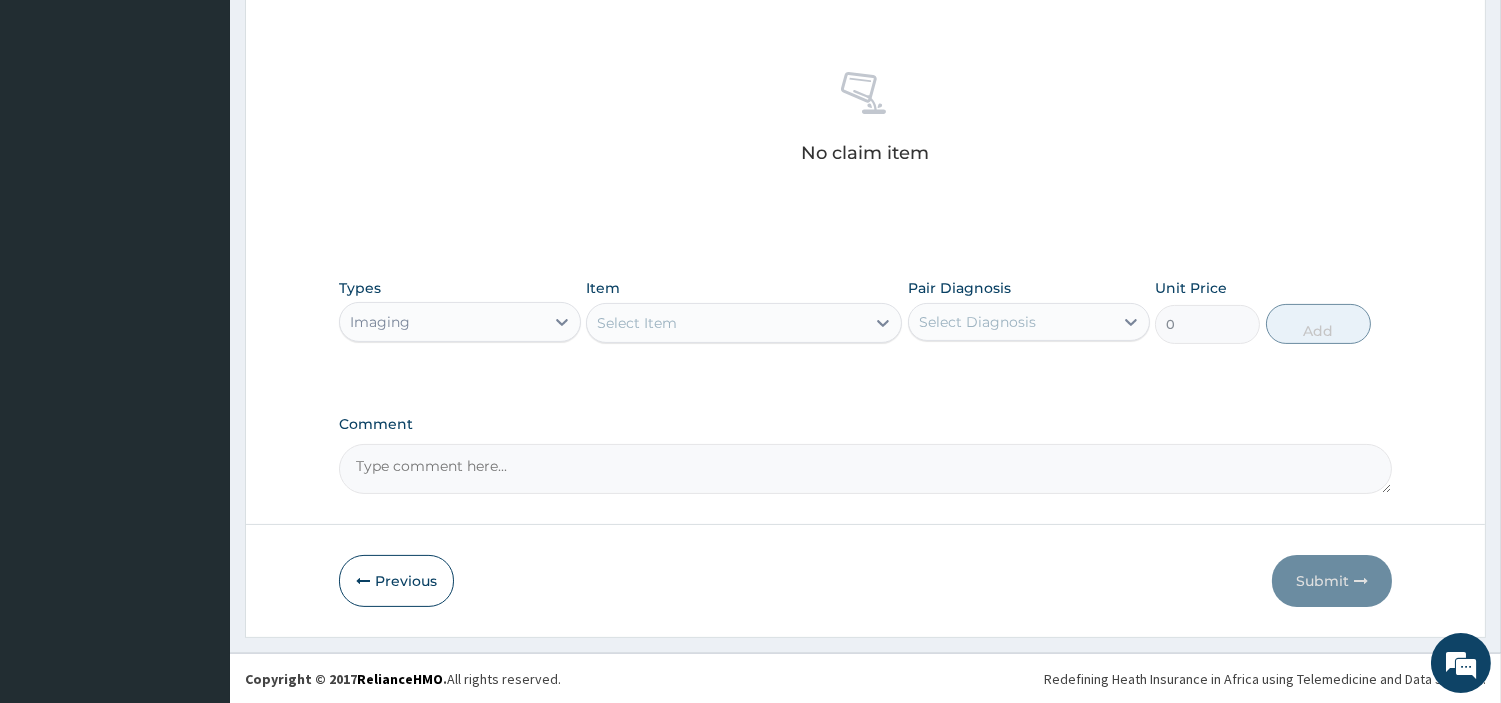 paste on "PA/3B386D" 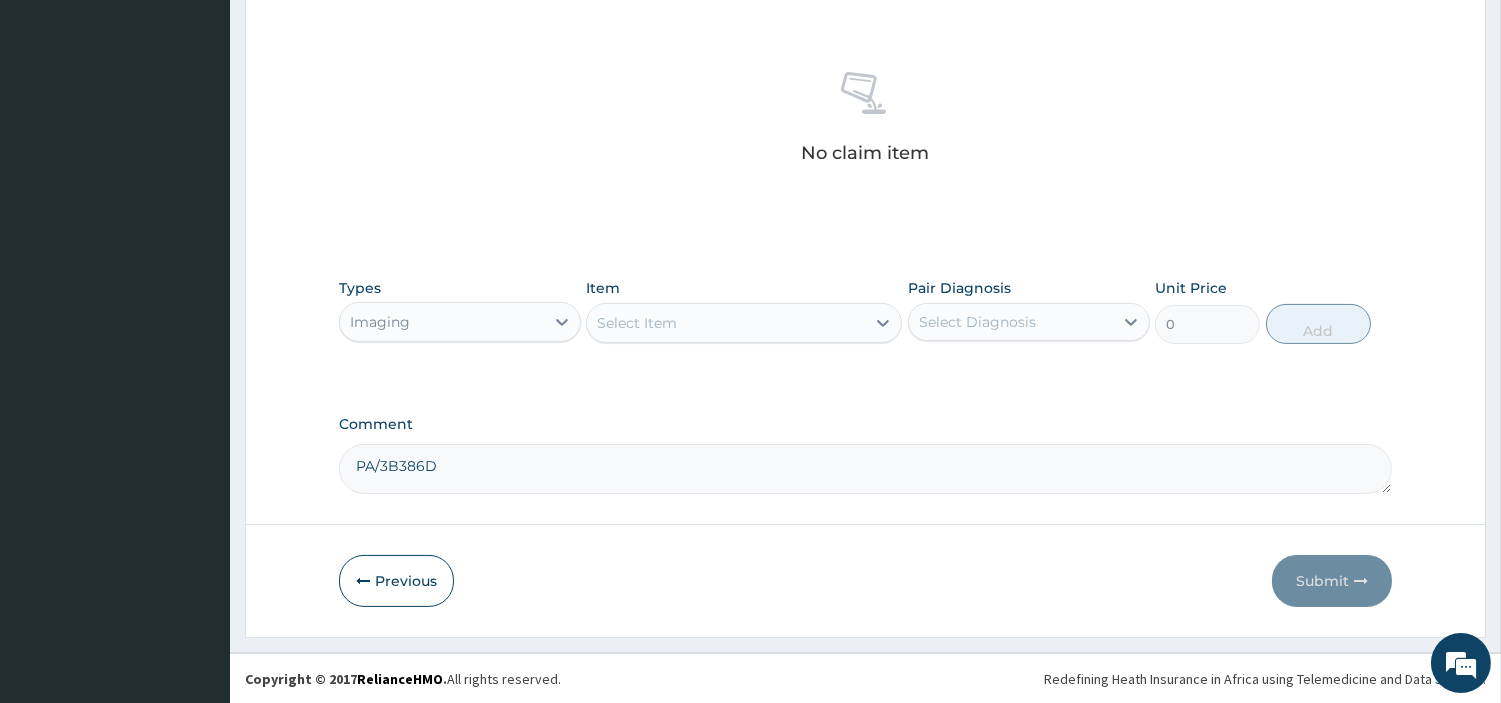 type on "PA/3B386D" 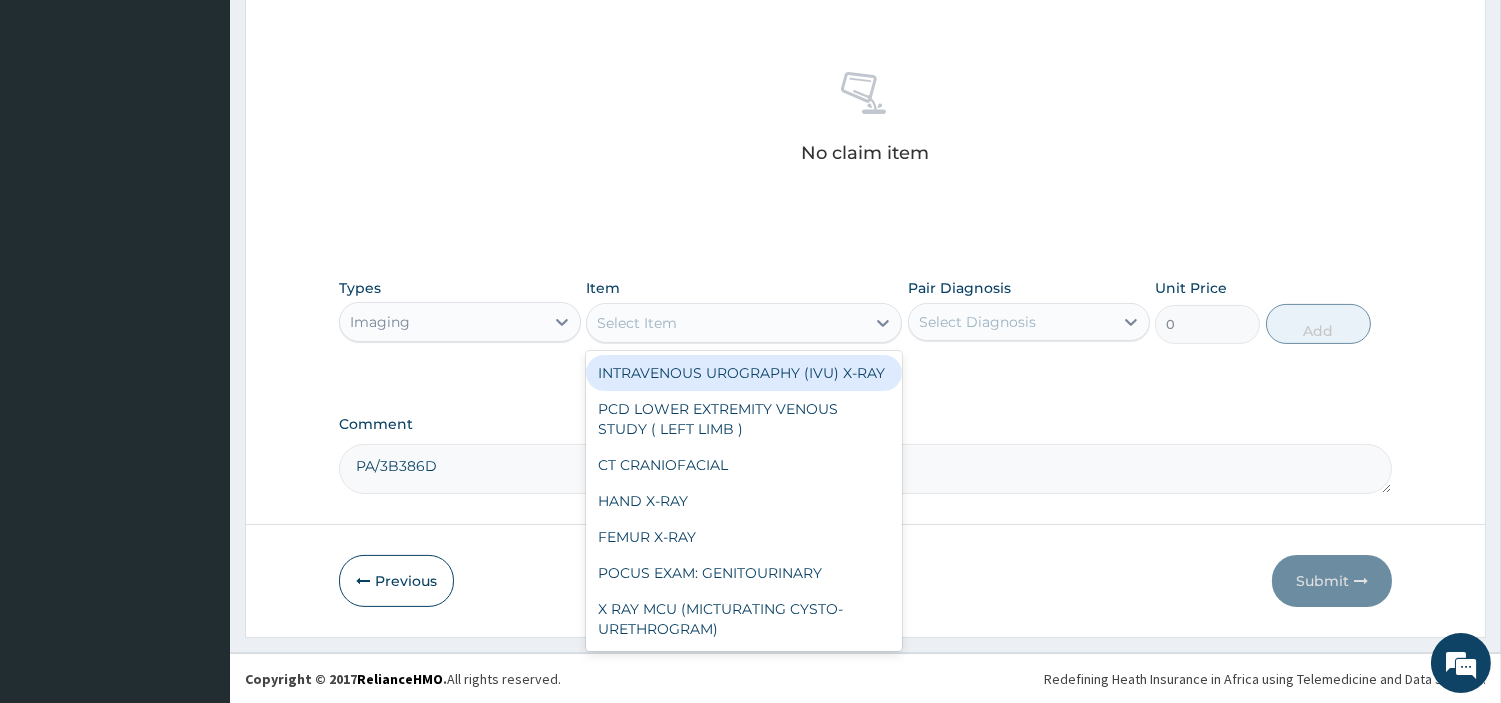 click on "Select Item" at bounding box center [726, 323] 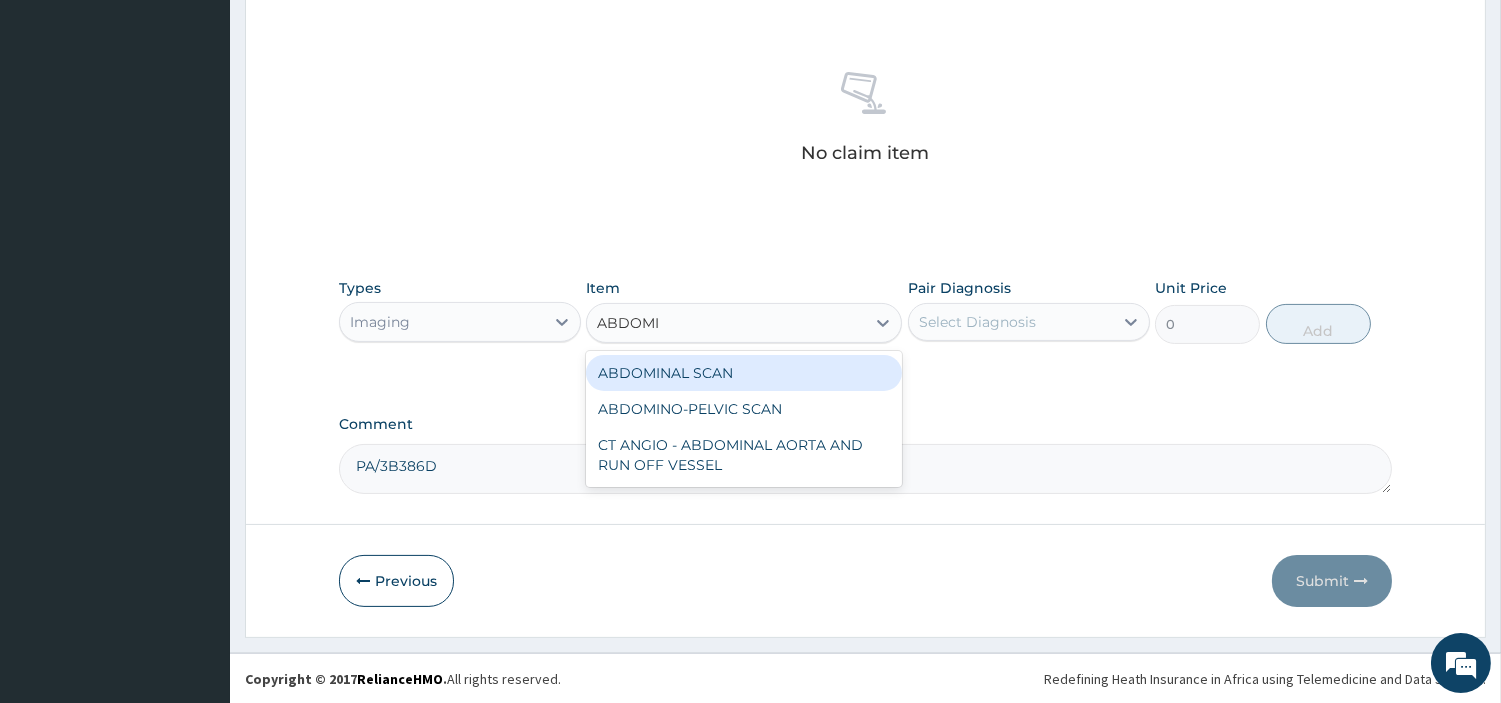 type on "ABDOM" 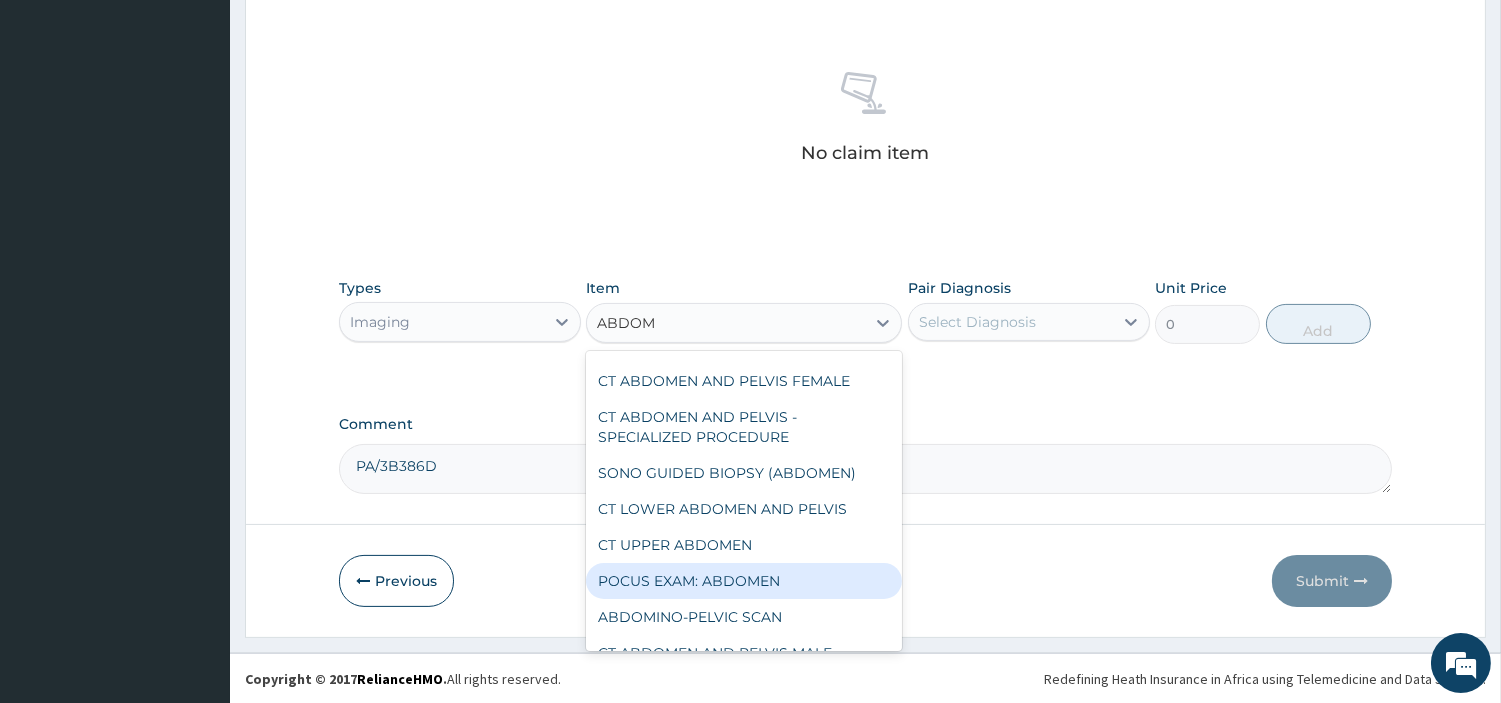 scroll, scrollTop: 222, scrollLeft: 0, axis: vertical 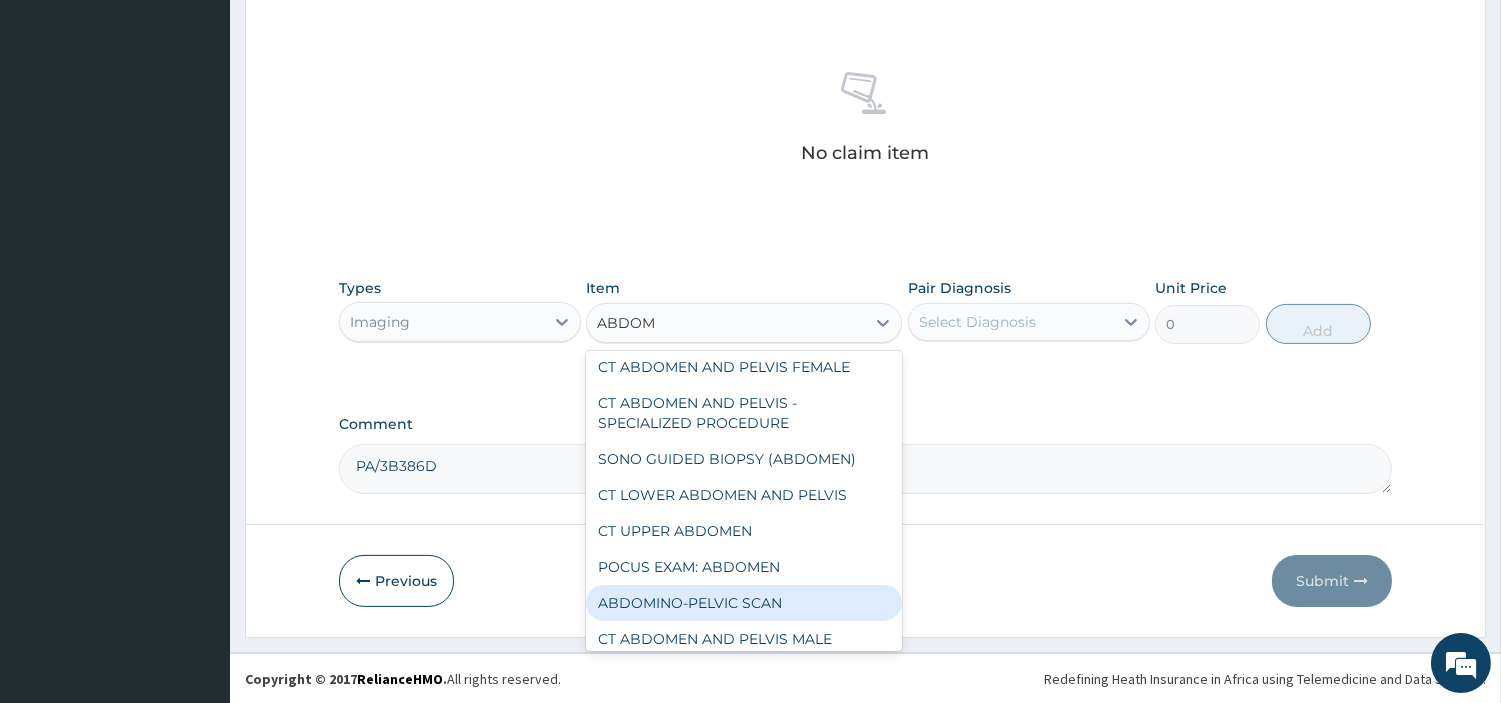 click on "ABDOMINO-PELVIC SCAN" at bounding box center (744, 603) 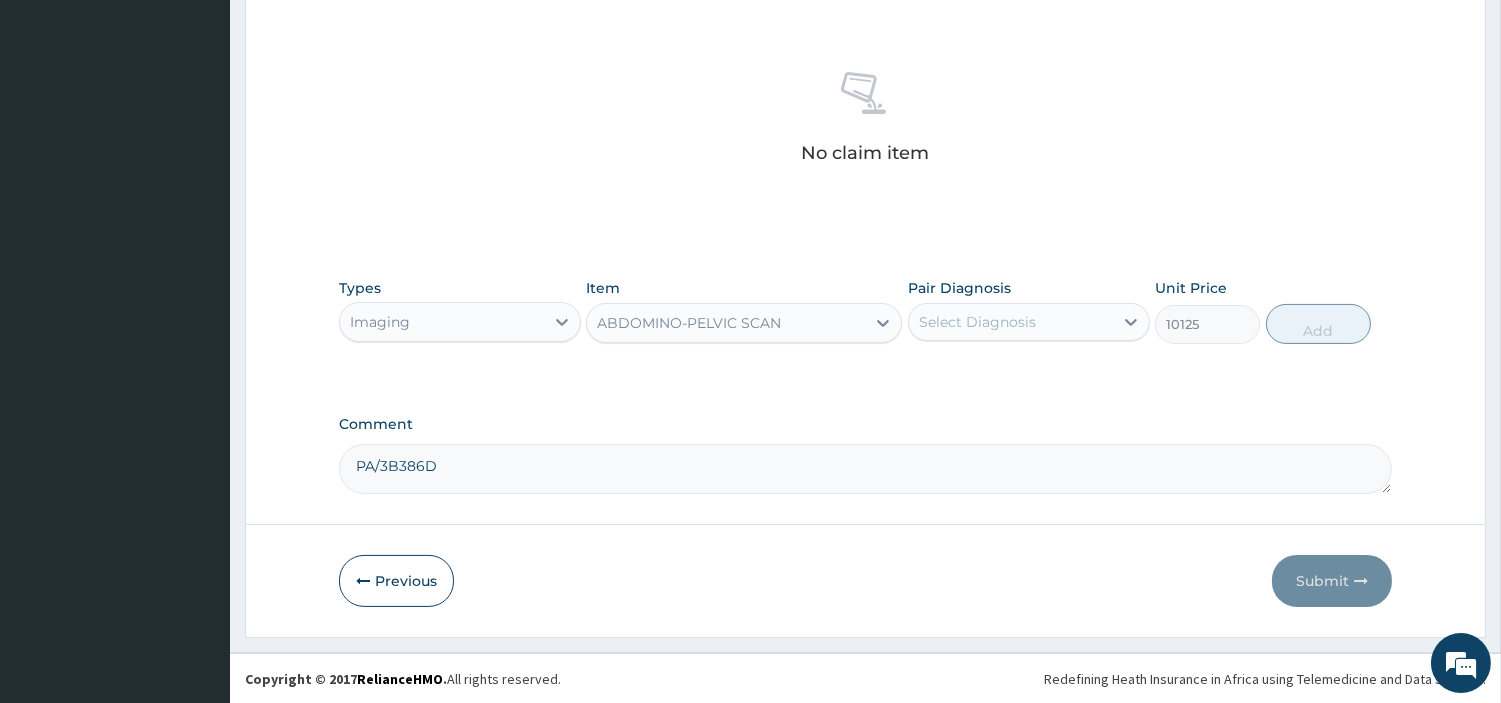 click on "Select Diagnosis" at bounding box center (977, 322) 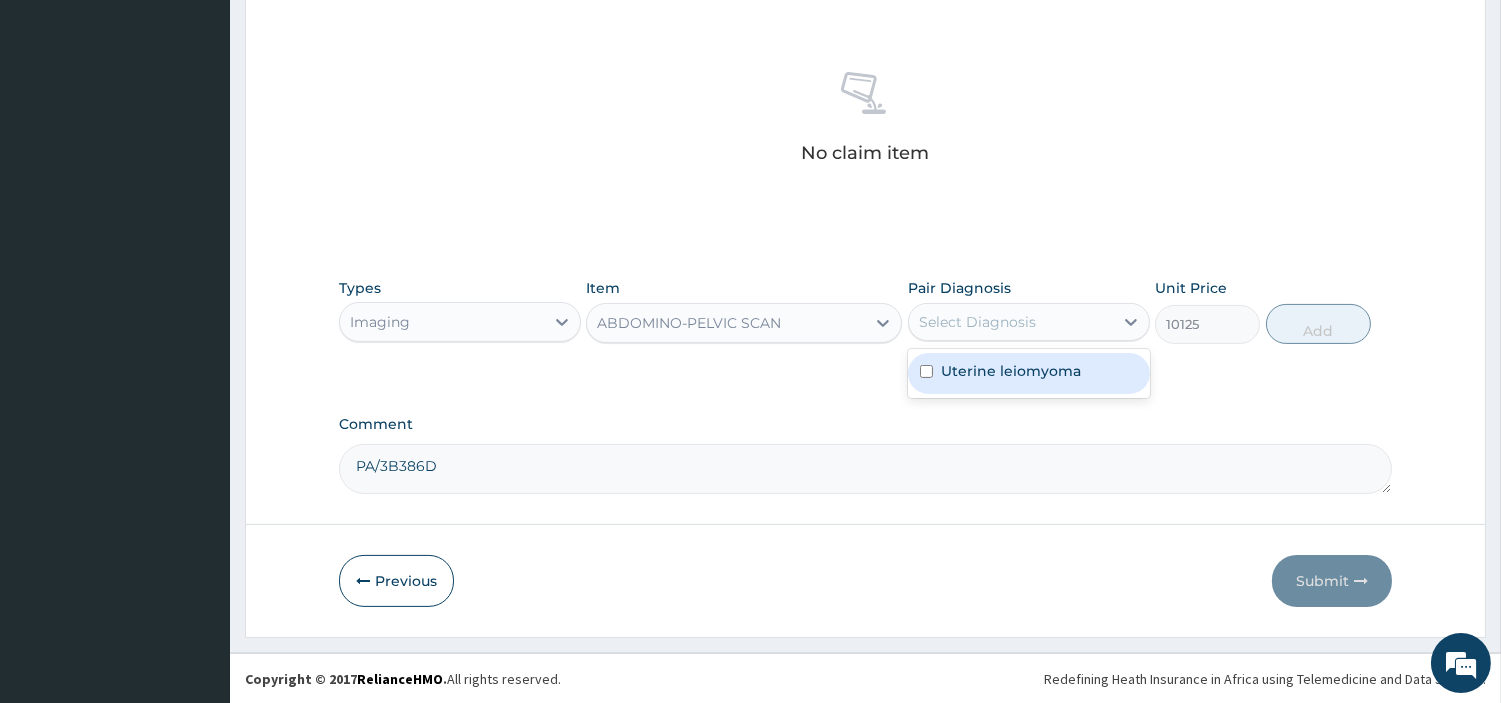 click on "Uterine leiomyoma" at bounding box center (1011, 371) 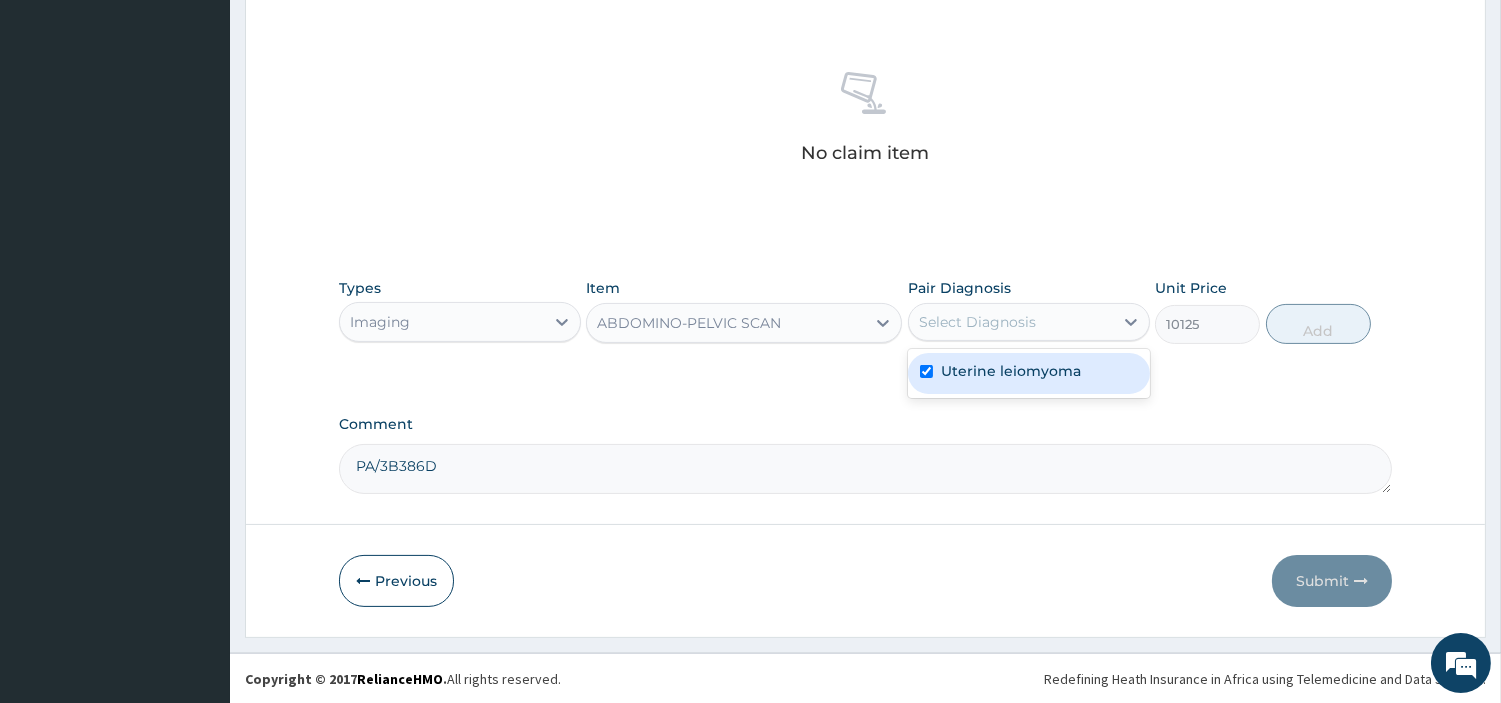checkbox on "true" 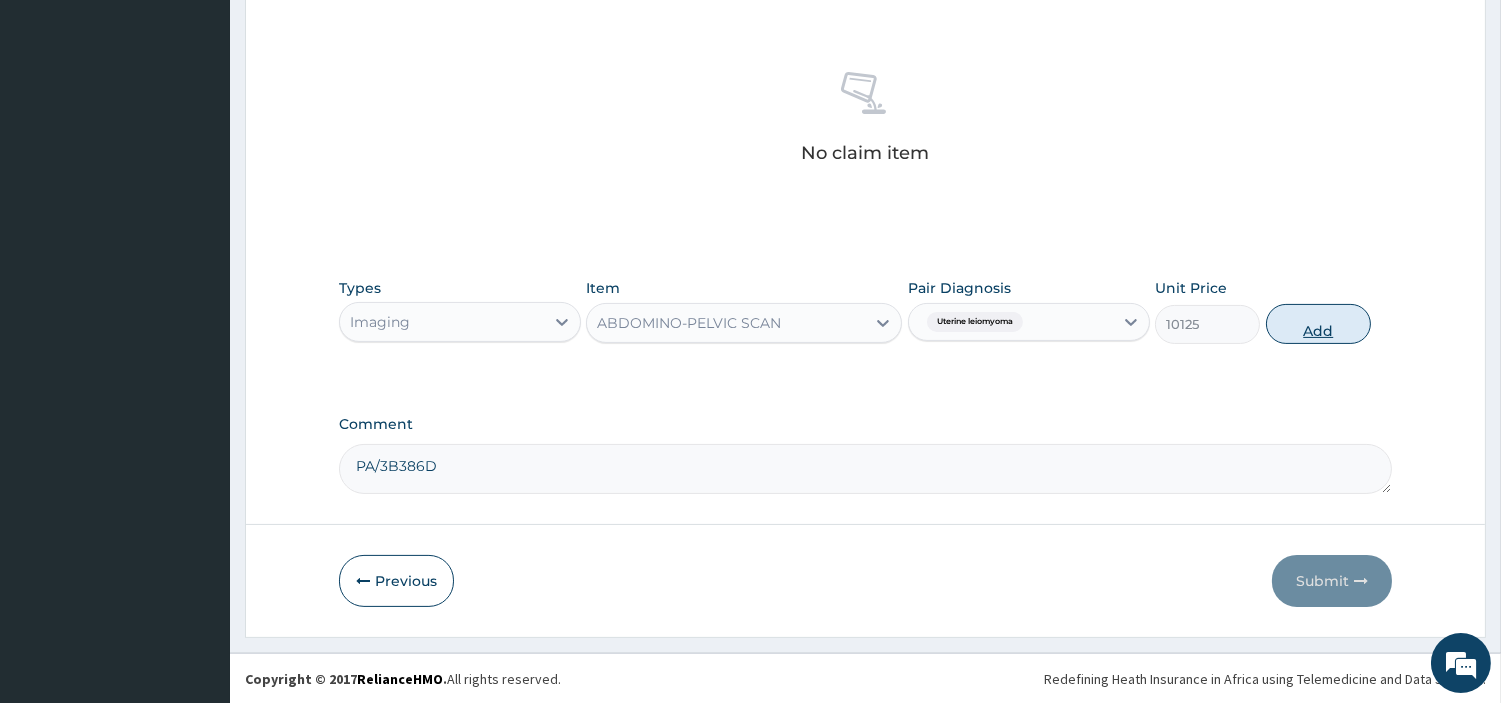click on "Add" at bounding box center [1318, 324] 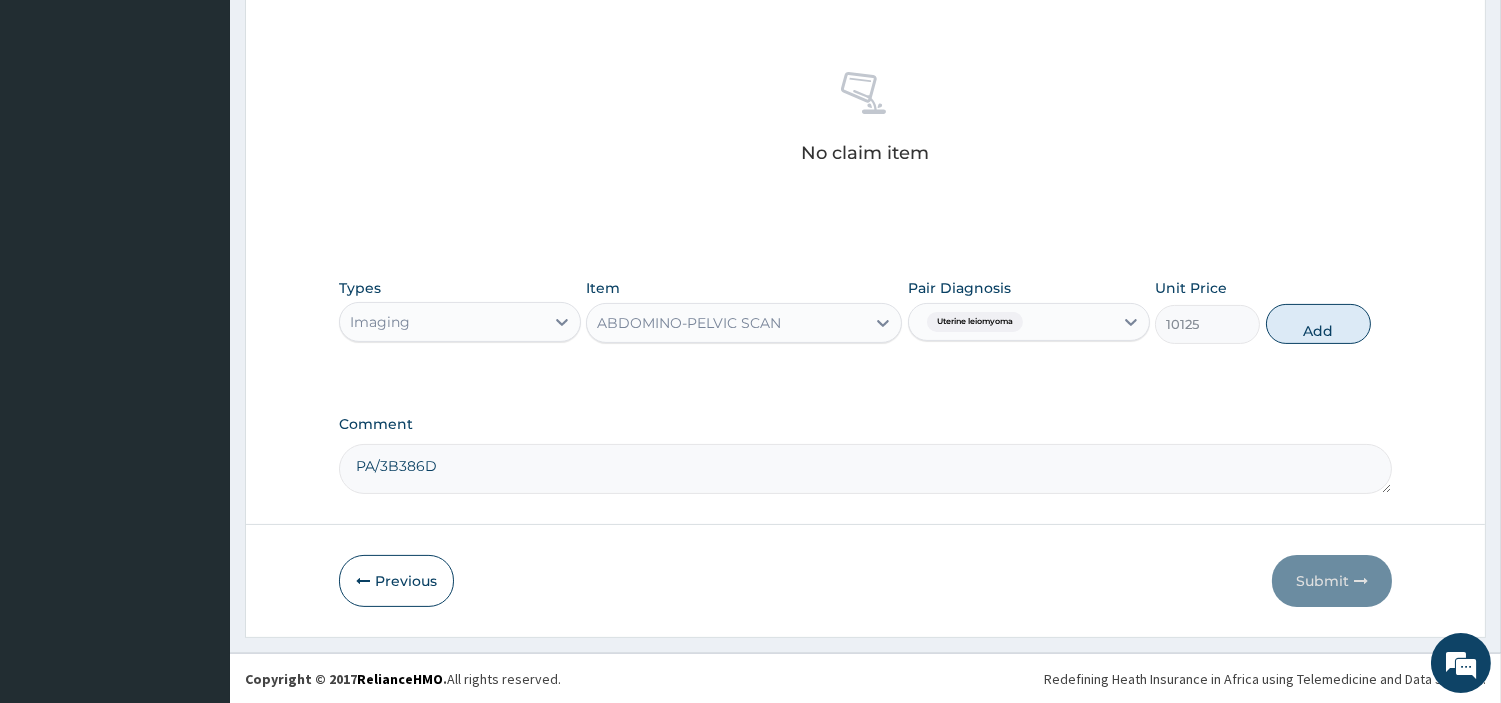 type on "0" 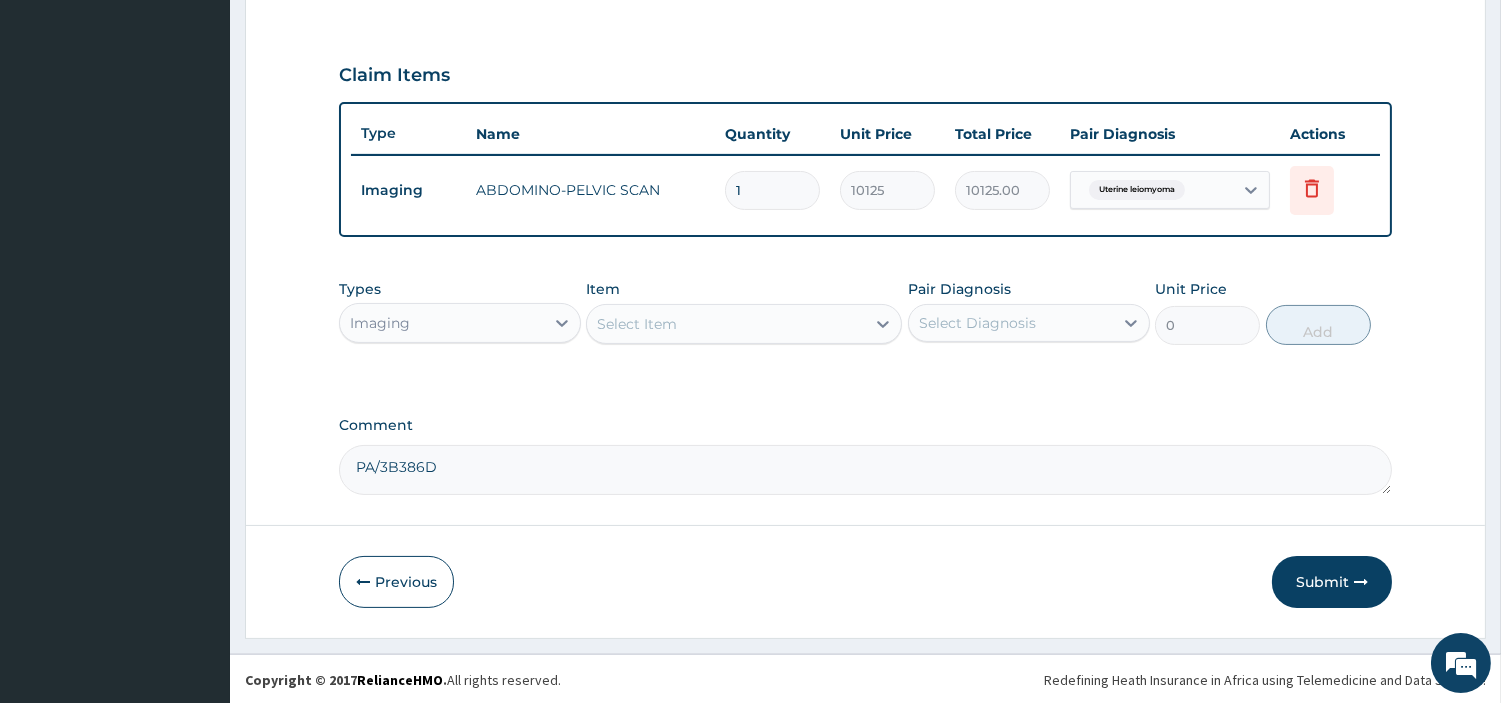 drag, startPoint x: 1351, startPoint y: 575, endPoint x: 1344, endPoint y: 587, distance: 13.892444 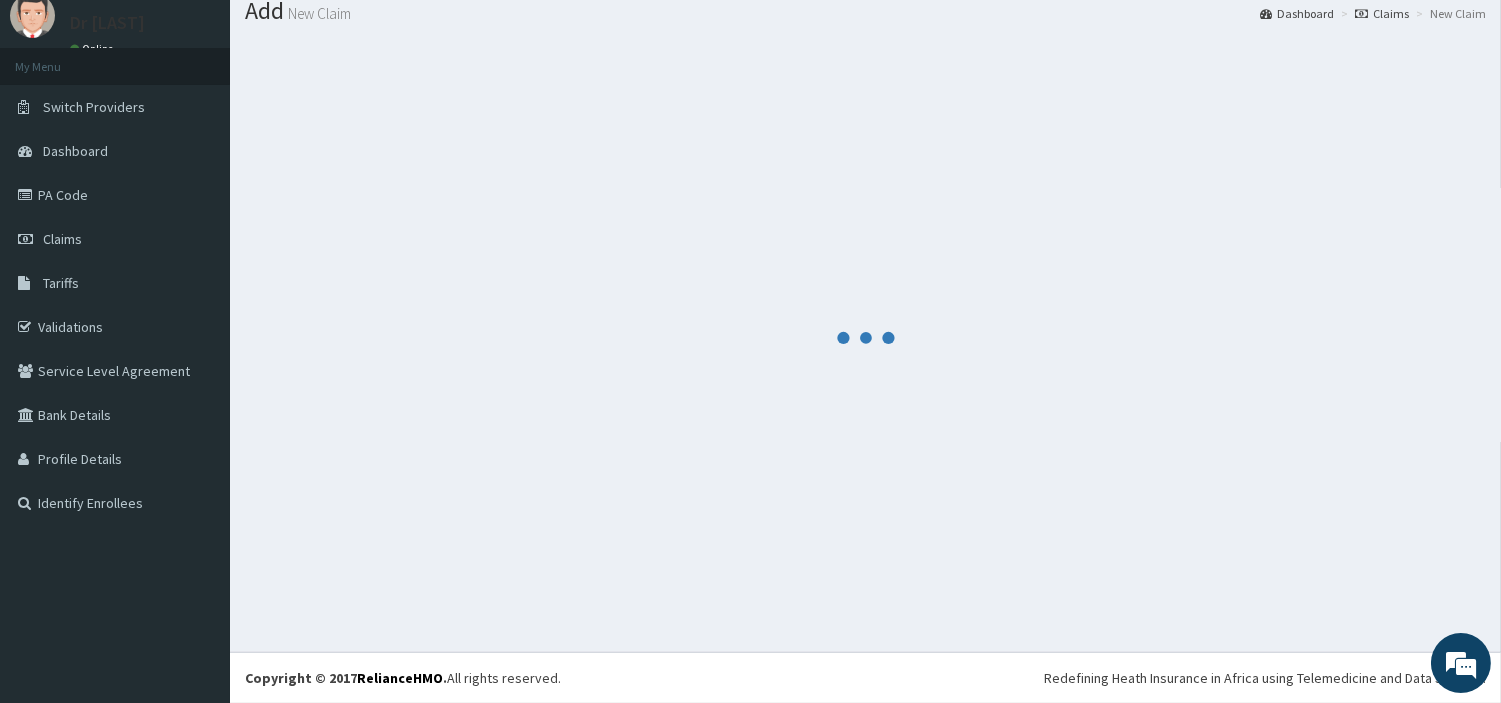 scroll, scrollTop: 66, scrollLeft: 0, axis: vertical 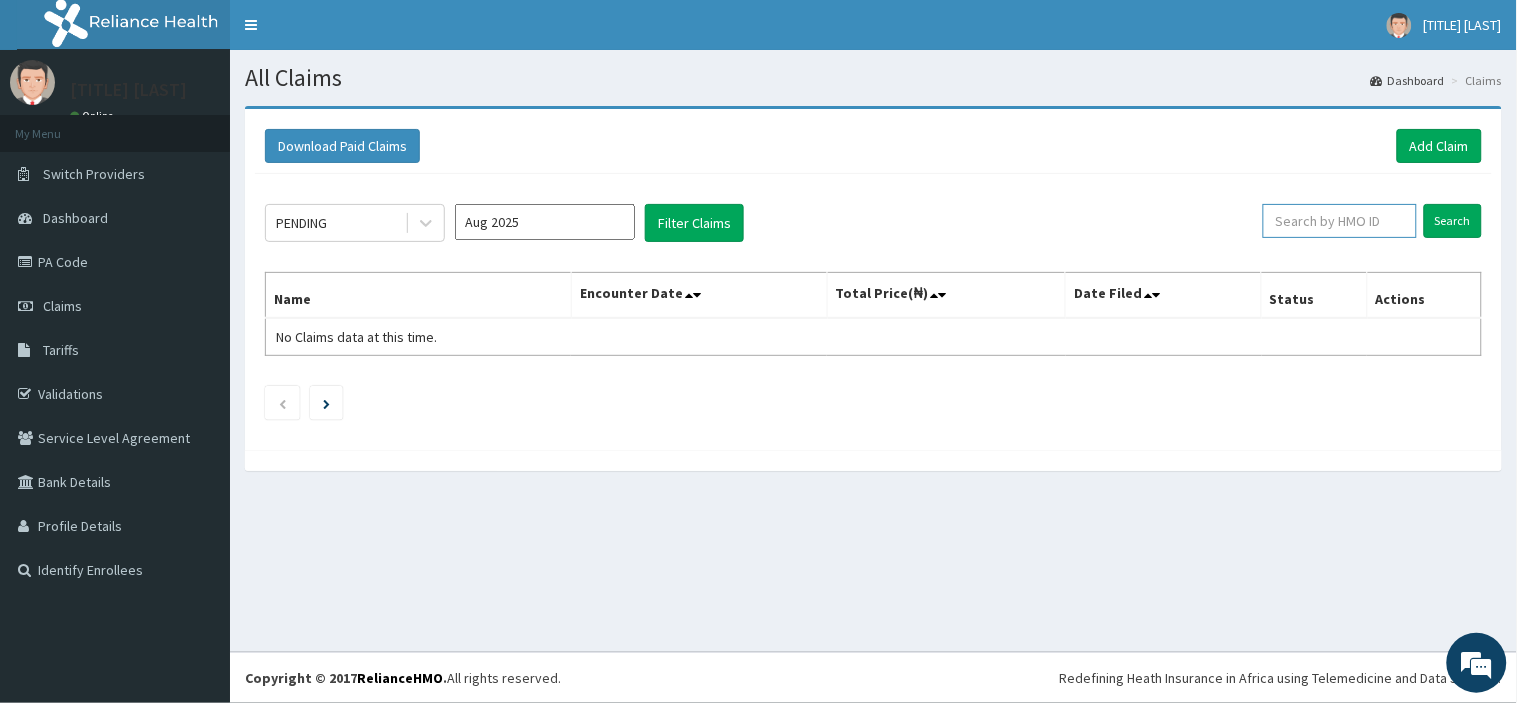 click at bounding box center [1340, 221] 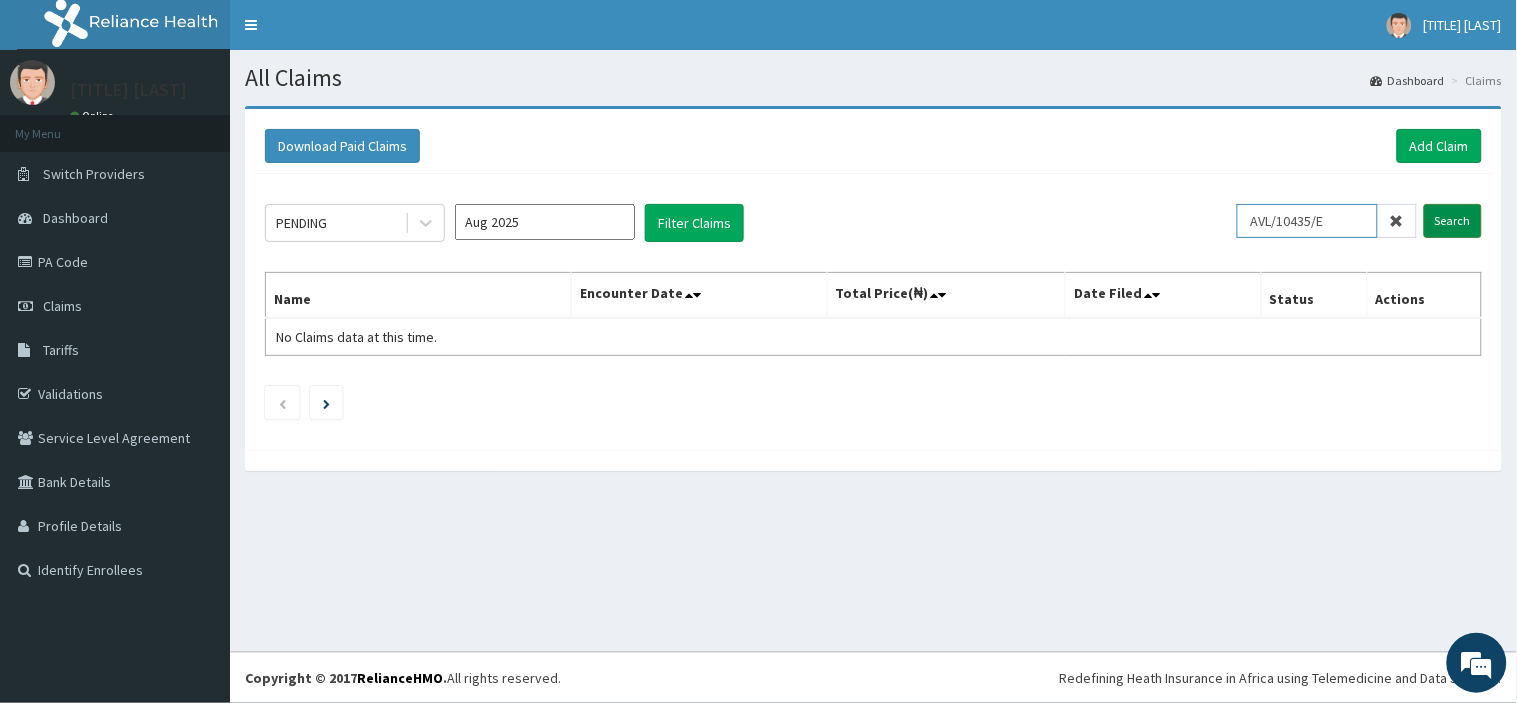type on "AVL/10435/E" 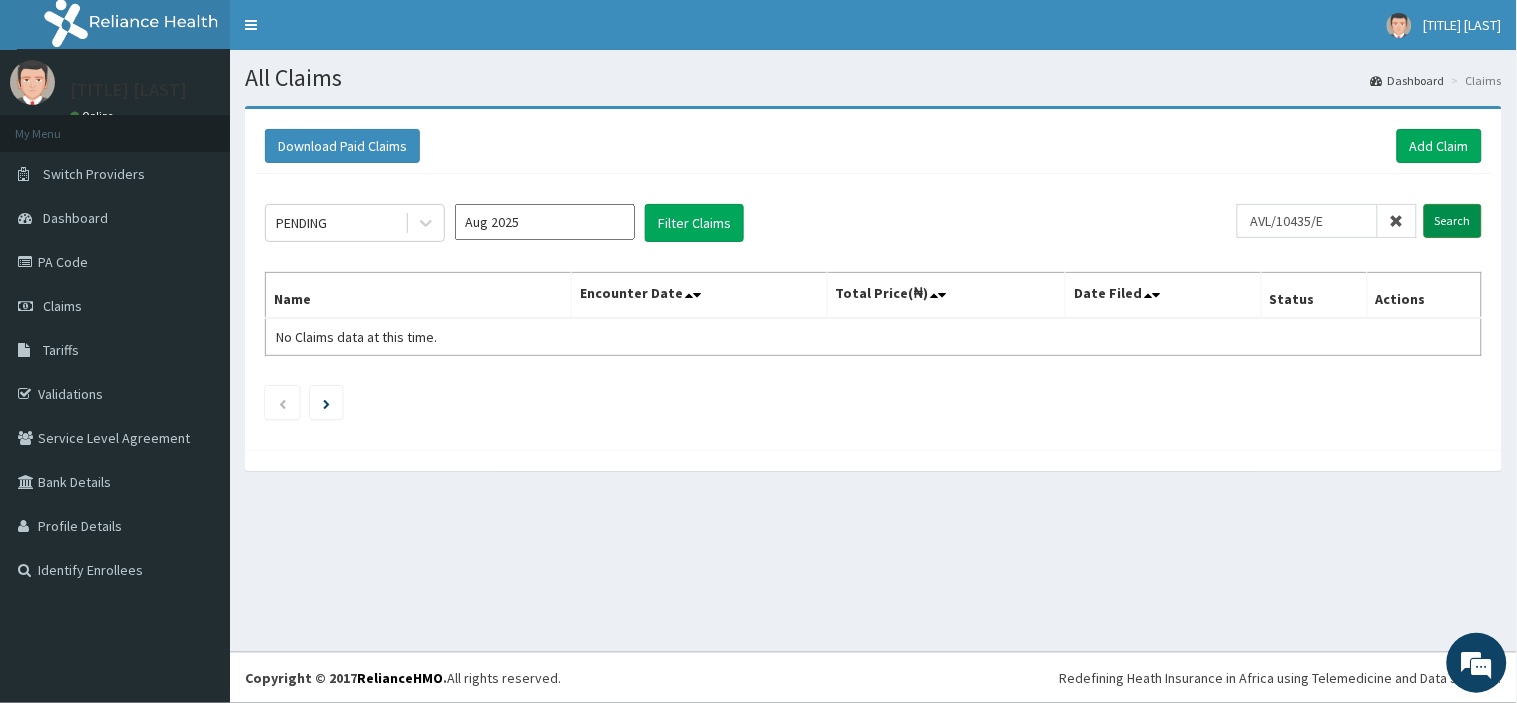click on "Search" at bounding box center (1453, 221) 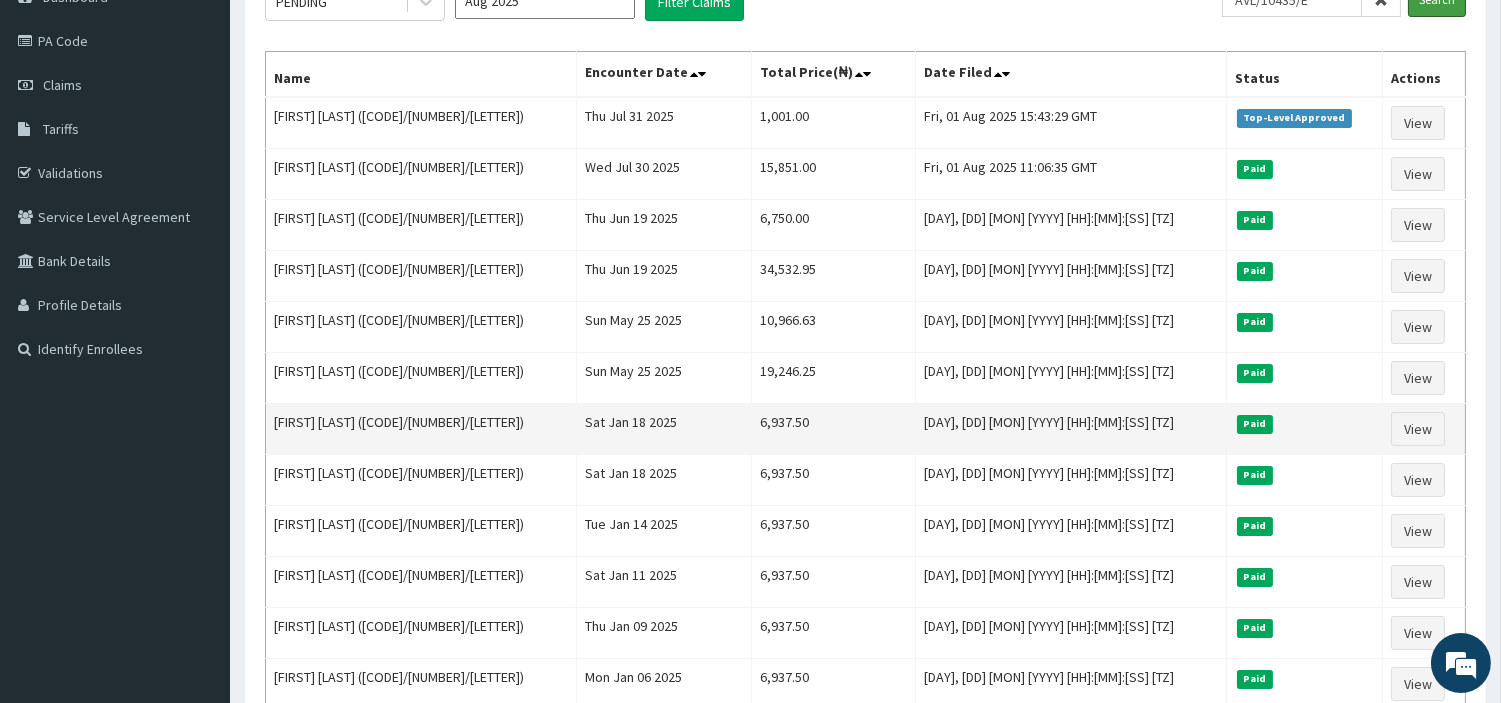 scroll, scrollTop: 222, scrollLeft: 0, axis: vertical 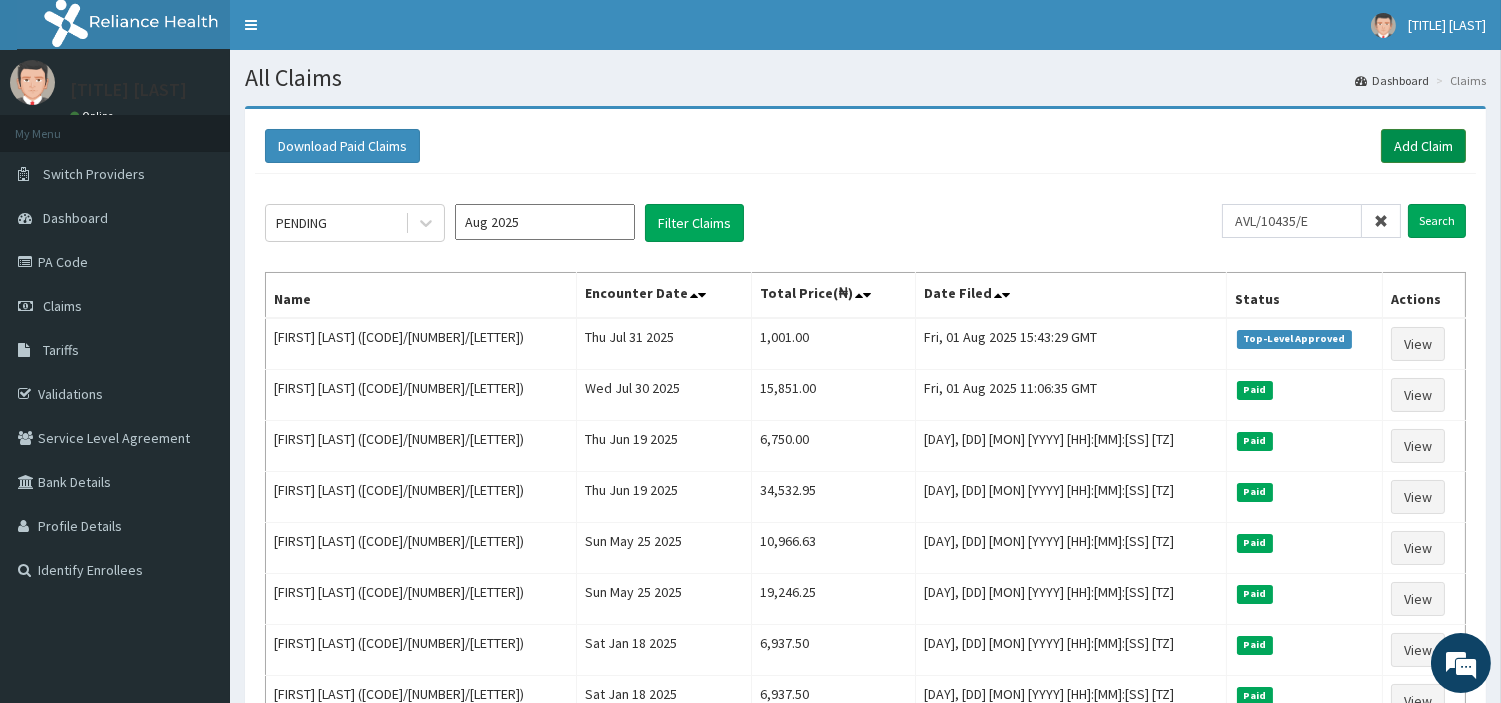 click on "Add Claim" at bounding box center [1423, 146] 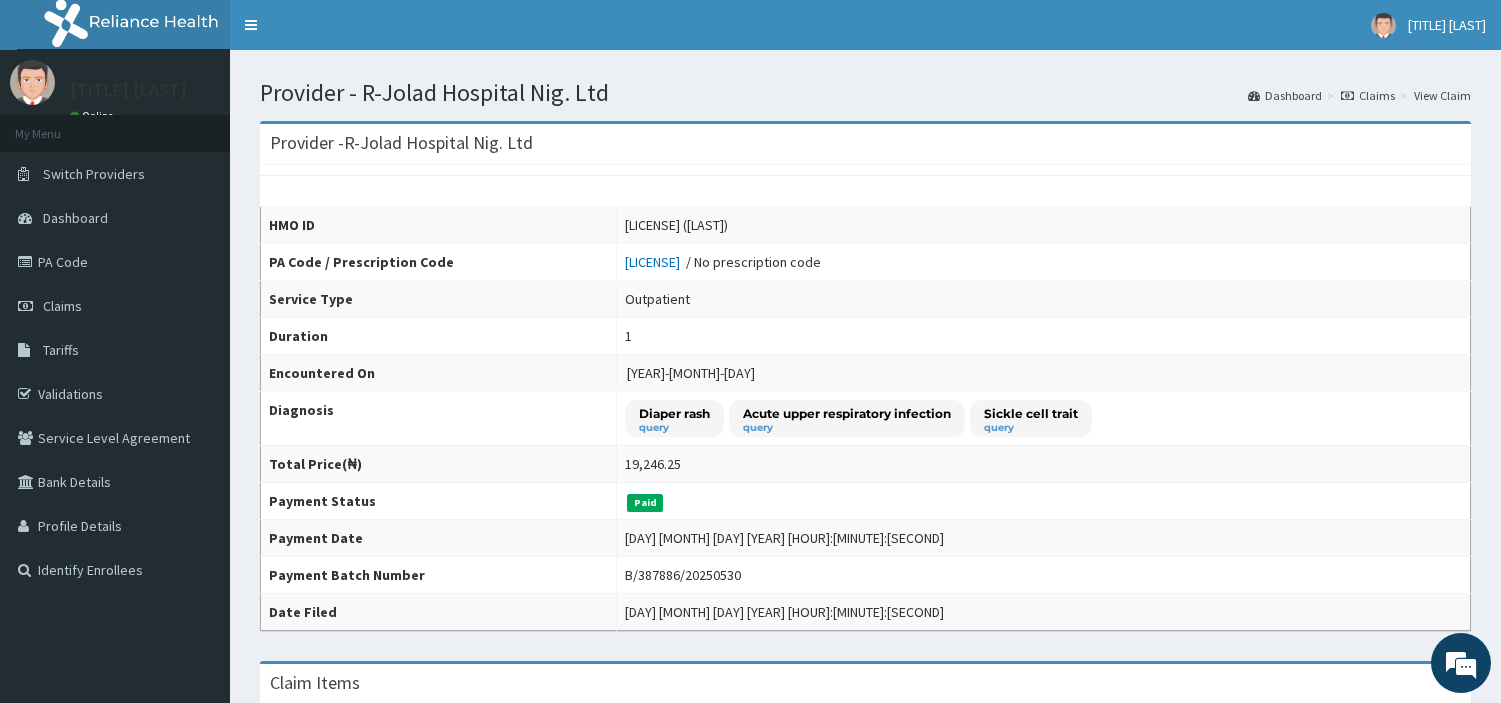 scroll, scrollTop: 0, scrollLeft: 0, axis: both 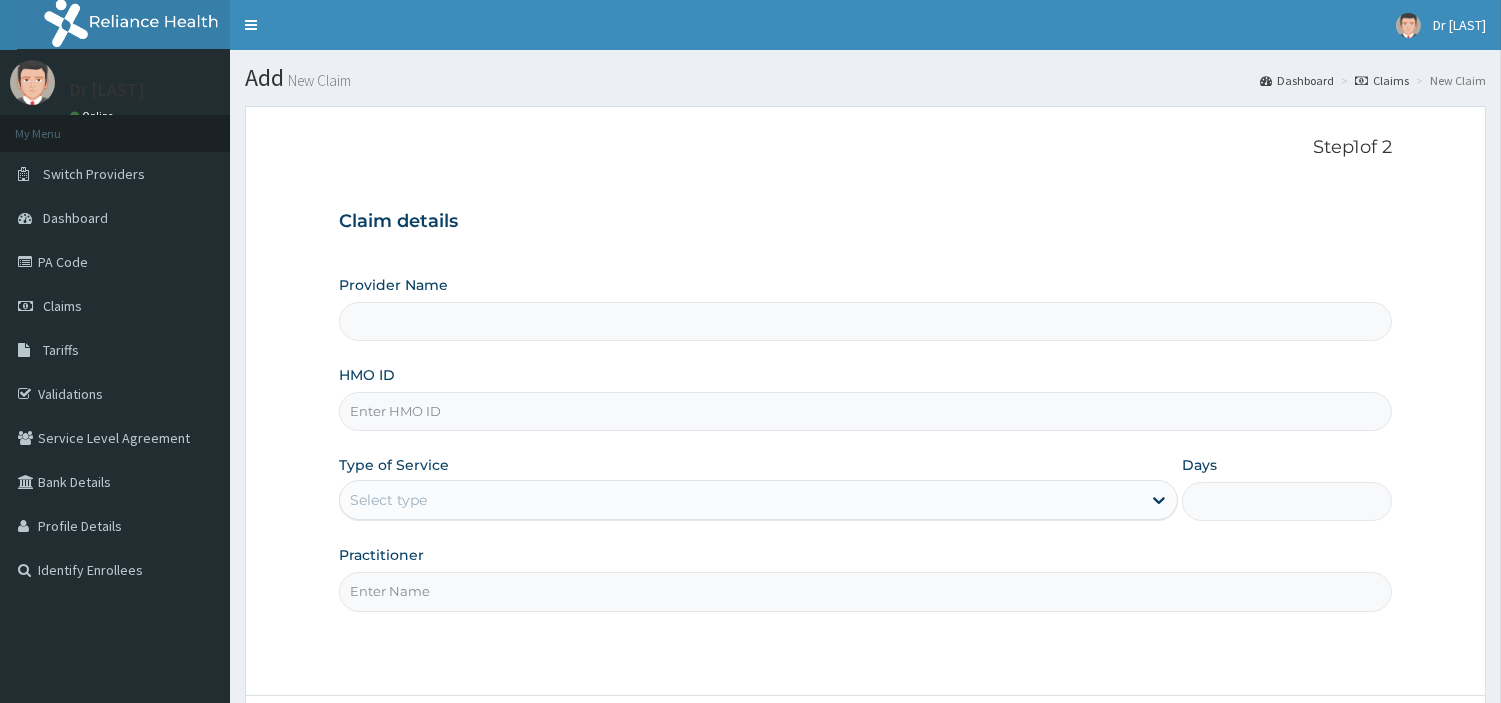 type on "R-Jolad Hospital Nig. Ltd" 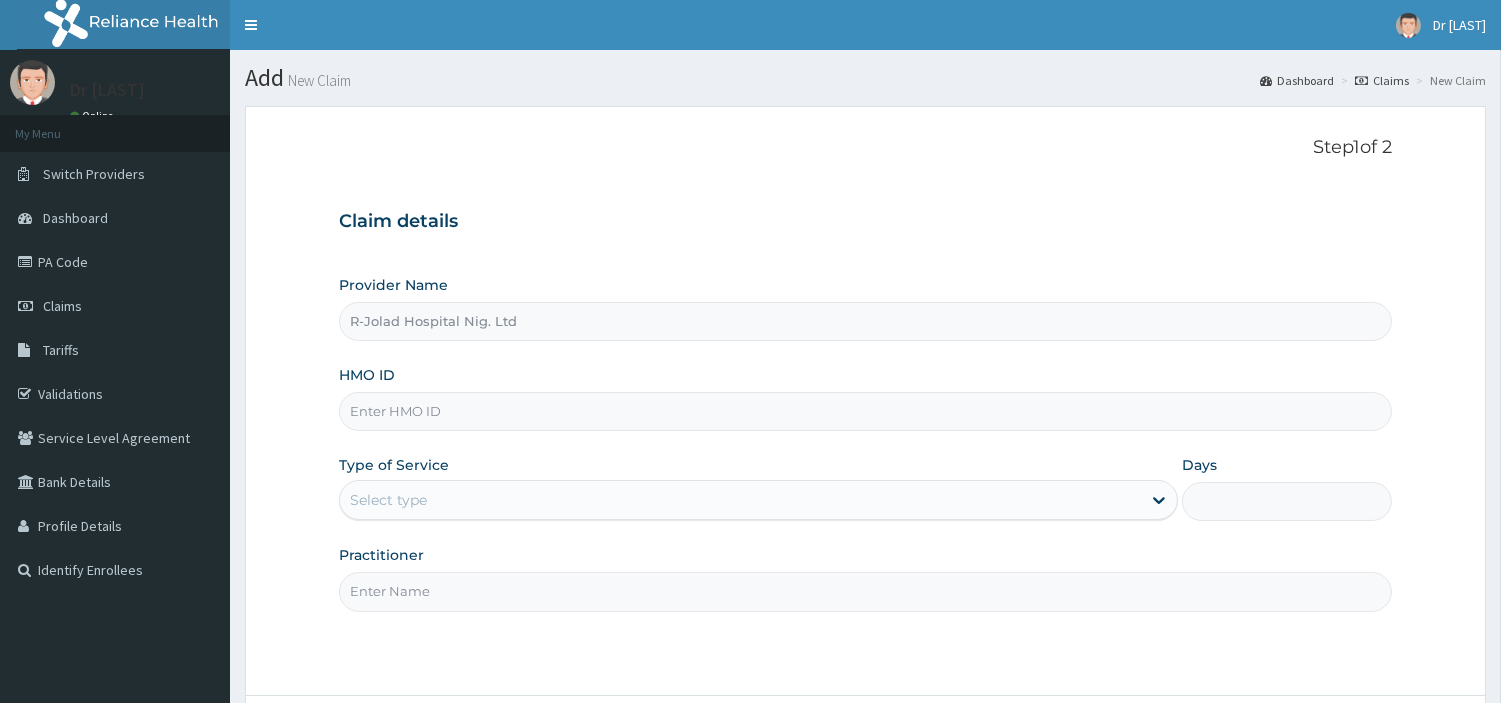scroll, scrollTop: 0, scrollLeft: 0, axis: both 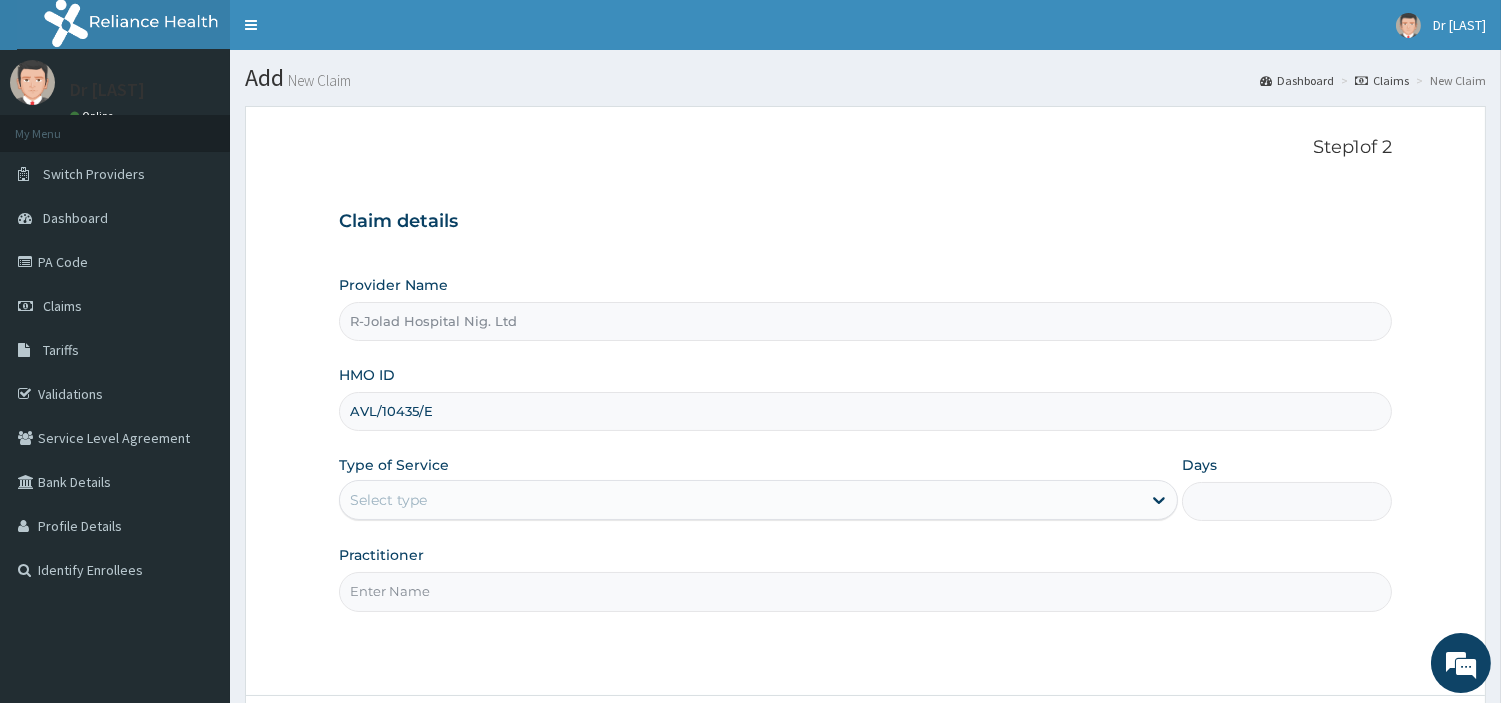 type on "AVL/10435/E" 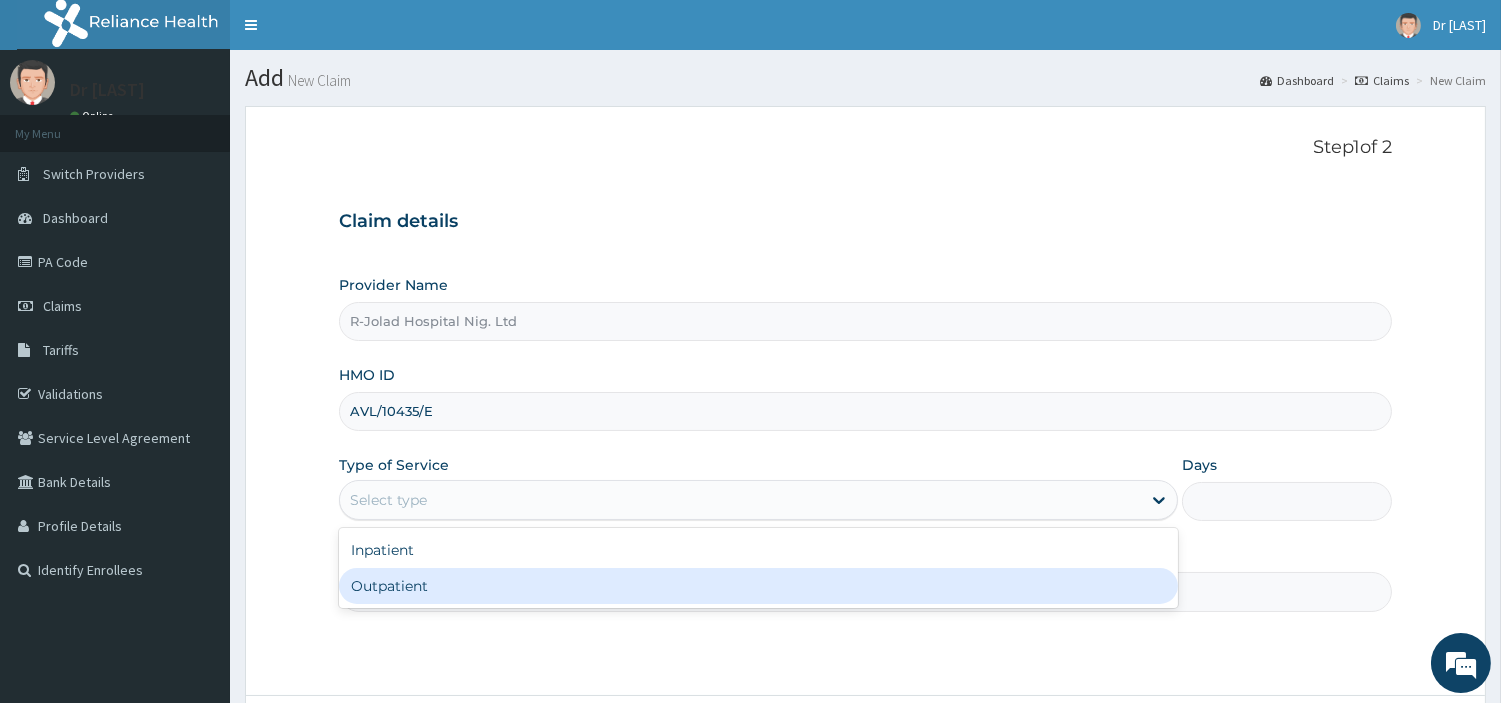 click on "Outpatient" at bounding box center (758, 586) 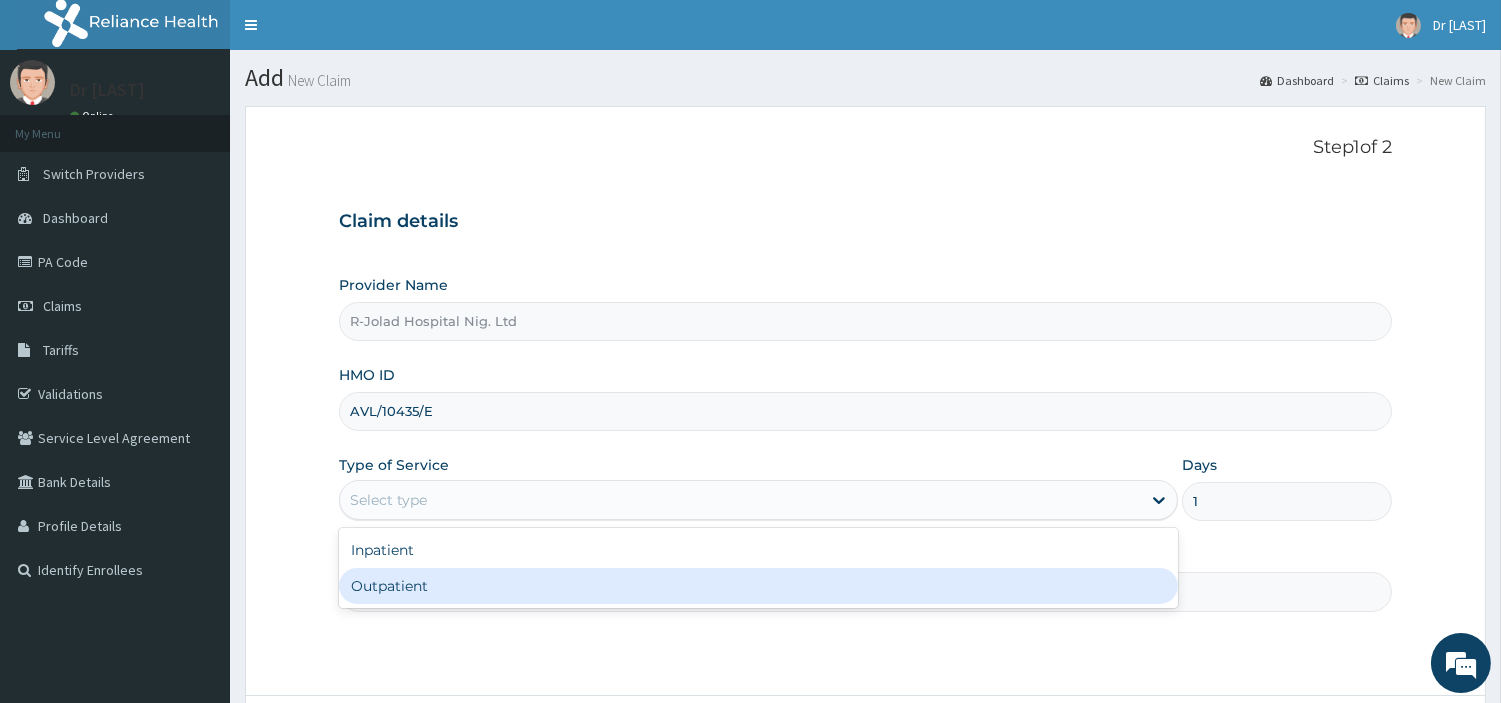 click on "Practitioner" at bounding box center (865, 591) 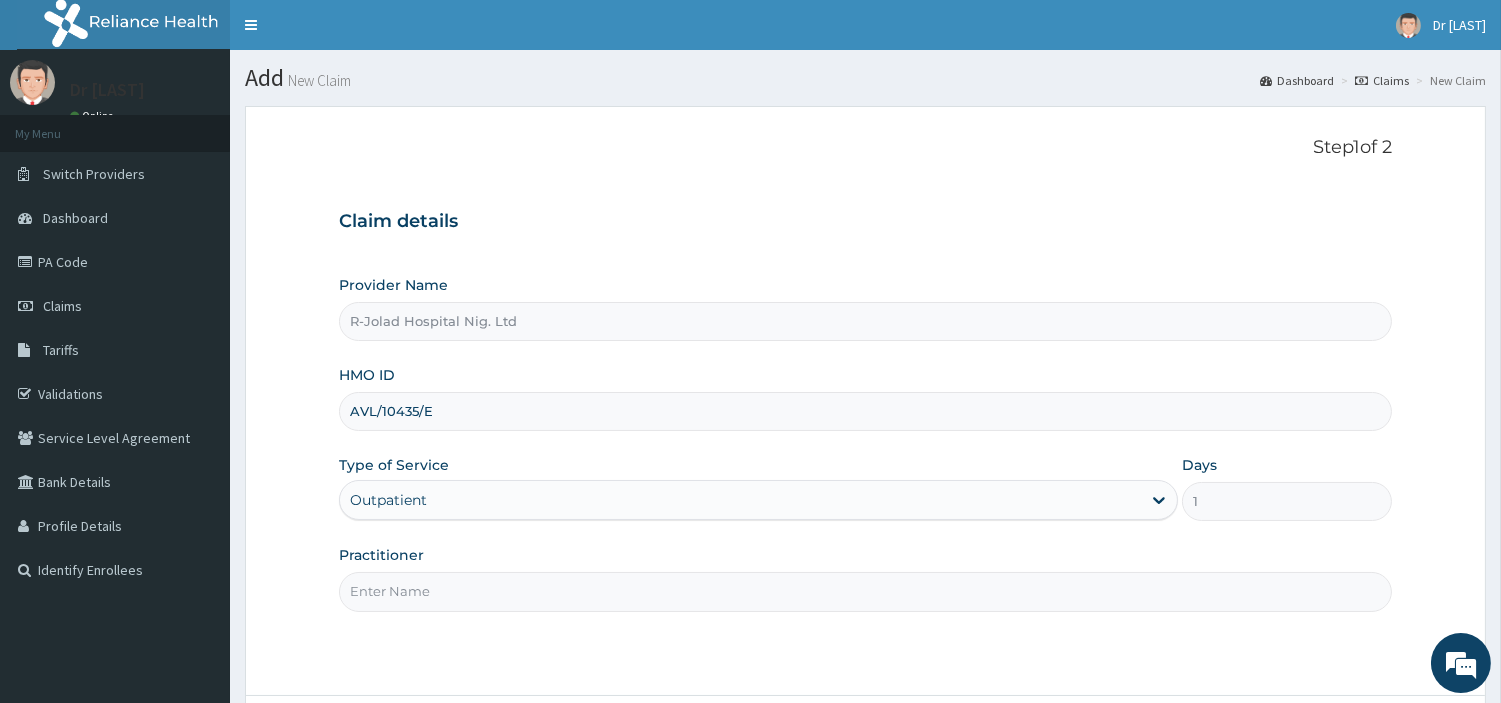 paste on "MICHAEL IYANA" 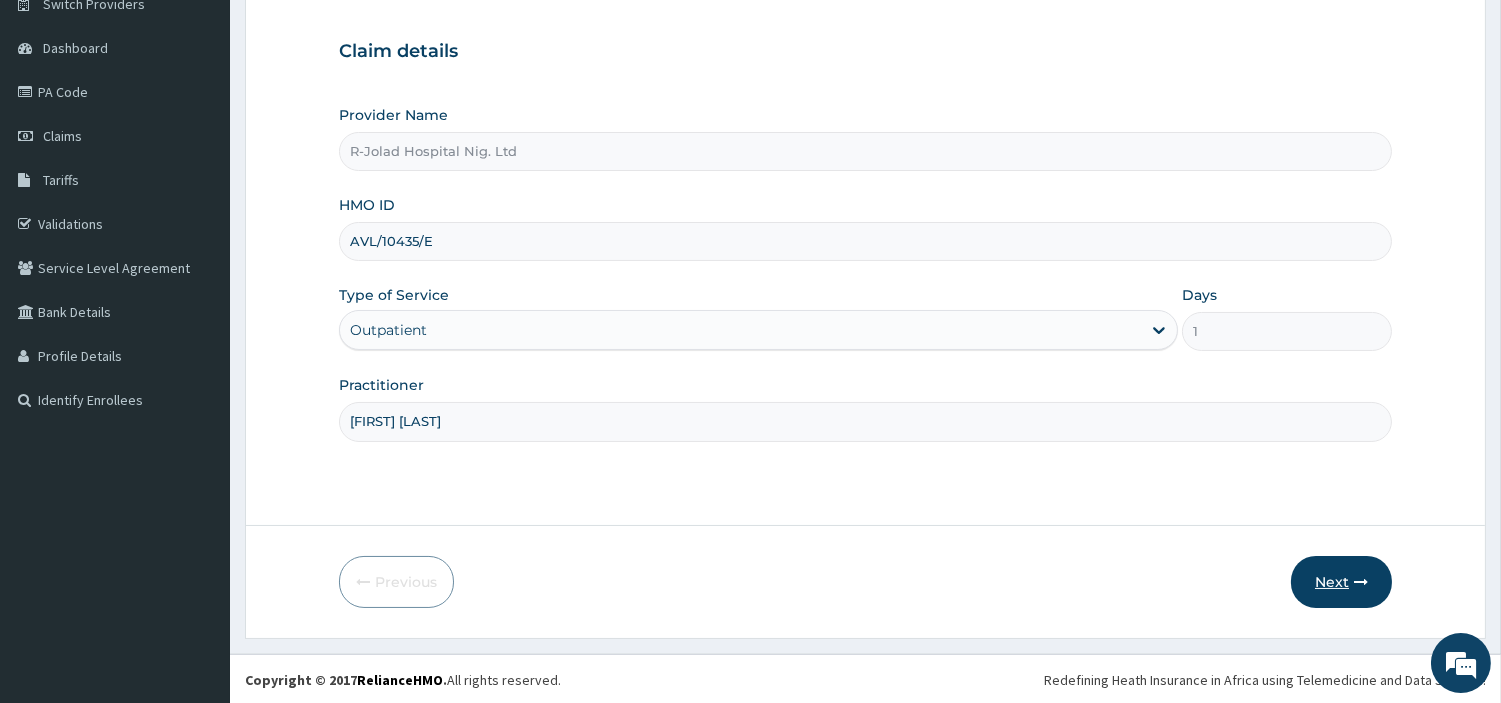 scroll, scrollTop: 172, scrollLeft: 0, axis: vertical 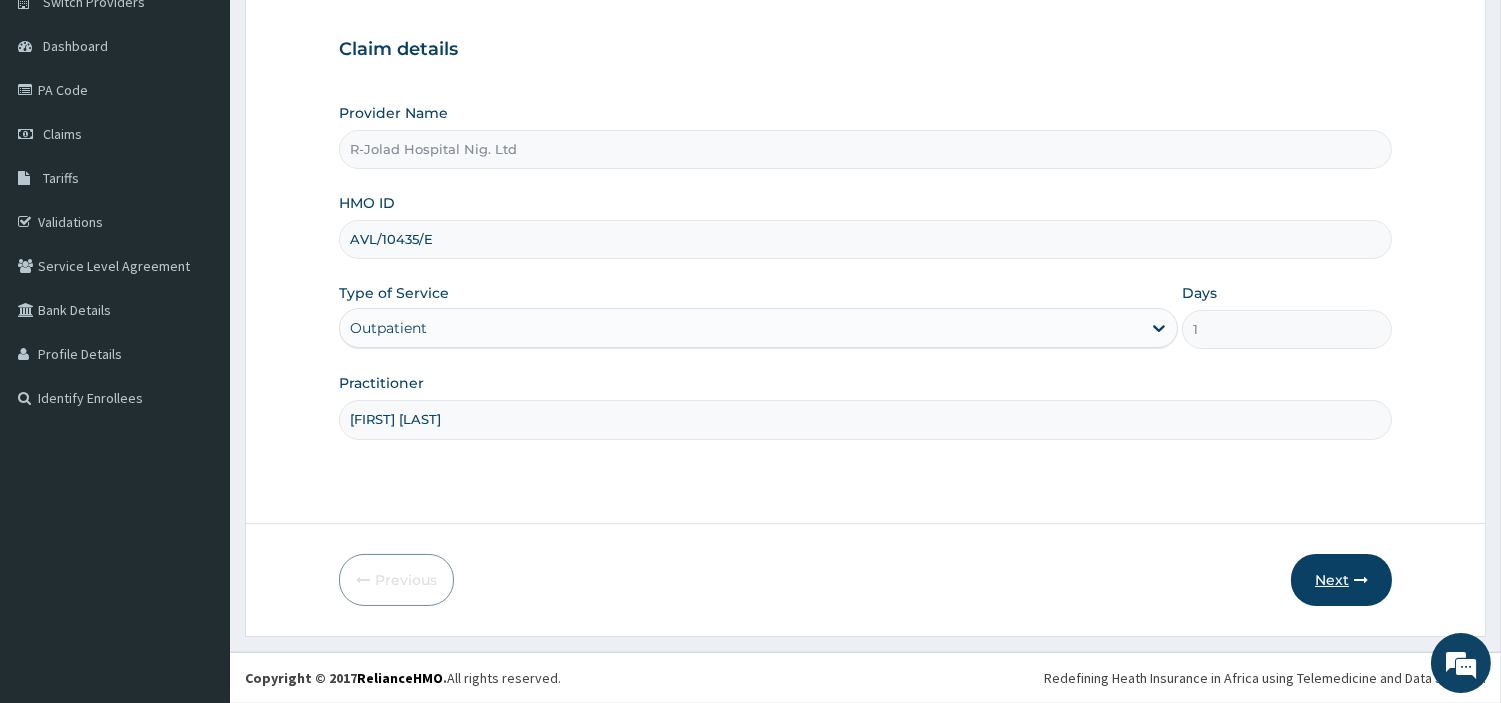type on "MICHAEL IYANA" 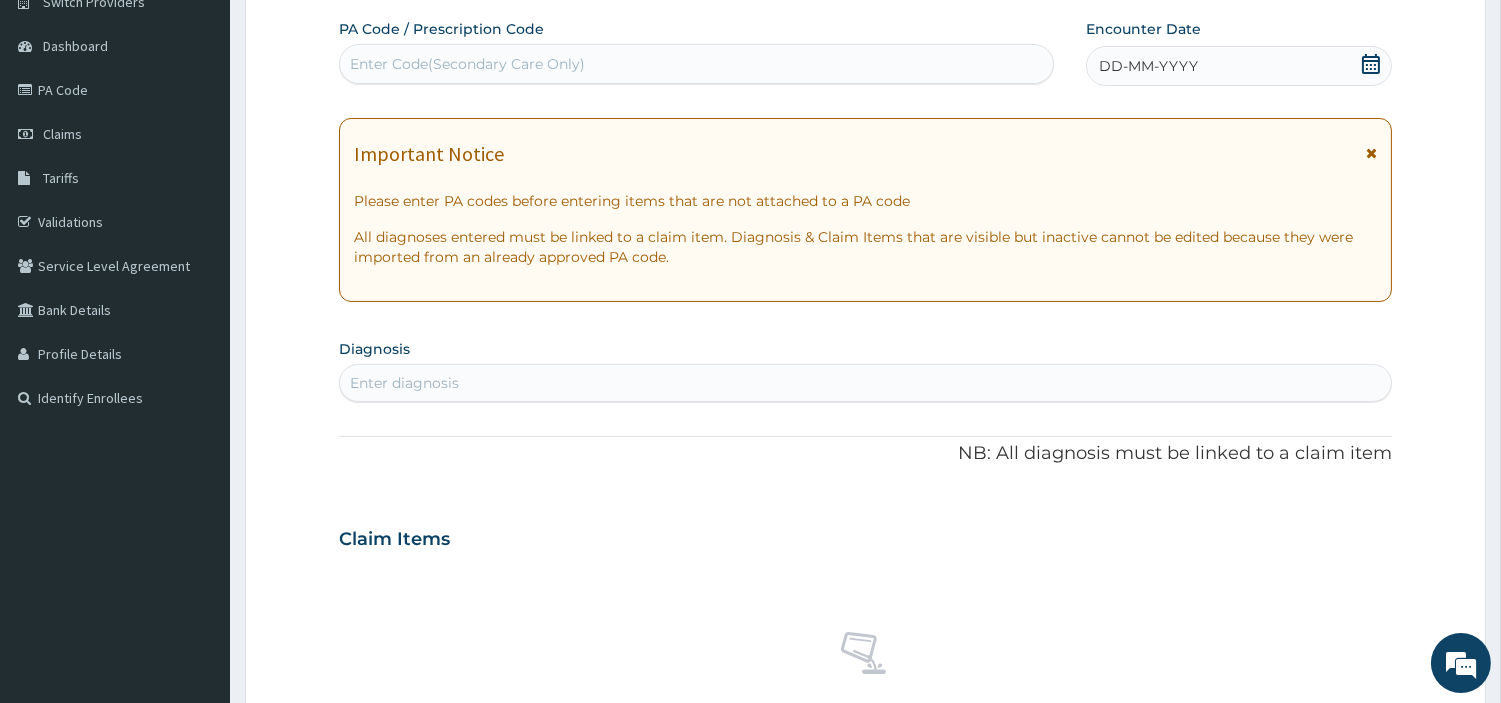 click on "DD-MM-YYYY" at bounding box center (1239, 66) 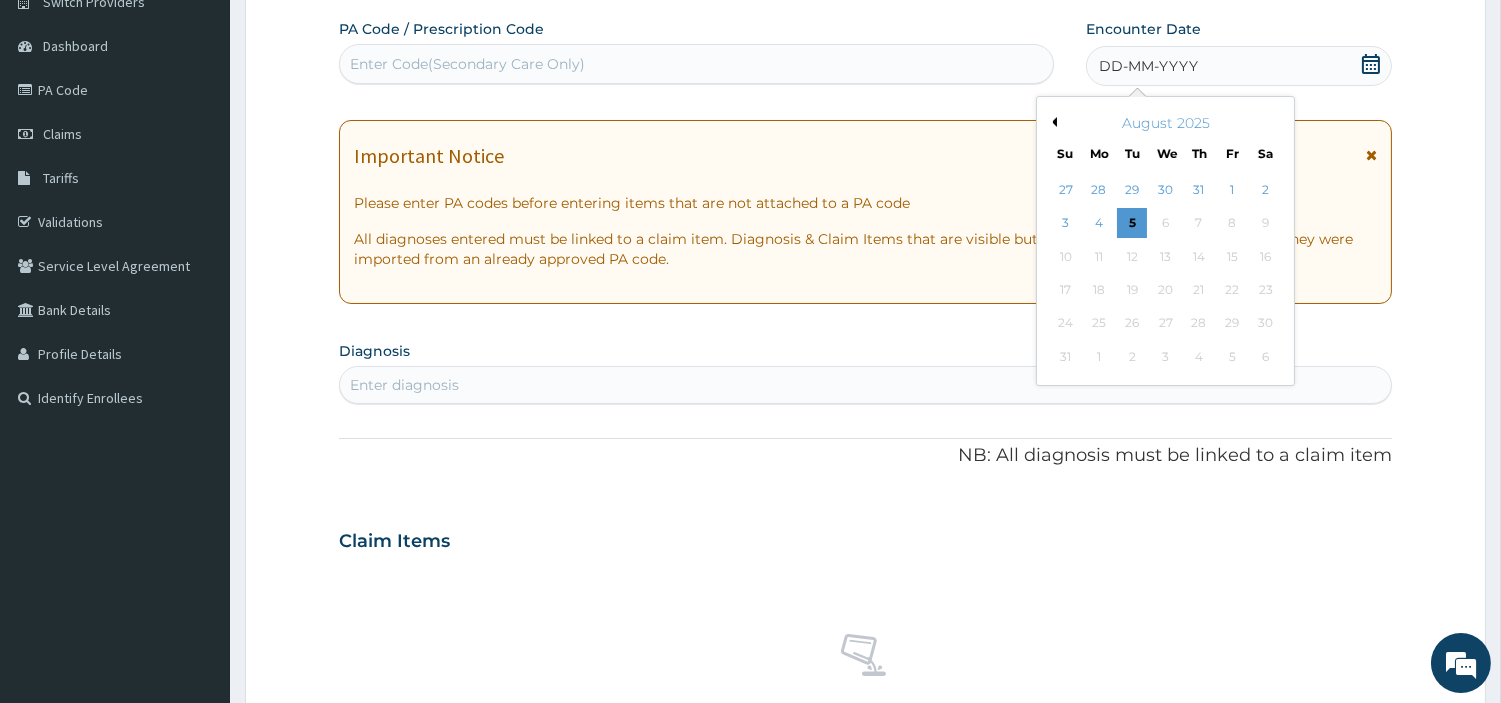 click on "Previous Month" at bounding box center [1052, 122] 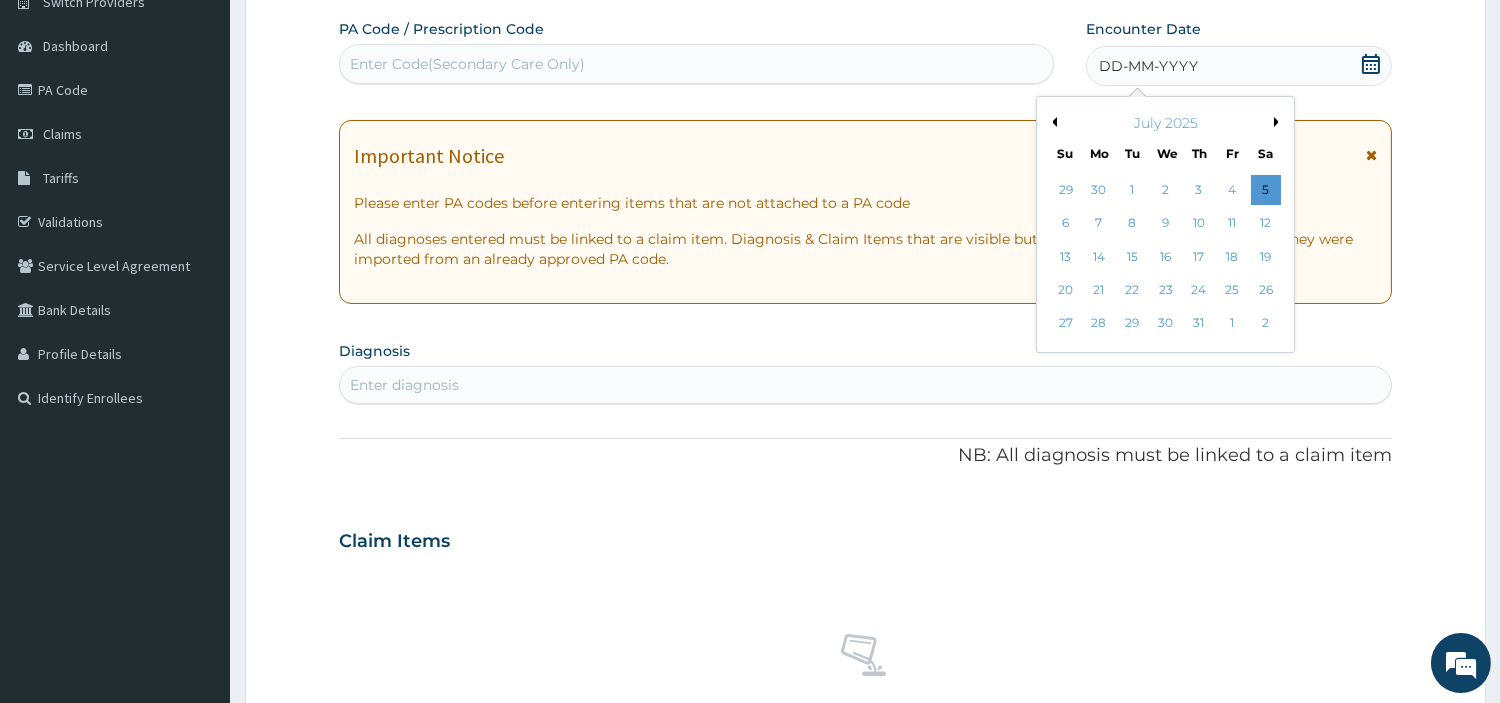 click on "Previous Month" at bounding box center [1052, 122] 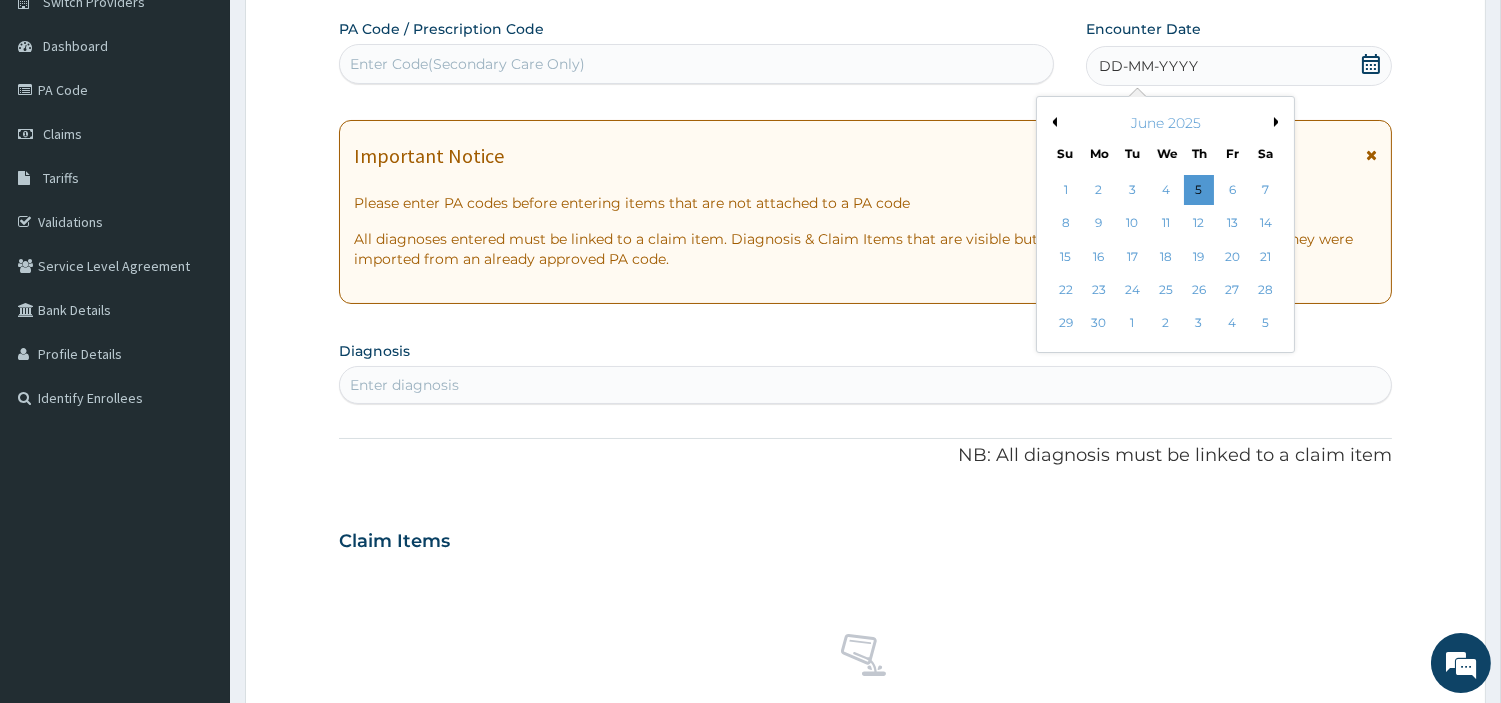 click on "Previous Month" at bounding box center [1052, 122] 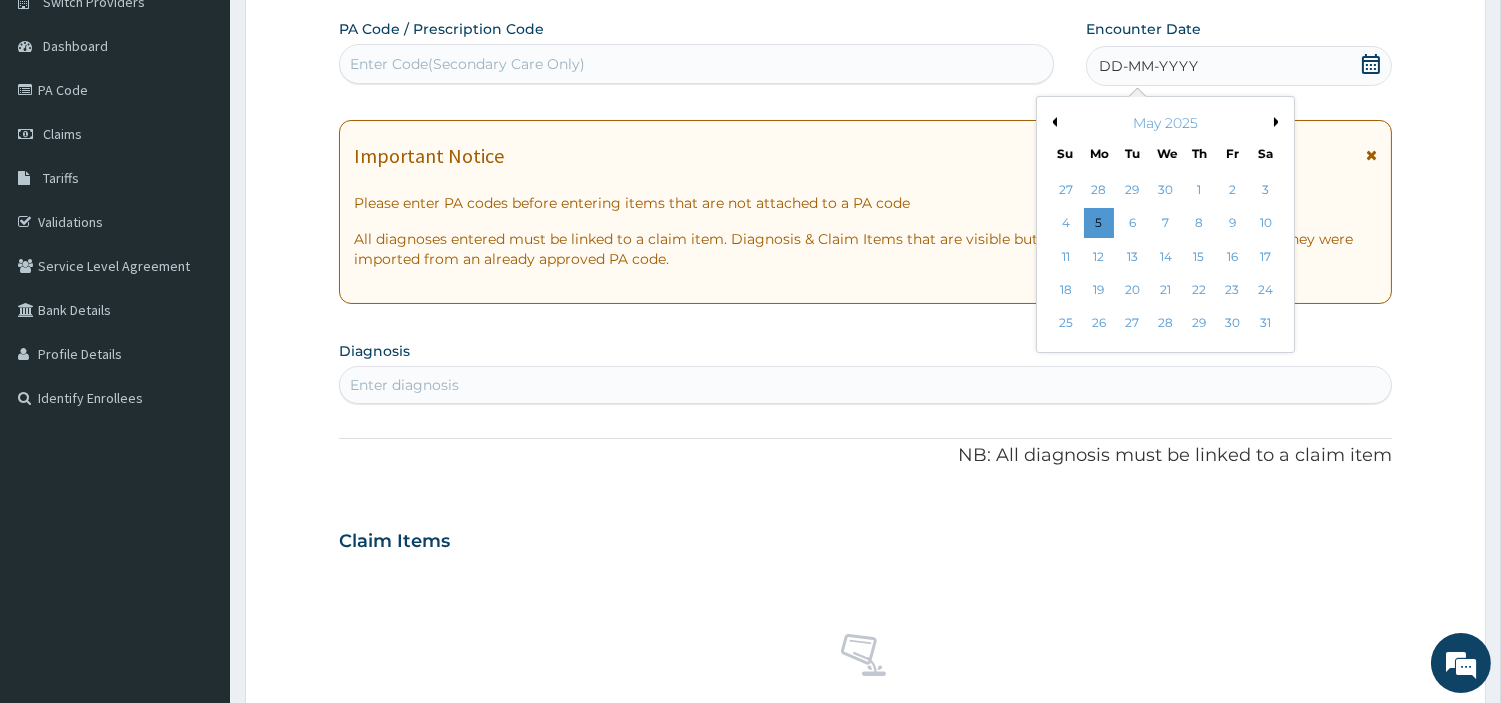 scroll, scrollTop: 0, scrollLeft: 0, axis: both 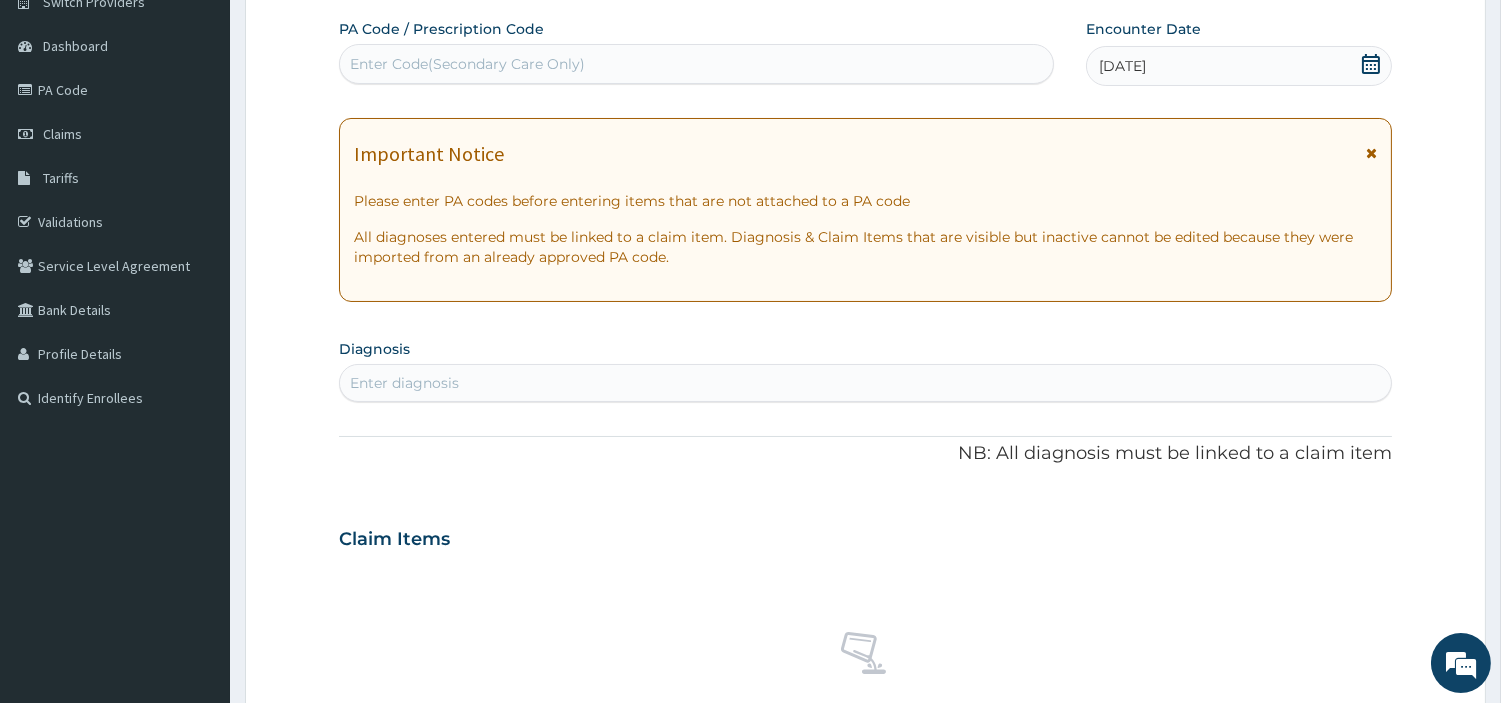click on "Enter diagnosis" at bounding box center [865, 383] 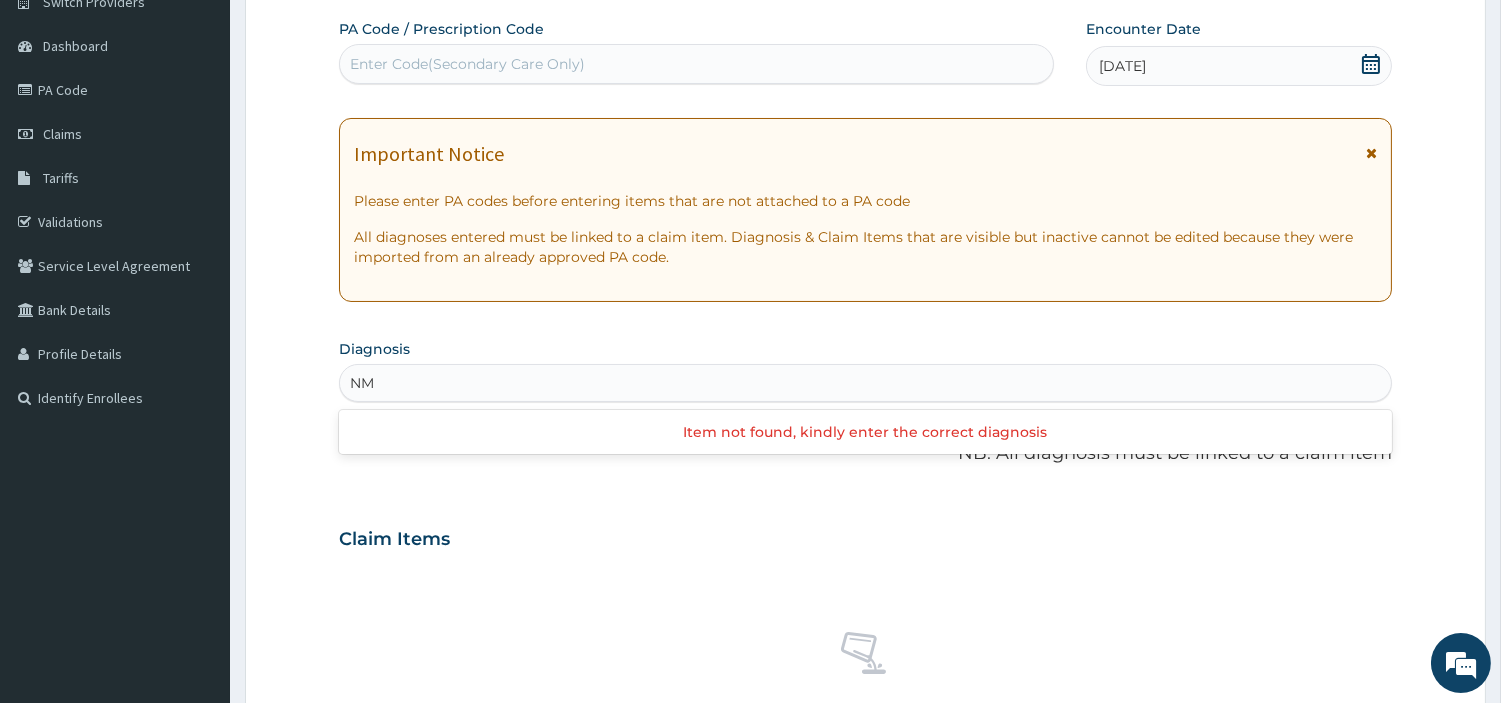 type on "N" 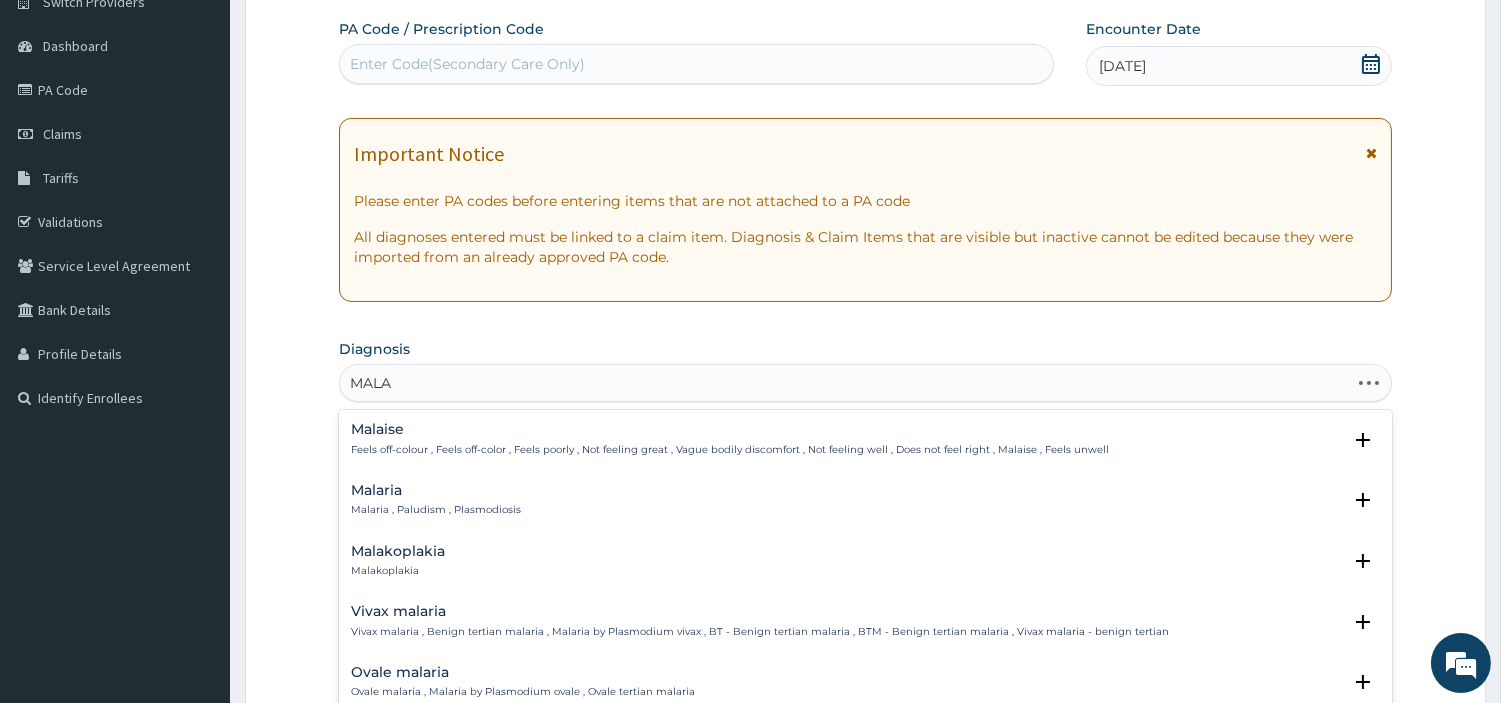 type on "MALAR" 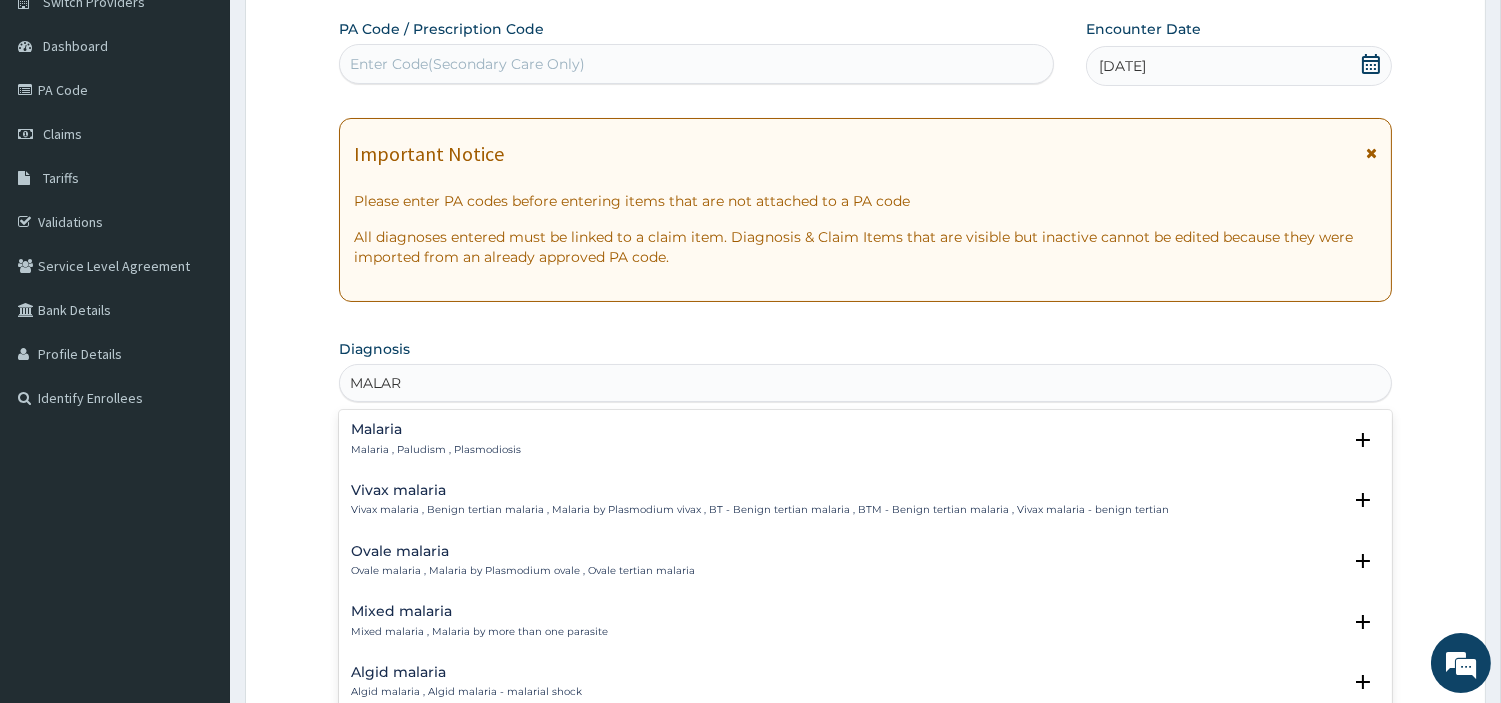 click on "Malaria Malaria , Paludism , Plasmodiosis Select Status Query Query covers suspected (?), Keep in view (kiv), Ruled out (r/o) Confirmed" at bounding box center [865, 444] 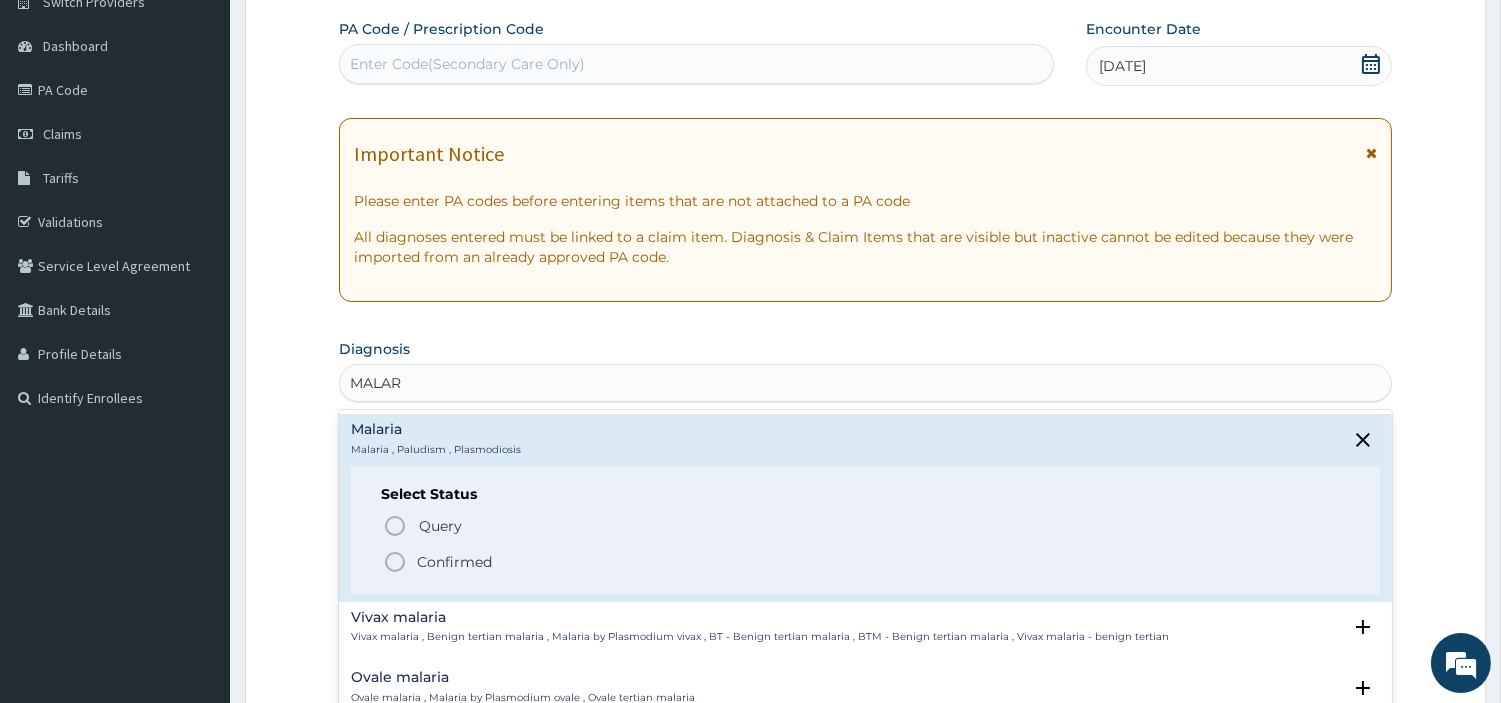 click on "Select Status Query Query covers suspected (?), Keep in view (kiv), Ruled out (r/o) Confirmed" at bounding box center [865, 530] 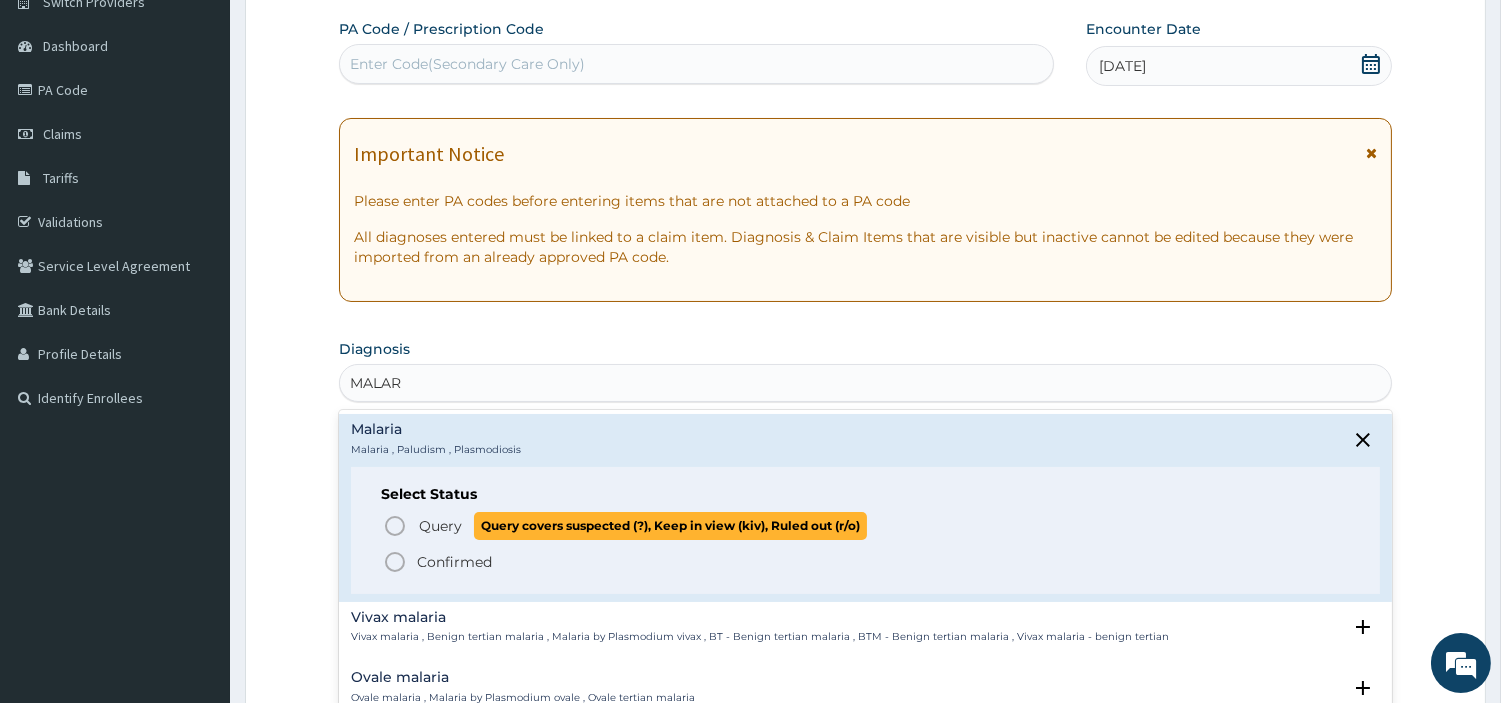 click on "Query Query covers suspected (?), Keep in view (kiv), Ruled out (r/o)" at bounding box center (866, 525) 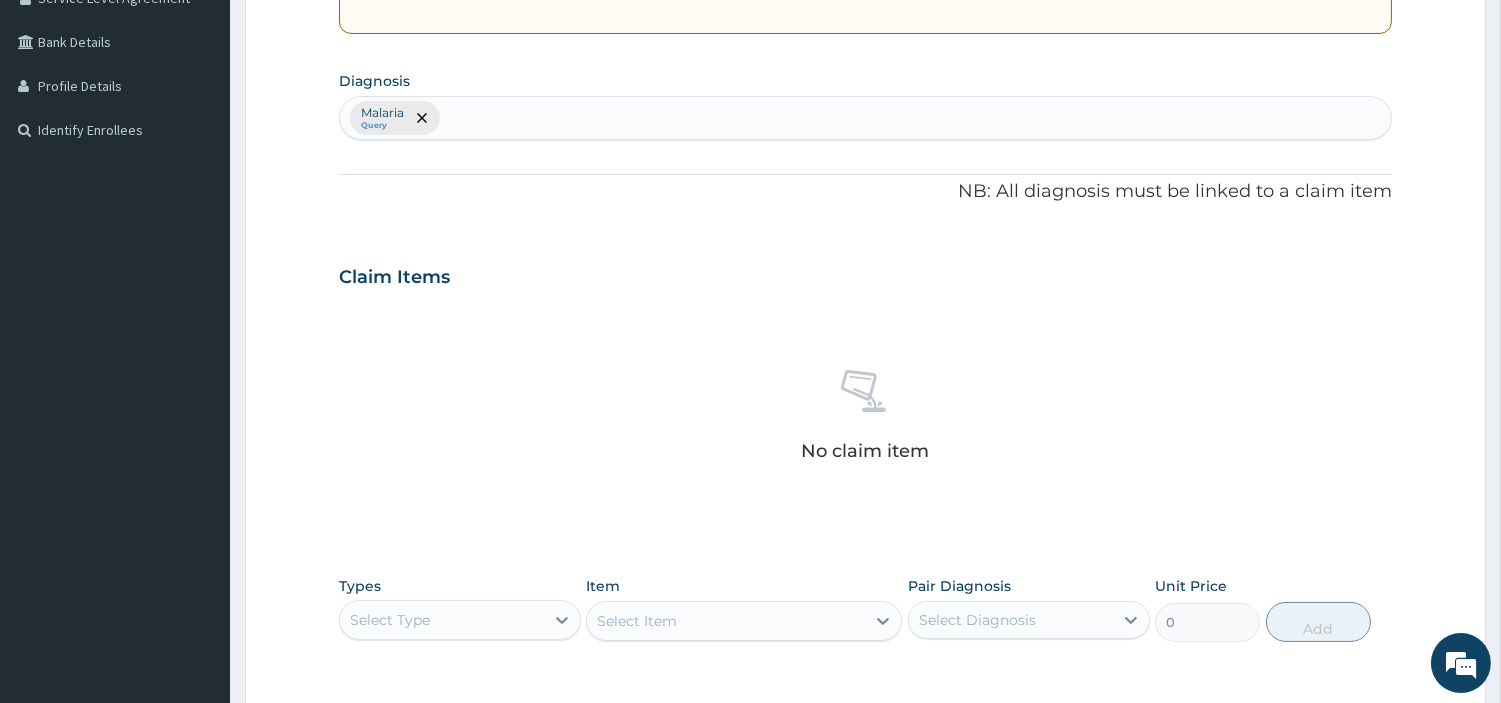 scroll, scrollTop: 738, scrollLeft: 0, axis: vertical 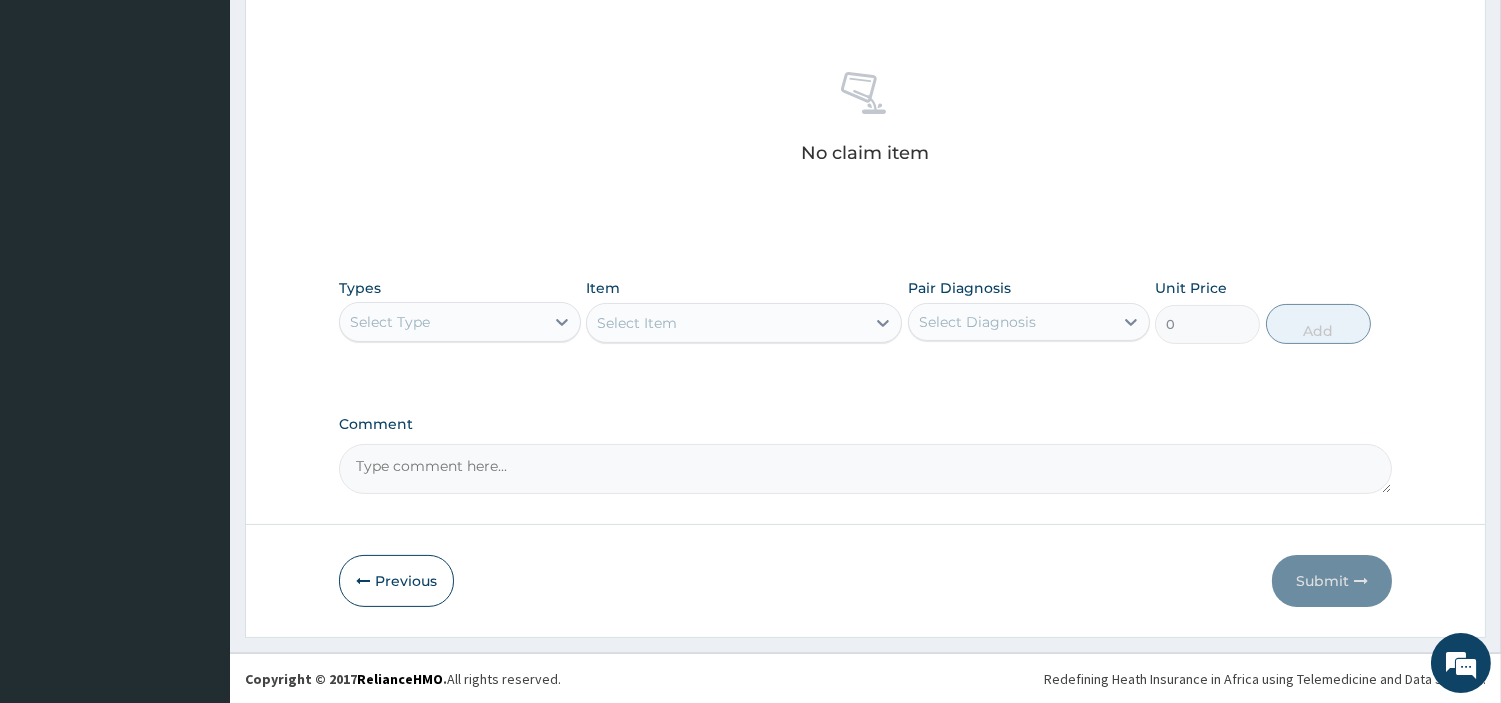click on "Select Type" at bounding box center [460, 322] 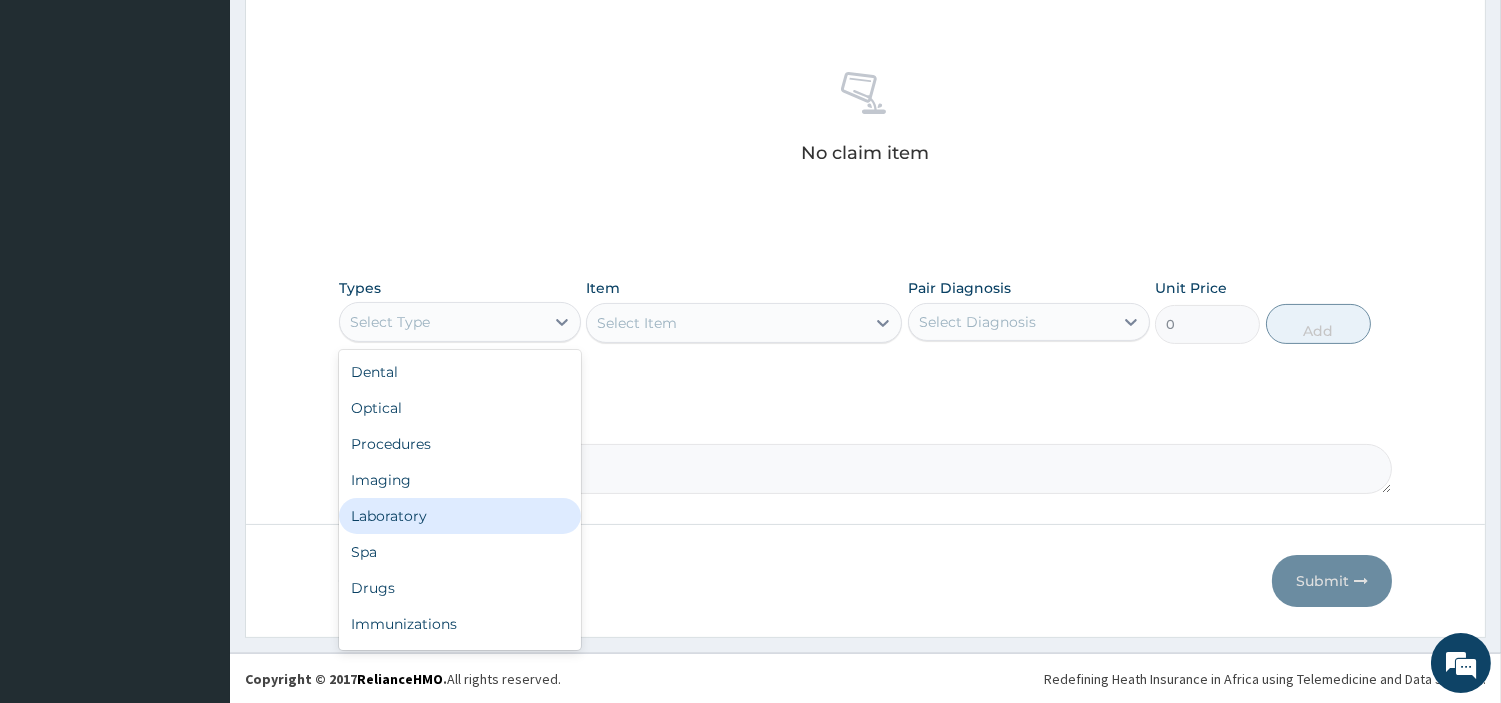 click on "Laboratory" at bounding box center (460, 516) 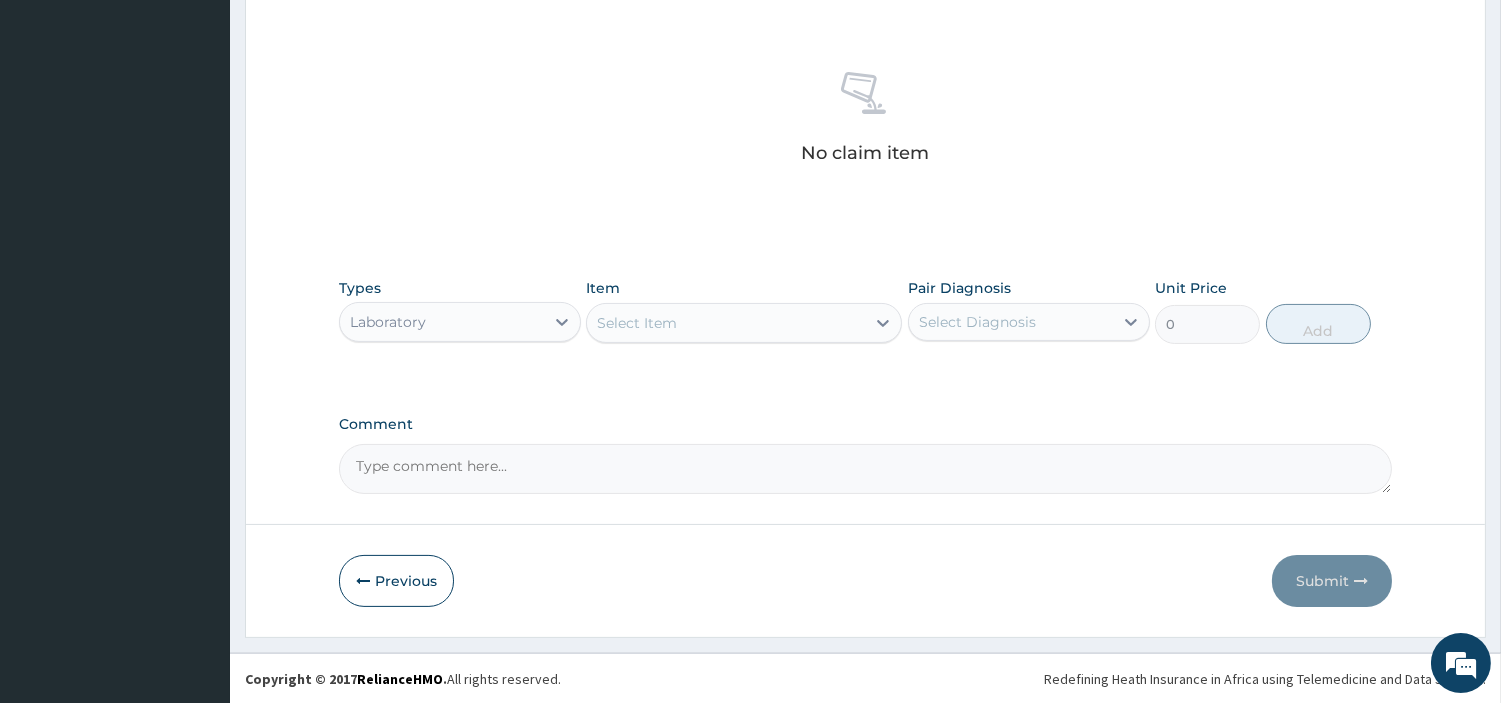 click on "Select Item" at bounding box center [726, 323] 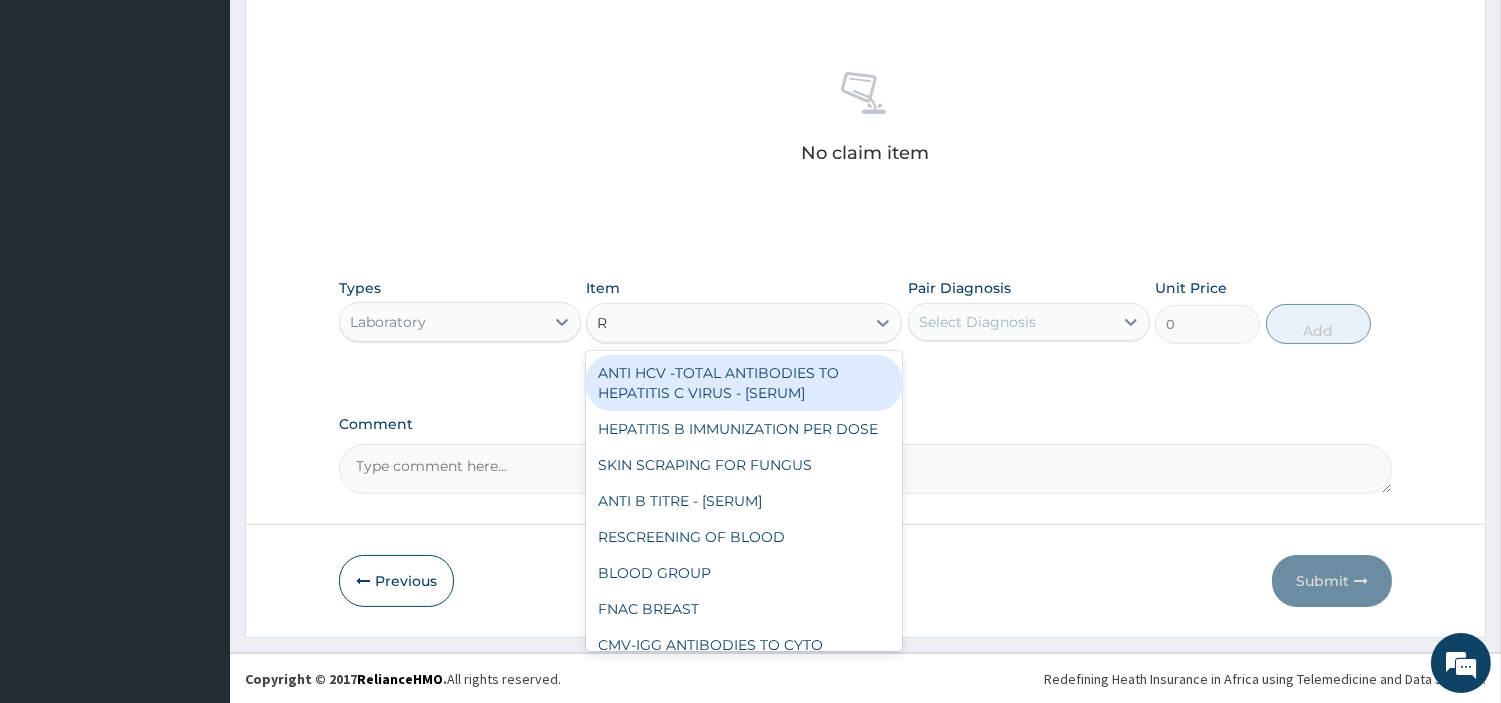 type on "RD" 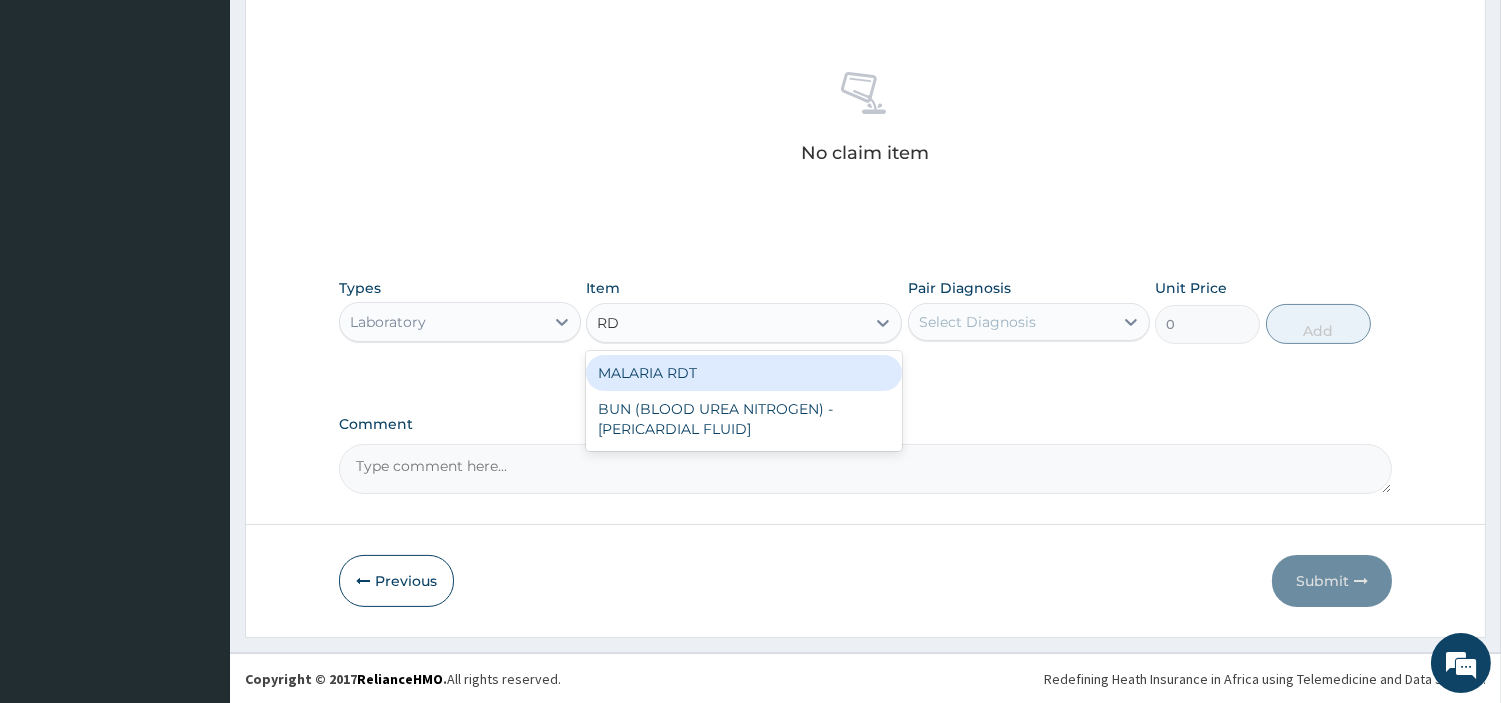 click on "MALARIA RDT" at bounding box center [744, 373] 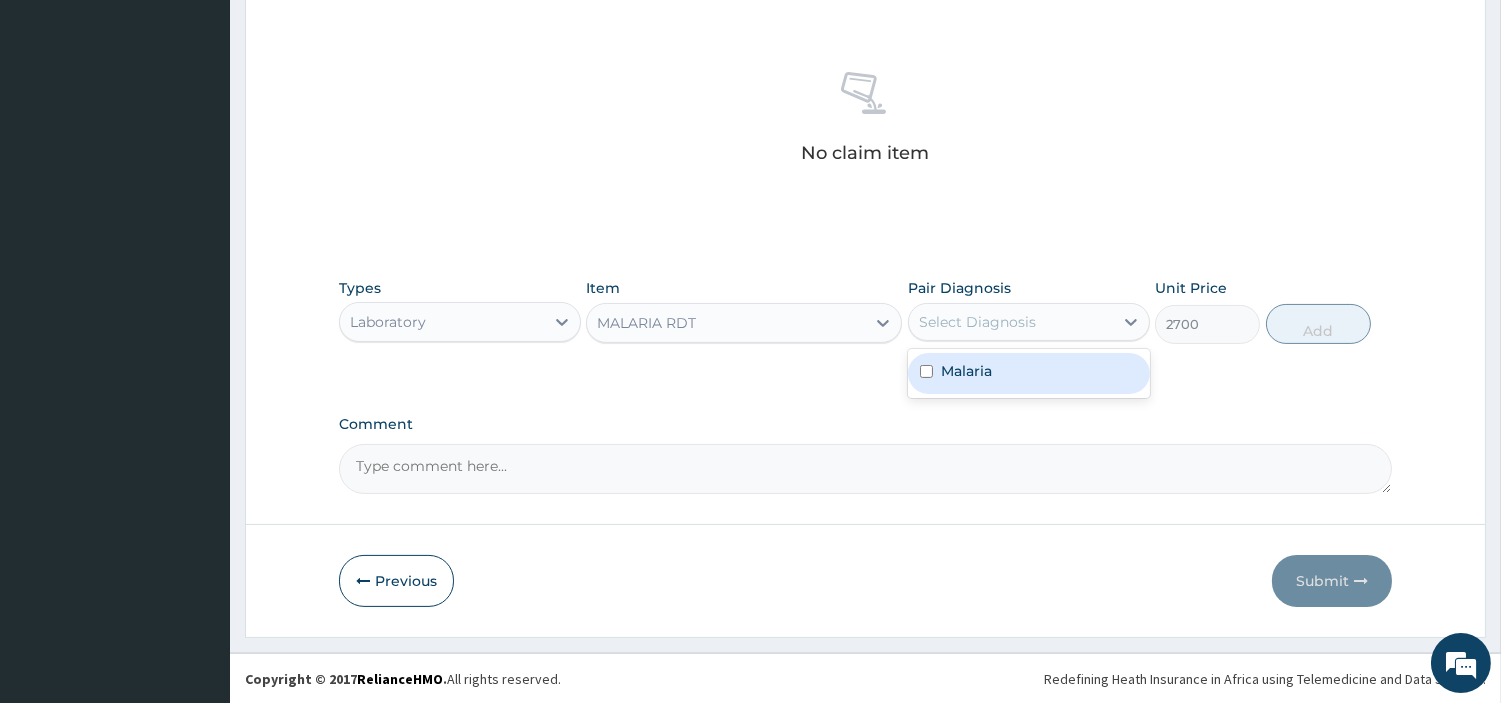 click on "Select Diagnosis" at bounding box center [1011, 322] 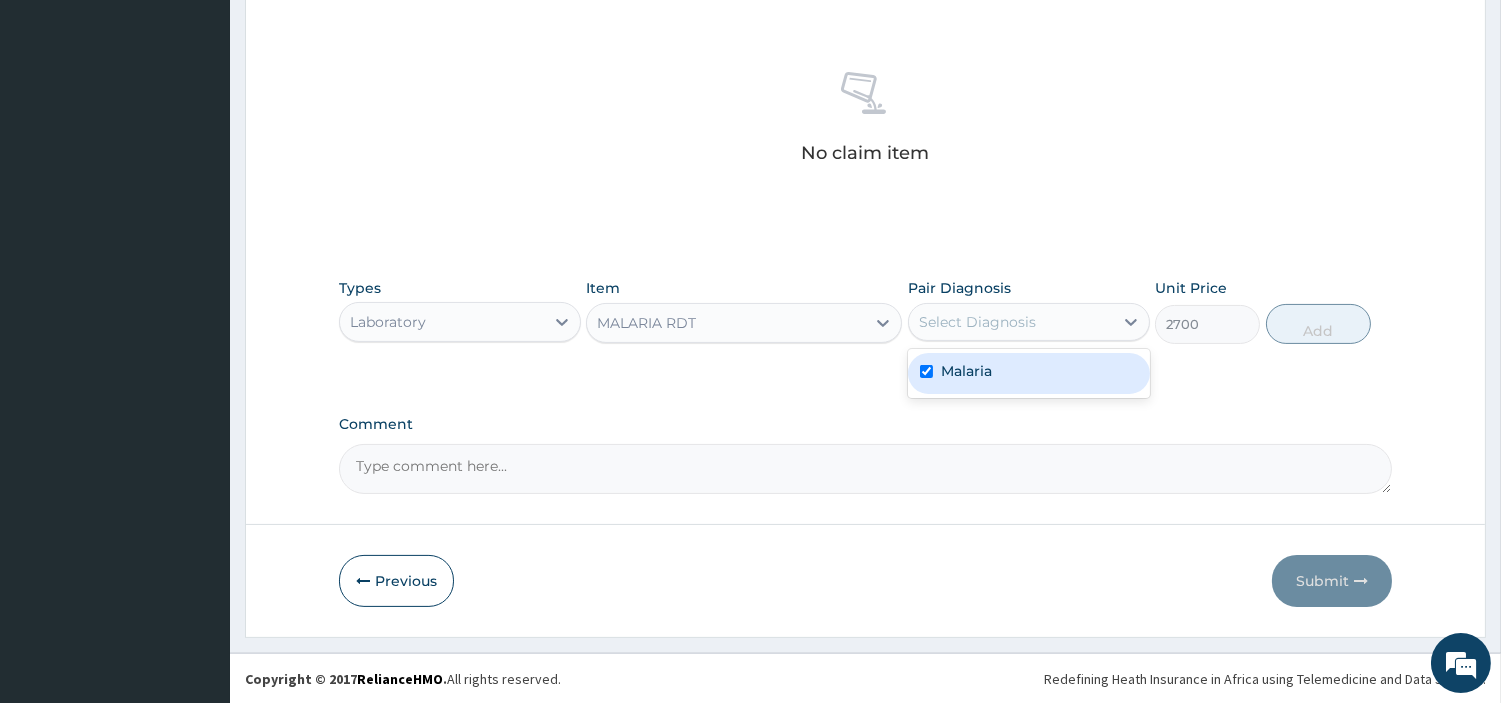 checkbox on "true" 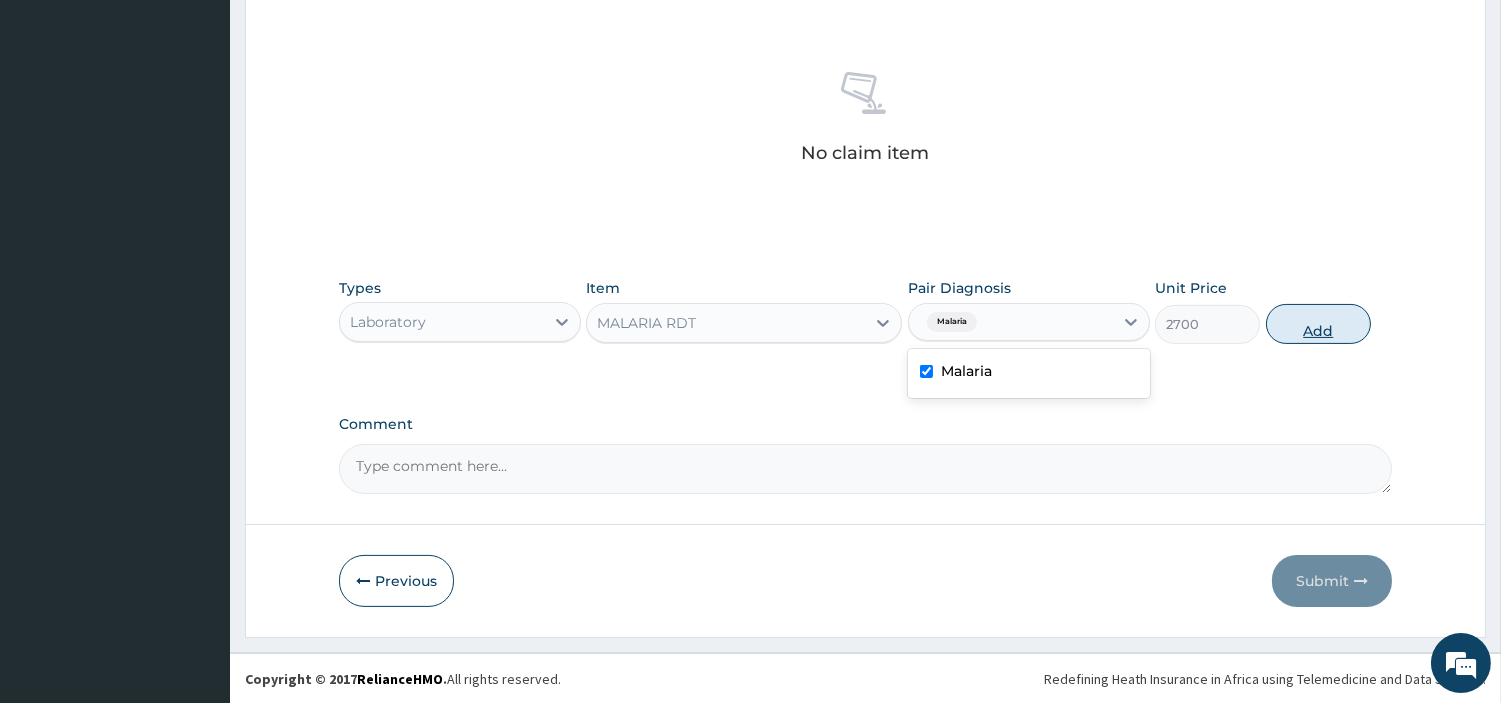click on "Add" at bounding box center [1318, 324] 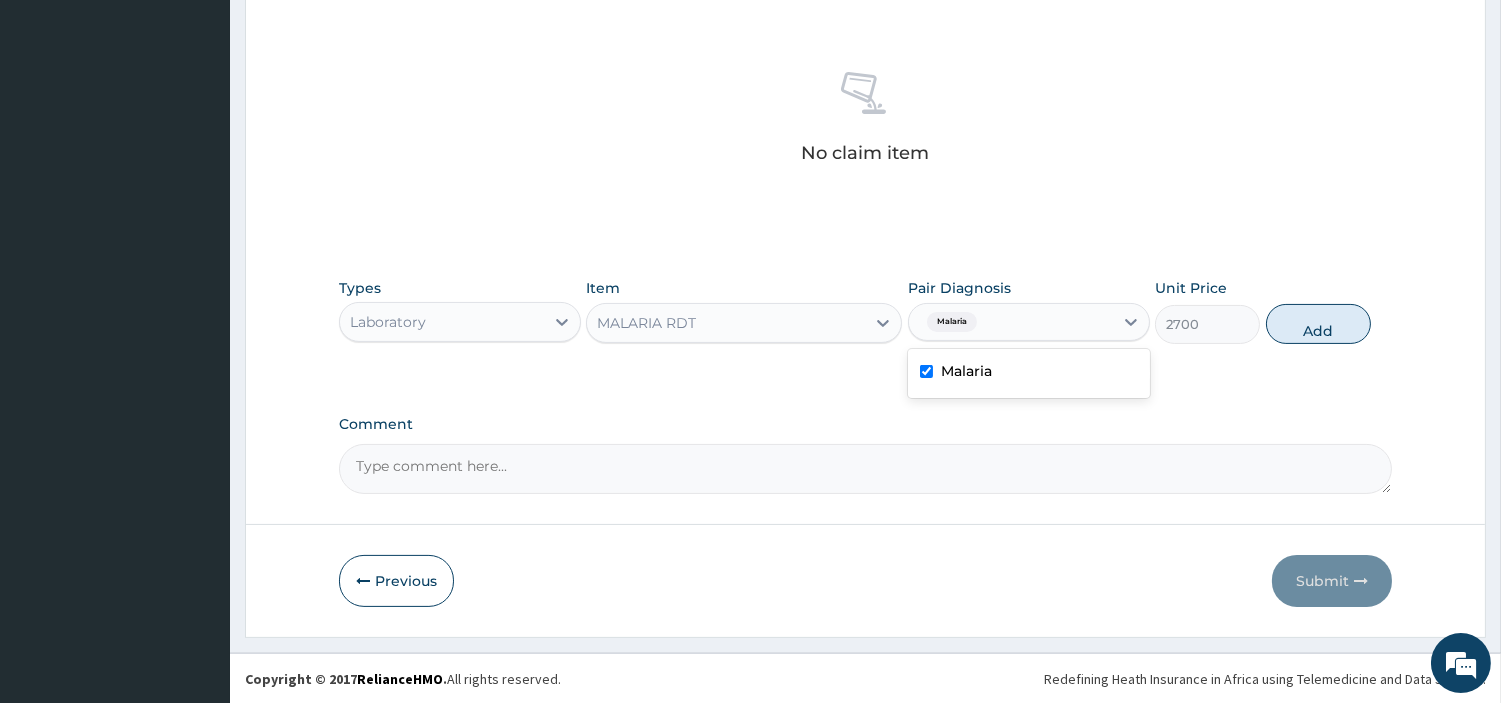 type on "0" 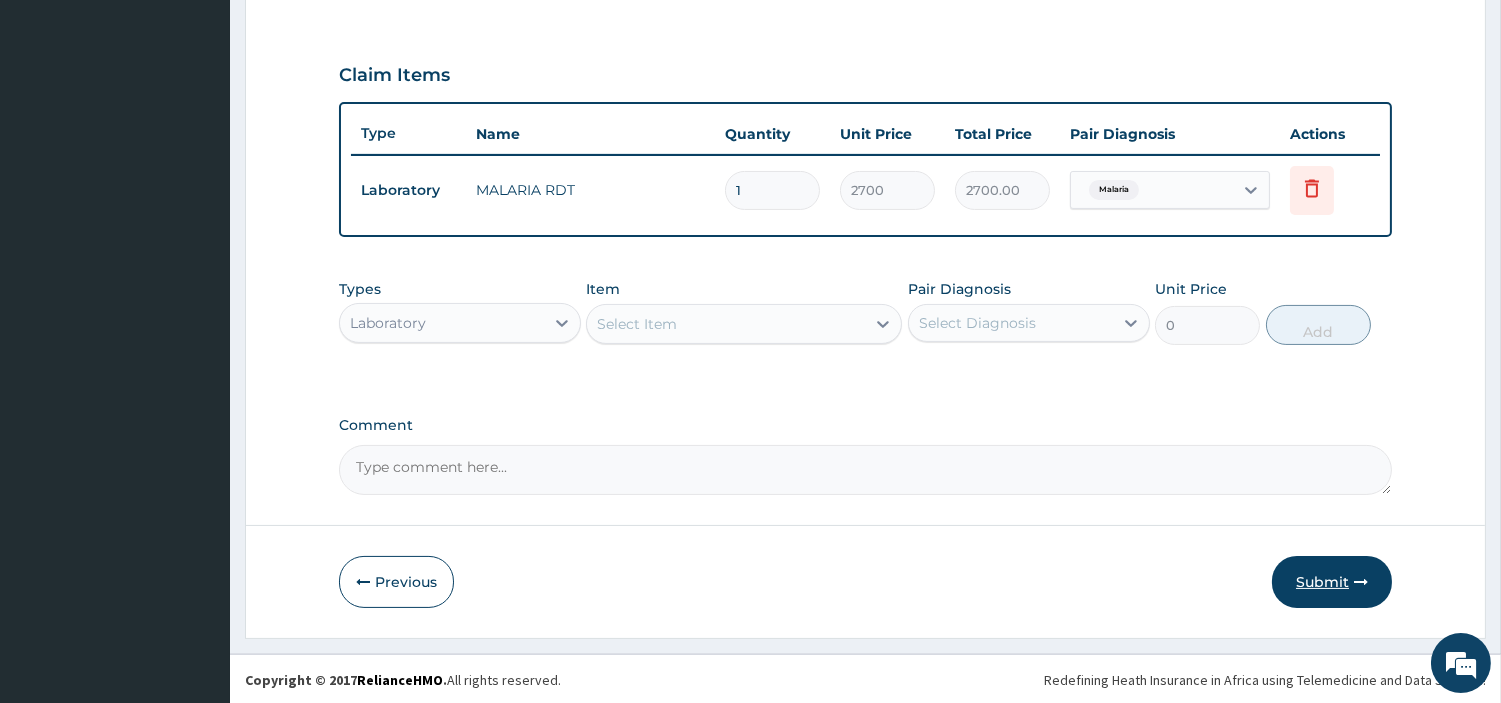 click on "Submit" at bounding box center [1332, 582] 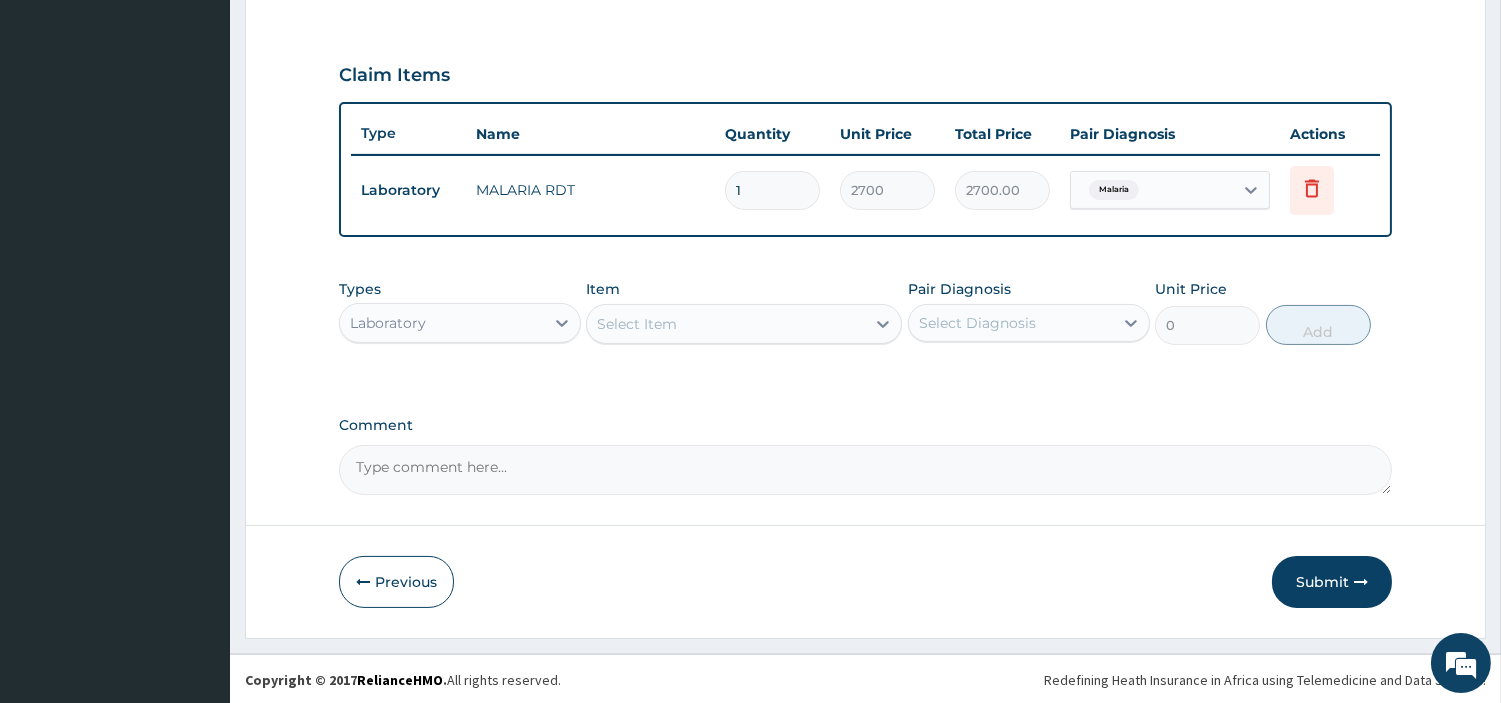 scroll, scrollTop: 66, scrollLeft: 0, axis: vertical 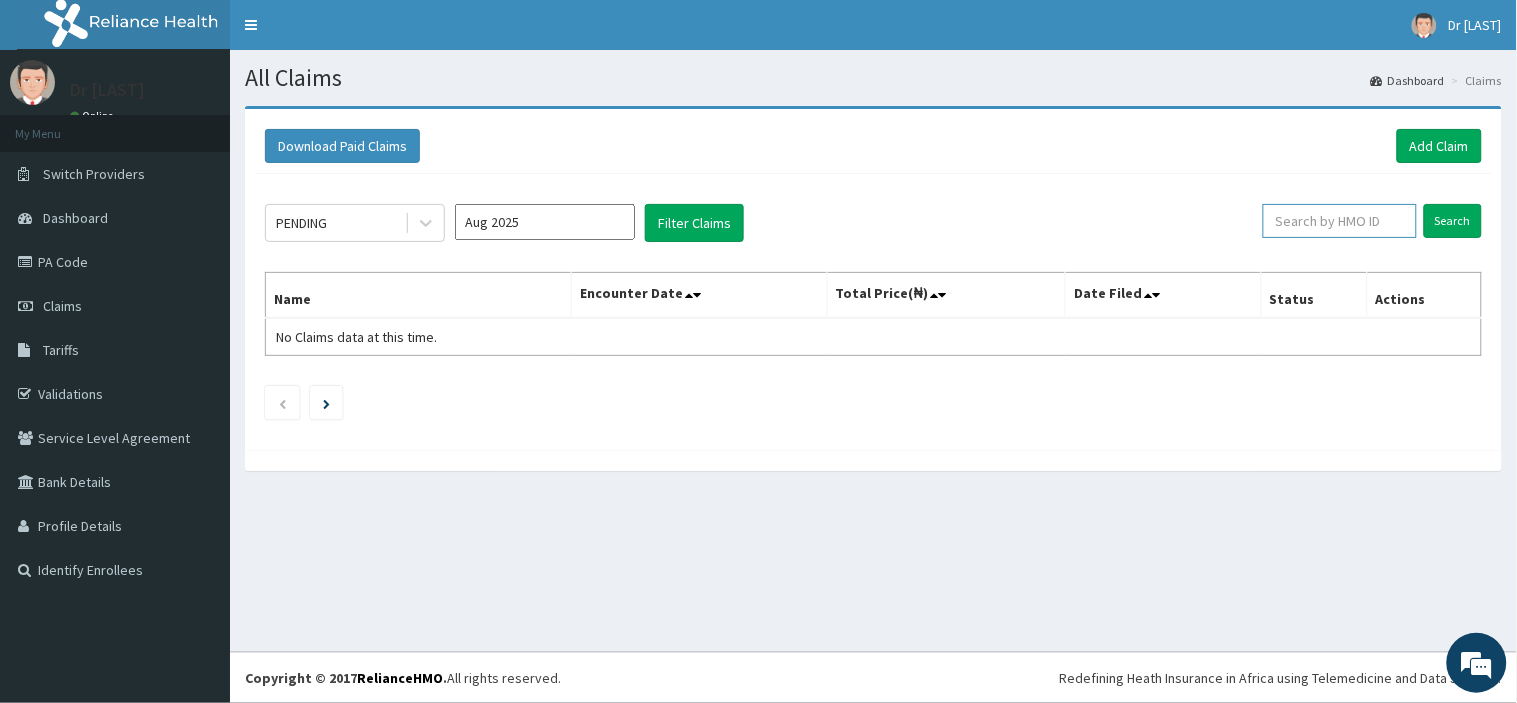 click at bounding box center [1340, 221] 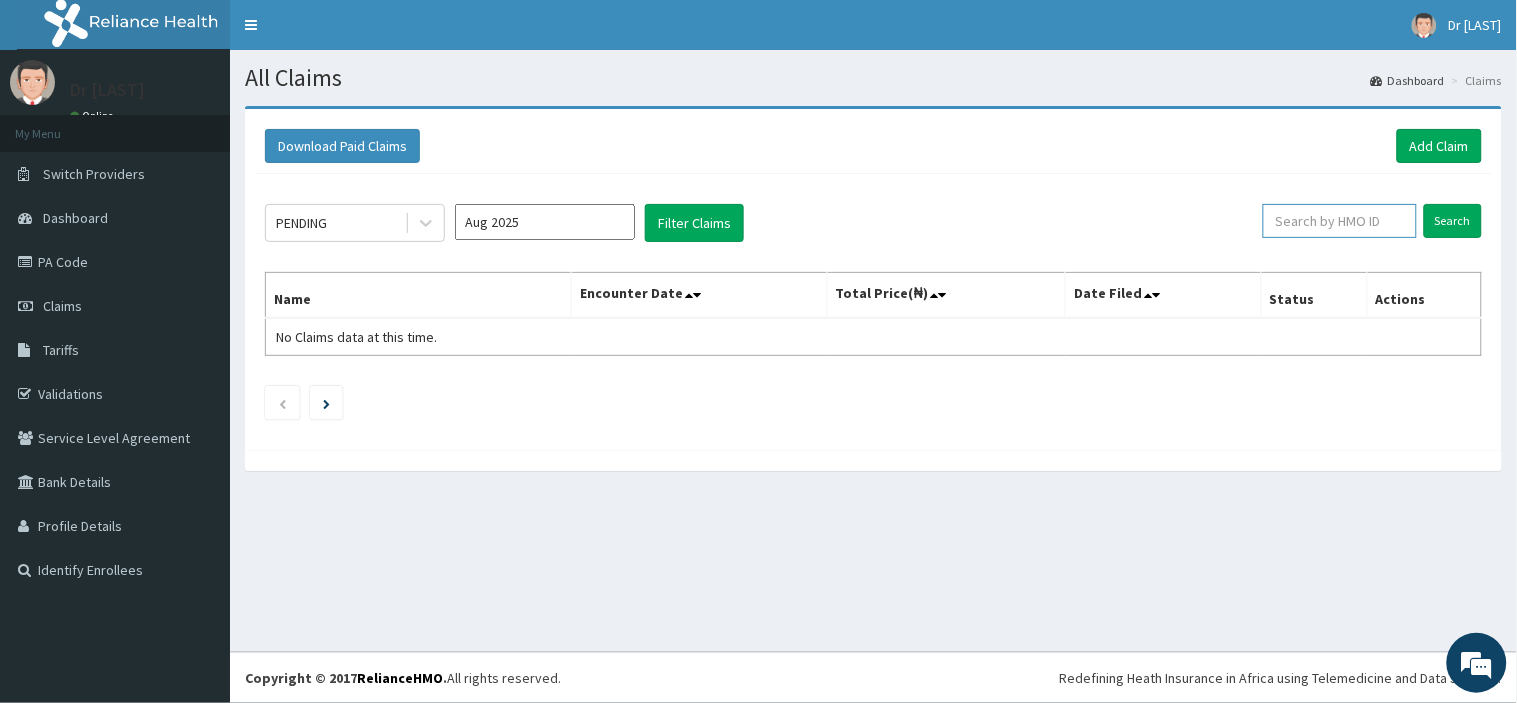paste on "TWL/10042/A" 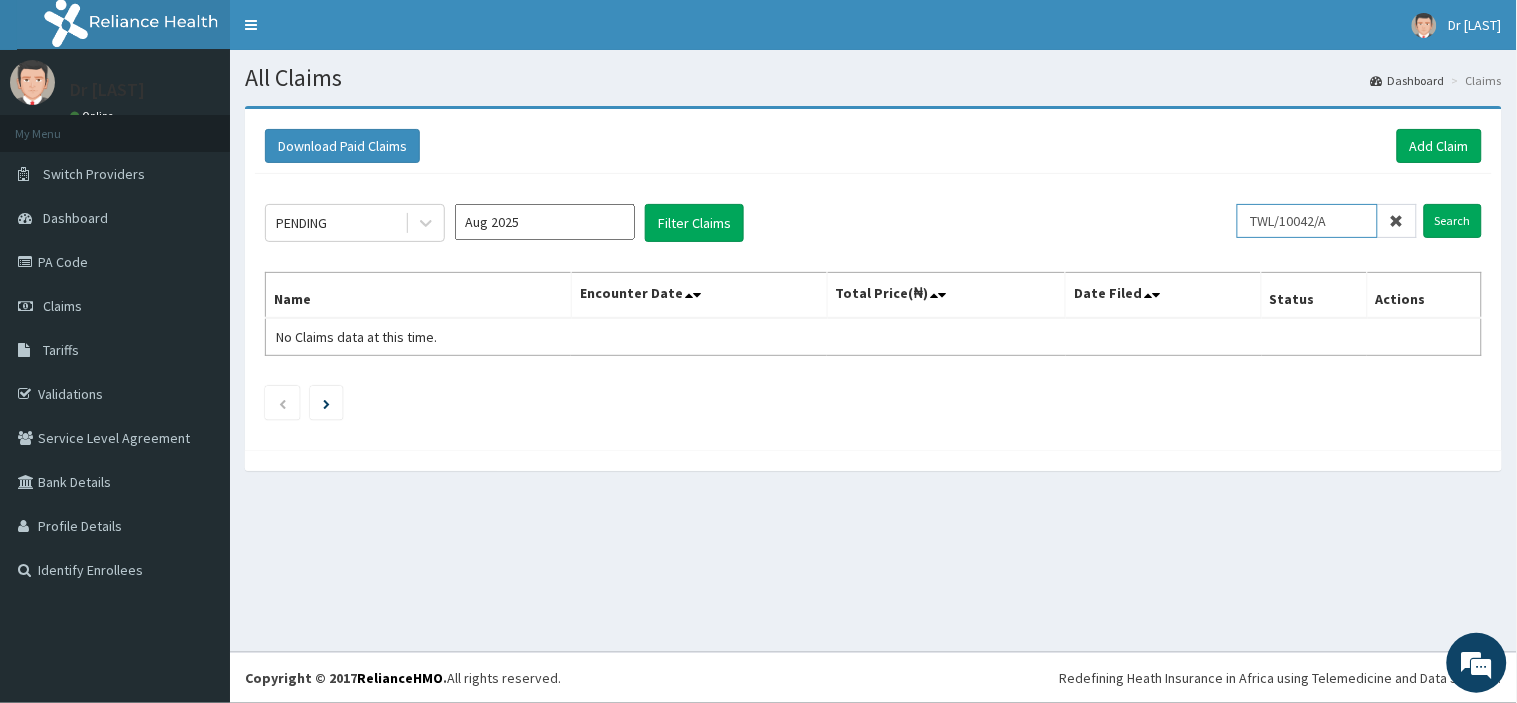 type on "TWL/10042/A" 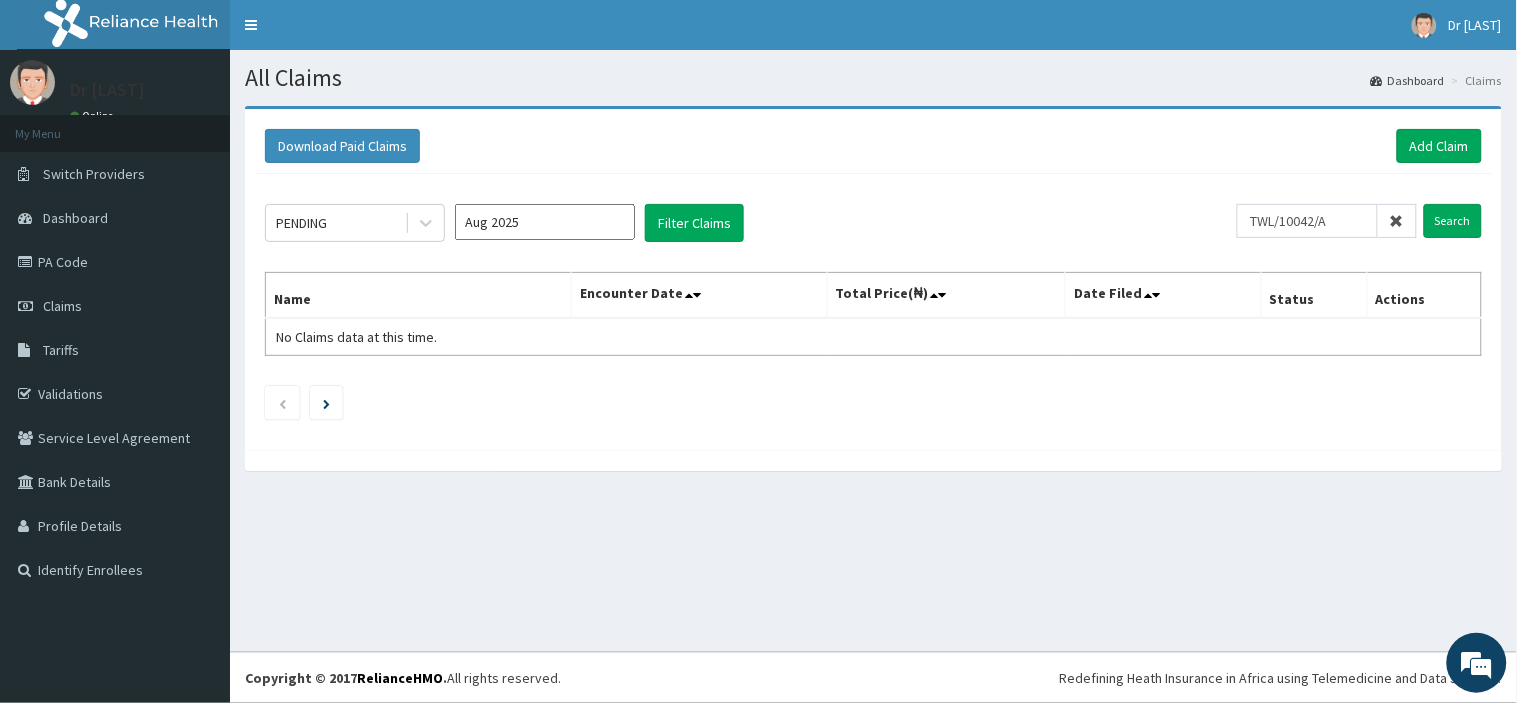click on "PENDING Aug 2025 Filter Claims TWL/10042/A Search Name Encounter Date Total Price(₦) Date Filed Status Actions No Claims data at this time." 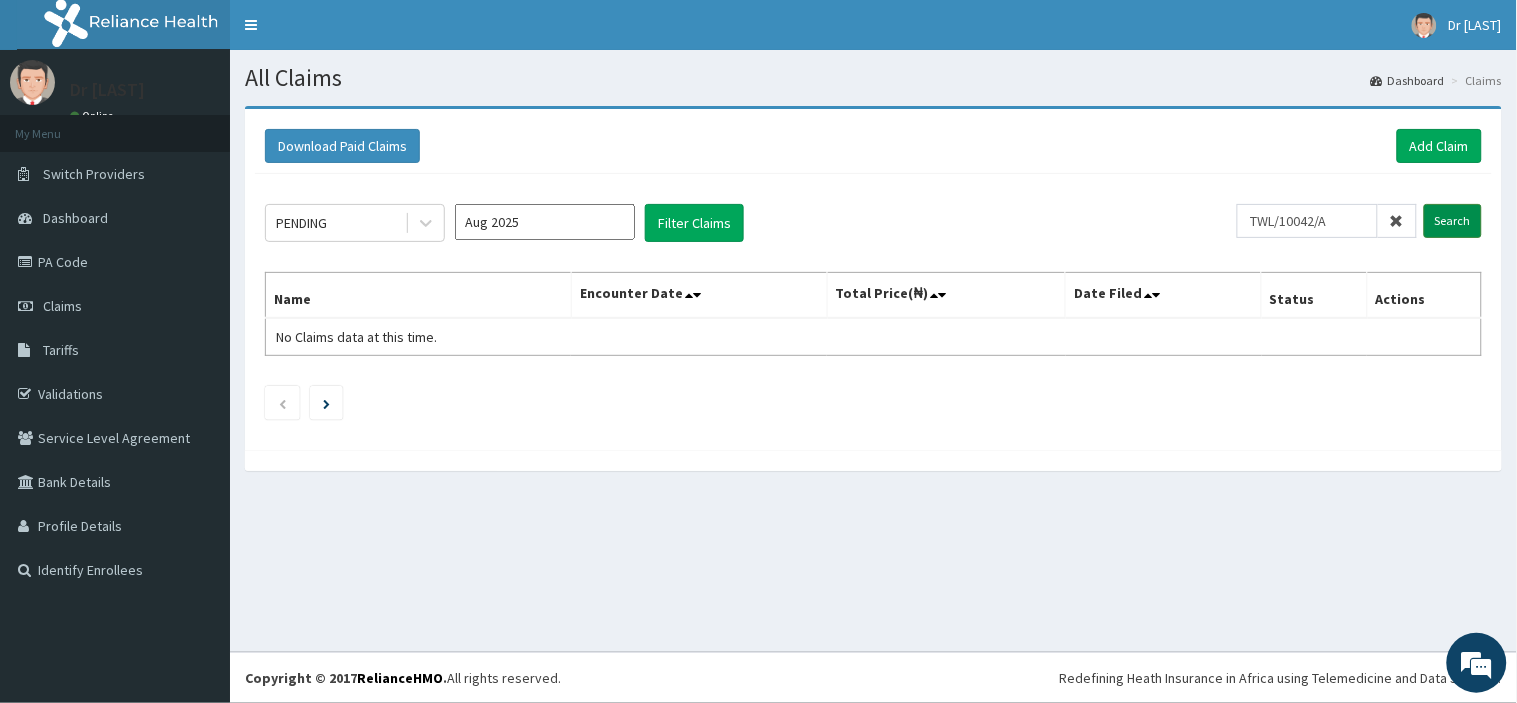click on "Search" at bounding box center [1453, 221] 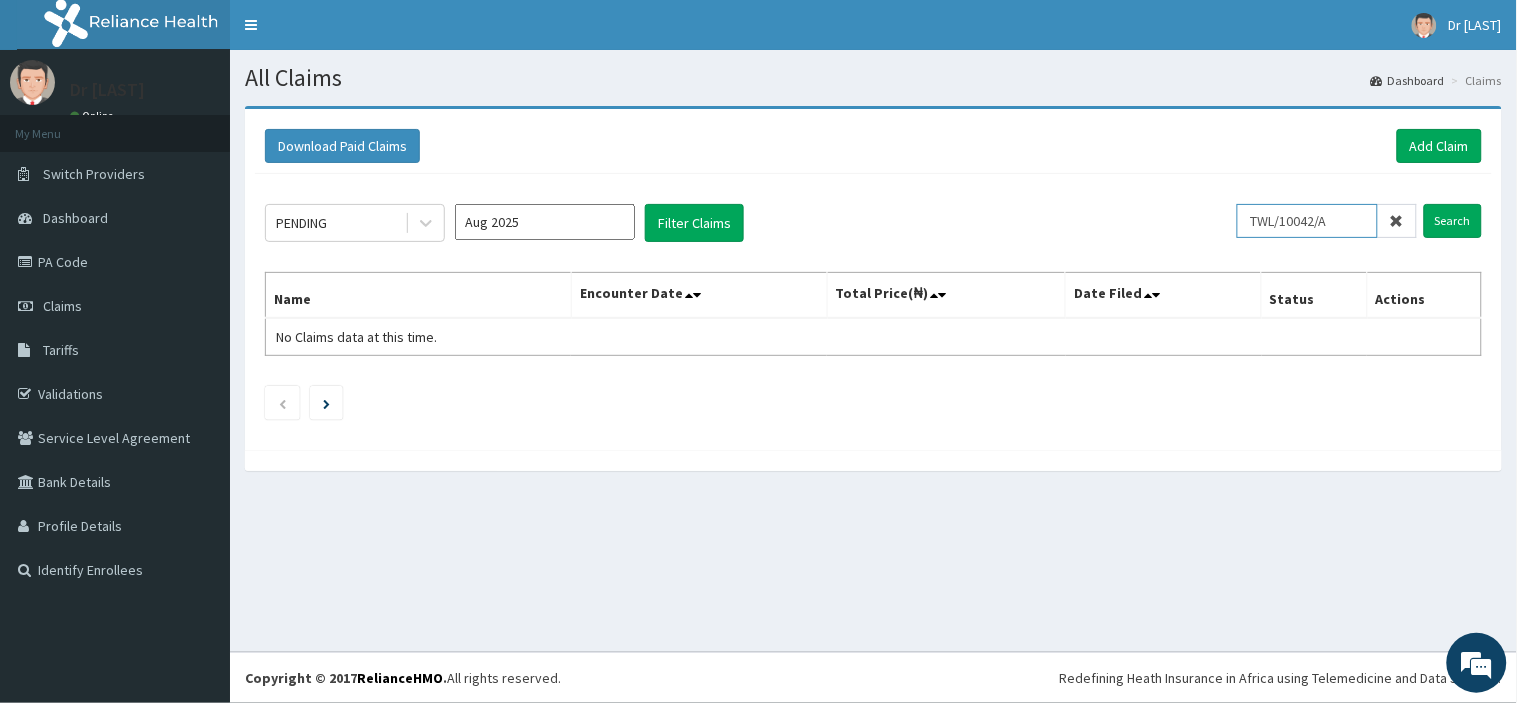 click on "TWL/10042/A" at bounding box center (1307, 221) 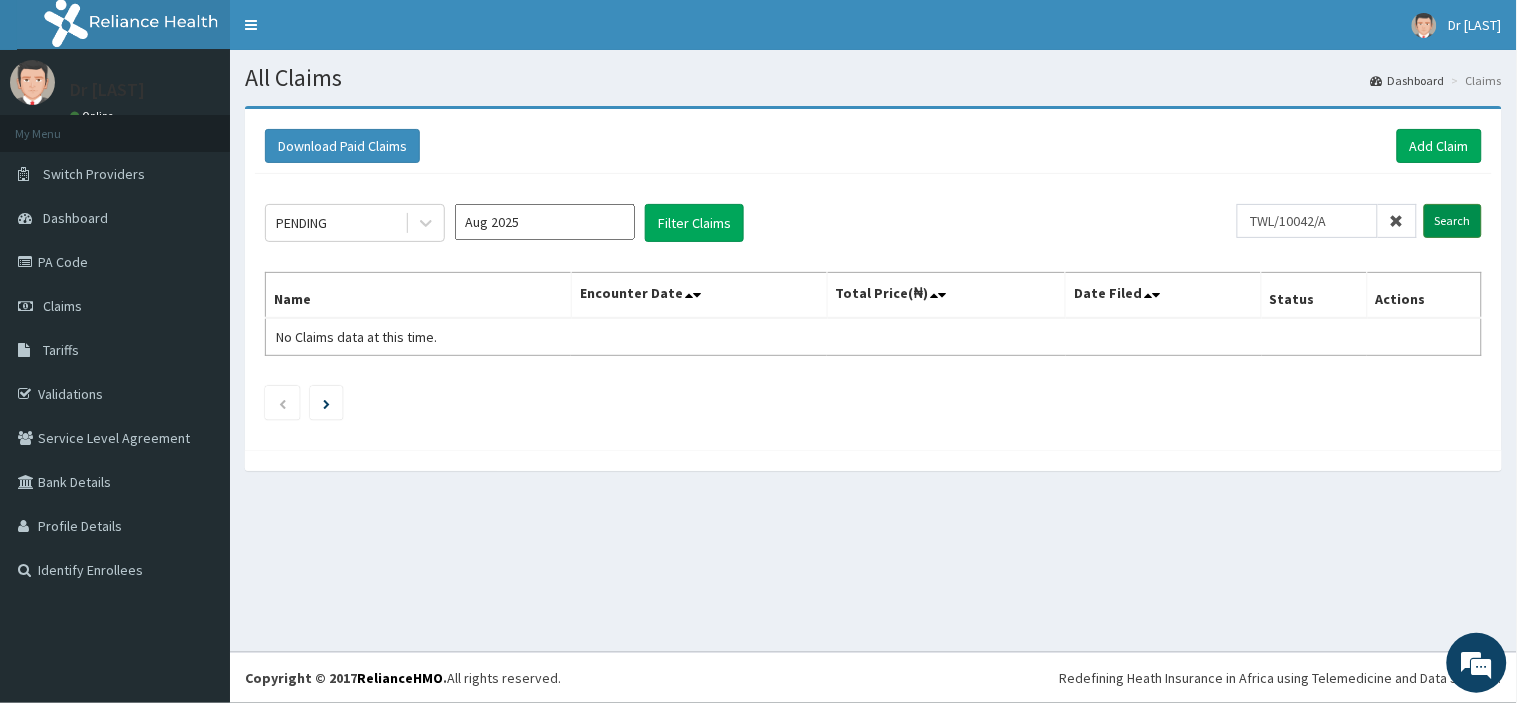 click on "Search" at bounding box center [1453, 221] 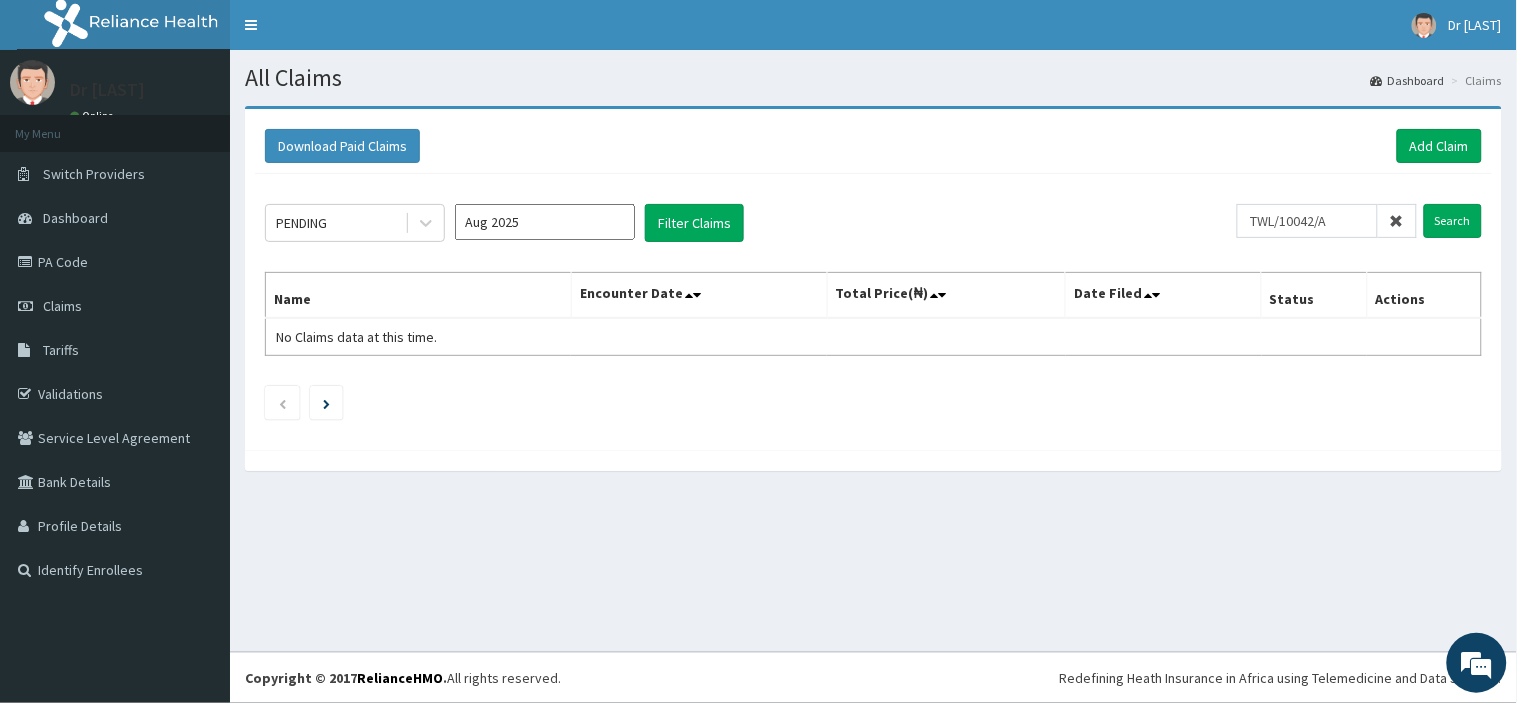 click on "Download Paid Claims Add Claim" at bounding box center [873, 146] 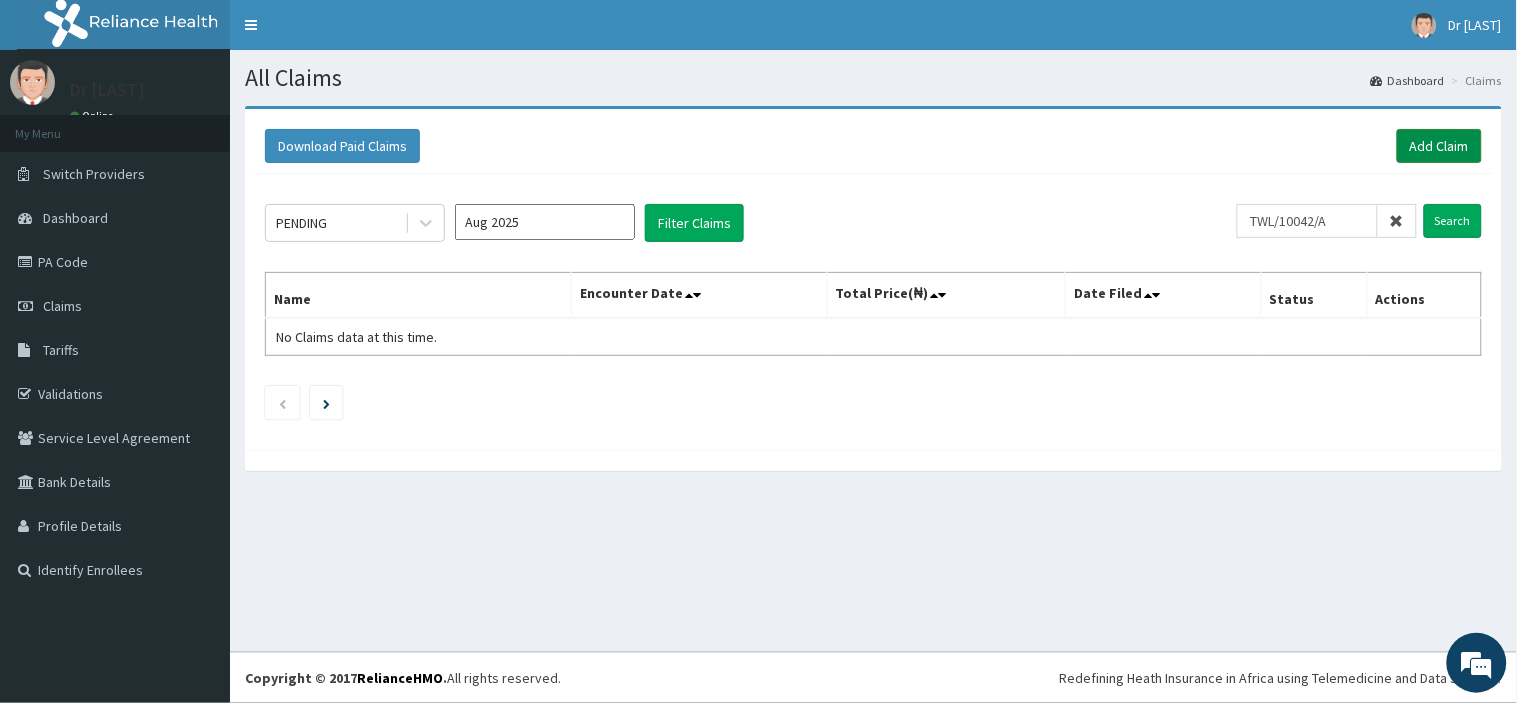 click on "Add Claim" at bounding box center (1439, 146) 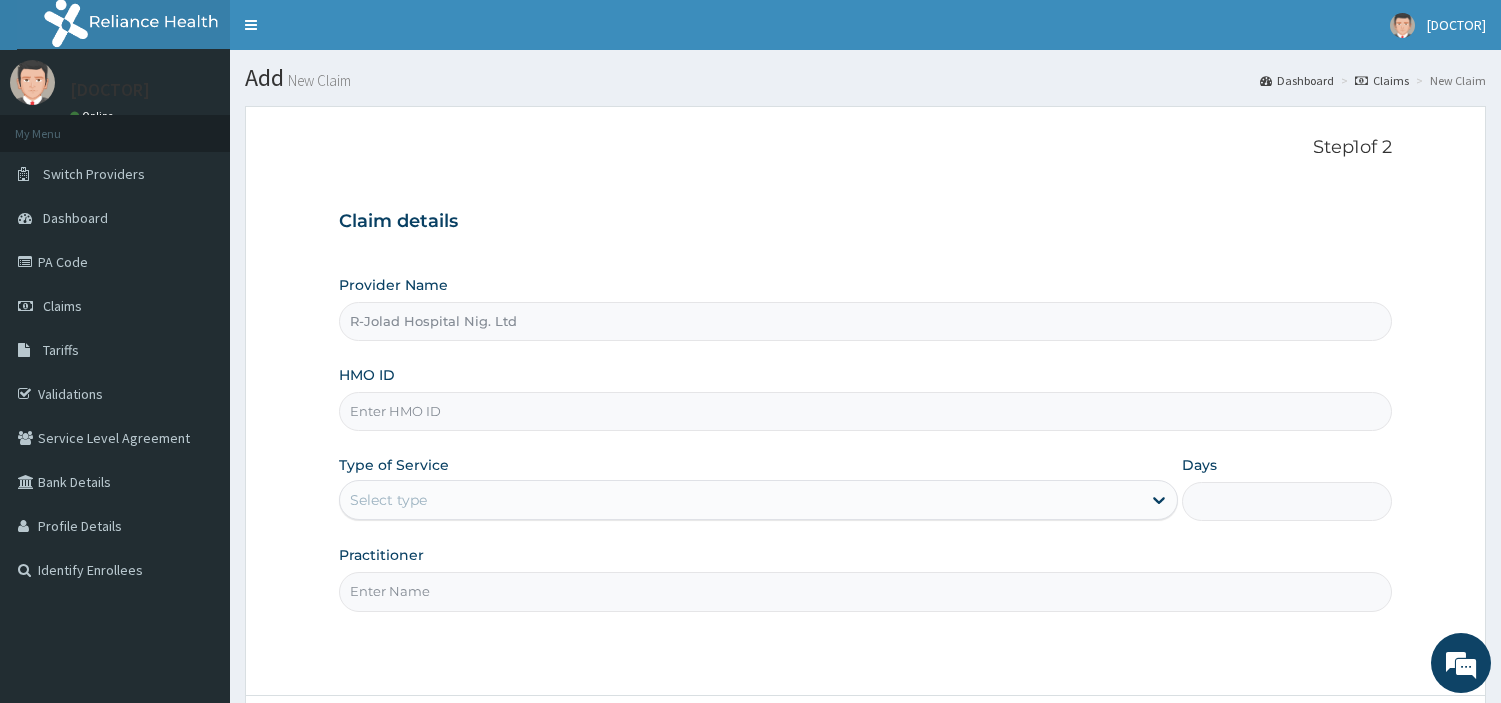 scroll, scrollTop: 0, scrollLeft: 0, axis: both 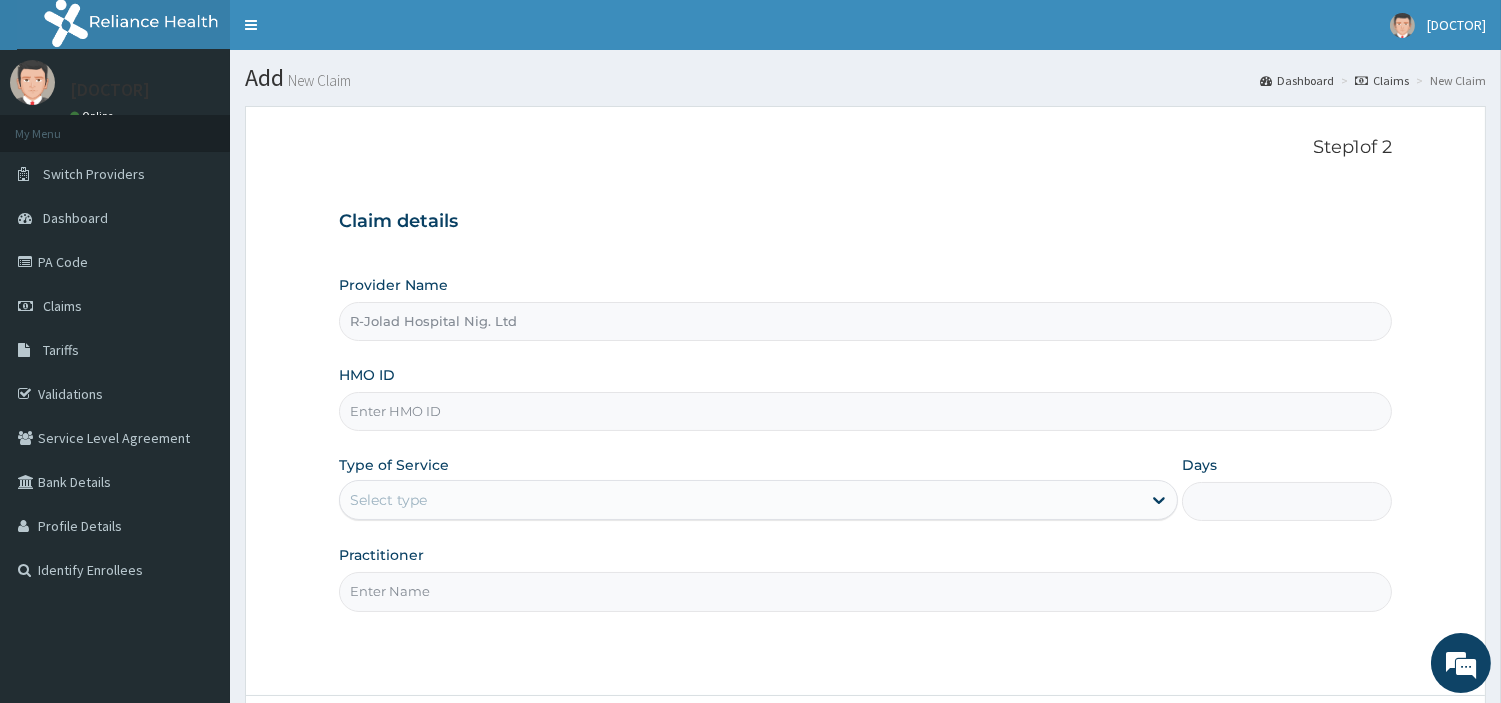 click on "HMO ID" at bounding box center (865, 411) 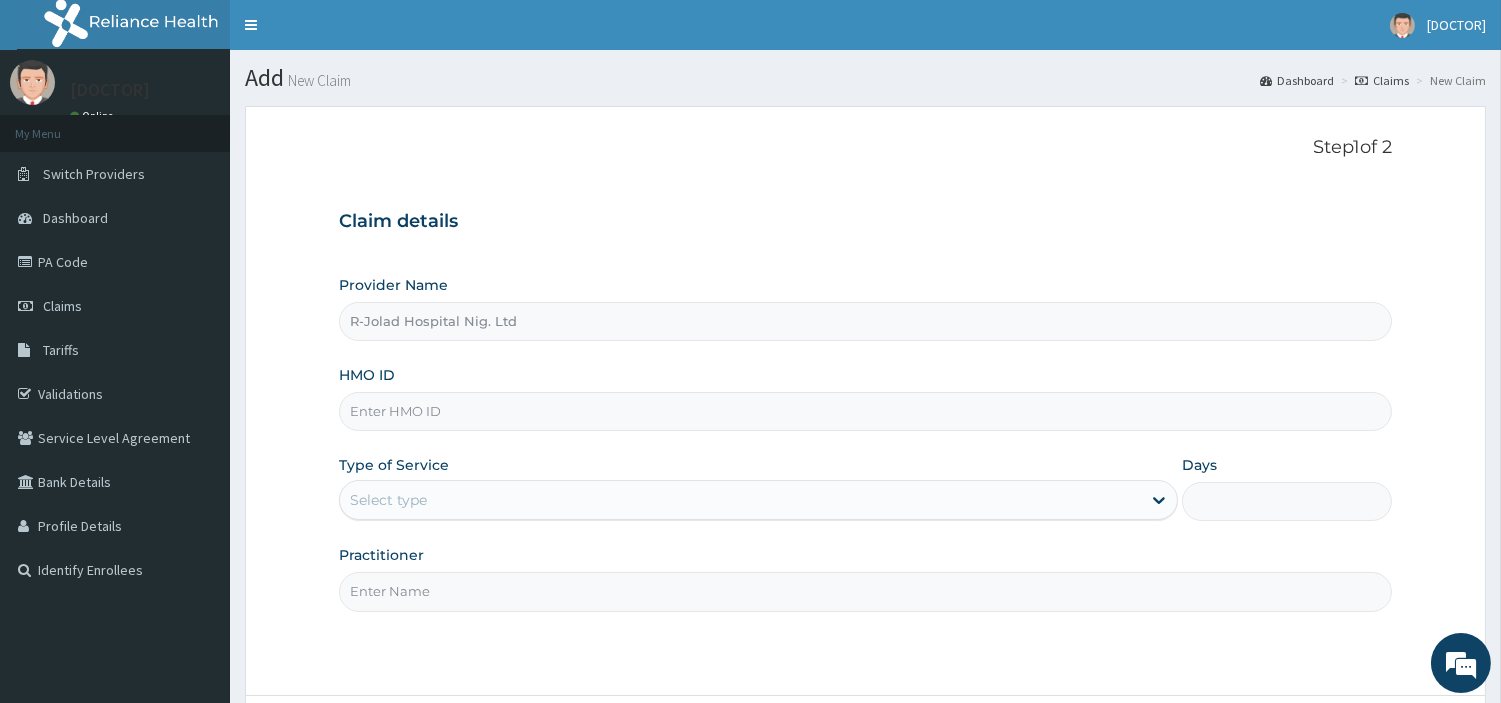 paste on "TWL/10042/A" 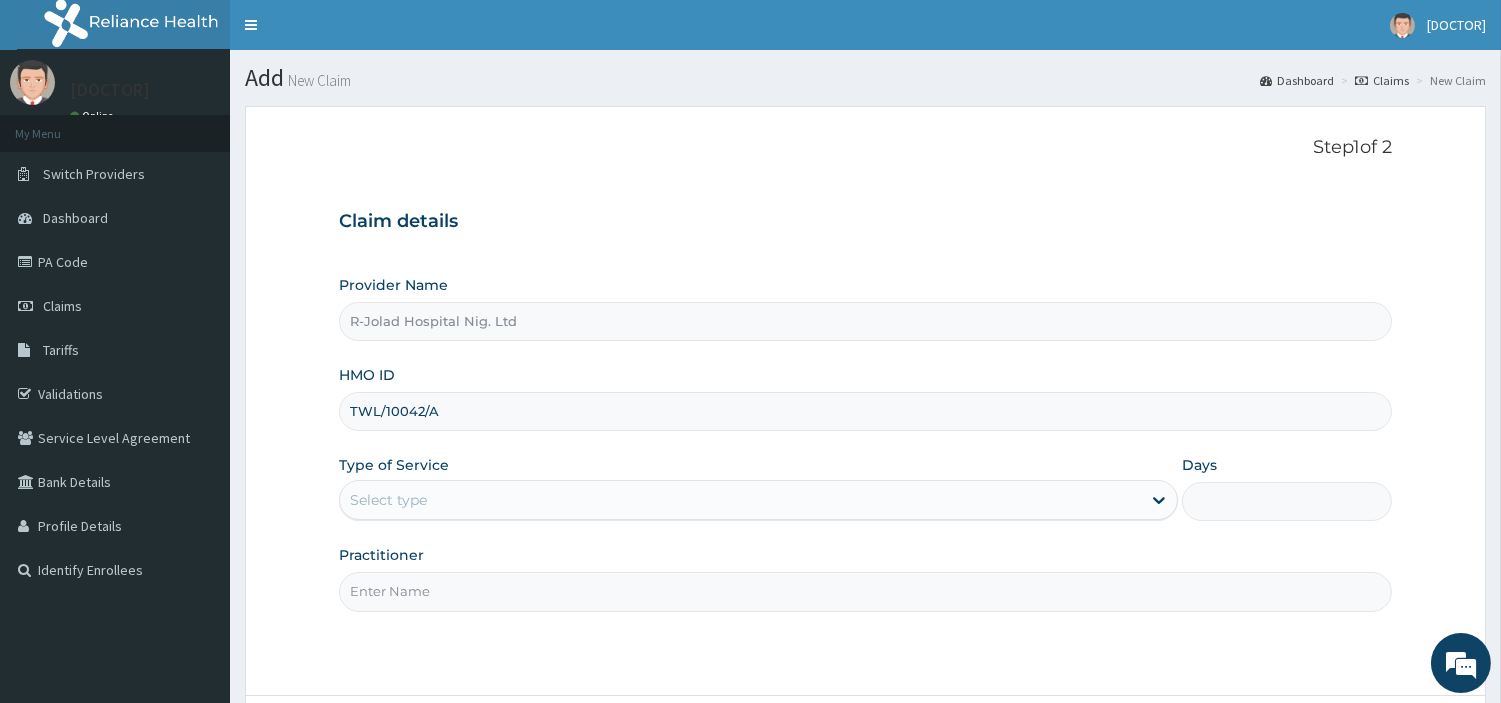 type on "TWL/10042/A" 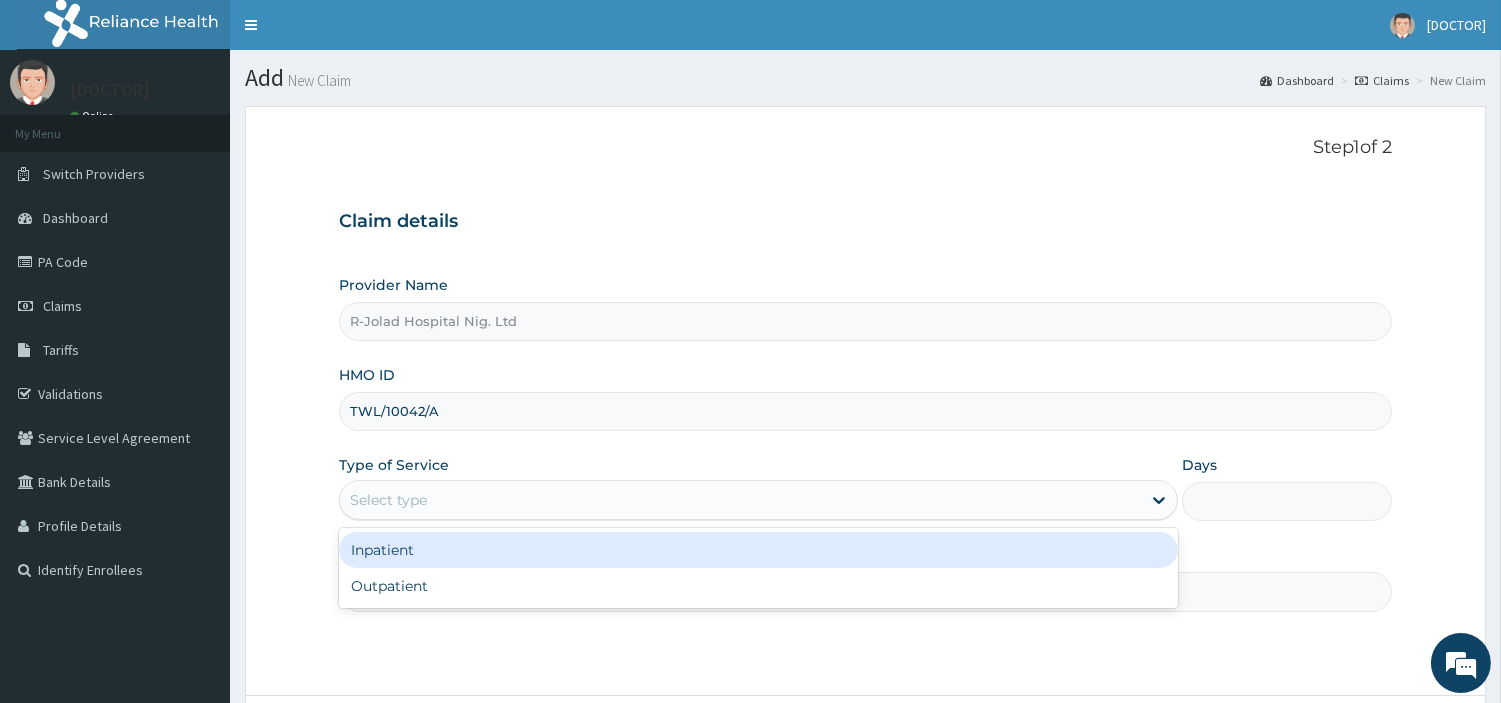 click on "Select type" at bounding box center (740, 500) 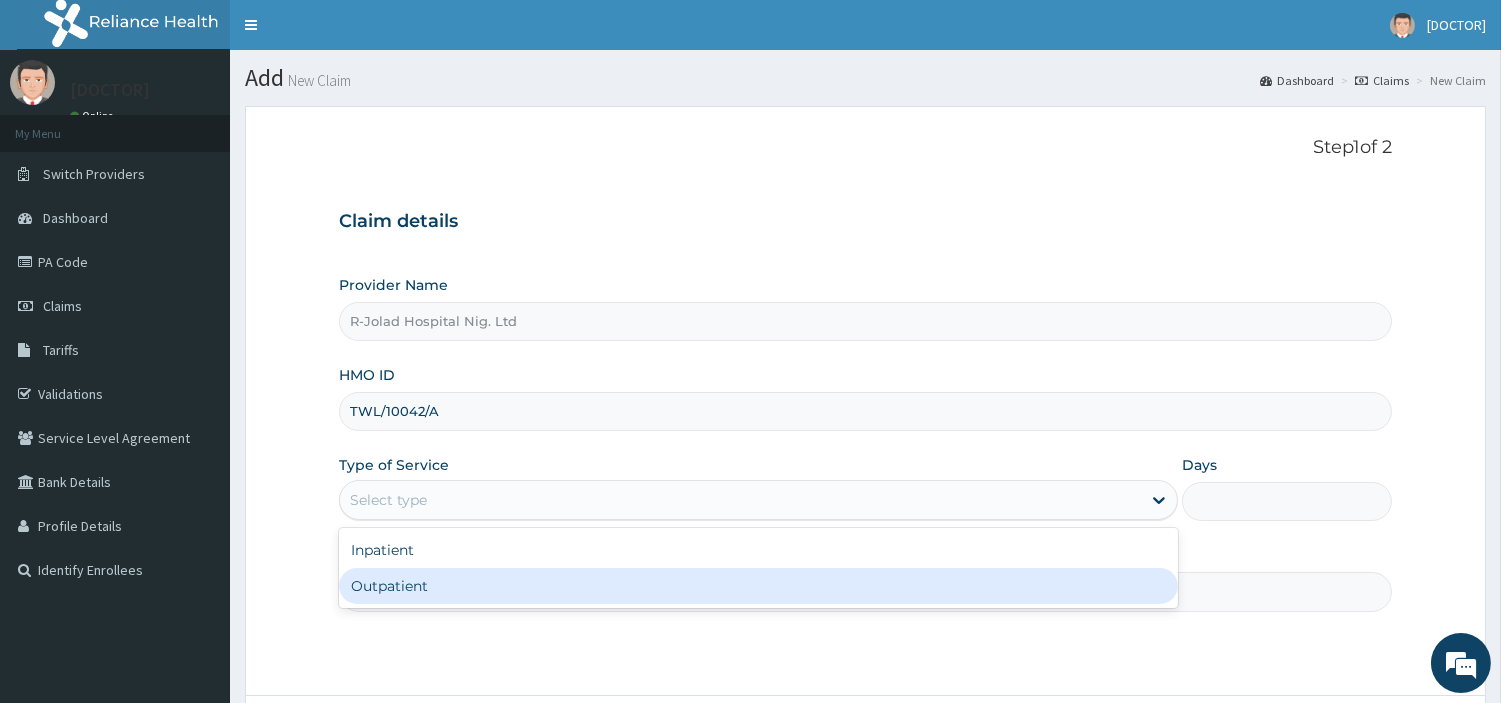 click on "Outpatient" at bounding box center (758, 586) 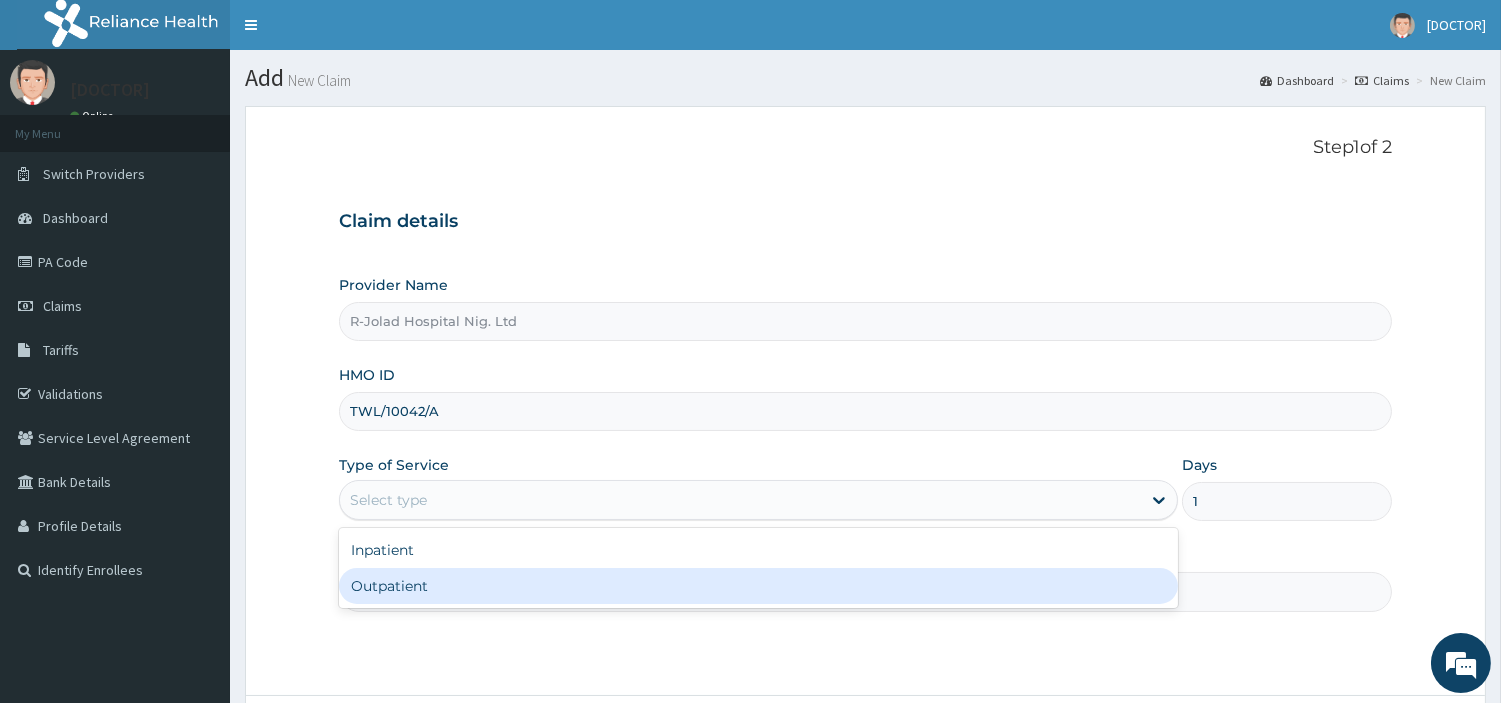 click on "Practitioner" at bounding box center [865, 591] 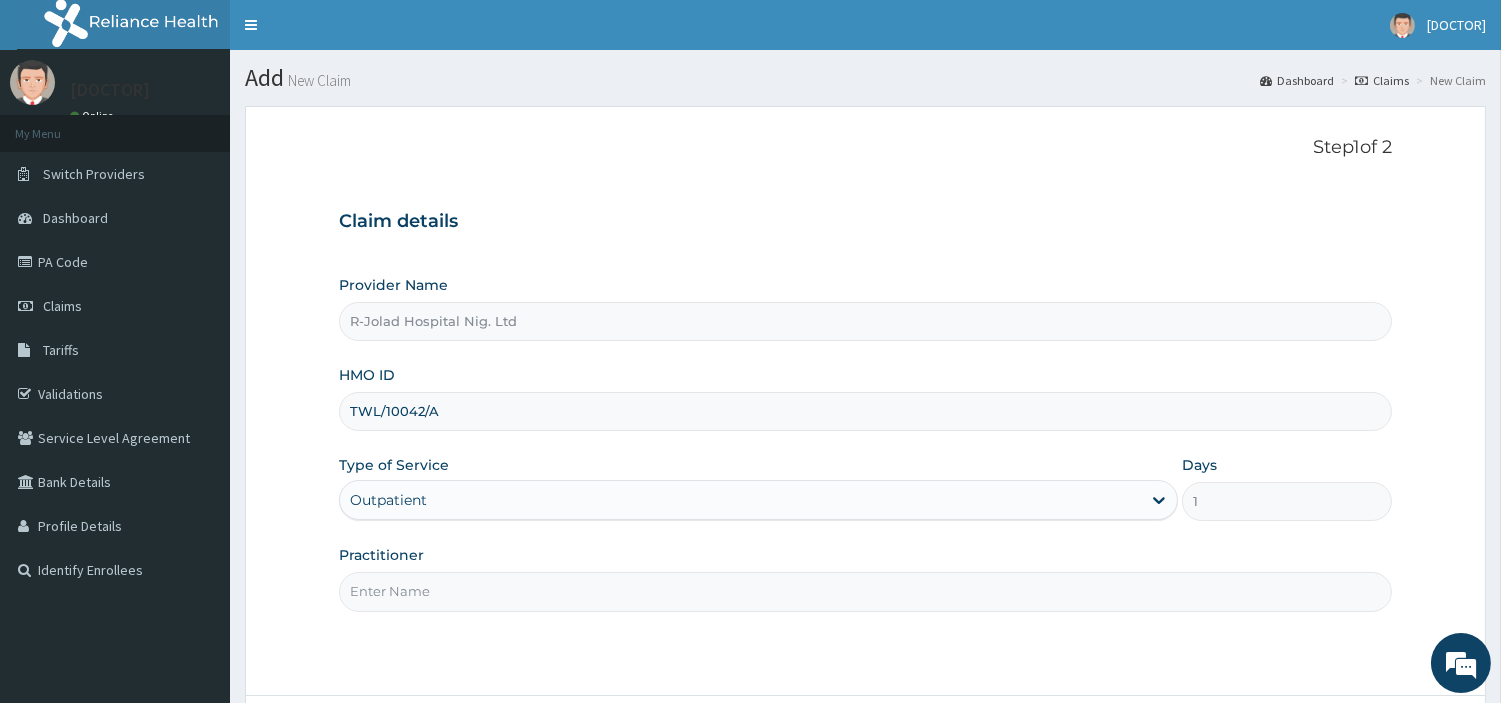 paste on "MICHAEL IYANA" 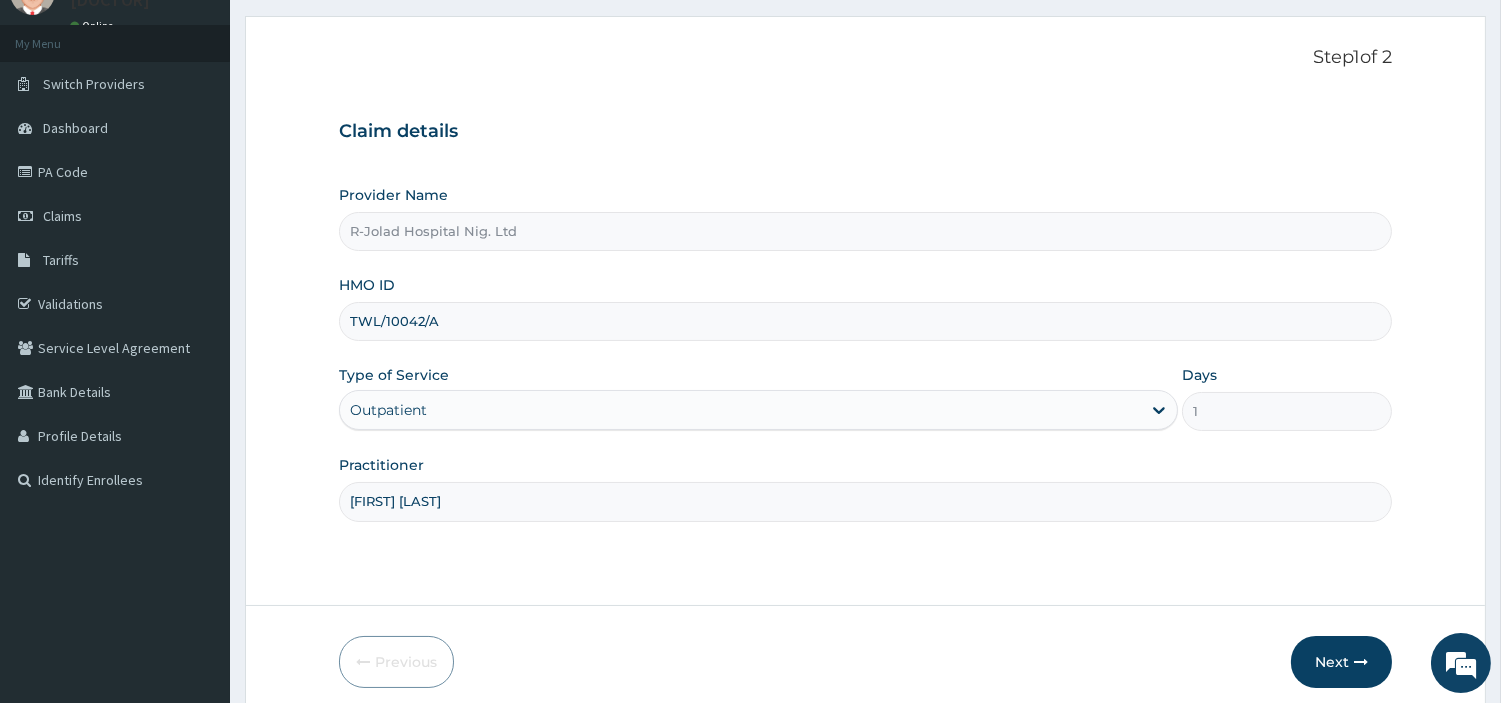 scroll, scrollTop: 172, scrollLeft: 0, axis: vertical 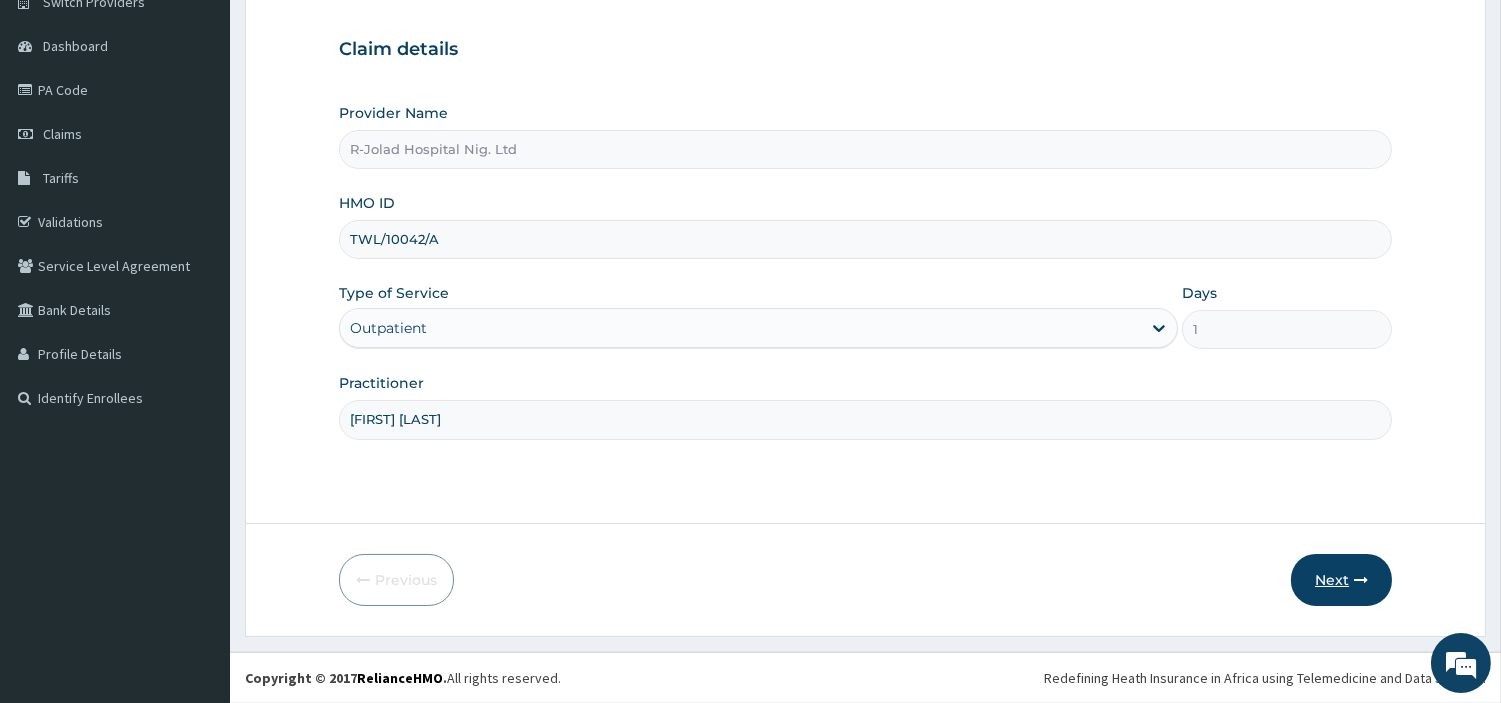 type on "MICHAEL IYANA" 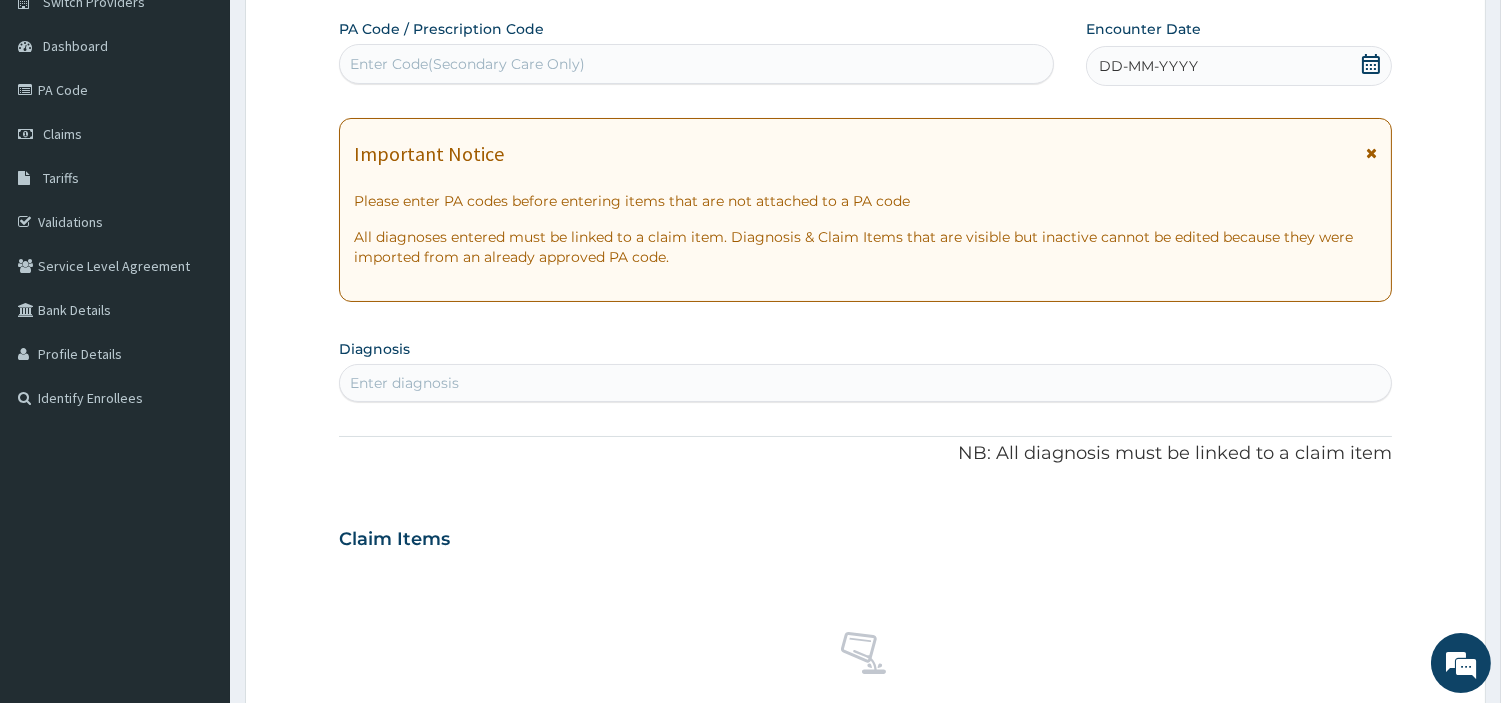 click on "Enter Code(Secondary Care Only)" at bounding box center (696, 64) 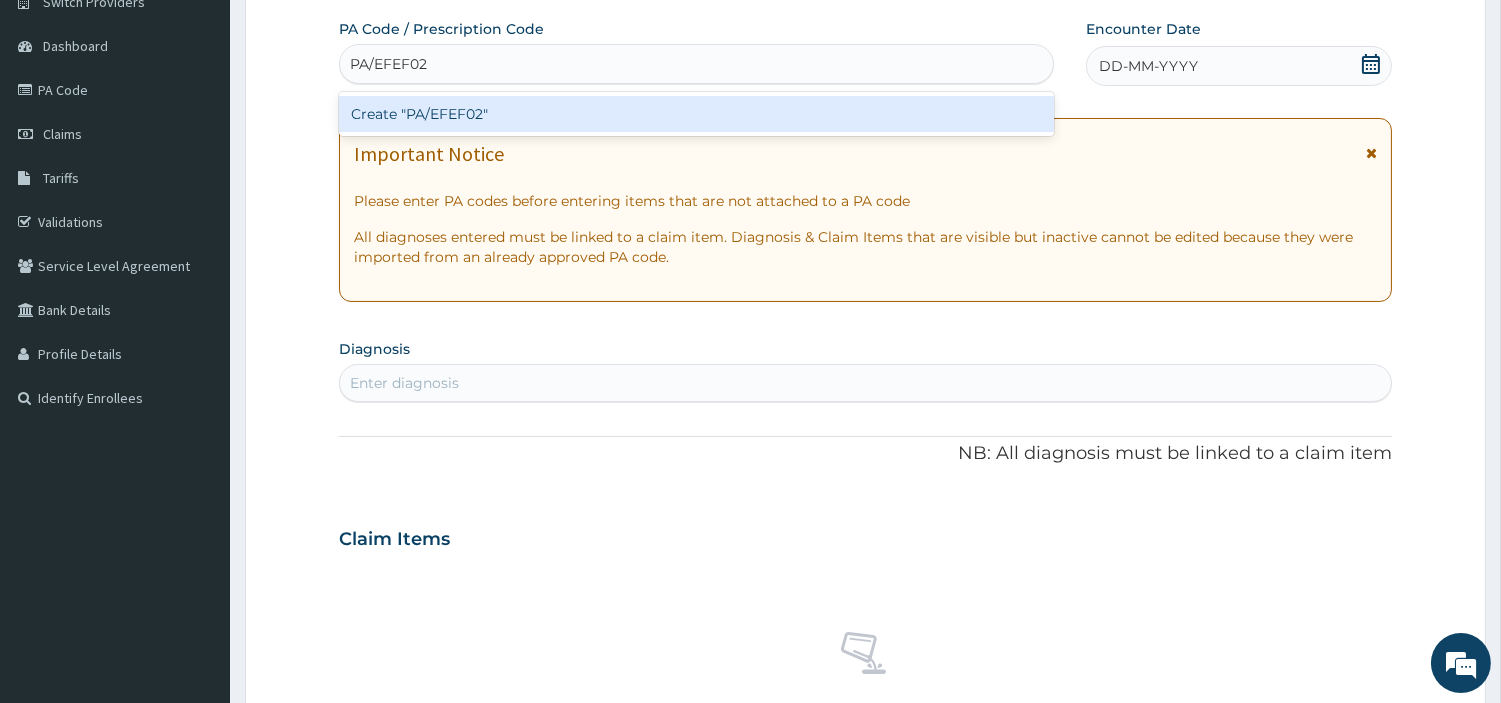 click on "Create "PA/EFEF02"" at bounding box center (696, 114) 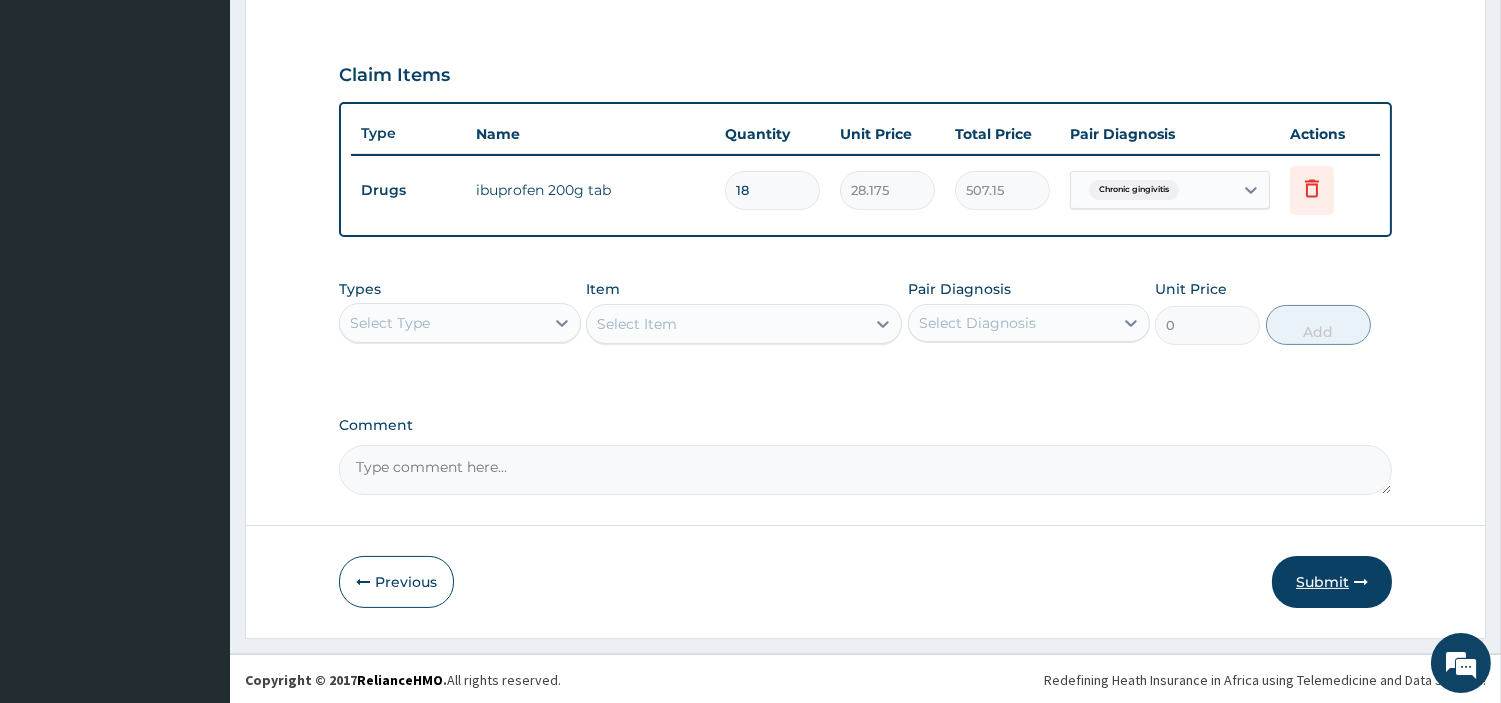 click on "Submit" at bounding box center [1332, 582] 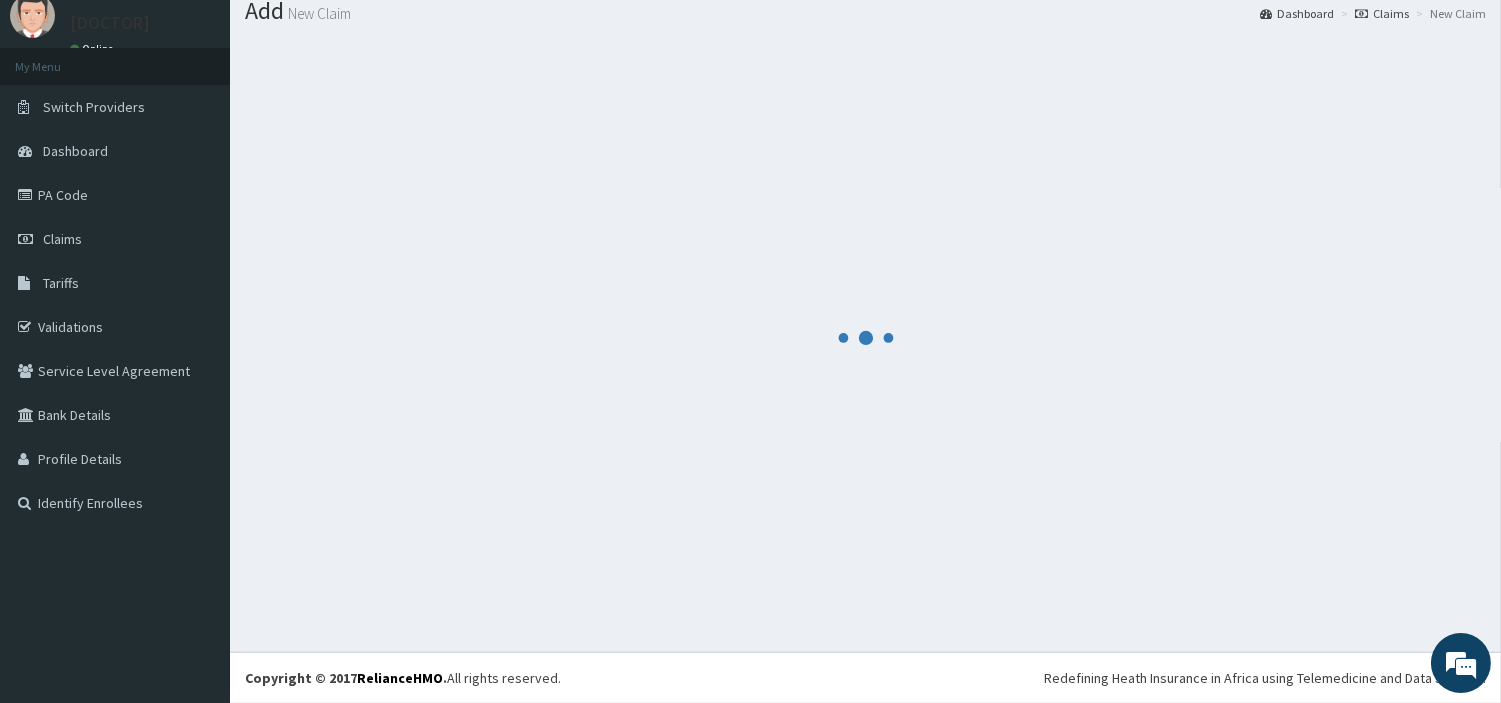 scroll, scrollTop: 66, scrollLeft: 0, axis: vertical 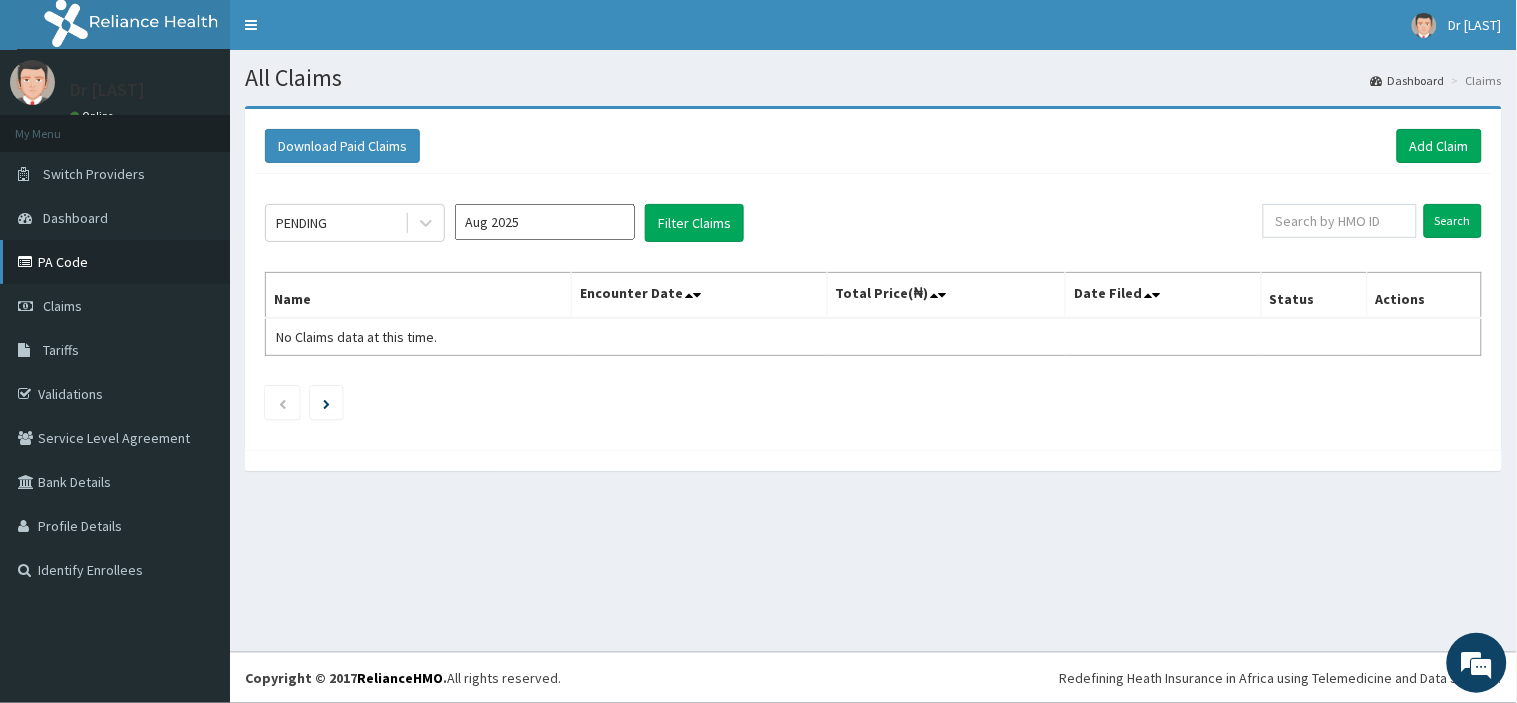 click on "PA Code" at bounding box center [115, 262] 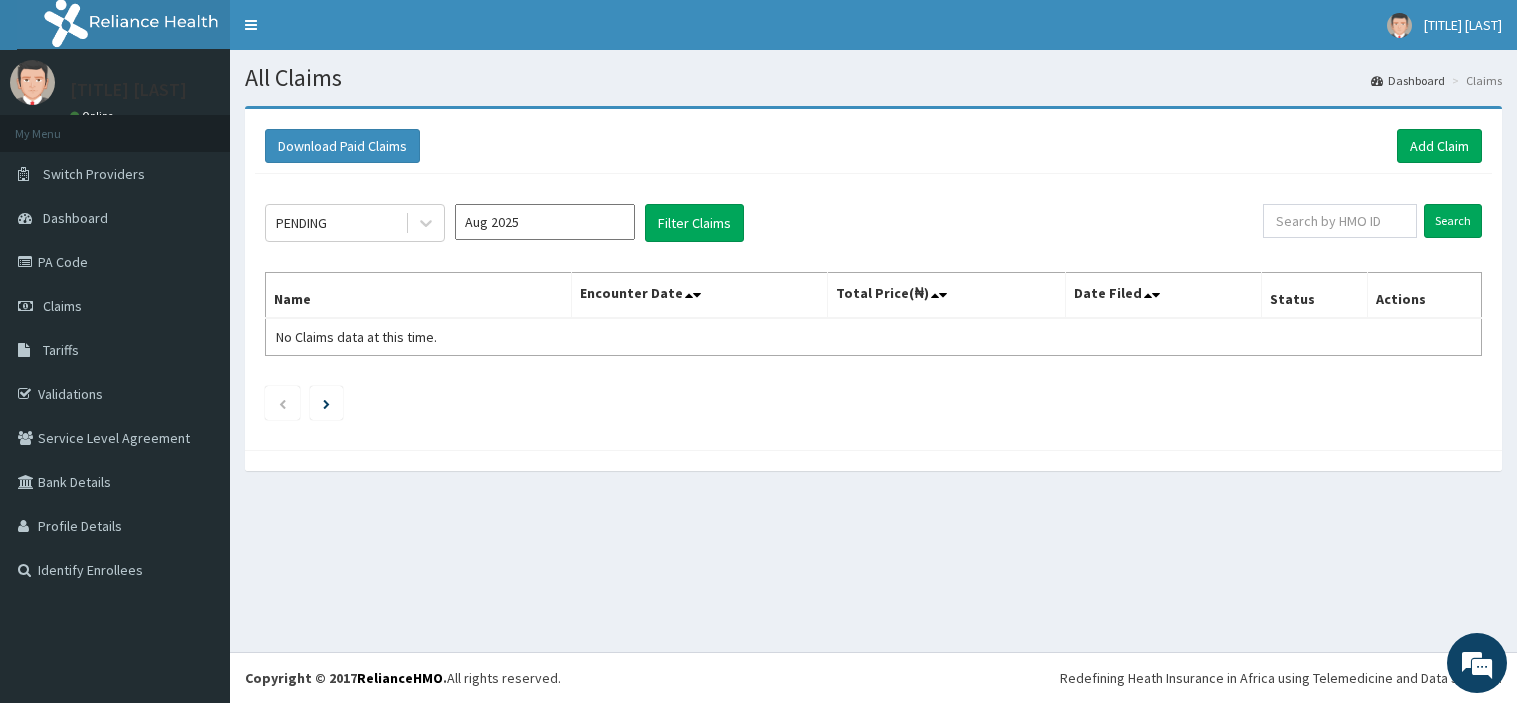 scroll, scrollTop: 0, scrollLeft: 0, axis: both 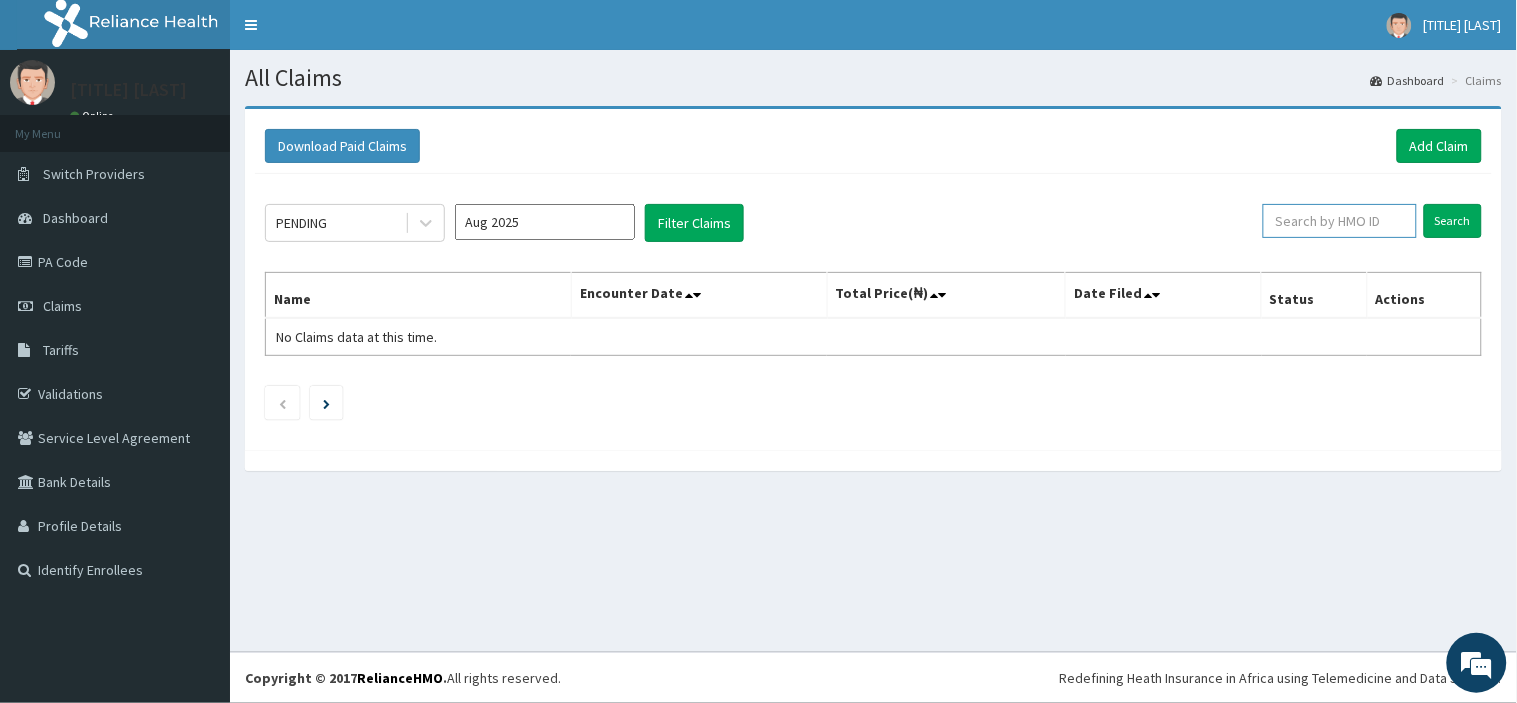 click at bounding box center (1340, 221) 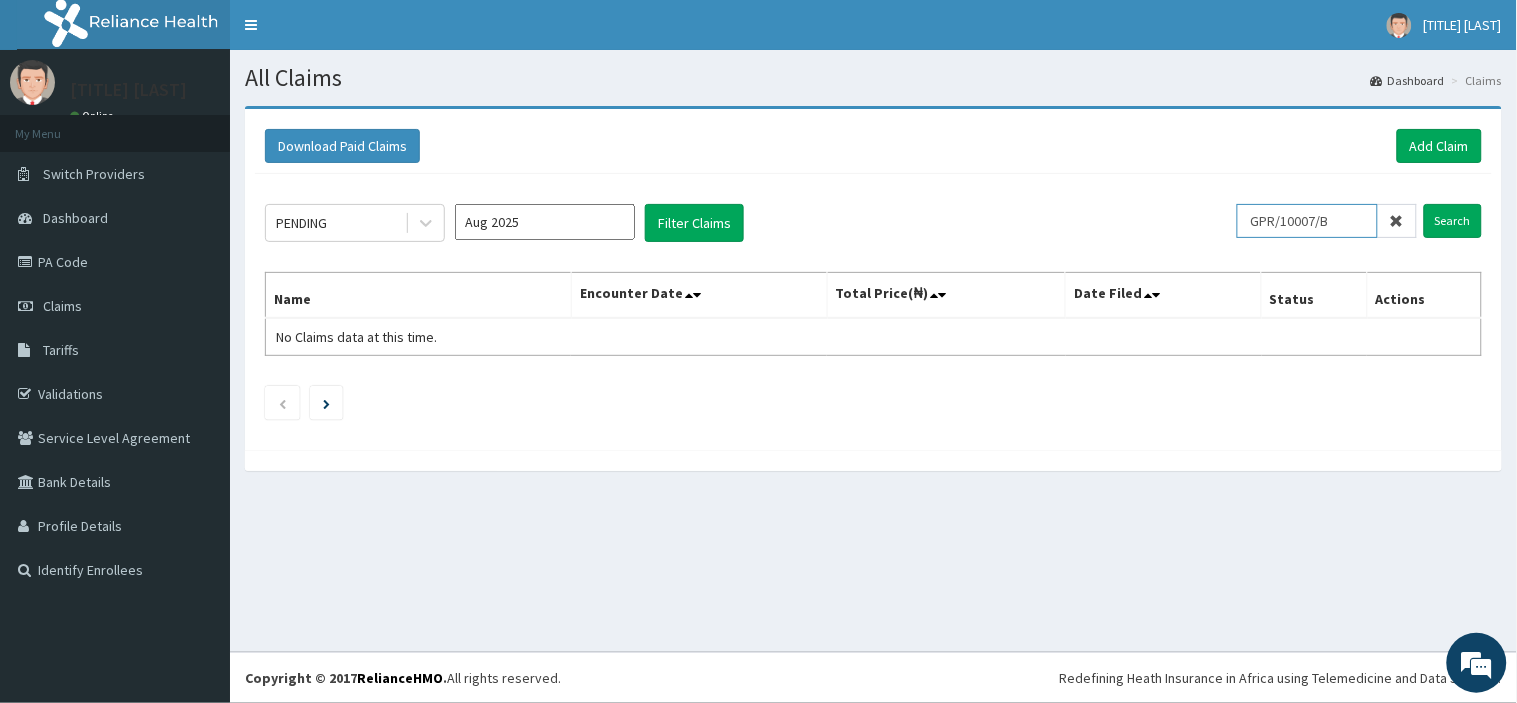 type on "GPR/10007/B" 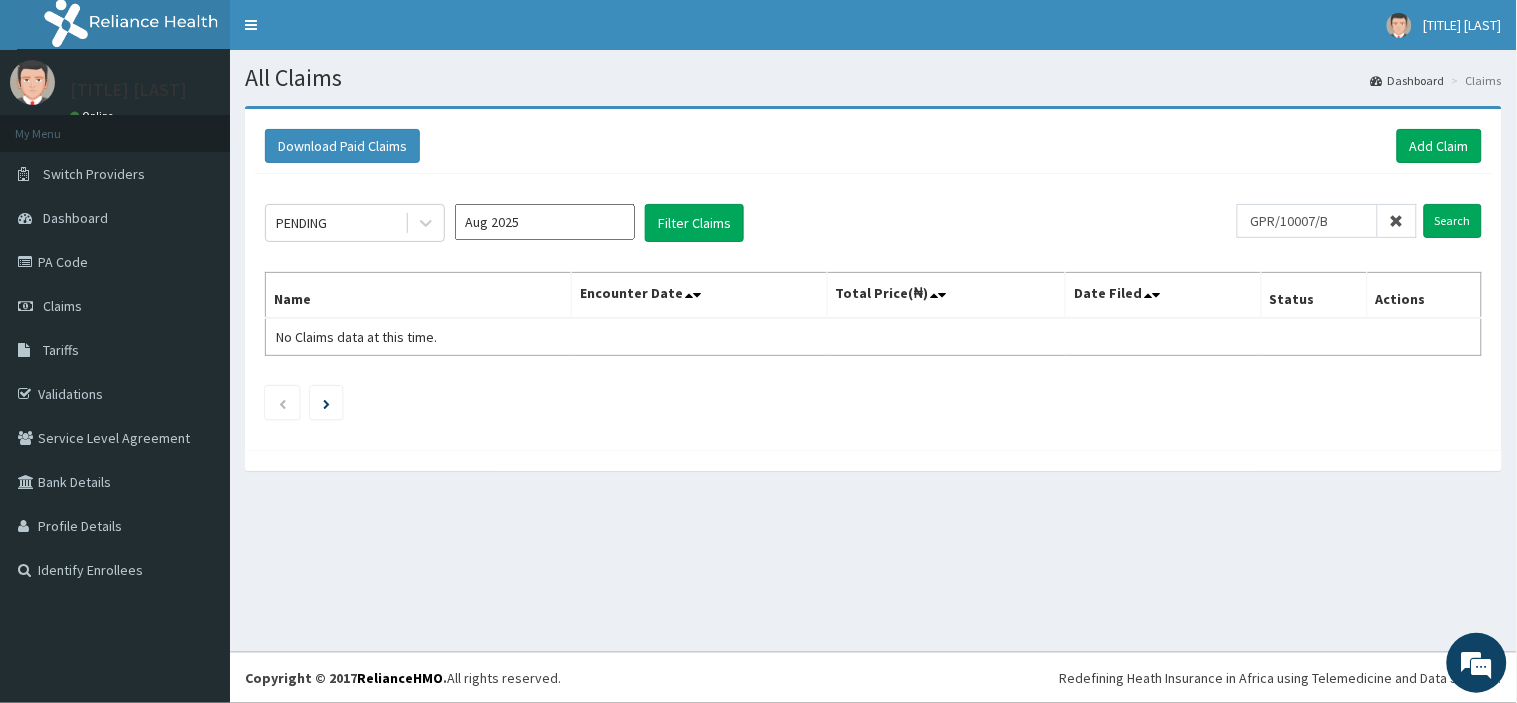 click on "Download Paid Claims Add Claim × Note you can only download claims within a maximum of 1 year and the dates will auto-adjust when you select range that is greater than 1 year From 05-05-2025 To 05-08-2025 Close Download PENDING Aug 2025 Filter Claims GPR/10007/B Search Name Encounter Date Total Price(₦) Date Filed Status Actions No Claims data at this time." at bounding box center [873, 298] 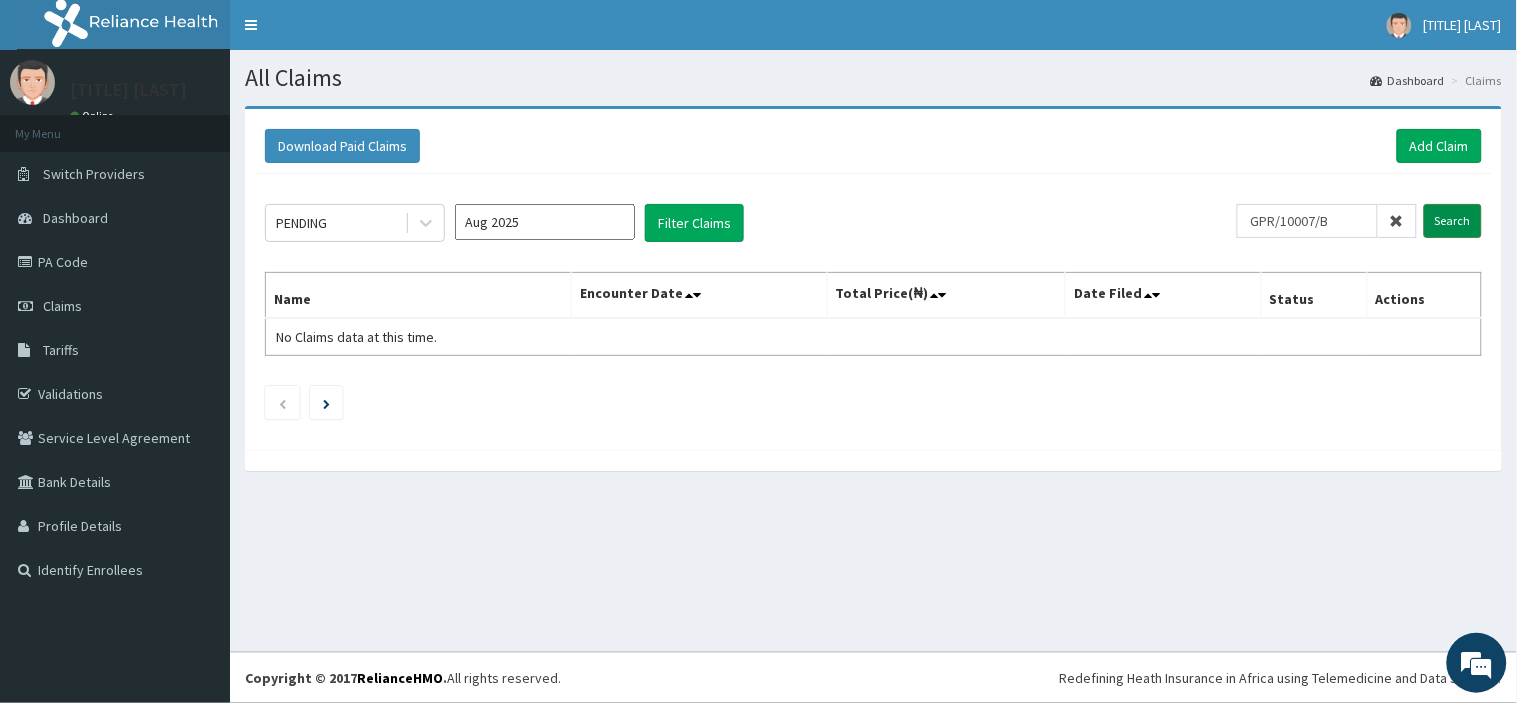 click on "Search" at bounding box center [1453, 221] 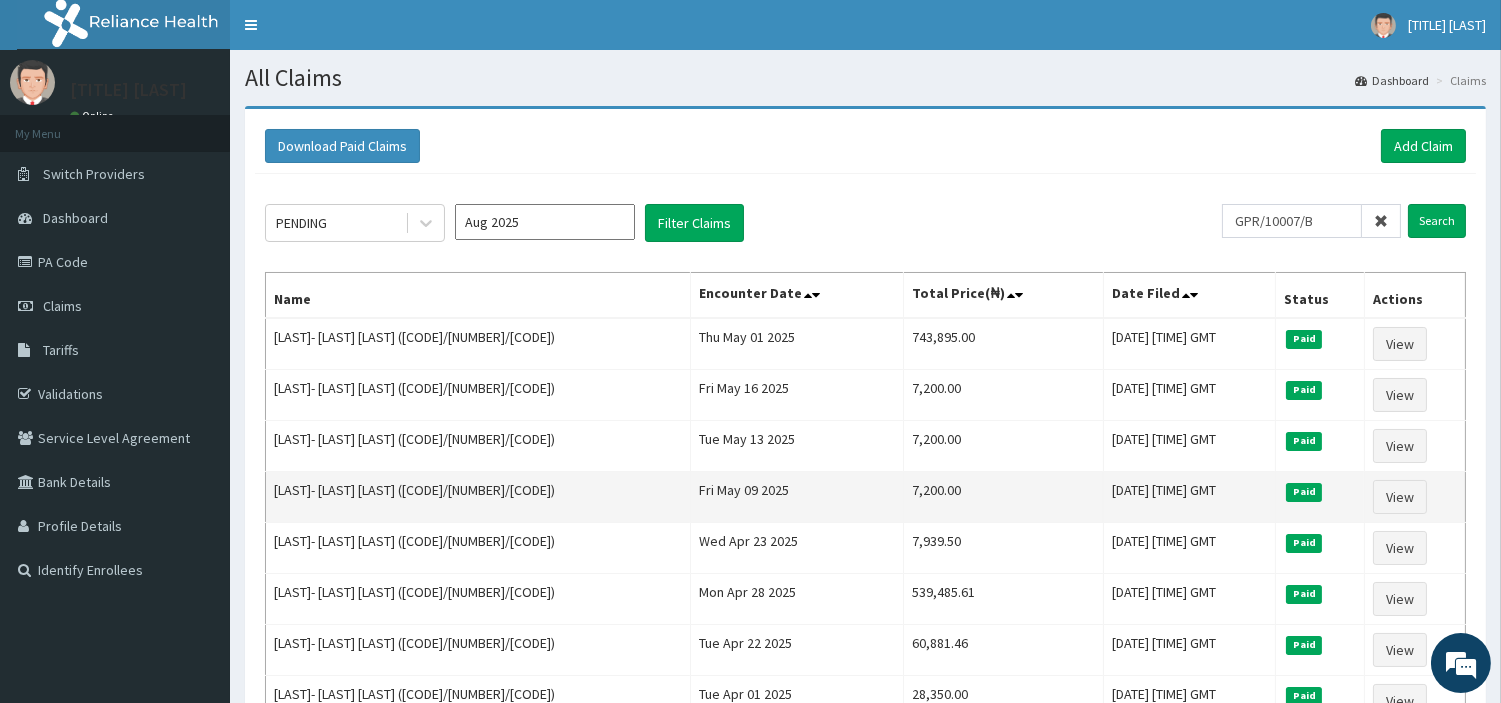 drag, startPoint x: 1415, startPoint y: 503, endPoint x: 1095, endPoint y: 494, distance: 320.12653 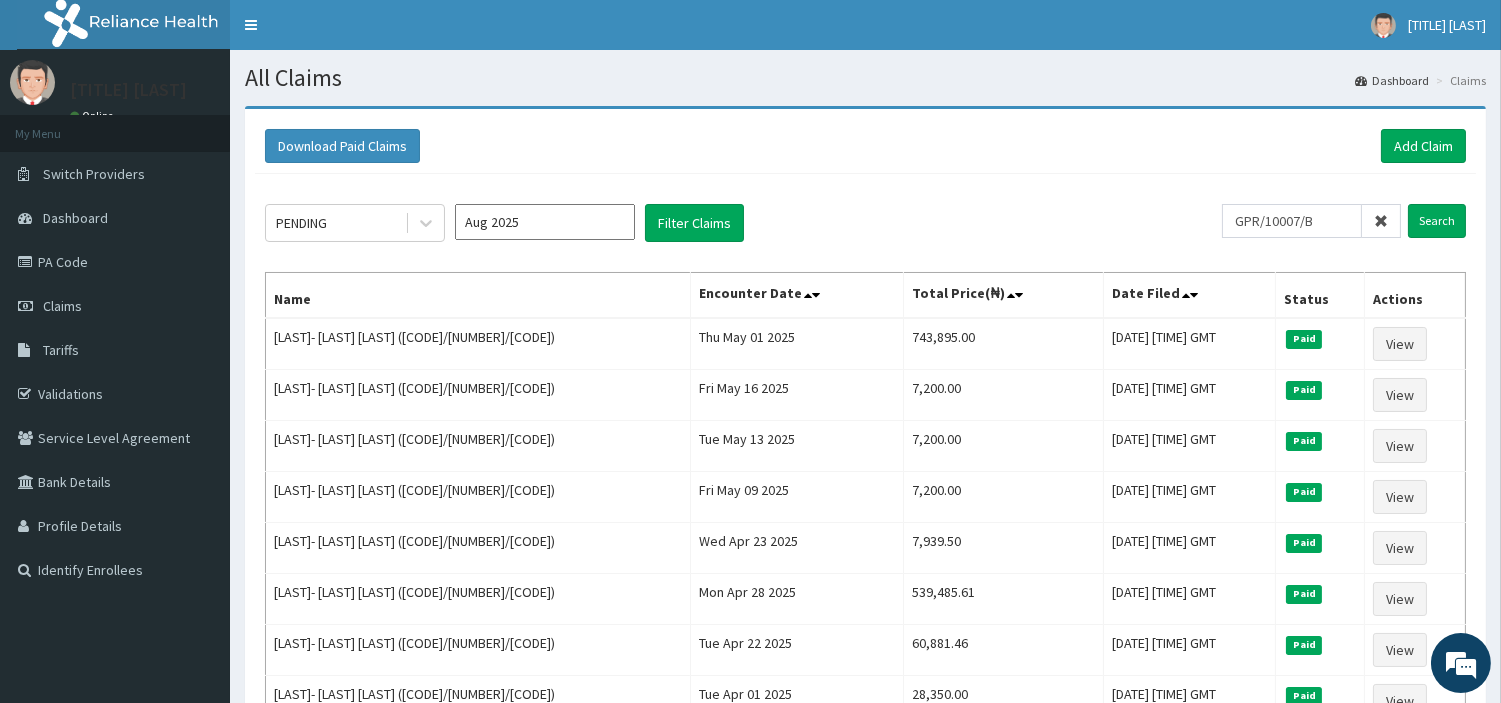 click at bounding box center [1381, 221] 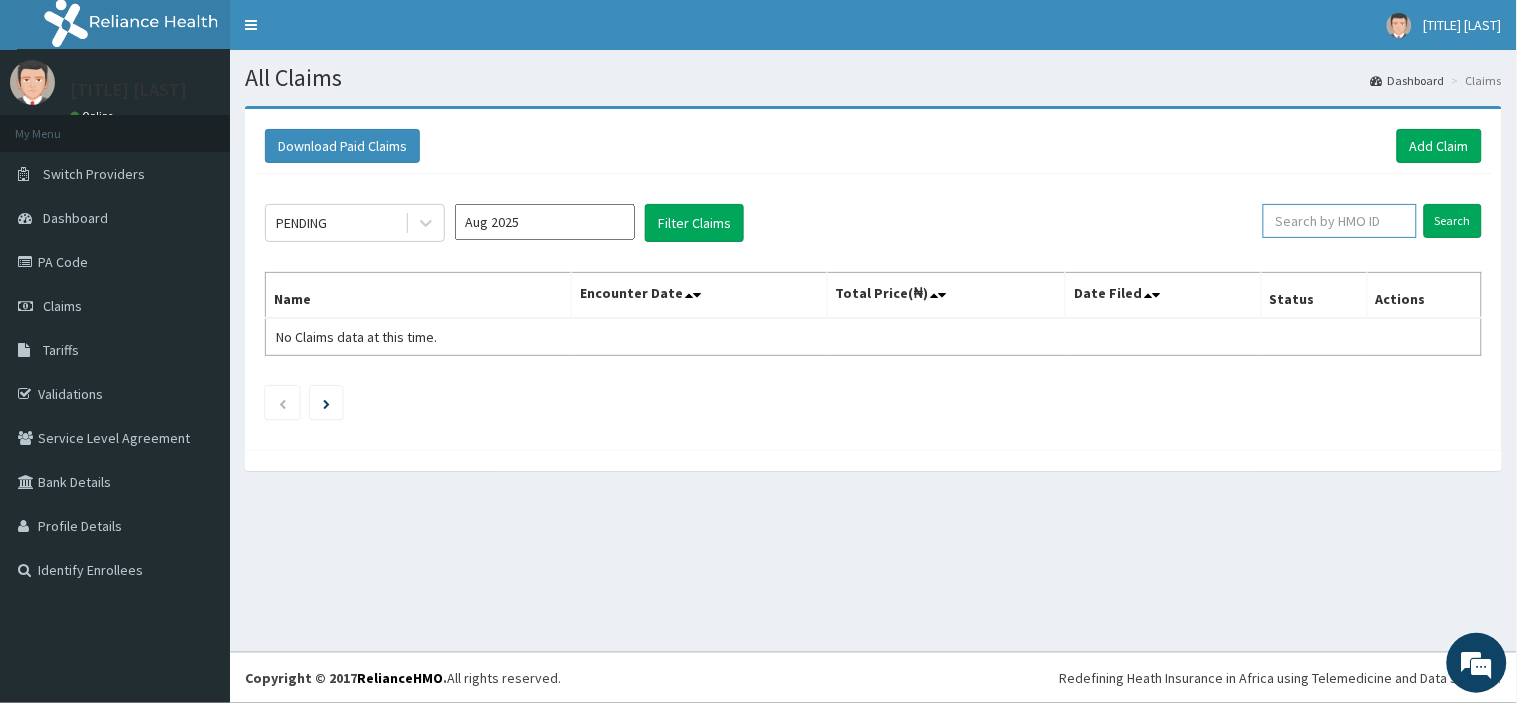 click at bounding box center (1340, 221) 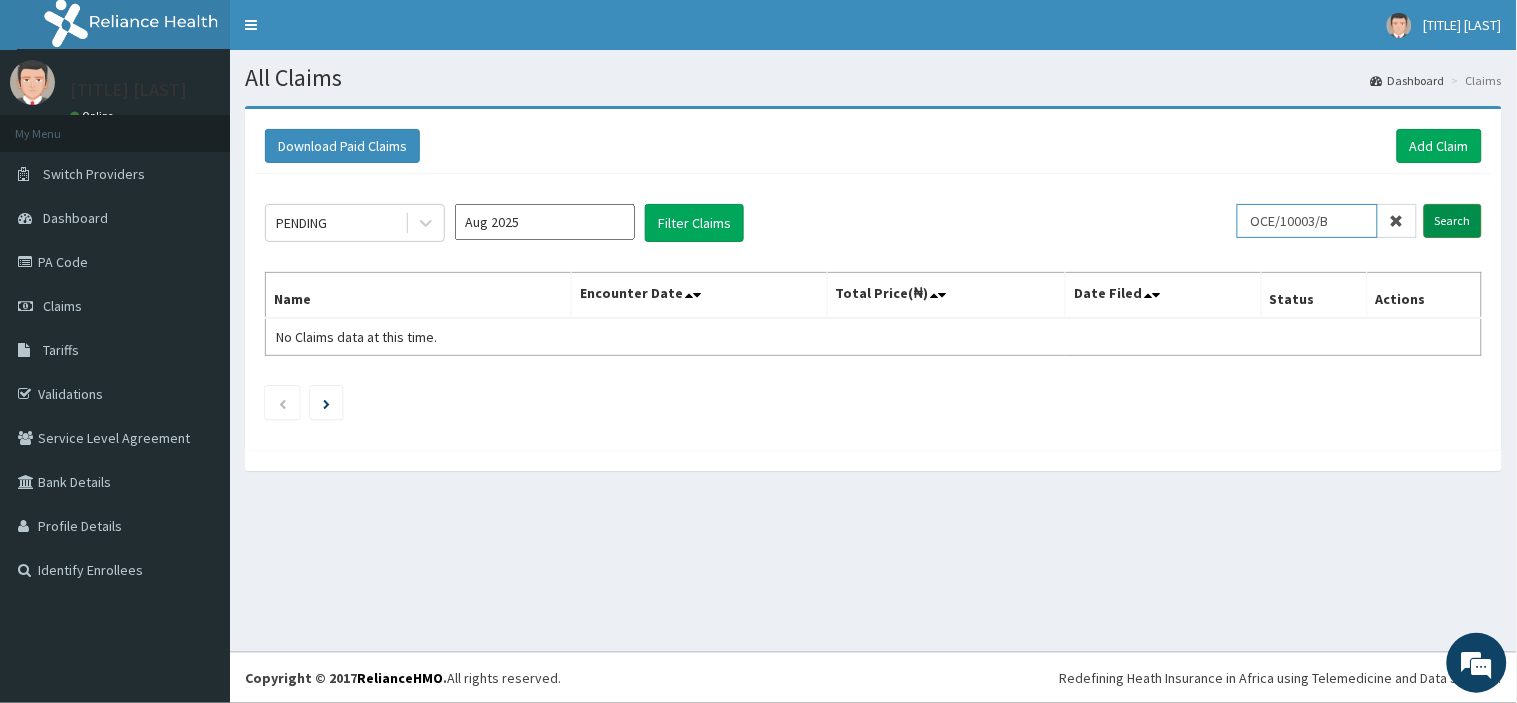 type on "OCE/10003/B" 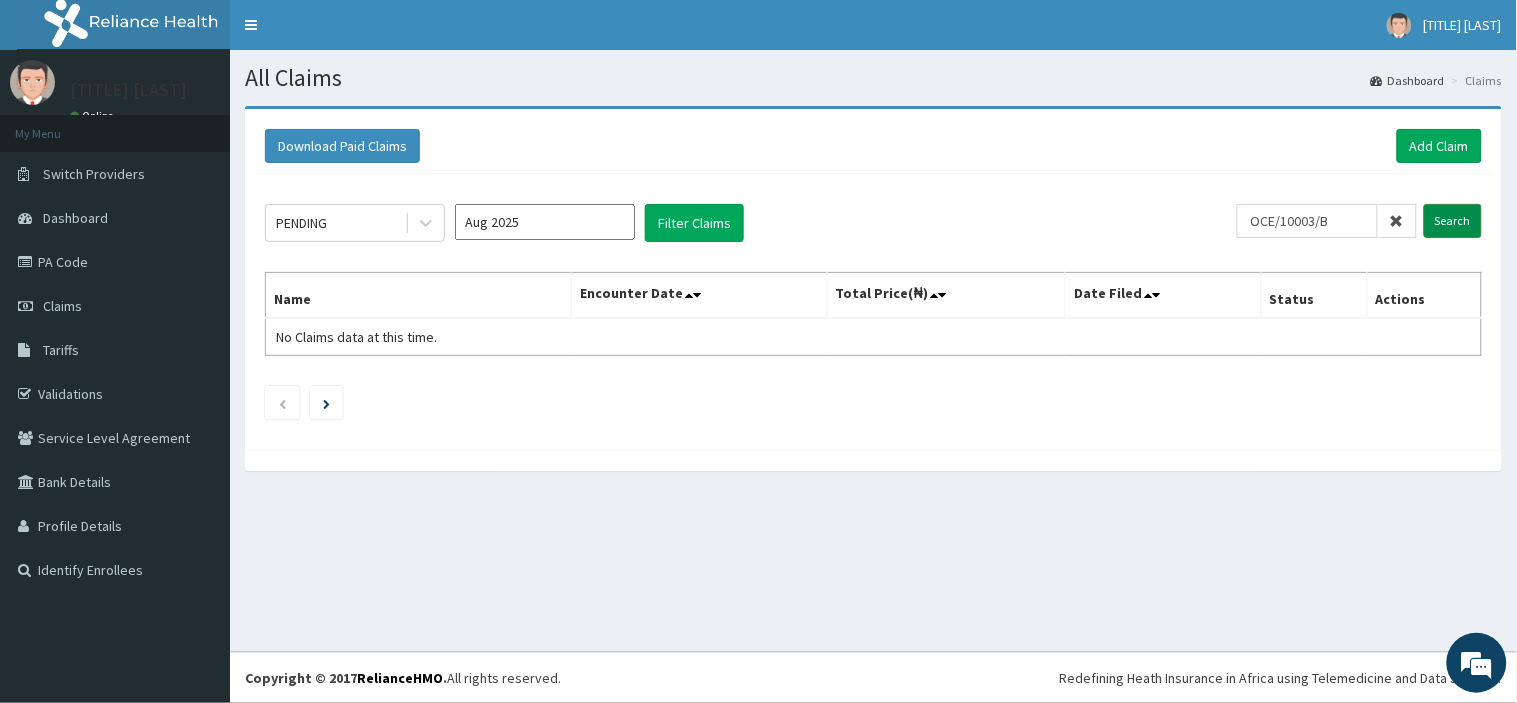 click on "Search" at bounding box center [1453, 221] 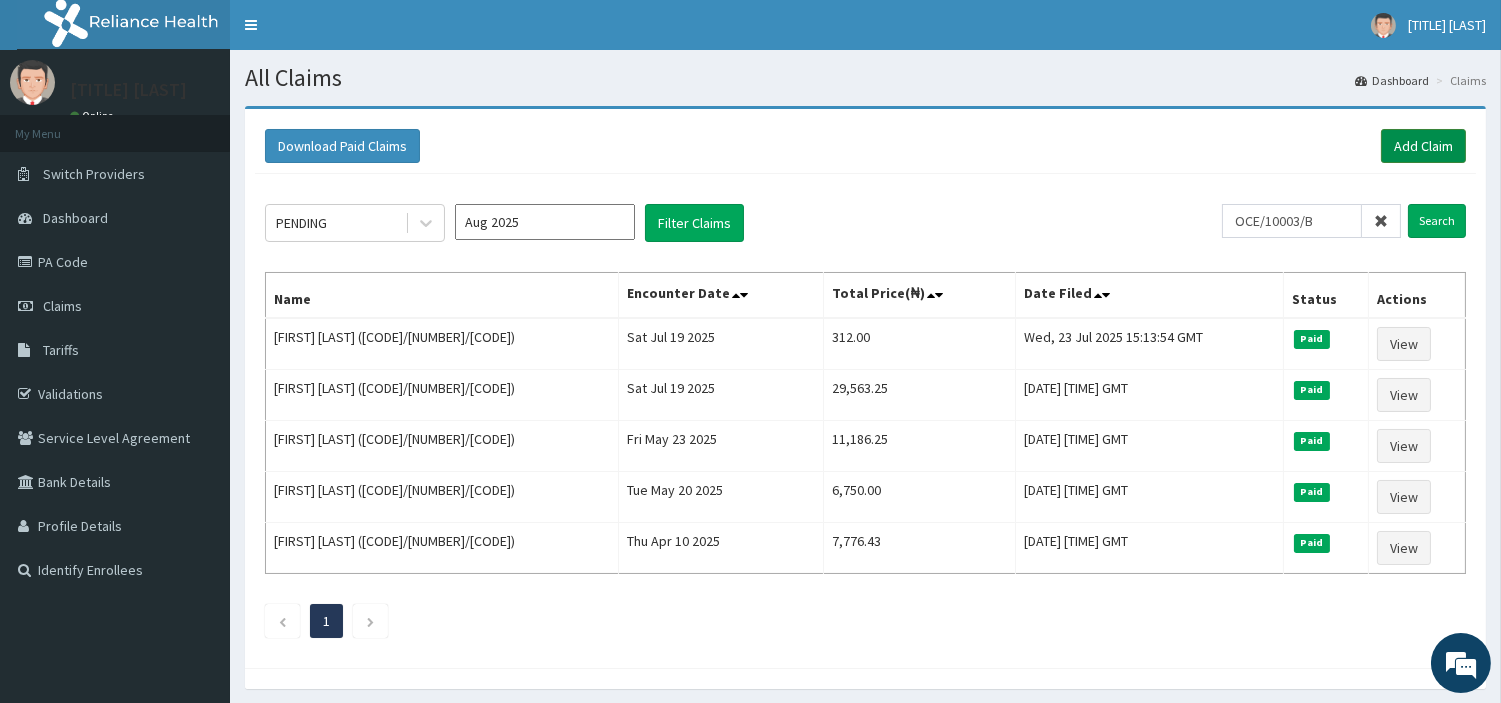 click on "Add Claim" at bounding box center (1423, 146) 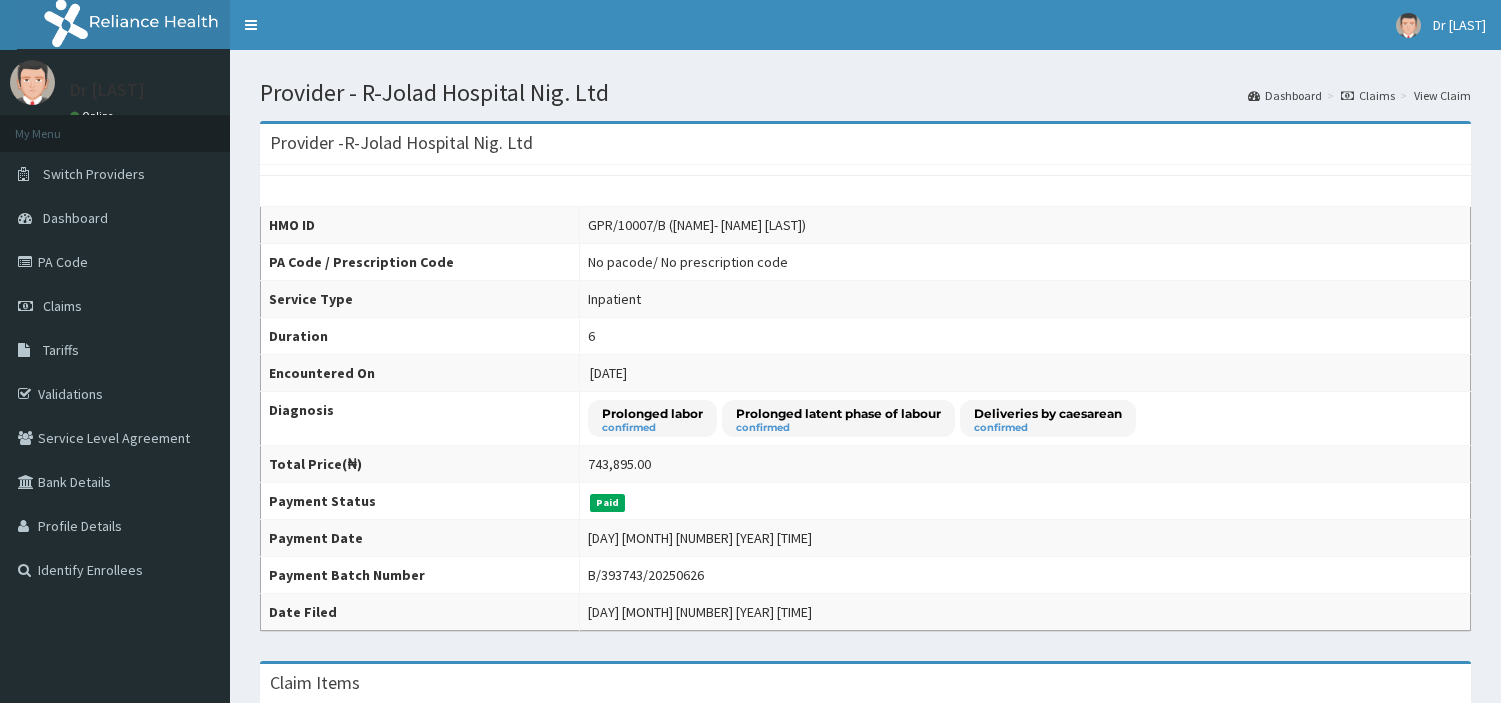 scroll, scrollTop: 444, scrollLeft: 0, axis: vertical 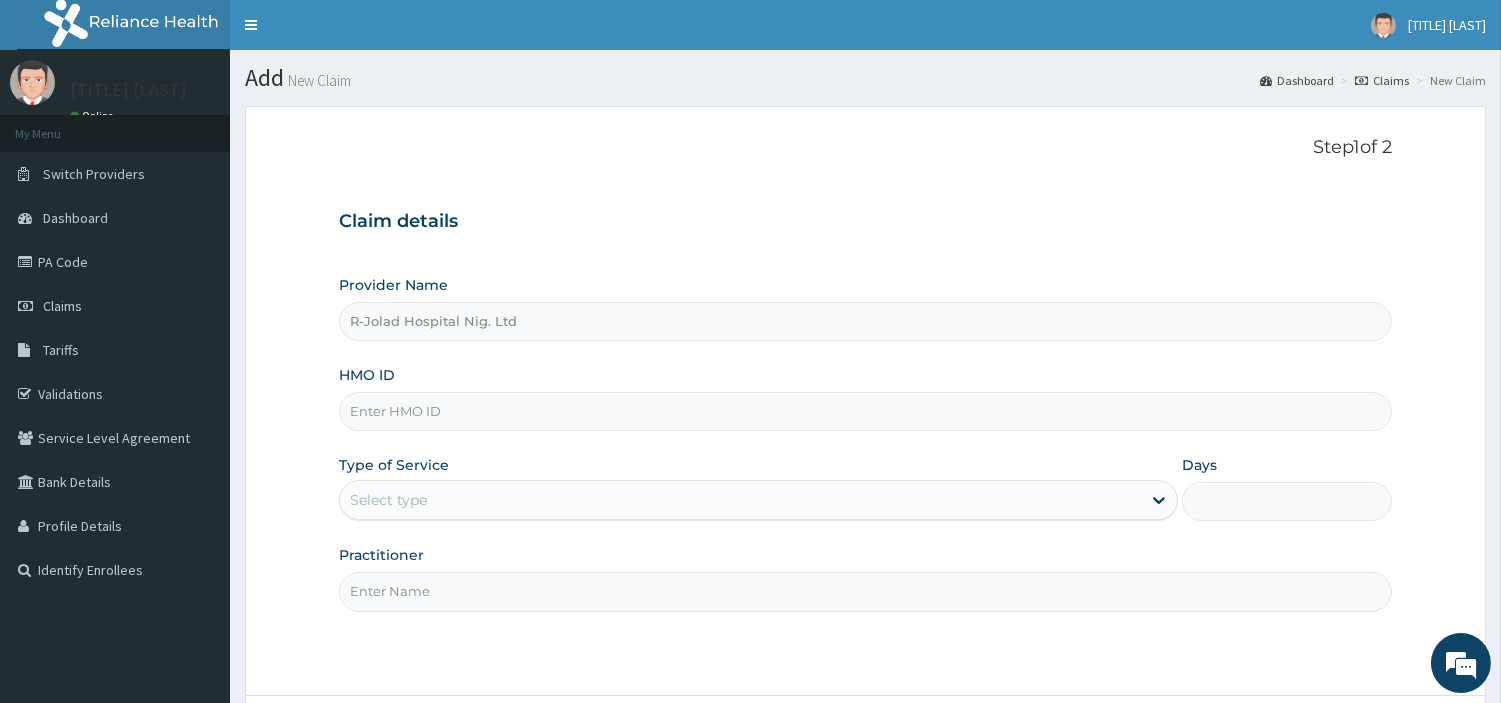 click on "HMO ID" at bounding box center [865, 411] 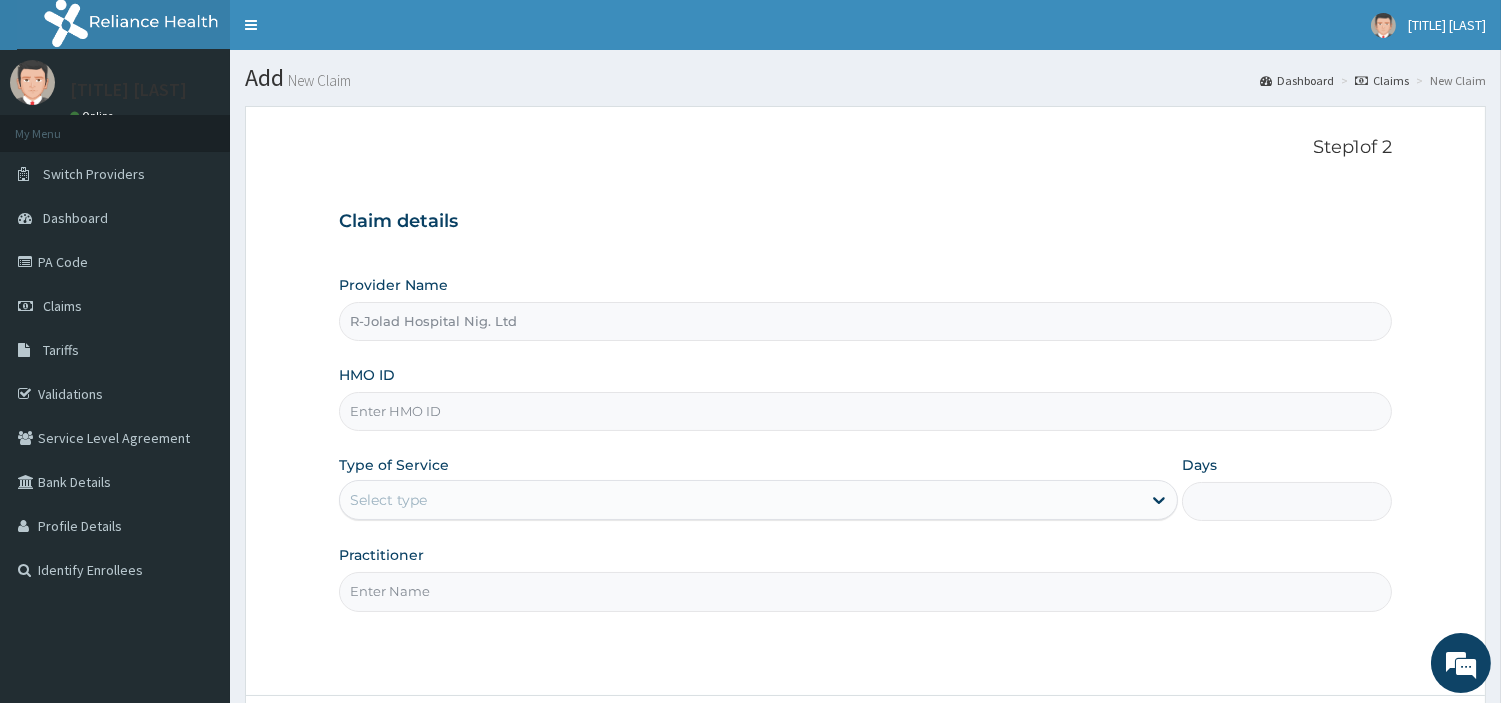 paste on "OCE/10003/B" 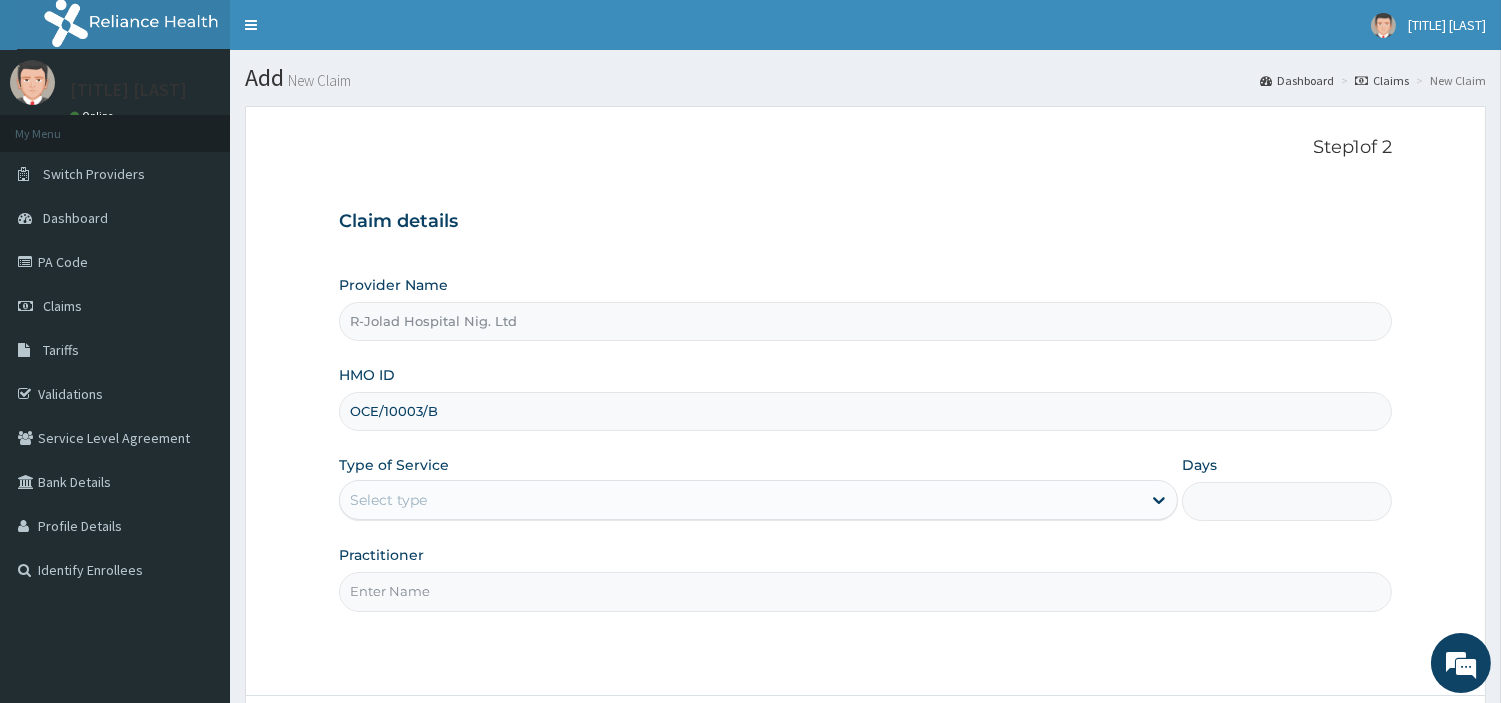 type on "OCE/10003/B" 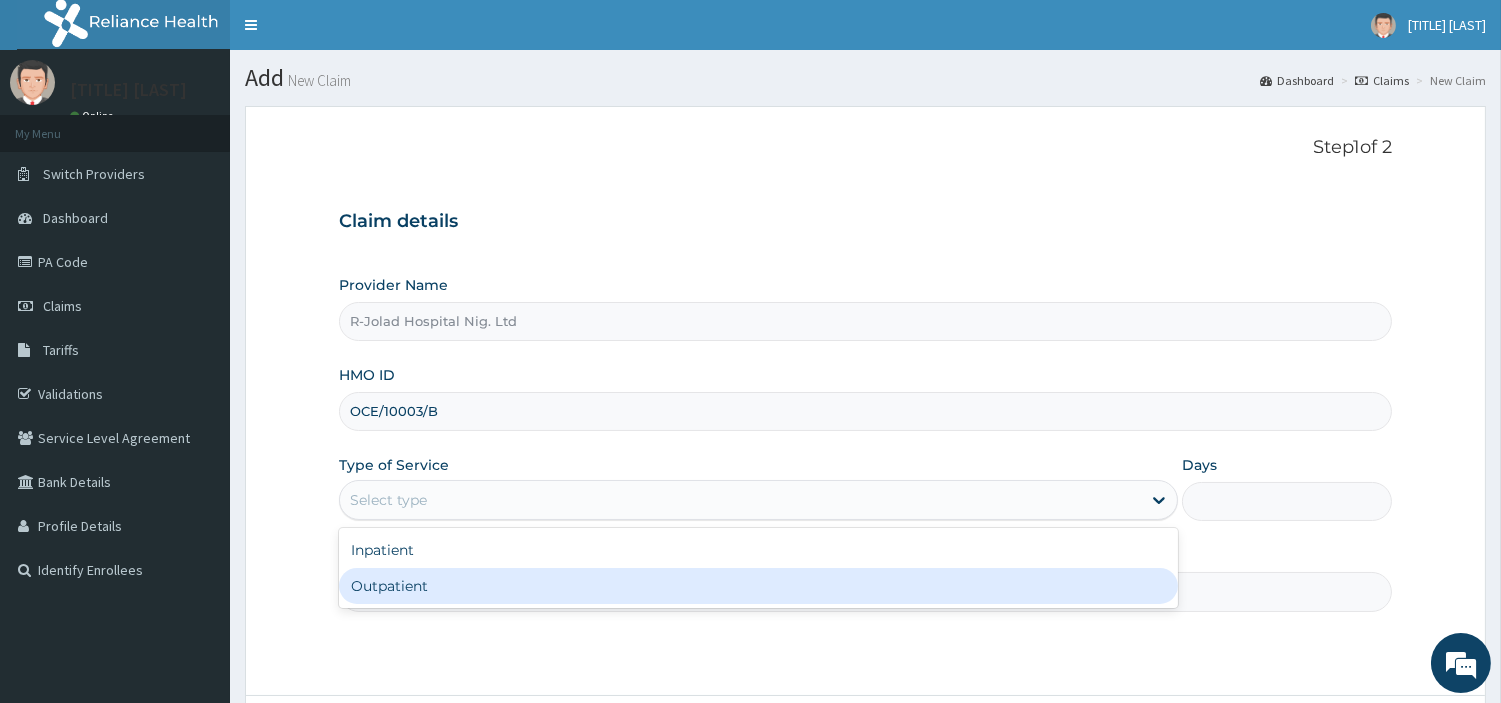 click on "Outpatient" at bounding box center (758, 586) 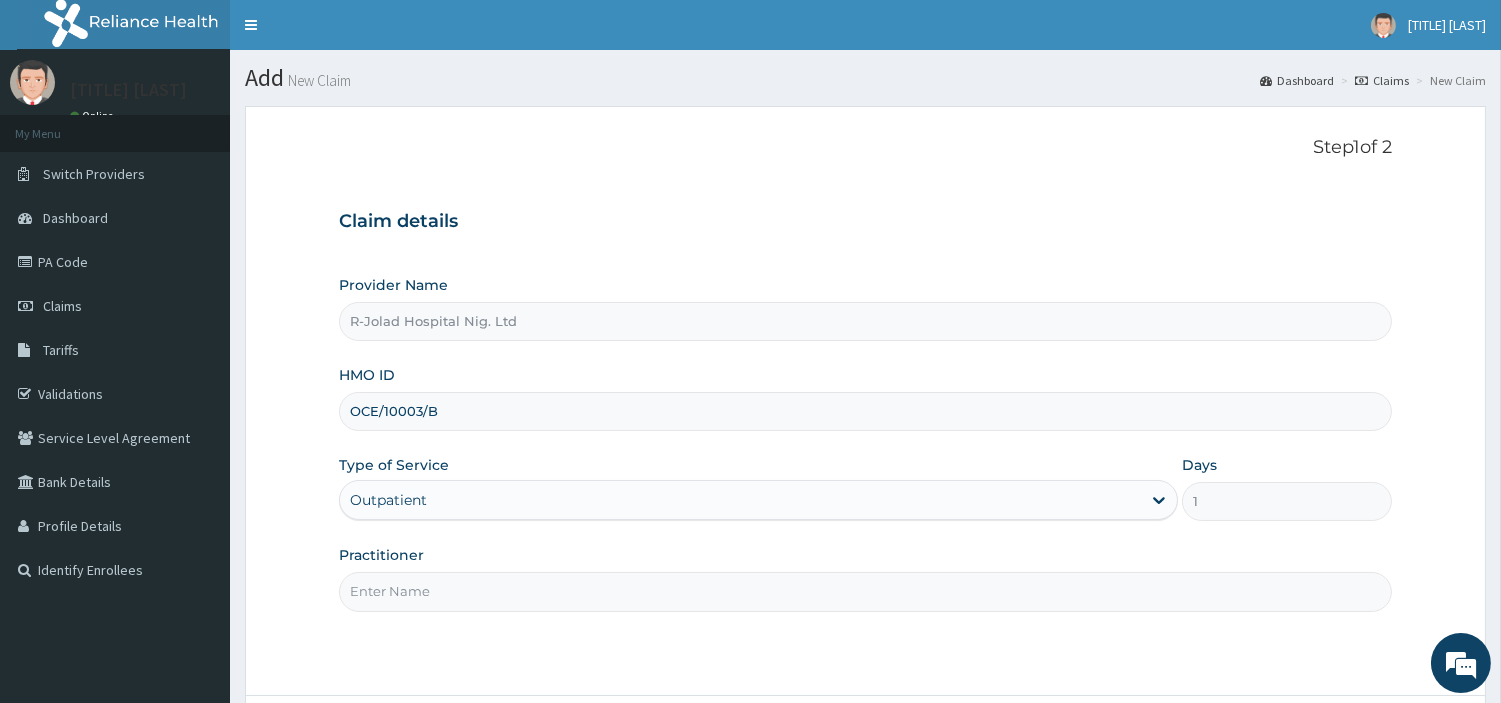 click on "Practitioner" at bounding box center [865, 591] 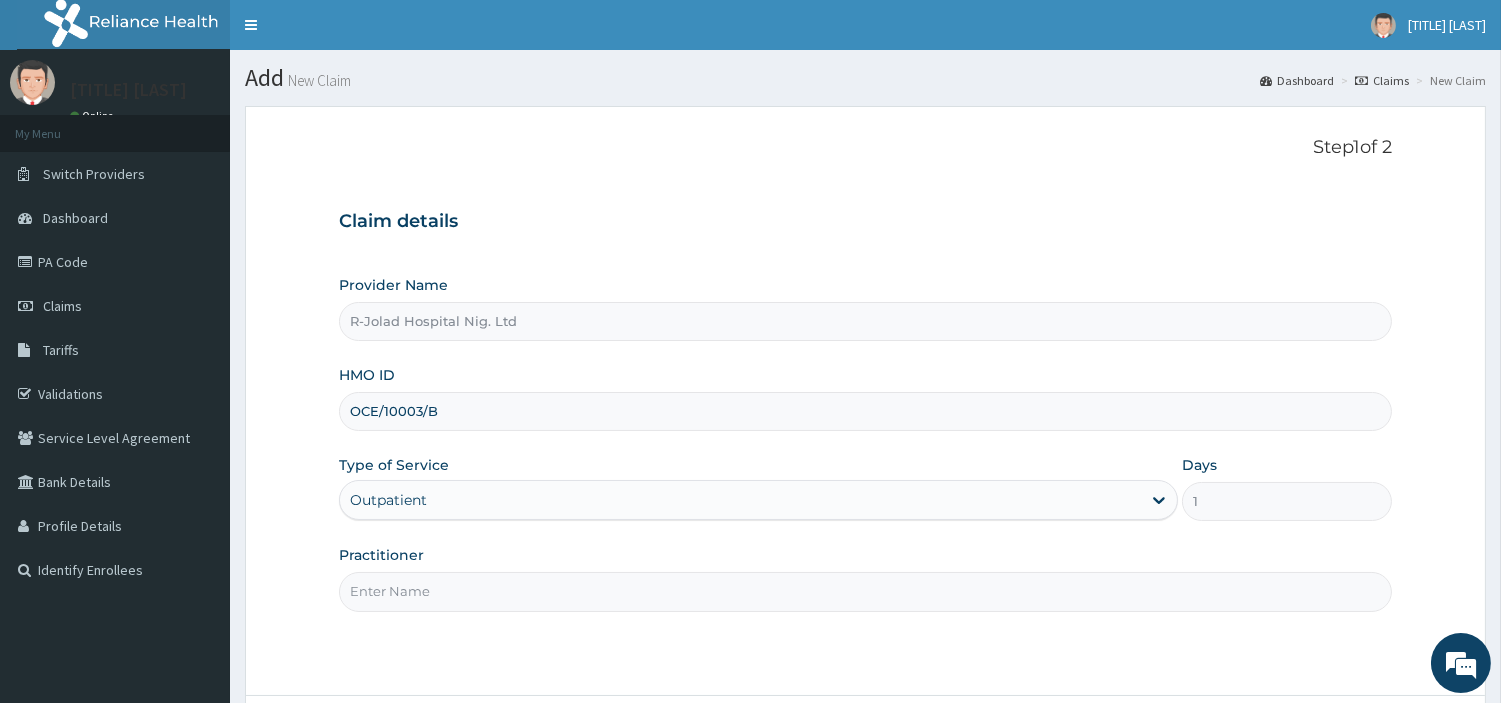 paste on "MICHAEL IYANA" 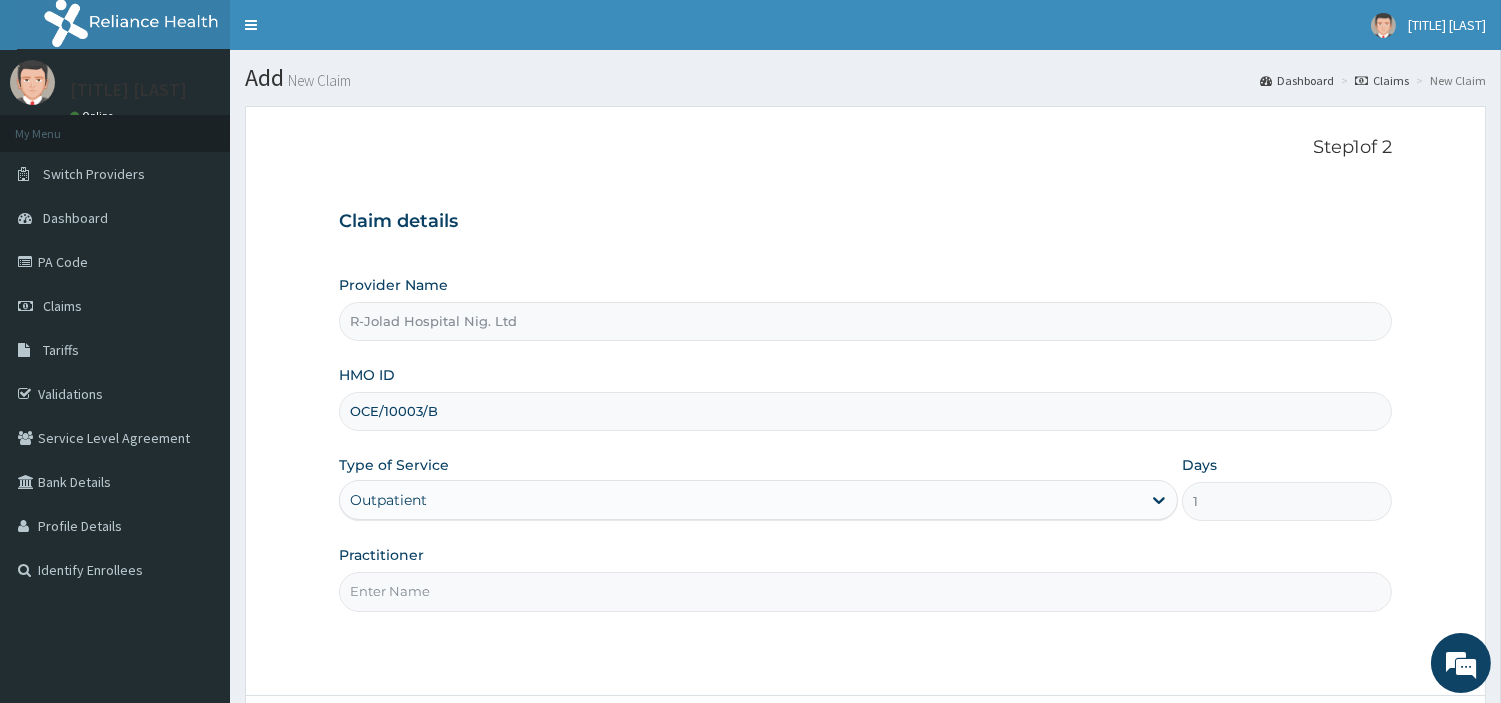 type on "MICHAEL IYANA" 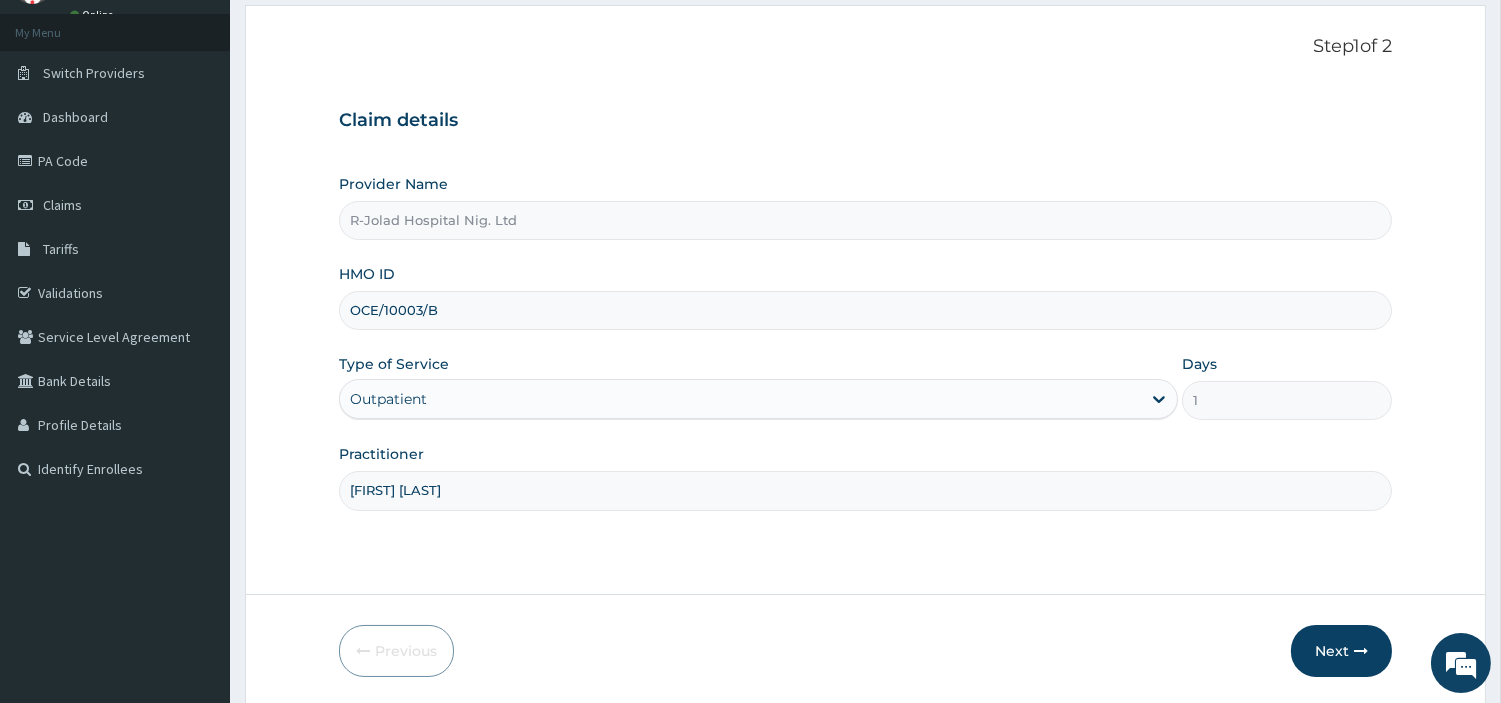 scroll, scrollTop: 172, scrollLeft: 0, axis: vertical 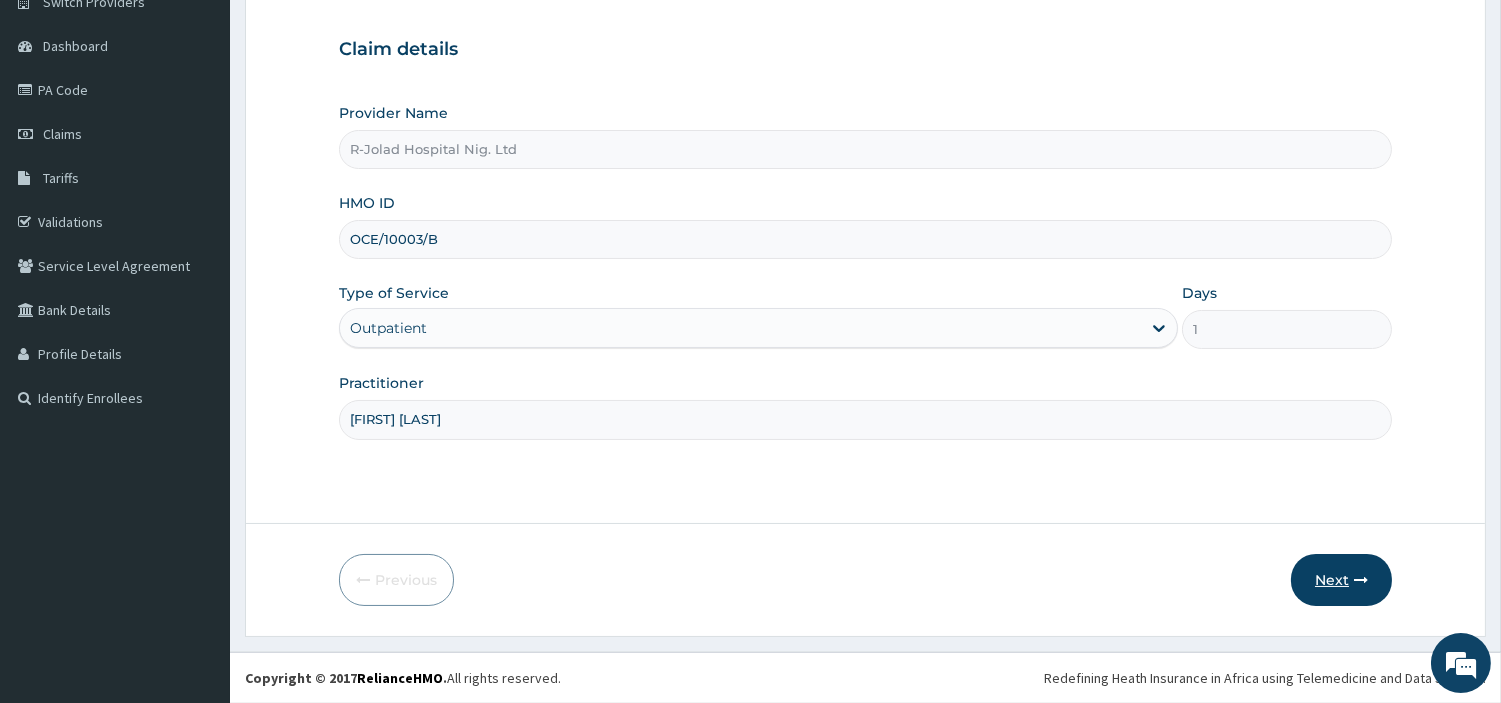 click on "Next" at bounding box center [1341, 580] 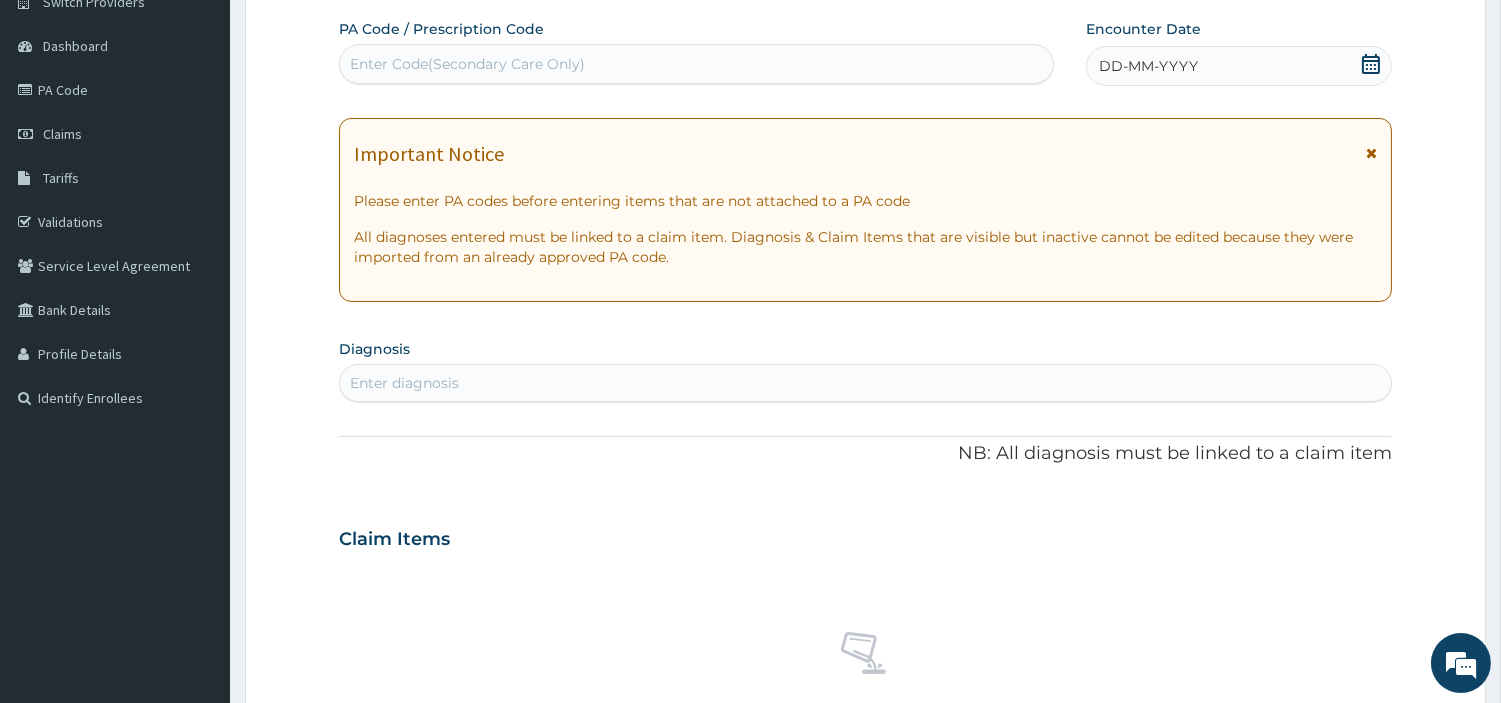 click on "No claim item" at bounding box center (865, 681) 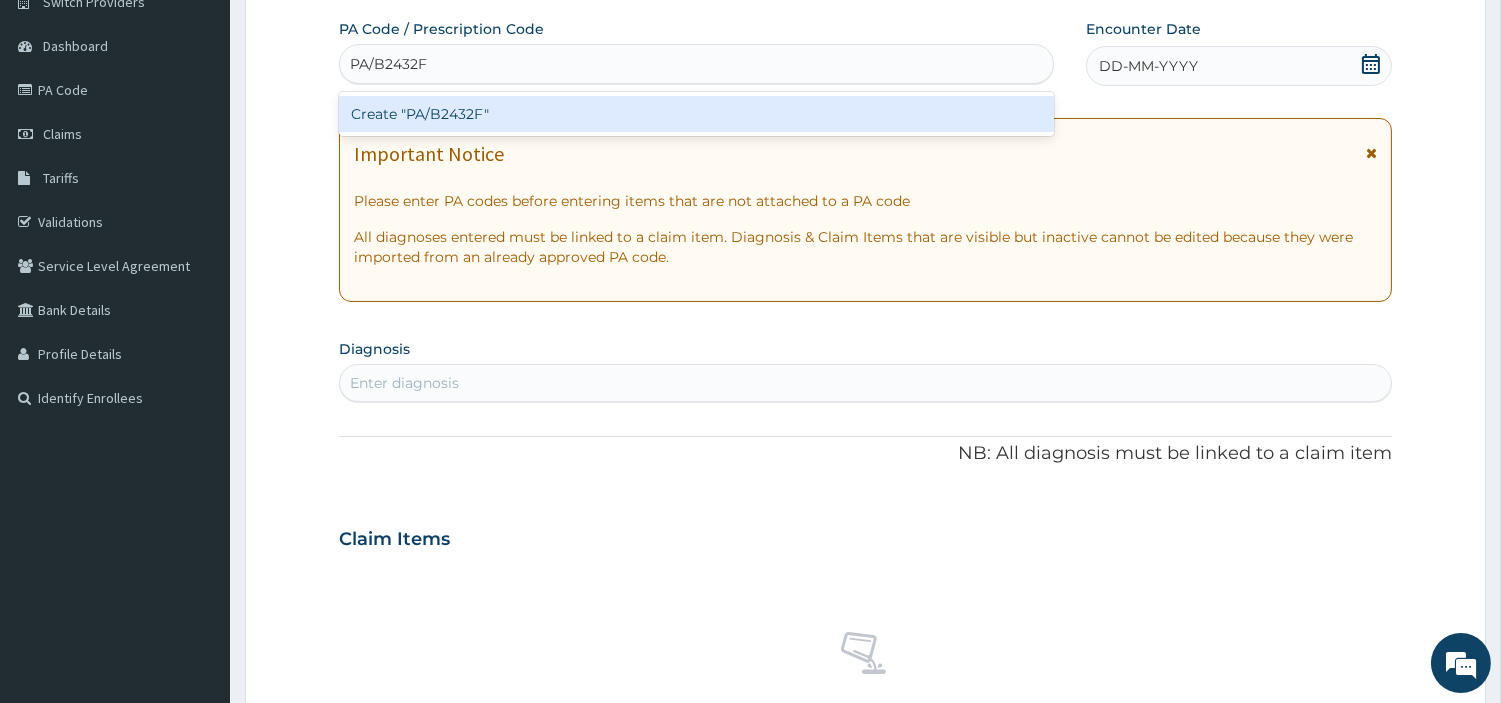 click on "Create "PA/B2432F"" at bounding box center [696, 114] 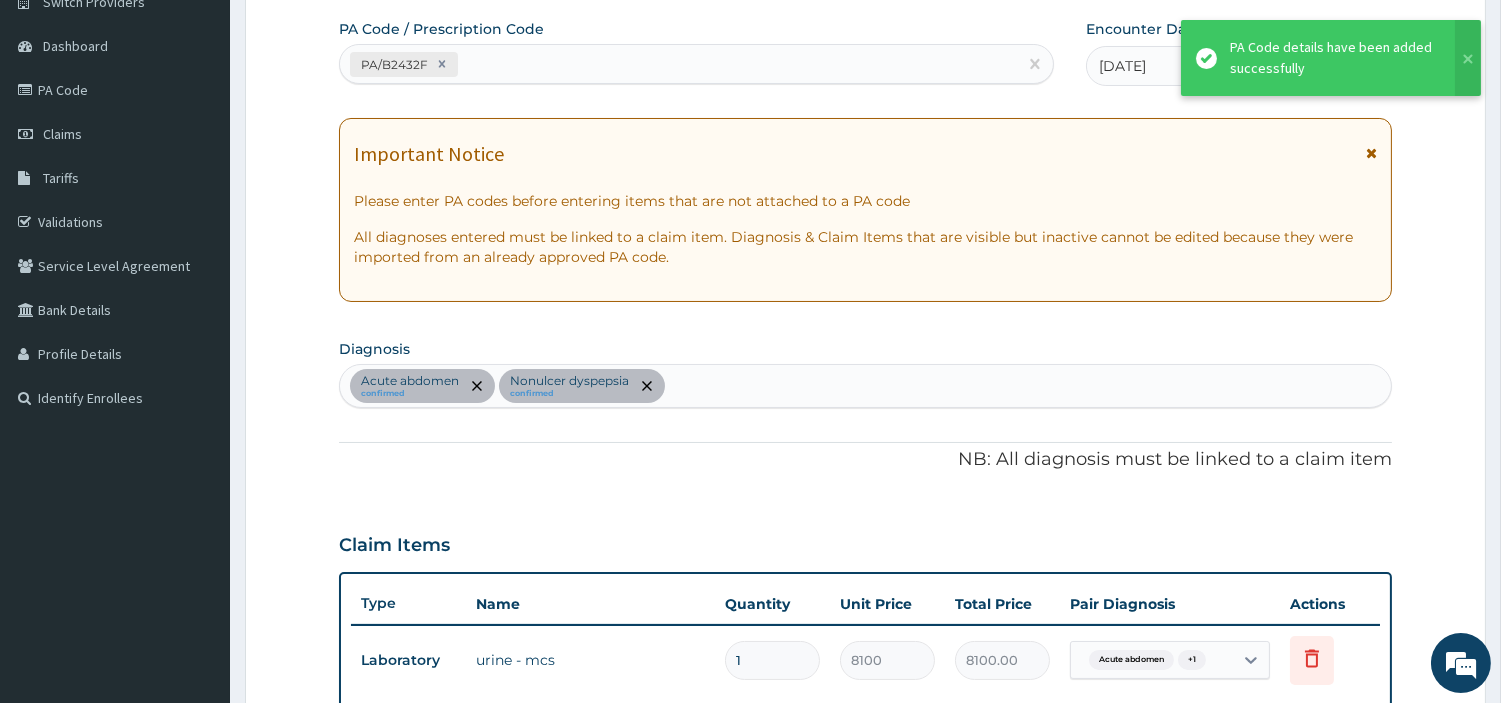 scroll, scrollTop: 618, scrollLeft: 0, axis: vertical 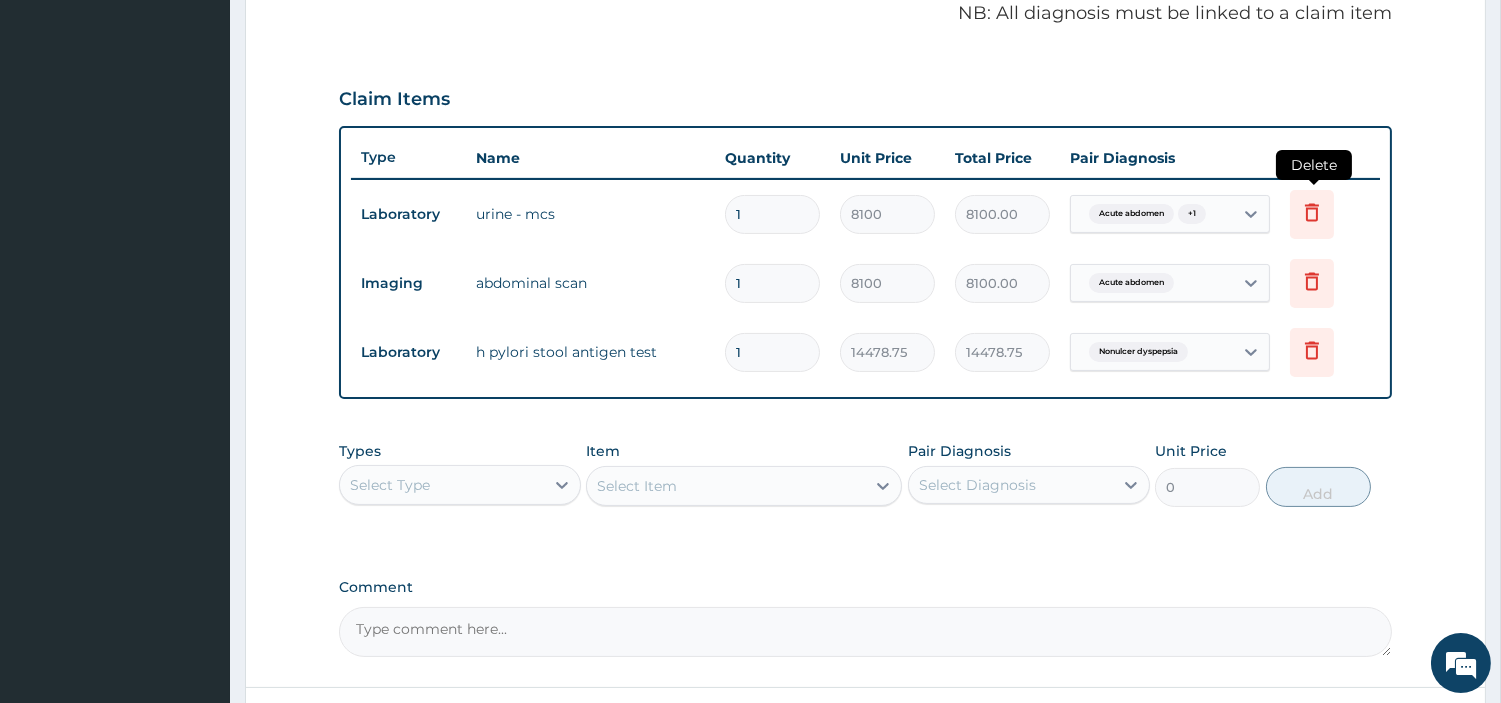 click 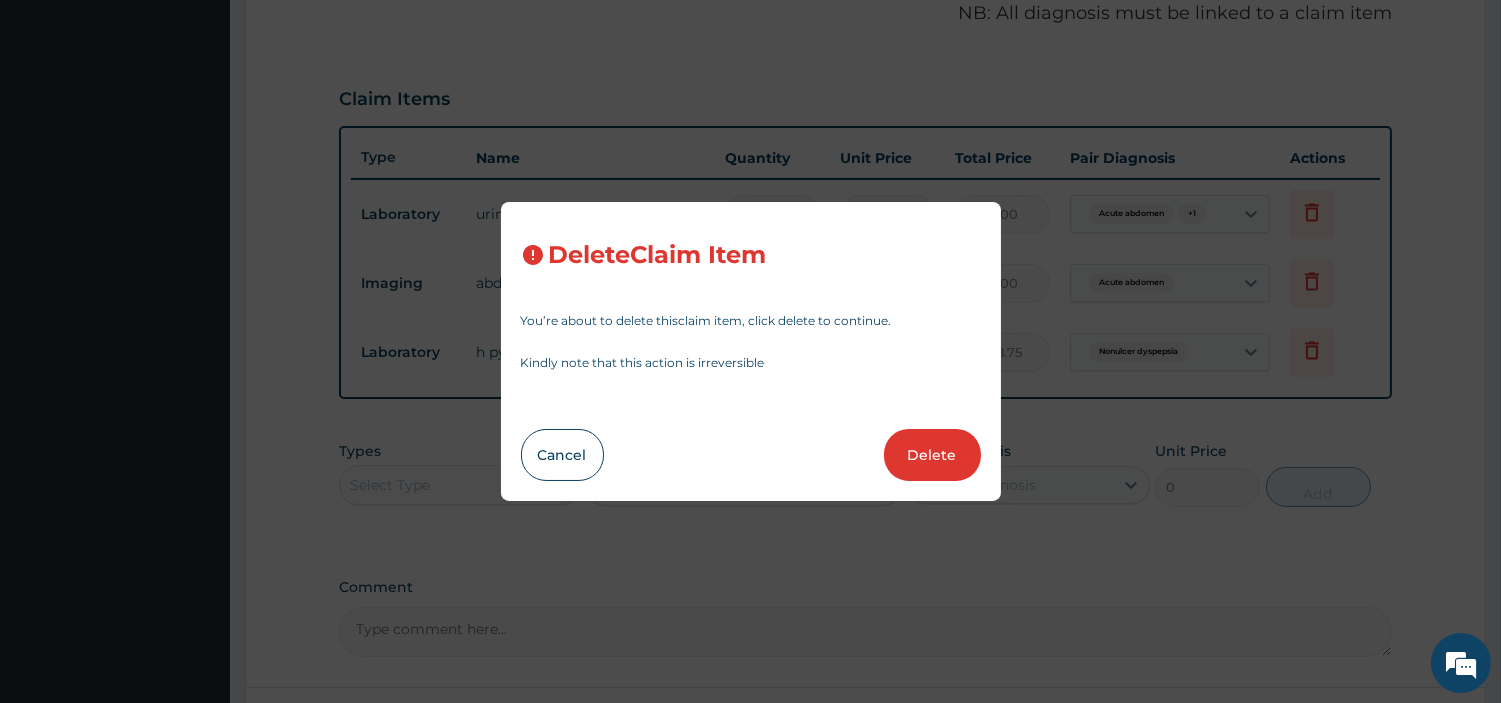 click on "Delete" at bounding box center (932, 455) 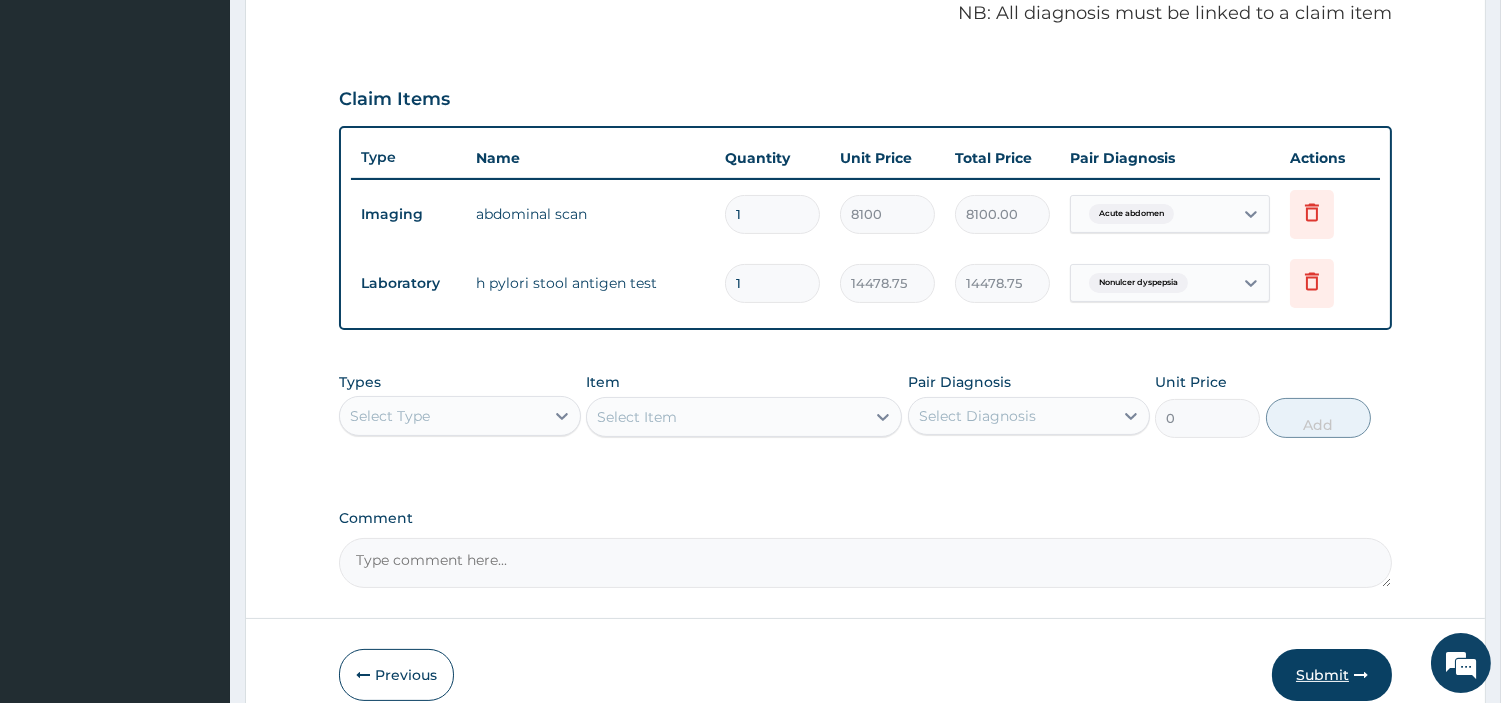click on "Submit" at bounding box center (1332, 675) 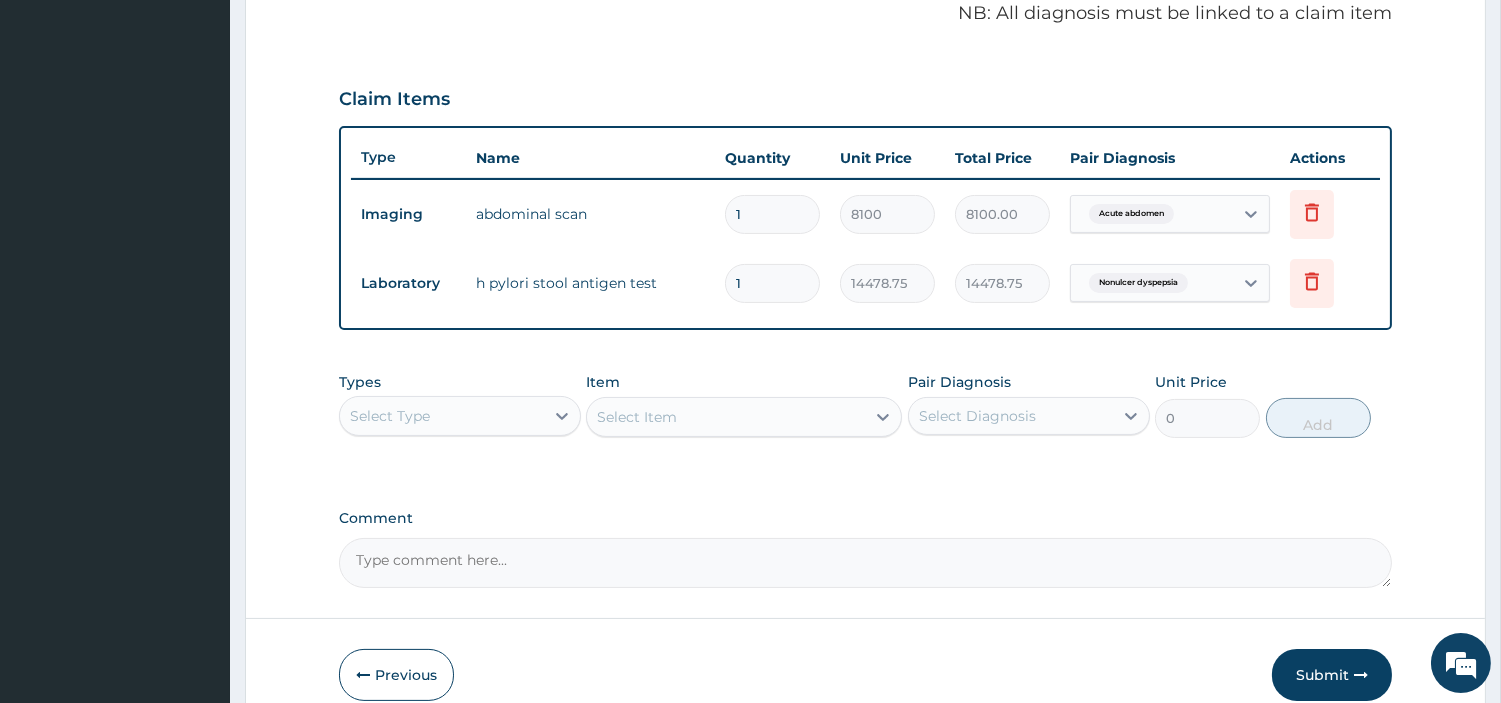 scroll, scrollTop: 66, scrollLeft: 0, axis: vertical 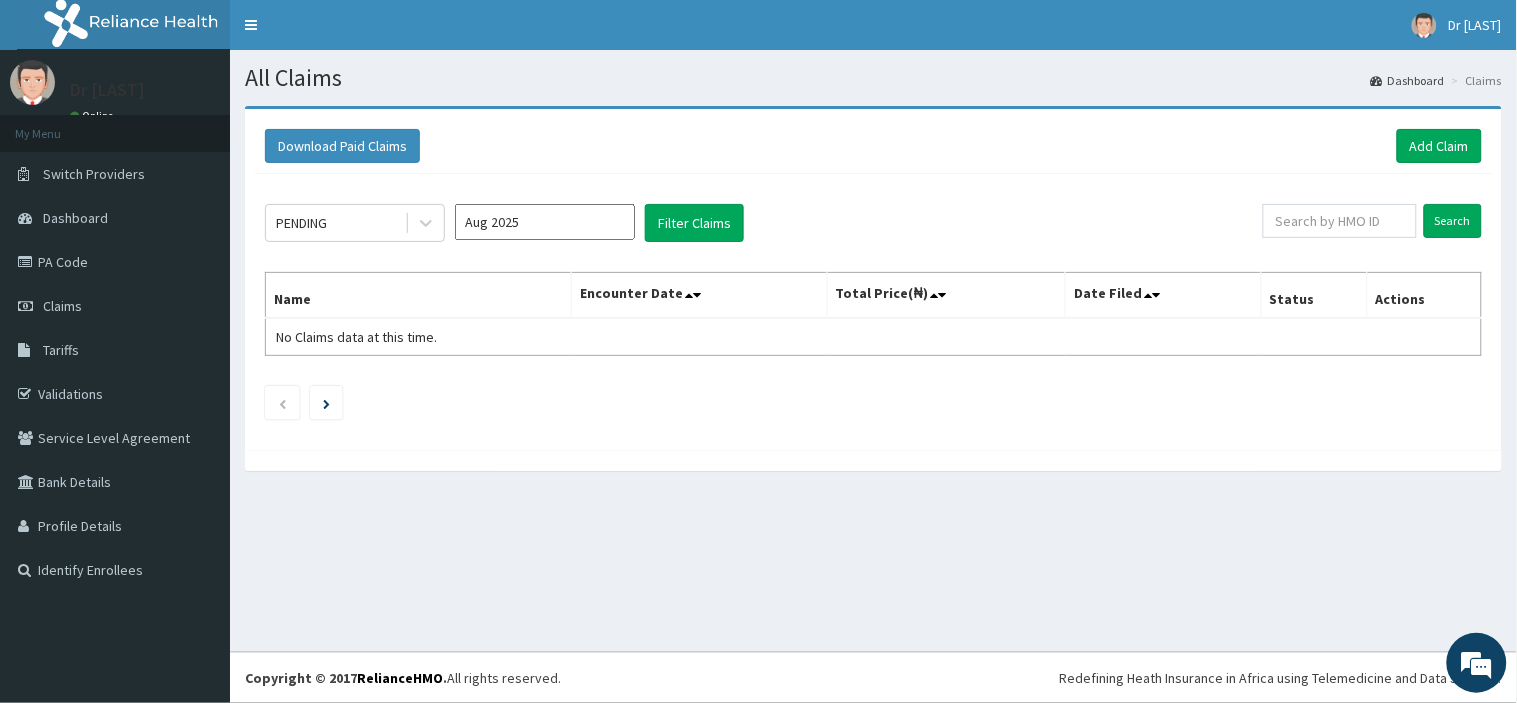 click on "PENDING Aug 2025 Filter Claims Search Name Encounter Date Total Price(₦) Date Filed Status Actions No Claims data at this time." 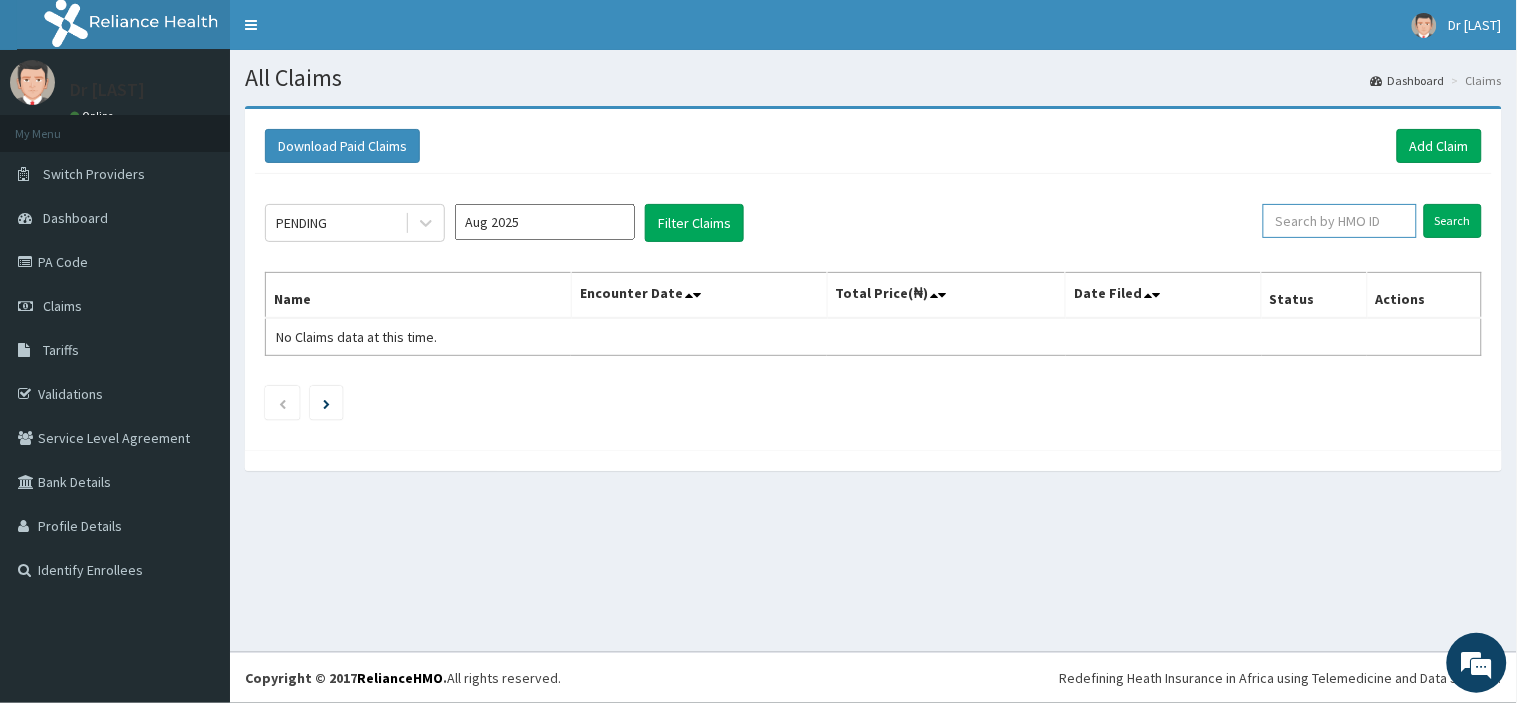 click at bounding box center [1340, 221] 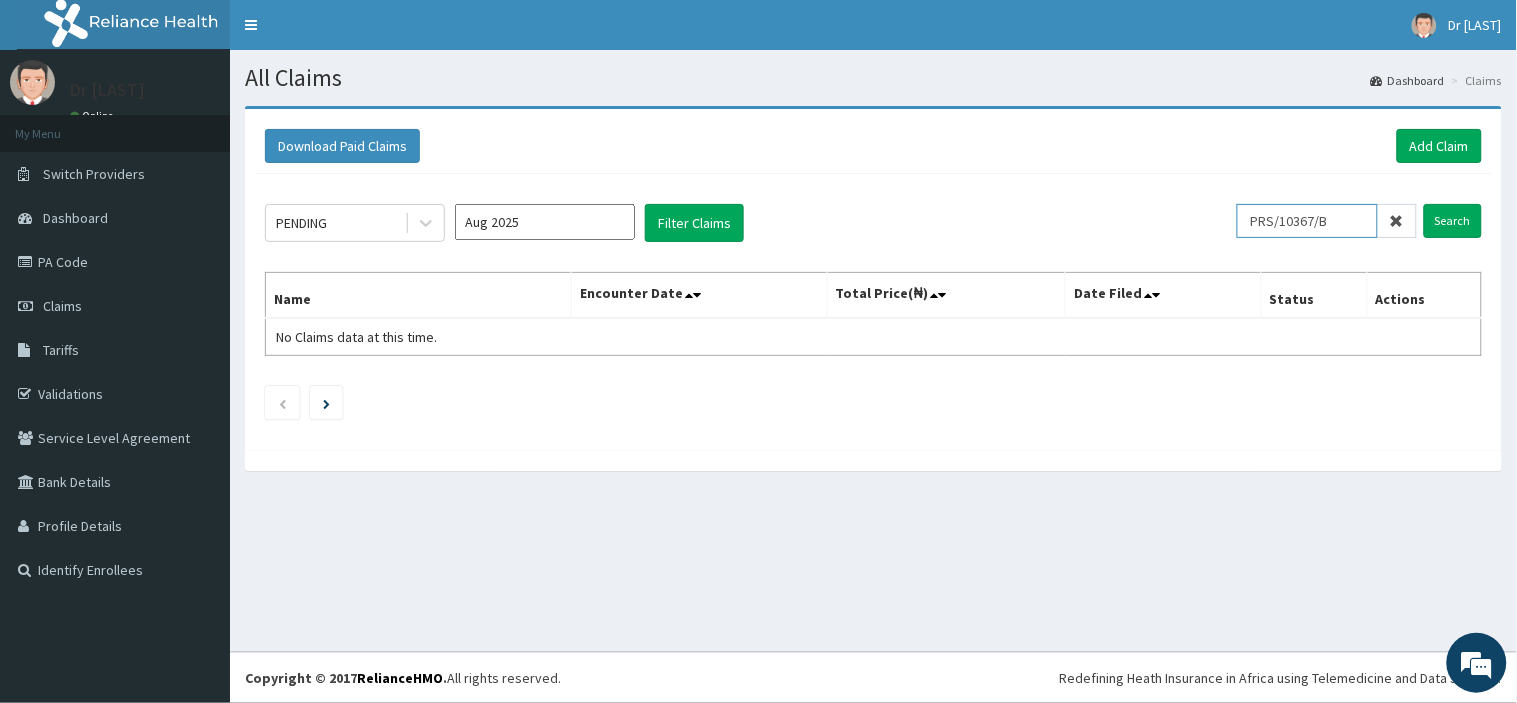 type on "PRS/10367/B" 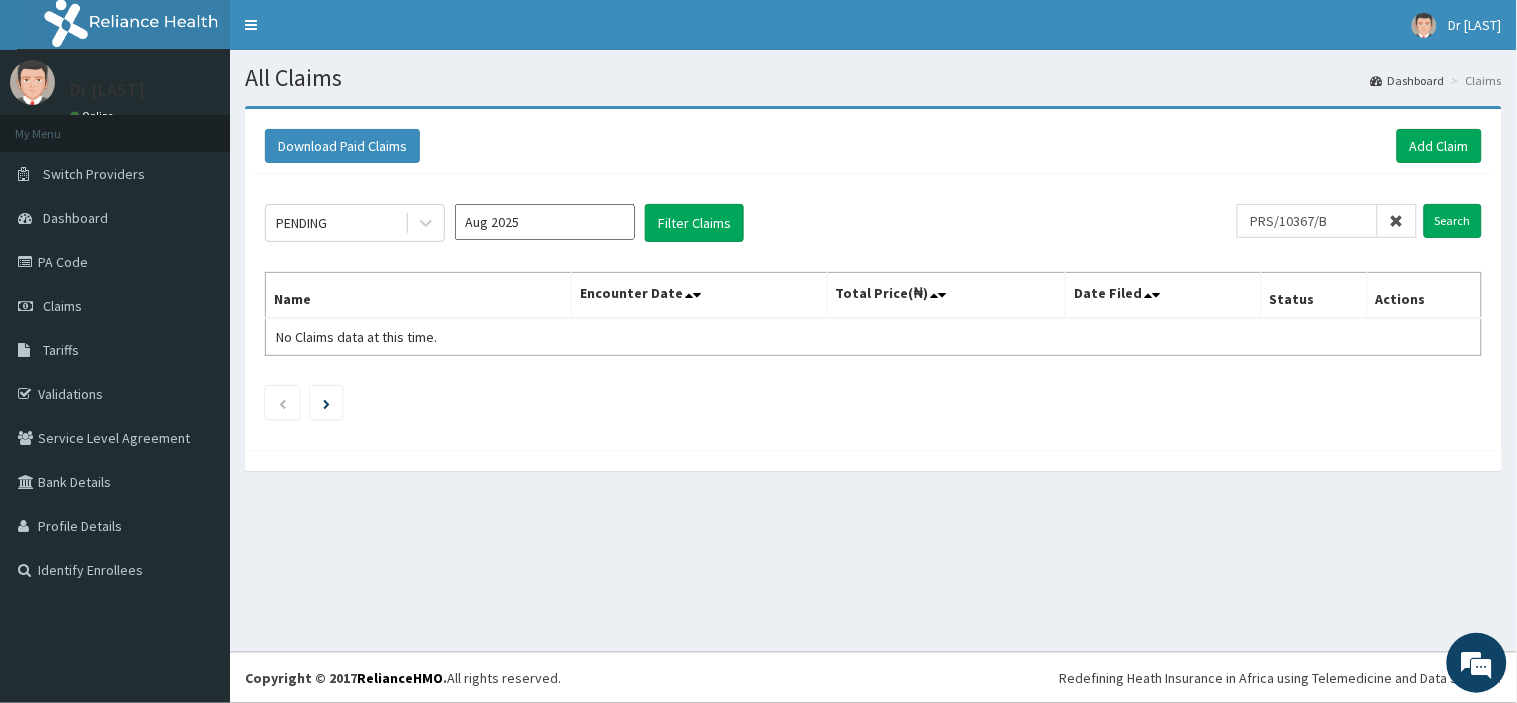 click on "PENDING Aug 2025 Filter Claims PRS/10367/B Search Name Encounter Date Total Price(₦) Date Filed Status Actions No Claims data at this time." 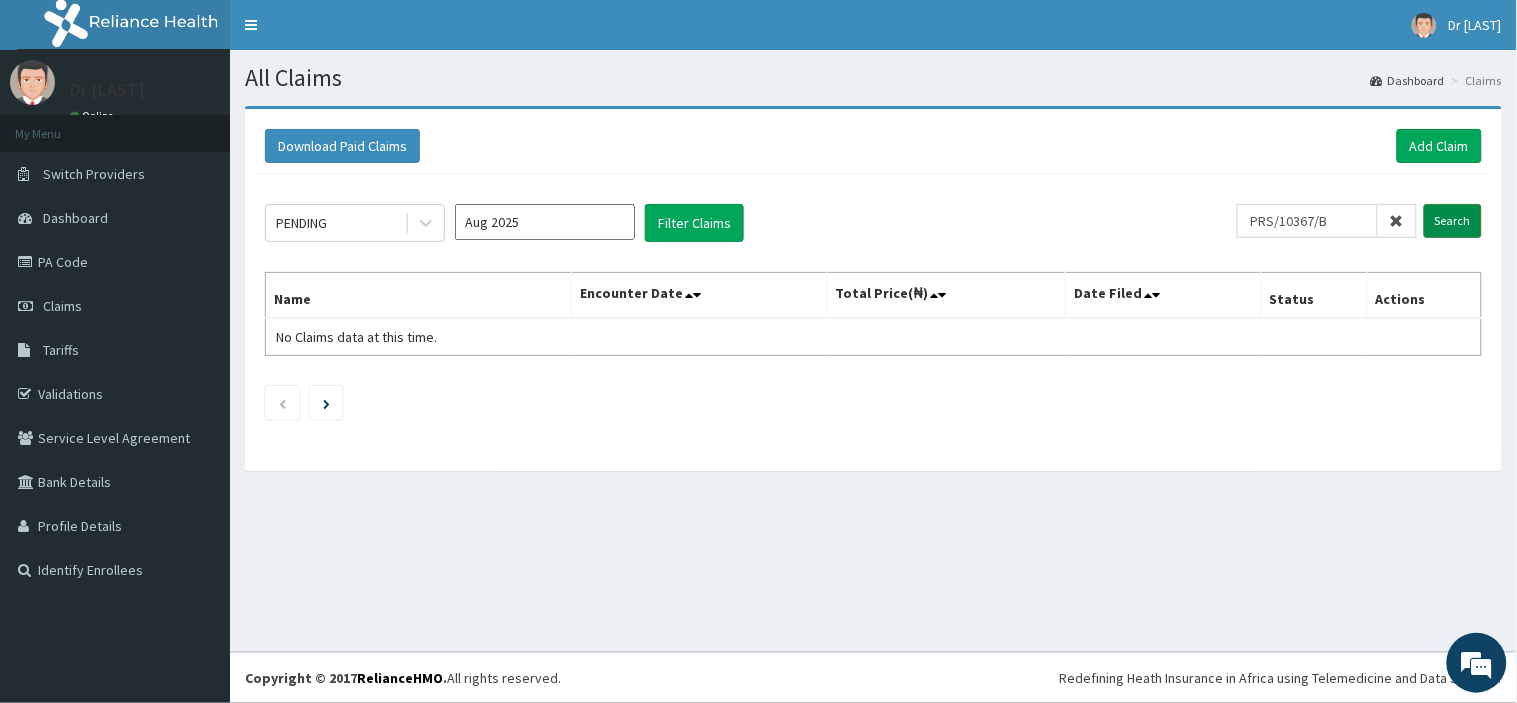 click on "Search" at bounding box center (1453, 221) 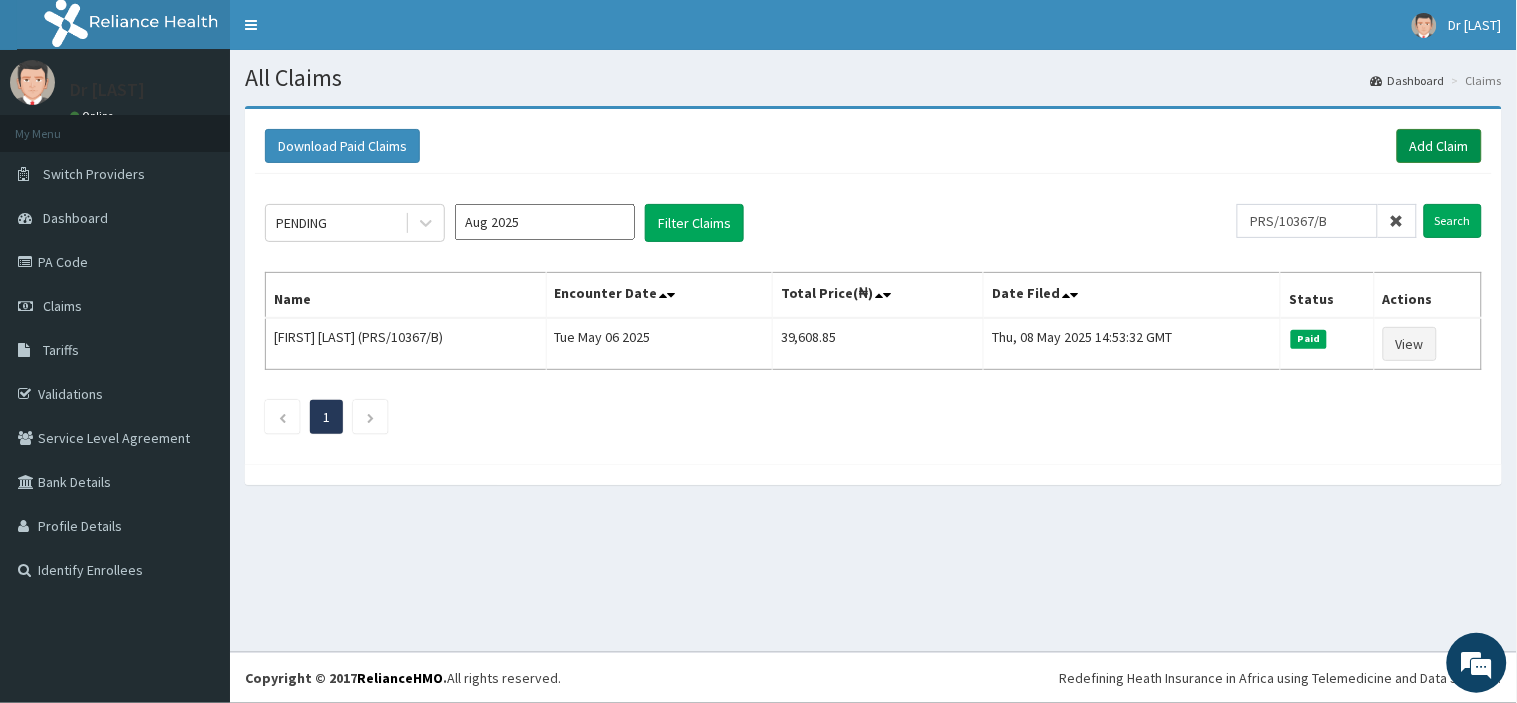 click on "Add Claim" at bounding box center (1439, 146) 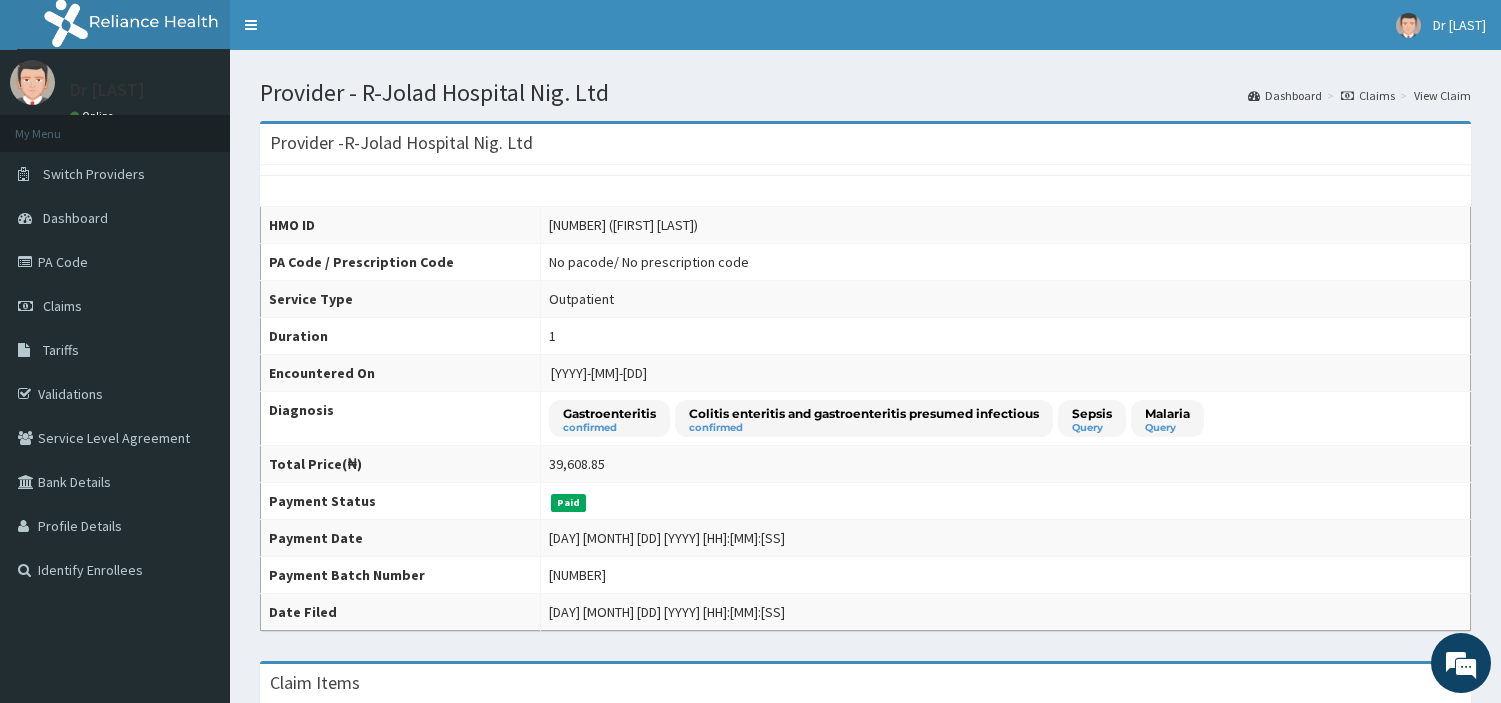 scroll, scrollTop: 0, scrollLeft: 0, axis: both 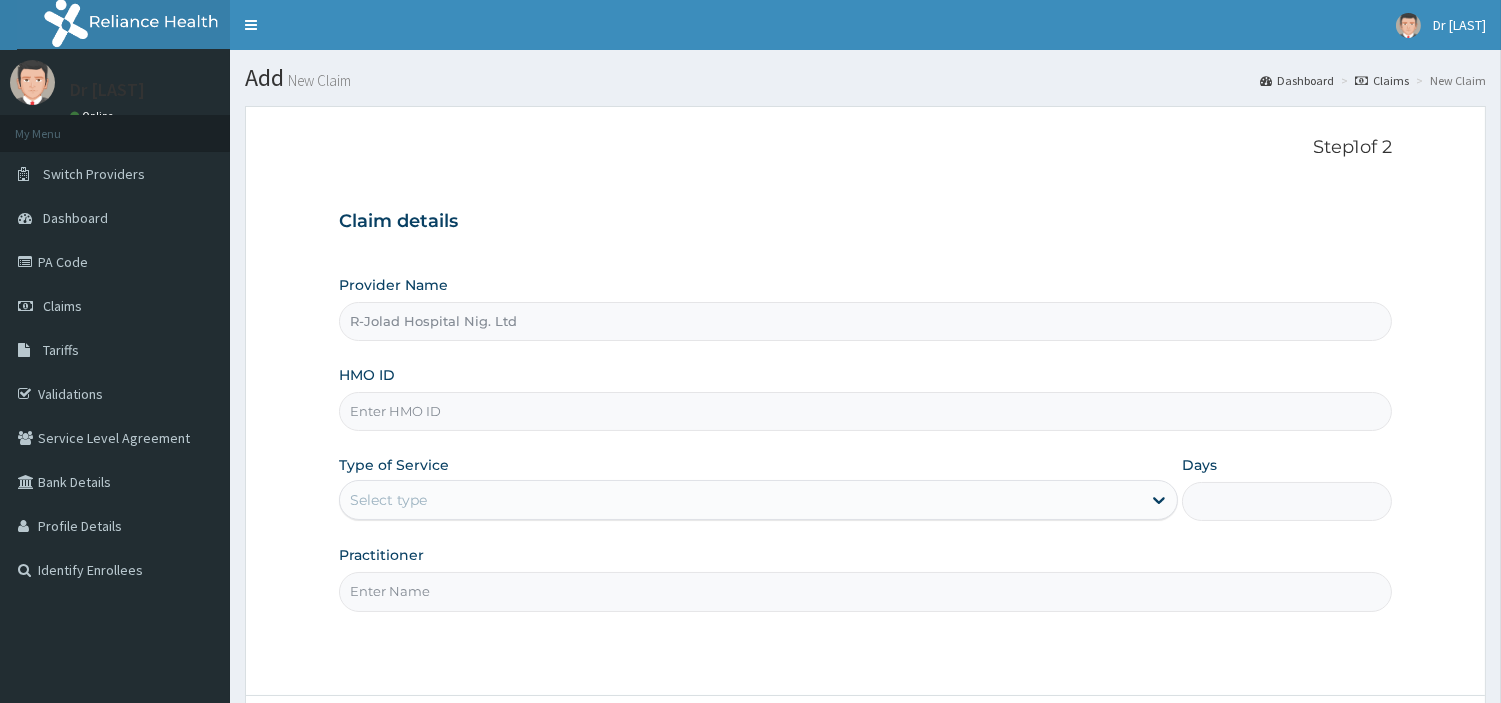 type on "R-Jolad Hospital Nig. Ltd" 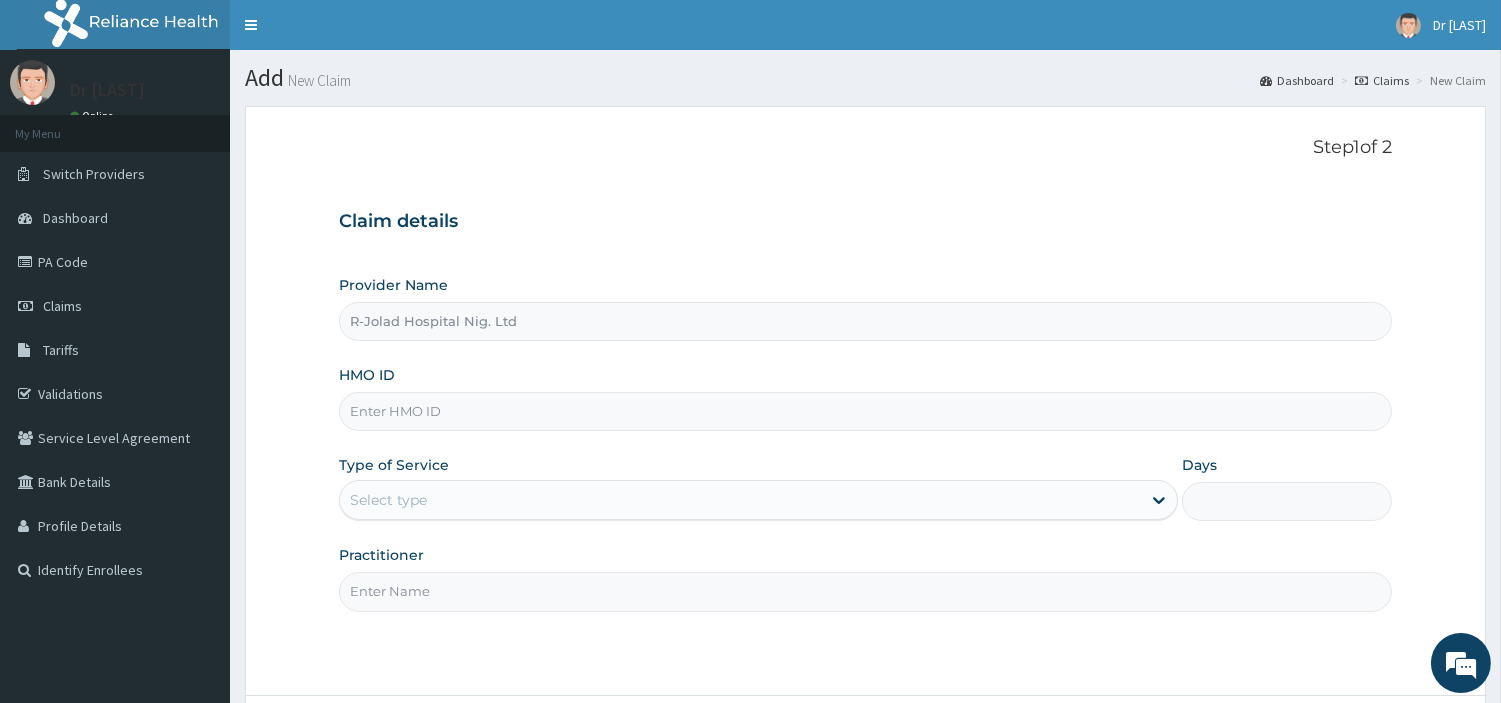 scroll, scrollTop: 0, scrollLeft: 0, axis: both 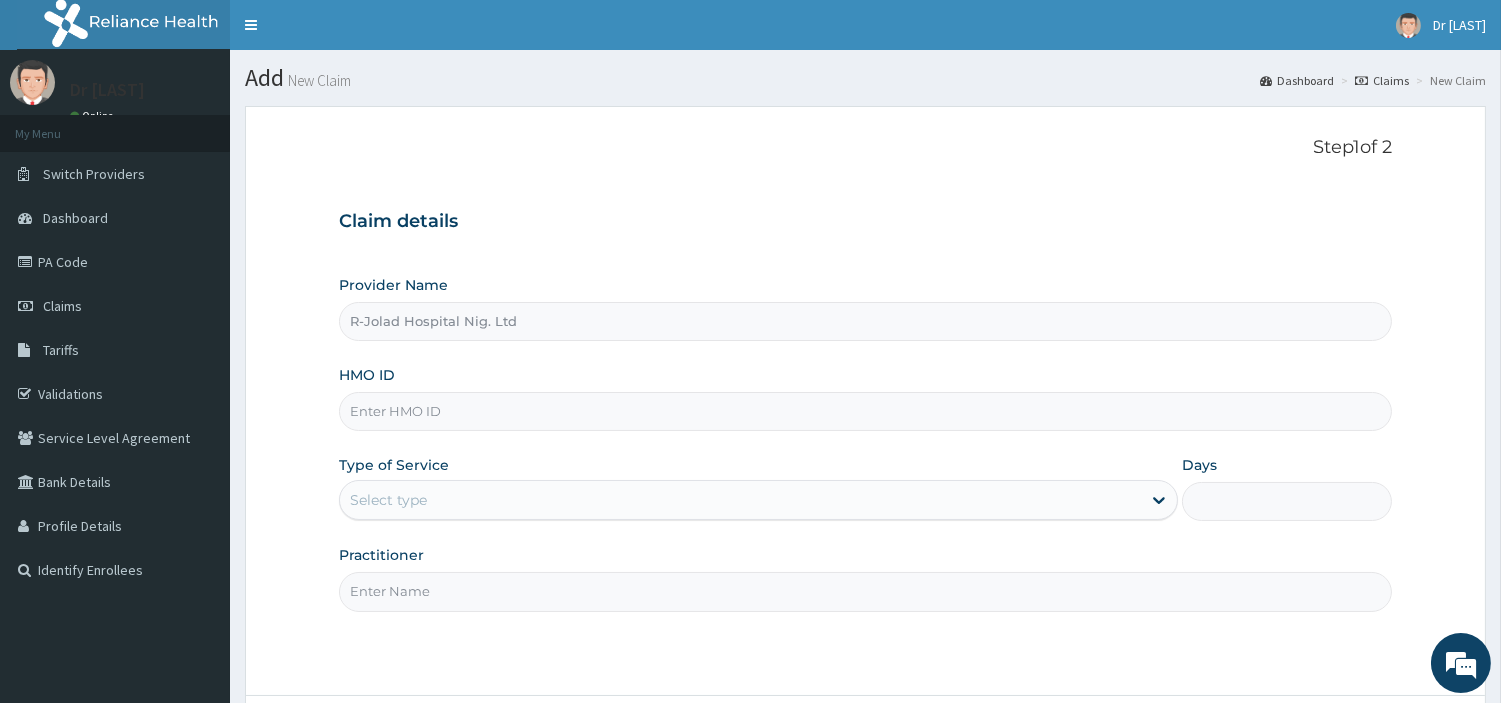 click on "HMO ID" at bounding box center [865, 411] 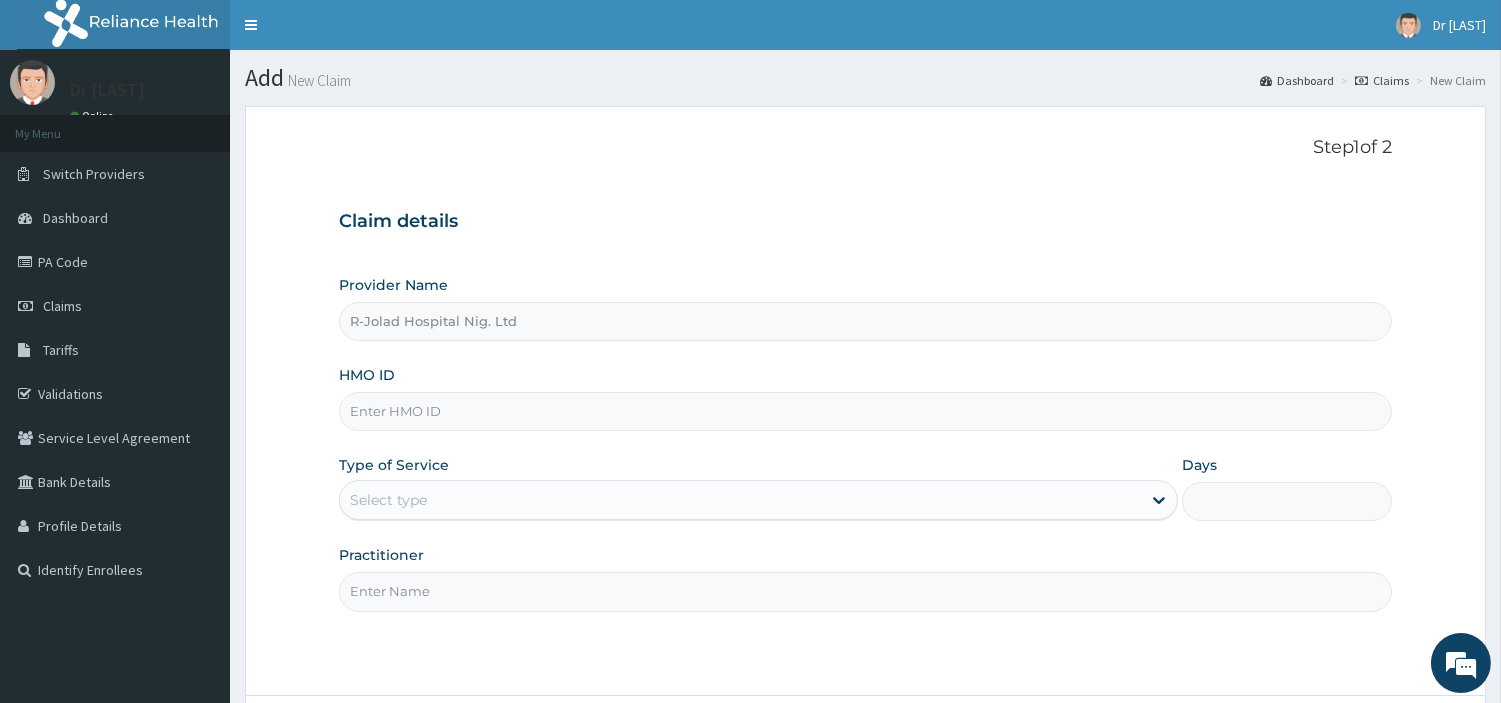 paste on "PRS/10367/B" 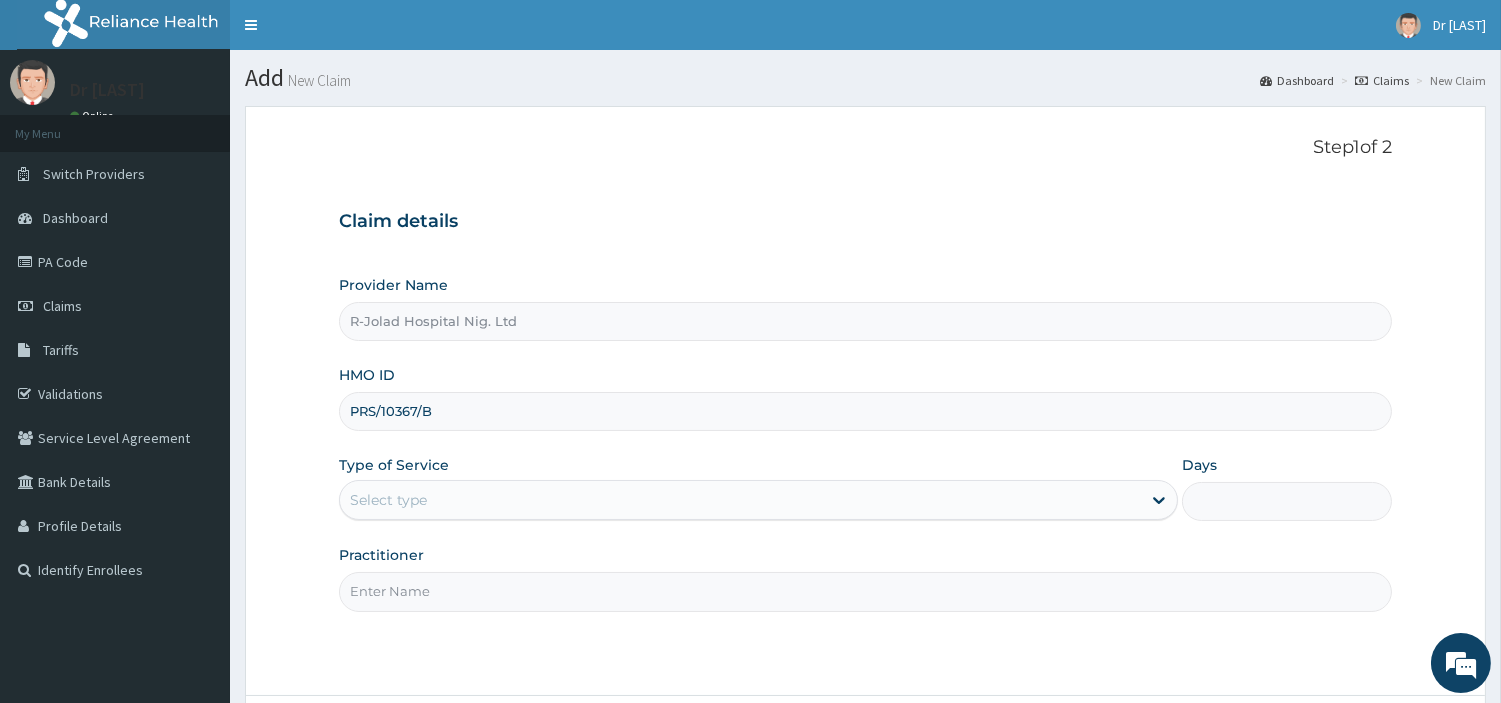 type on "PRS/10367/B" 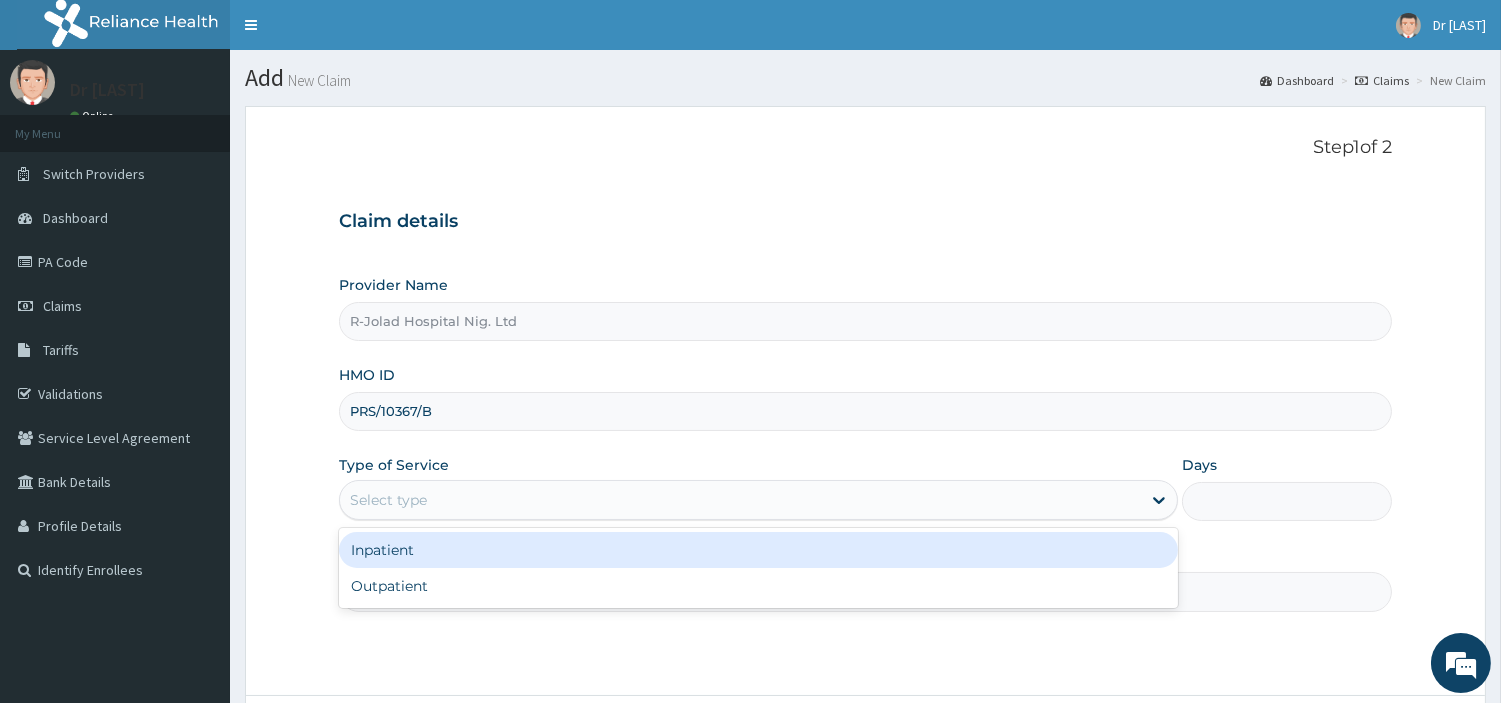 click on "Select type" at bounding box center [740, 500] 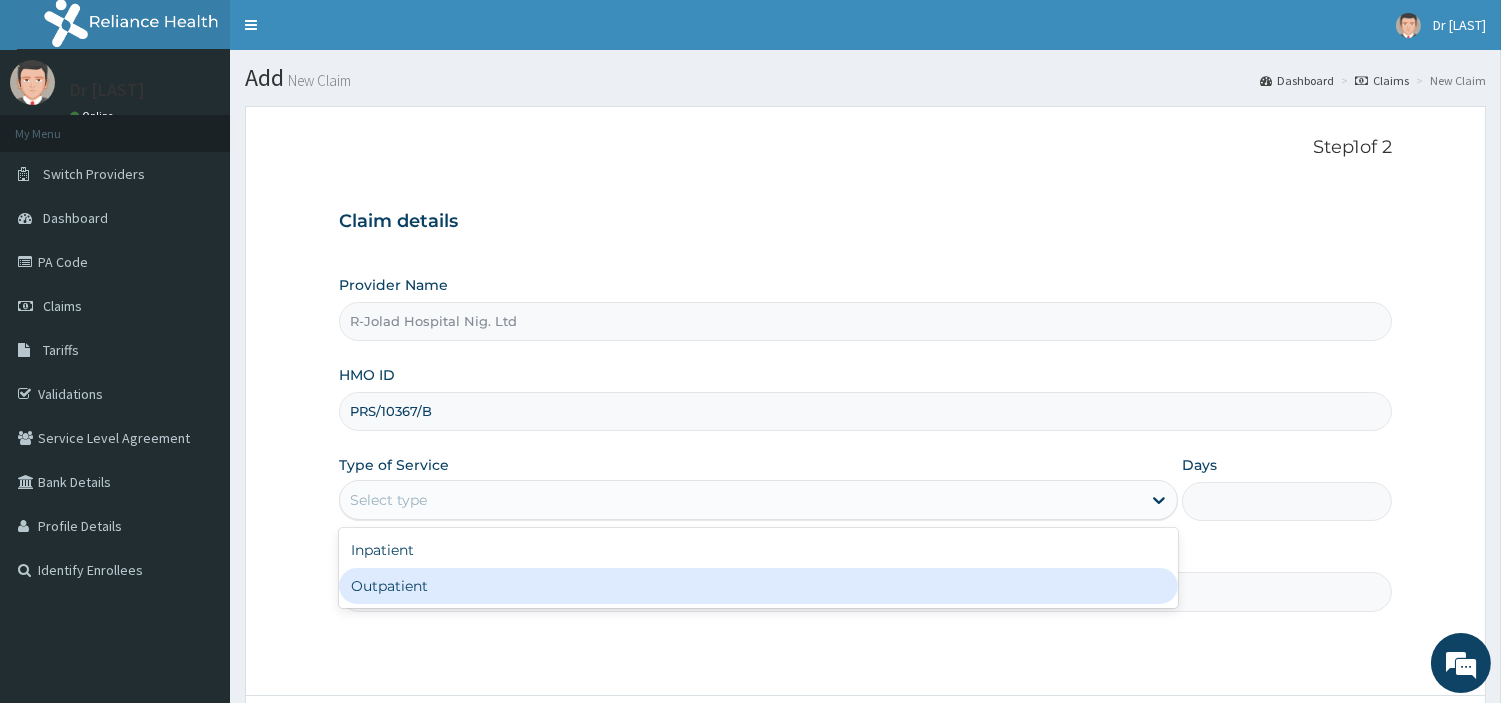 click on "Outpatient" at bounding box center (758, 586) 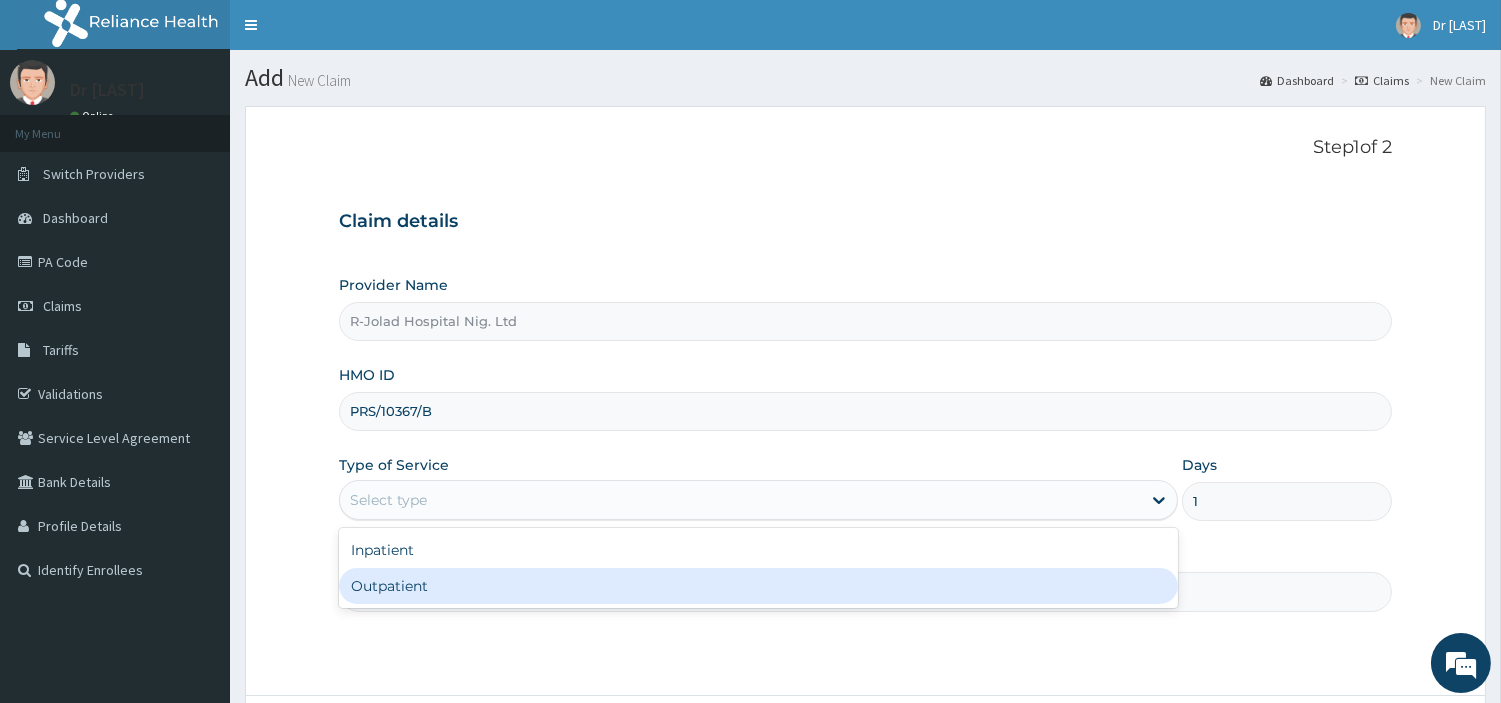 click on "Practitioner" at bounding box center (865, 591) 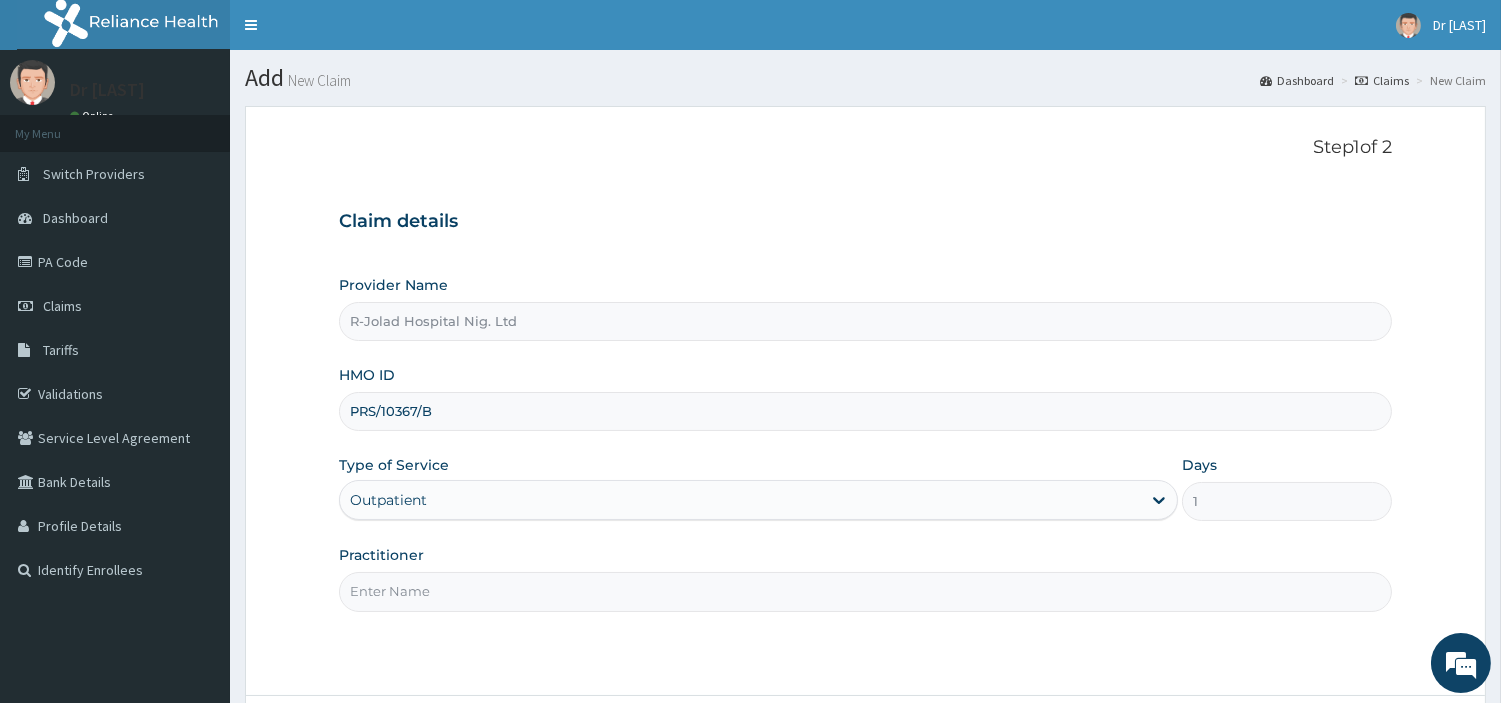paste on "MICHAEL IYANA" 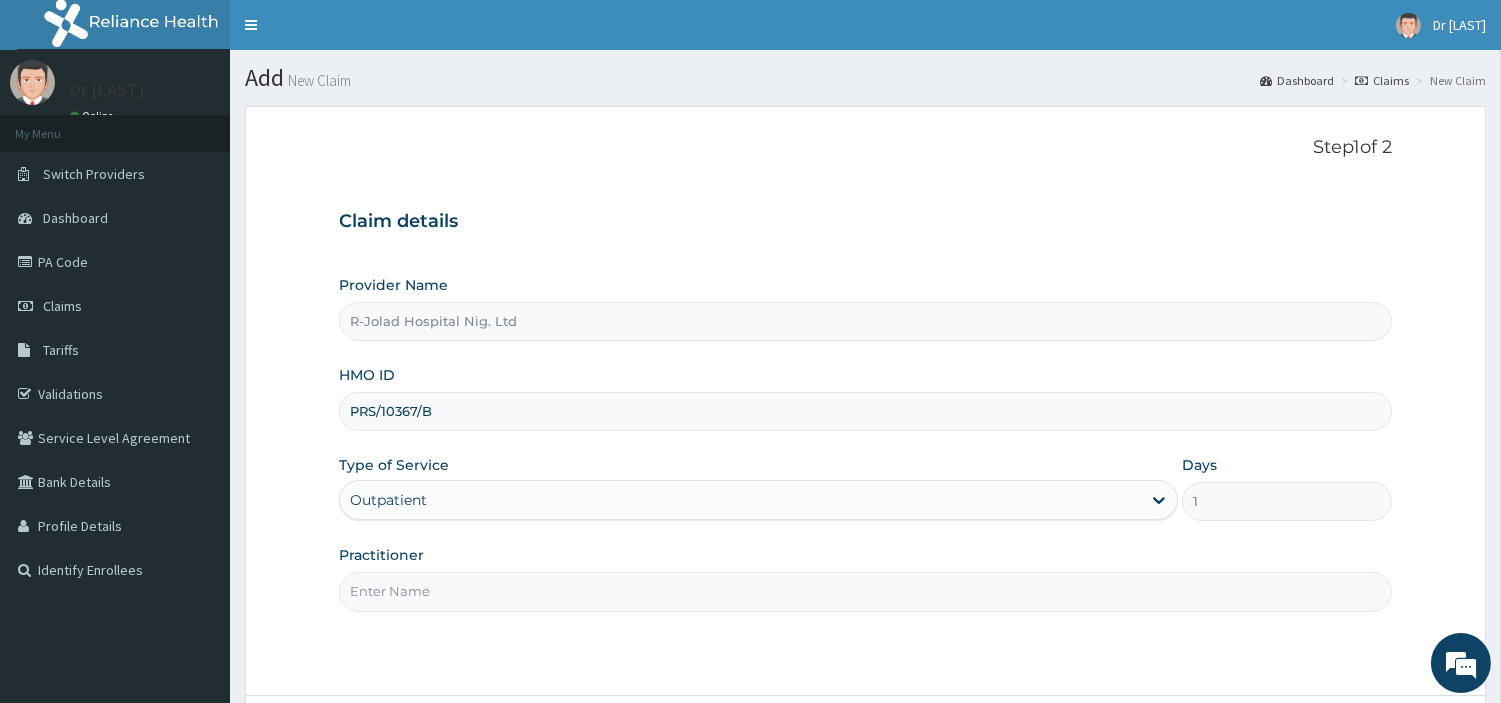 type on "MICHAEL IYANA" 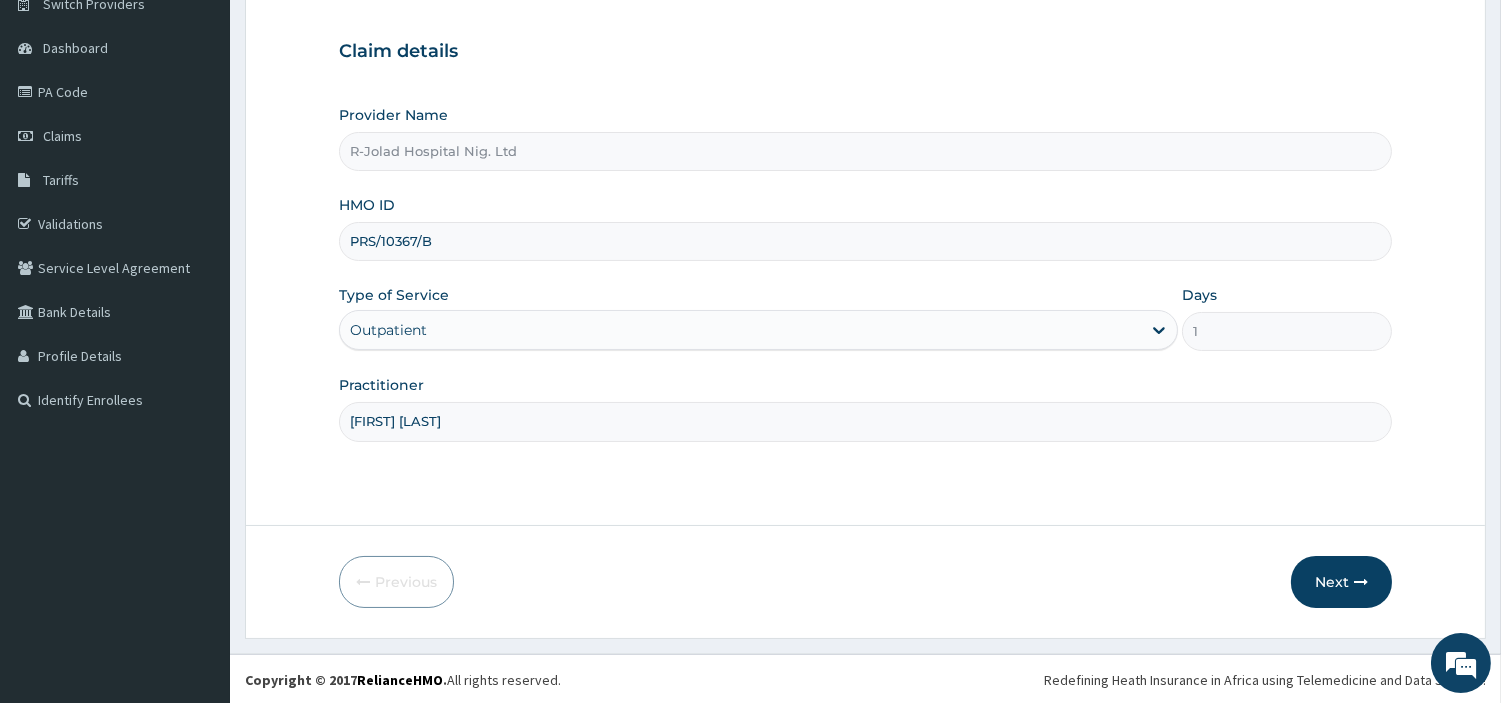 scroll, scrollTop: 172, scrollLeft: 0, axis: vertical 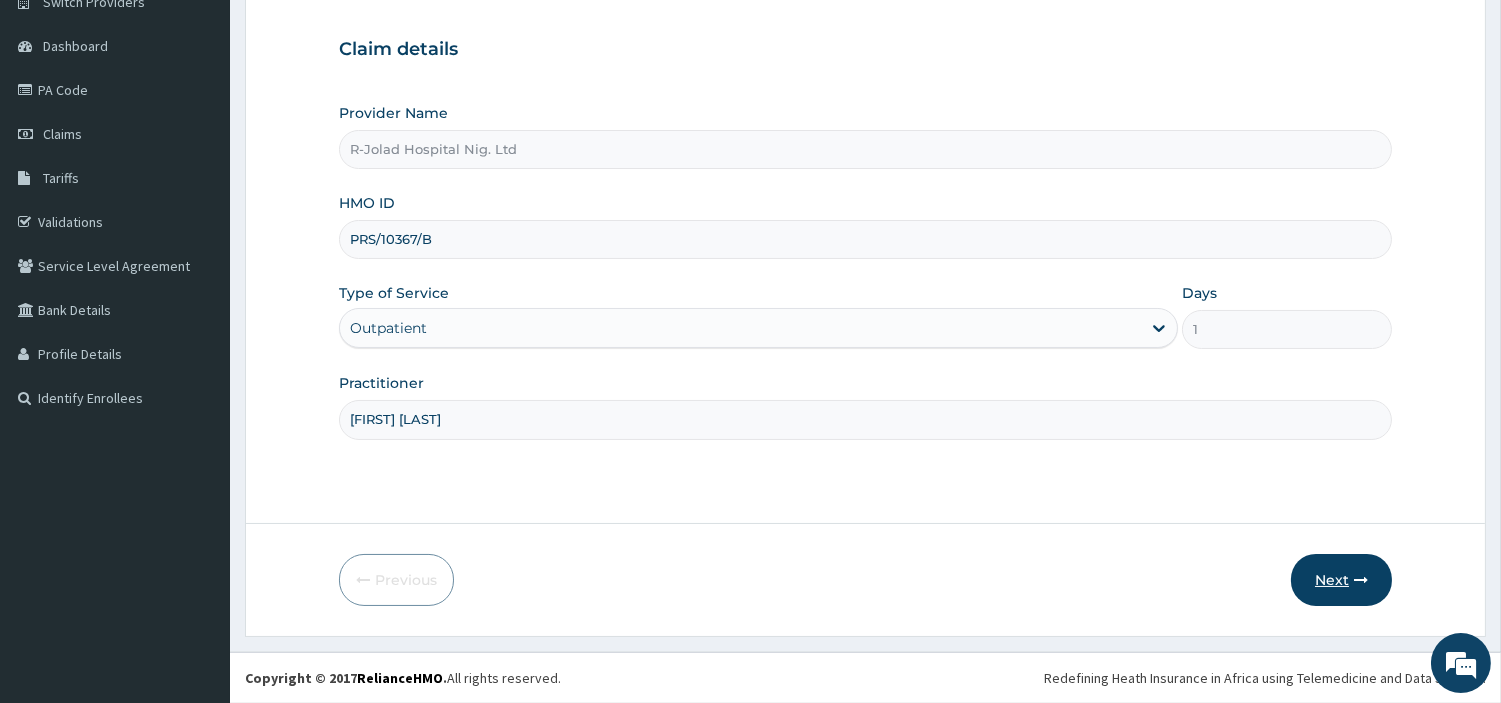 click at bounding box center (1361, 580) 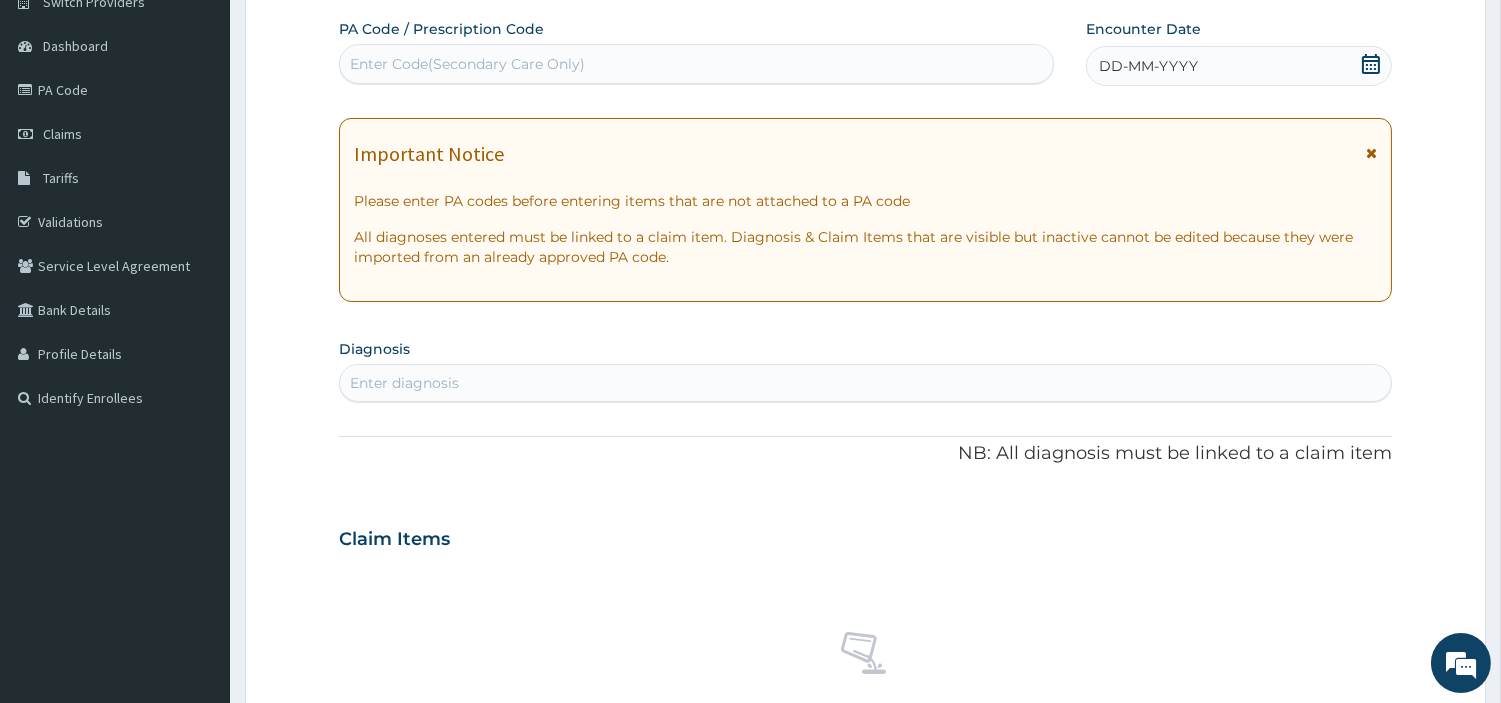 click on "DD-MM-YYYY" at bounding box center (1239, 66) 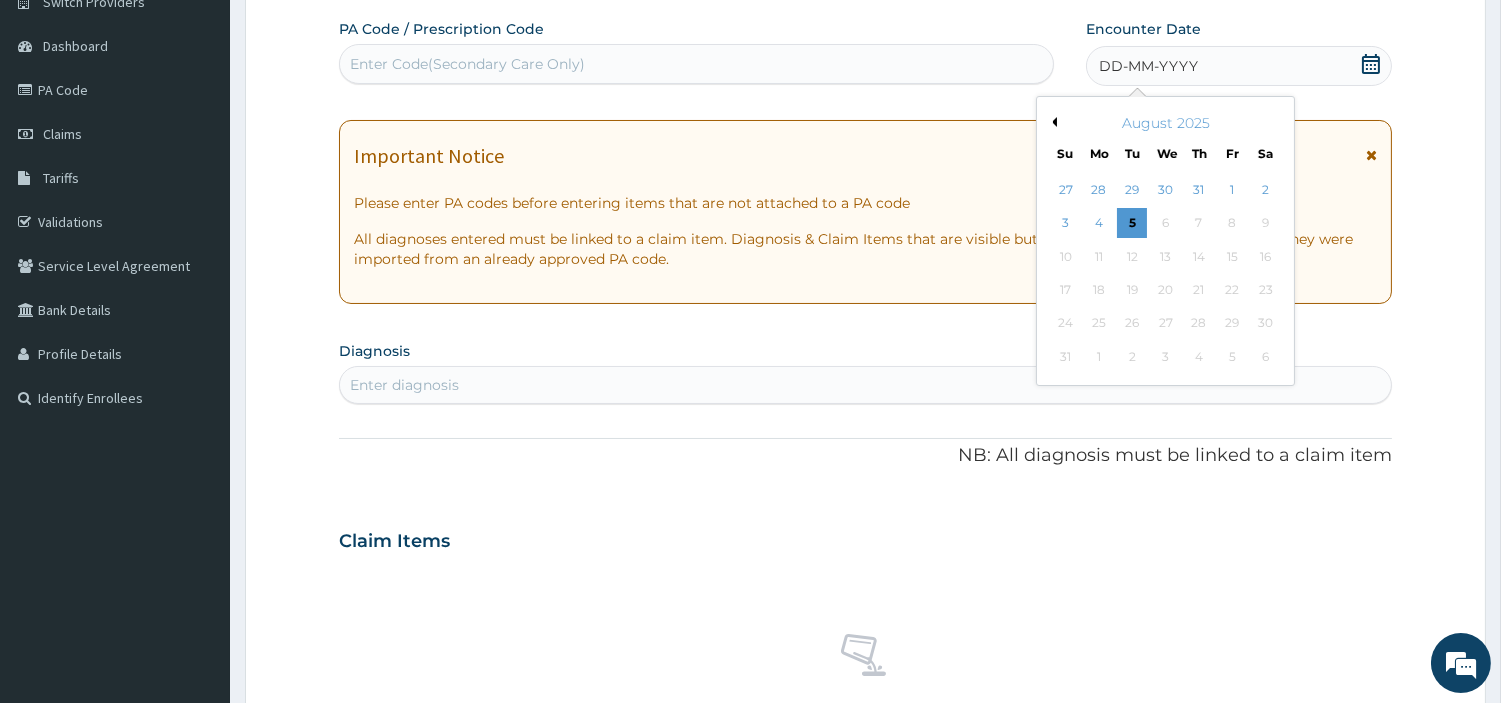 click on "Previous Month" at bounding box center (1052, 122) 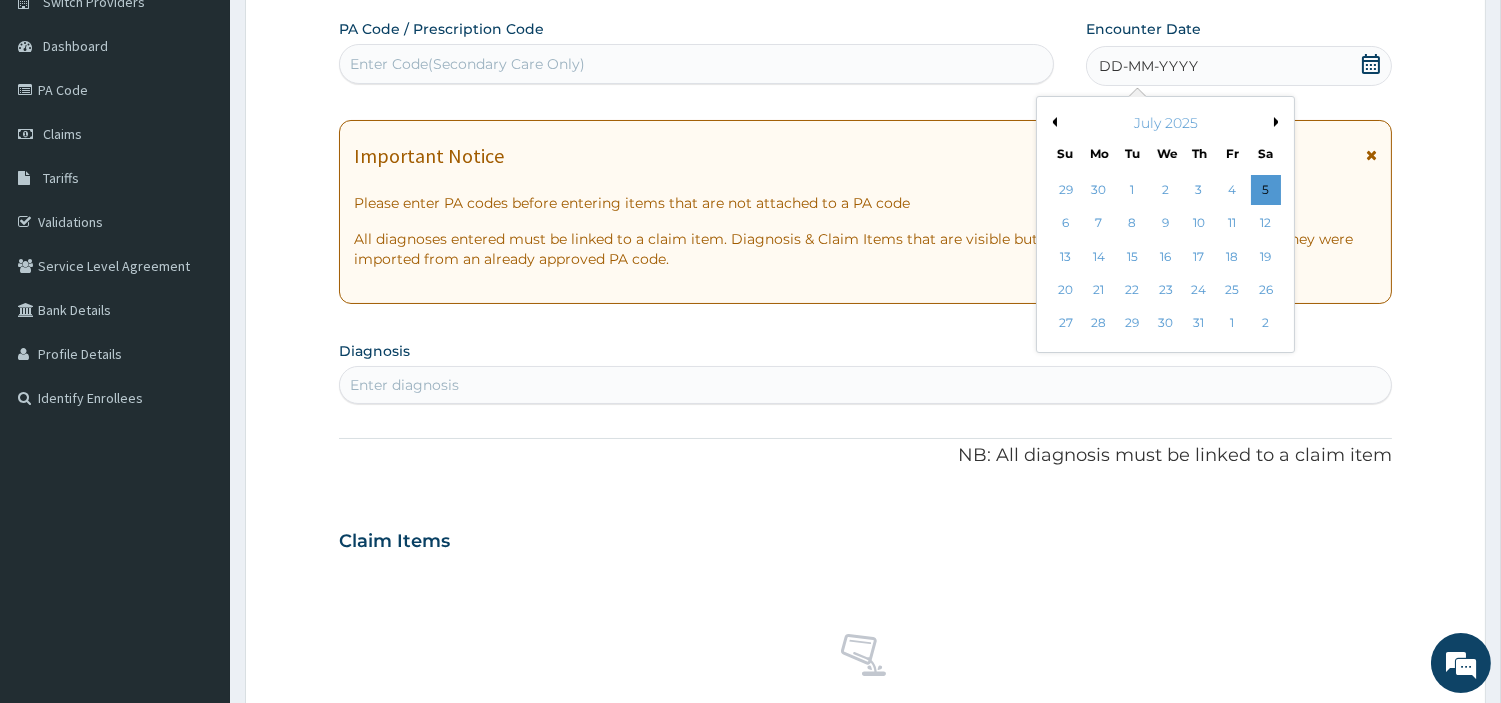 click on "Previous Month" at bounding box center [1052, 122] 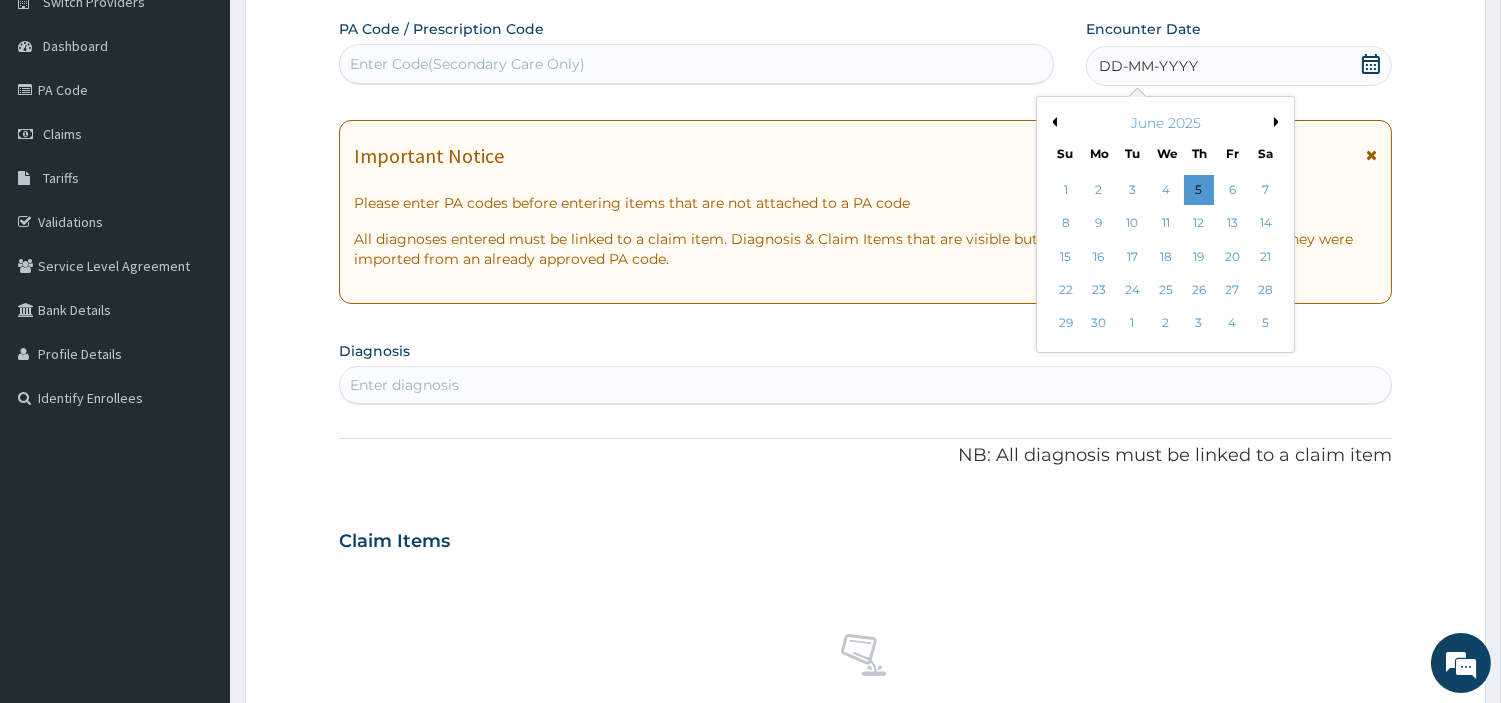 click on "Previous Month" at bounding box center (1052, 122) 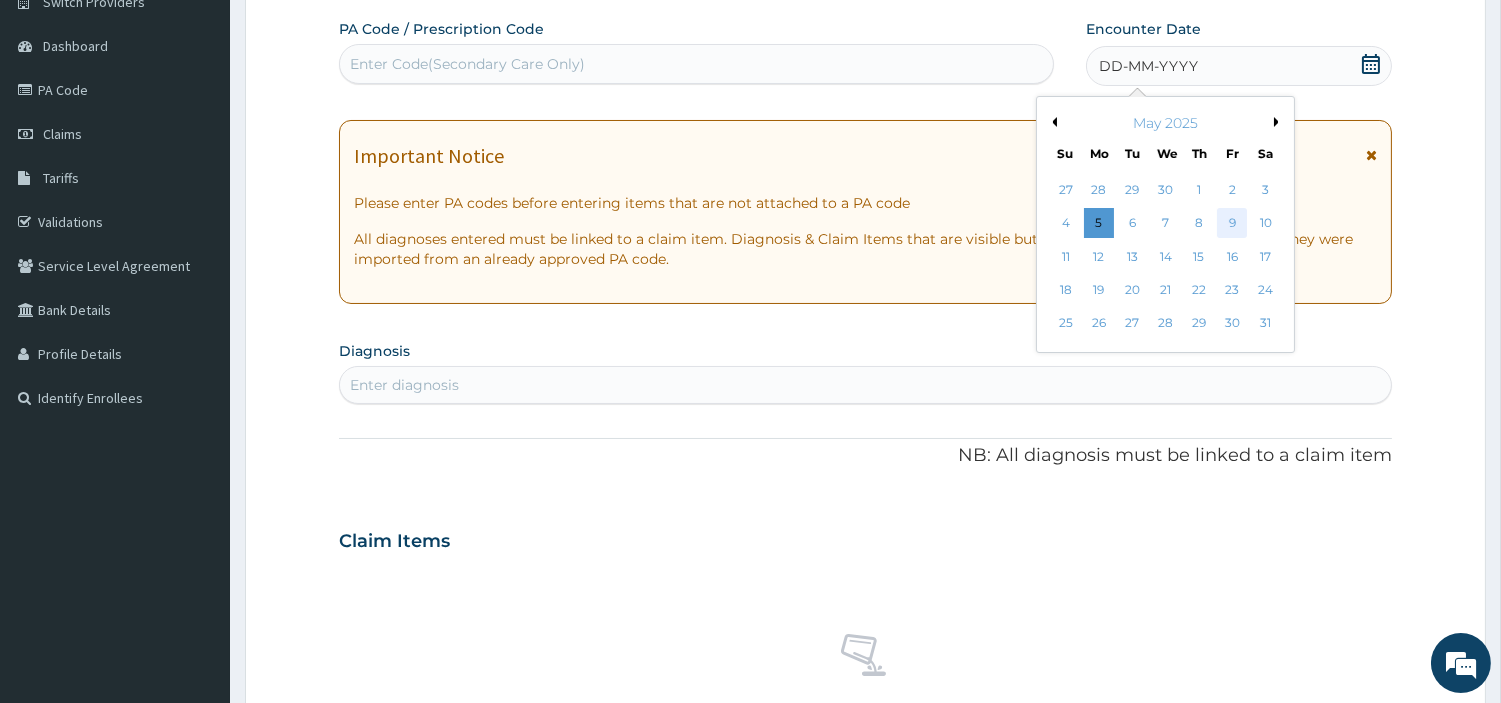click on "9" at bounding box center (1232, 224) 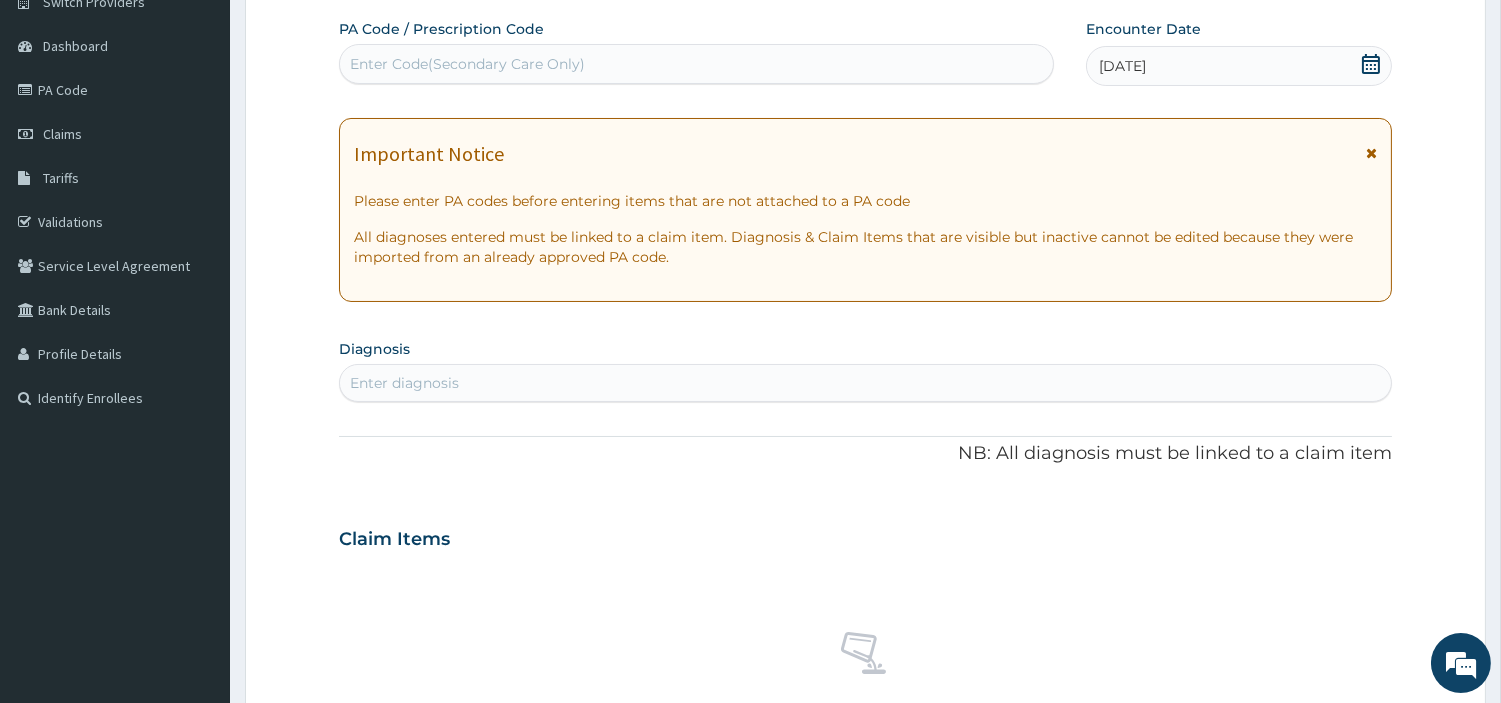 click on "09-05-2025" at bounding box center [1239, 66] 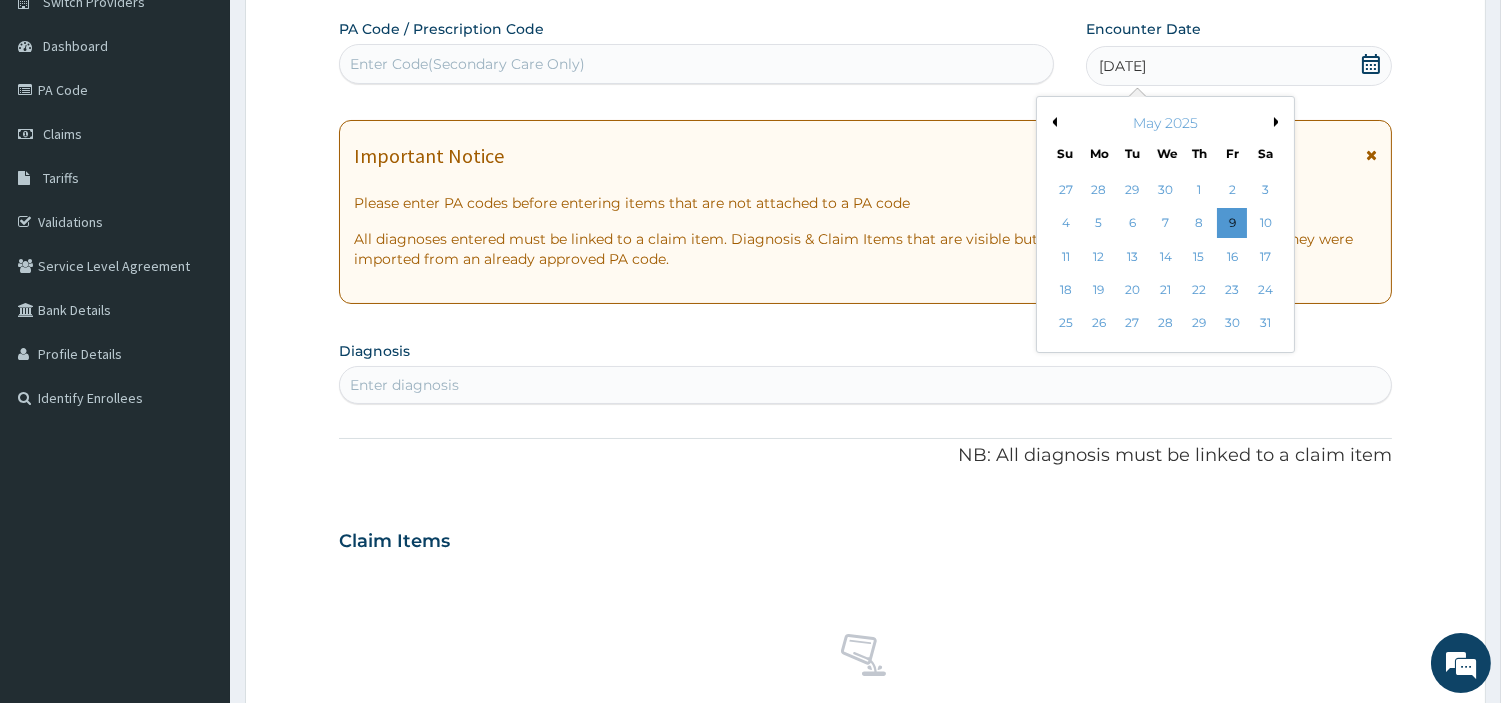 click on "6" at bounding box center [1132, 224] 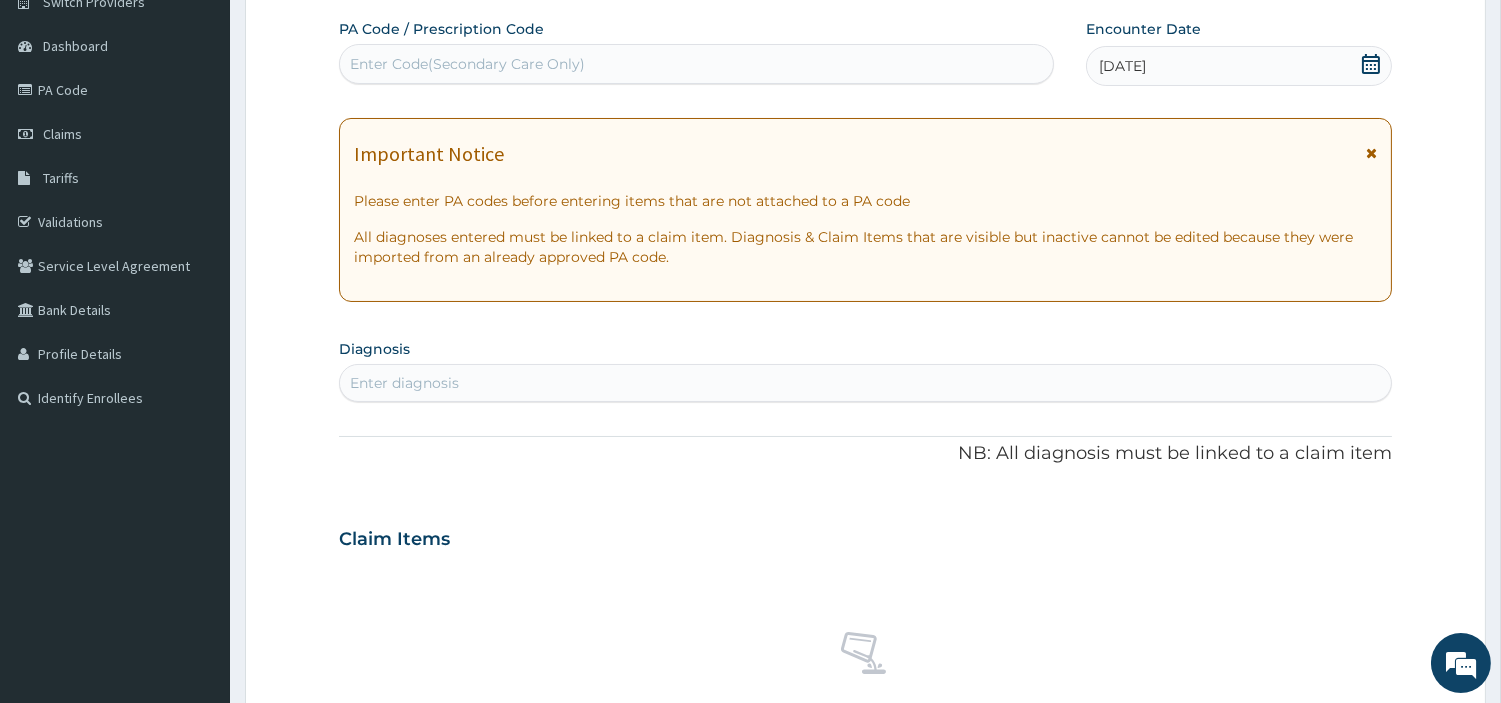 click on "Enter diagnosis" at bounding box center [865, 383] 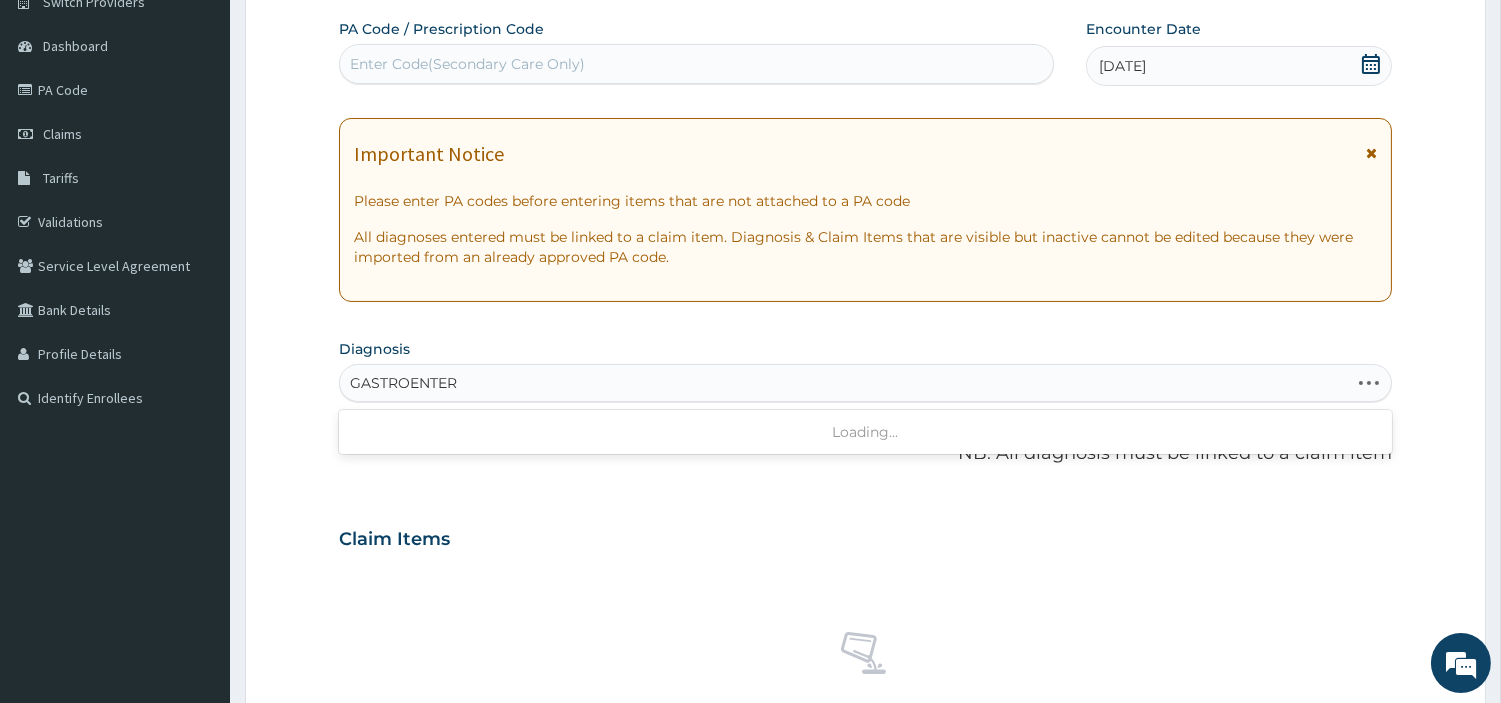 type on "GASTROENTERI" 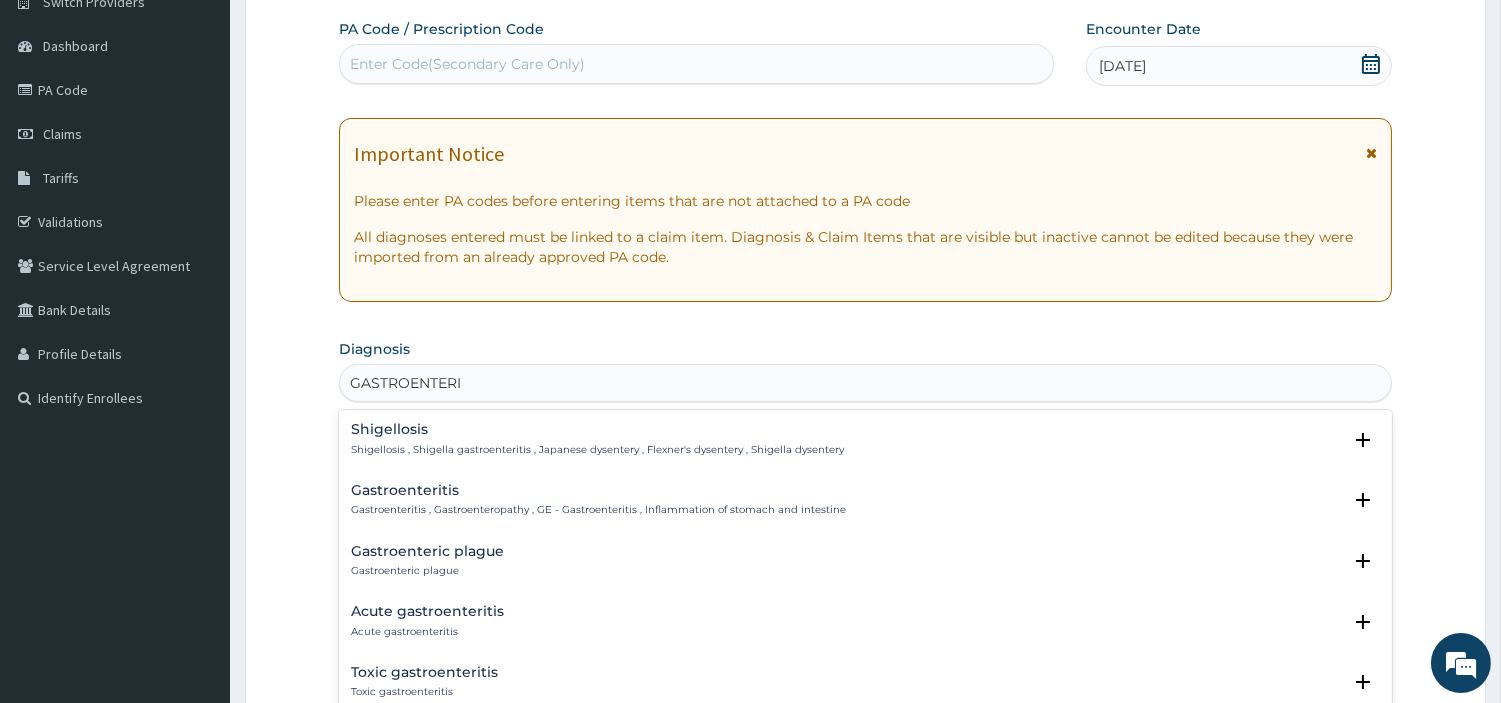 click on "Gastroenteritis" at bounding box center (598, 490) 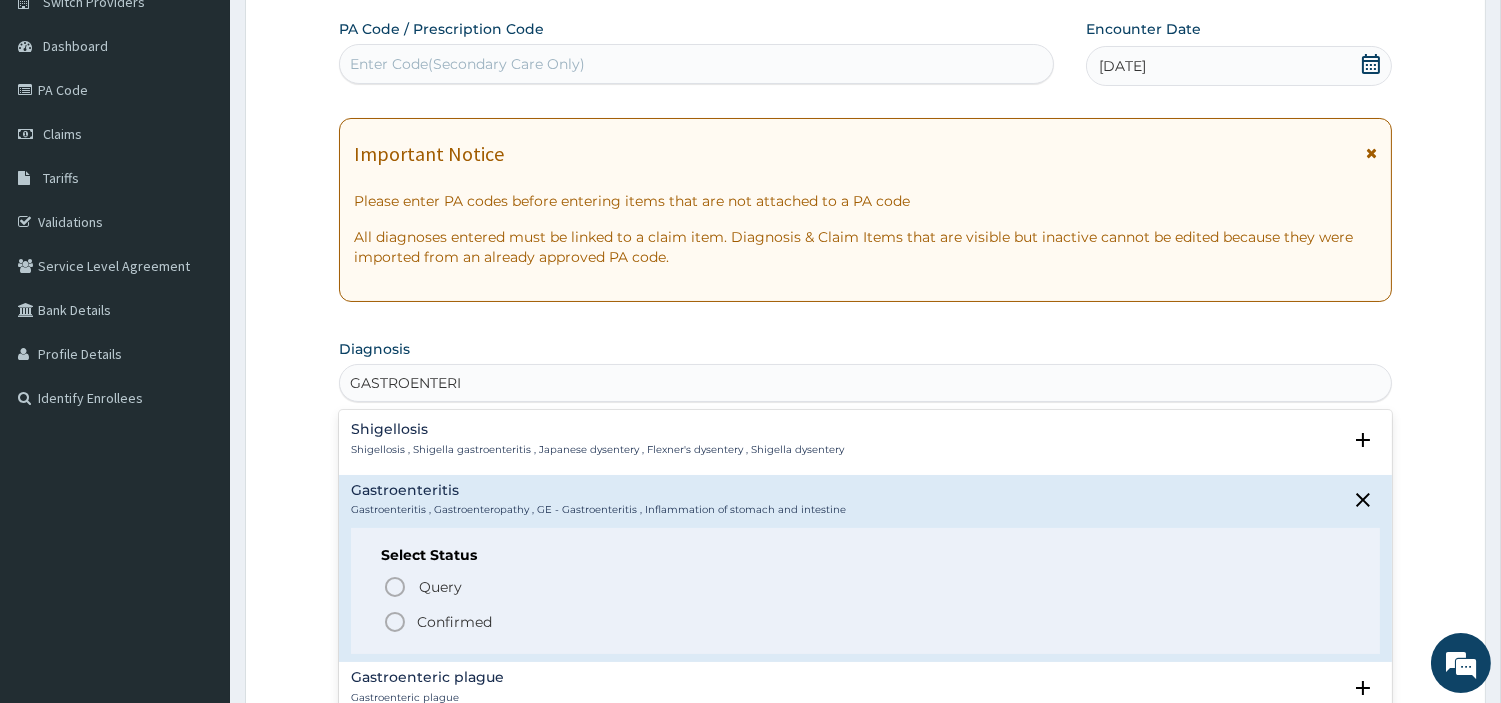 click on "Select Status Query Query covers suspected (?), Keep in view (kiv), Ruled out (r/o) Confirmed" at bounding box center [865, 591] 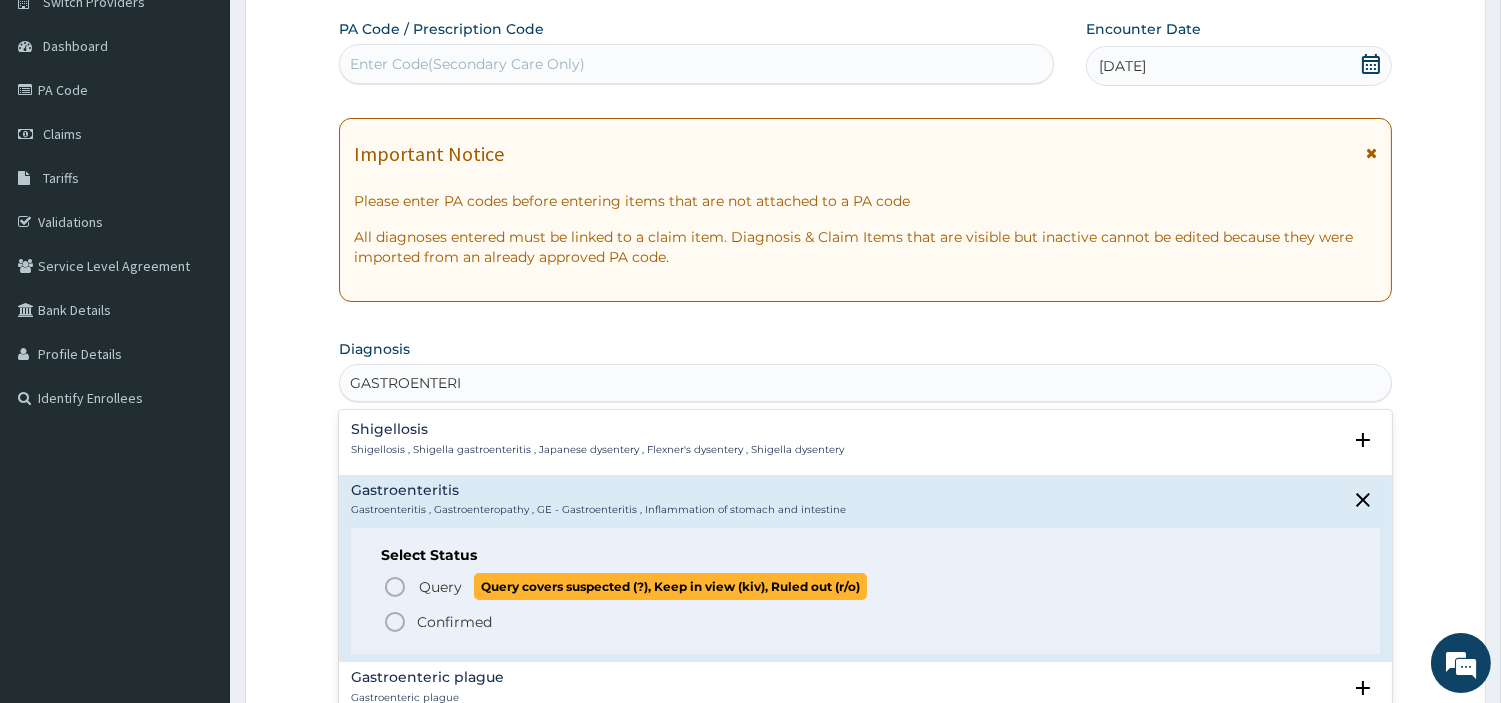 click on "Query" at bounding box center [440, 587] 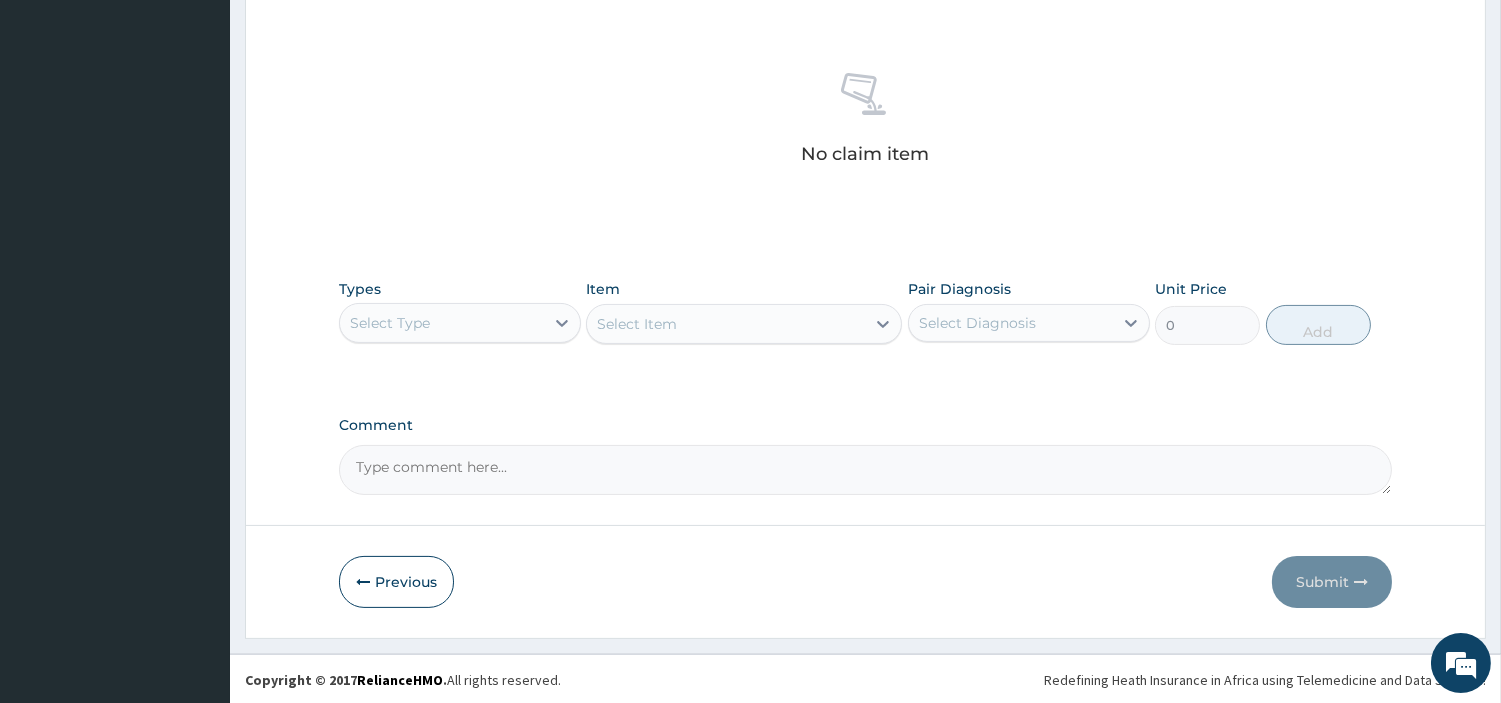 scroll, scrollTop: 738, scrollLeft: 0, axis: vertical 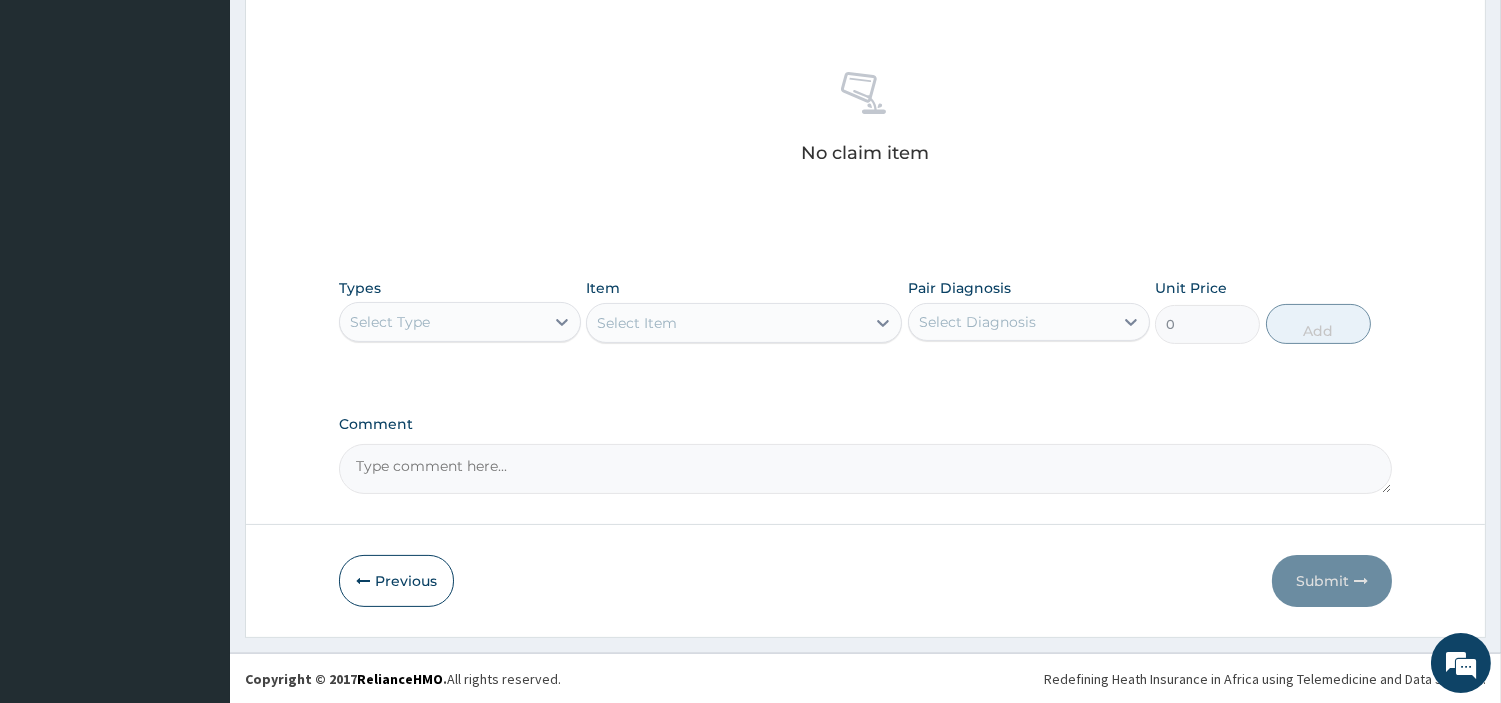 click on "Types Select Type" at bounding box center (460, 311) 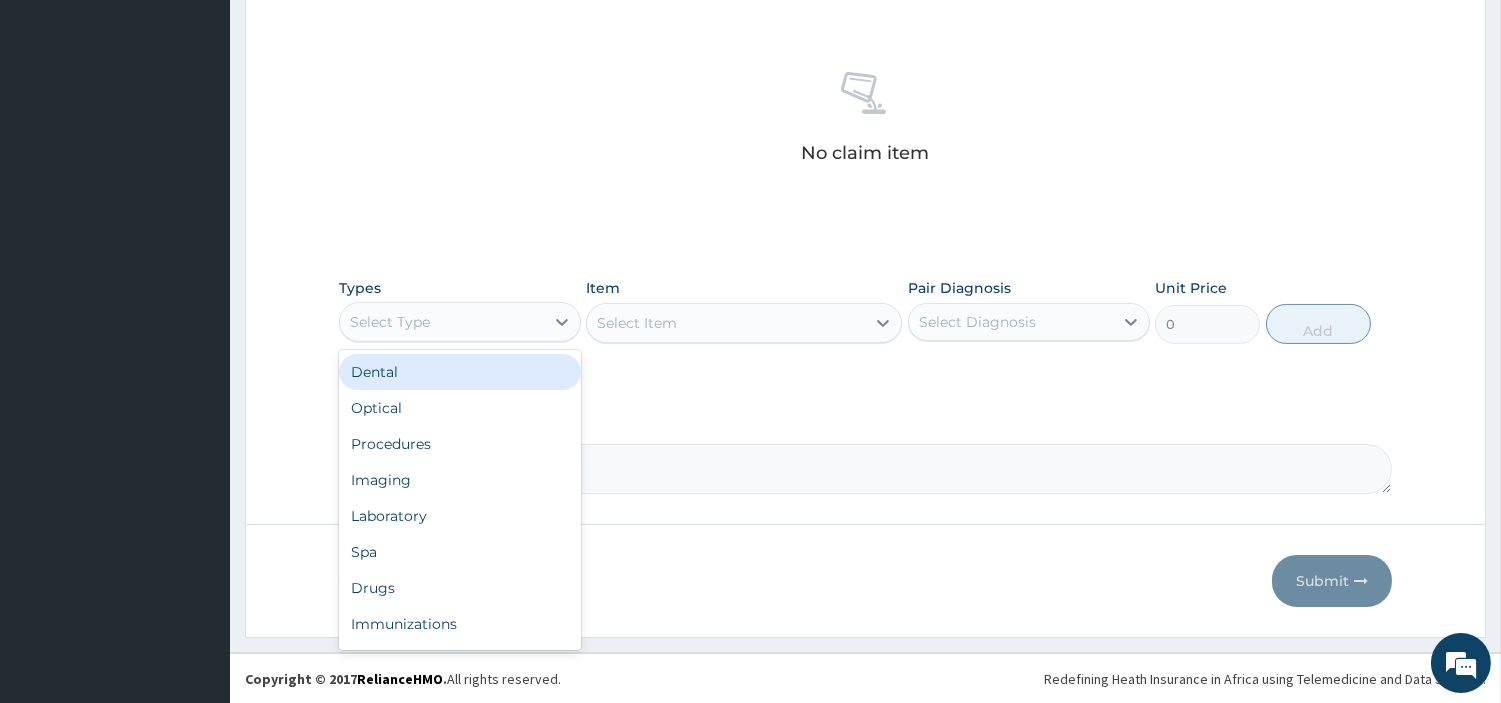 click on "Select Type" at bounding box center (390, 322) 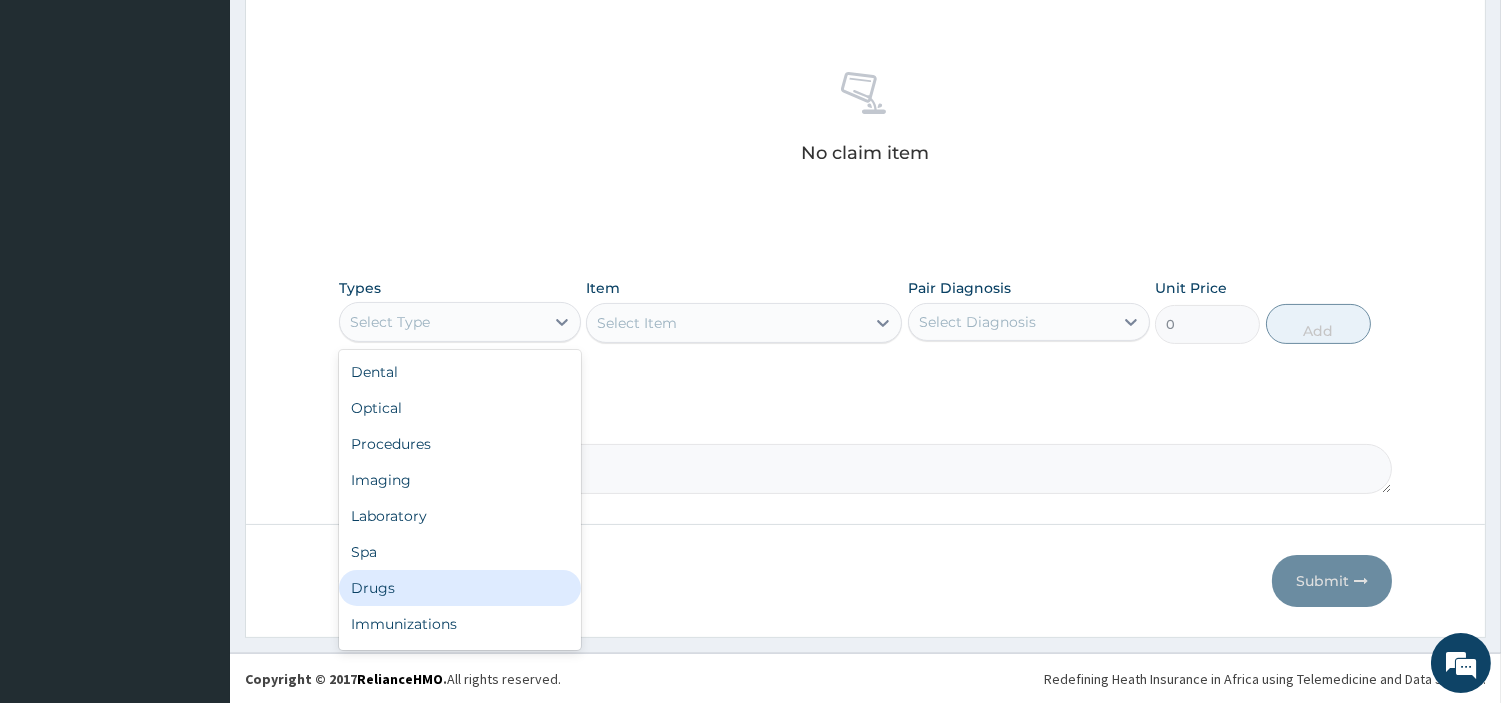 click on "Drugs" at bounding box center (460, 588) 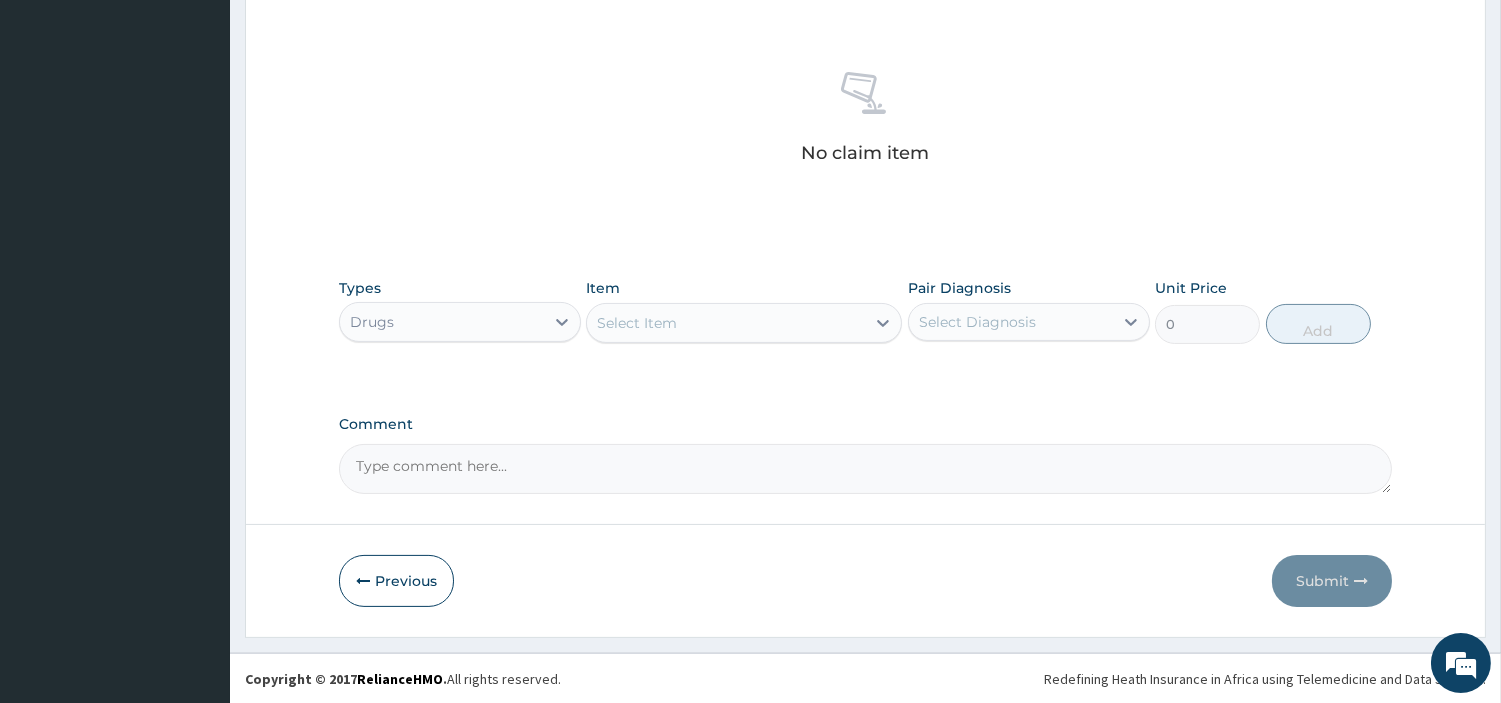 click on "Select Item" at bounding box center (726, 323) 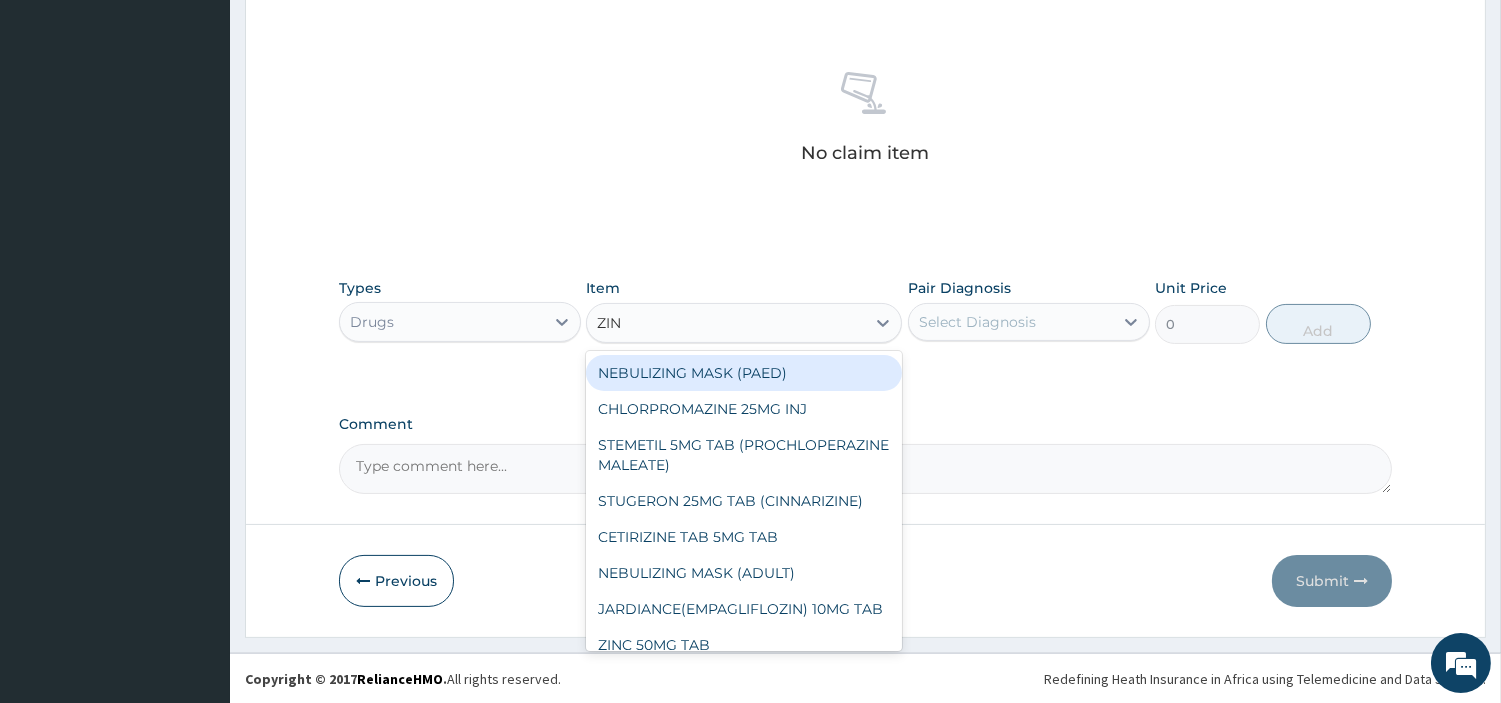 type on "ZINC" 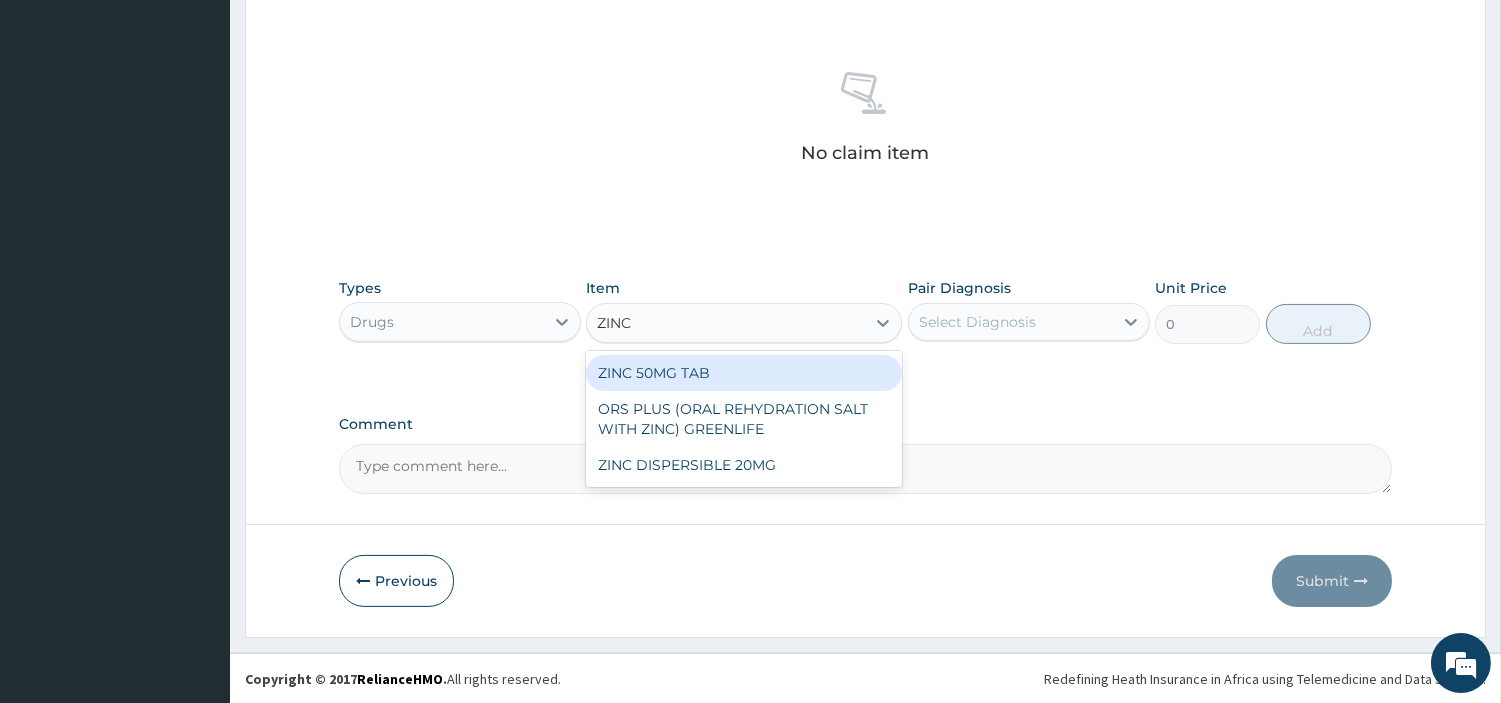 click on "ZINC 50MG TAB" at bounding box center [744, 373] 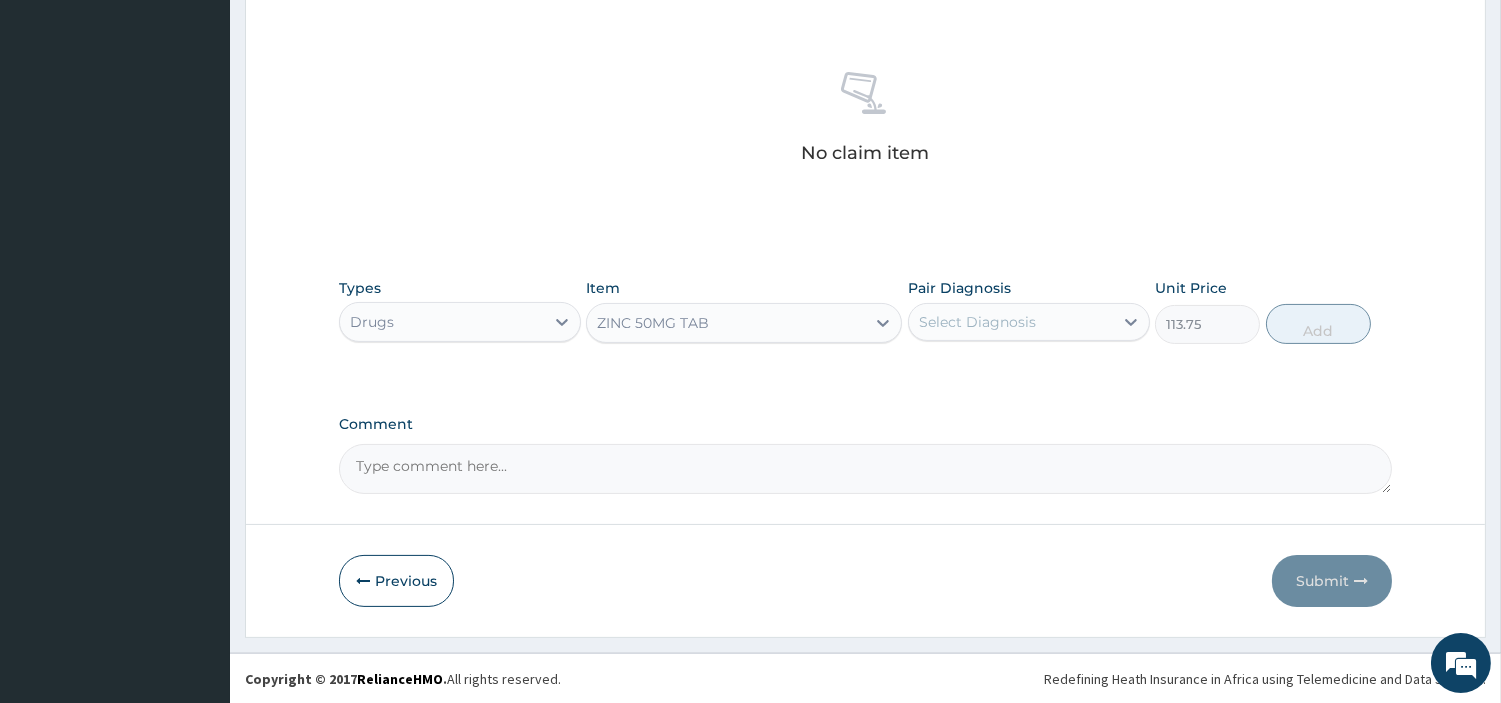 type 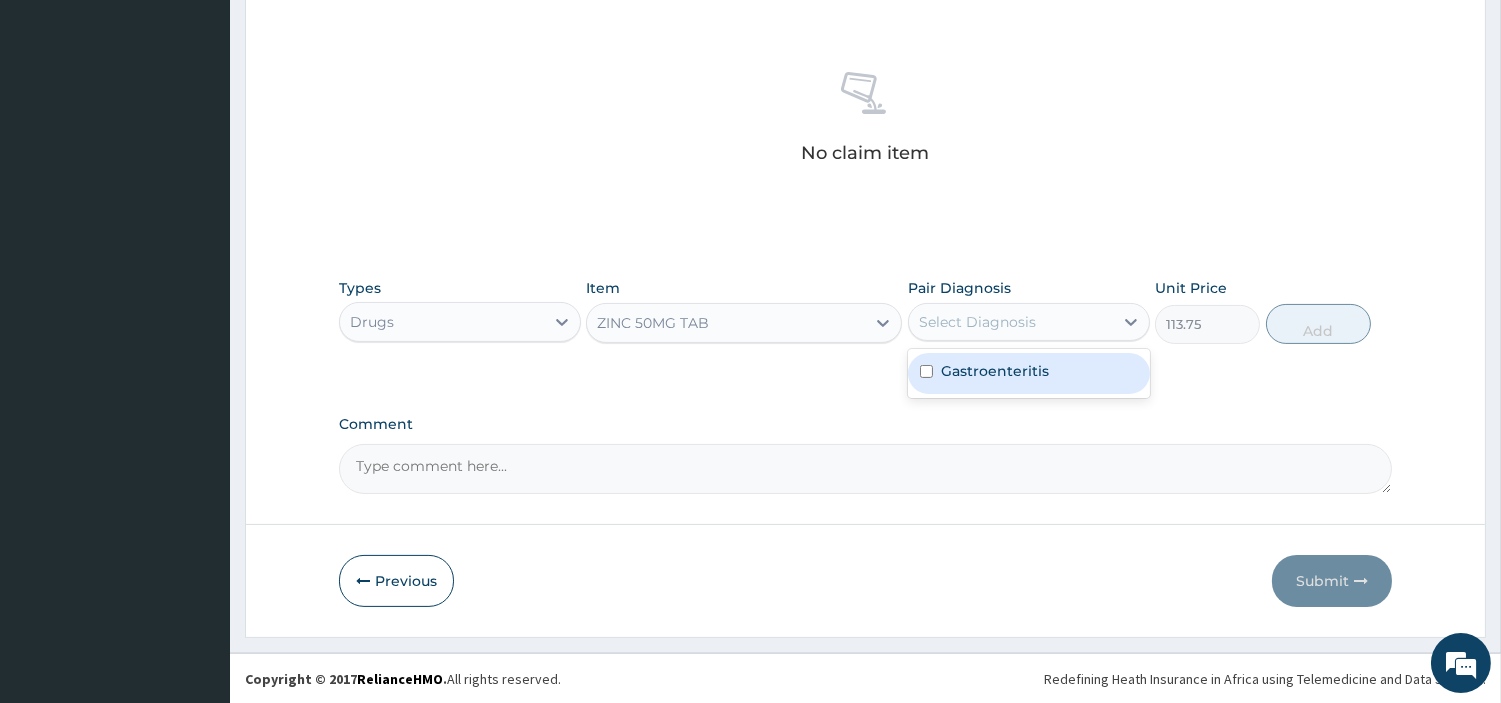 click on "Gastroenteritis" at bounding box center (1029, 373) 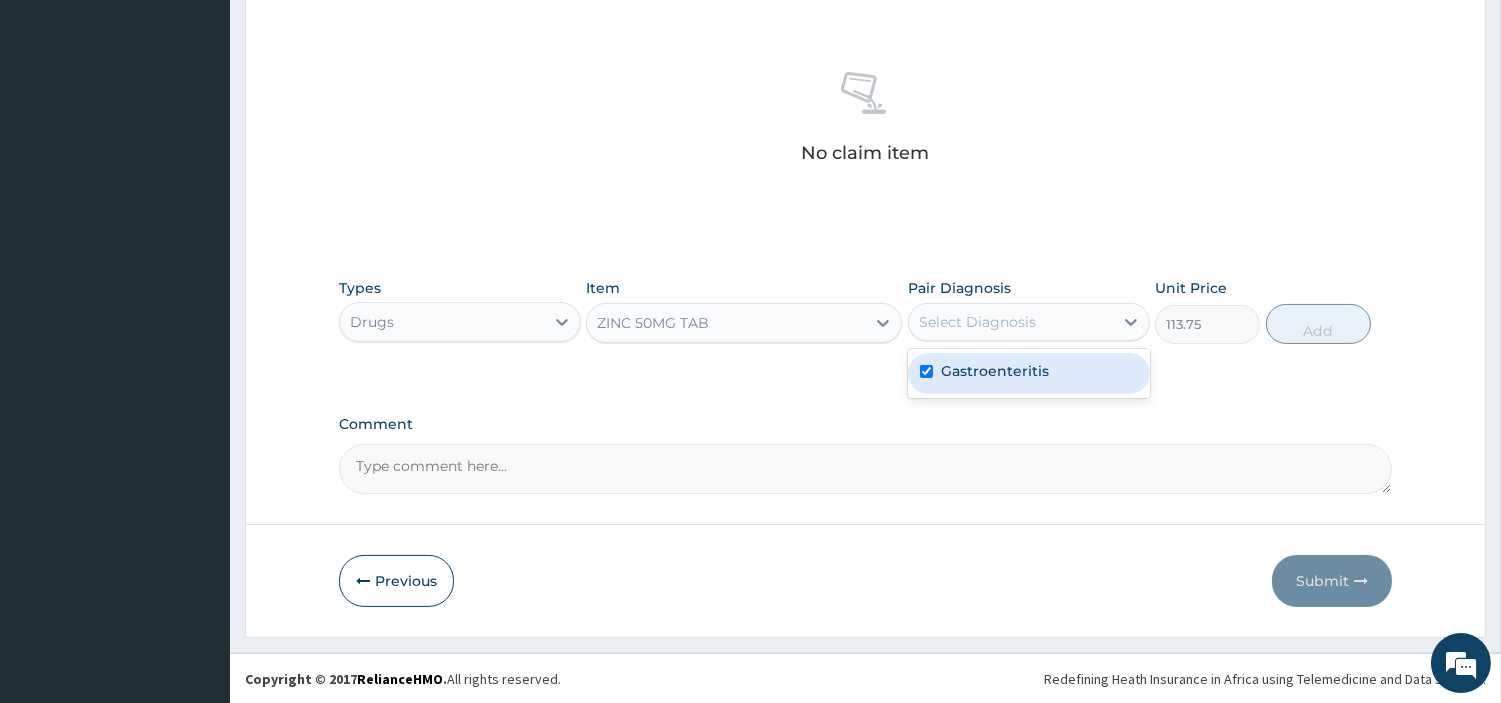 checkbox on "true" 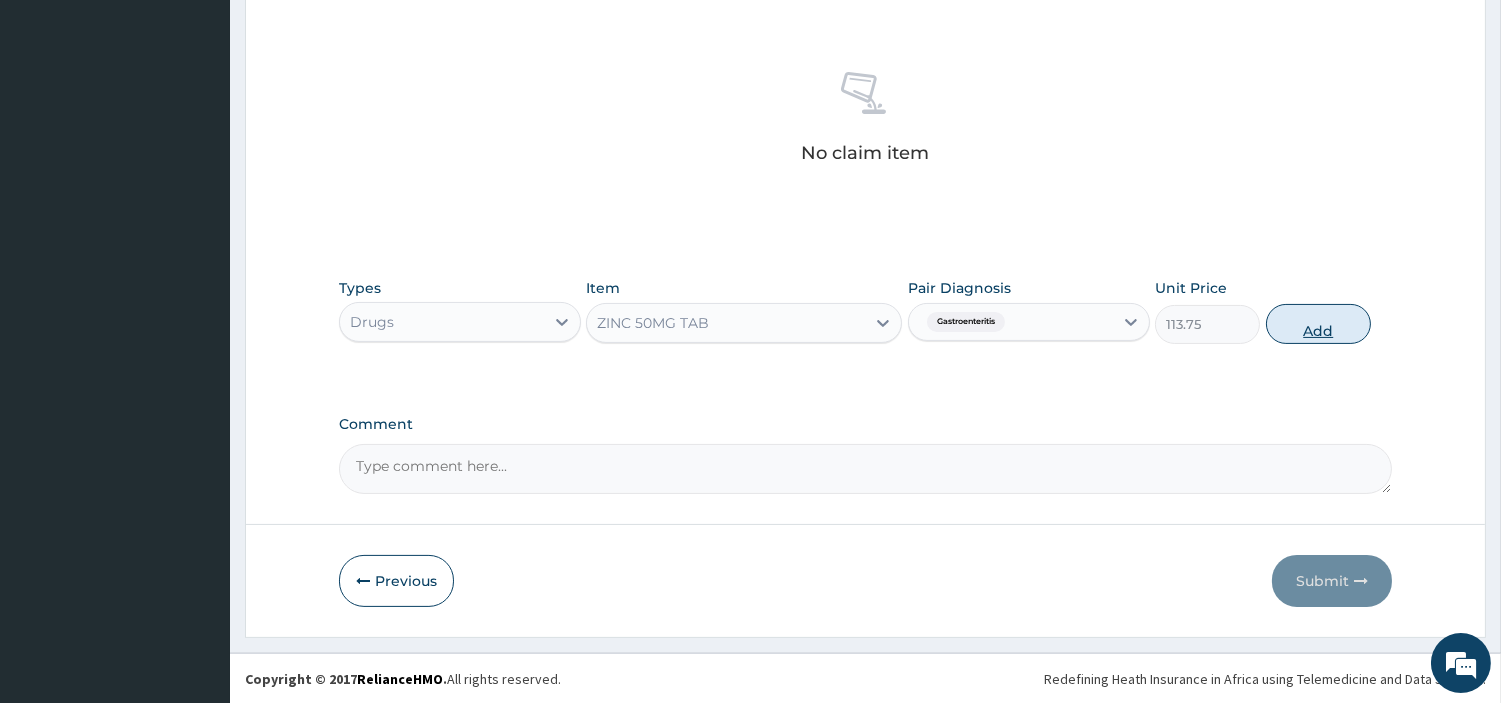 click on "Add" at bounding box center [1318, 324] 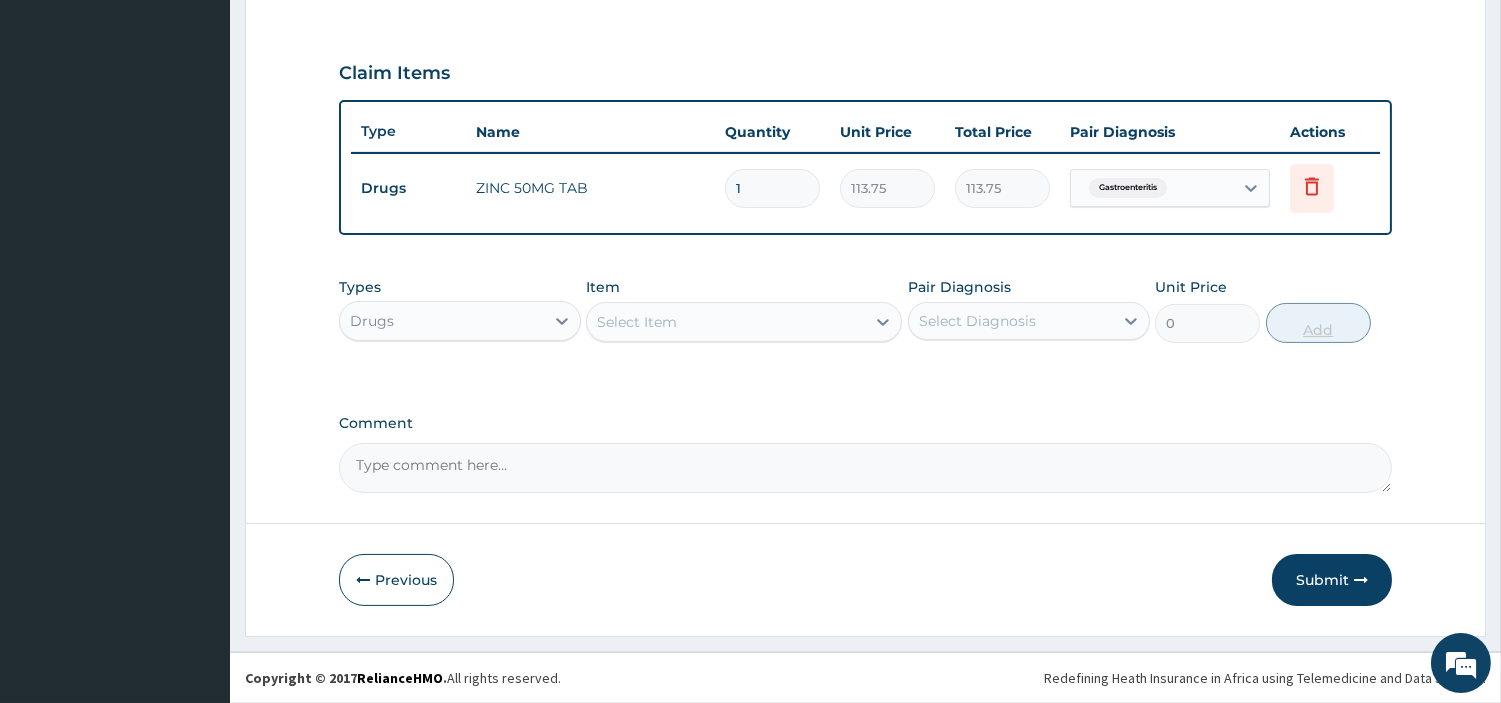 scroll, scrollTop: 642, scrollLeft: 0, axis: vertical 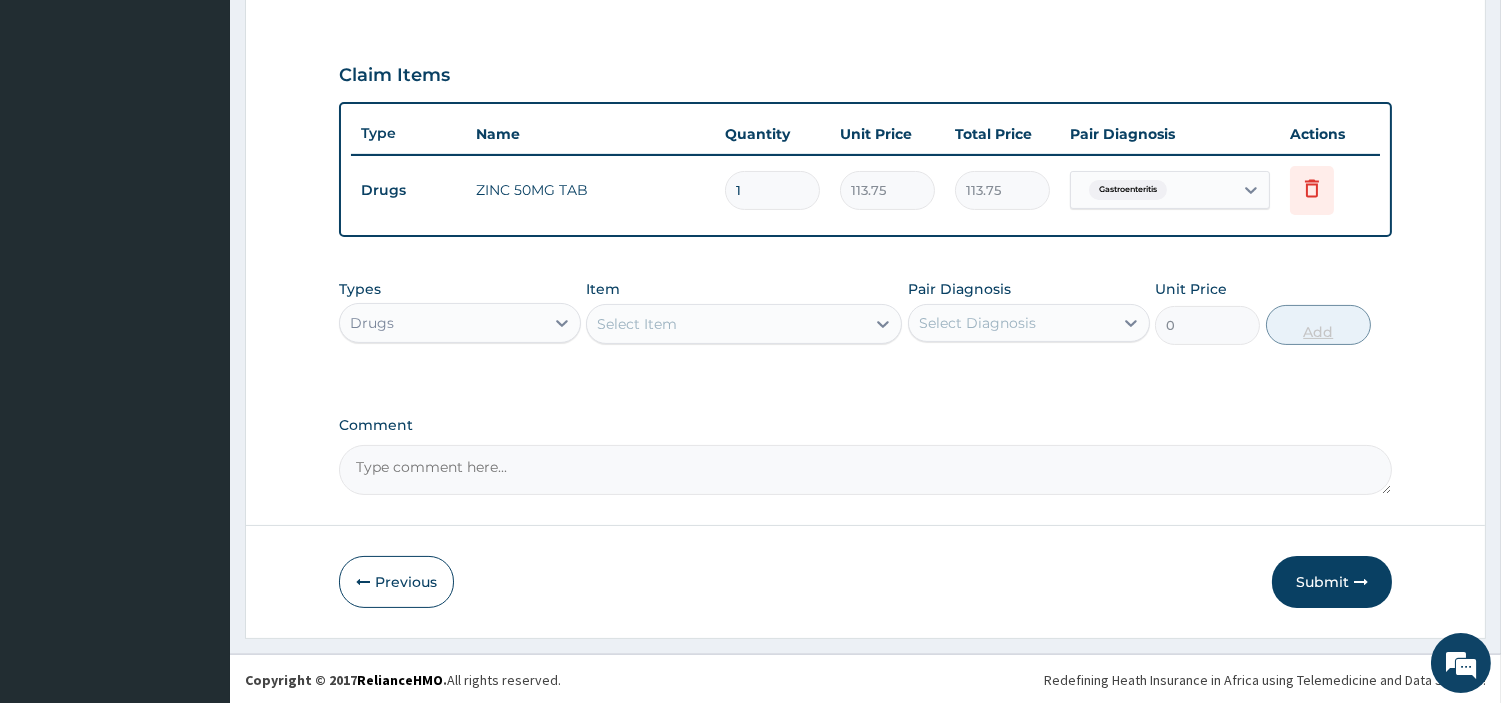 type 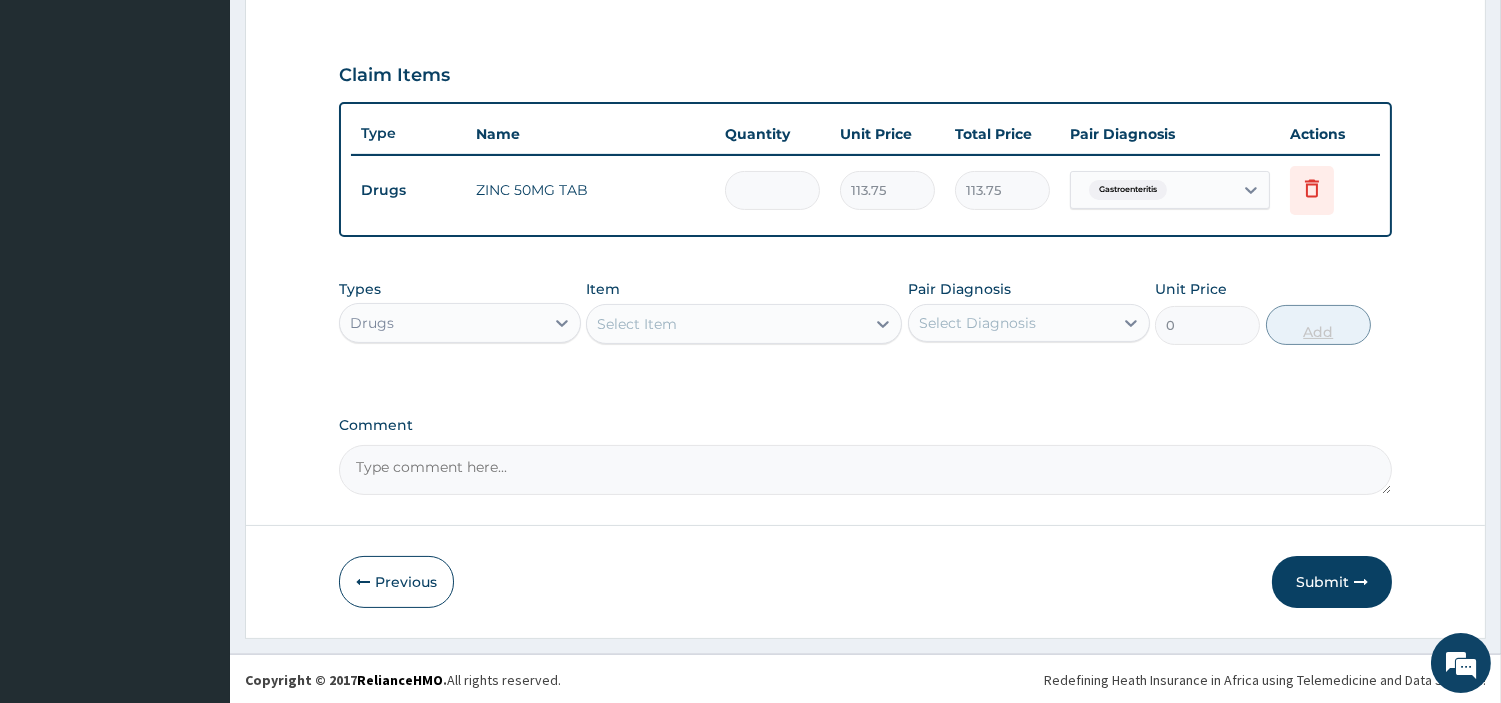 type on "0.00" 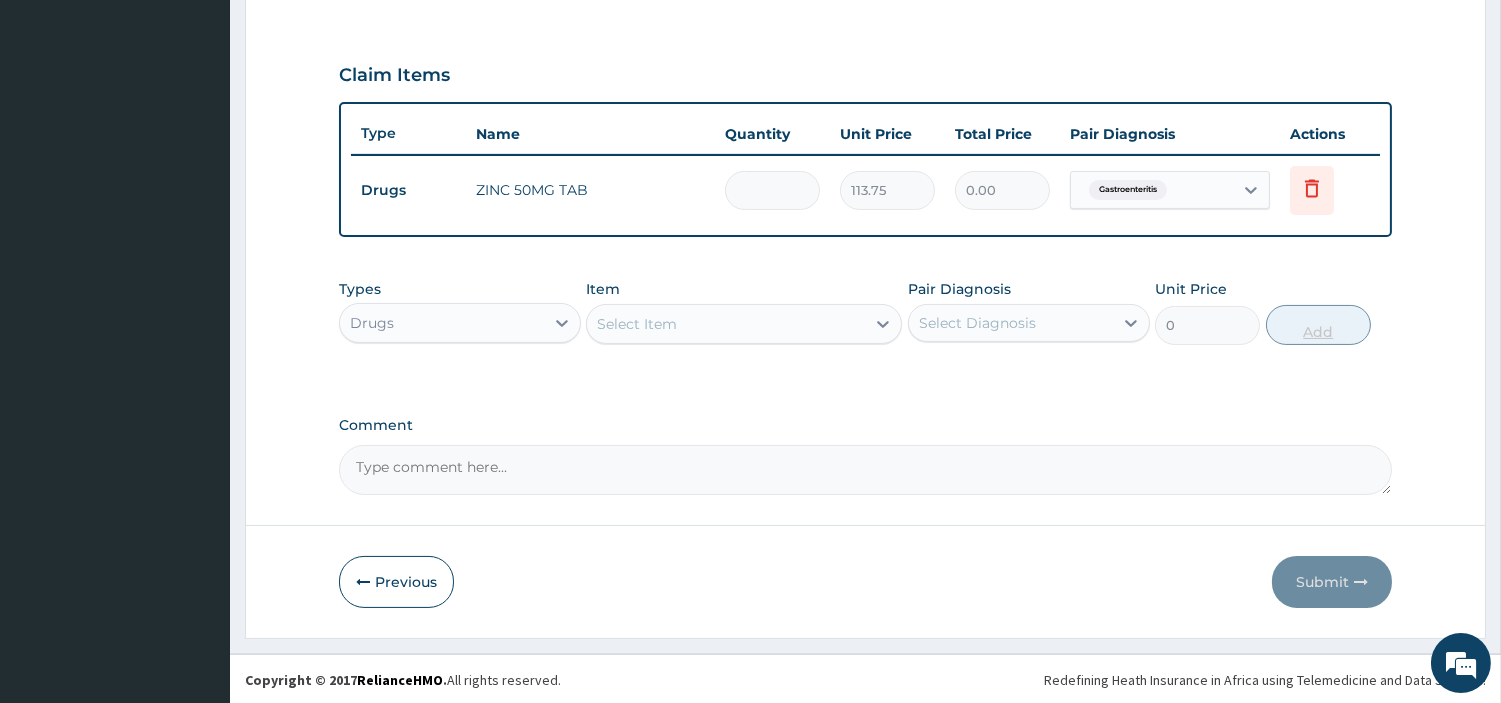 type on "5" 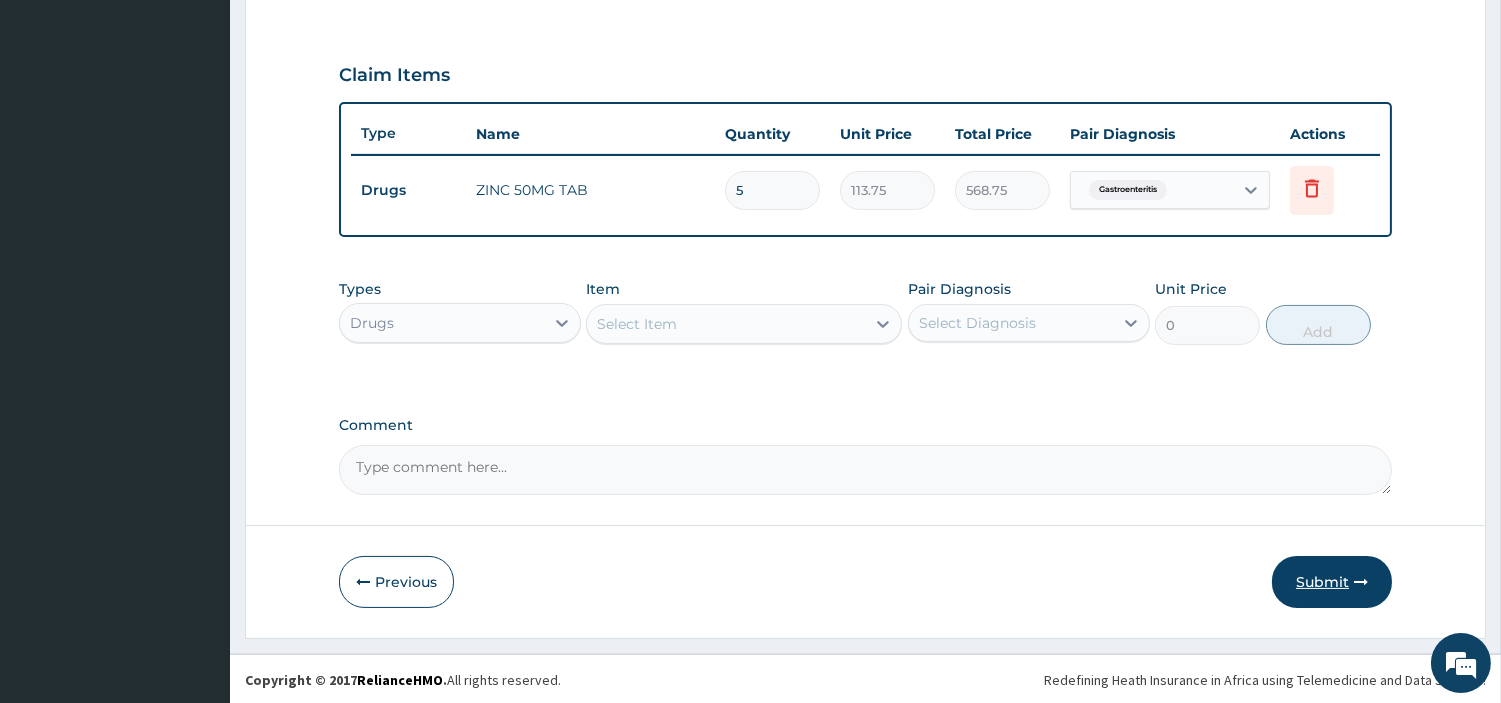 type on "5" 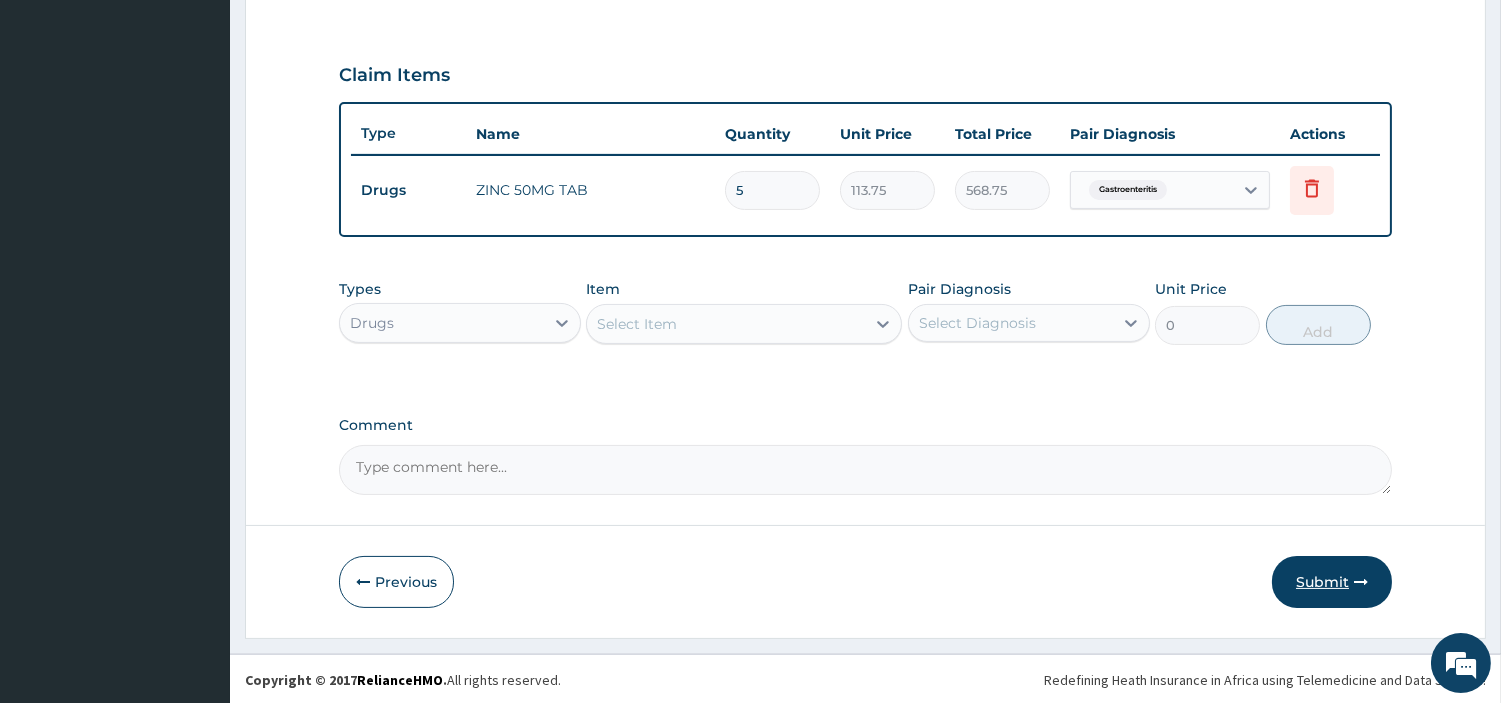 click on "Submit" at bounding box center [1332, 582] 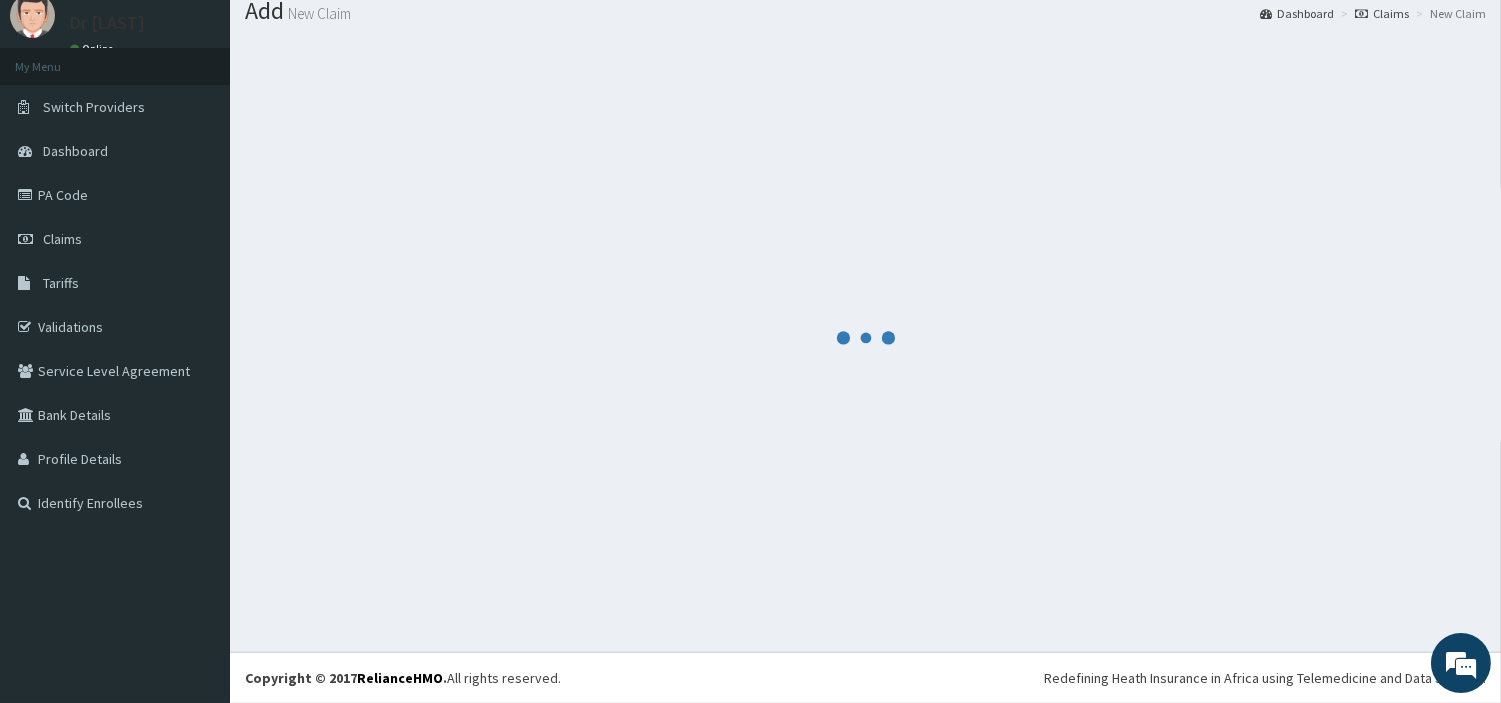 scroll, scrollTop: 66, scrollLeft: 0, axis: vertical 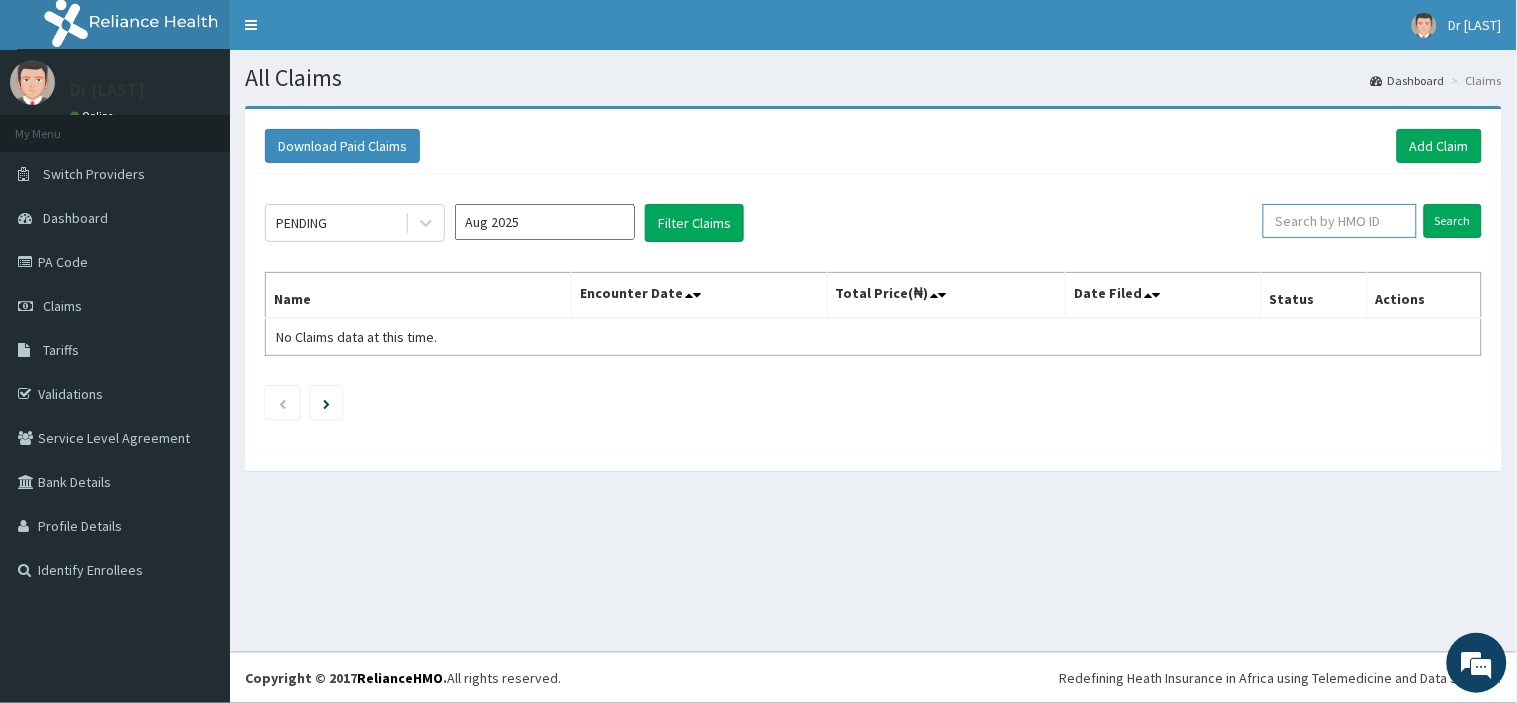 click at bounding box center (1340, 221) 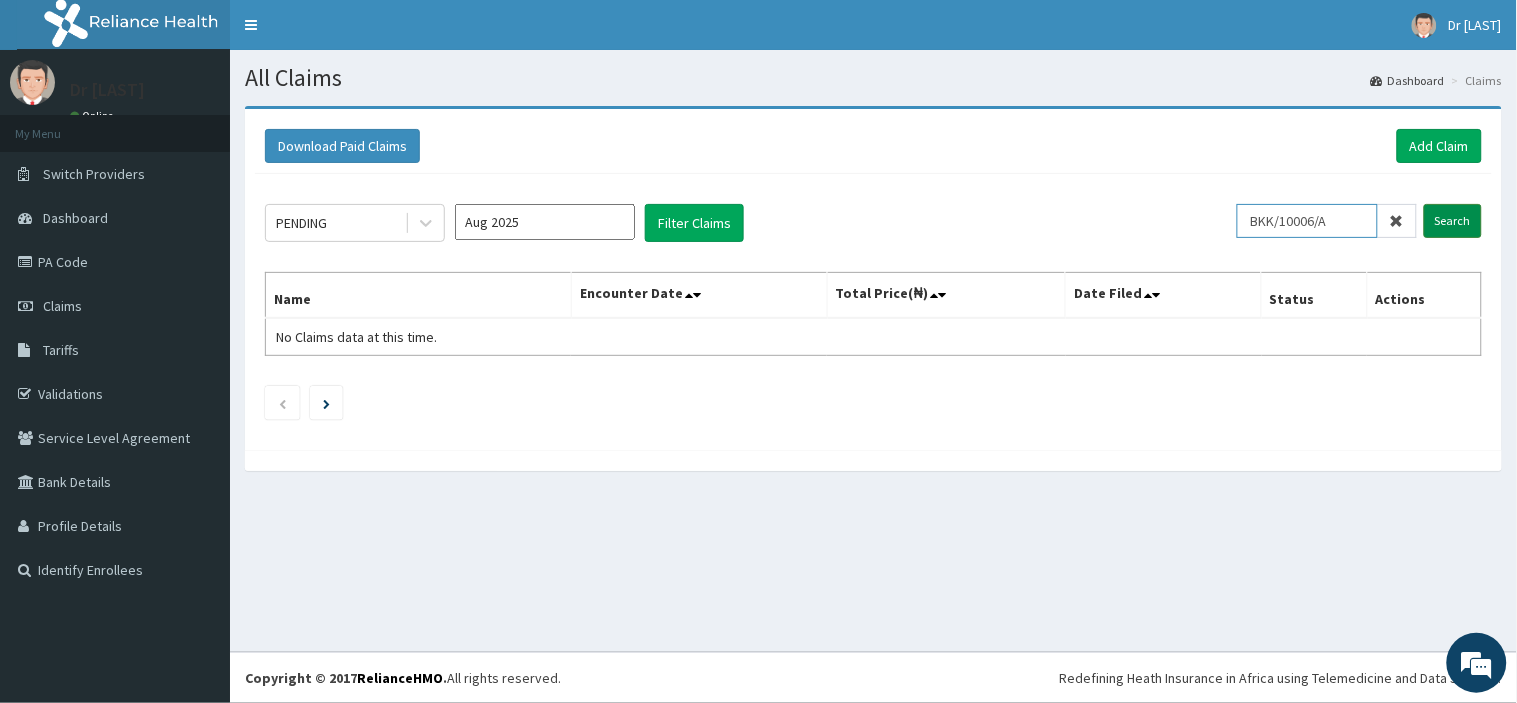 type on "BKK/10006/A" 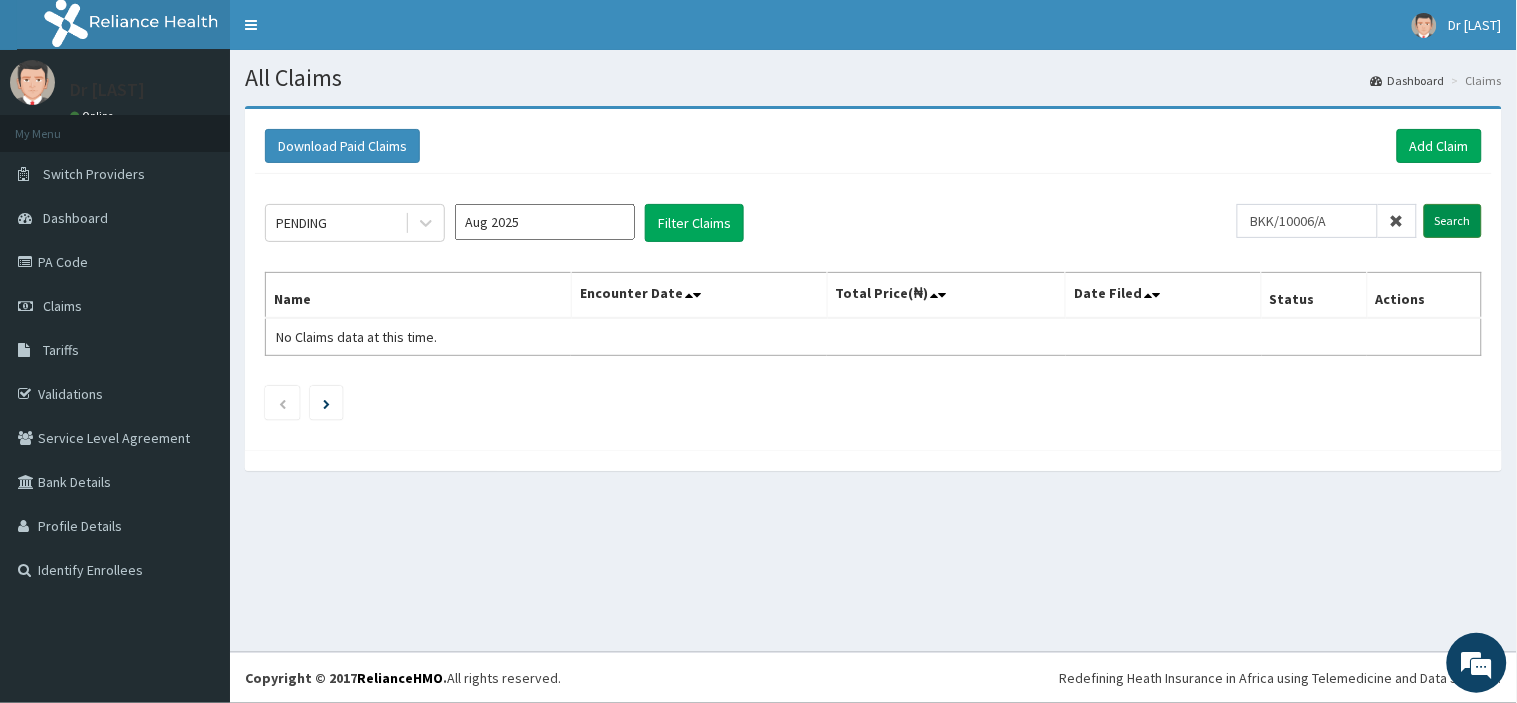 click on "Search" at bounding box center [1453, 221] 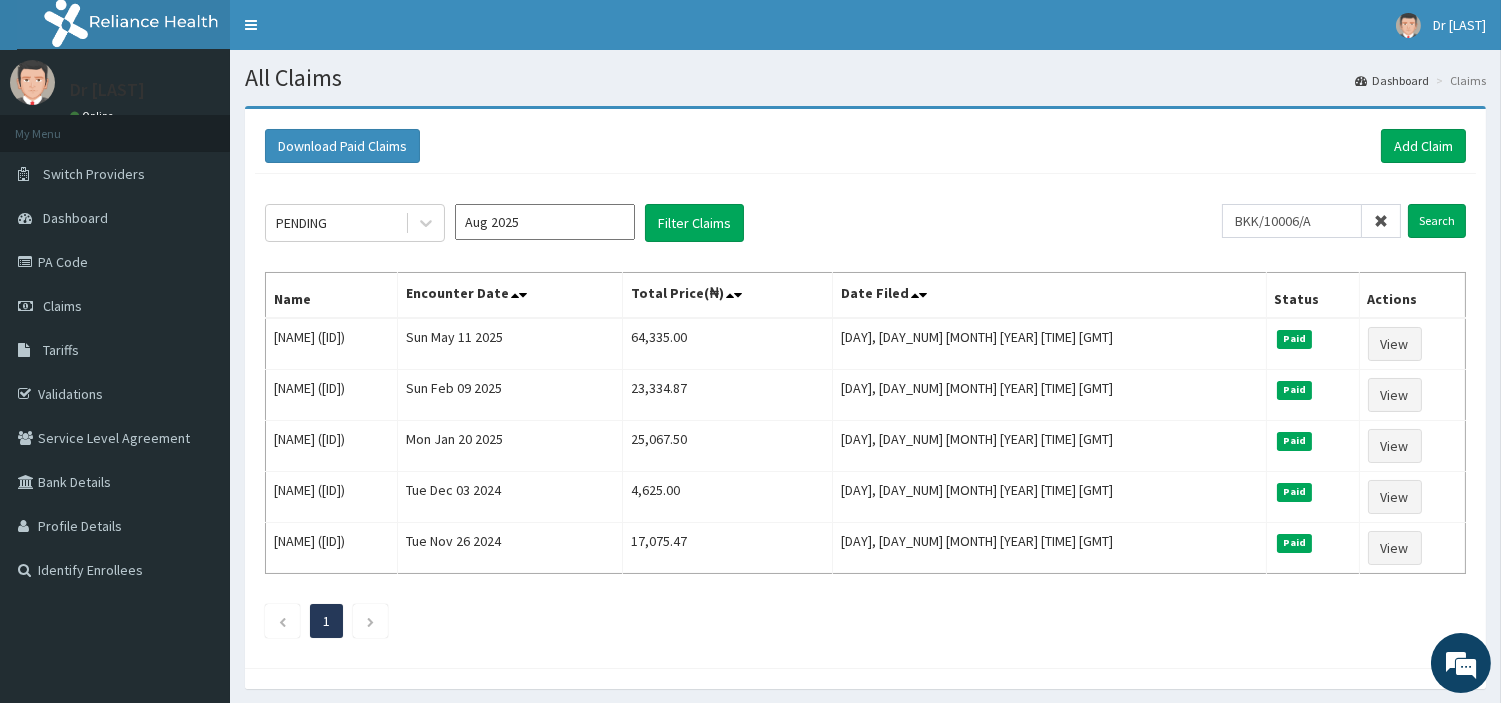 click on "Download Paid Claims Add Claim × Note you can only download claims within a maximum of 1 year and the dates will auto-adjust when you select range that is greater than 1 year From 05-05-2025 To 05-08-2025 Close Download PENDING Aug 2025 Filter Claims BKK/10006/A Search Name Encounter Date Total Price(₦) Date Filed Status Actions OLORUNTOLA SOGUNRO (BKK/10006/A) Sun May 11 2025 64,335.00 Tue, 20 May 2025 15:17:08 GMT Paid View OLORUNTOLA SOGUNRO (BKK/10006/A) Sun Feb 09 2025 23,334.87 Fri, 14 Feb 2025 13:34:40 GMT Paid View OLORUNTOLA SOGUNRO (BKK/10006/A) Mon Jan 20 2025 25,067.50 Tue, 28 Jan 2025 07:13:47 GMT Paid View OLORUNTOLA SOGUNRO (BKK/10006/A) Tue Dec 03 2024 4,625.00 Sun, 08 Dec 2024 22:15:56 GMT Paid View OLORUNTOLA SOGUNRO (BKK/10006/A) Tue Nov 26 2024 17,075.47 Wed, 04 Dec 2024 20:43:08 GMT Paid View 1" at bounding box center [865, 388] 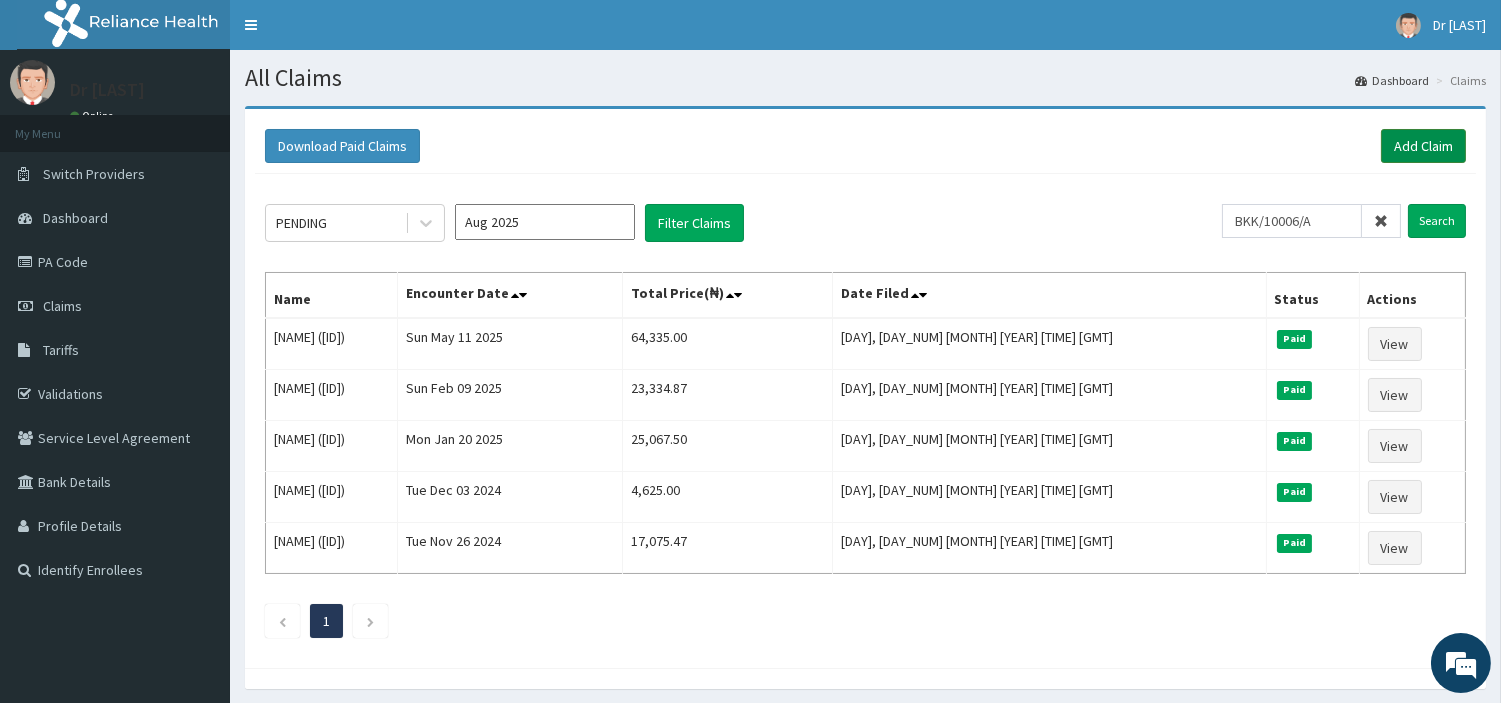drag, startPoint x: 1408, startPoint y: 127, endPoint x: 1412, endPoint y: 156, distance: 29.274563 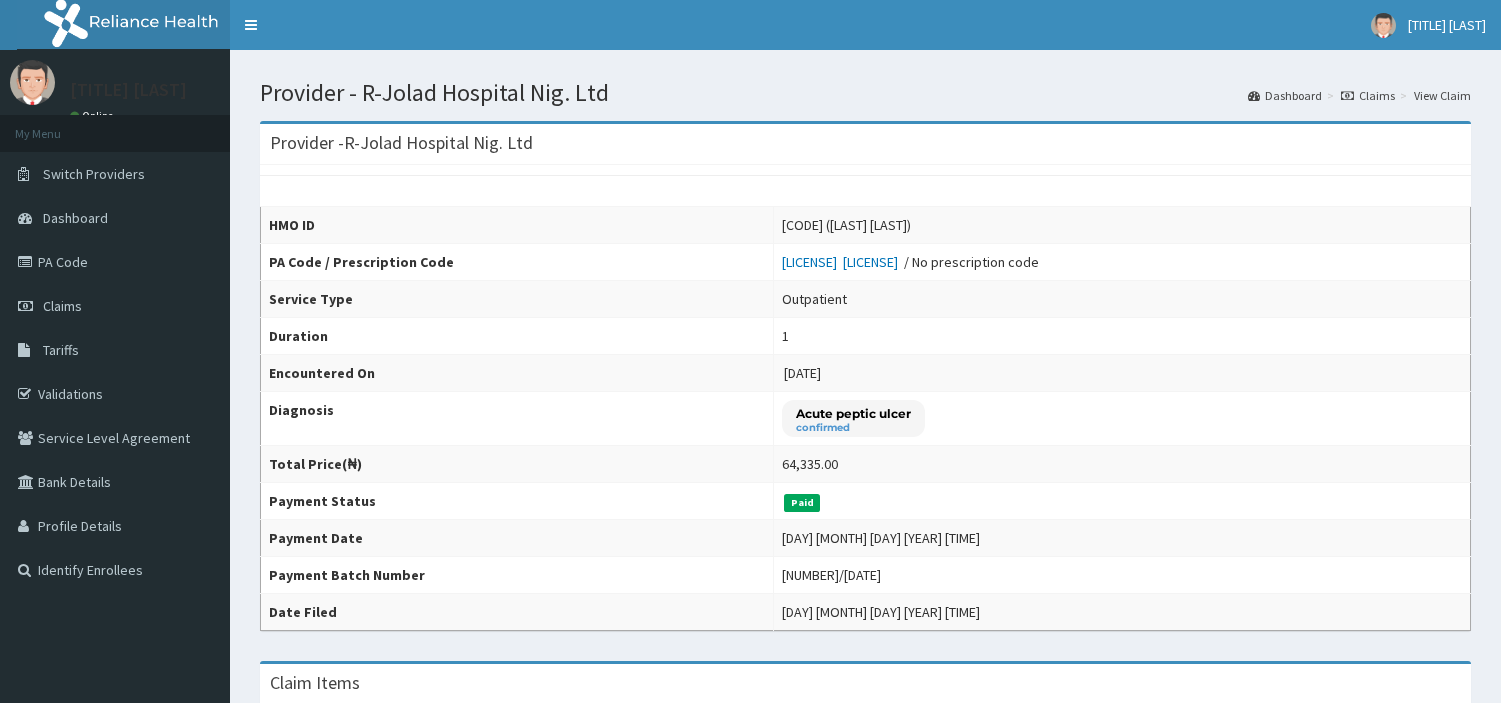 scroll, scrollTop: 0, scrollLeft: 0, axis: both 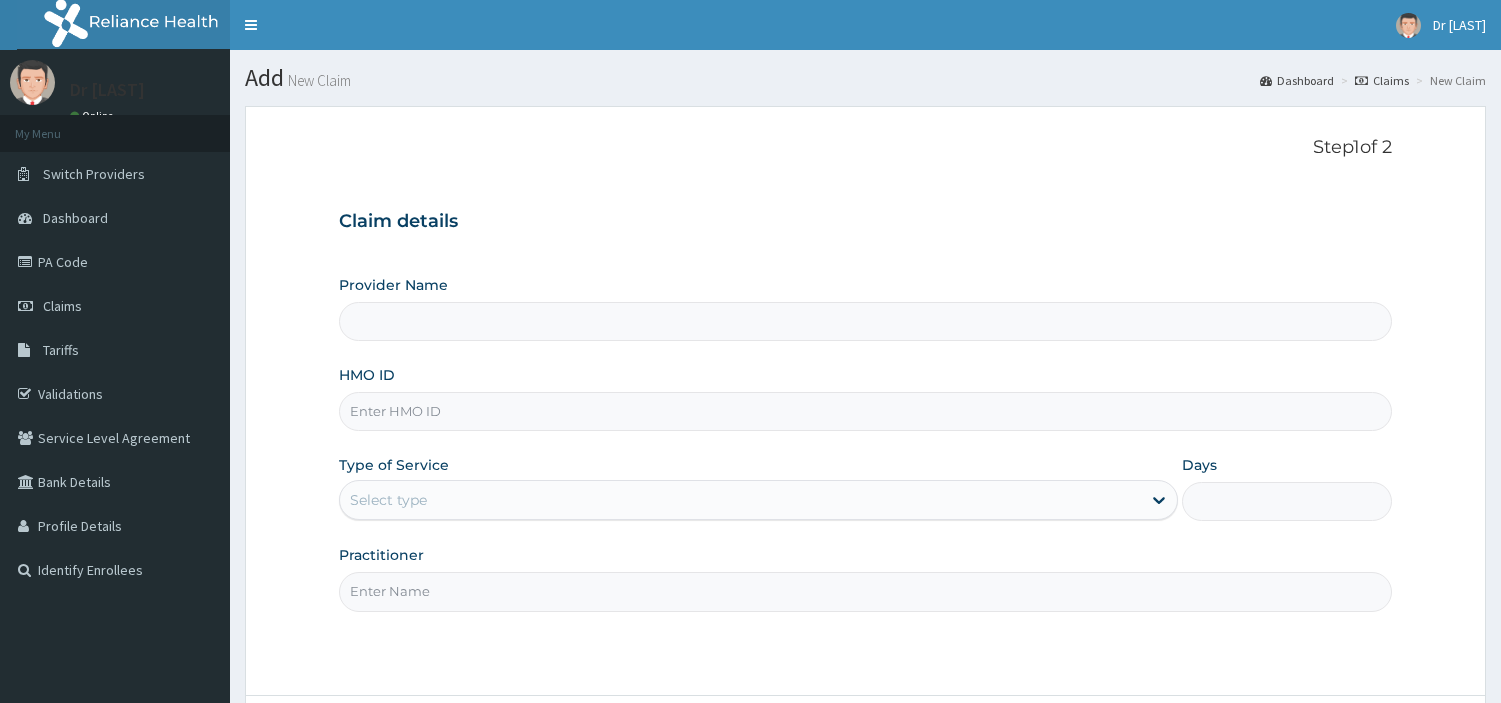 type on "R-Jolad Hospital Nig. Ltd" 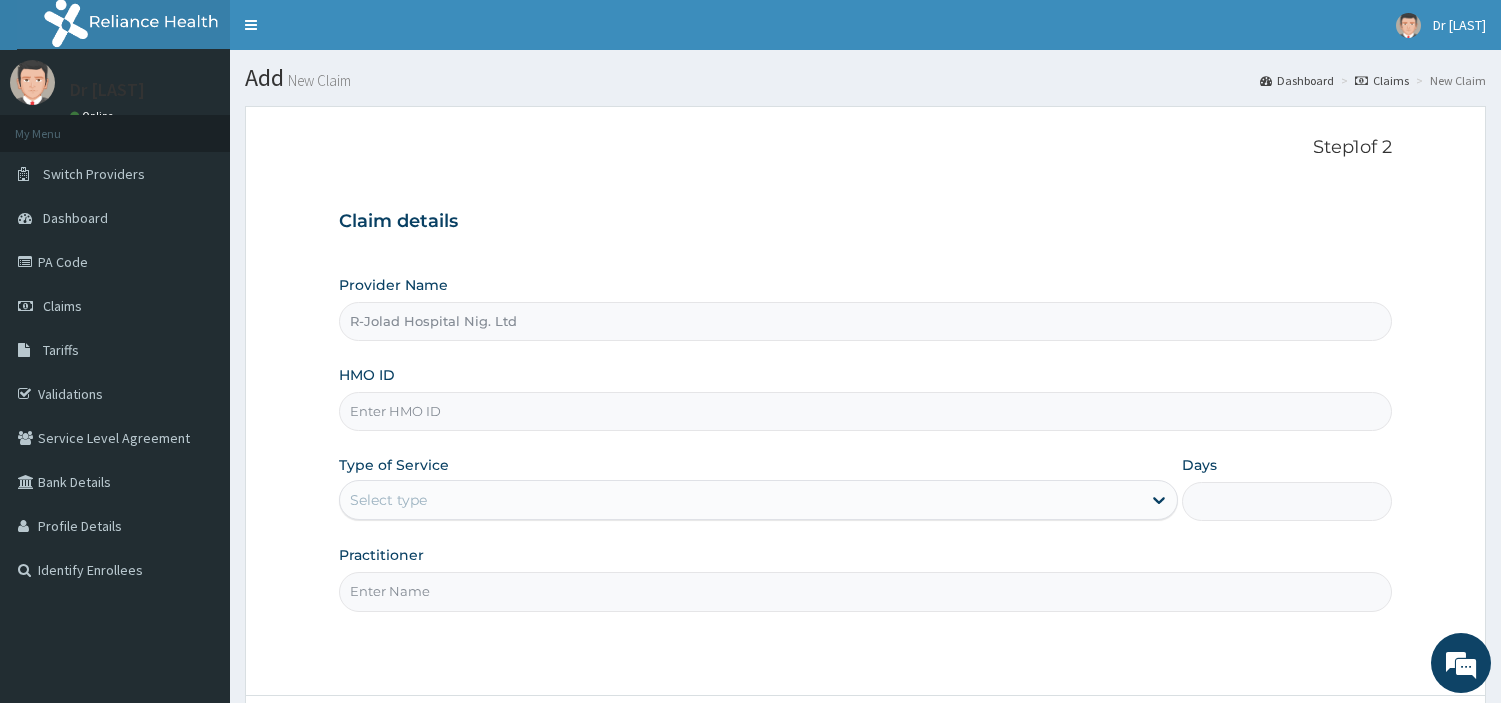 scroll, scrollTop: 0, scrollLeft: 0, axis: both 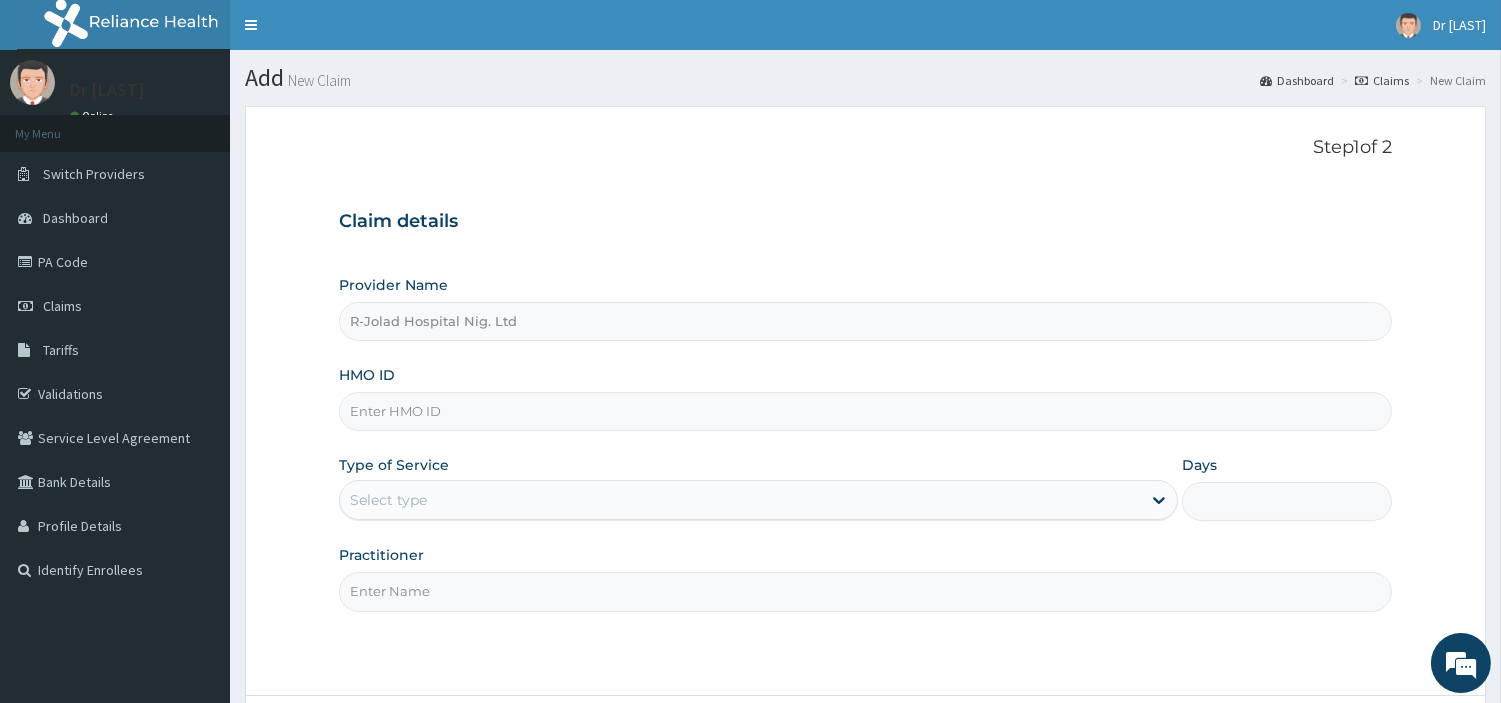 click on "HMO ID" at bounding box center [865, 411] 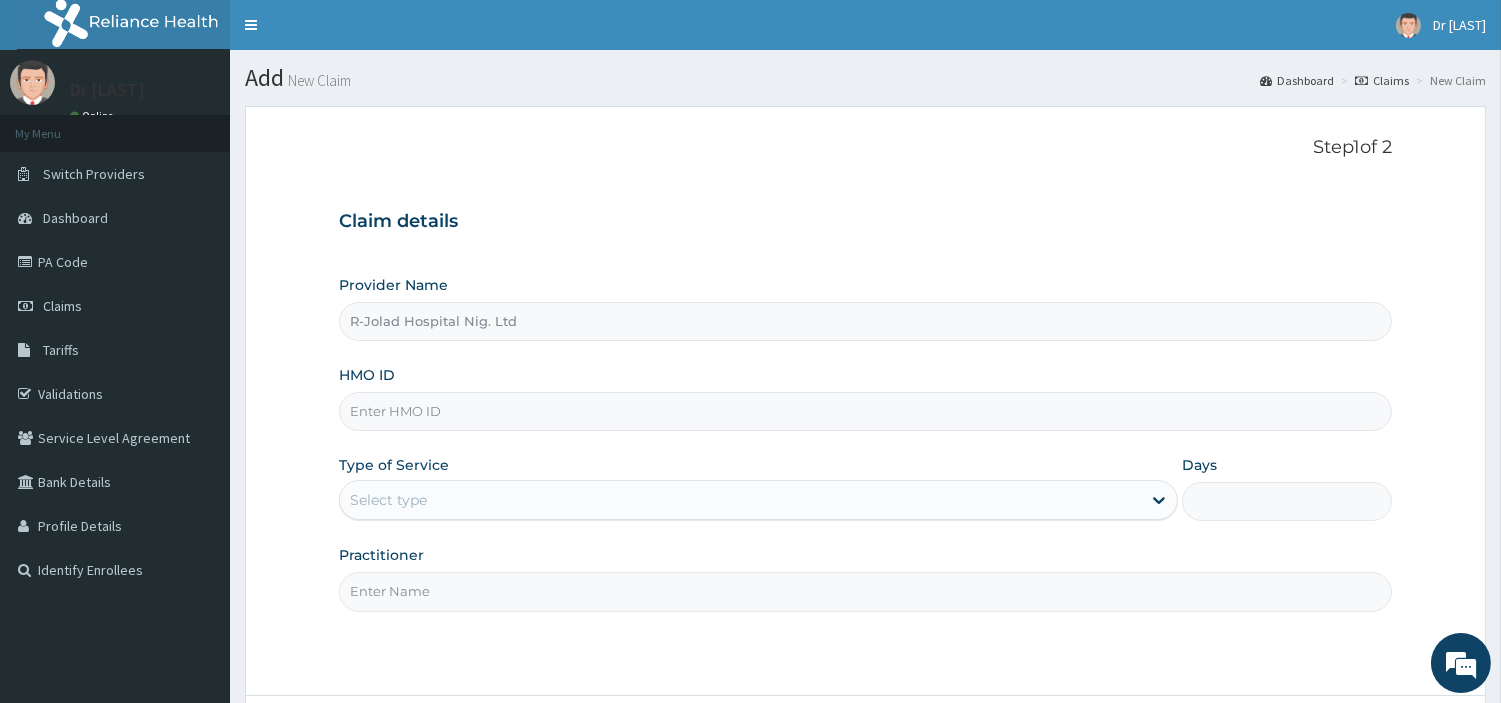 scroll, scrollTop: 0, scrollLeft: 0, axis: both 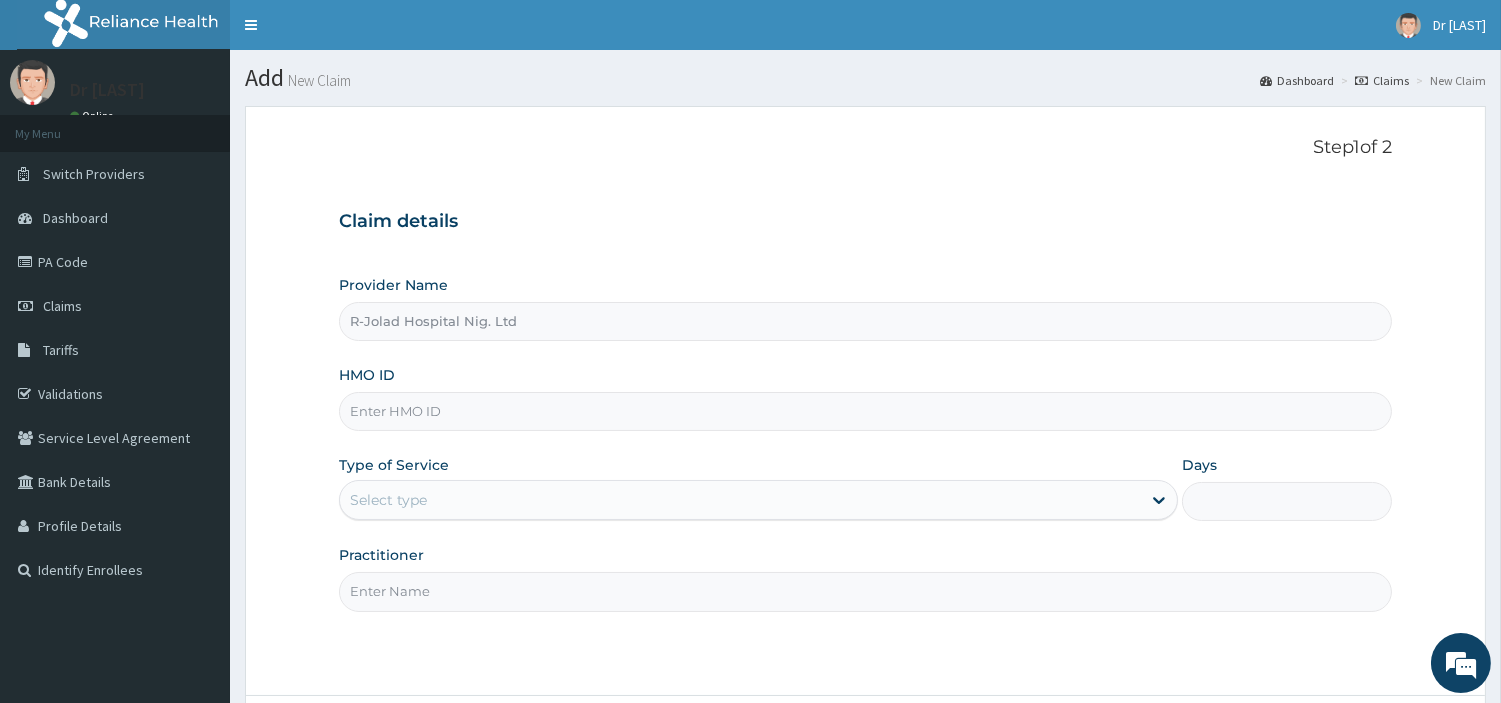 paste on "BKK/10006/A" 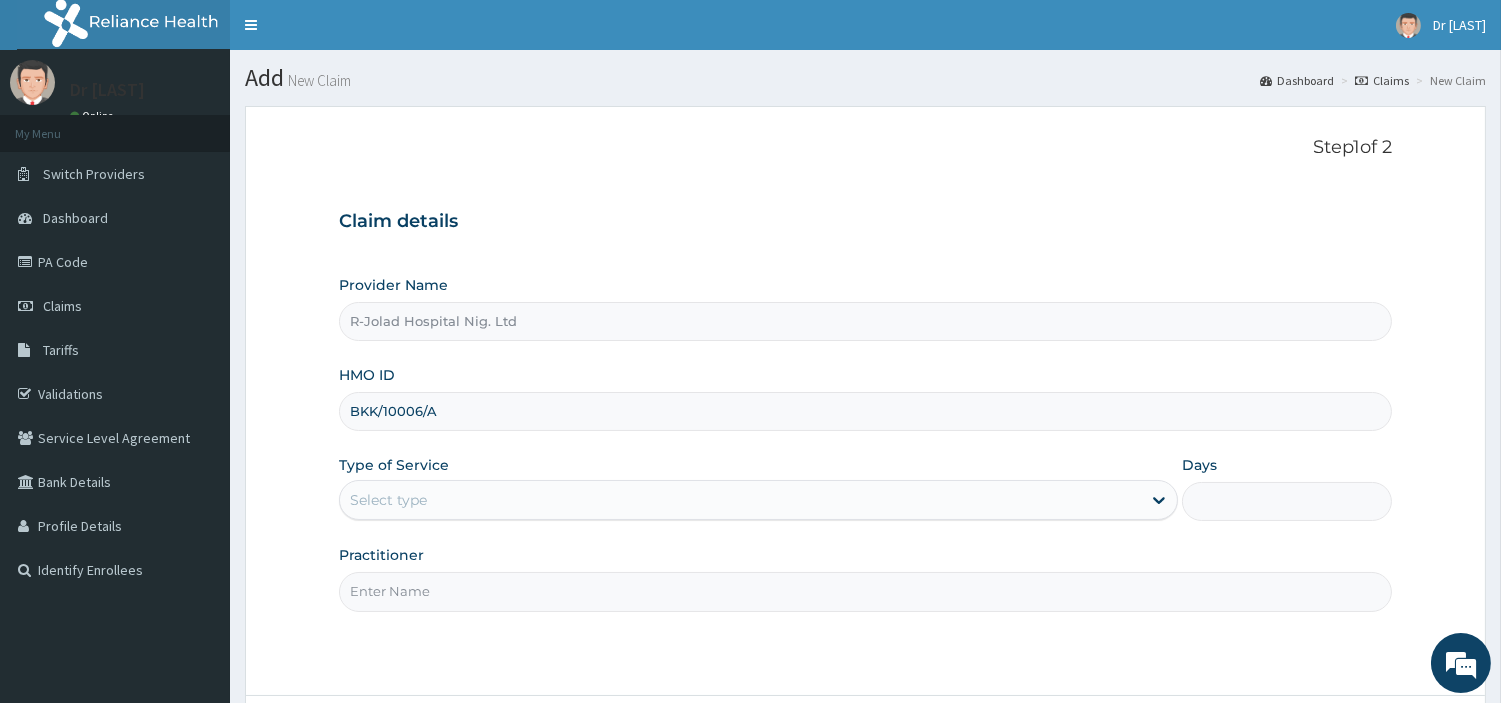 type on "BKK/10006/A" 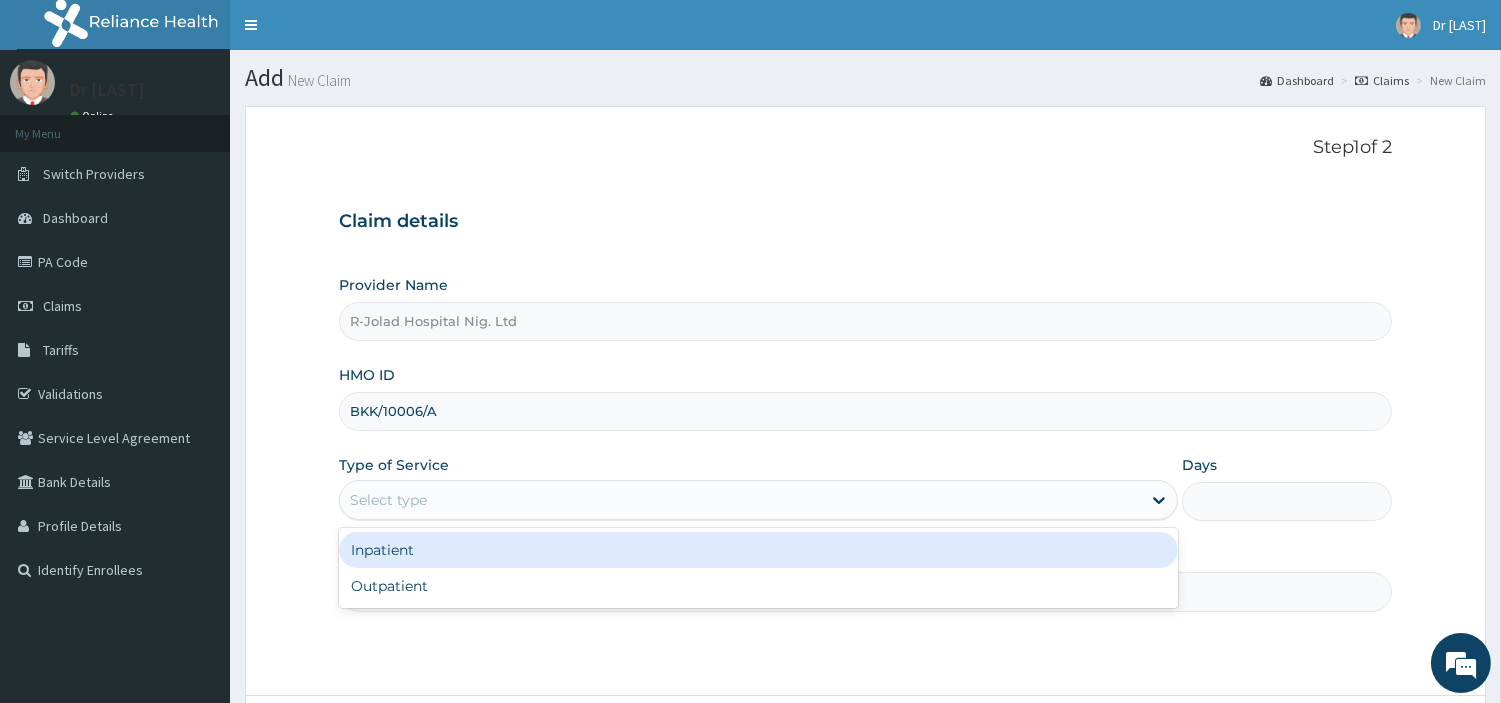 click on "Select type" at bounding box center (740, 500) 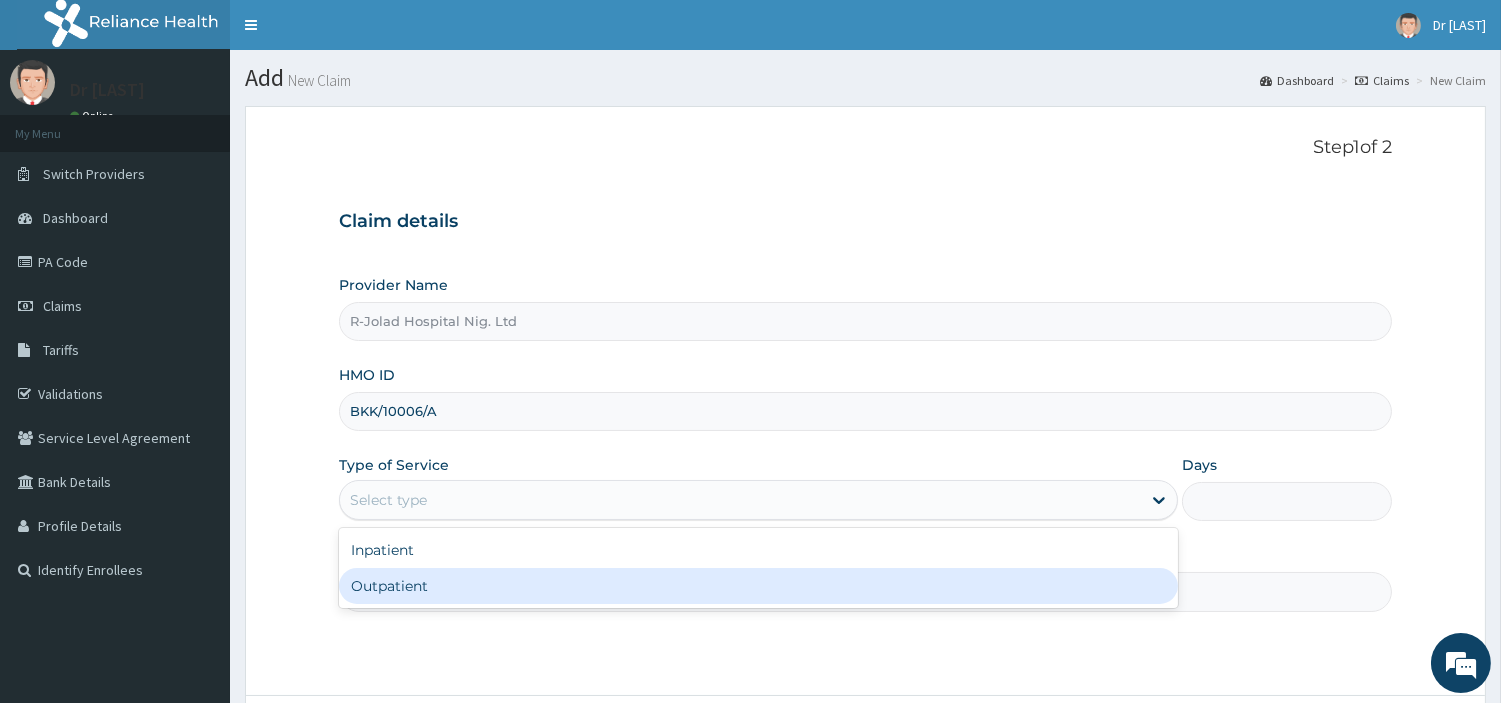 click on "Outpatient" at bounding box center (758, 586) 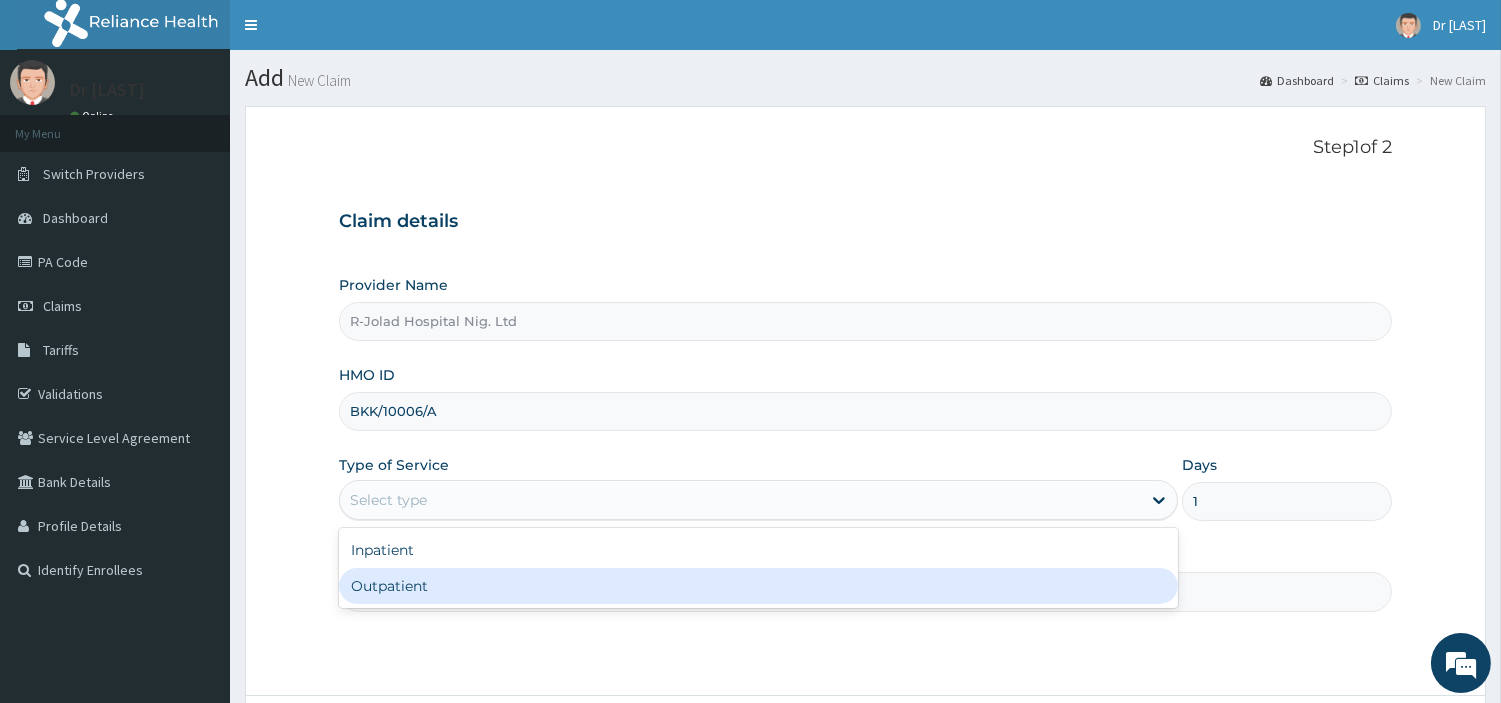 click on "Practitioner" at bounding box center [865, 591] 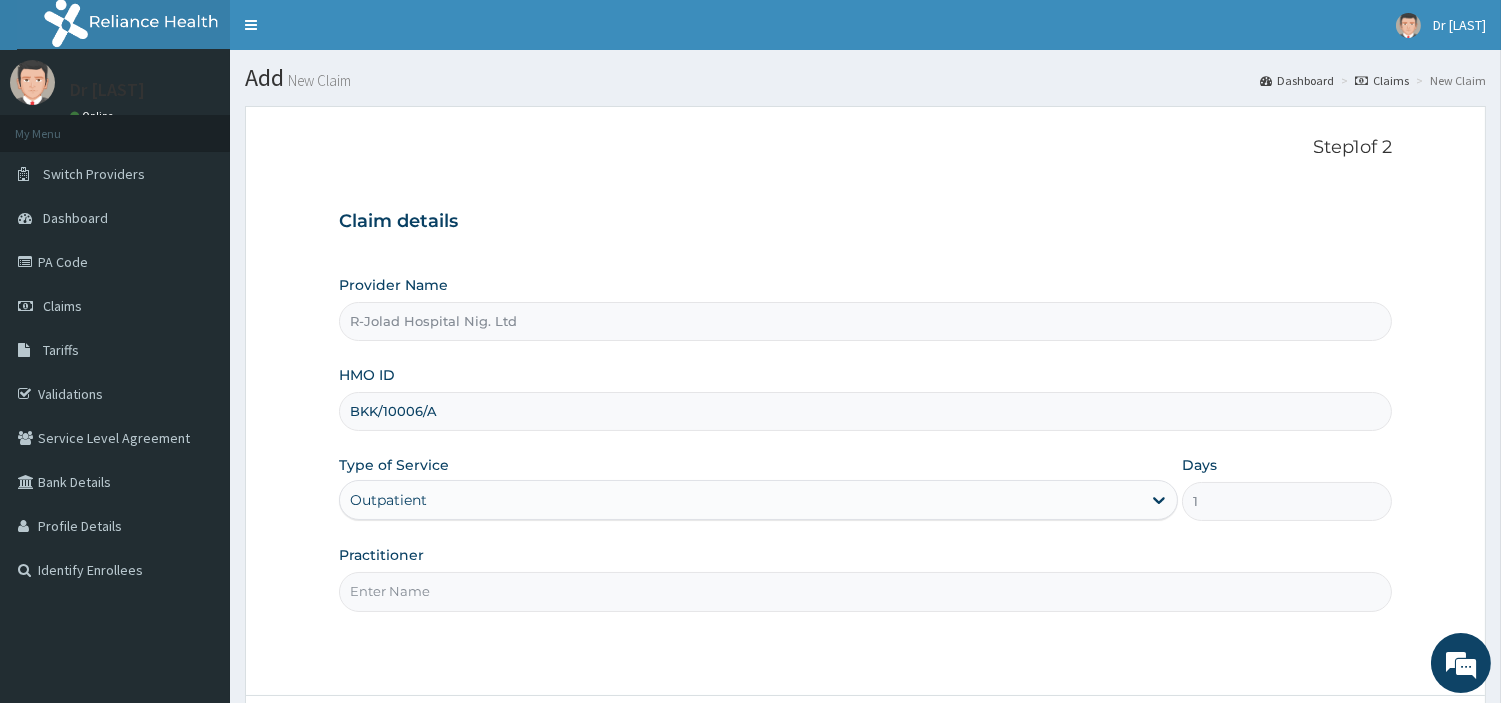 paste on "MICHAEL IYANA" 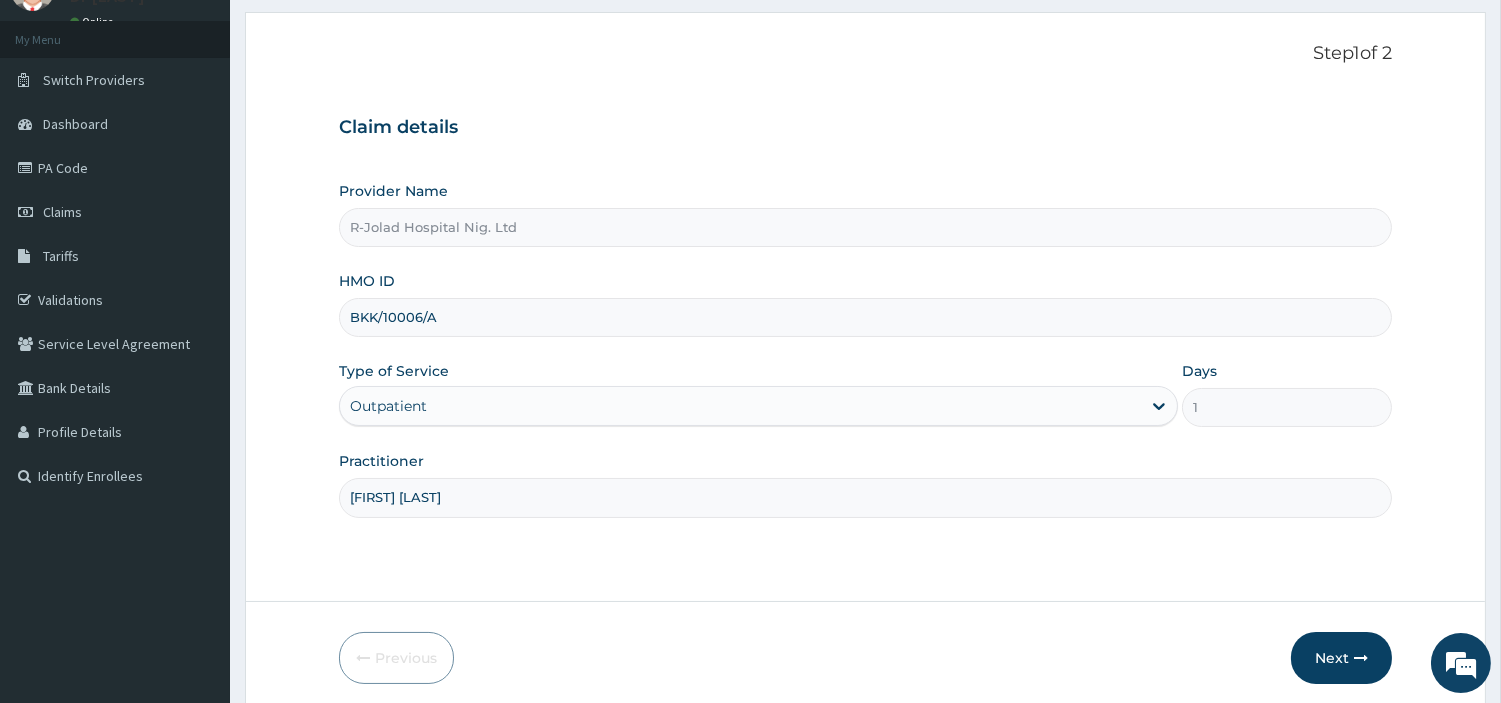 scroll, scrollTop: 172, scrollLeft: 0, axis: vertical 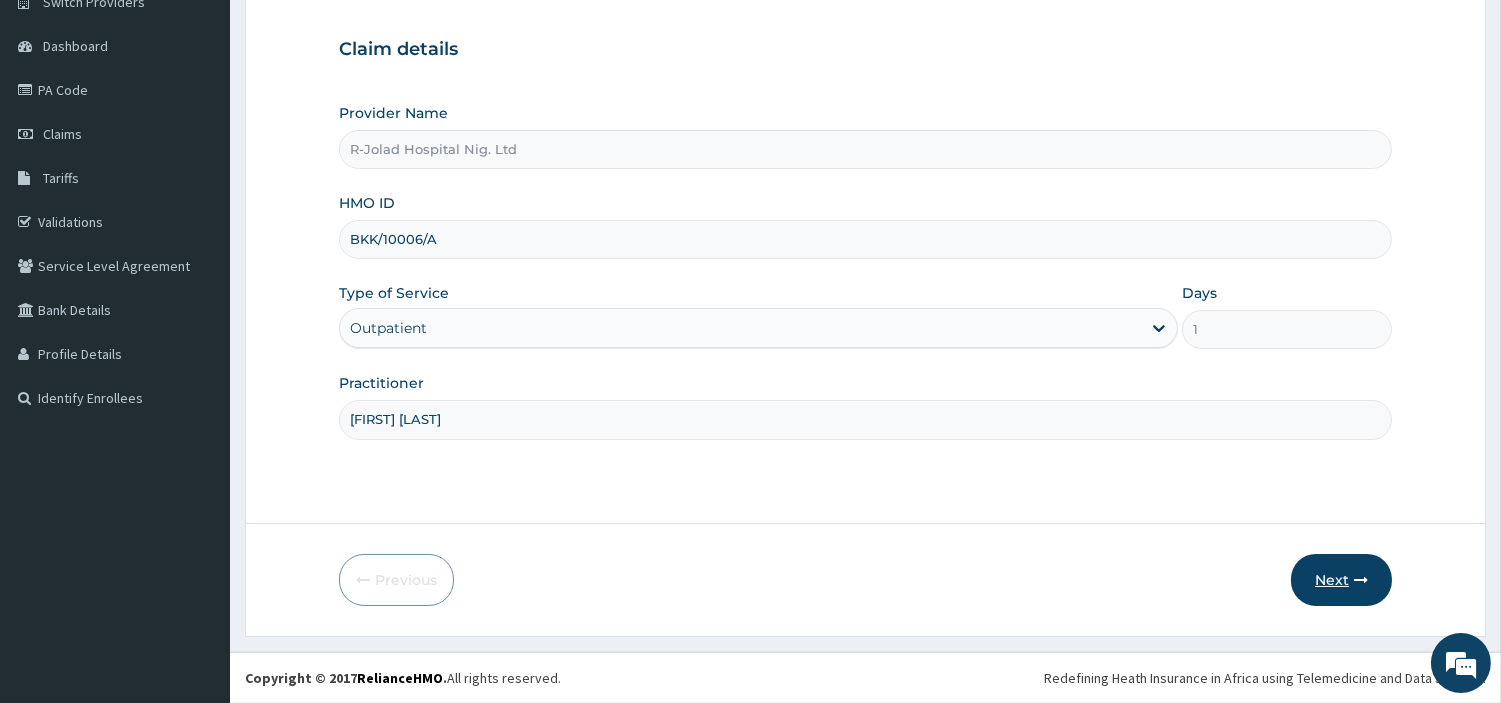 type on "MICHAEL IYANA" 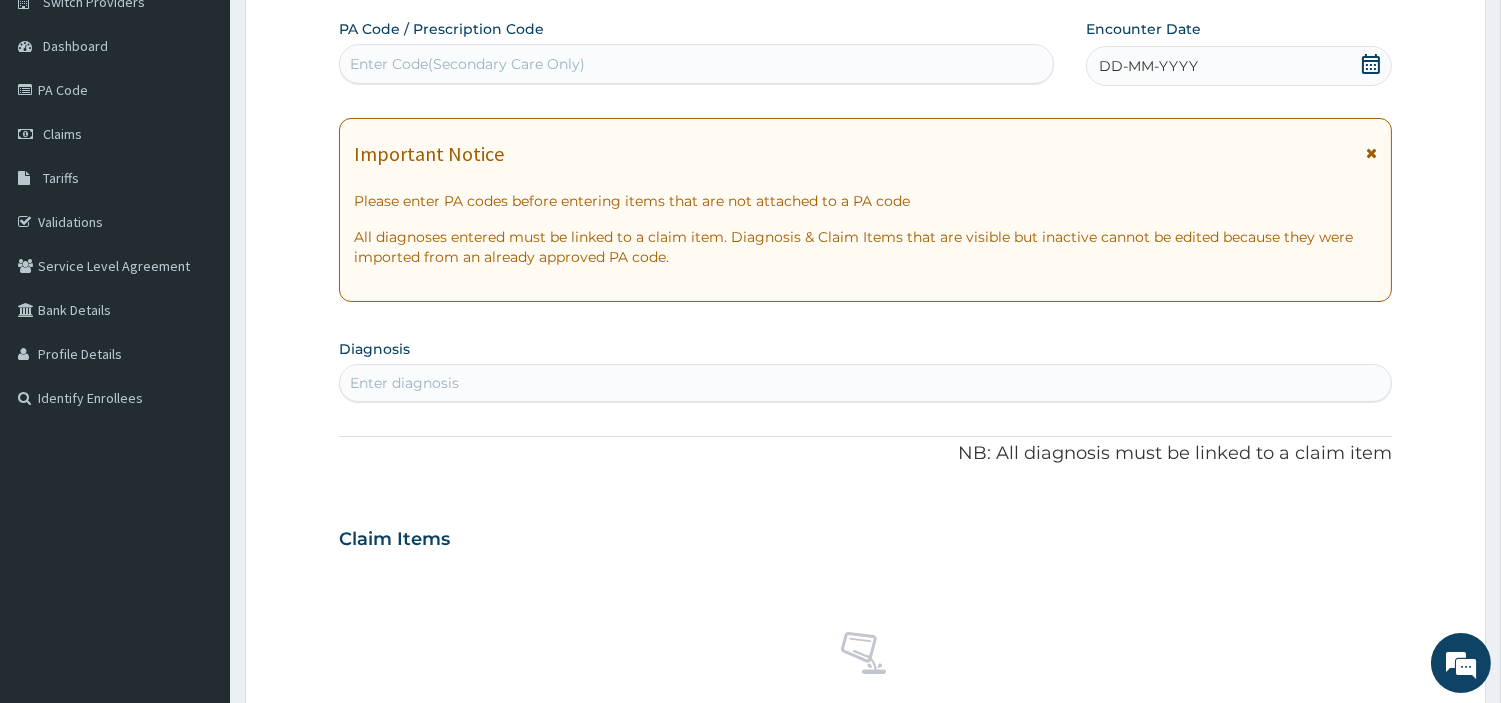 click on "DD-MM-YYYY" at bounding box center [1239, 66] 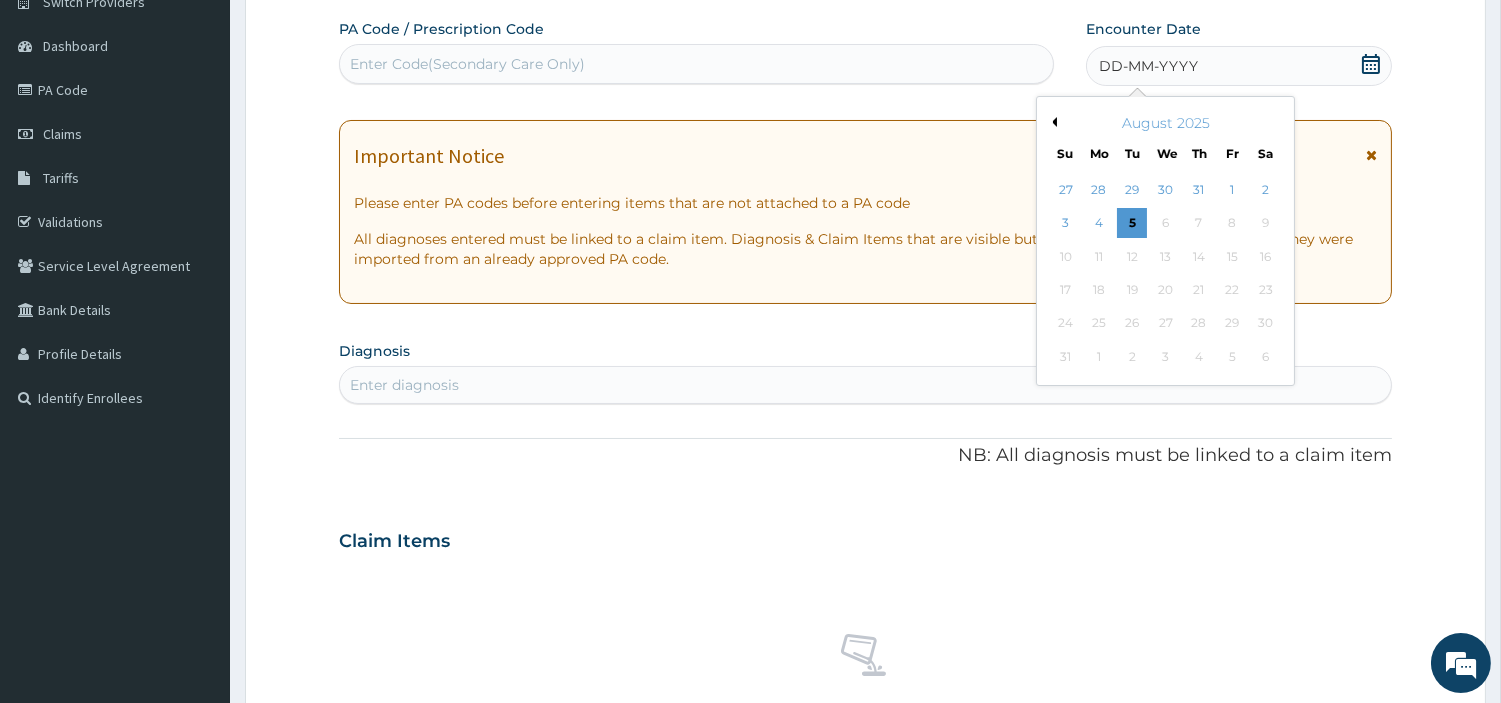click on "Previous Month" at bounding box center [1052, 122] 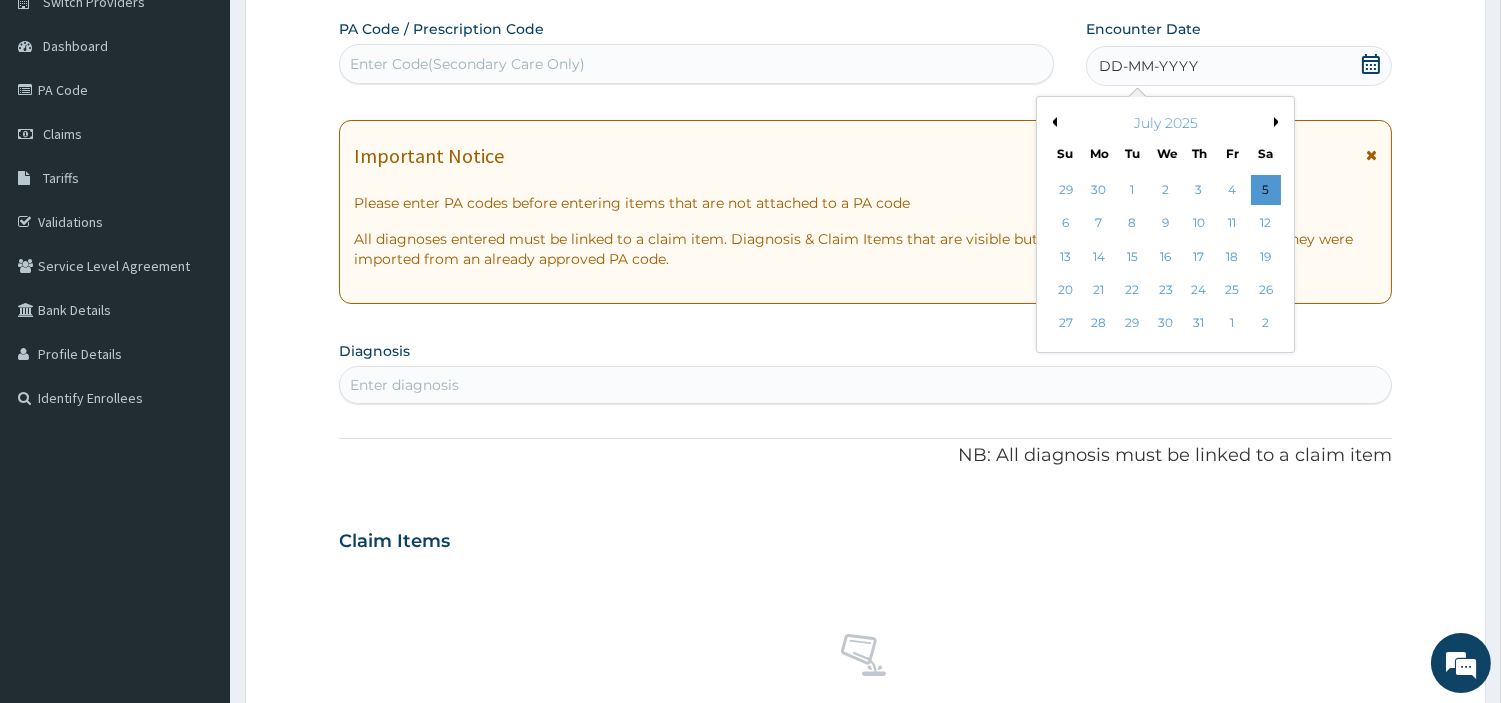 click on "Previous Month" at bounding box center (1052, 122) 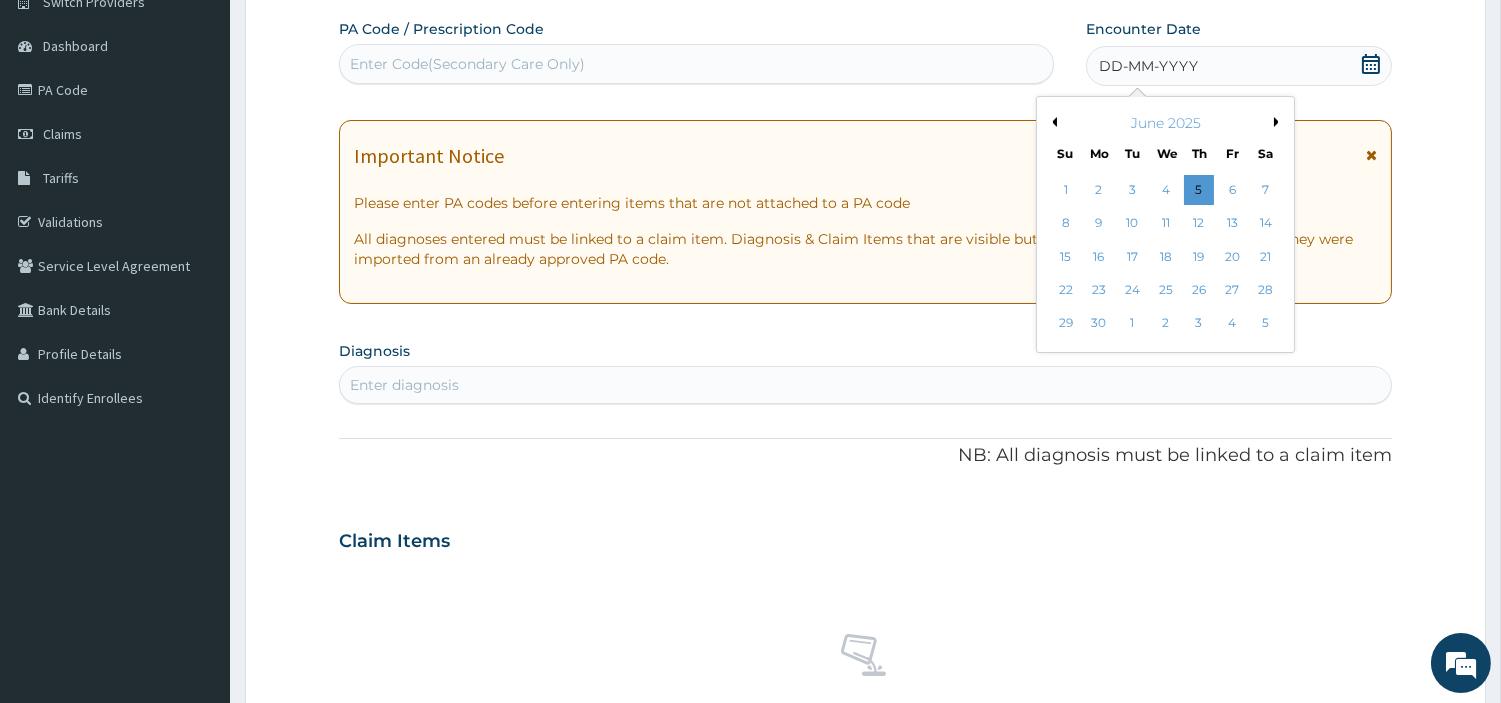 click on "Previous Month Next Month June 2025 Su Mo Tu We Th Fr Sa 1 2 3 4 5 6 7 8 9 10 11 12 13 14 15 16 17 18 19 20 21 22 23 24 25 26 27 28 29 30 1 2 3 4 5" at bounding box center [1165, 224] 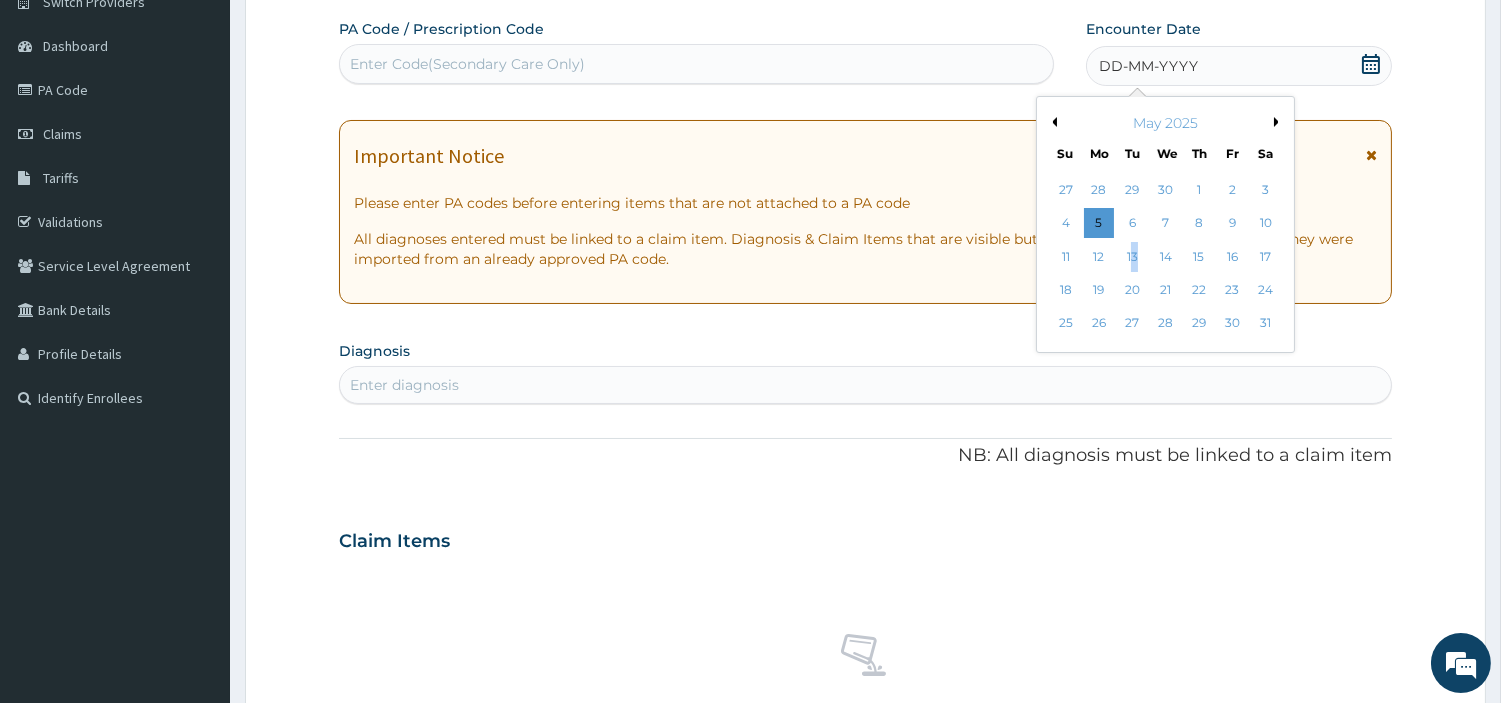 click on "13" at bounding box center [1132, 257] 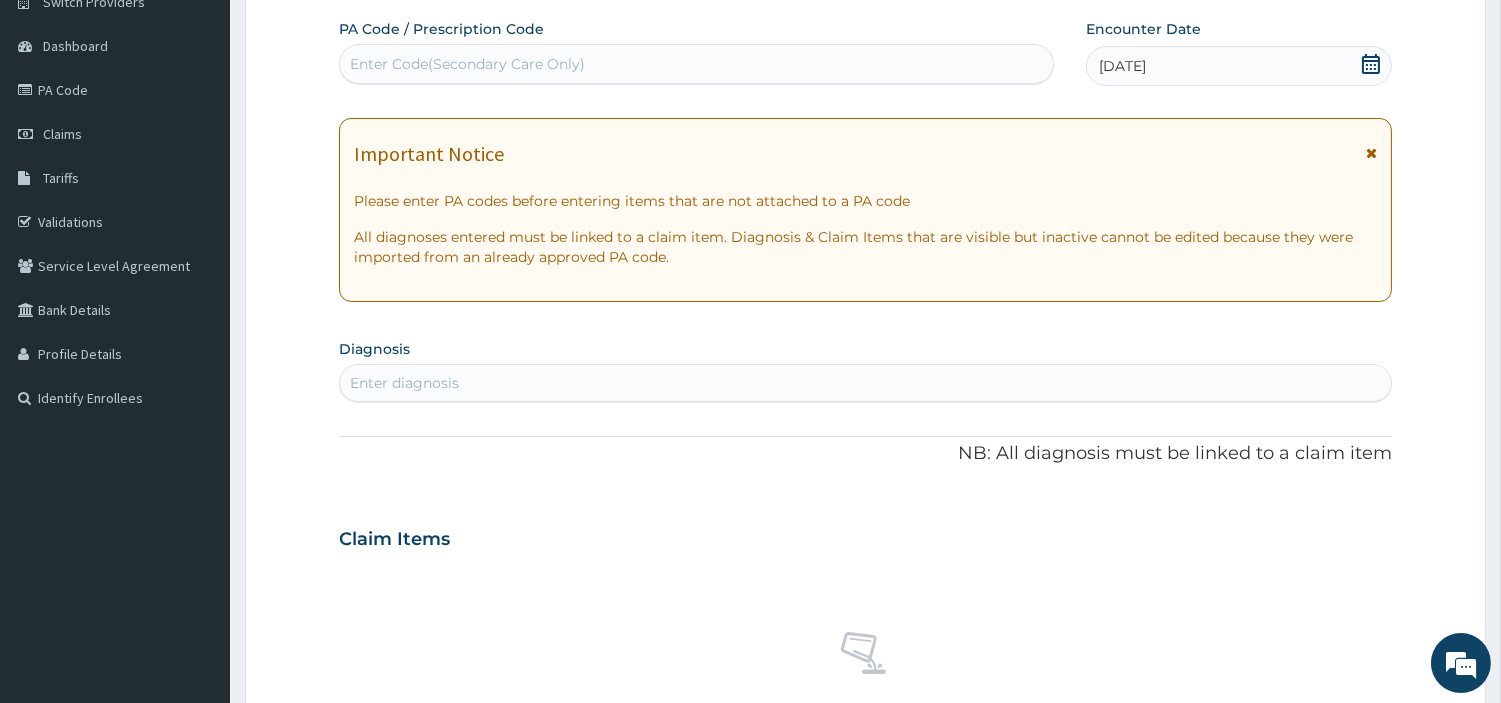 click on "13-05-2025" at bounding box center [1239, 66] 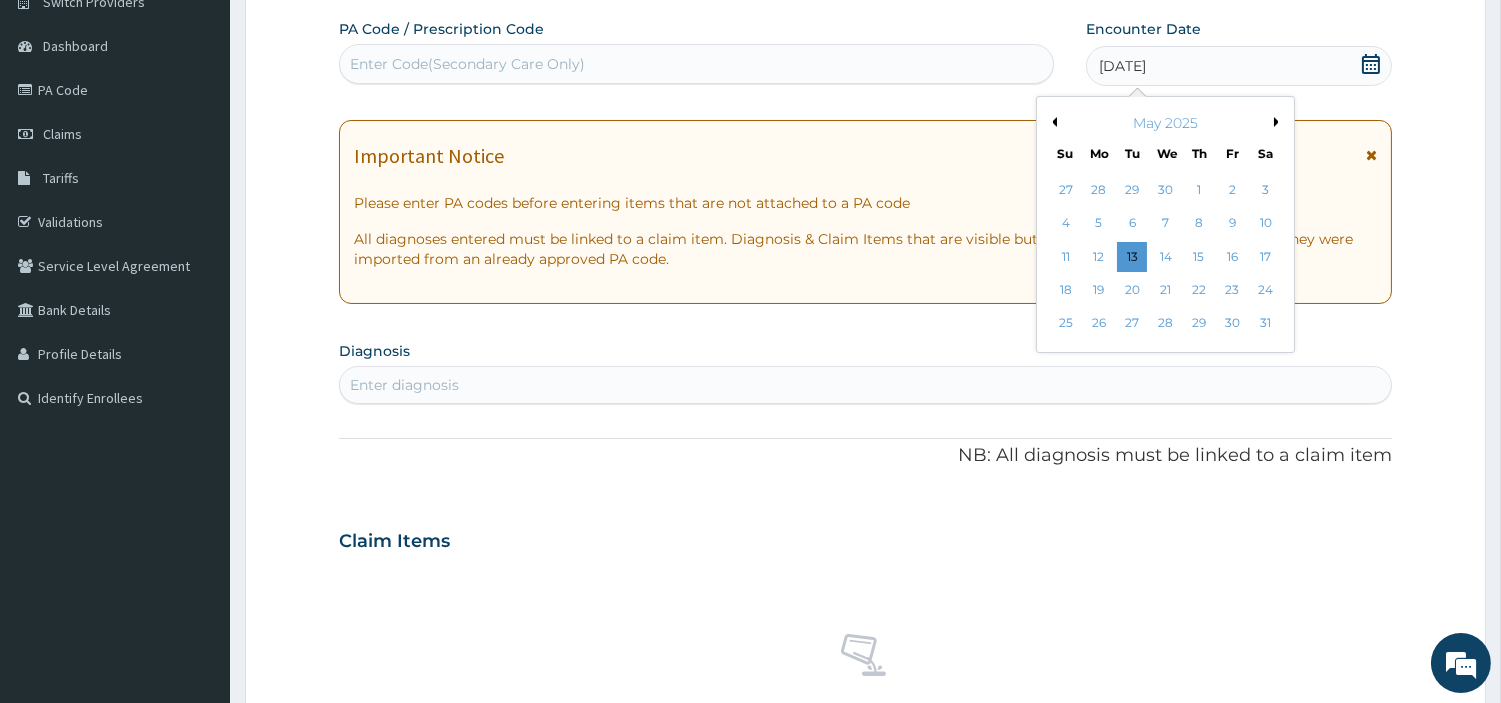 drag, startPoint x: 1074, startPoint y: 258, endPoint x: 1068, endPoint y: 272, distance: 15.231546 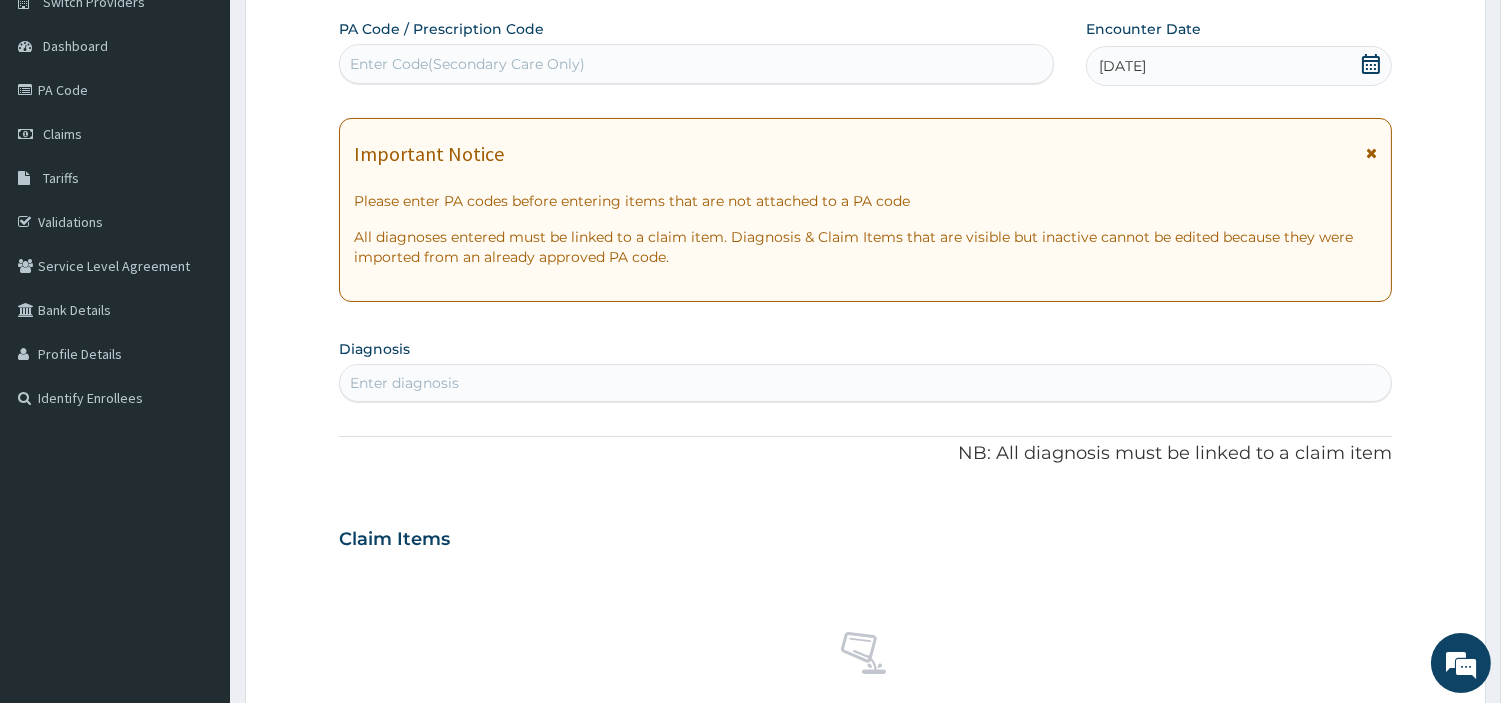 click on "Enter diagnosis" at bounding box center [865, 383] 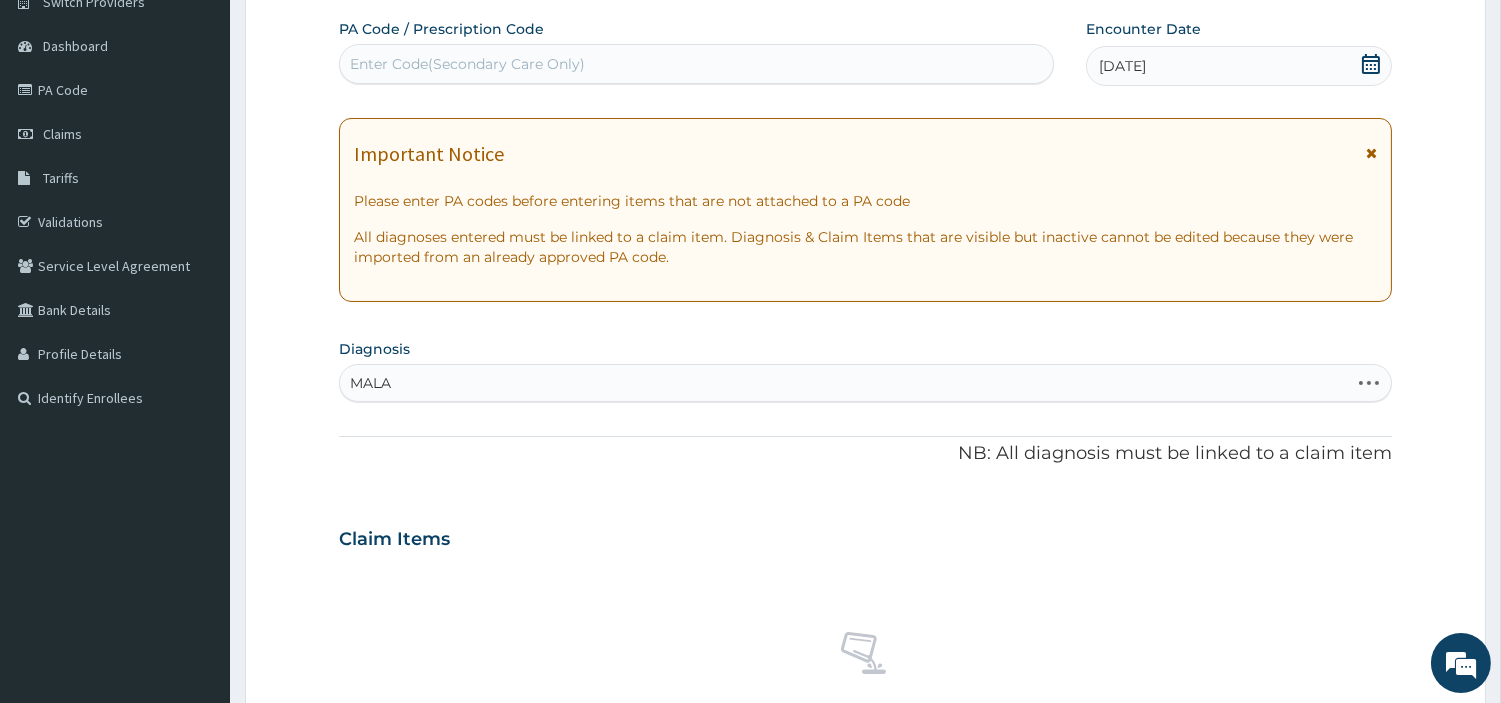 type on "MALAR" 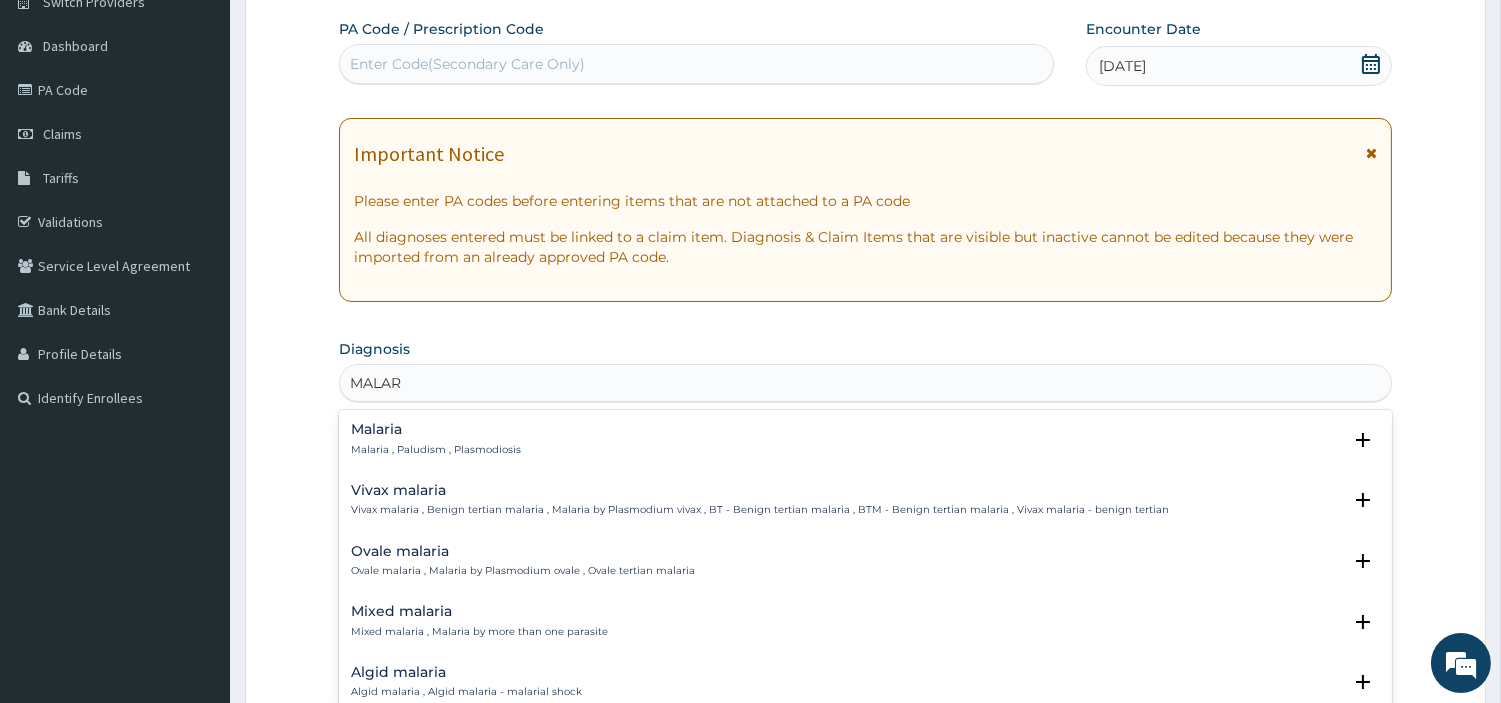 click on "Malaria , Paludism , Plasmodiosis" at bounding box center (436, 450) 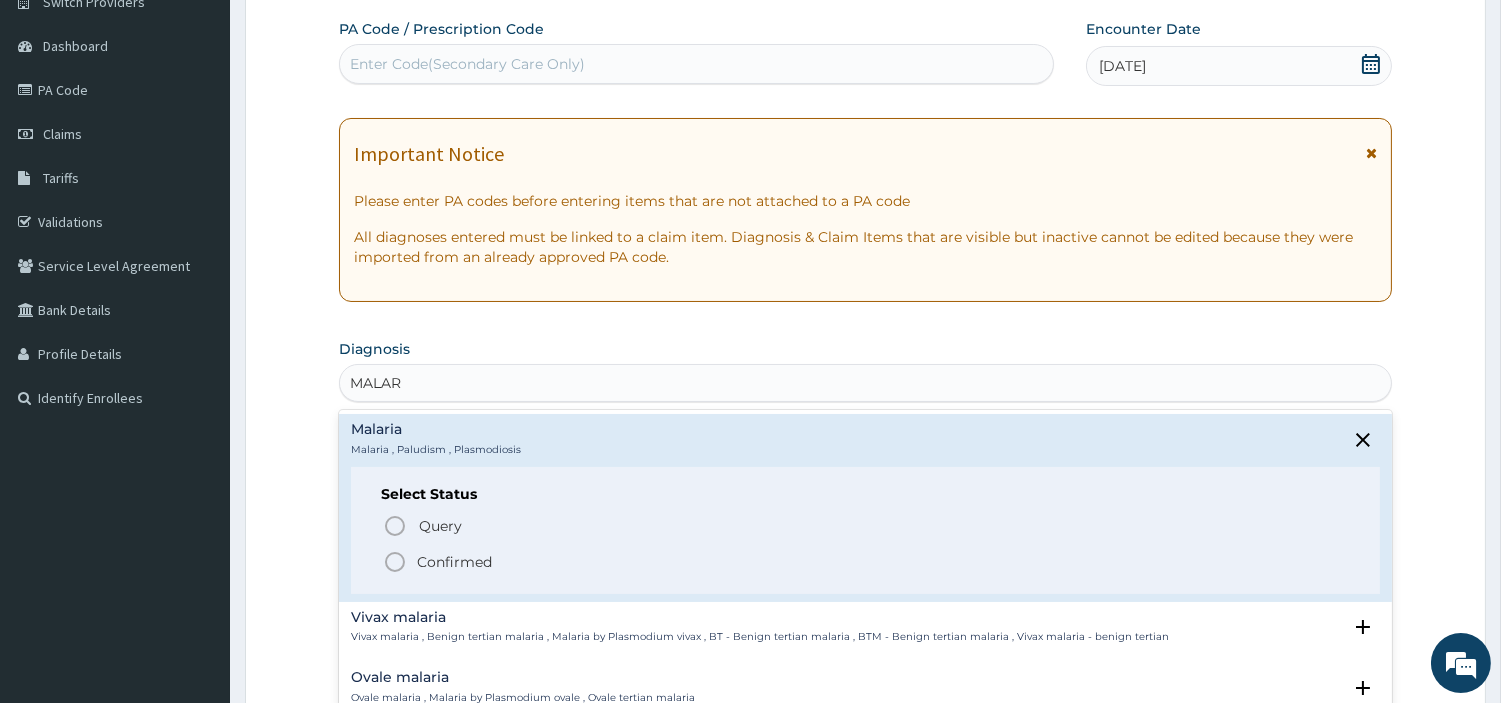 click on "Select Status Query Query covers suspected (?), Keep in view (kiv), Ruled out (r/o) Confirmed" at bounding box center (865, 530) 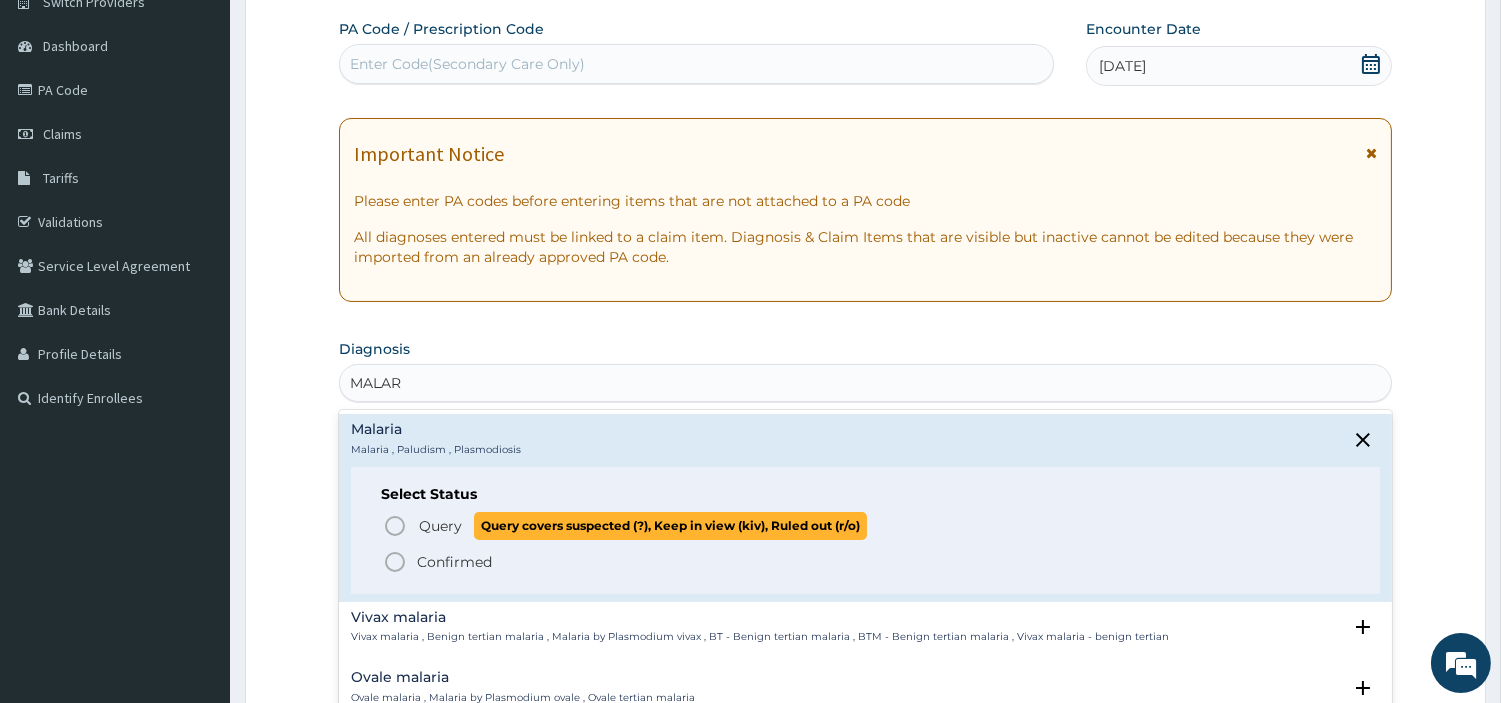 click 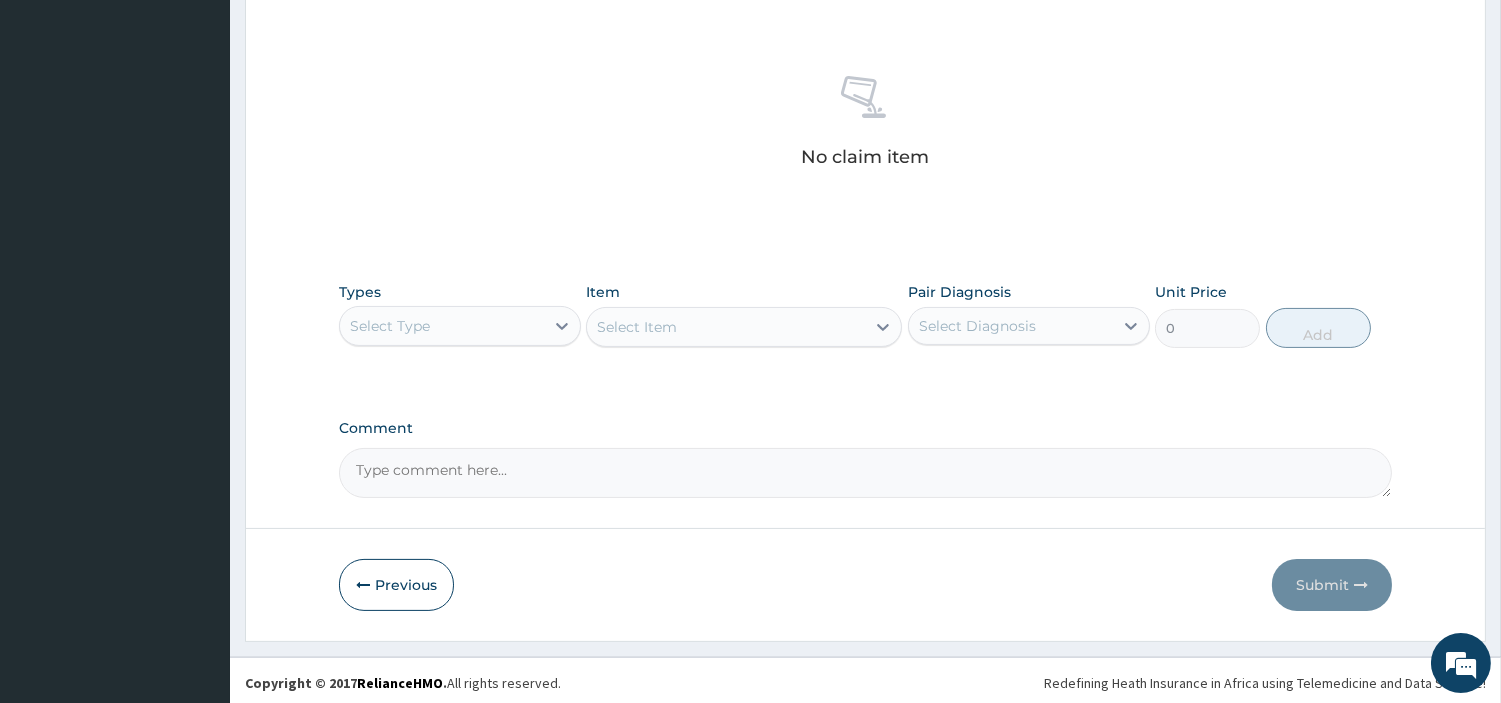scroll, scrollTop: 738, scrollLeft: 0, axis: vertical 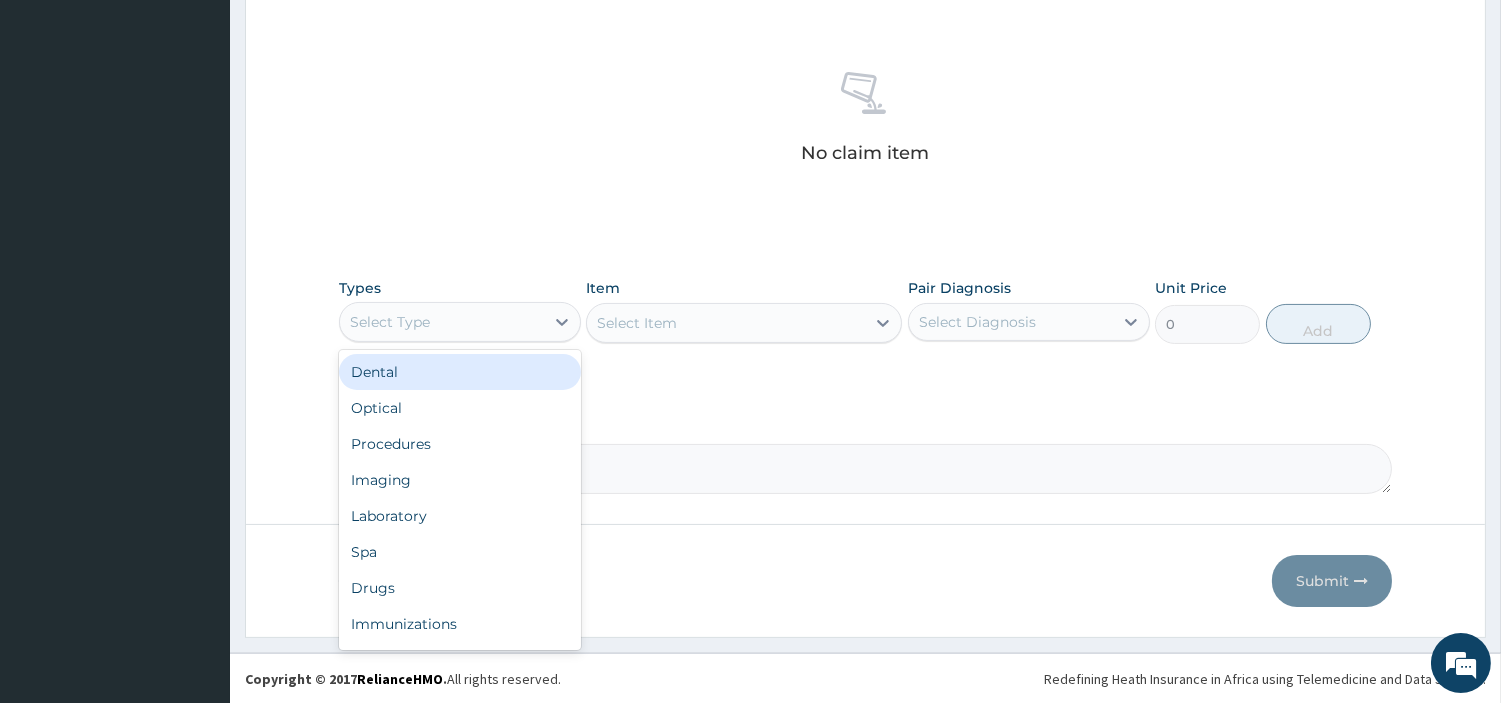 click on "Select Type" at bounding box center [390, 322] 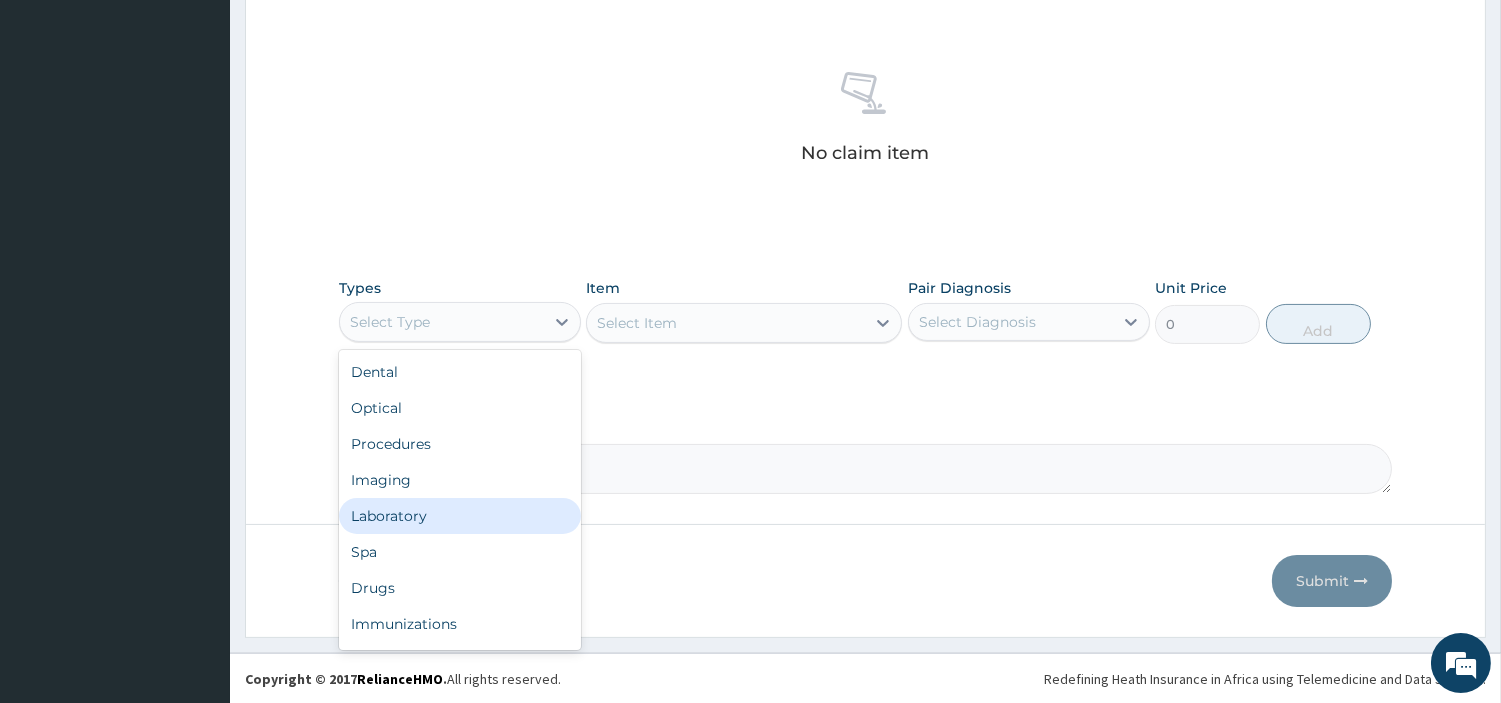 click on "Laboratory" at bounding box center (460, 516) 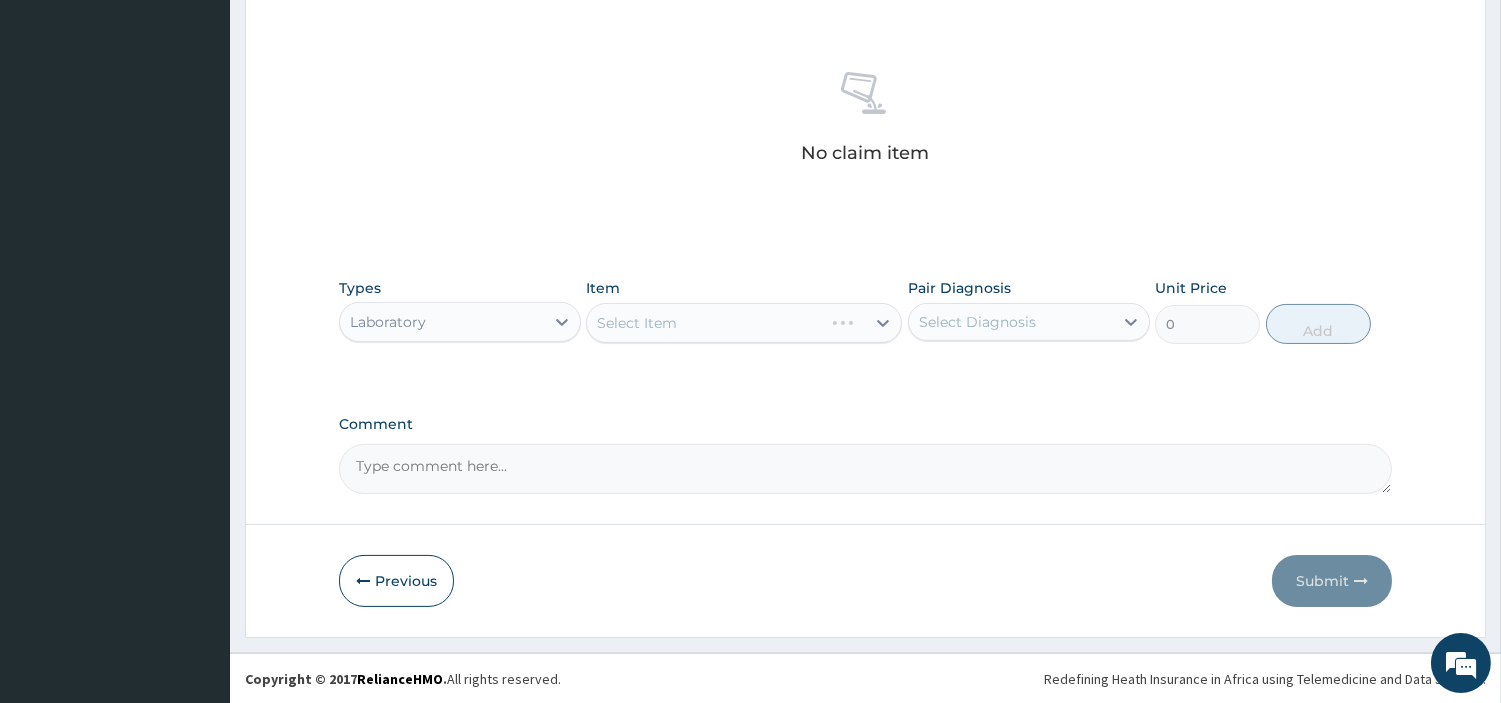 click on "Select Item" at bounding box center [744, 323] 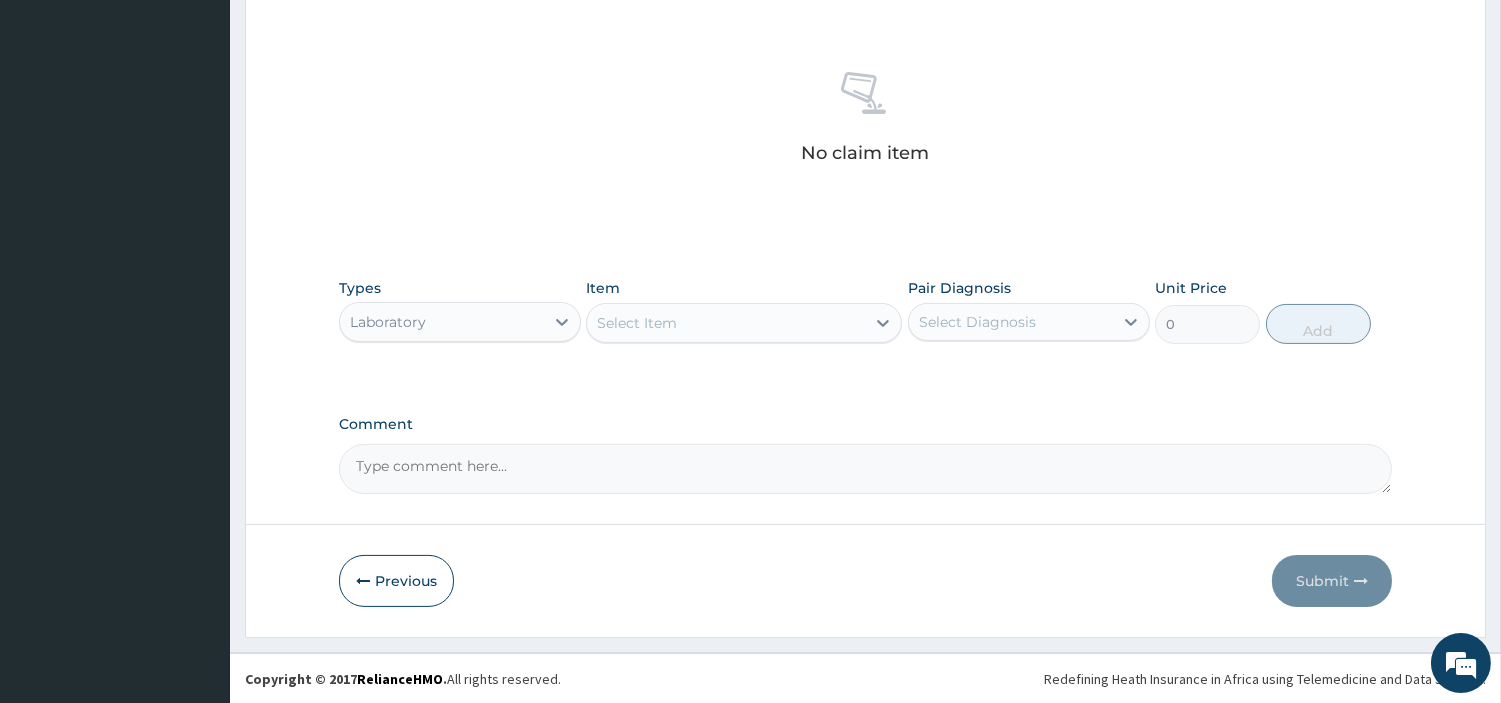 click on "Select Item" 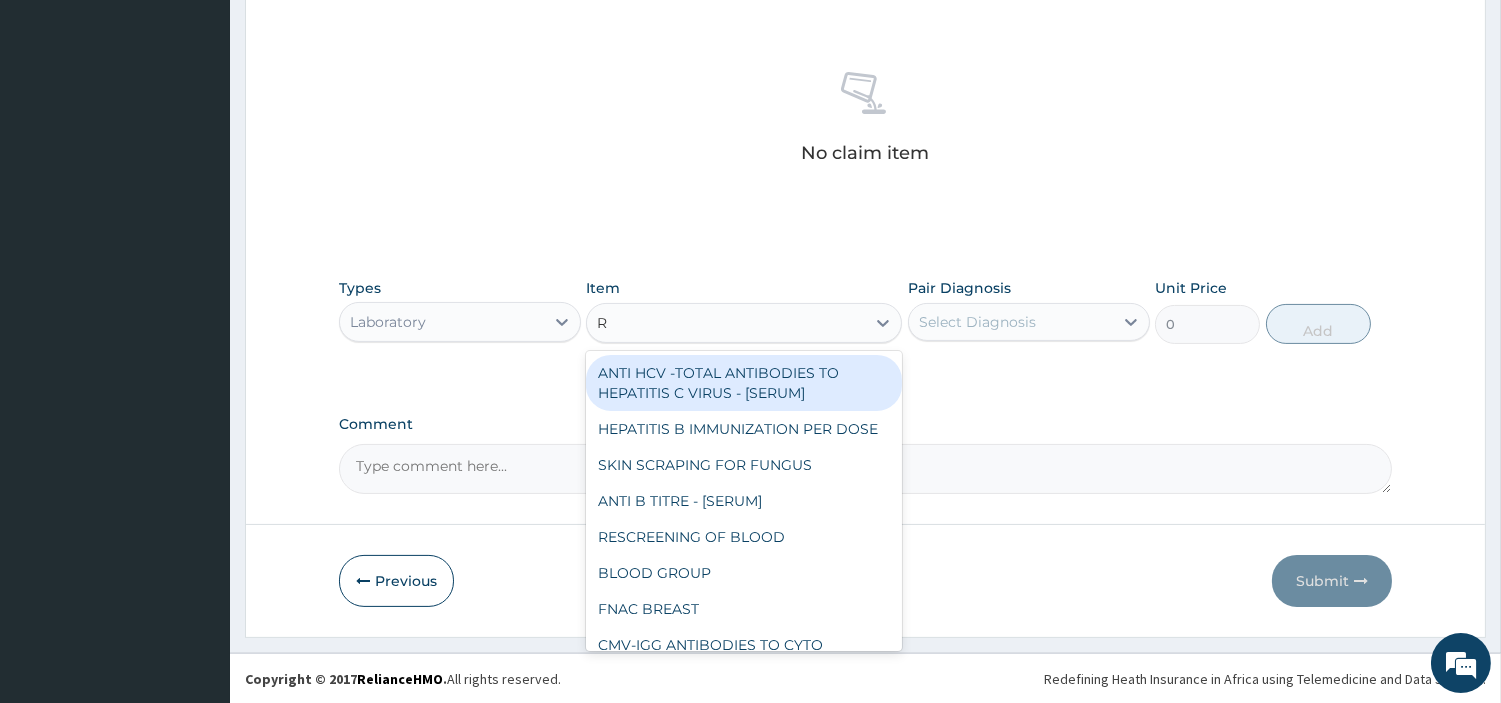 type on "RD" 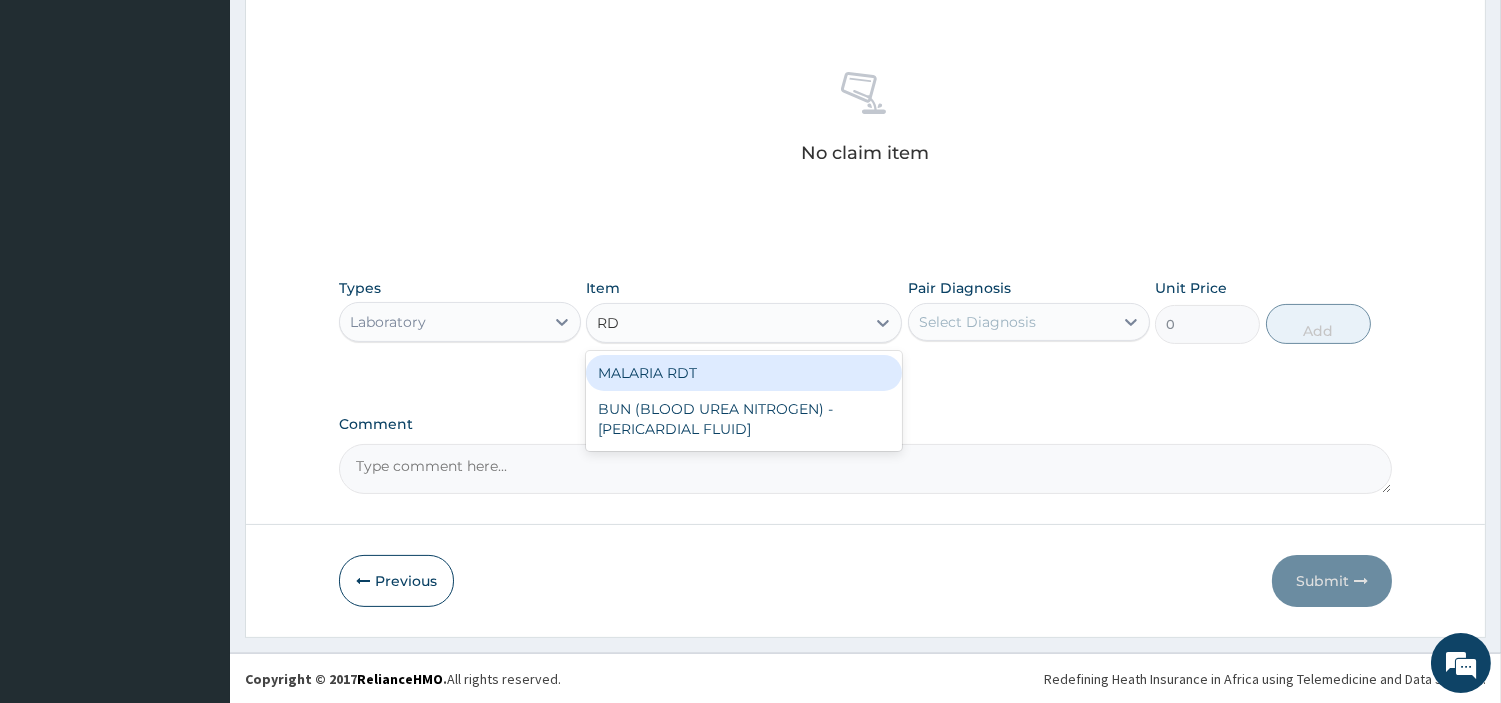 click on "MALARIA RDT" 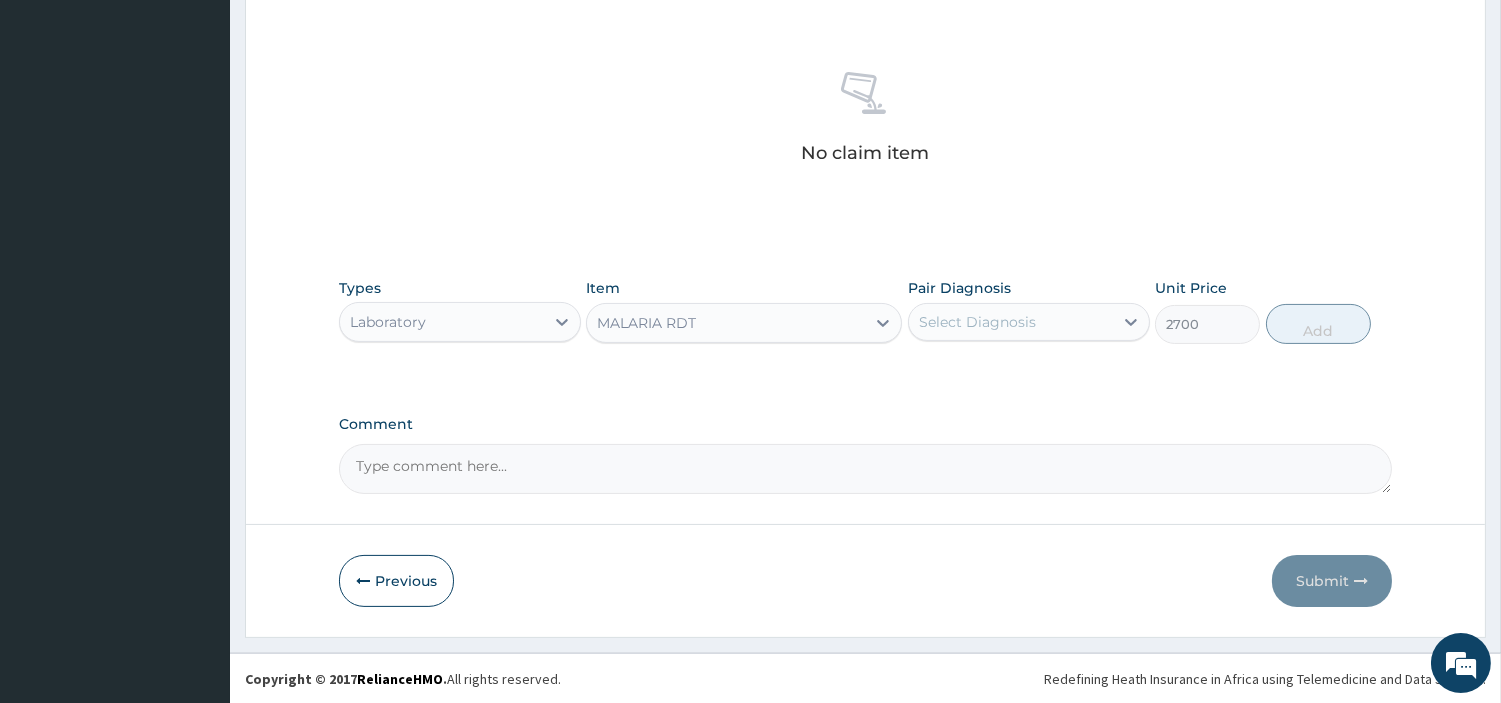 click on "MALARIA RDT" 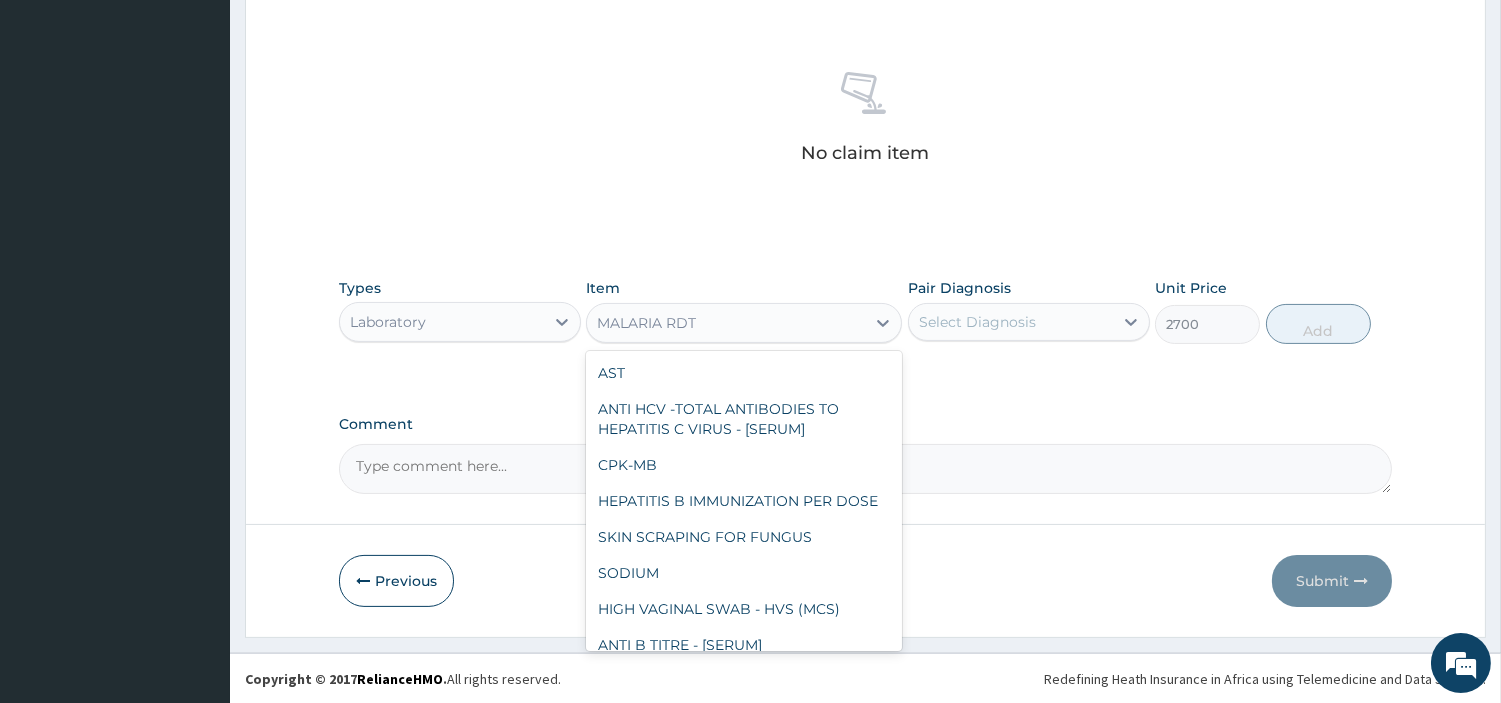 scroll, scrollTop: 0, scrollLeft: 0, axis: both 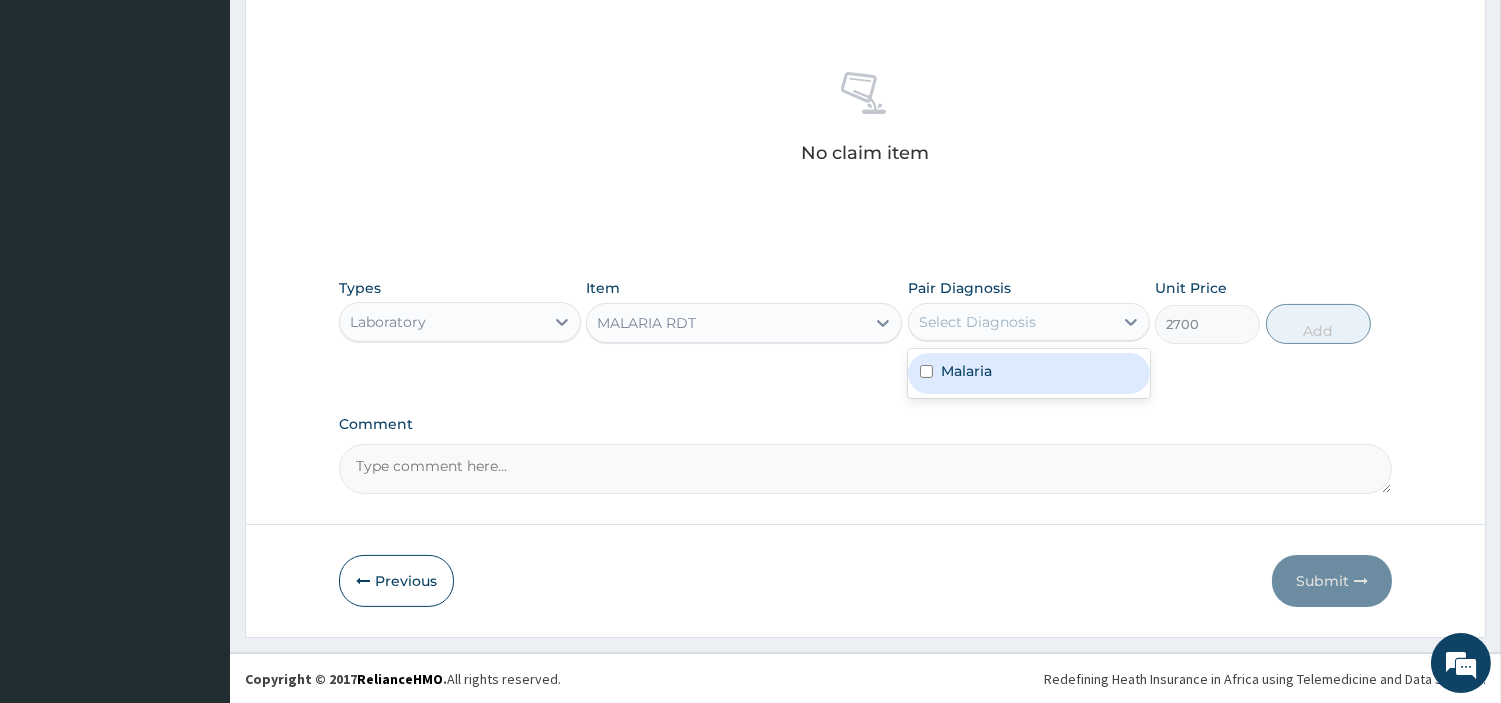 click on "Select Diagnosis" 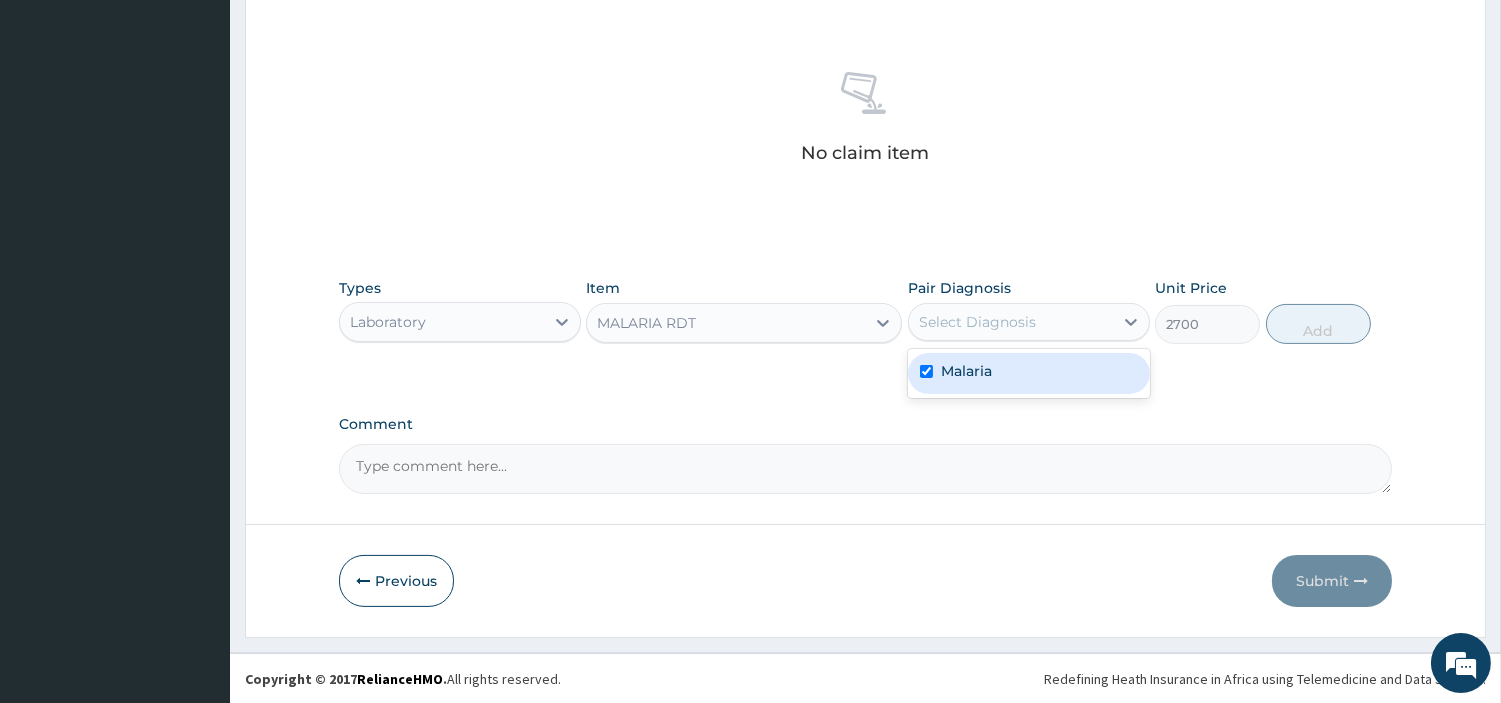 checkbox on "true" 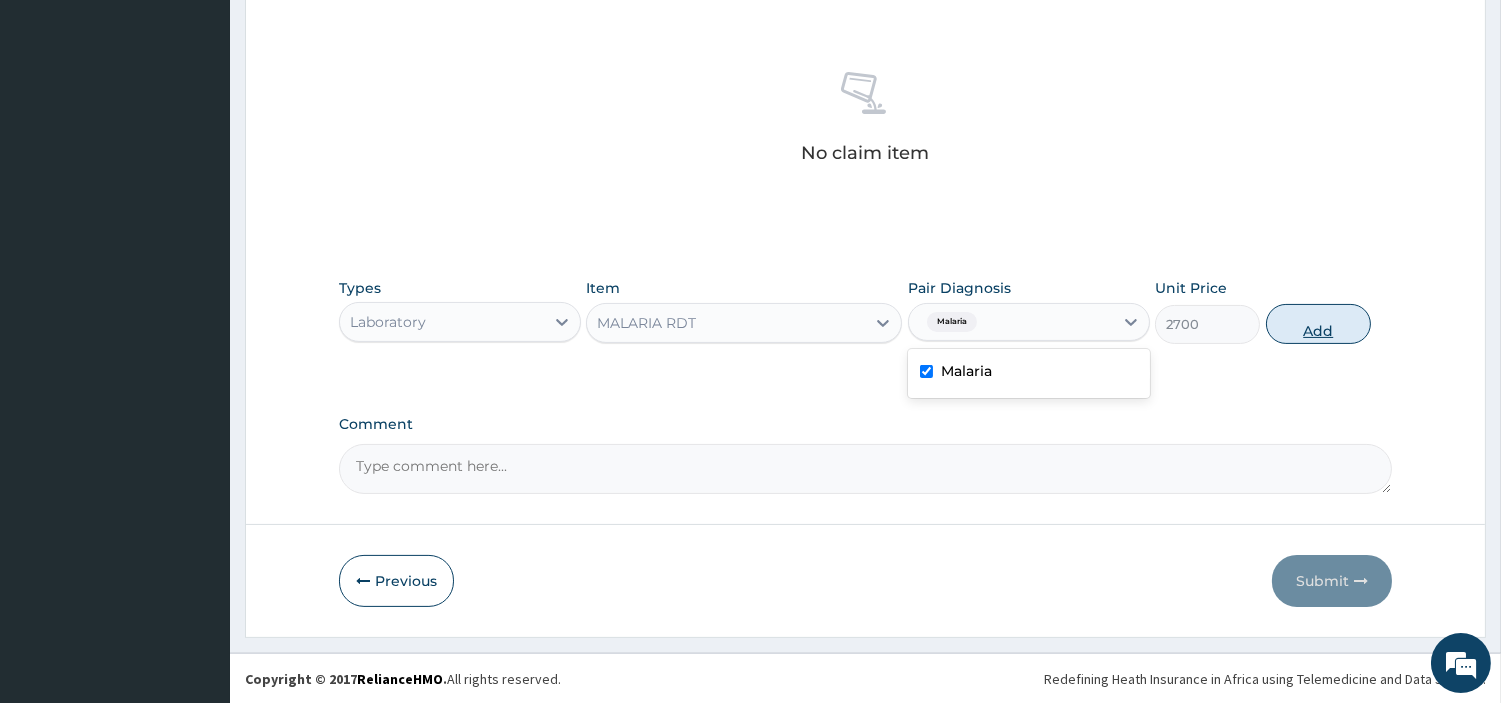 click on "Add" 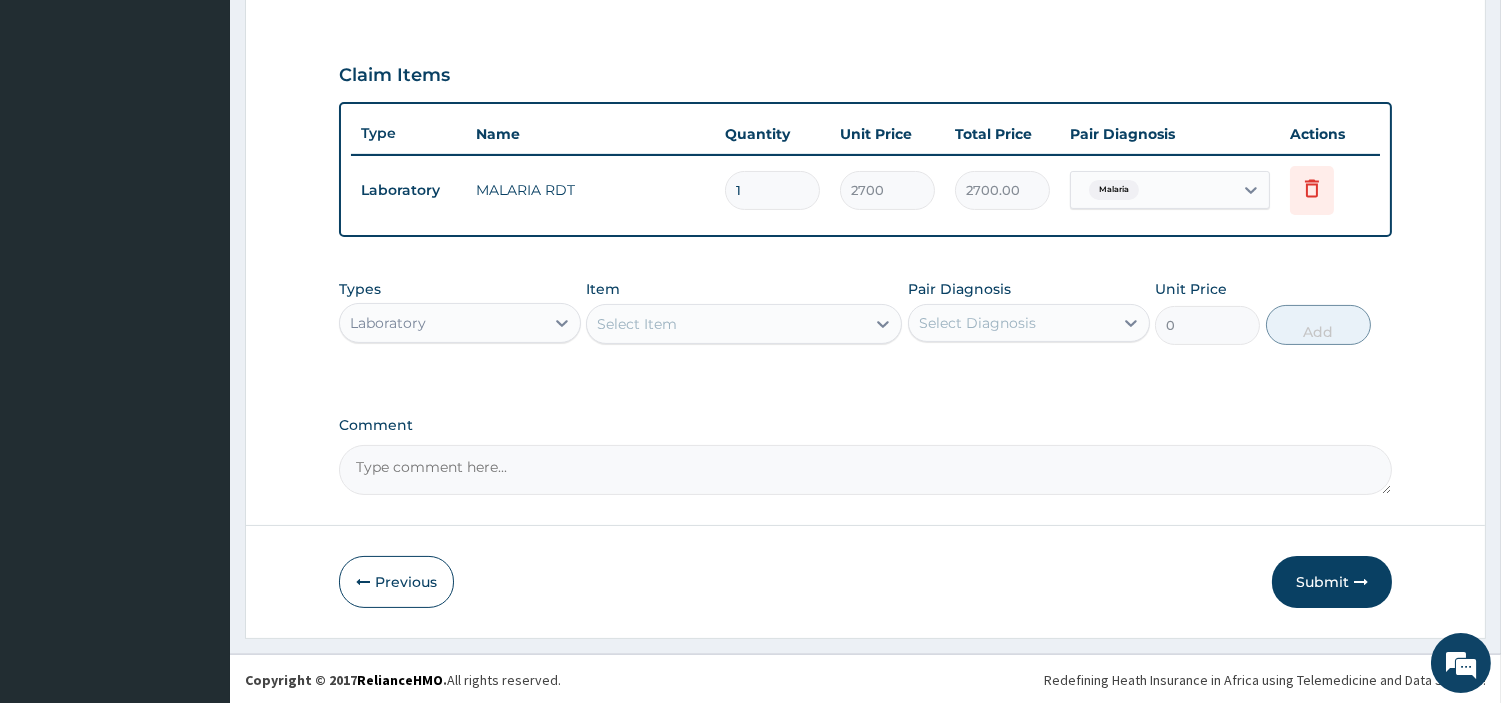 click on "Submit" 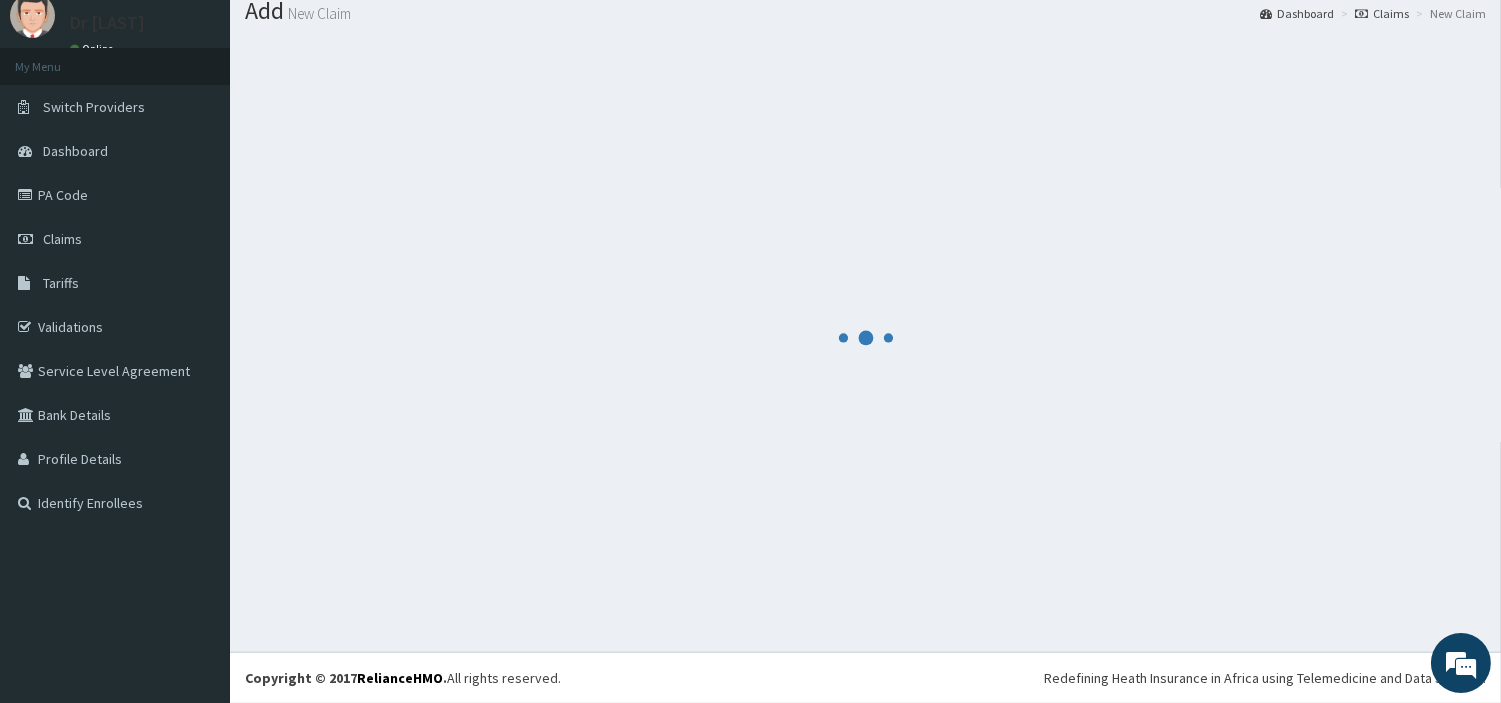 scroll, scrollTop: 66, scrollLeft: 0, axis: vertical 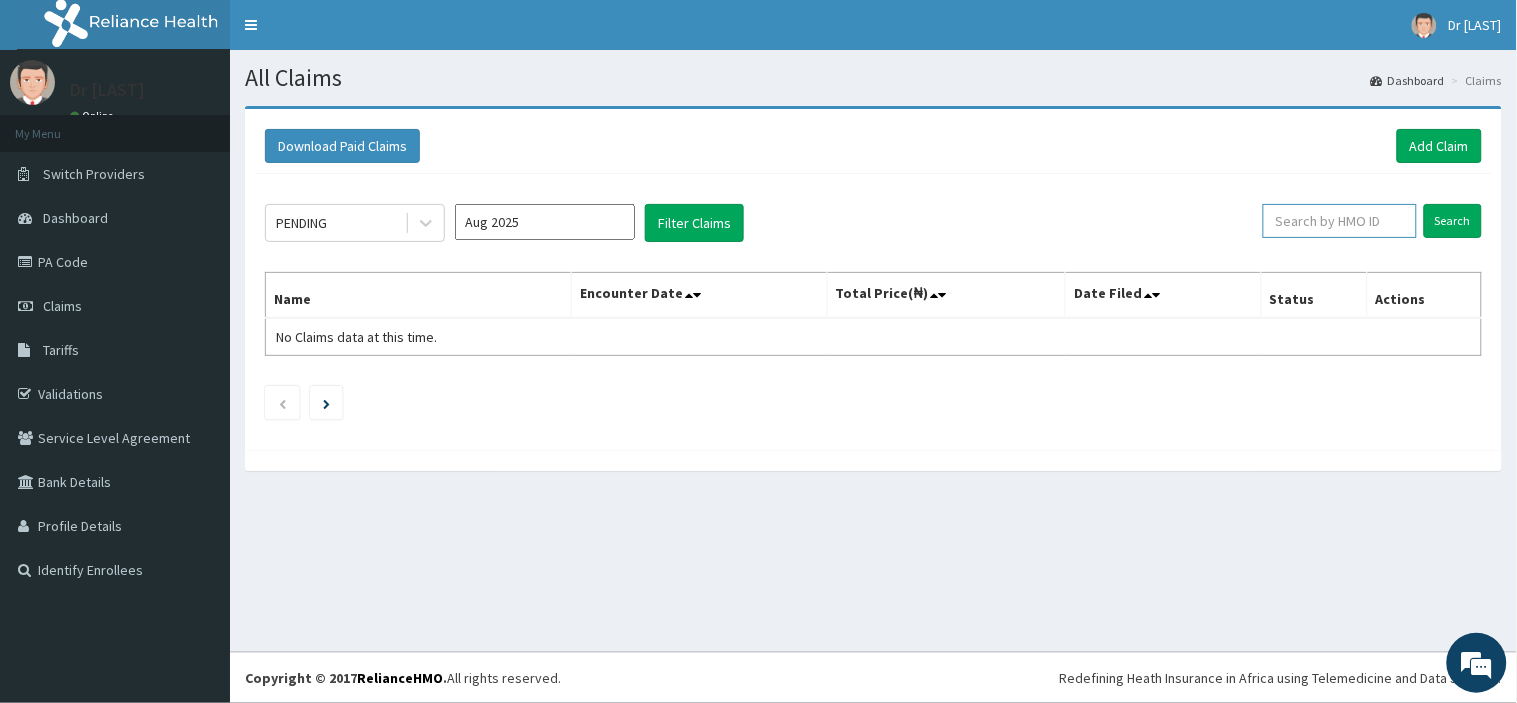 click at bounding box center [1340, 221] 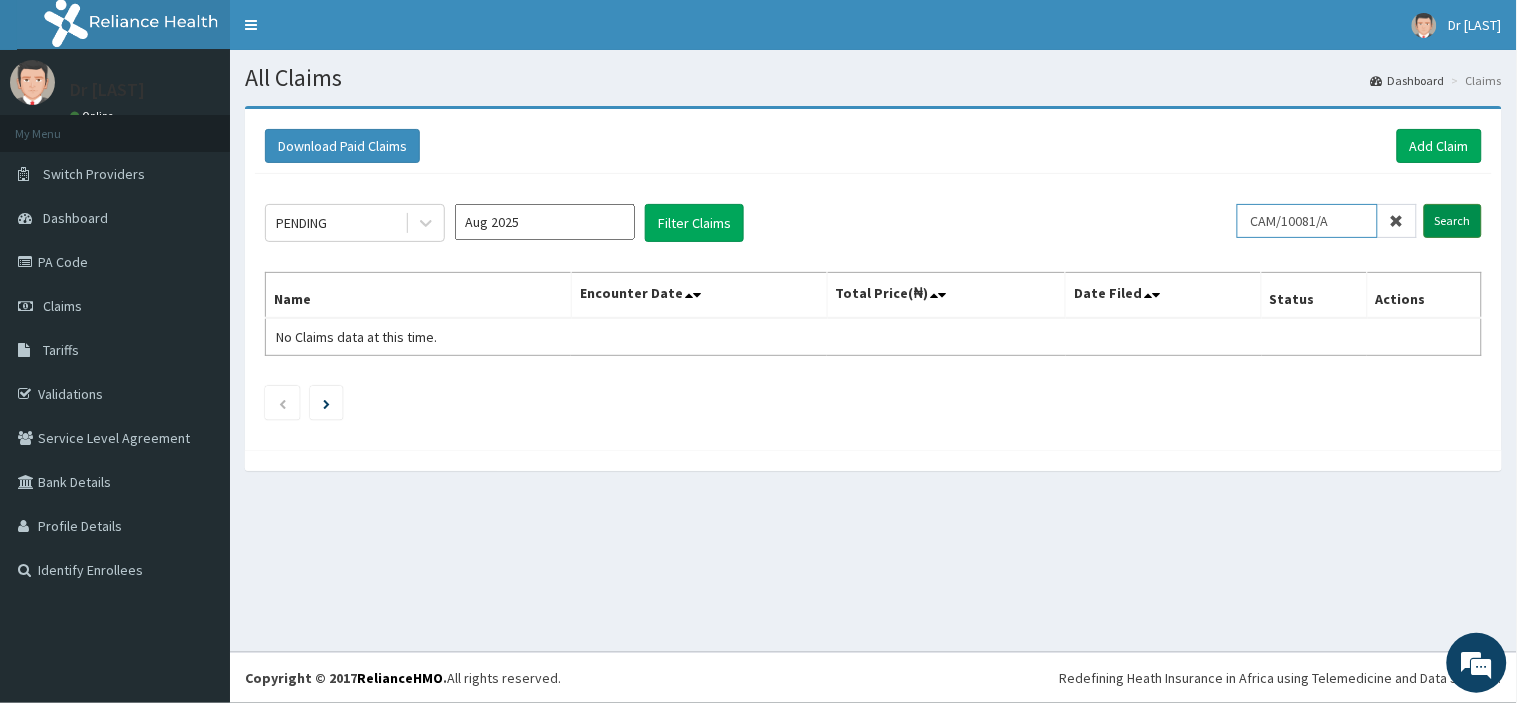 type on "CAM/10081/A" 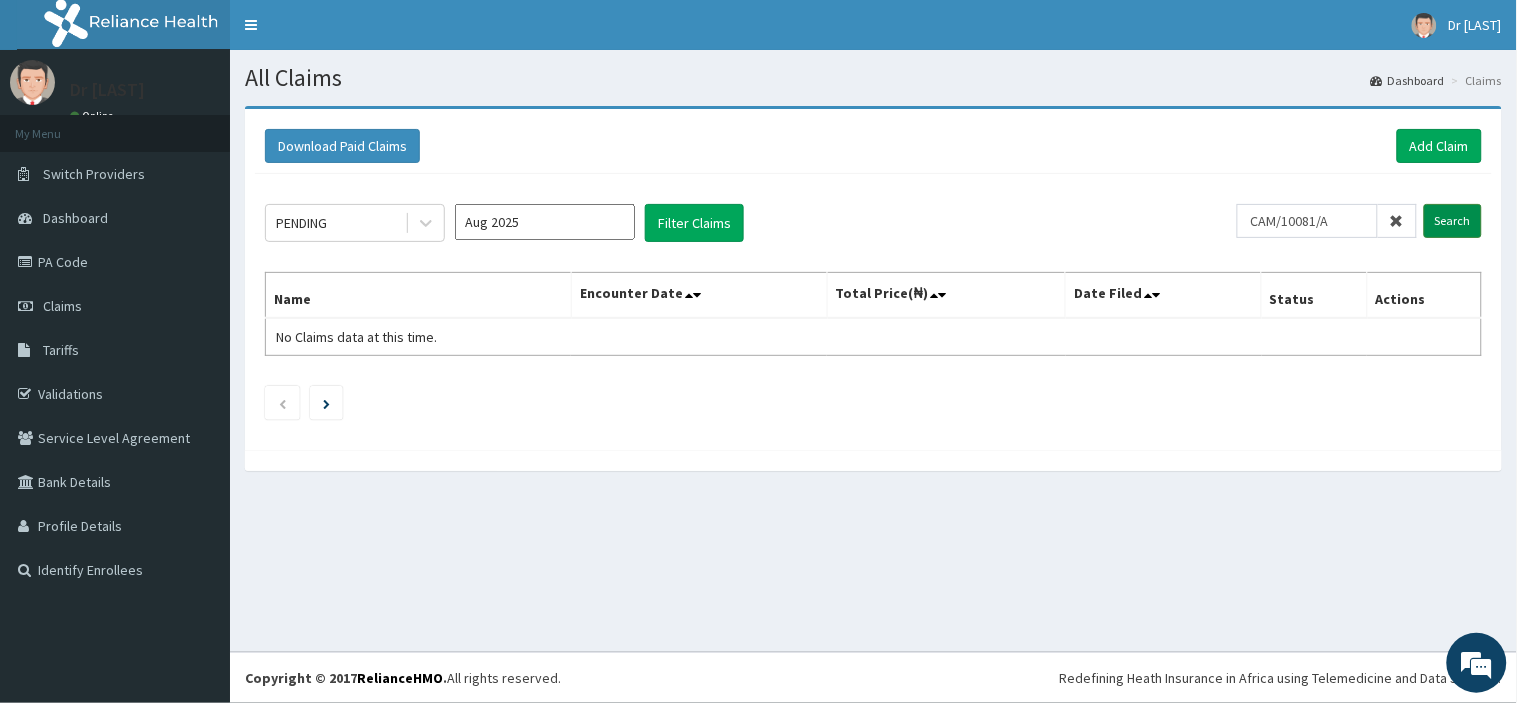 click on "Search" at bounding box center (1453, 221) 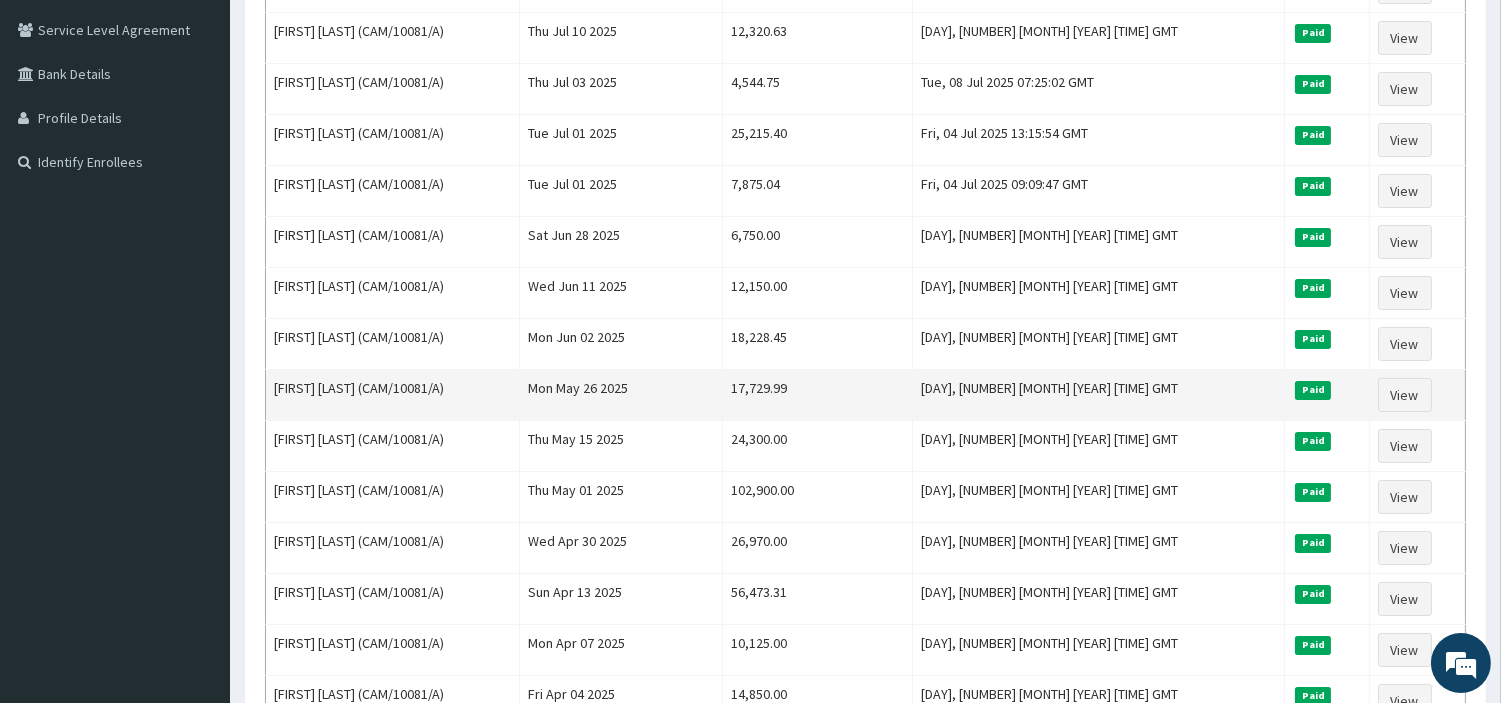 scroll, scrollTop: 444, scrollLeft: 0, axis: vertical 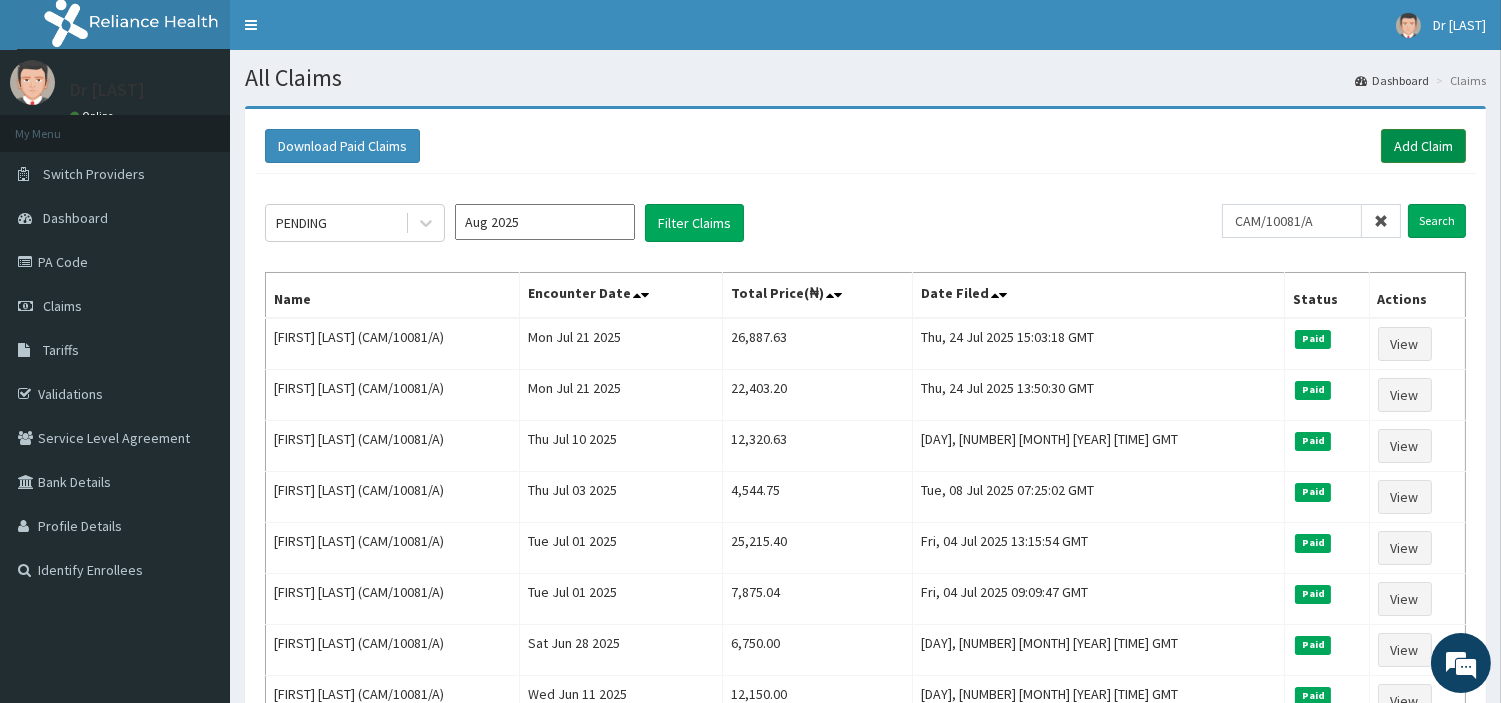 click on "Add Claim" at bounding box center (1423, 146) 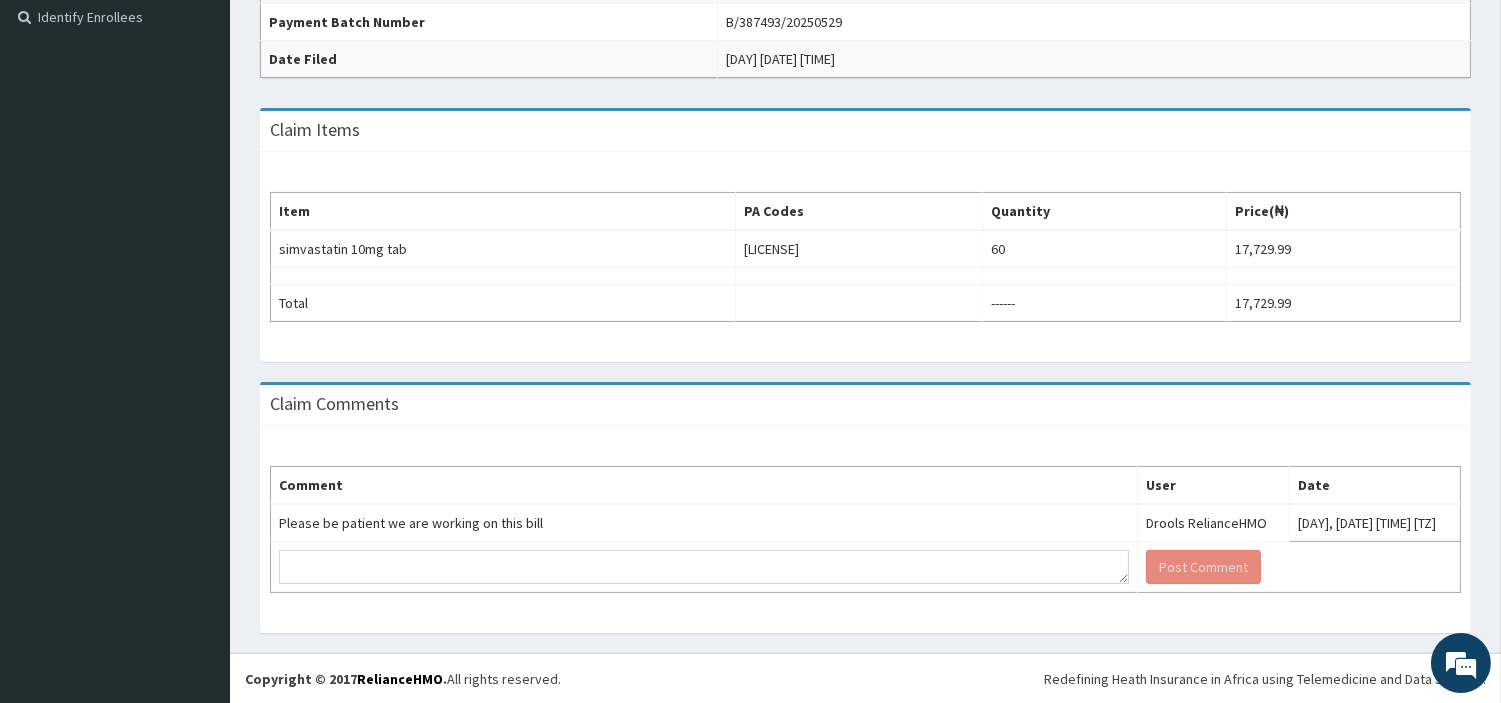 scroll, scrollTop: 555, scrollLeft: 0, axis: vertical 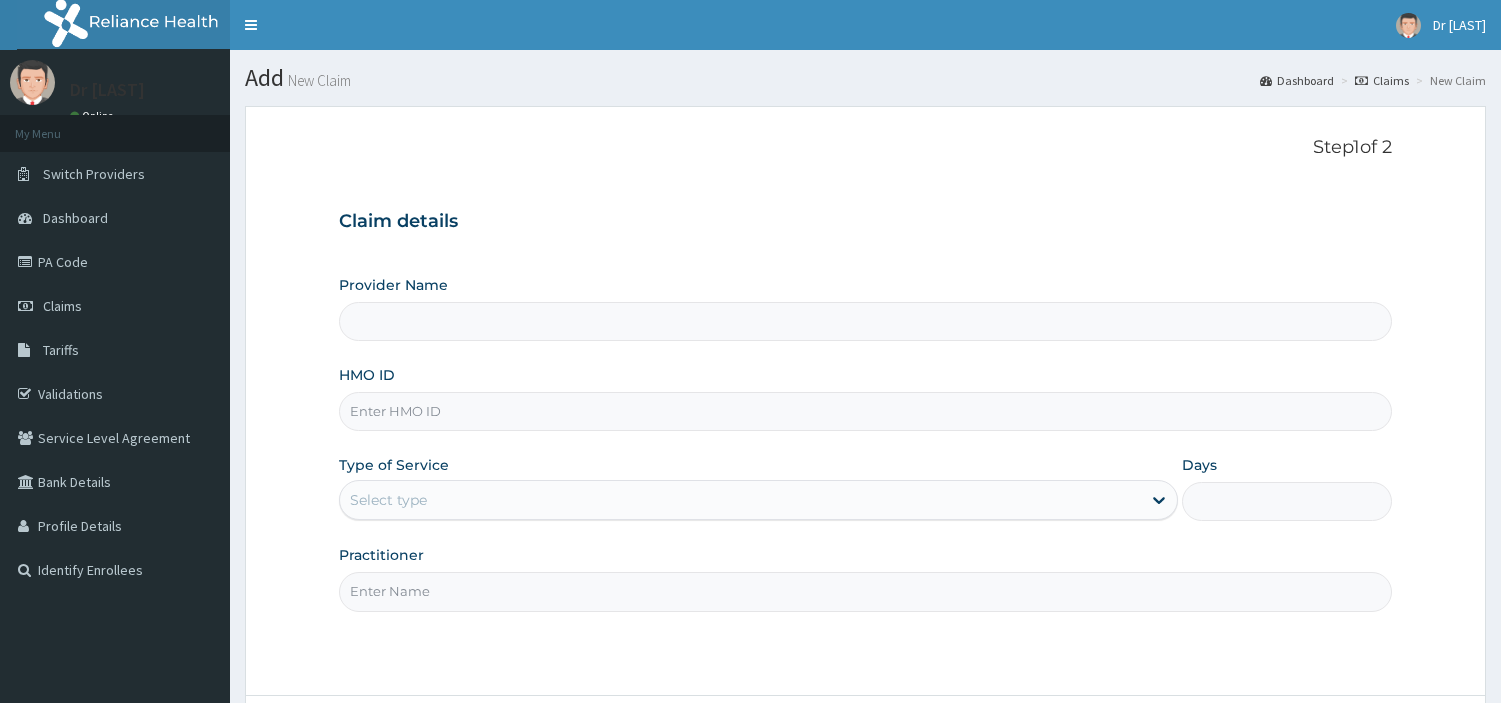 drag, startPoint x: 0, startPoint y: 0, endPoint x: 483, endPoint y: 418, distance: 638.759 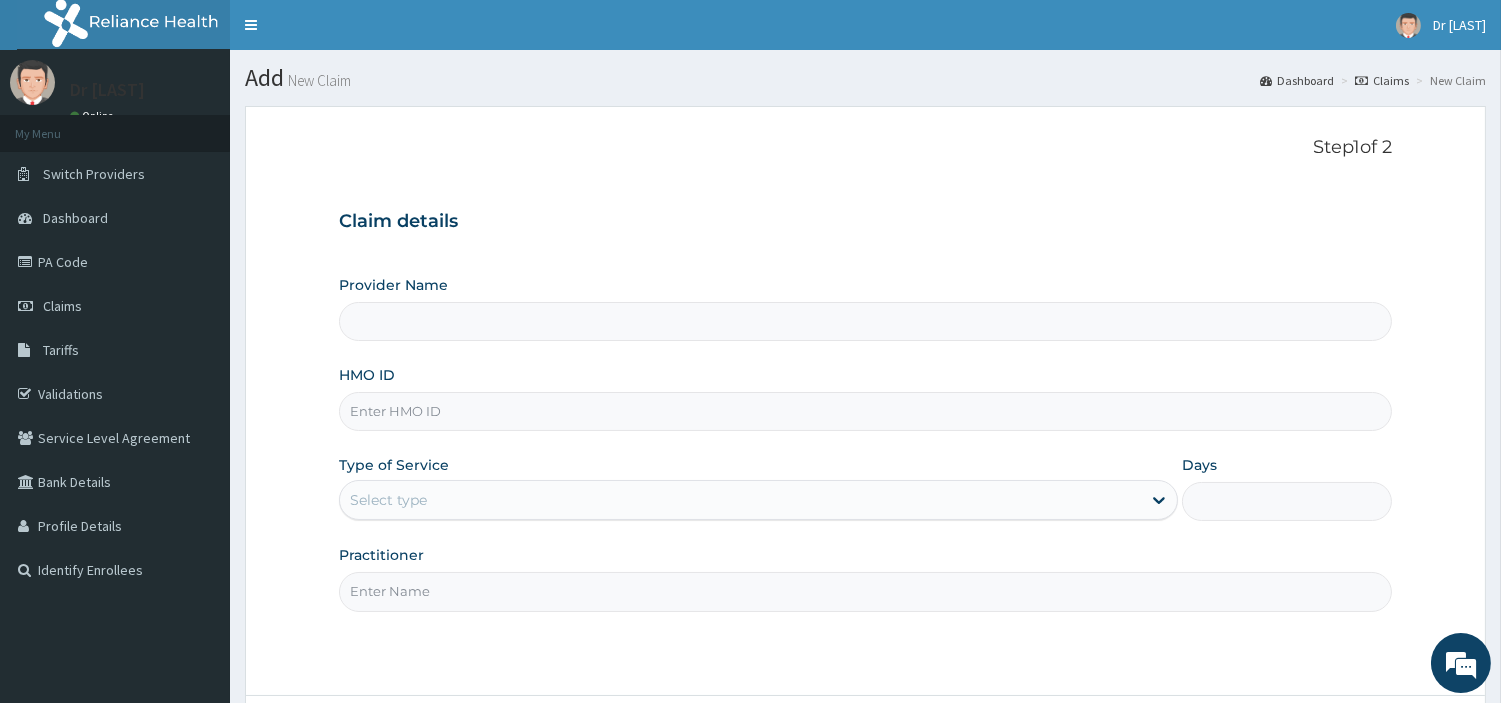 scroll, scrollTop: 0, scrollLeft: 0, axis: both 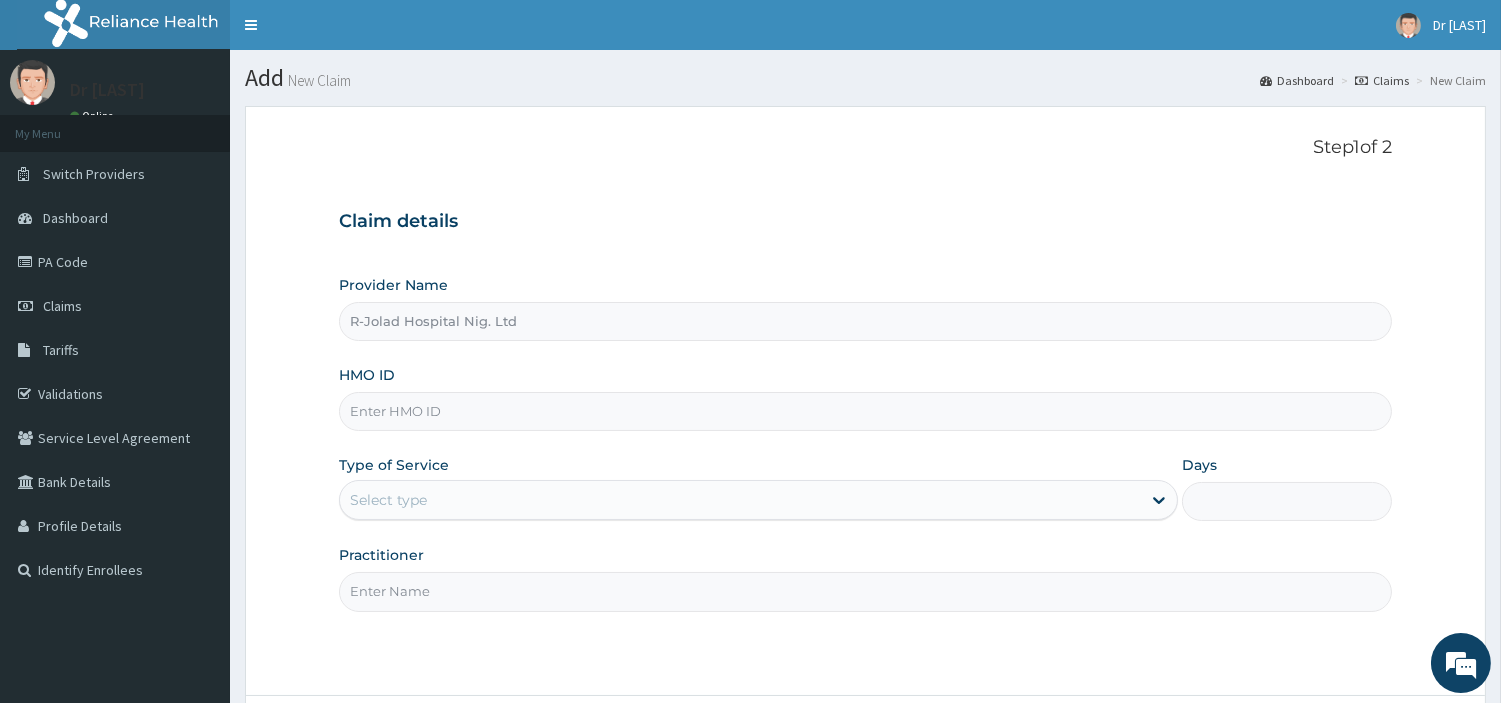 paste on "CAM/10081/A" 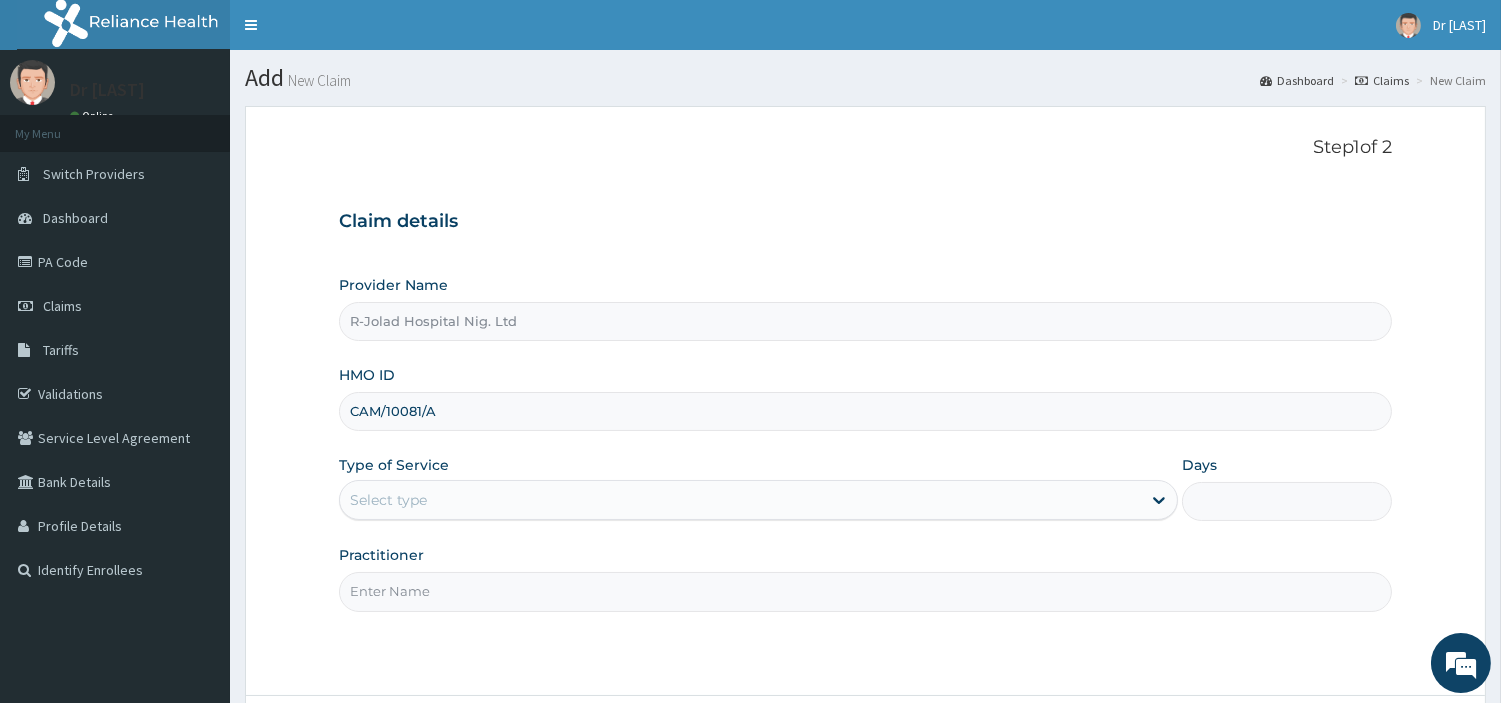 type on "CAM/10081/A" 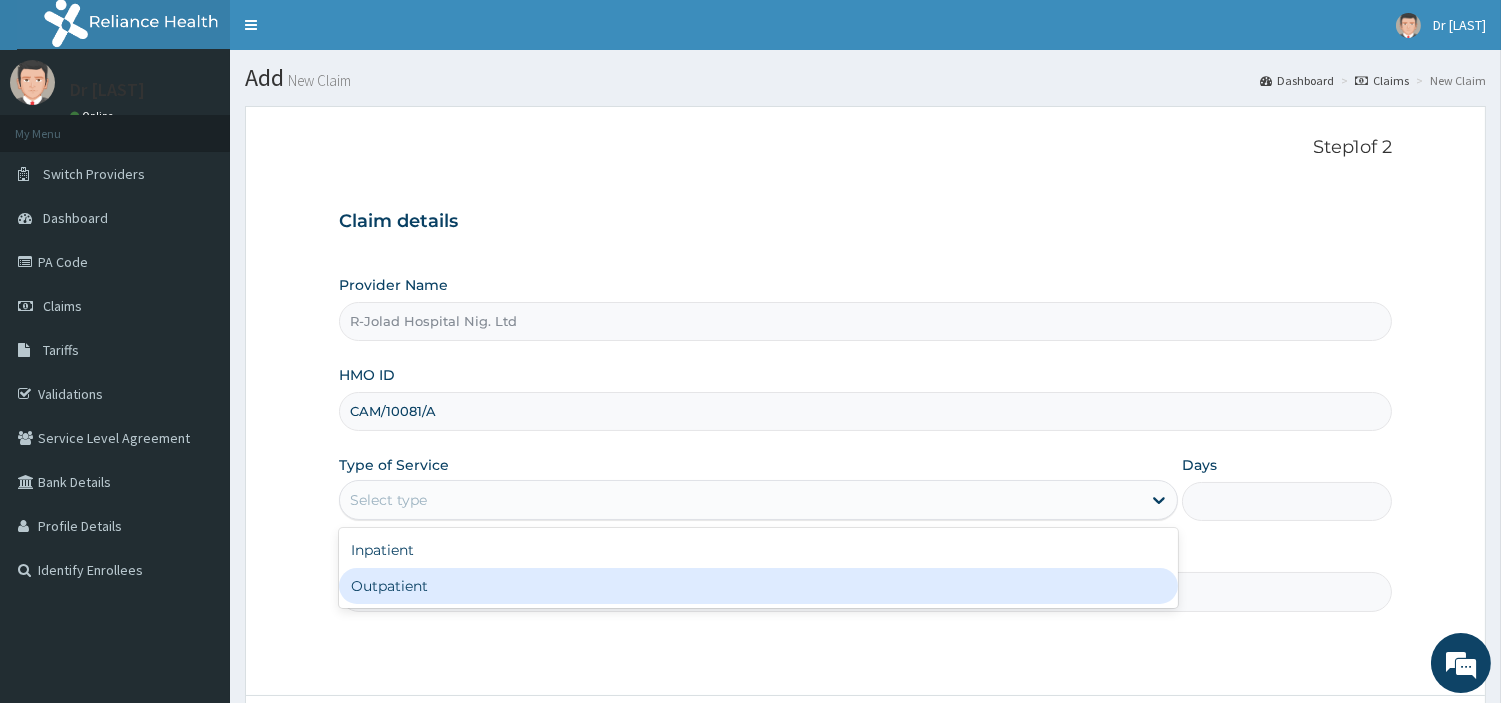 drag, startPoint x: 490, startPoint y: 564, endPoint x: 490, endPoint y: 582, distance: 18 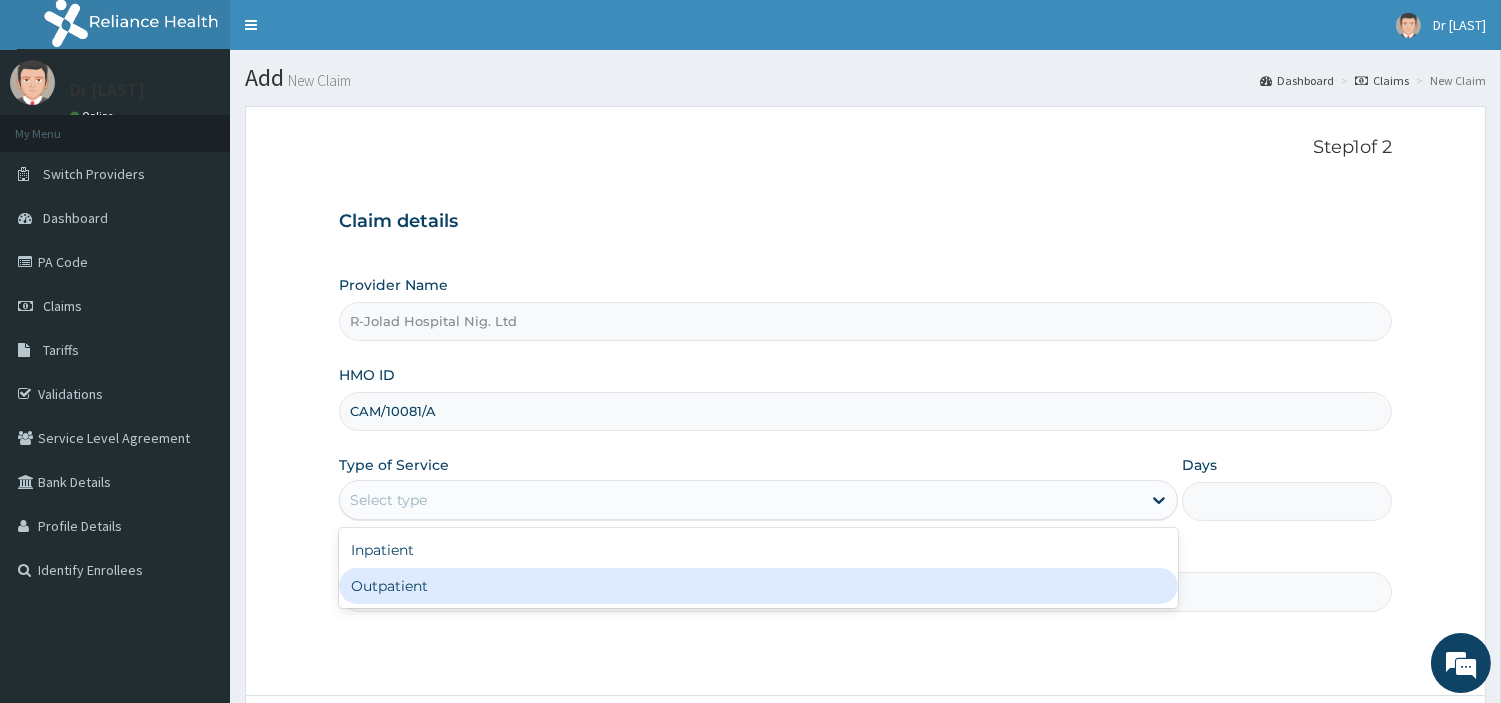click on "Inpatient Outpatient" at bounding box center [758, 568] 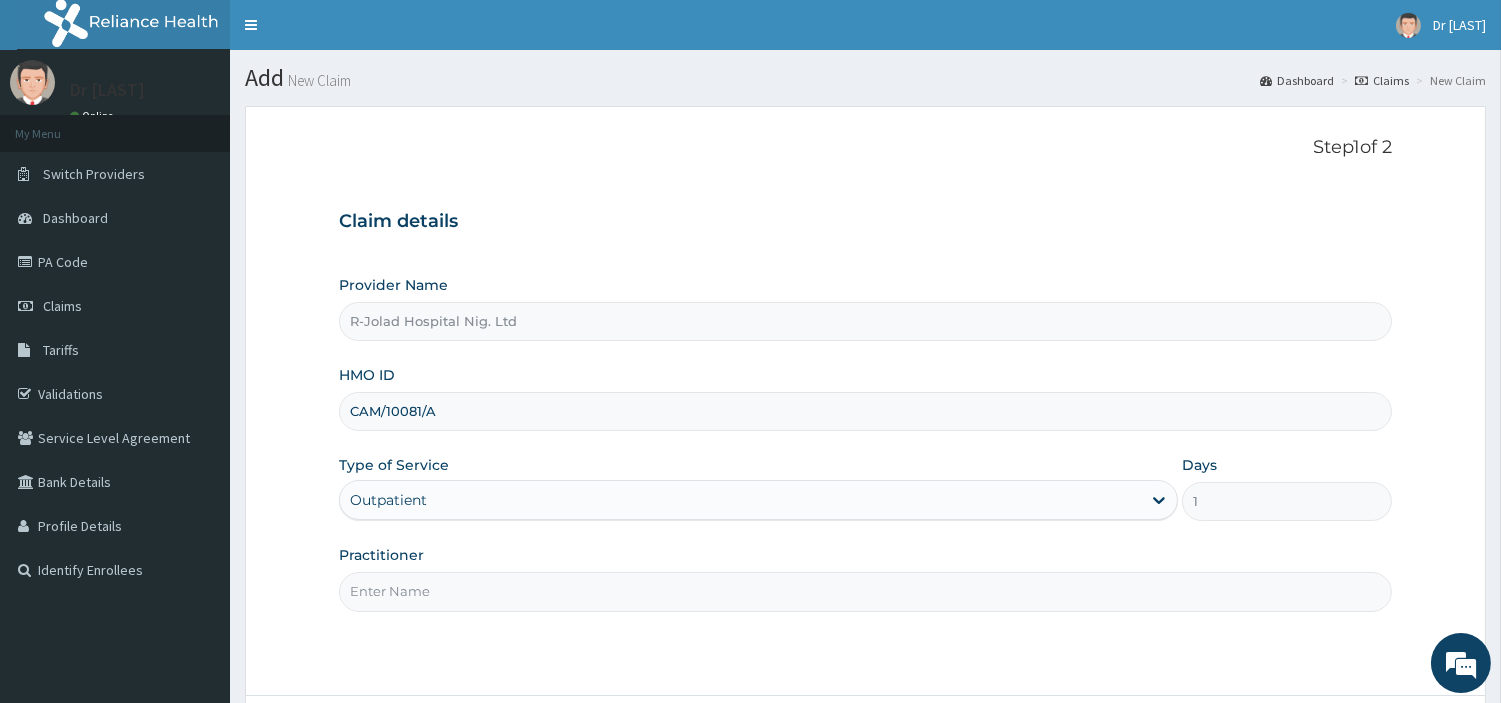 click on "Practitioner" at bounding box center [865, 591] 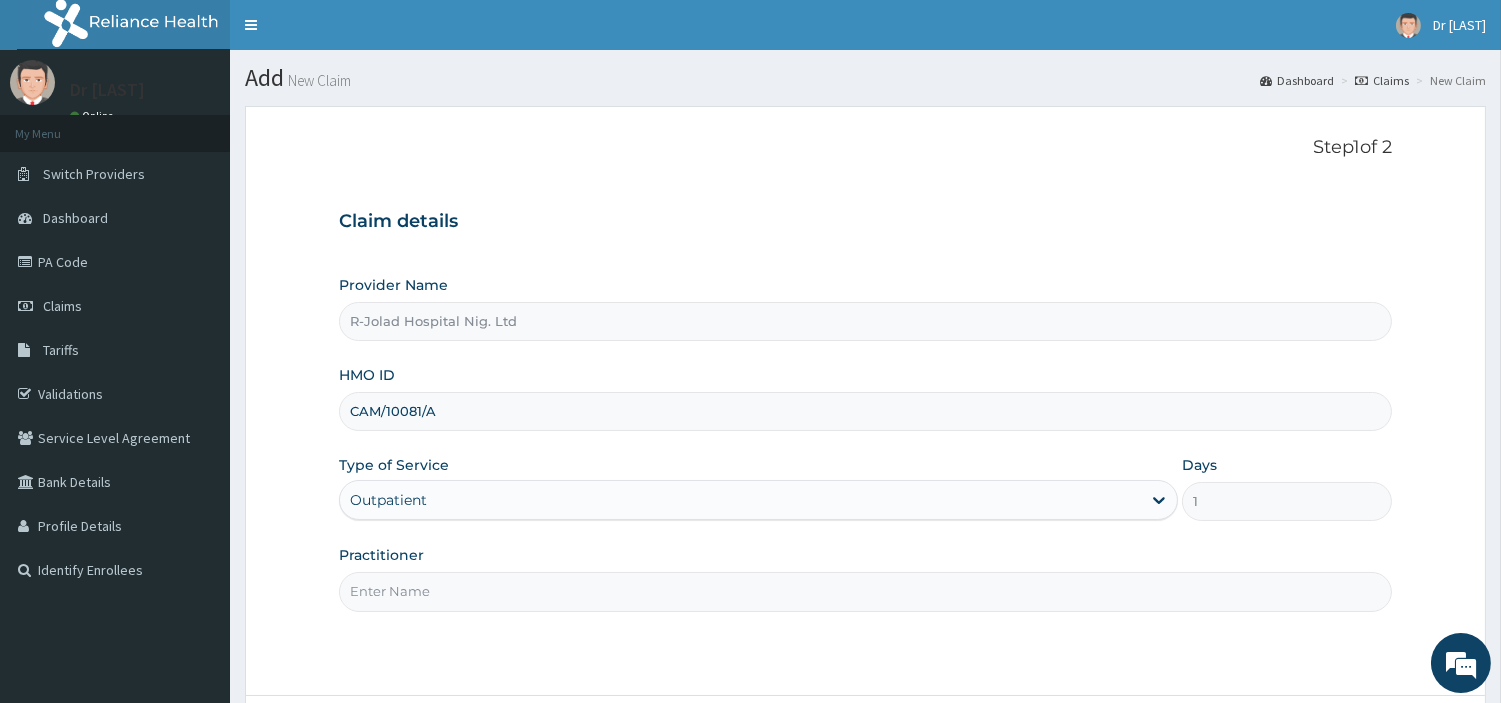 paste on "MICHAEL IYANA" 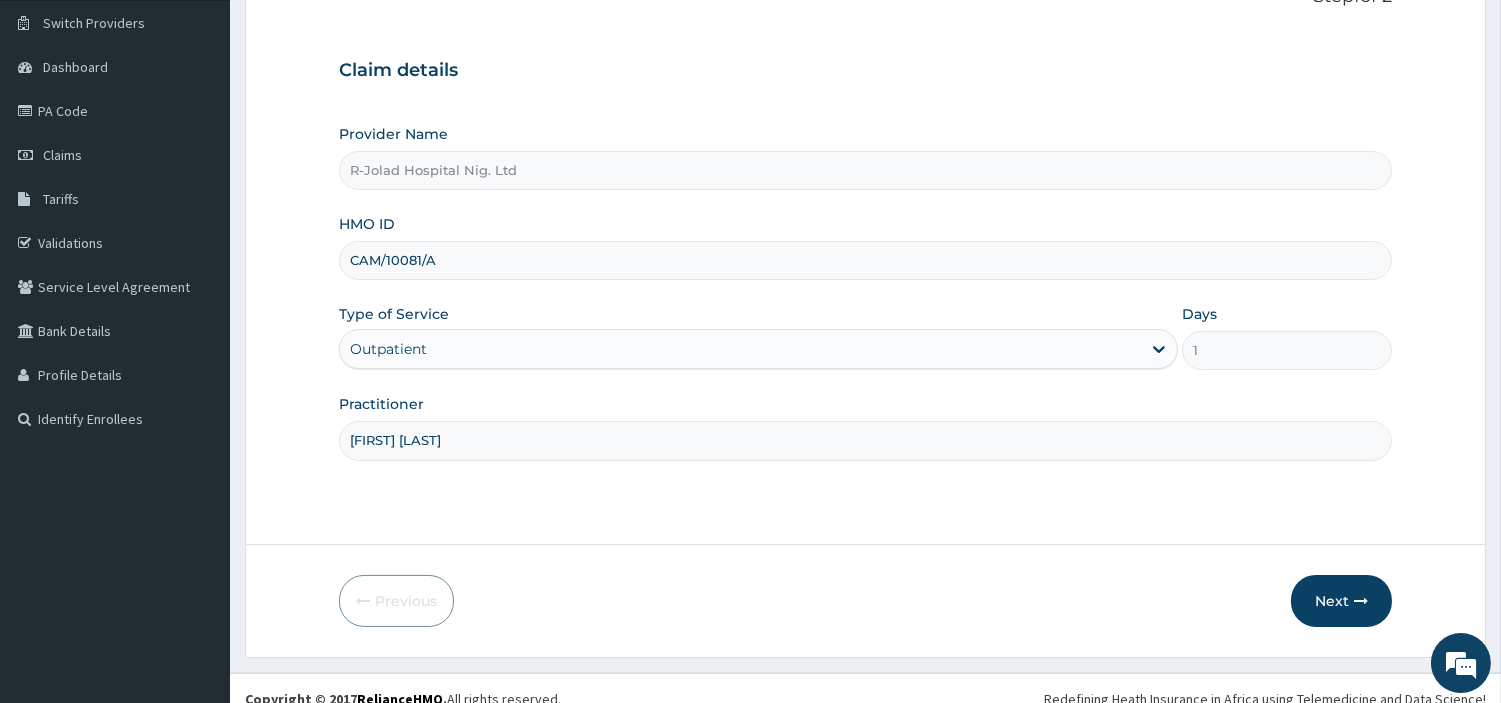 scroll, scrollTop: 172, scrollLeft: 0, axis: vertical 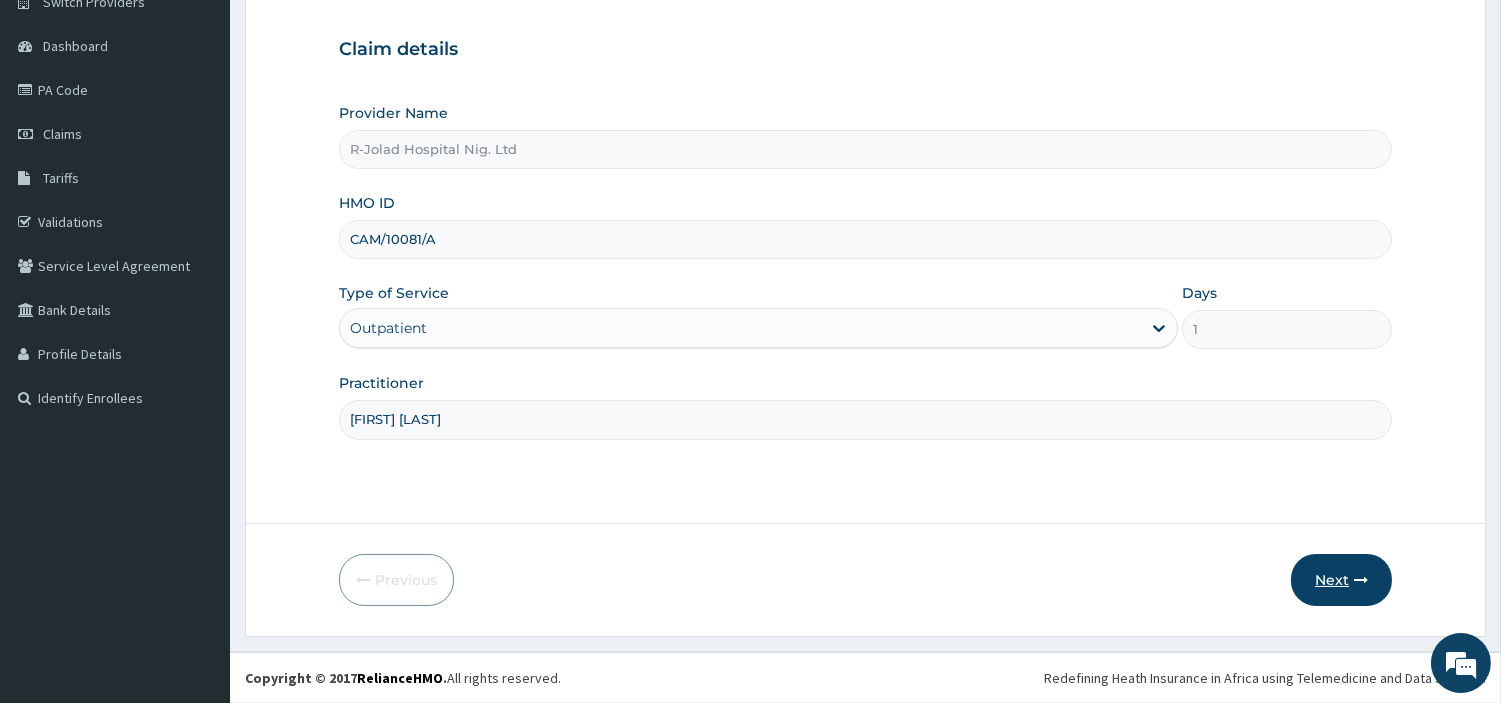 type on "MICHAEL IYANA" 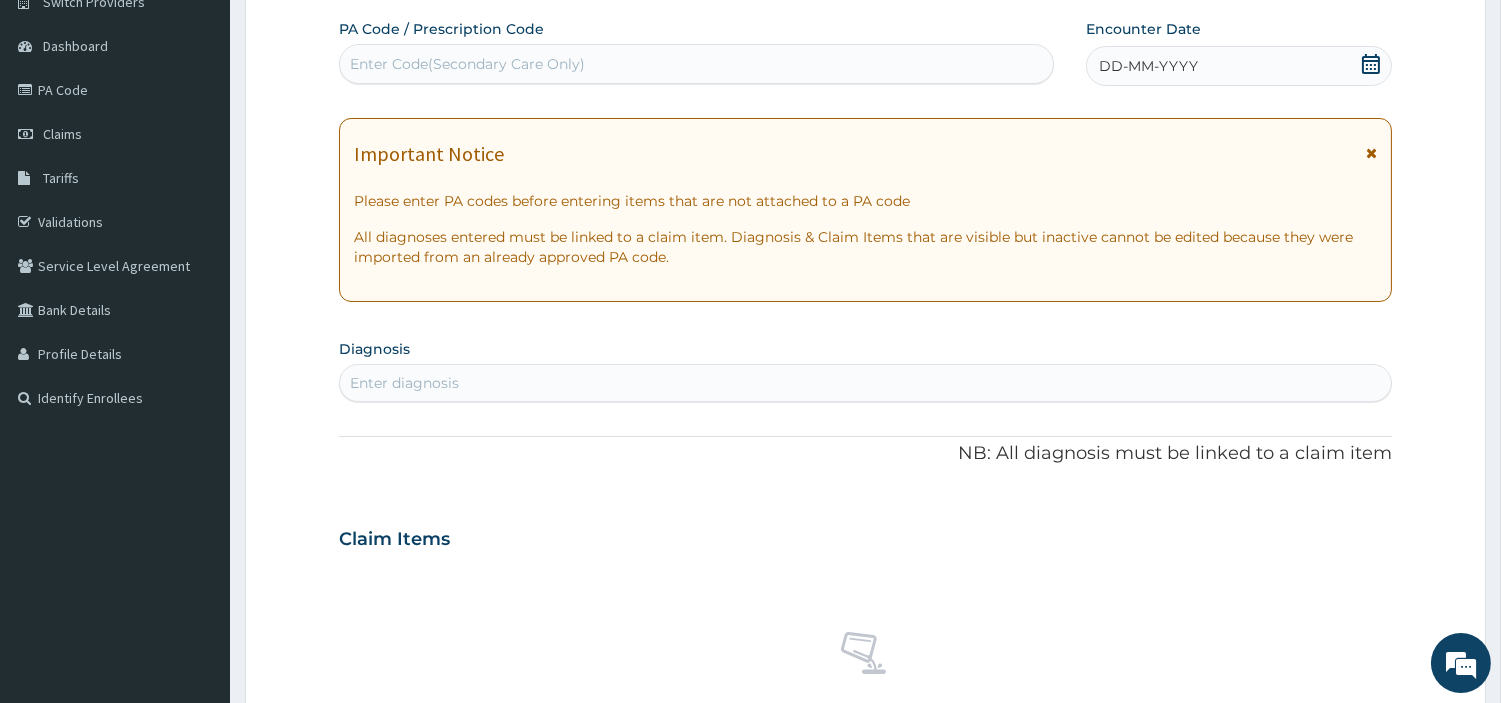 click on "DD-MM-YYYY" at bounding box center [1239, 66] 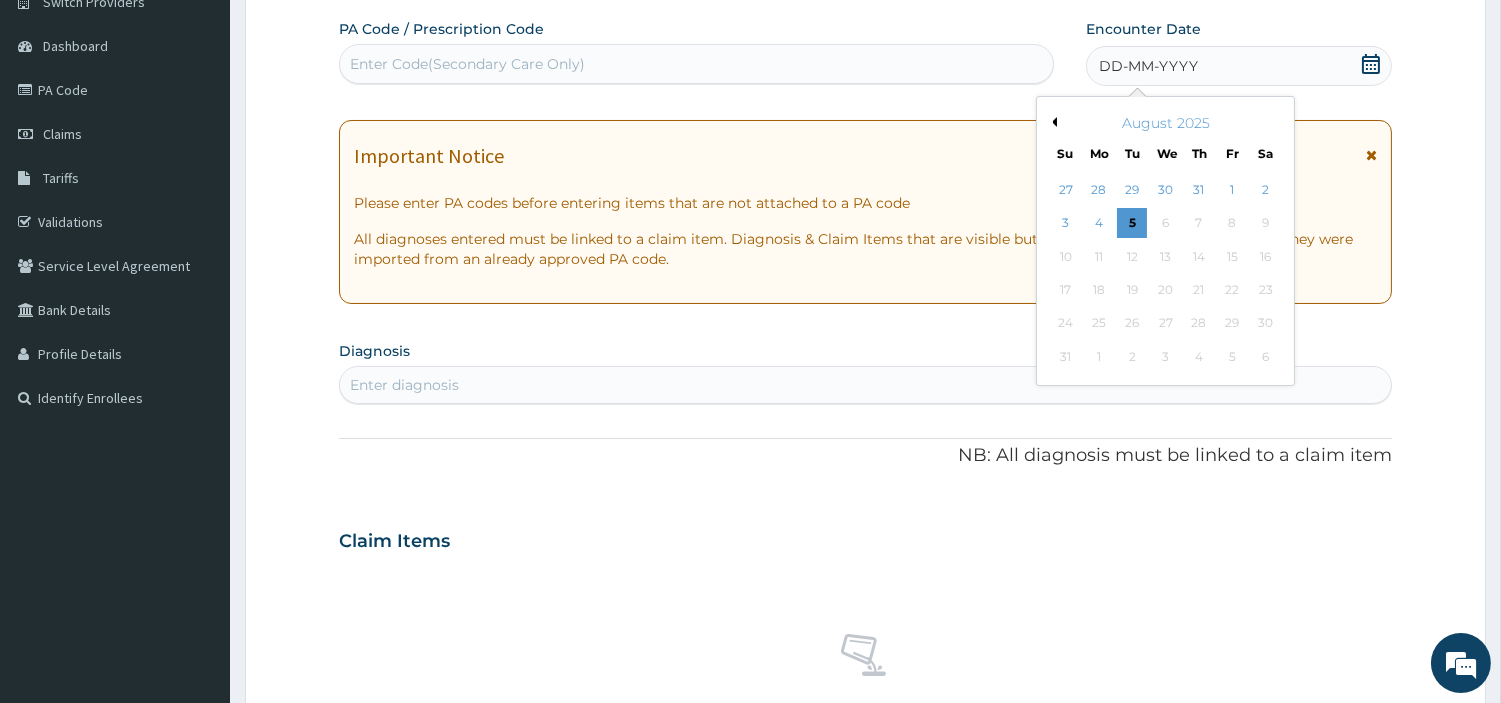 click on "Previous Month" at bounding box center (1052, 122) 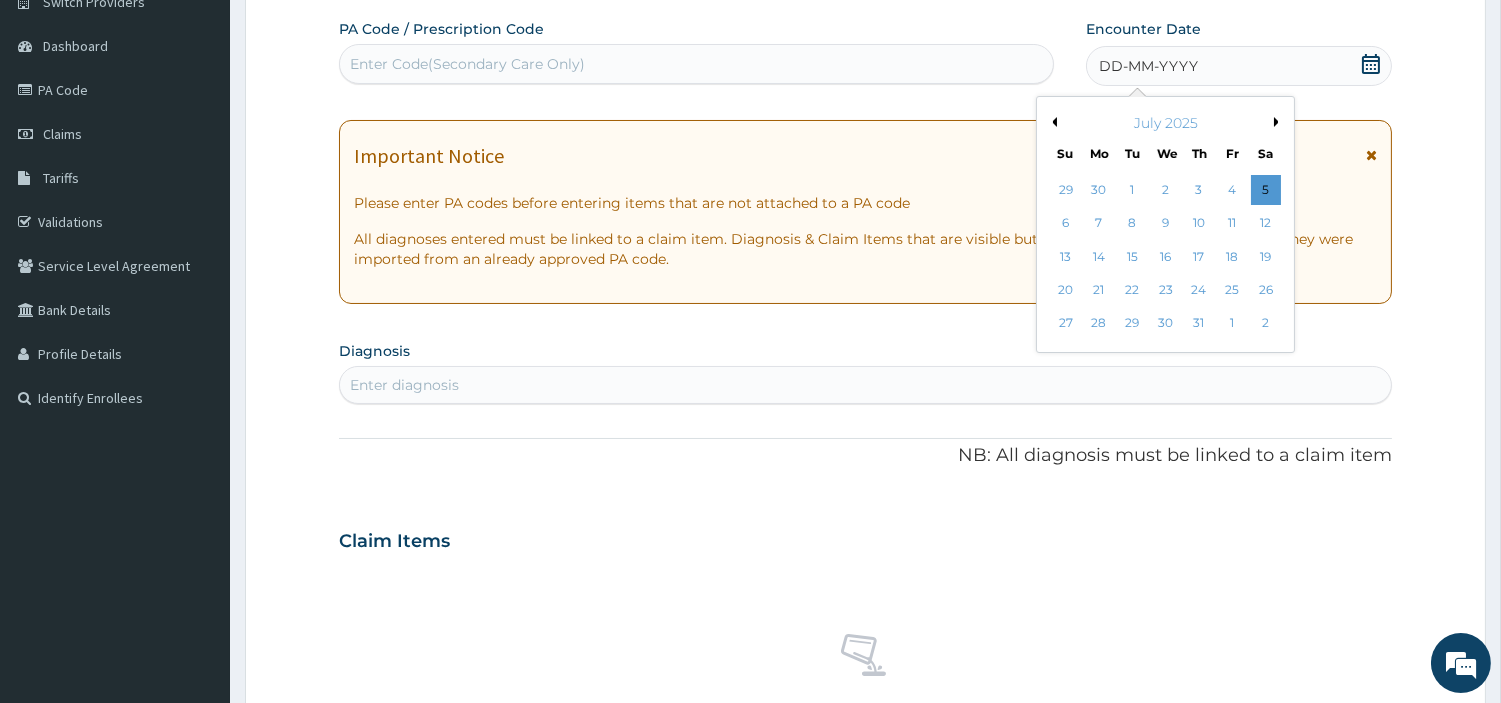 scroll, scrollTop: 0, scrollLeft: 0, axis: both 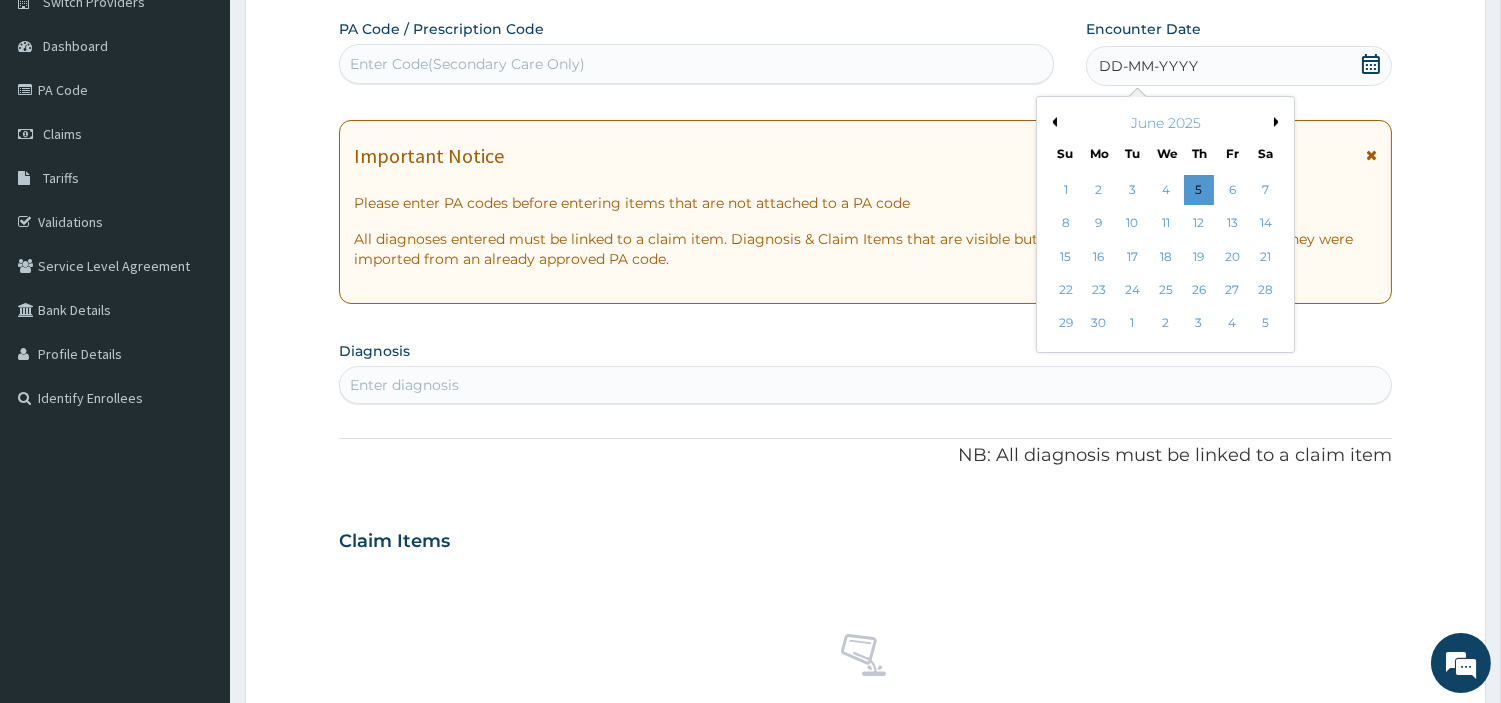click on "Previous Month" at bounding box center [1052, 122] 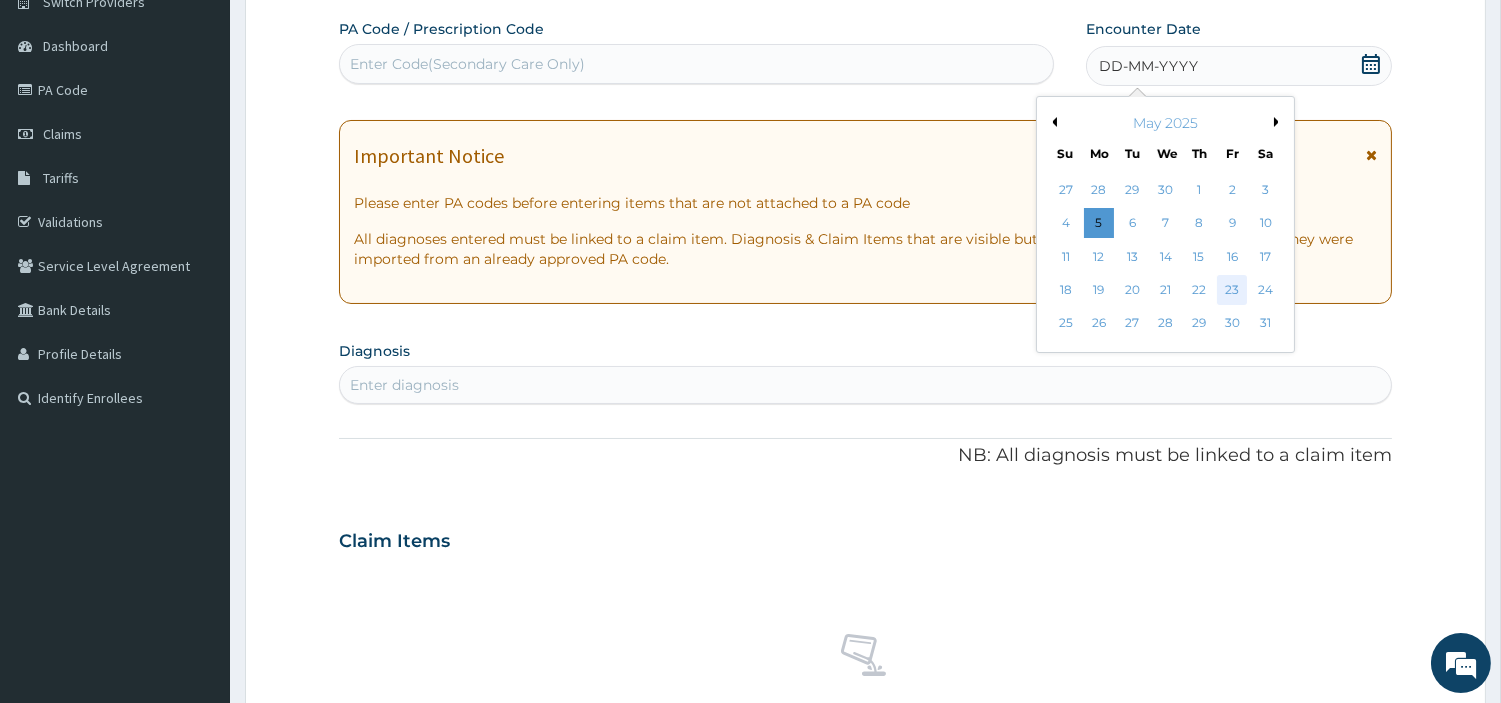 click on "23" at bounding box center [1232, 290] 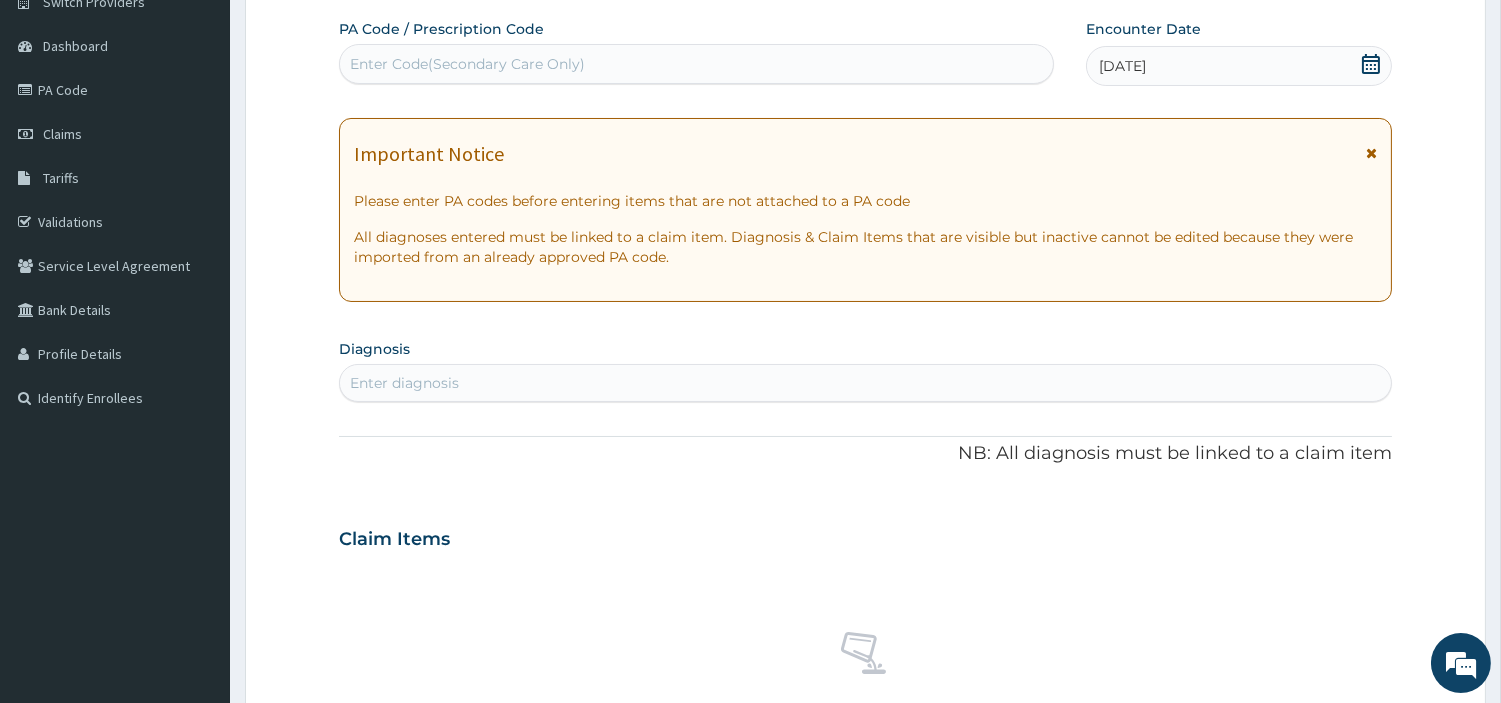 click on "23-05-2025" at bounding box center (1239, 66) 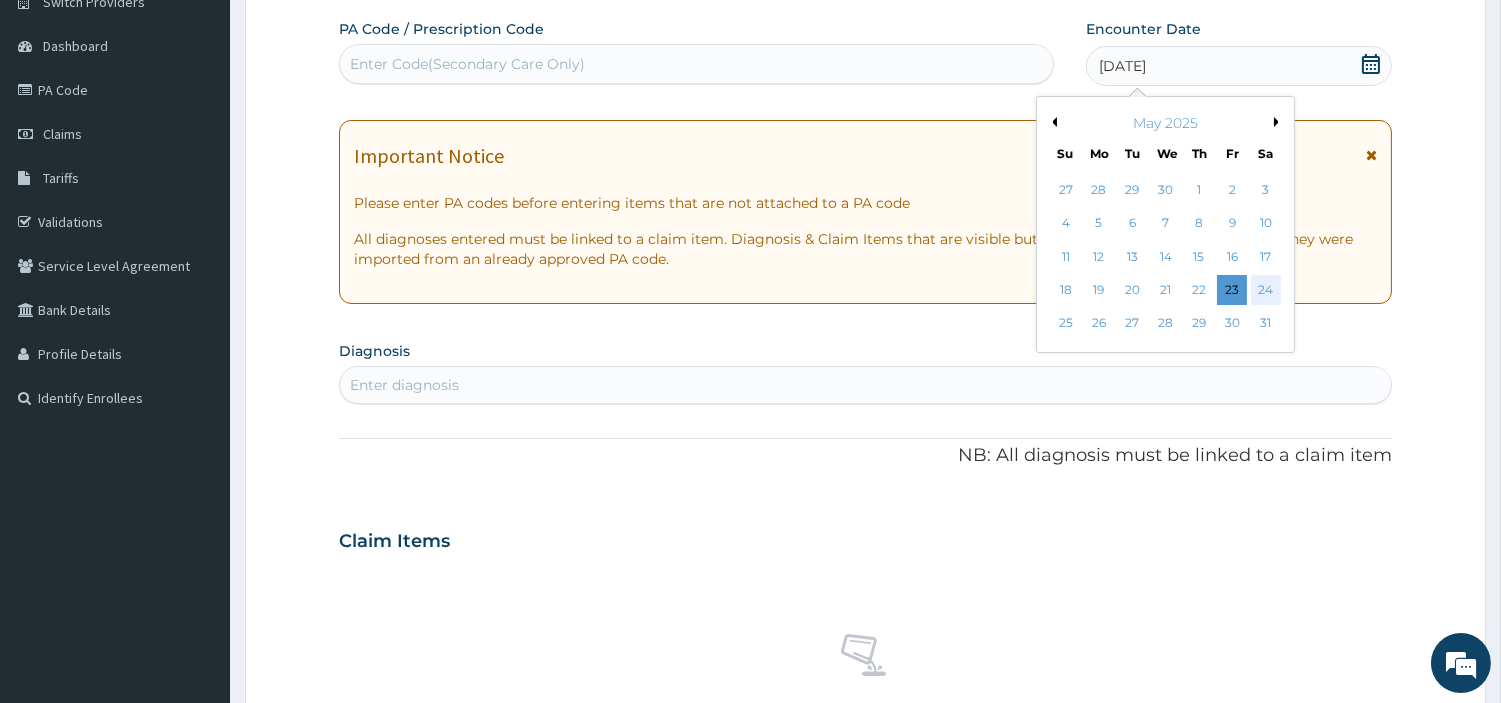 click on "24" at bounding box center (1265, 290) 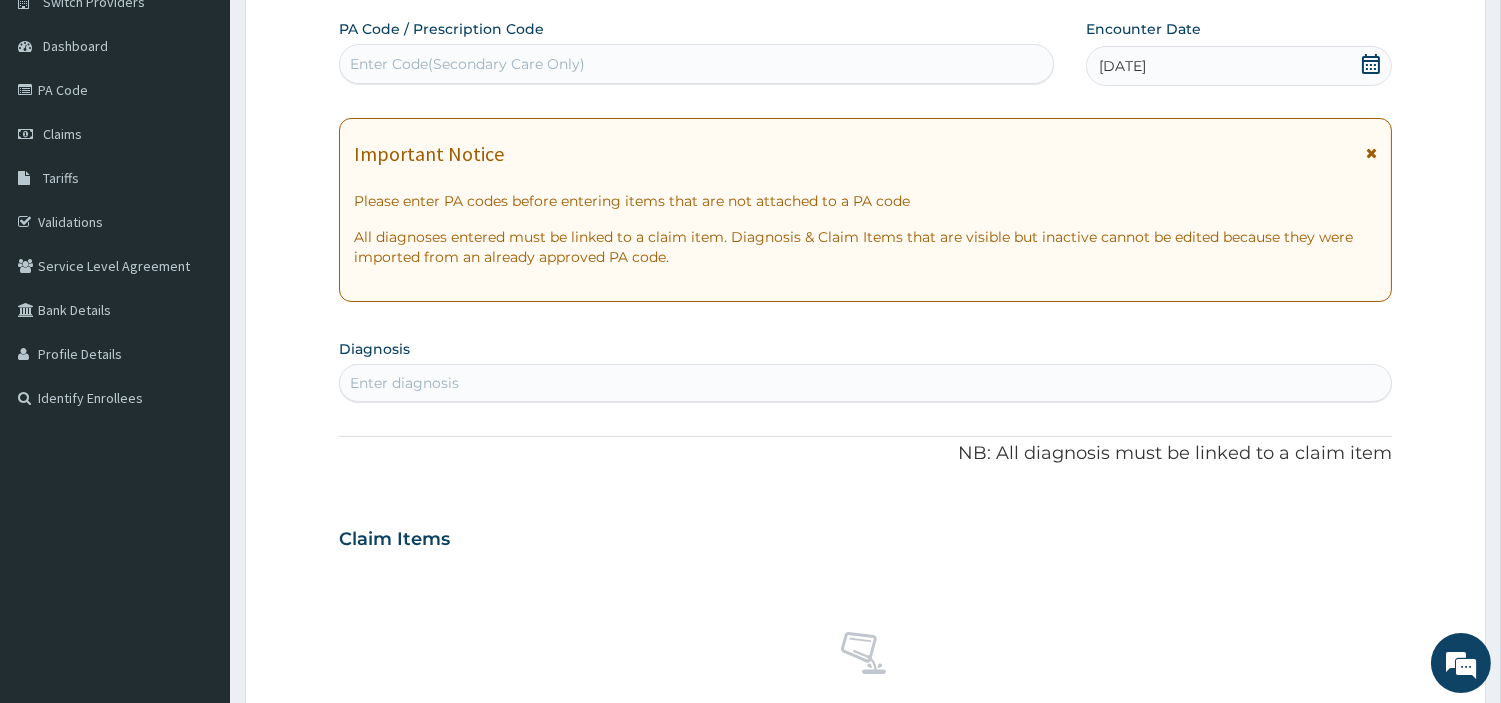 click on "Enter diagnosis" at bounding box center [865, 383] 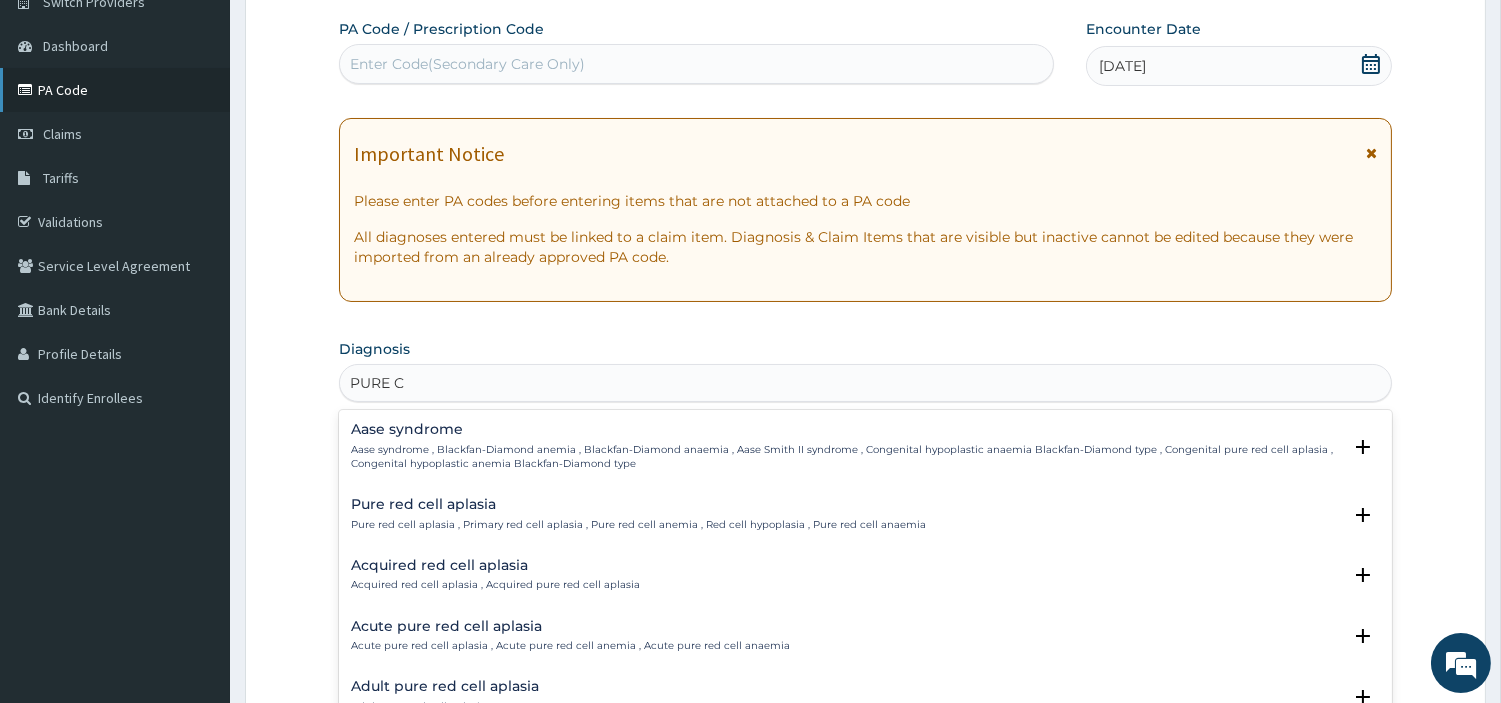 type on "PURE C" 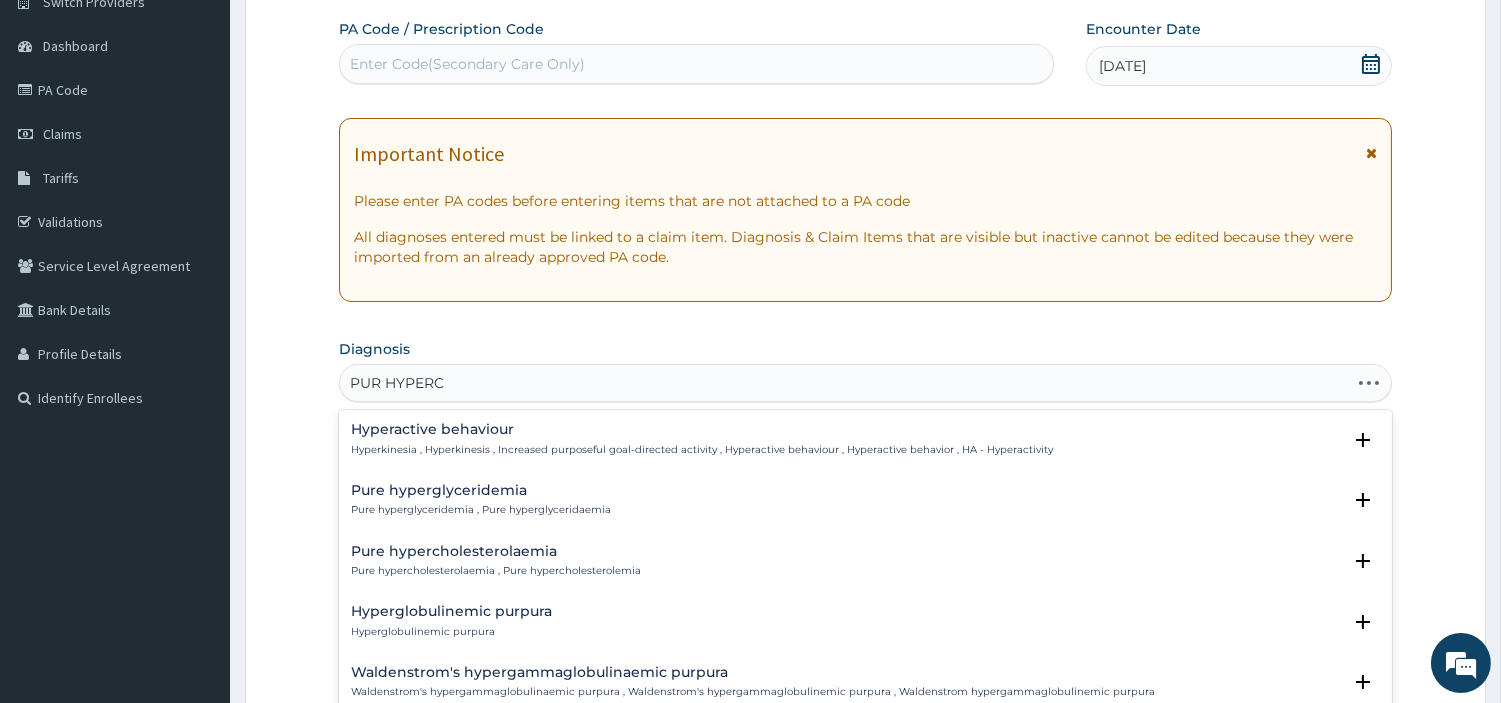 type on "PUR HYPERCH" 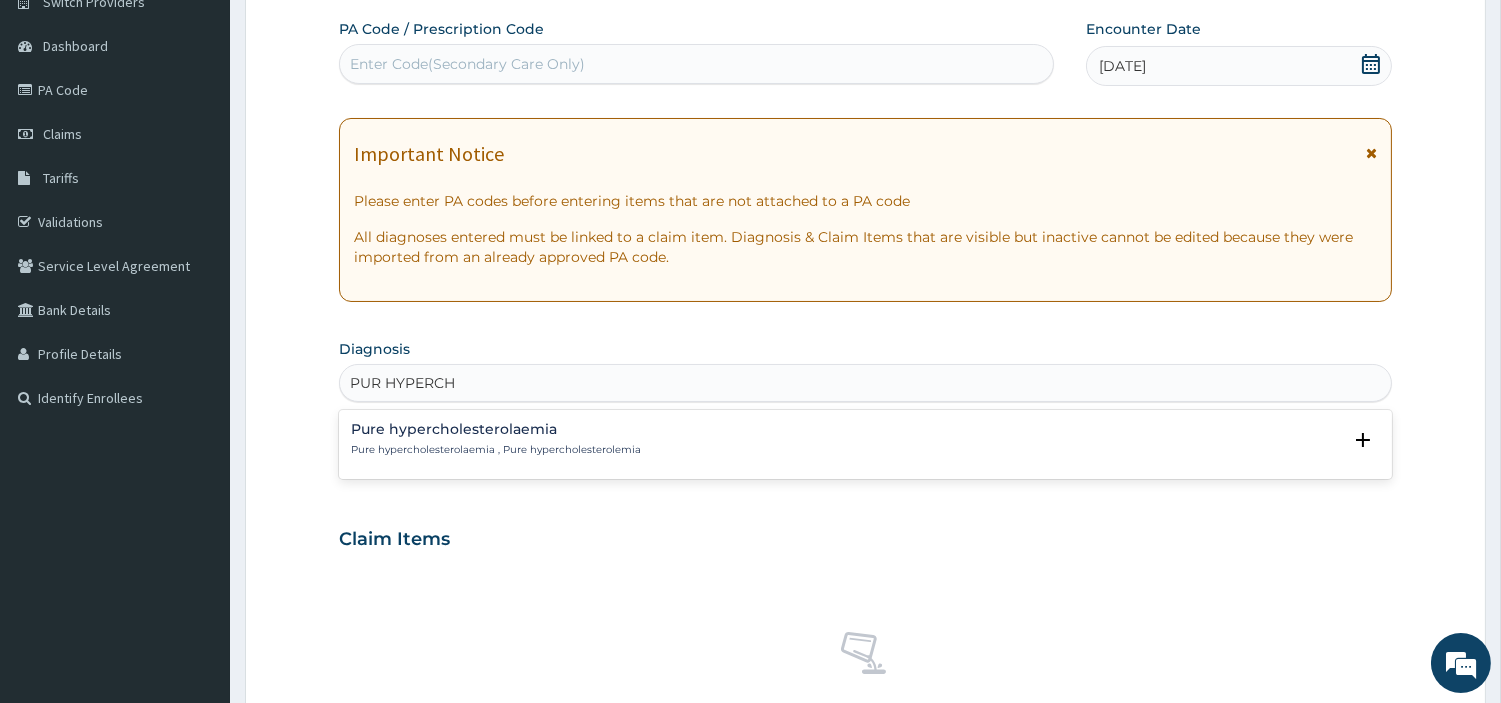 click on "Pure hypercholesterolaemia , Pure hypercholesterolemia" at bounding box center [496, 450] 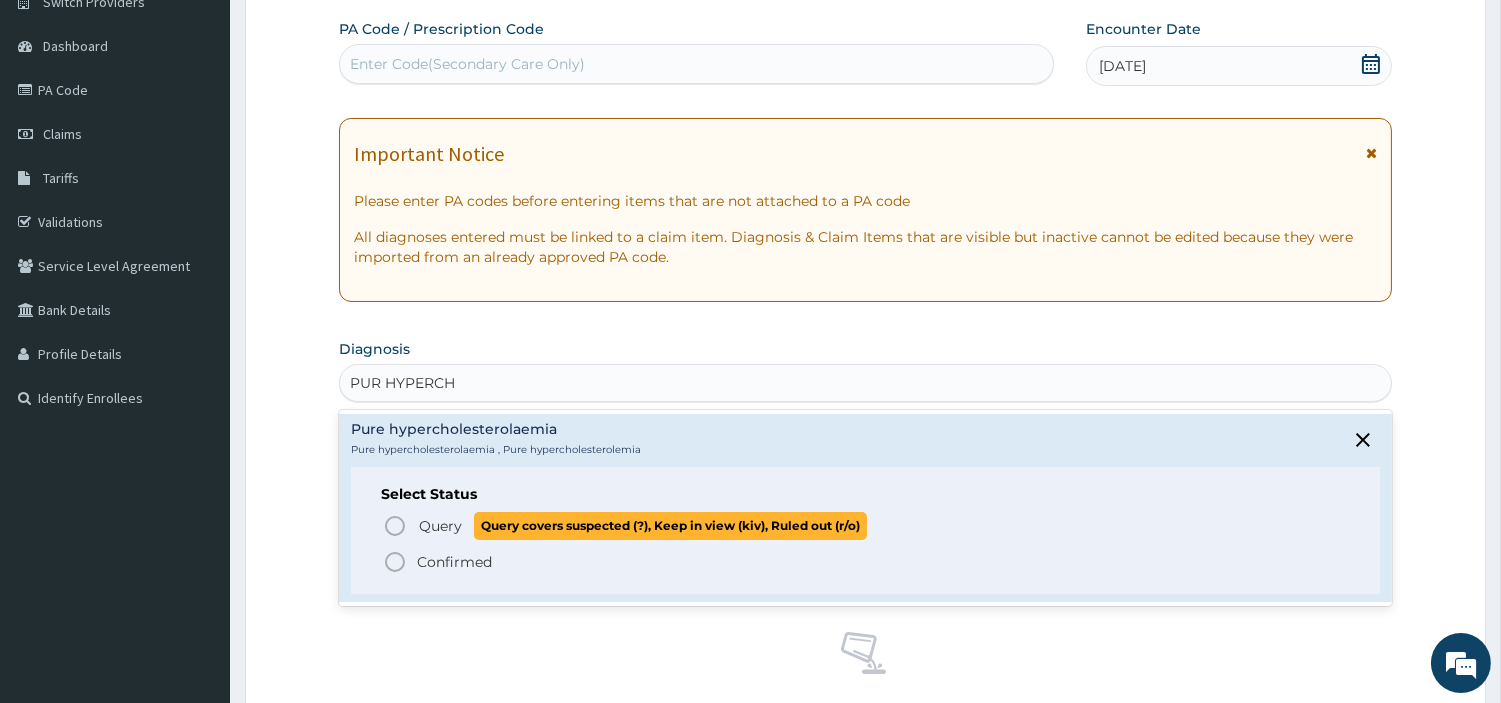 click 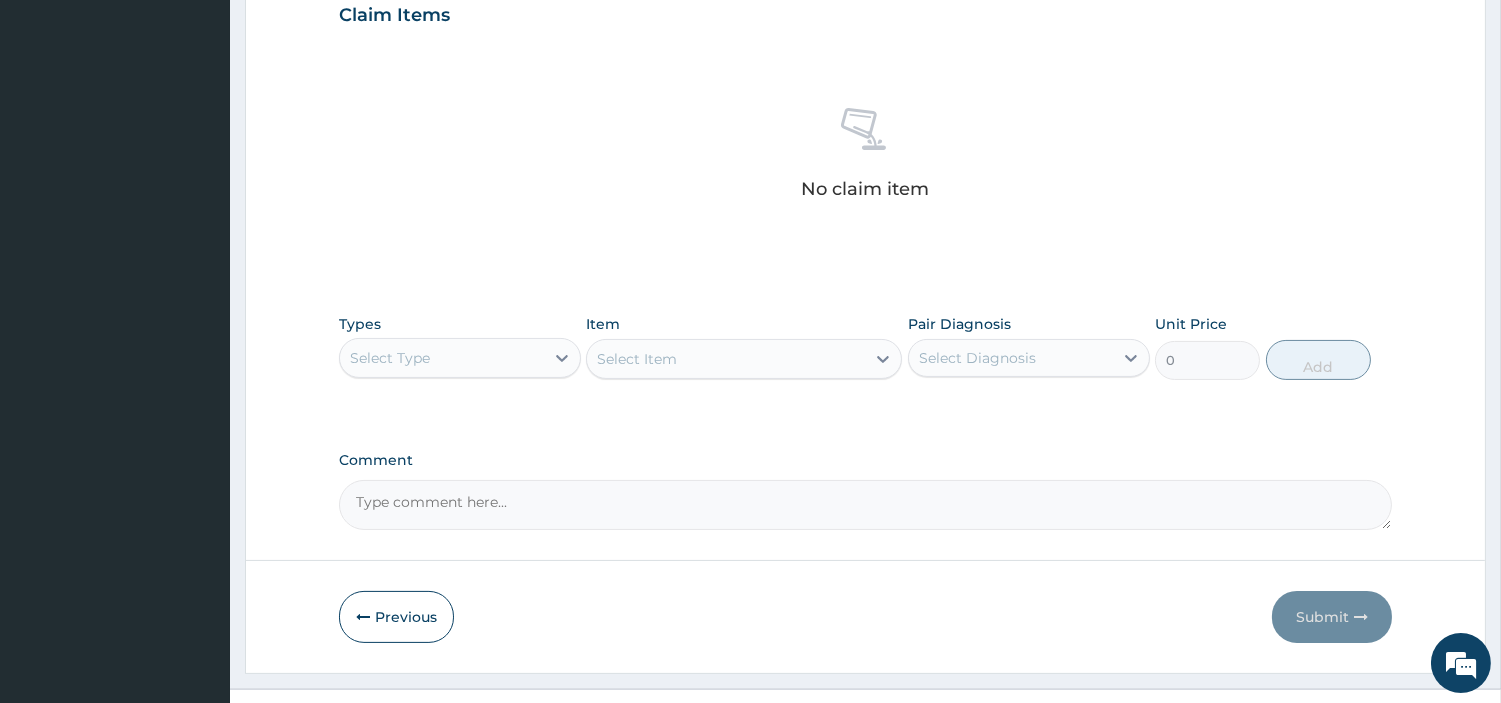 scroll, scrollTop: 738, scrollLeft: 0, axis: vertical 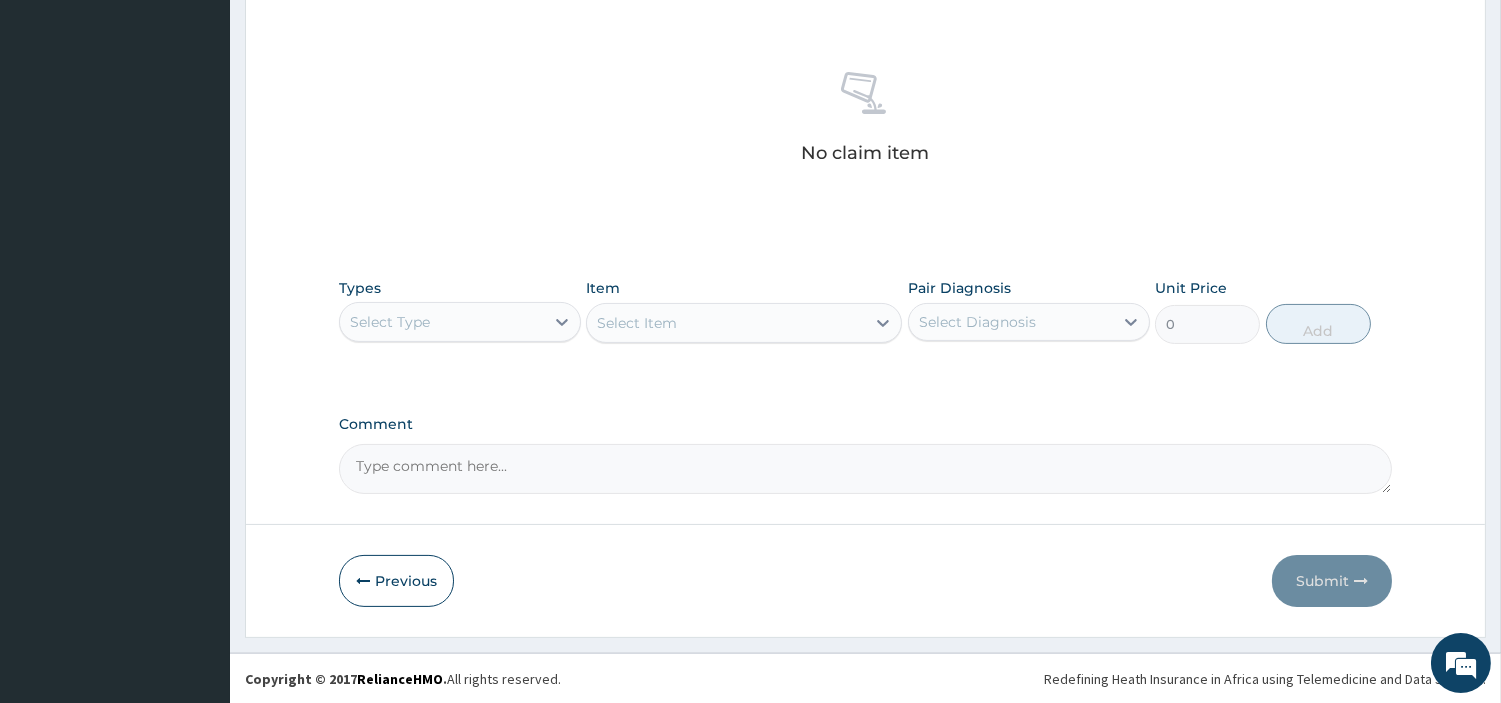 click on "Select Type" at bounding box center (442, 322) 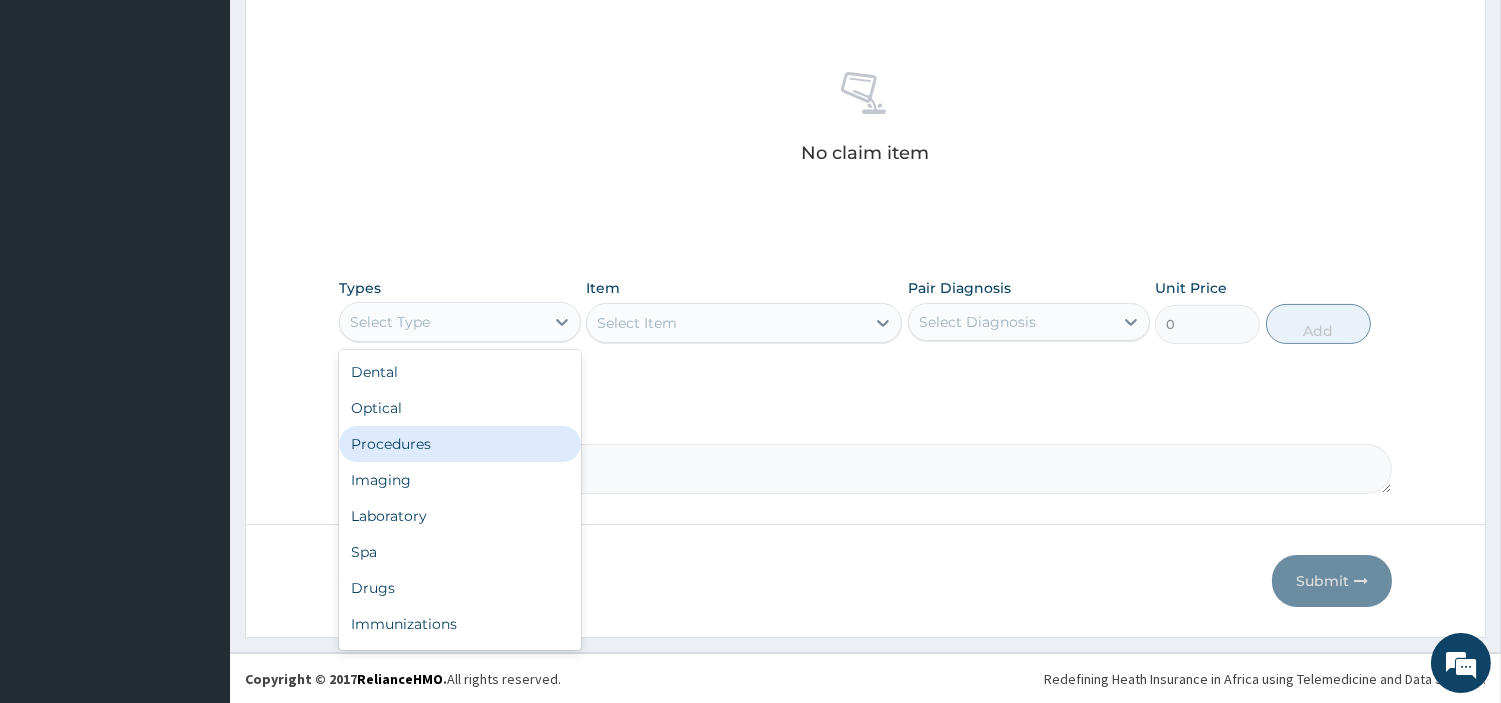 click on "Procedures" at bounding box center (460, 444) 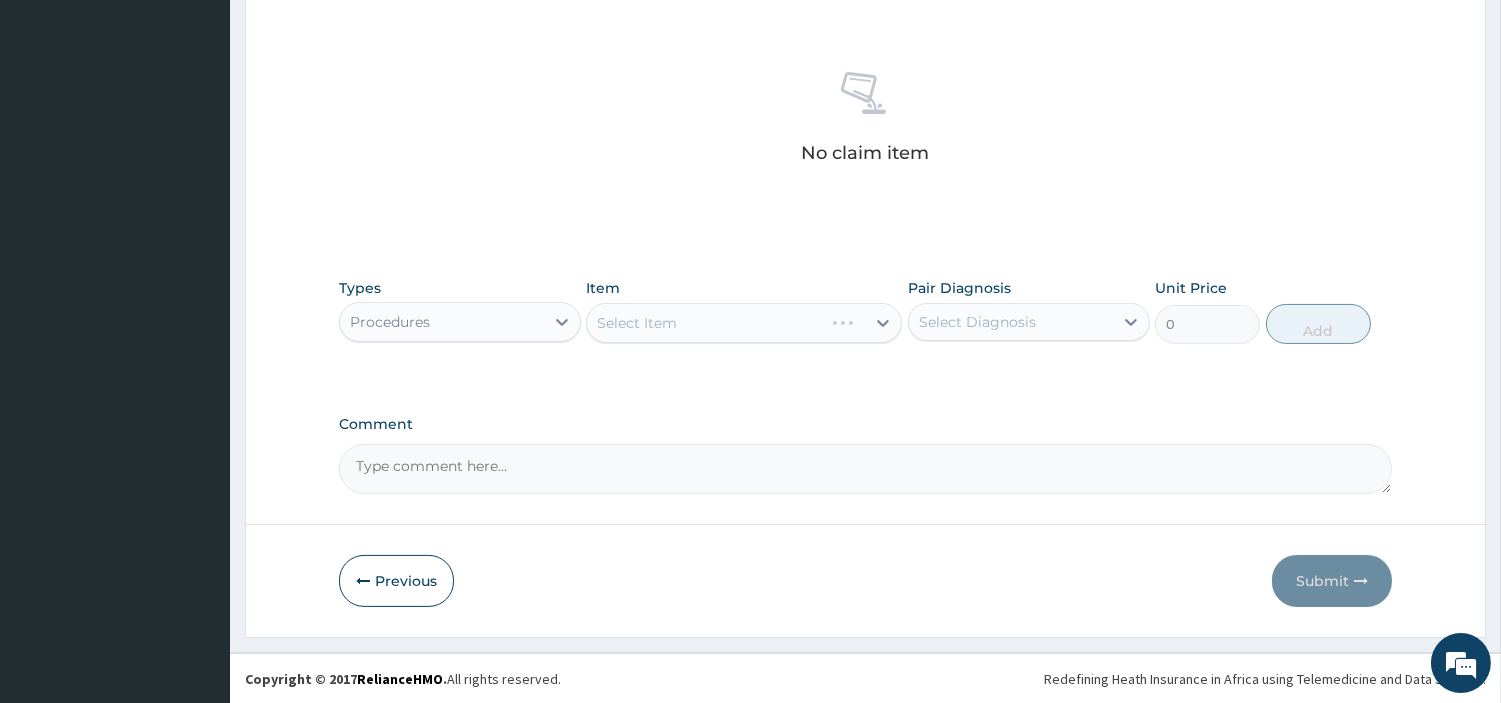 click on "Select Item" at bounding box center [744, 323] 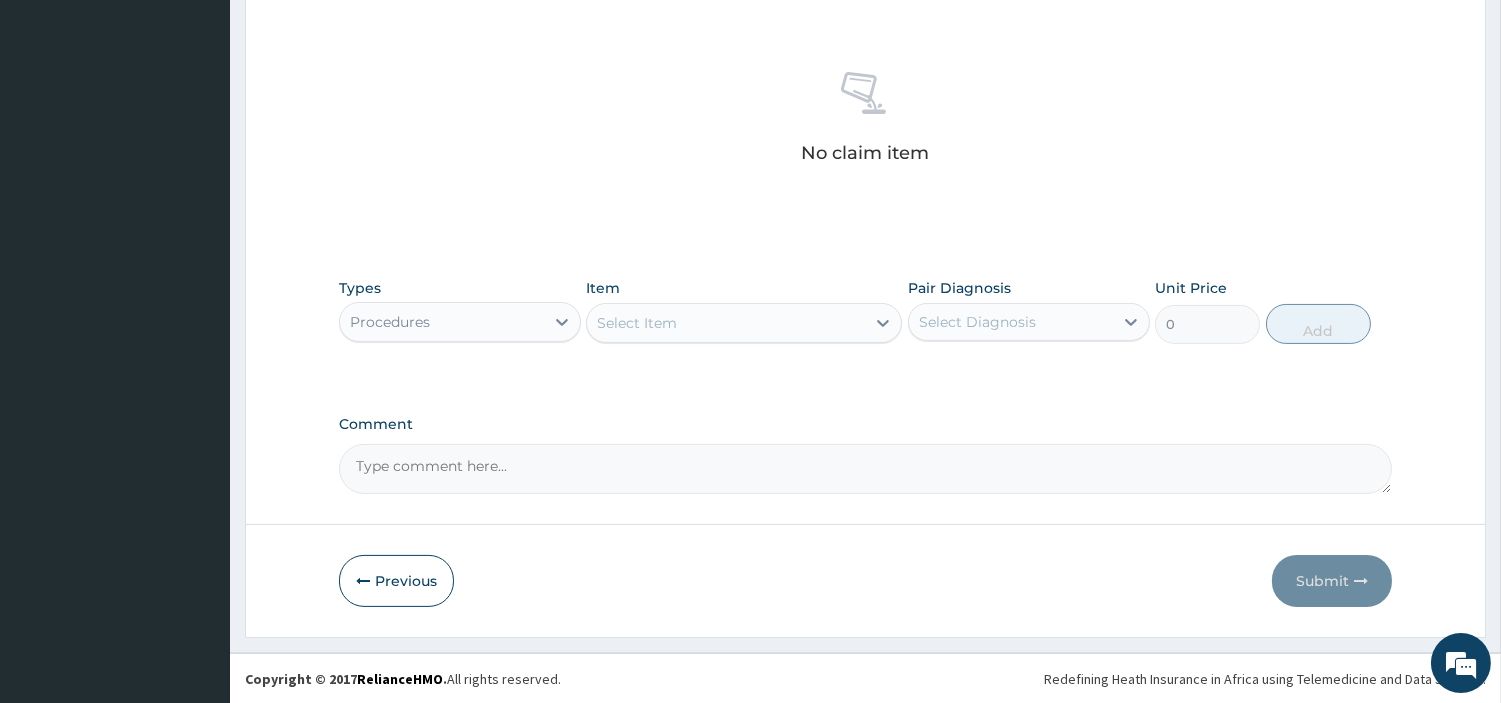 click on "Select Item" at bounding box center (726, 323) 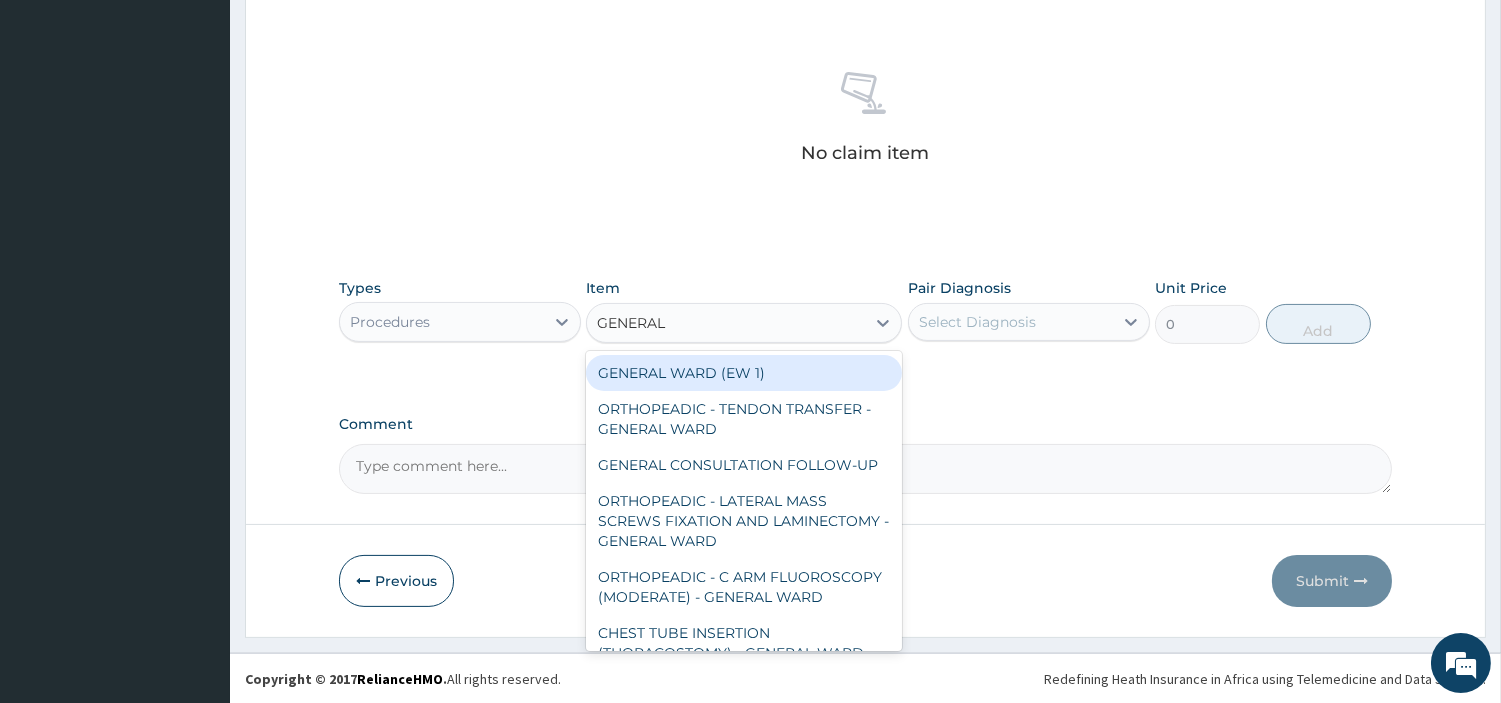type on "GENERAL C" 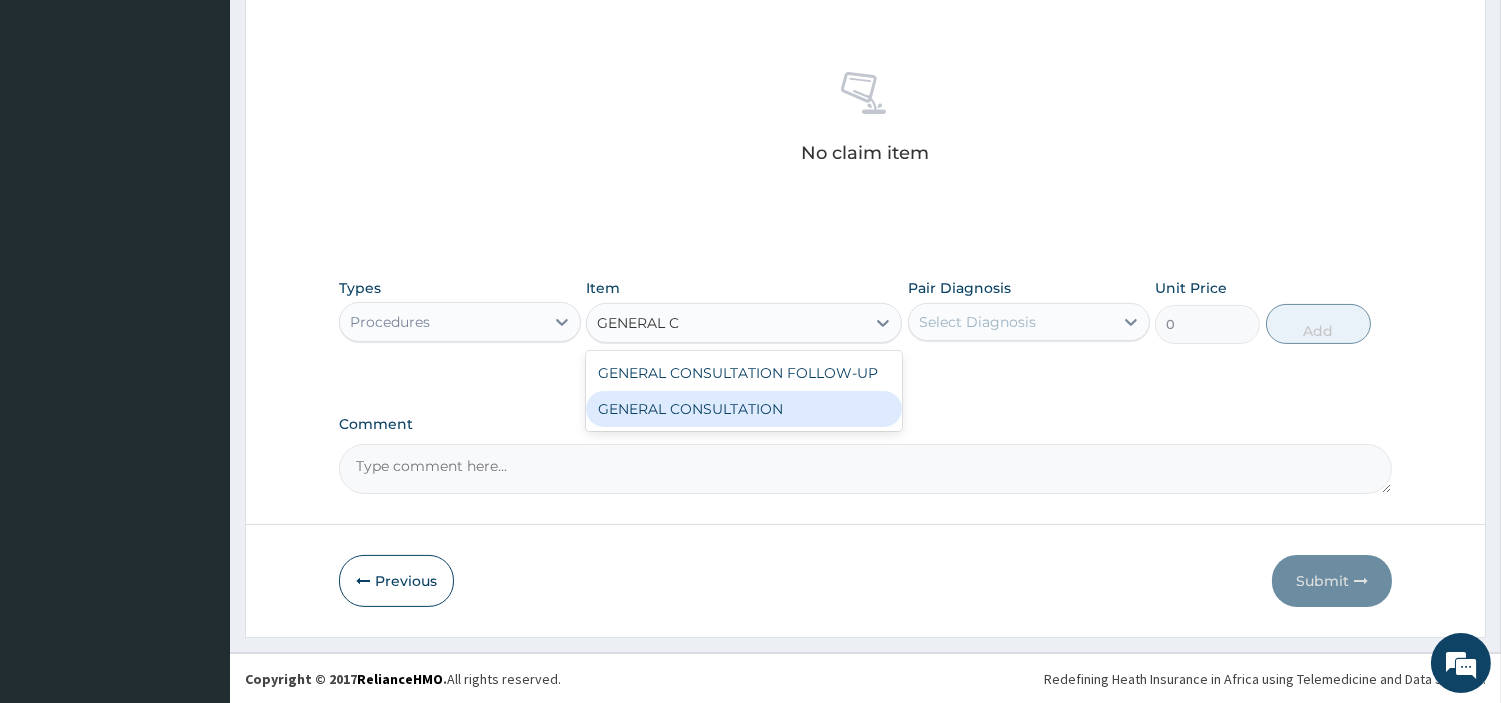 click on "GENERAL CONSULTATION" at bounding box center (744, 409) 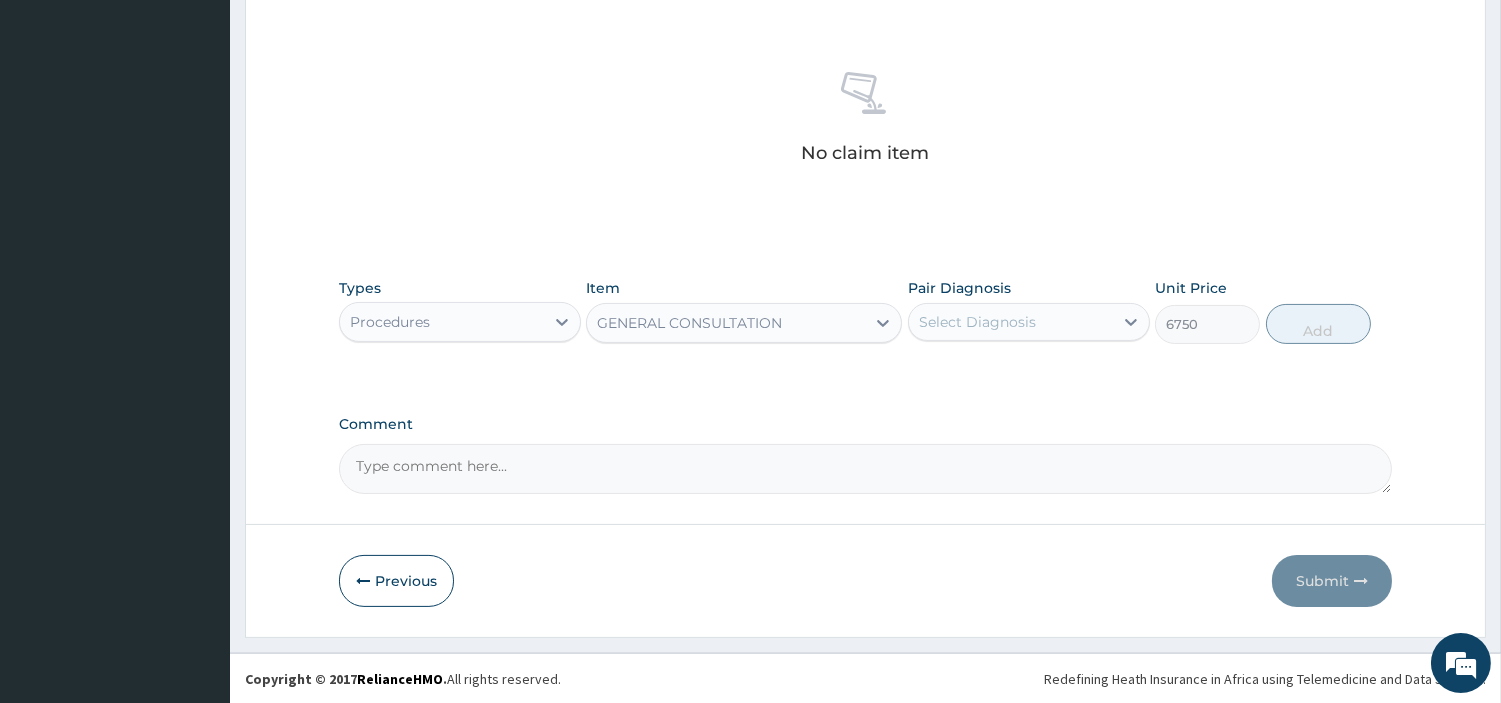 click on "Select Diagnosis" at bounding box center (1011, 322) 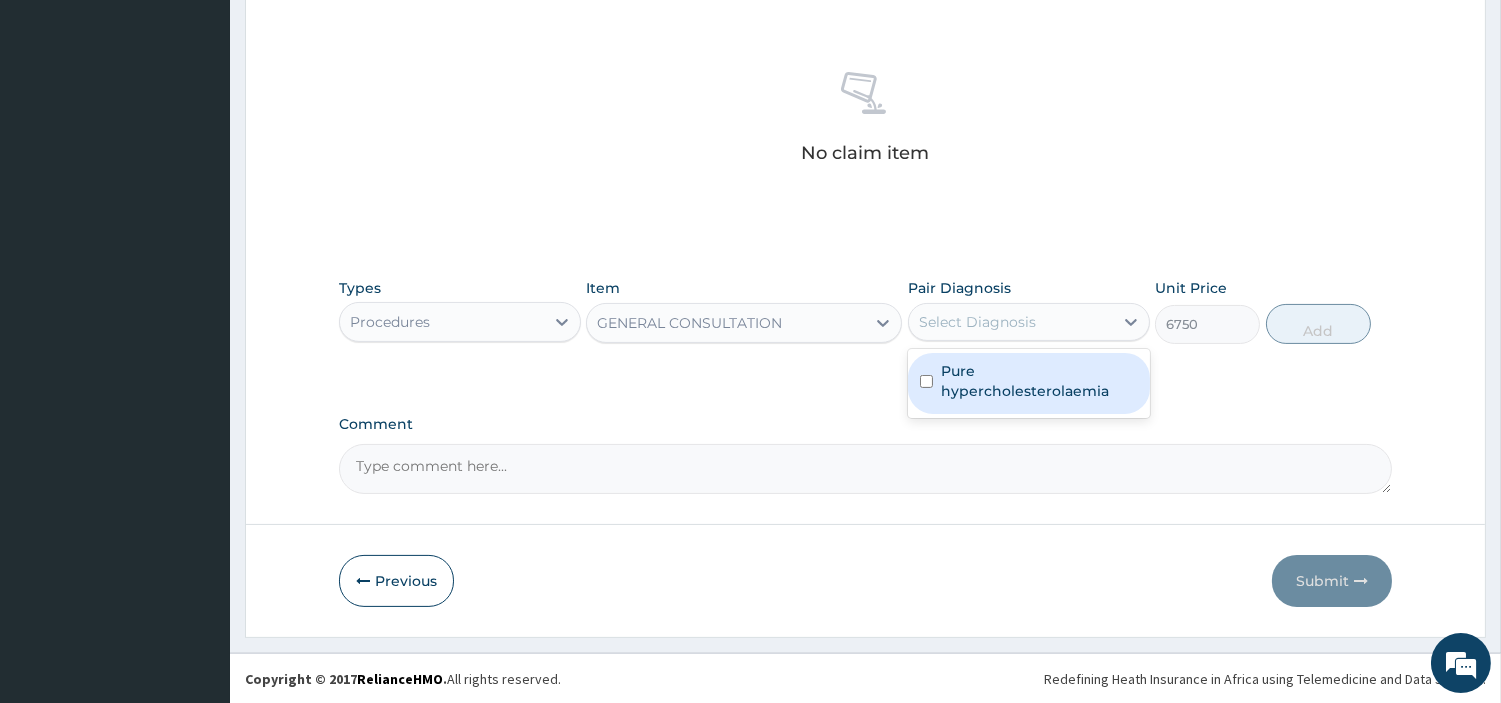 click on "Pure hypercholesterolaemia" at bounding box center [1029, 383] 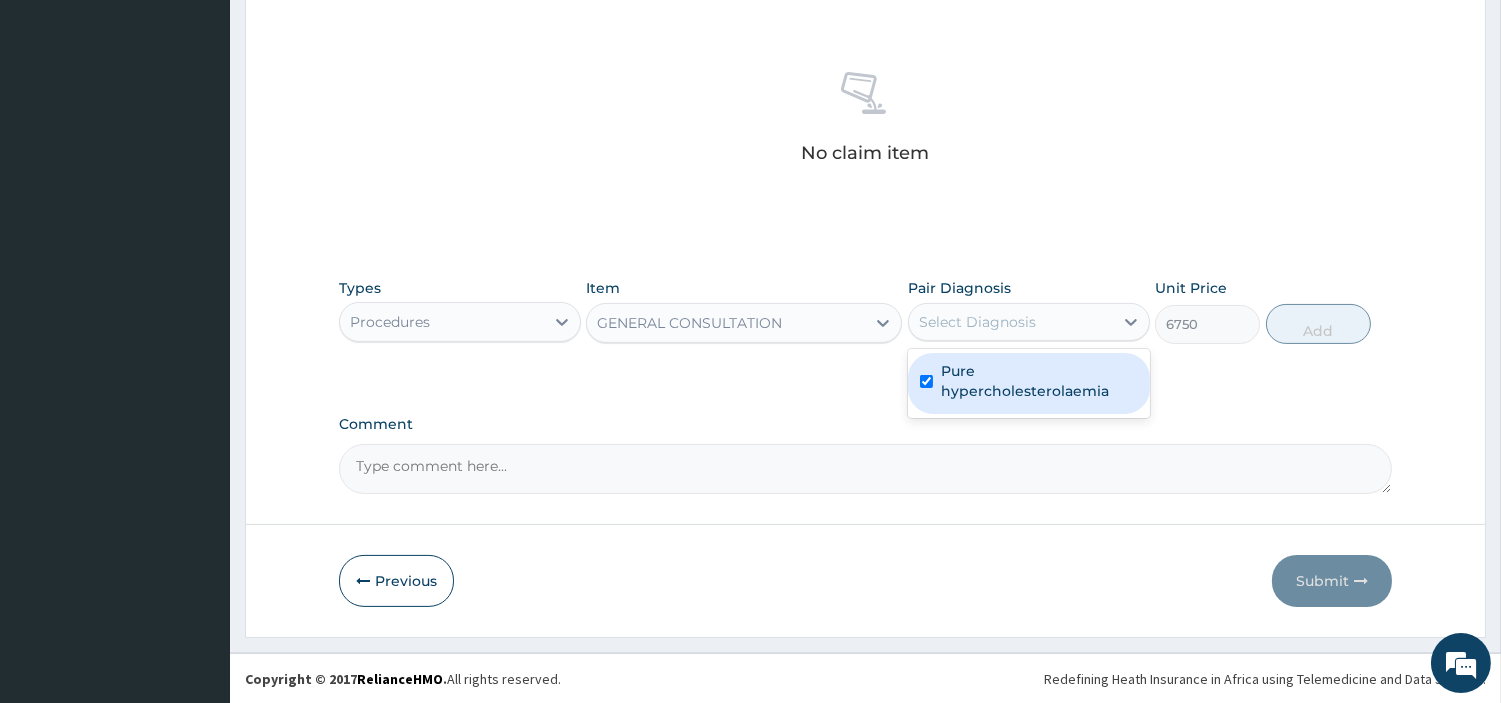 checkbox on "true" 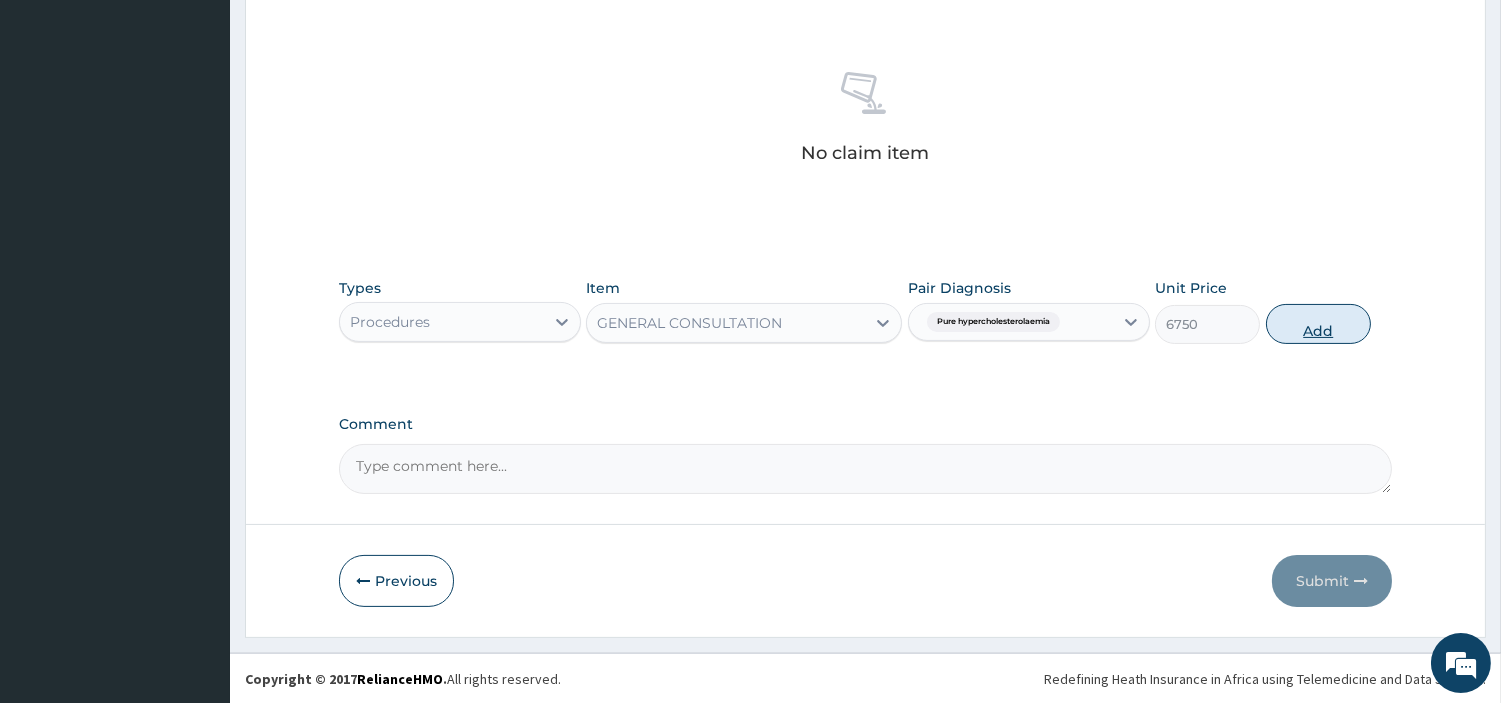 click on "Add" at bounding box center [1318, 324] 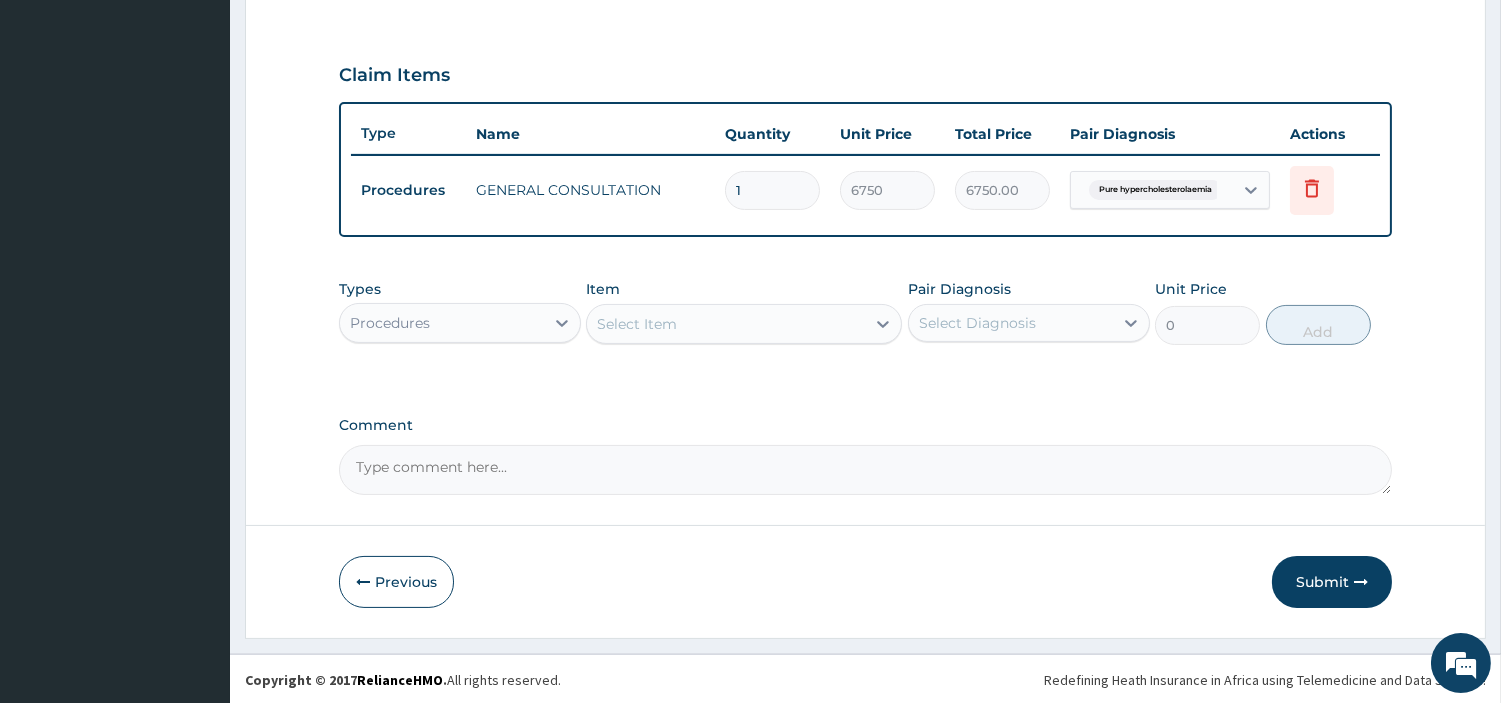 click on "Submit" at bounding box center [1332, 582] 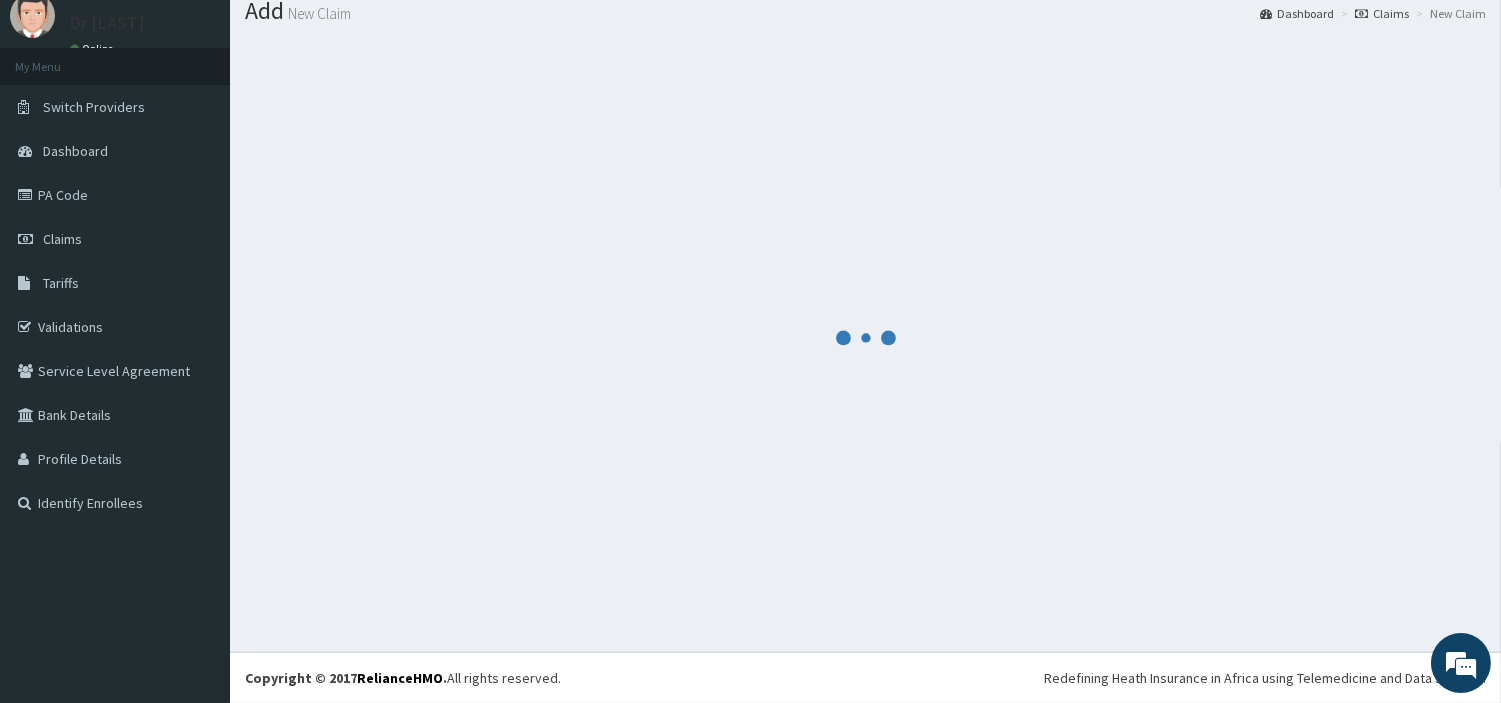 scroll, scrollTop: 66, scrollLeft: 0, axis: vertical 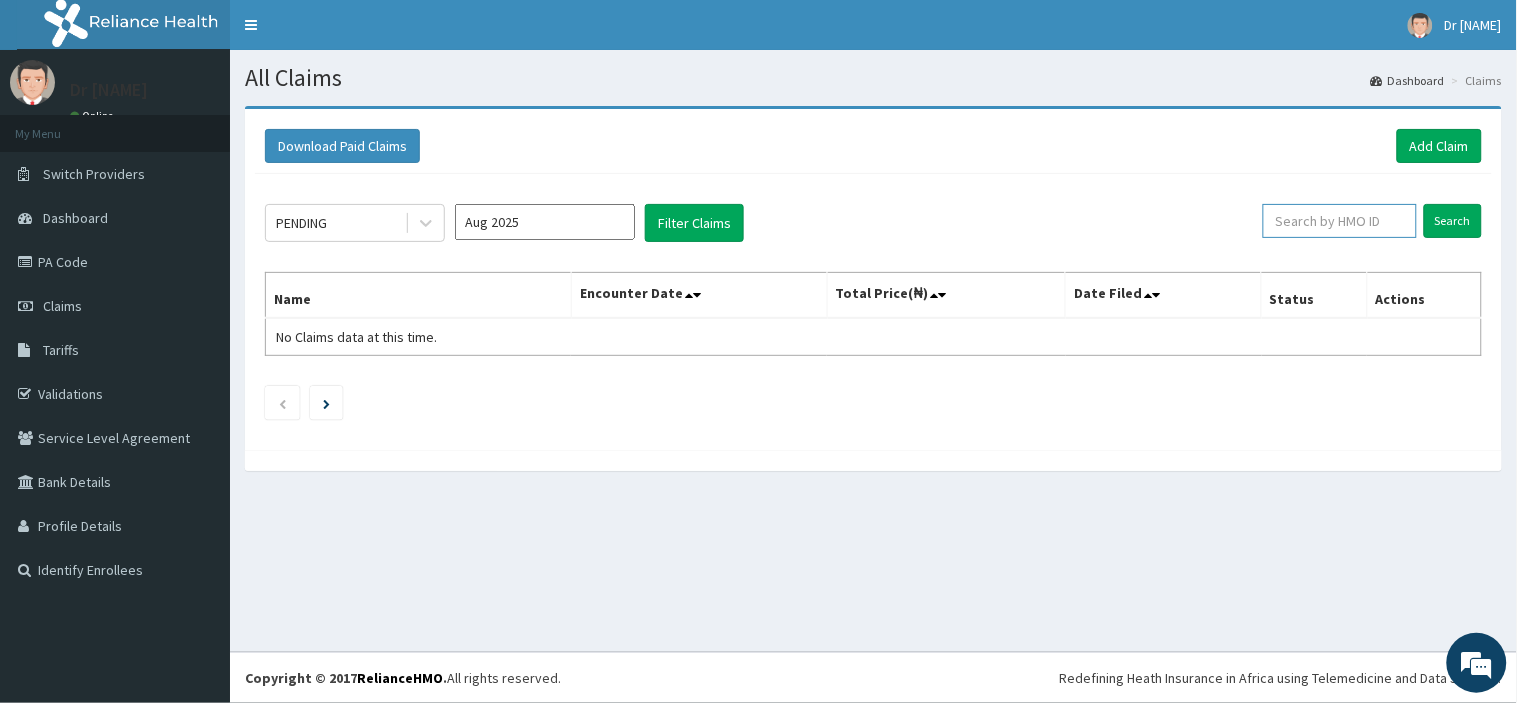 click at bounding box center [1340, 221] 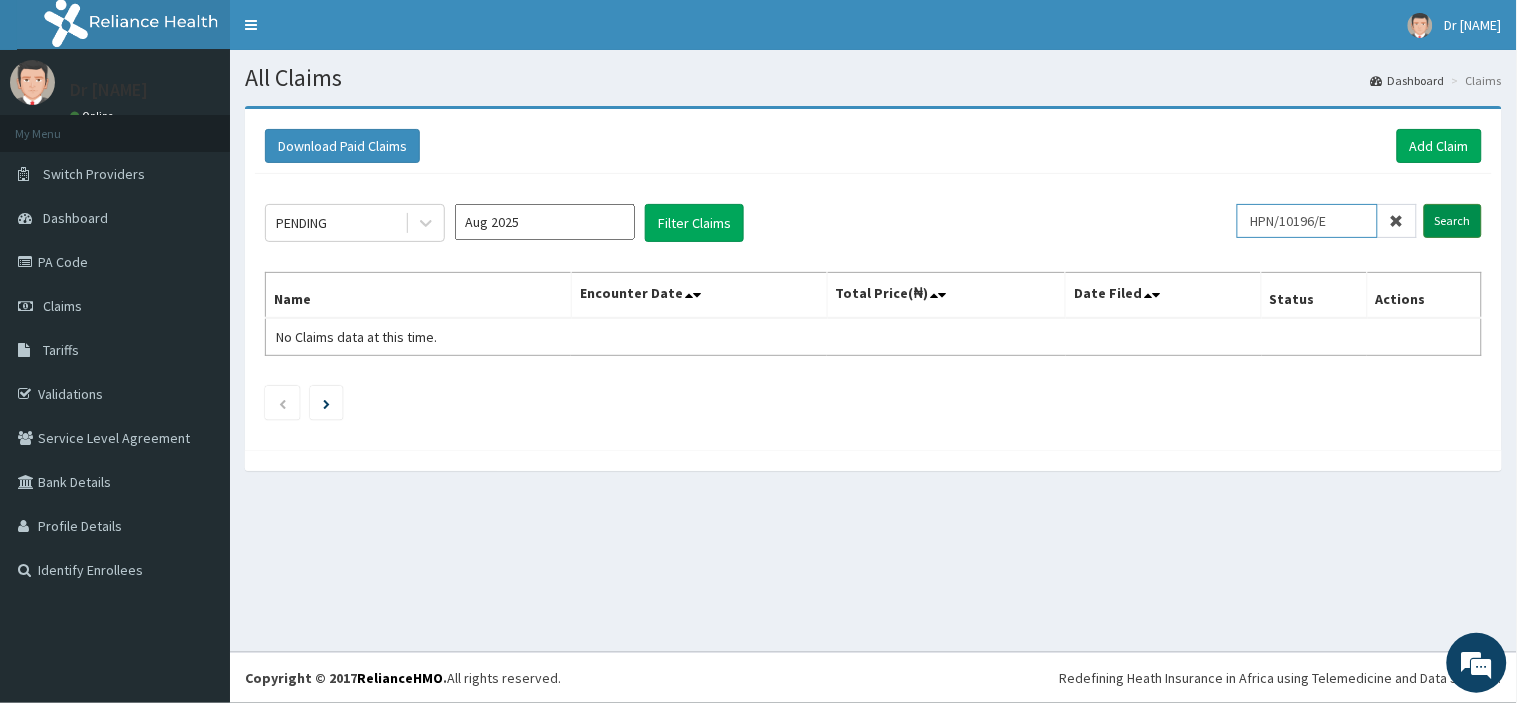 type on "HPN/10196/E" 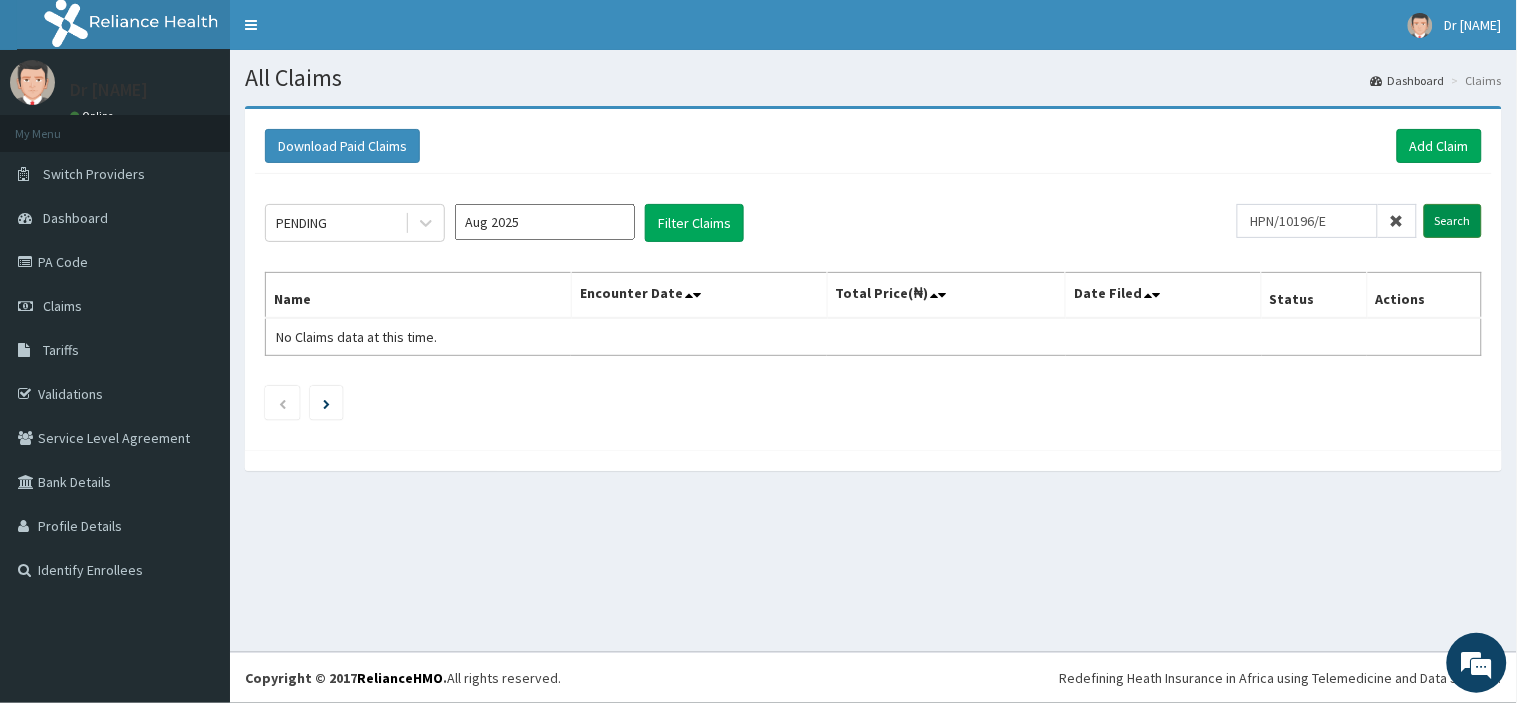 click on "Search" at bounding box center (1453, 221) 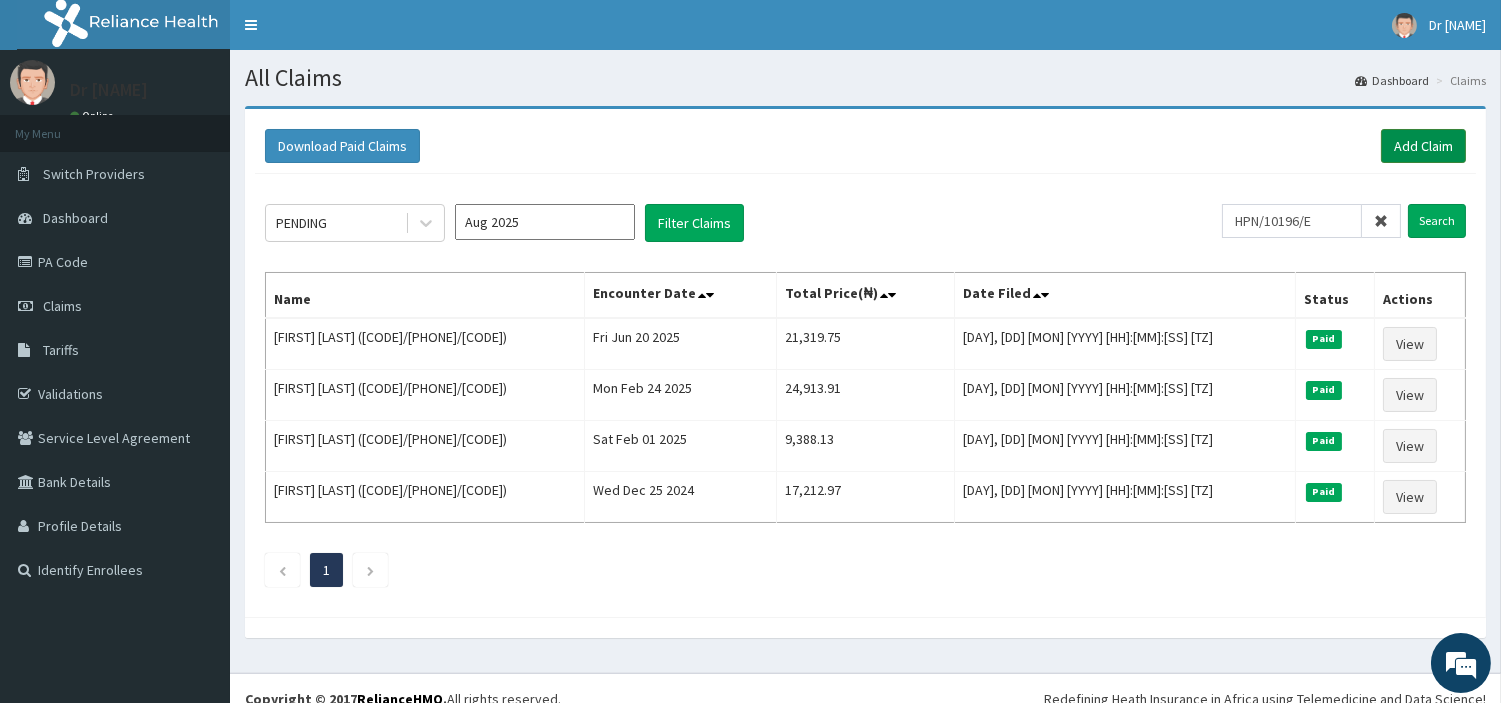 click on "Add Claim" at bounding box center (1423, 146) 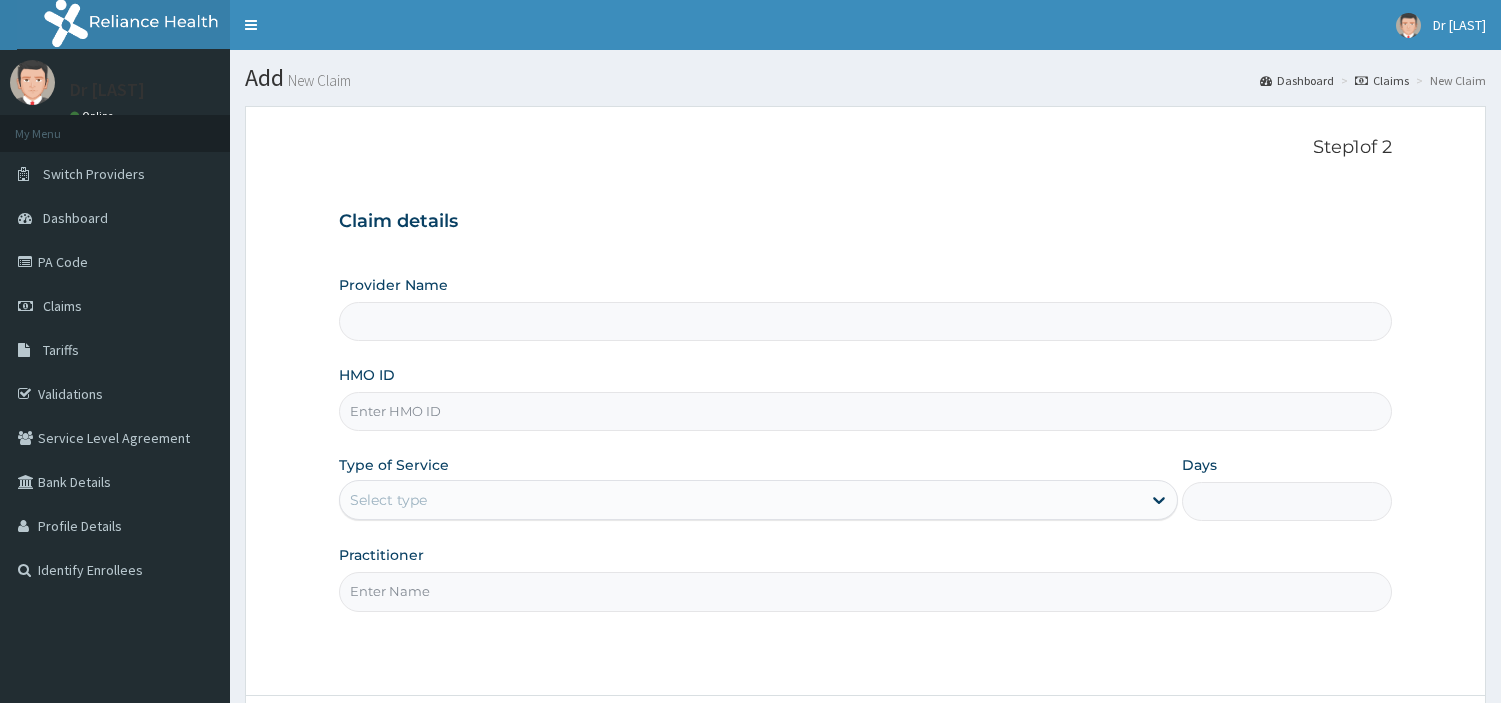 scroll, scrollTop: 0, scrollLeft: 0, axis: both 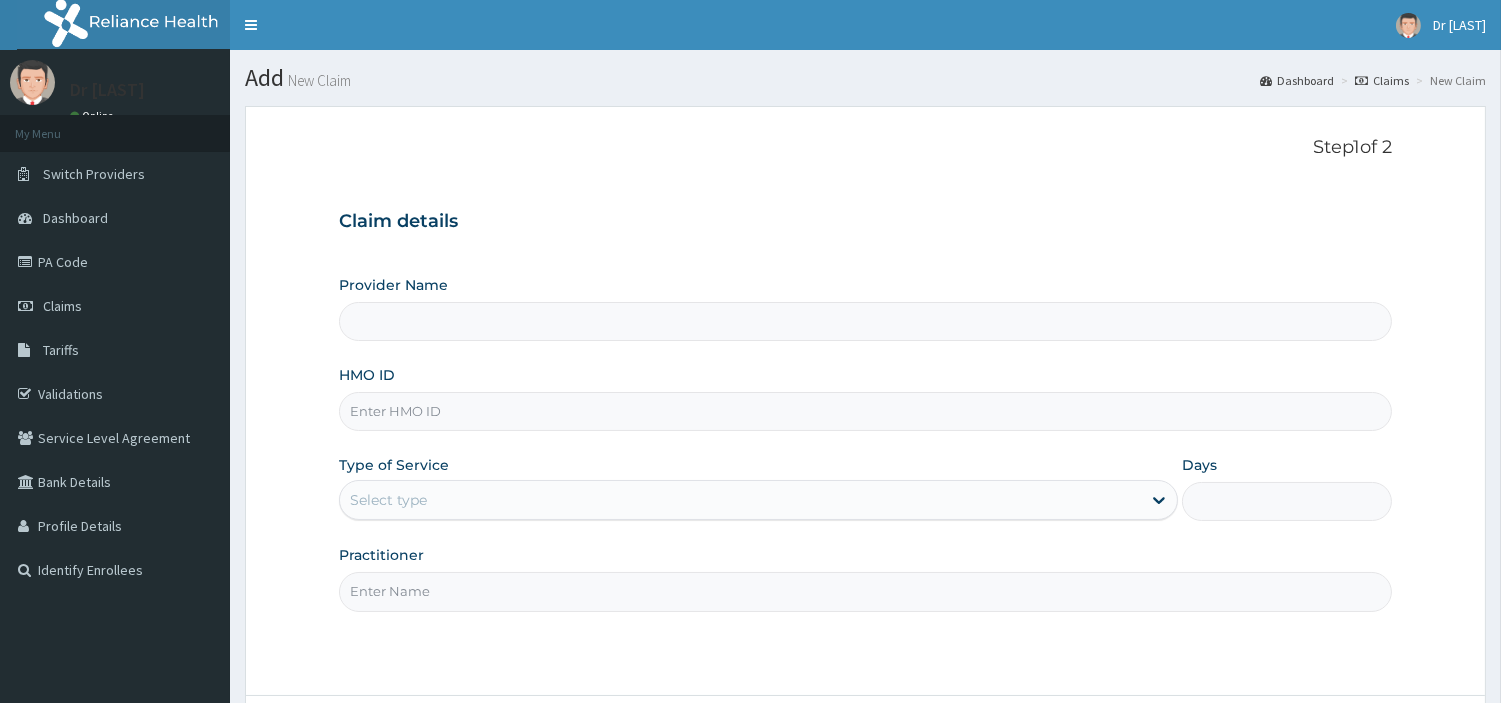 click on "HMO ID" at bounding box center (865, 411) 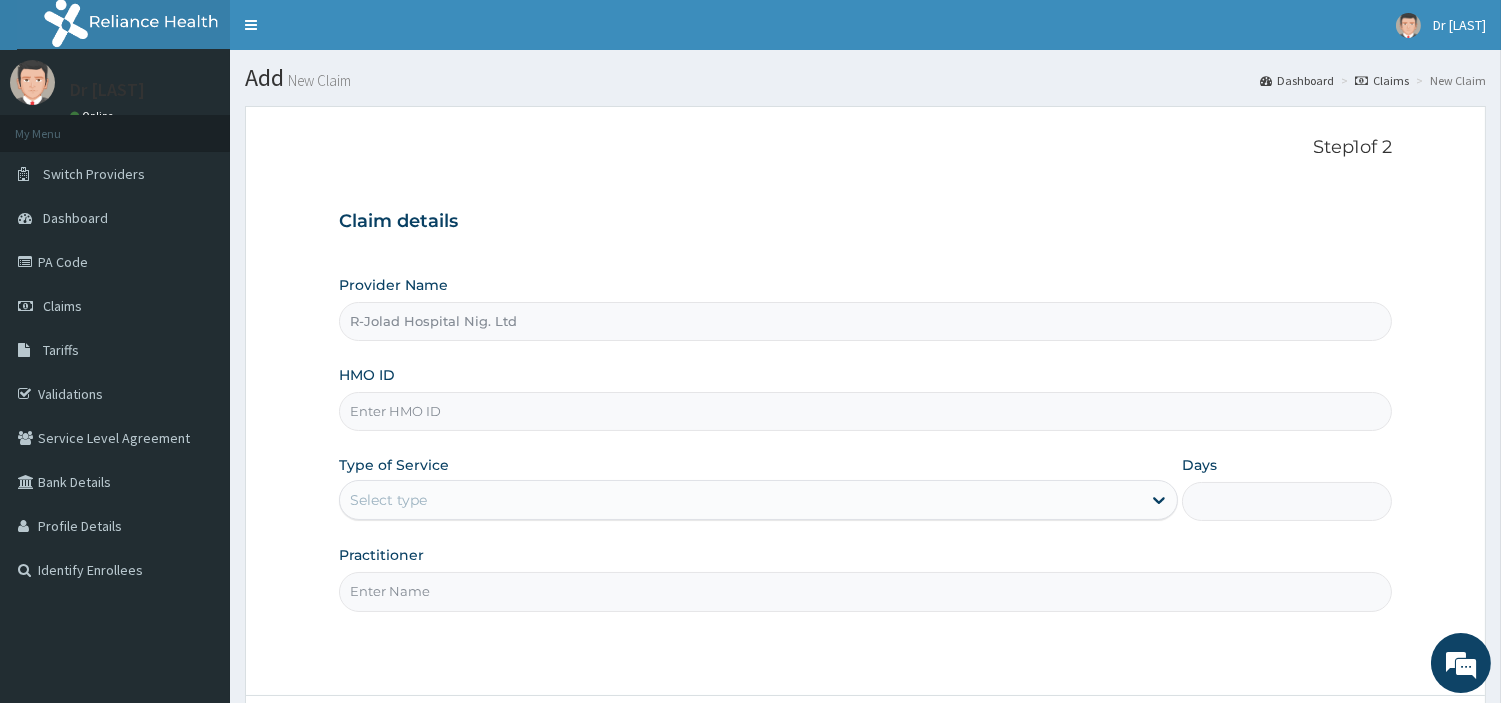 paste on "HPN/10196/E" 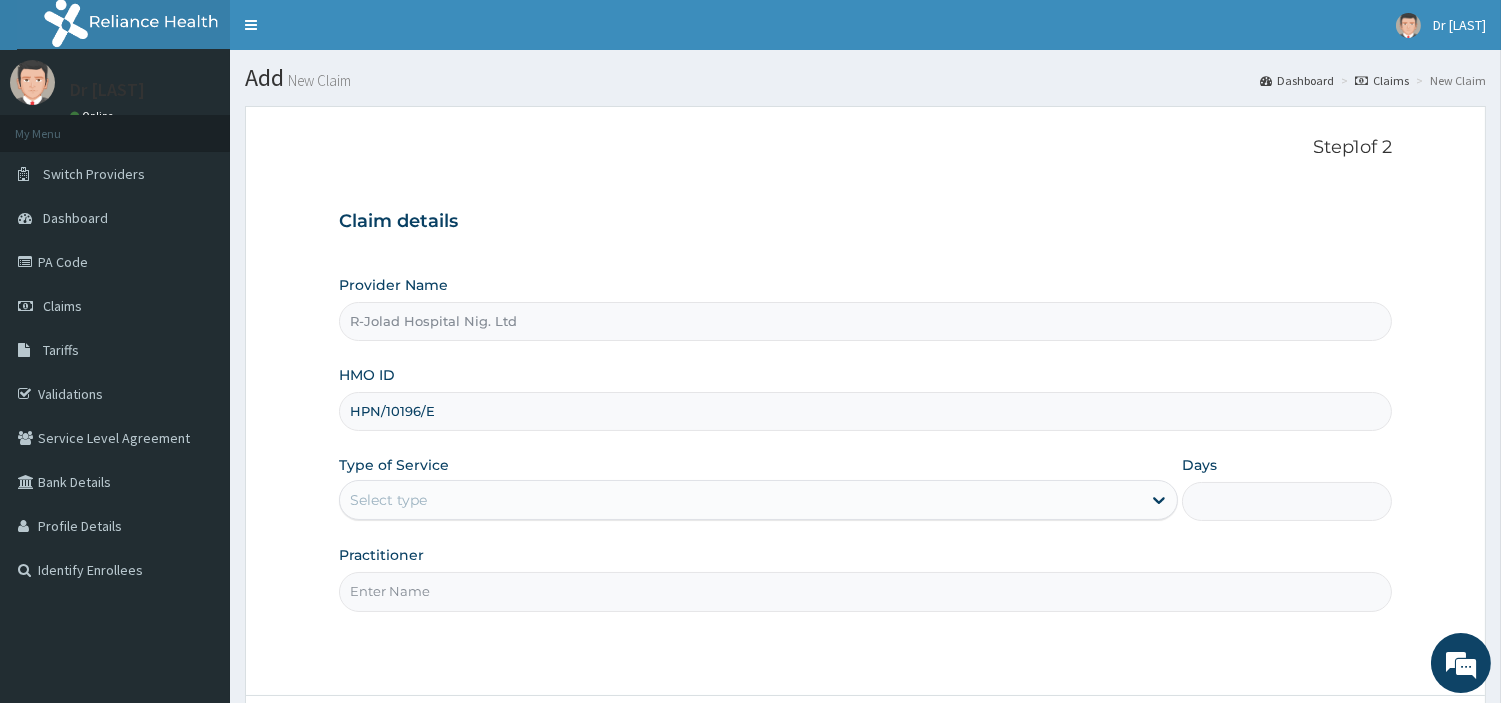type on "HPN/10196/E" 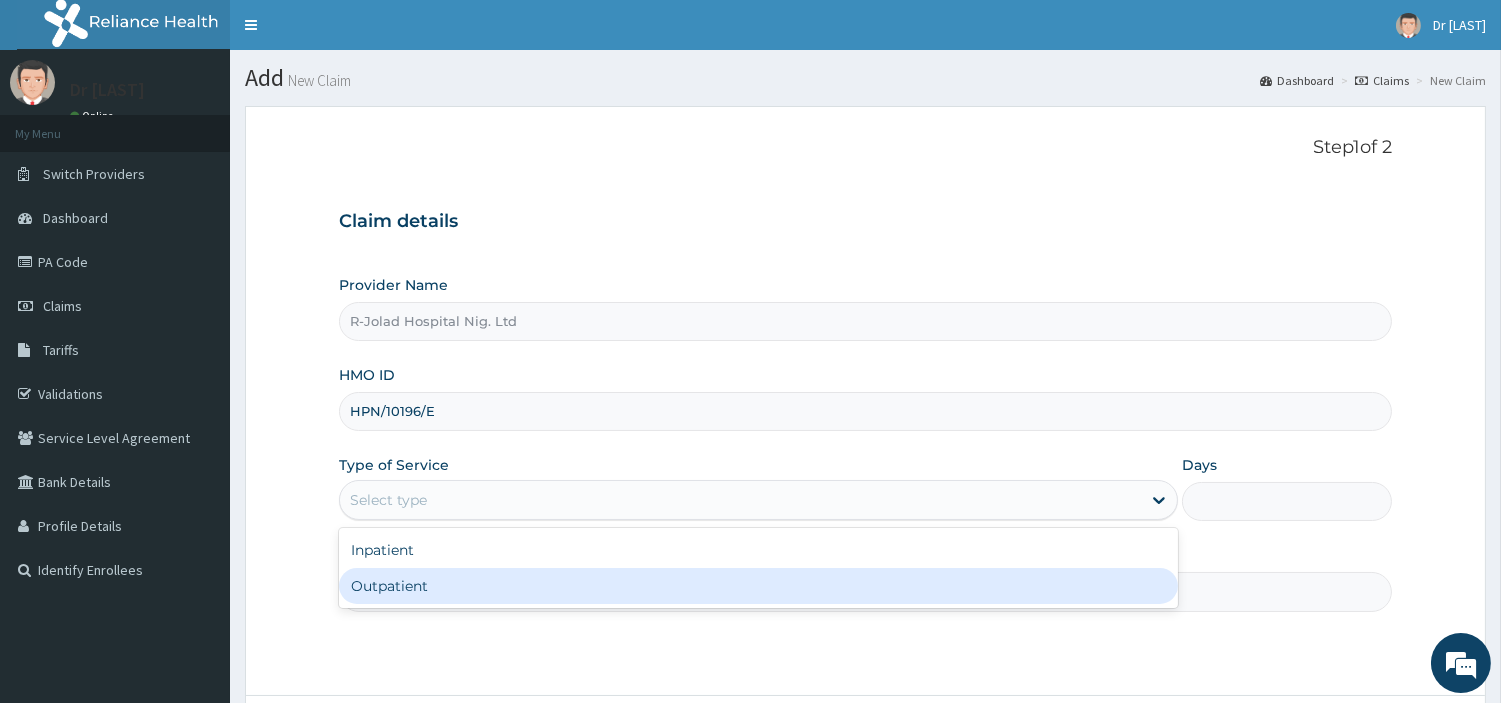 click on "Outpatient" at bounding box center [758, 586] 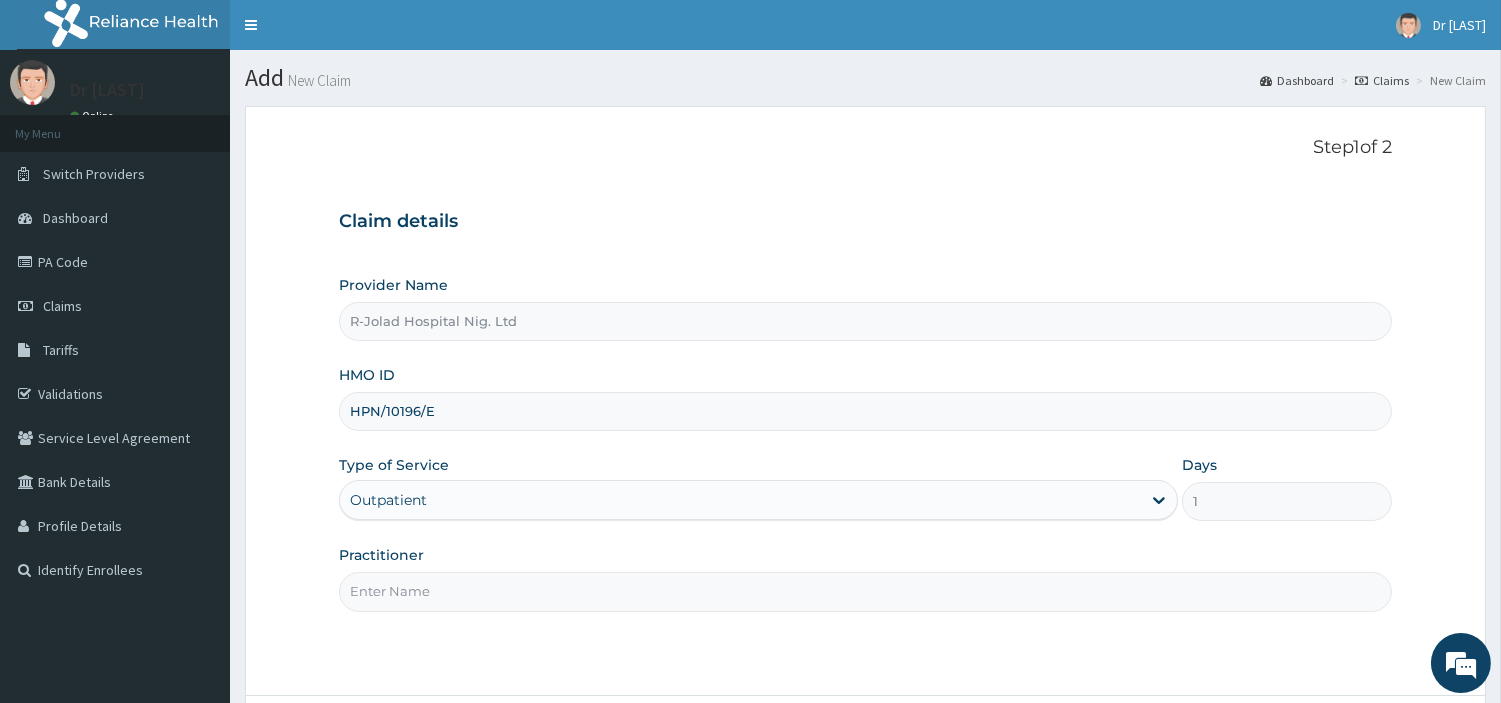 click on "Practitioner" at bounding box center (865, 591) 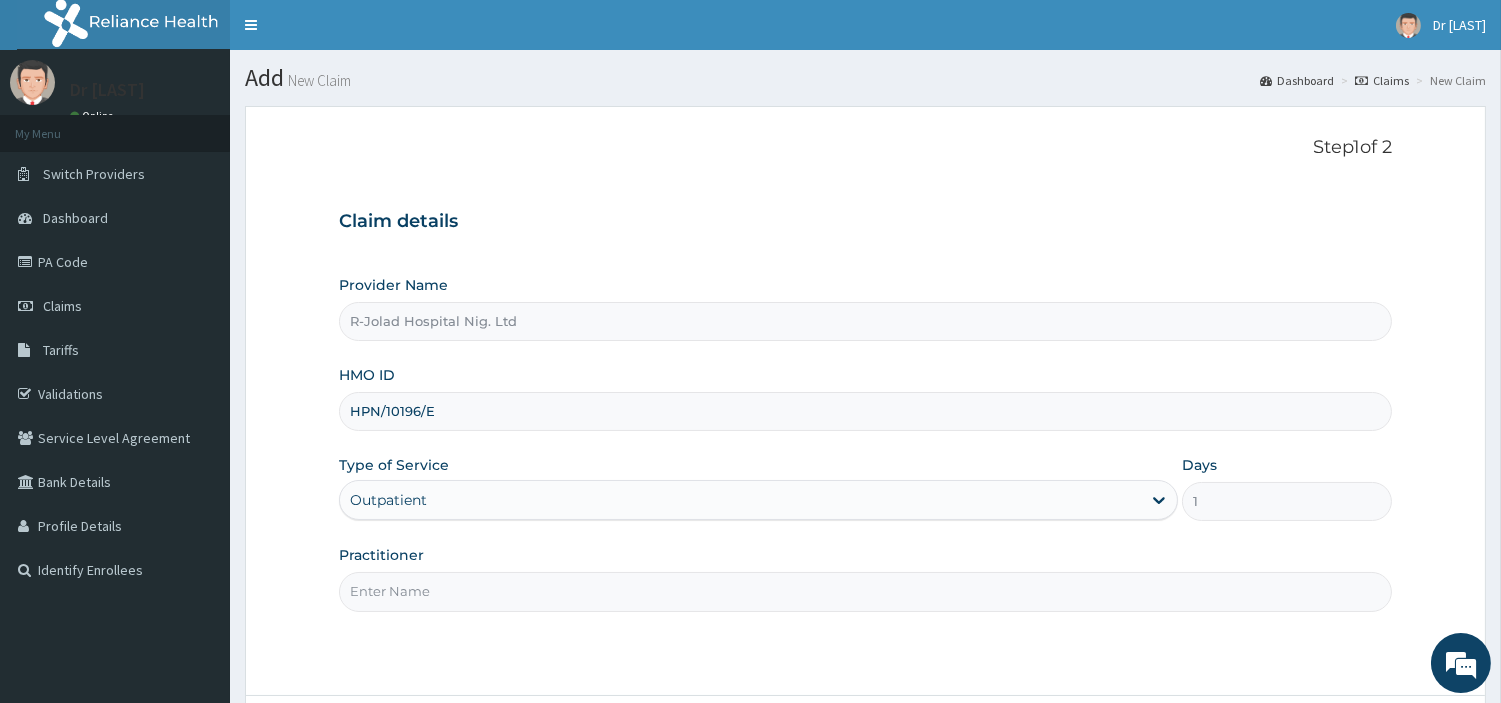 paste on "[FIRST] [LAST]" 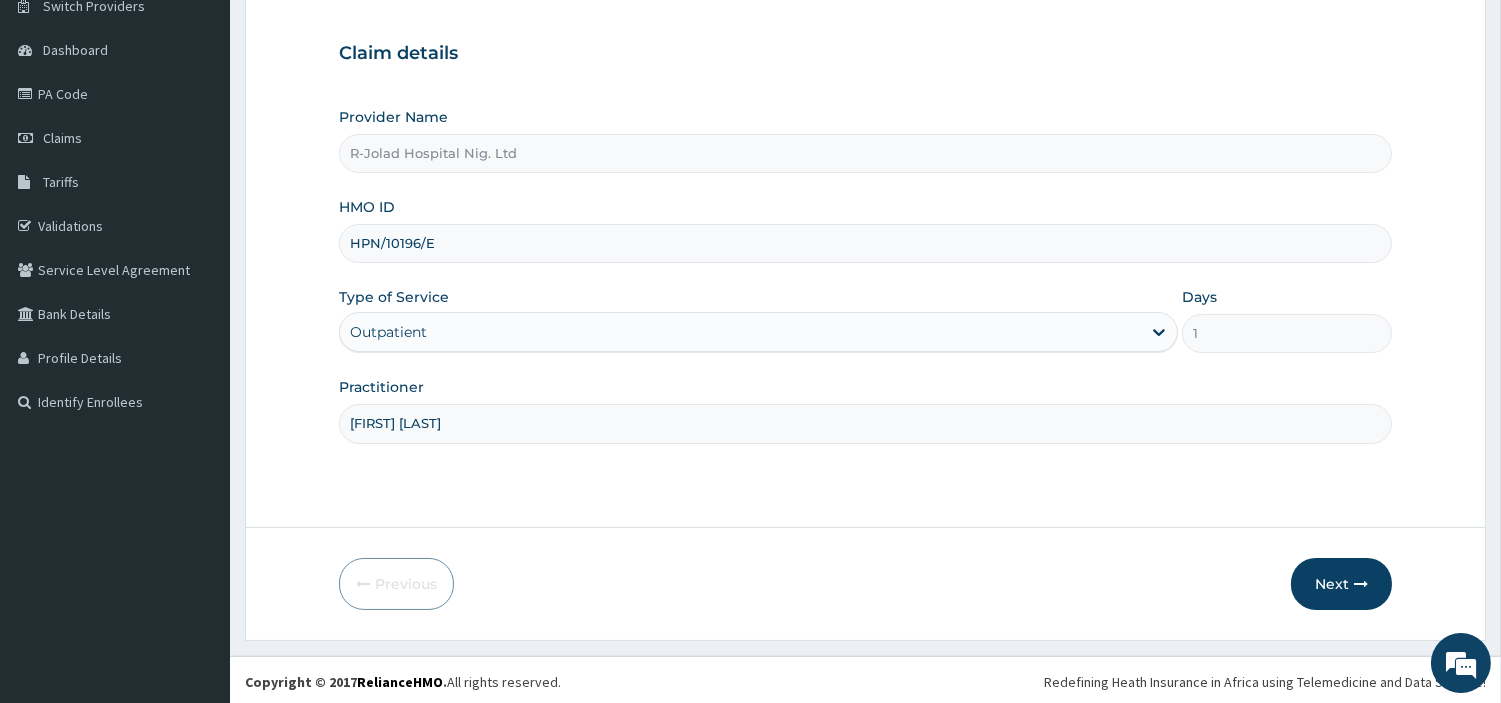 scroll, scrollTop: 172, scrollLeft: 0, axis: vertical 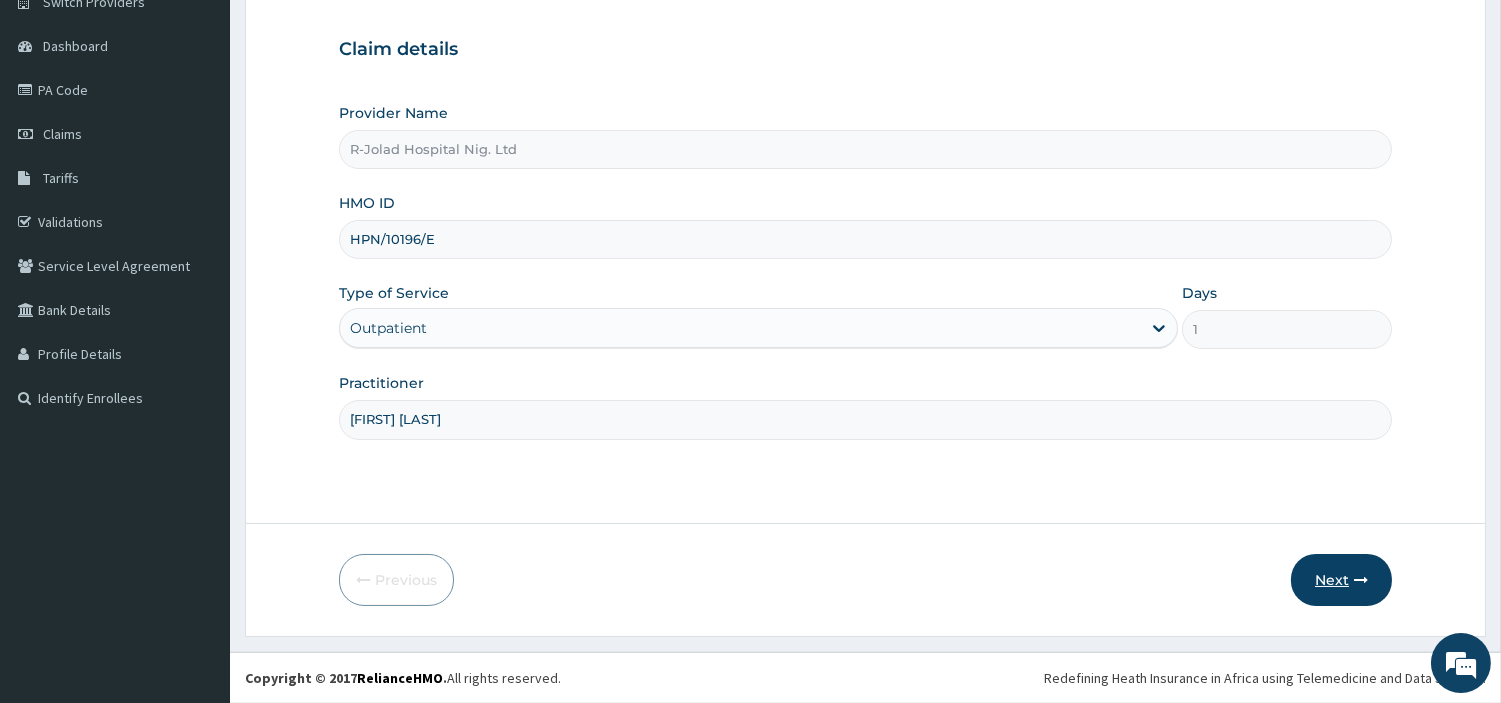 type on "[FIRST] [LAST]" 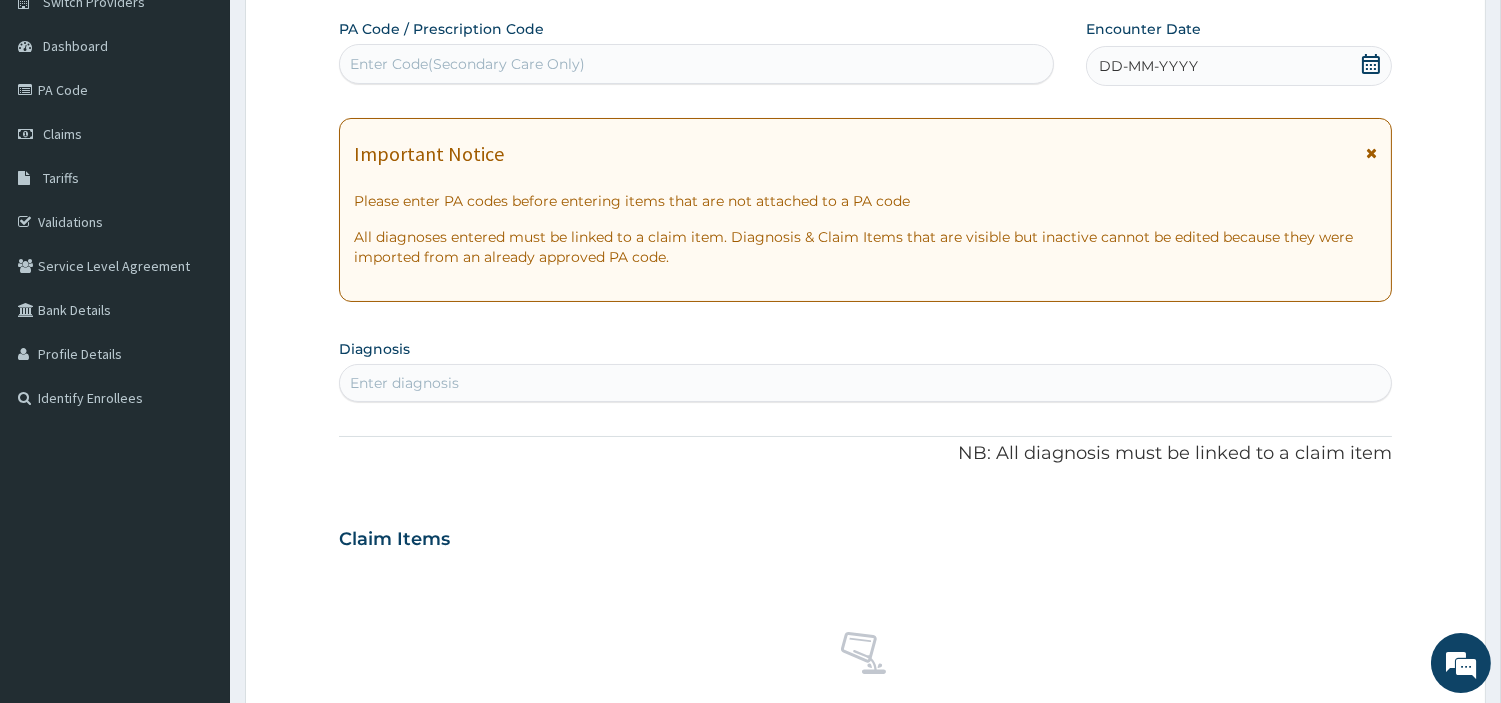 click on "Enter Code(Secondary Care Only)" at bounding box center [696, 64] 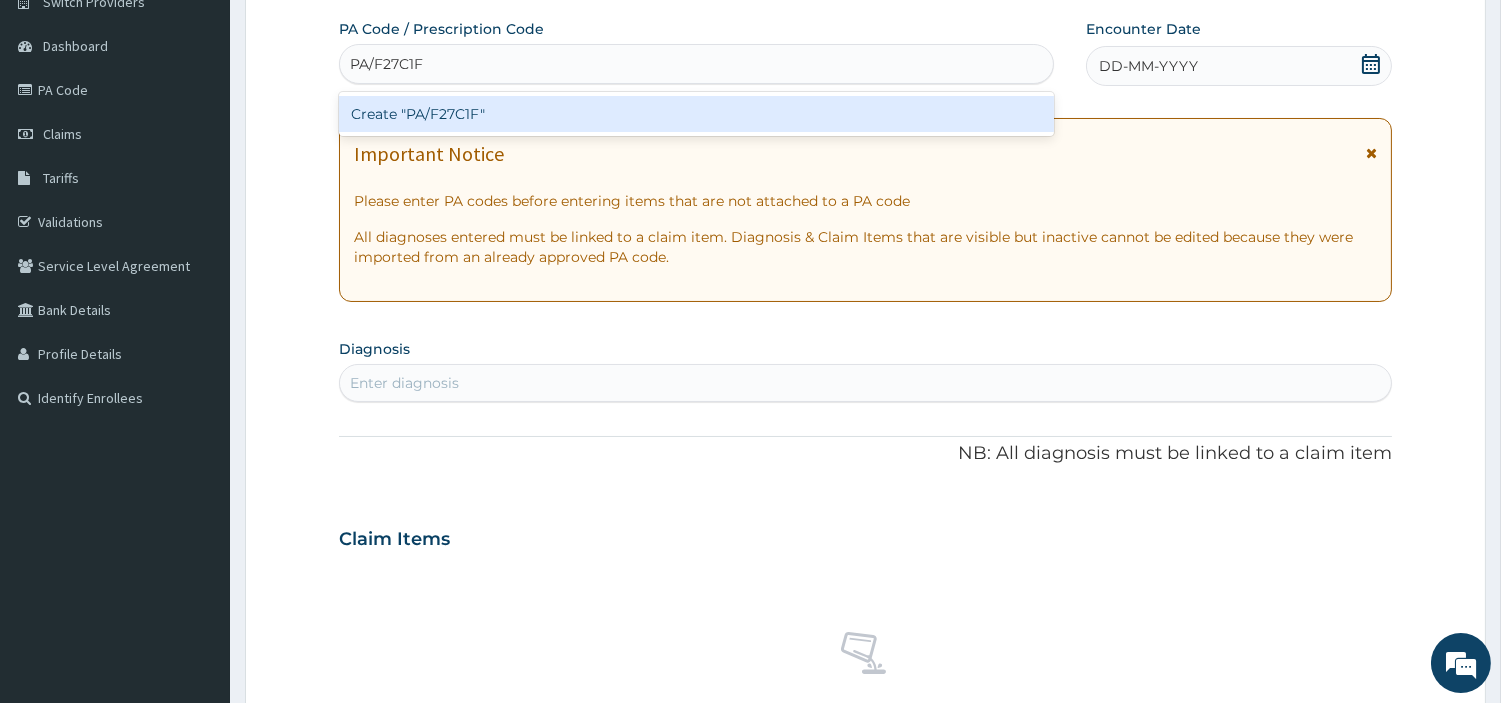 click on "Create "PA/F27C1F"" at bounding box center [696, 114] 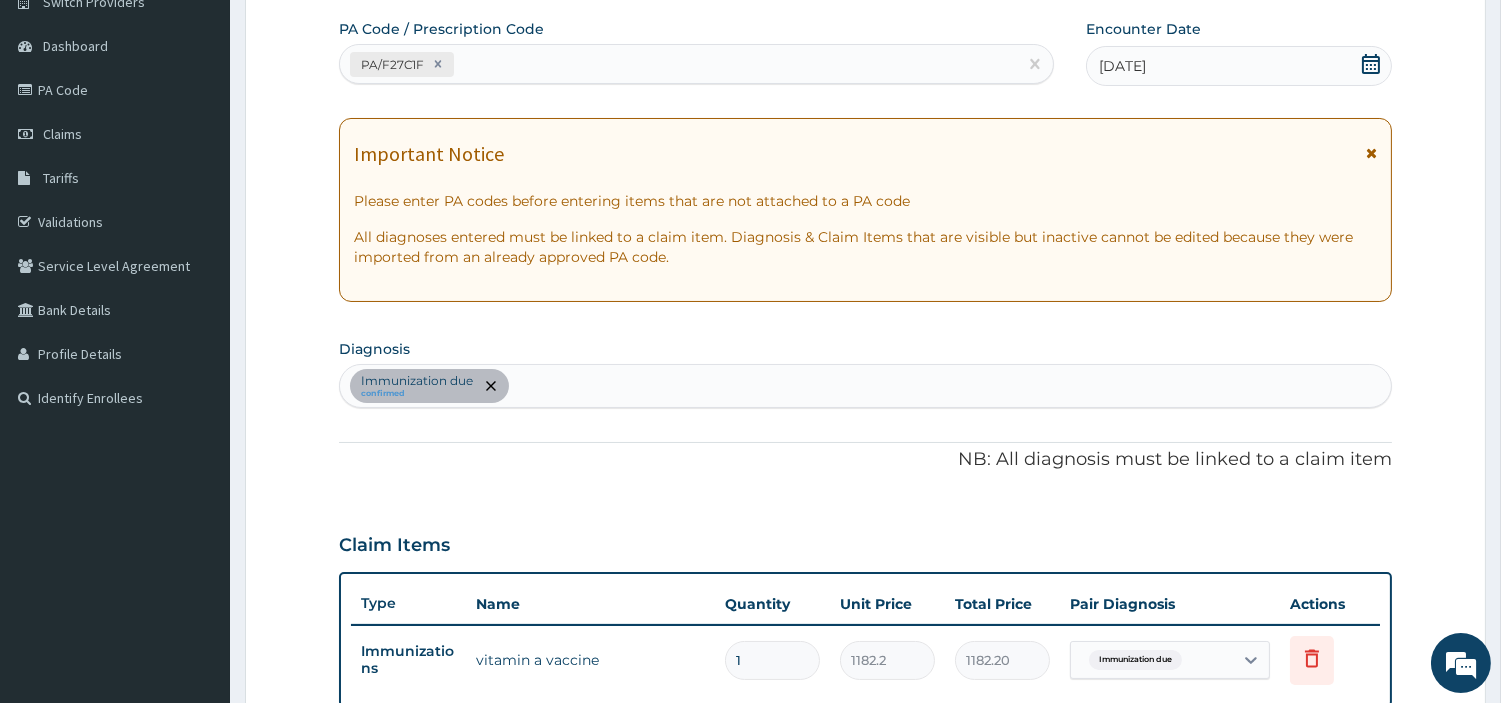 scroll, scrollTop: 0, scrollLeft: 0, axis: both 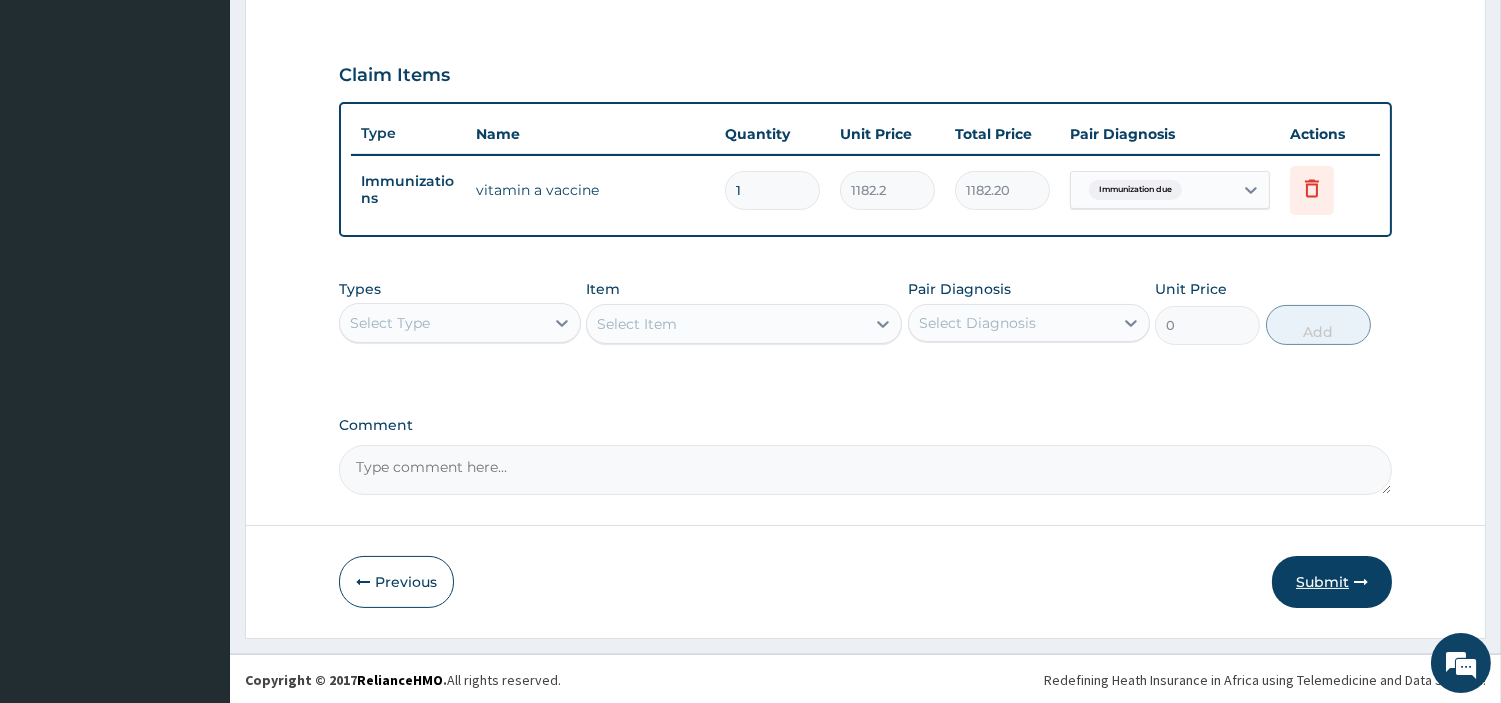 click on "Submit" at bounding box center [1332, 582] 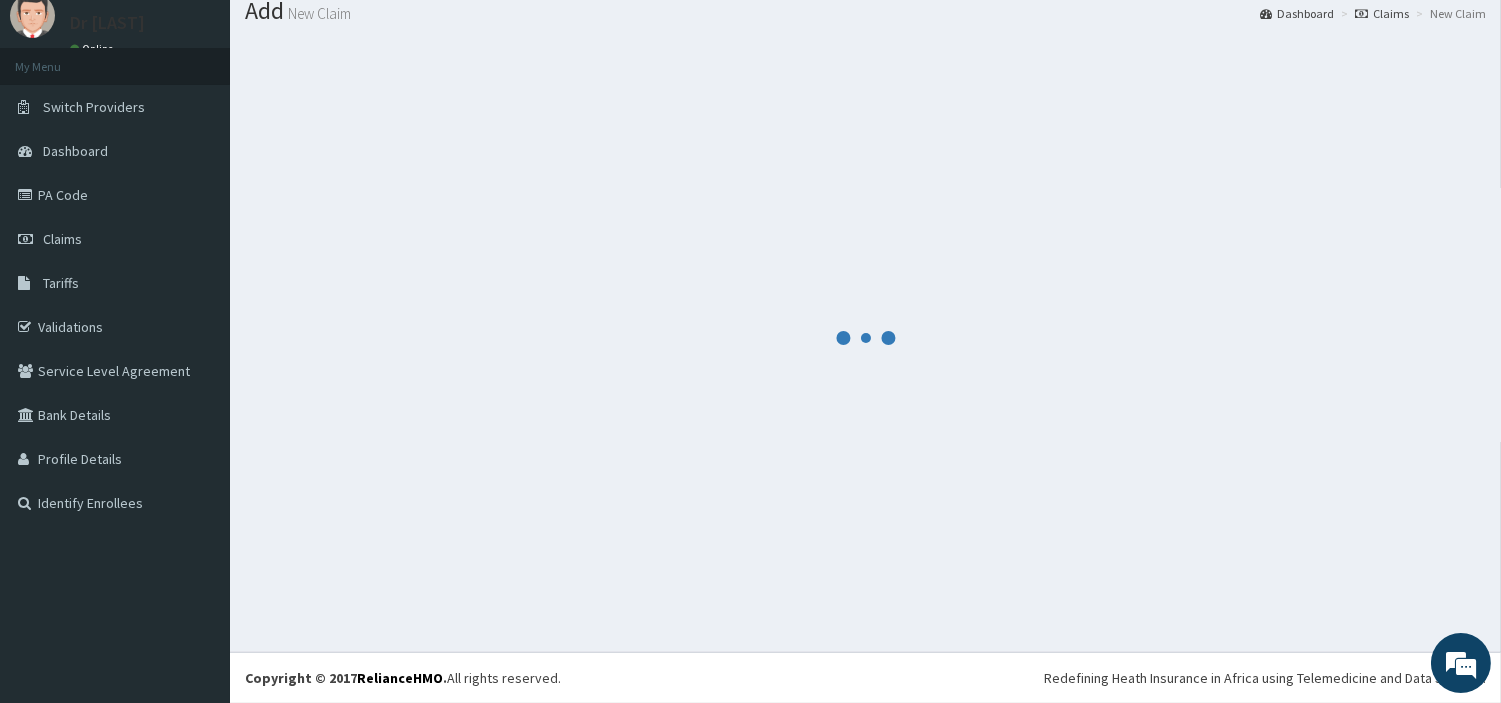 scroll, scrollTop: 66, scrollLeft: 0, axis: vertical 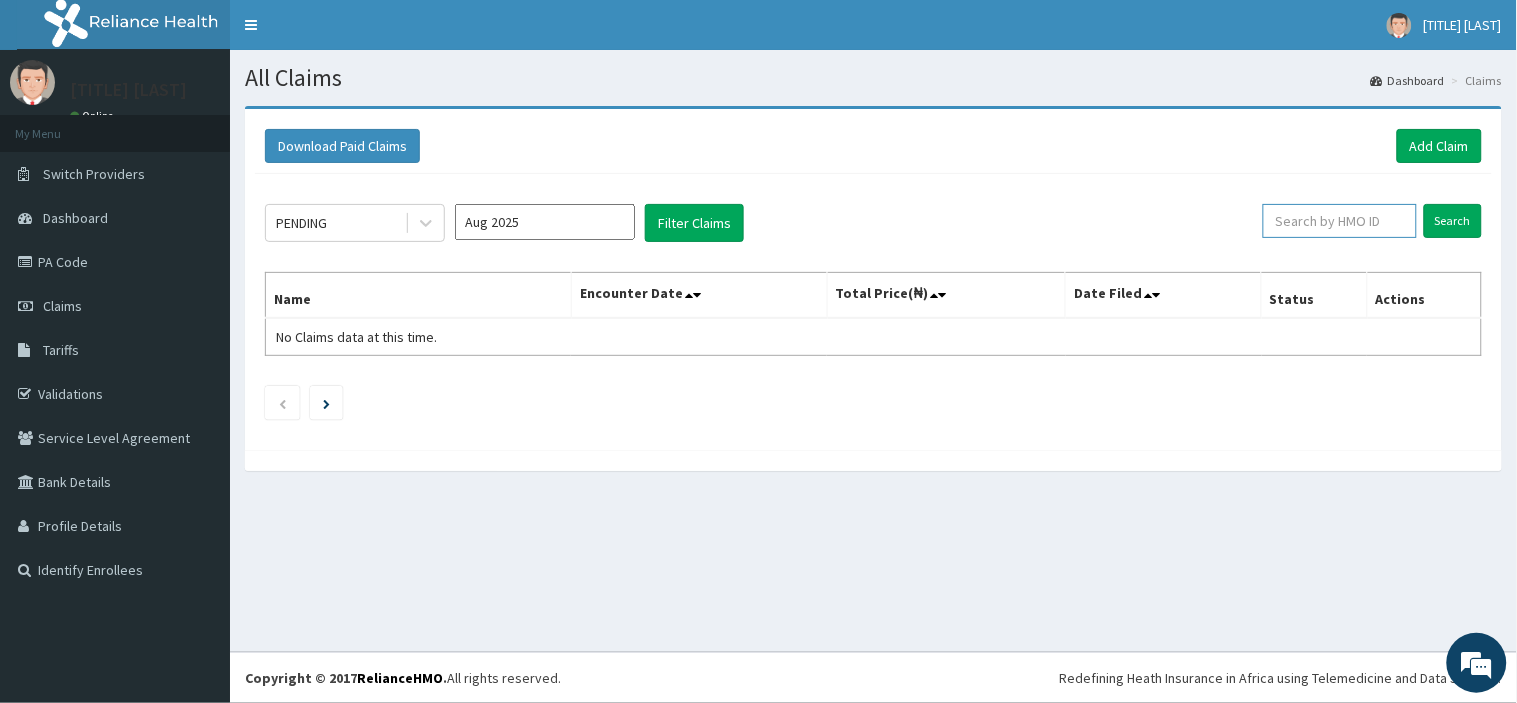 click at bounding box center [1340, 221] 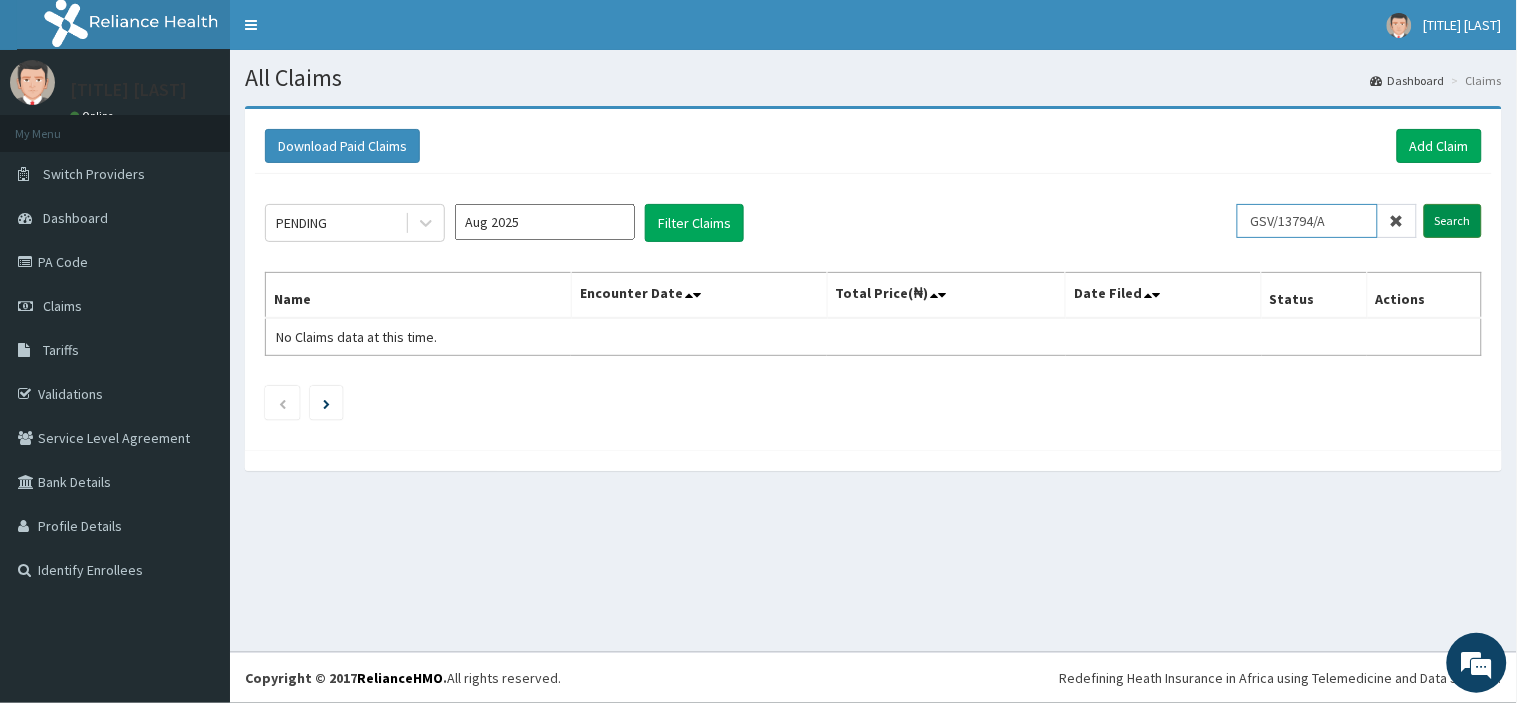 type on "GSV/13794/A" 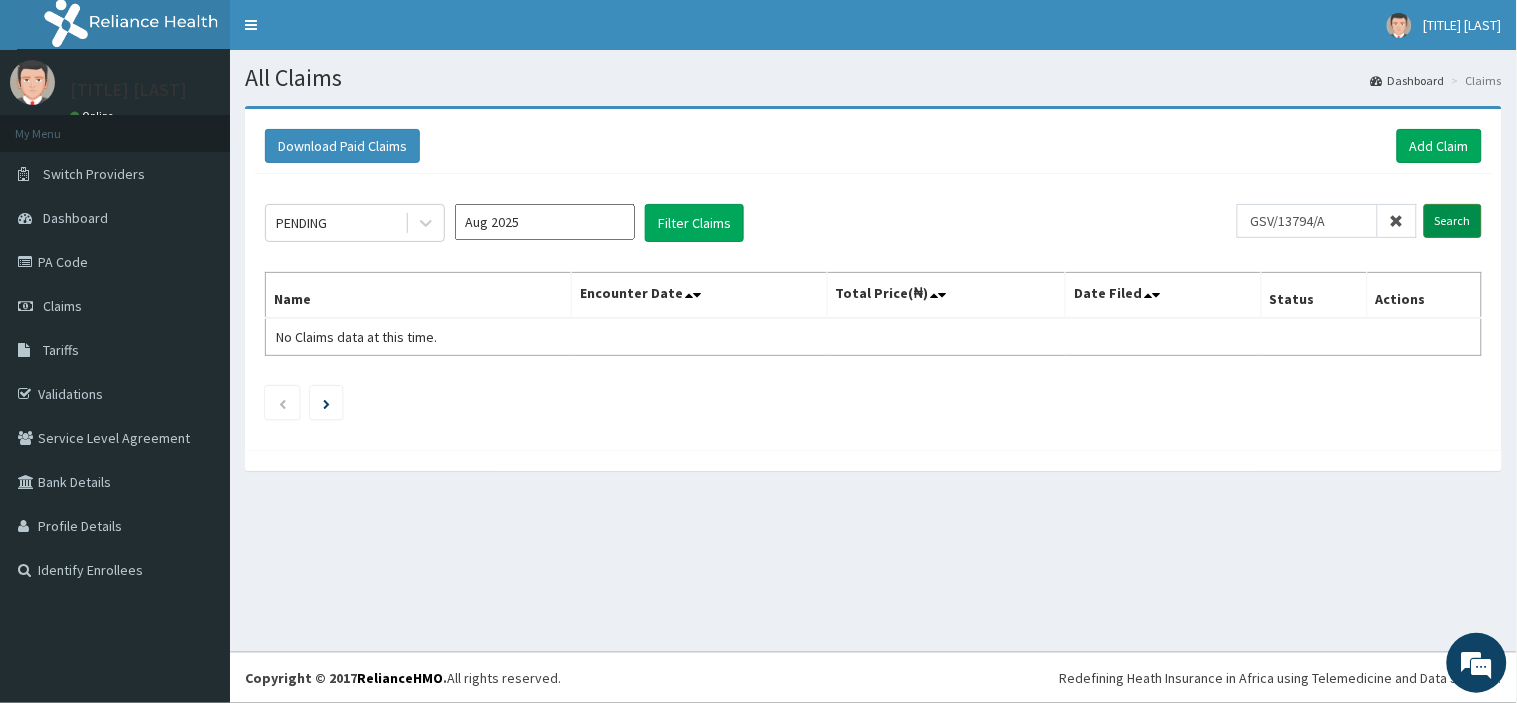 click on "Search" at bounding box center [1453, 221] 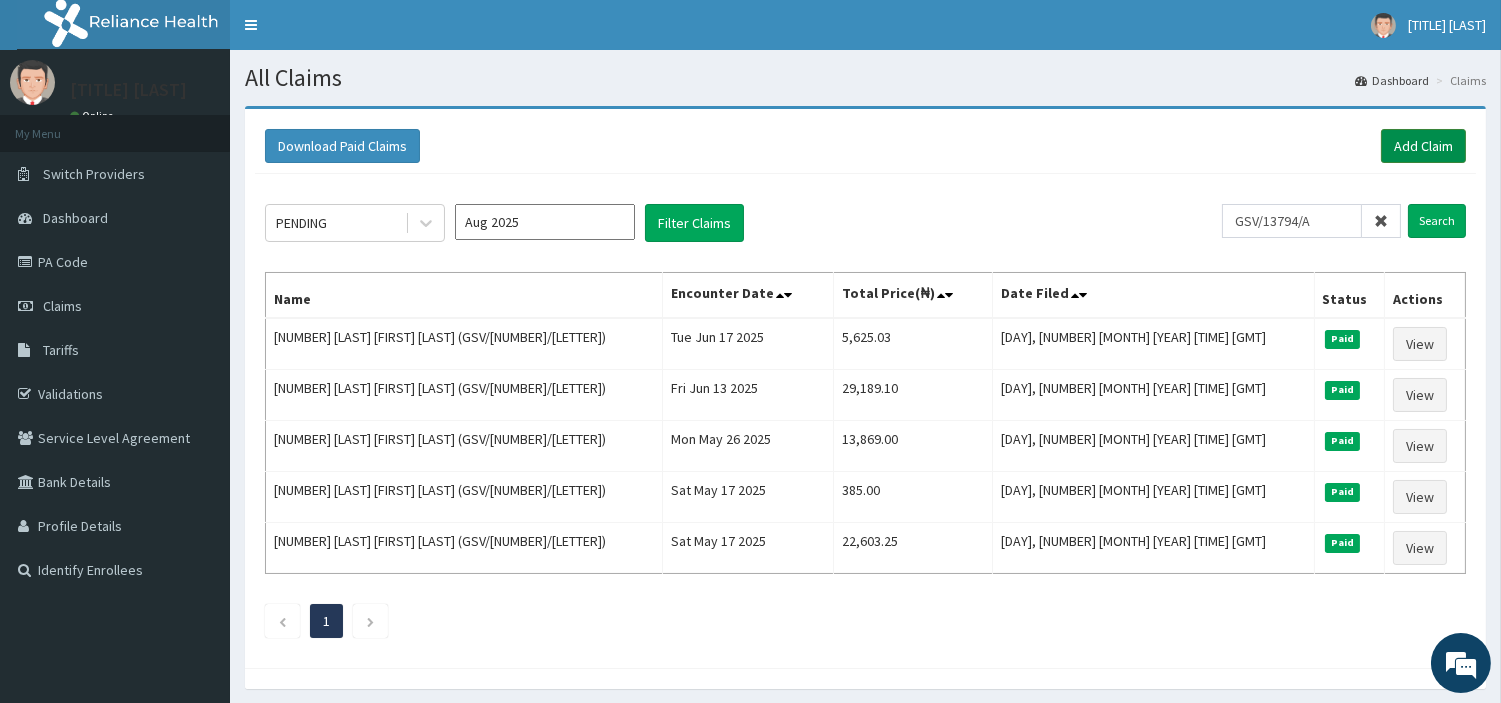 click on "Add Claim" at bounding box center (1423, 146) 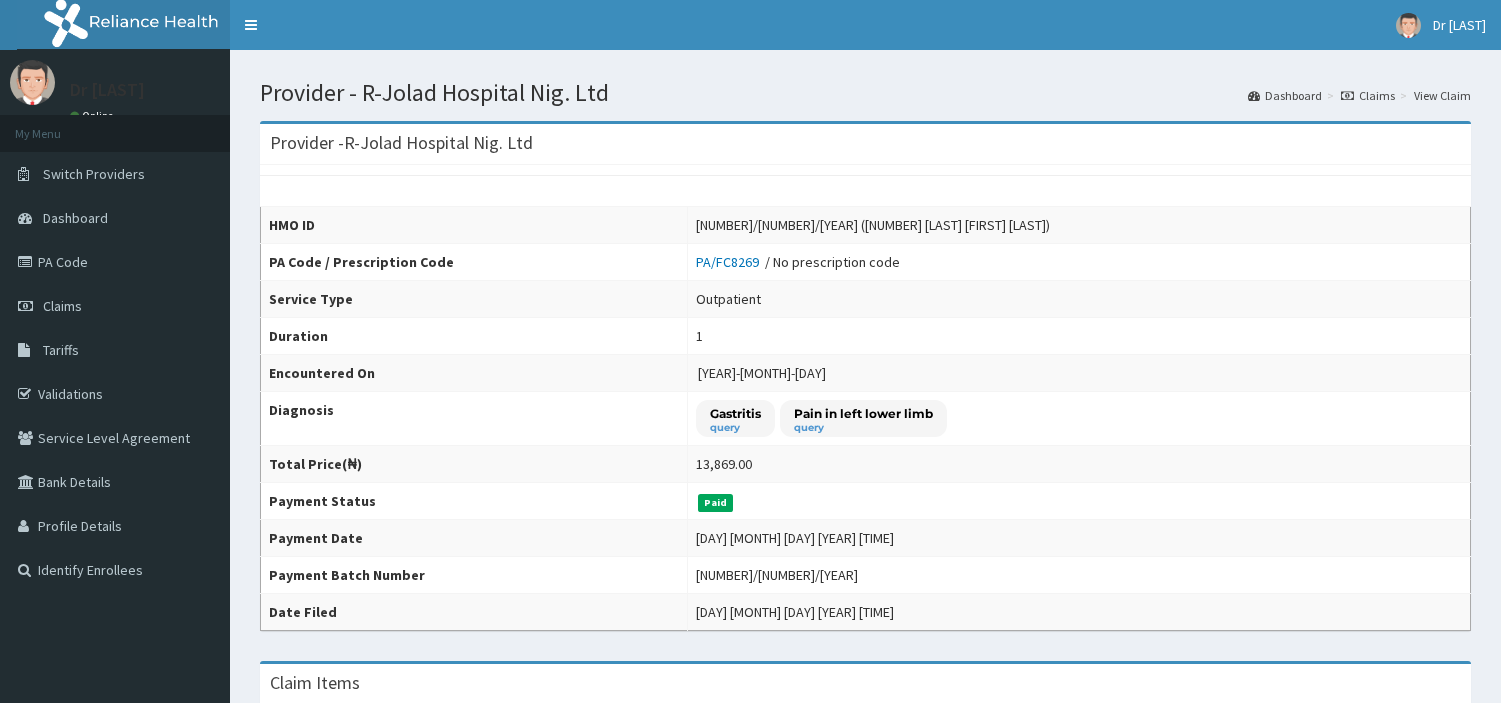 scroll, scrollTop: 424, scrollLeft: 0, axis: vertical 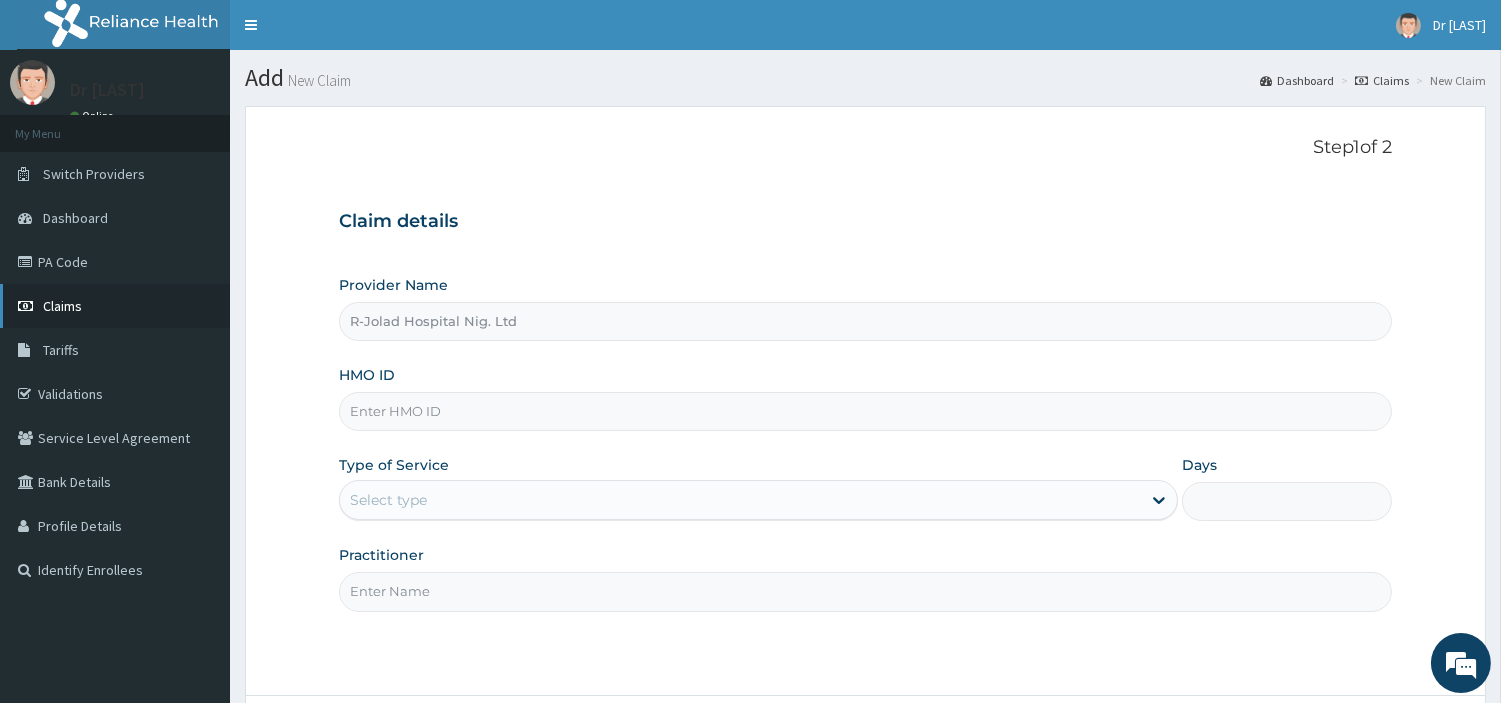 click on "Claims" at bounding box center [115, 306] 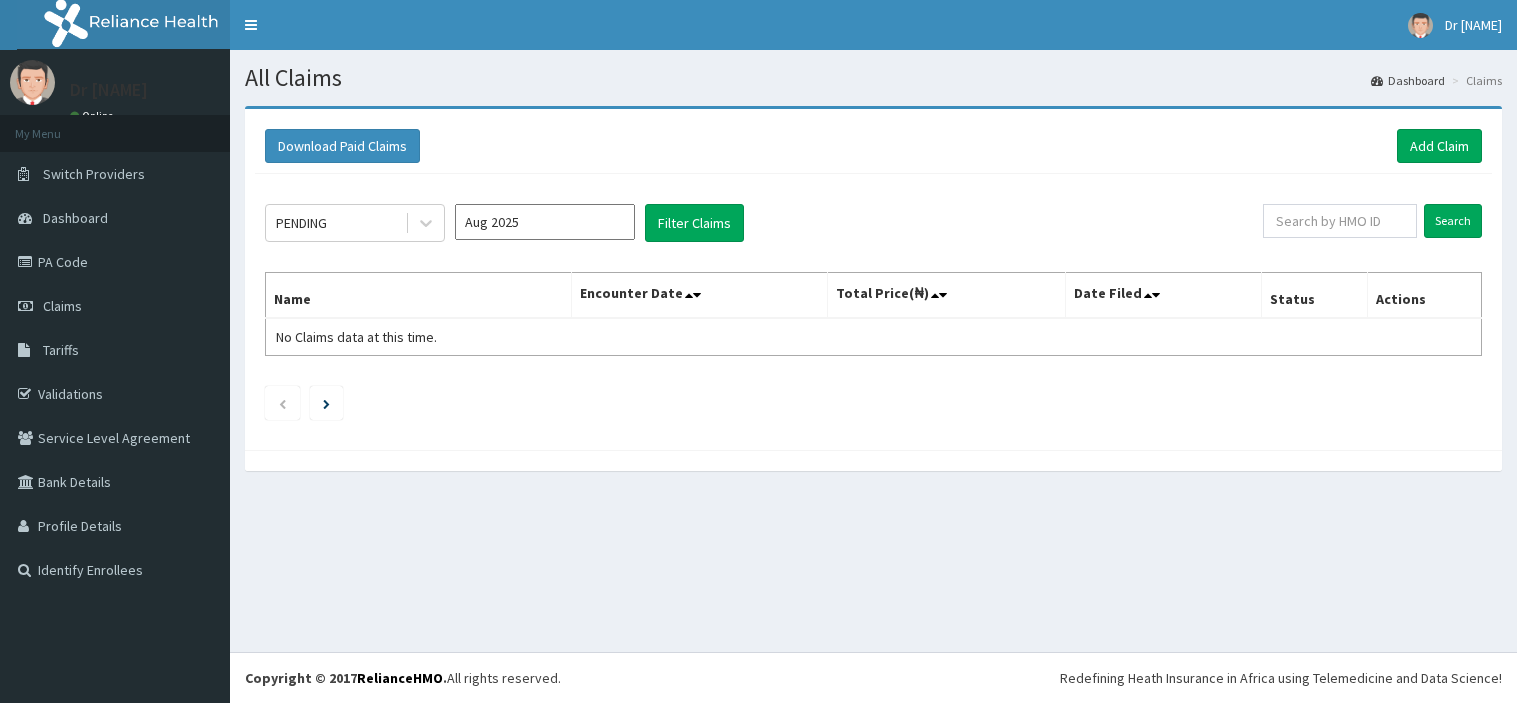 scroll, scrollTop: 0, scrollLeft: 0, axis: both 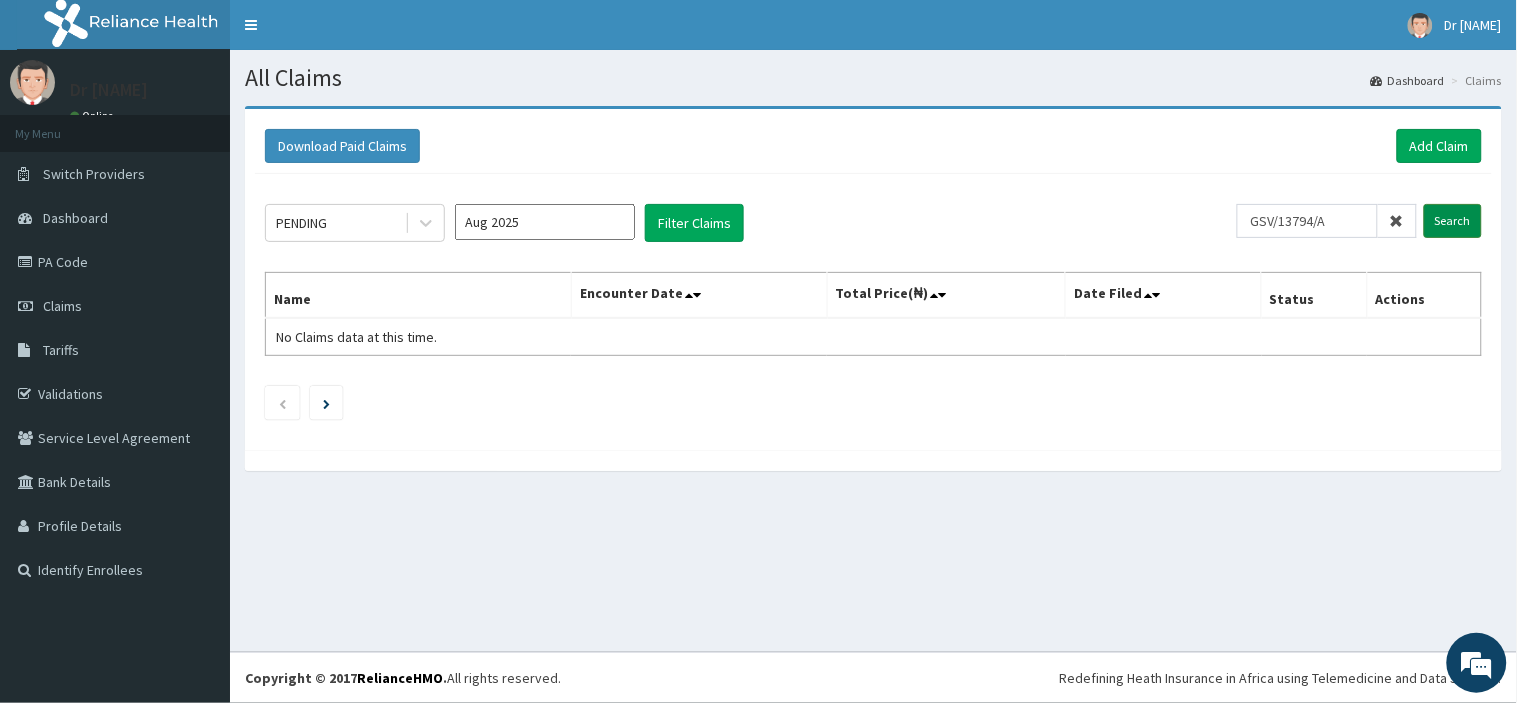 type on "GSV/13794/A" 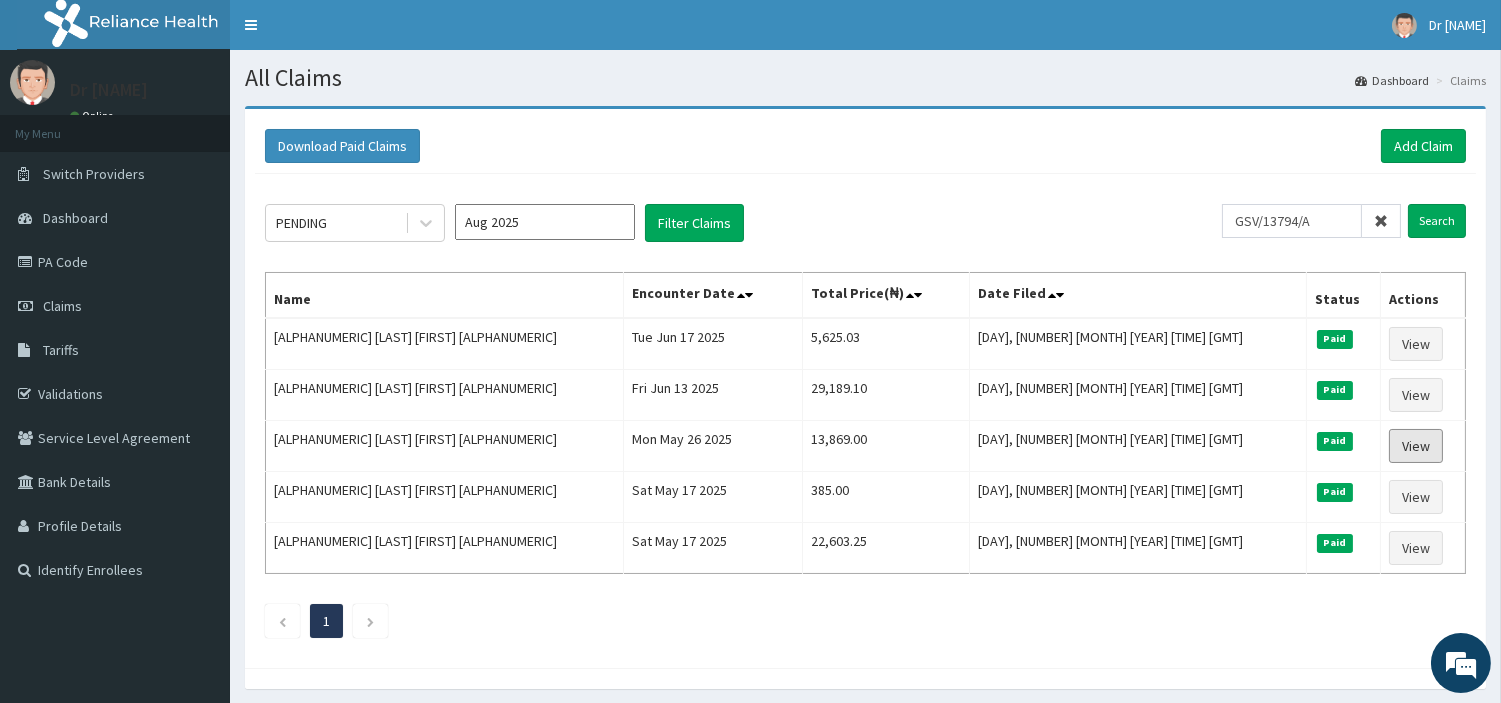 scroll, scrollTop: 0, scrollLeft: 0, axis: both 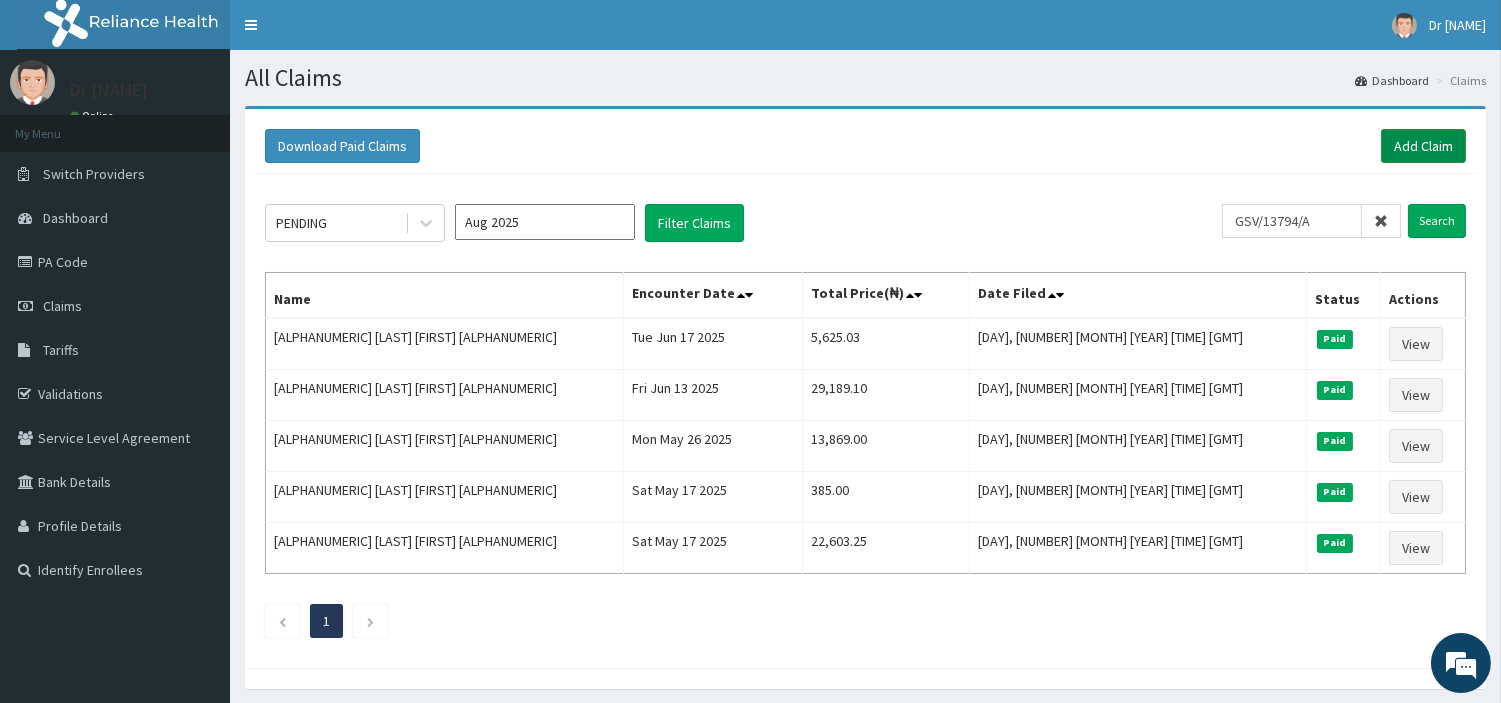 click on "Add Claim" at bounding box center [1423, 146] 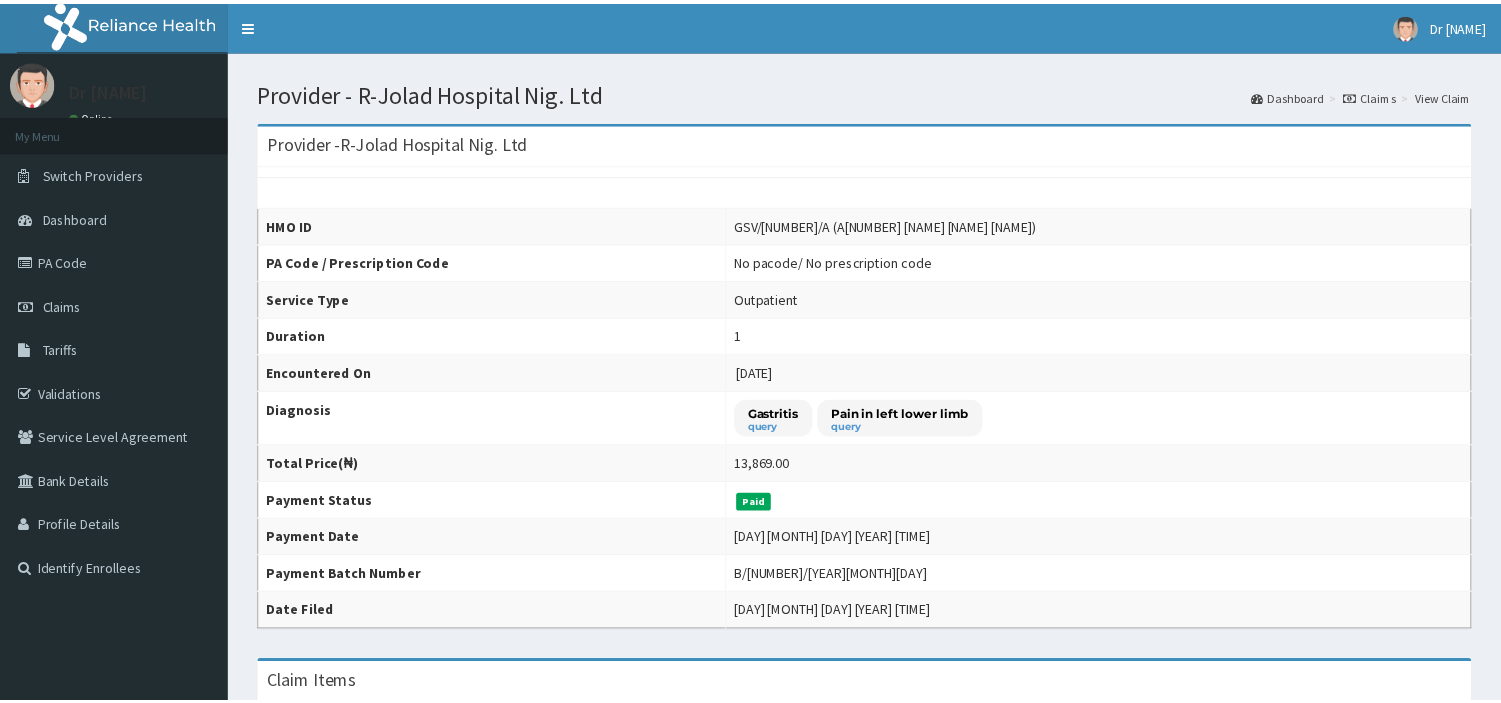 scroll, scrollTop: 0, scrollLeft: 0, axis: both 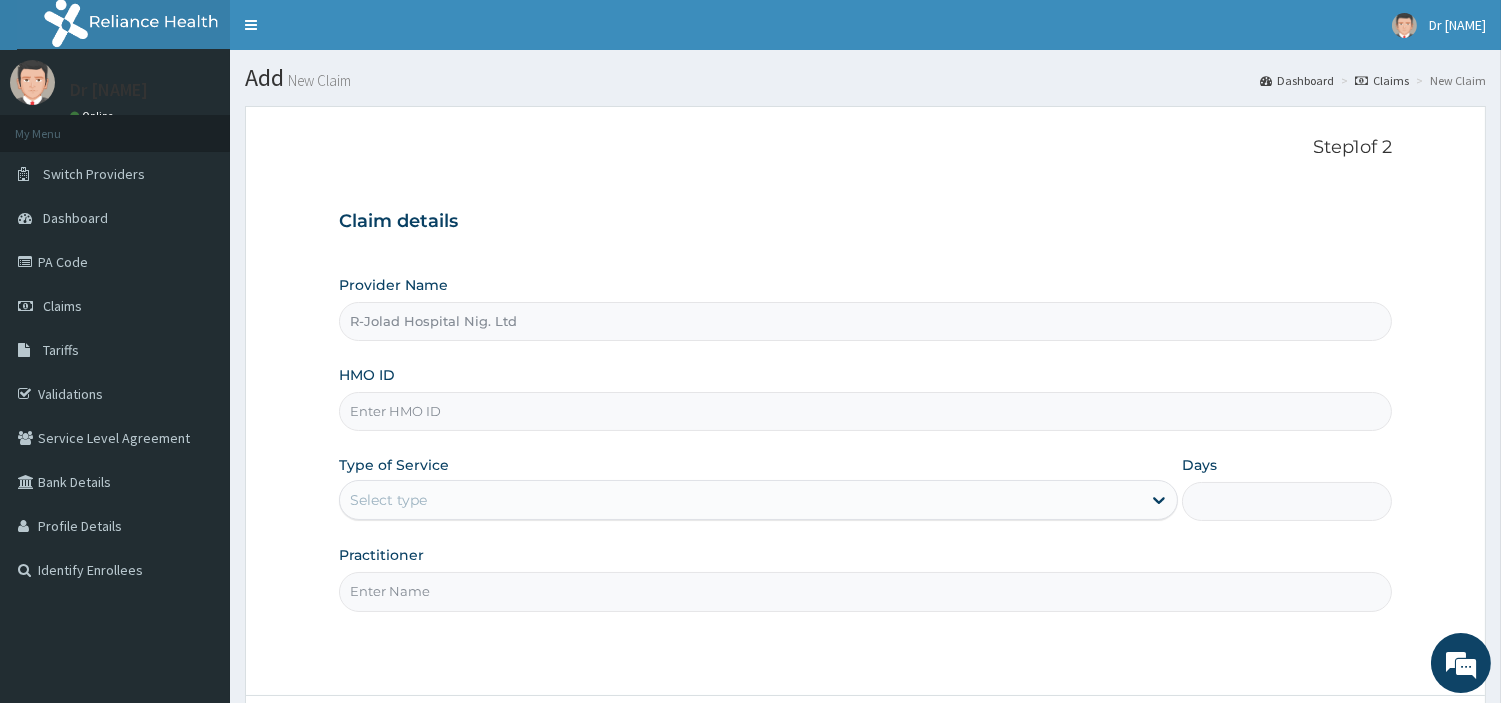 click on "HMO ID" at bounding box center (865, 411) 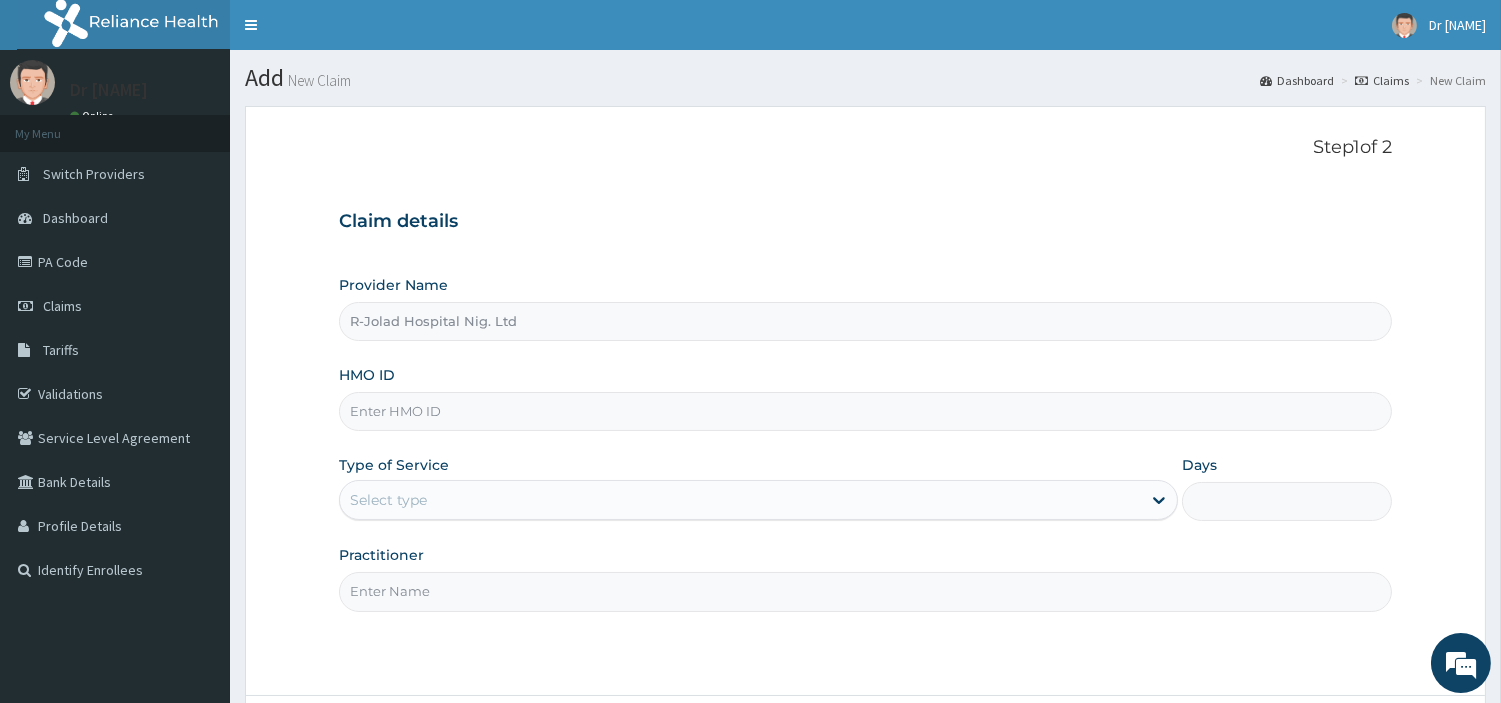 paste on "GSV/13794/A" 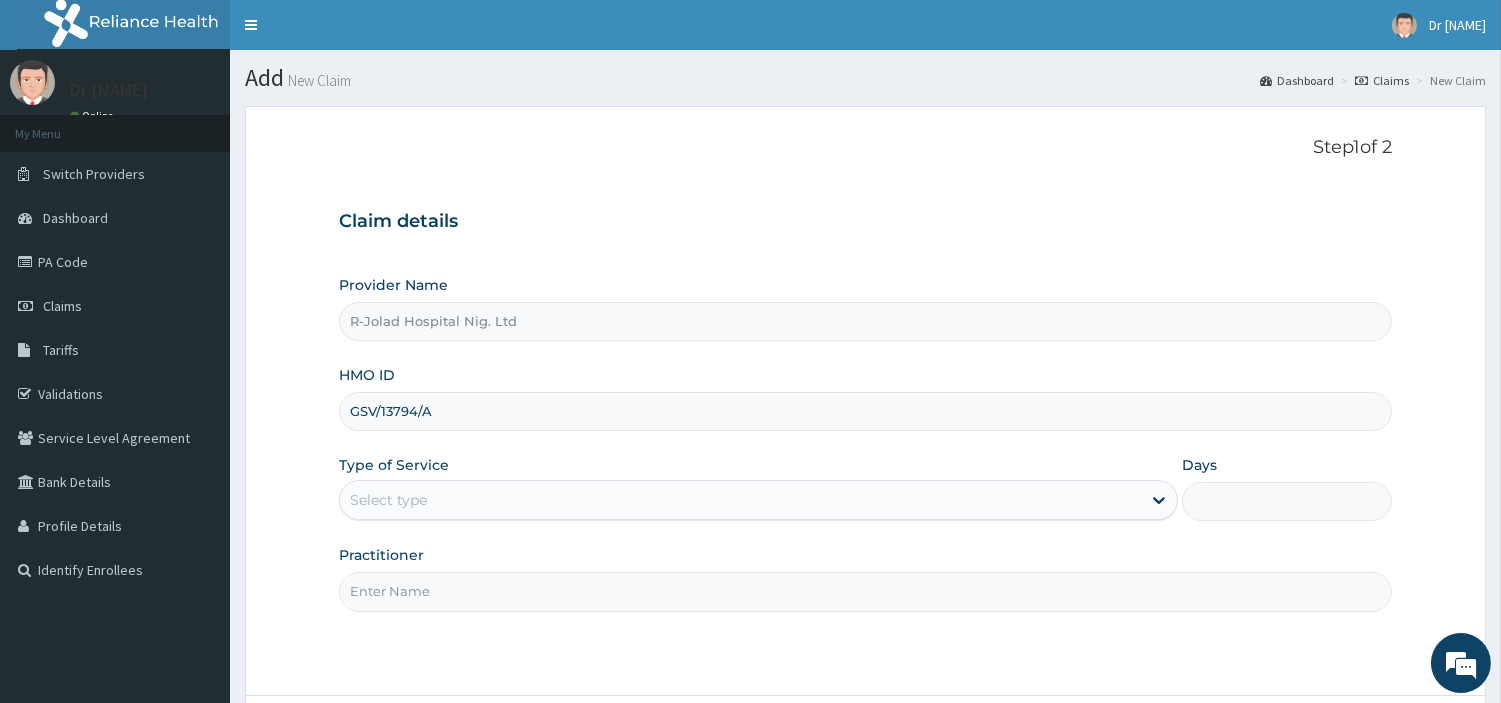 type on "GSV/13794/A" 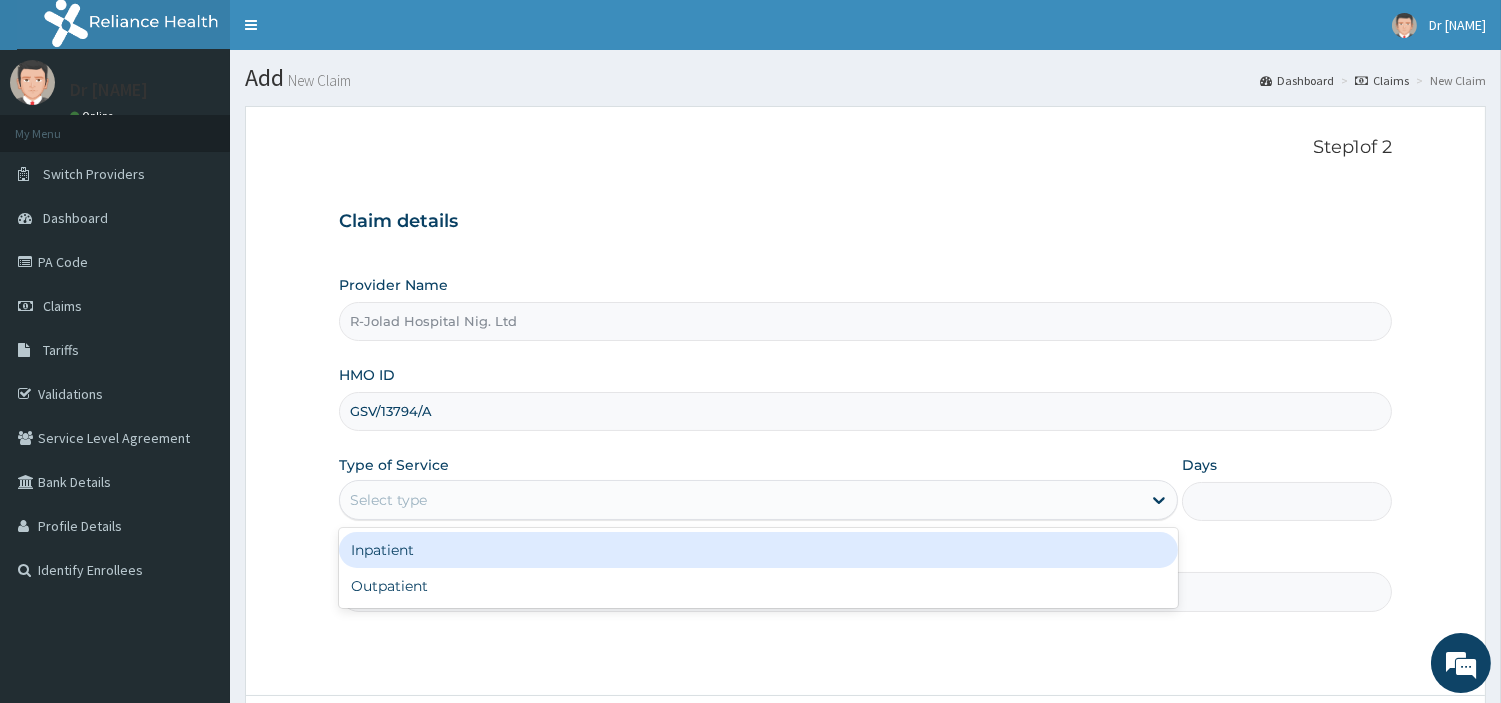 click on "Select type" at bounding box center [740, 500] 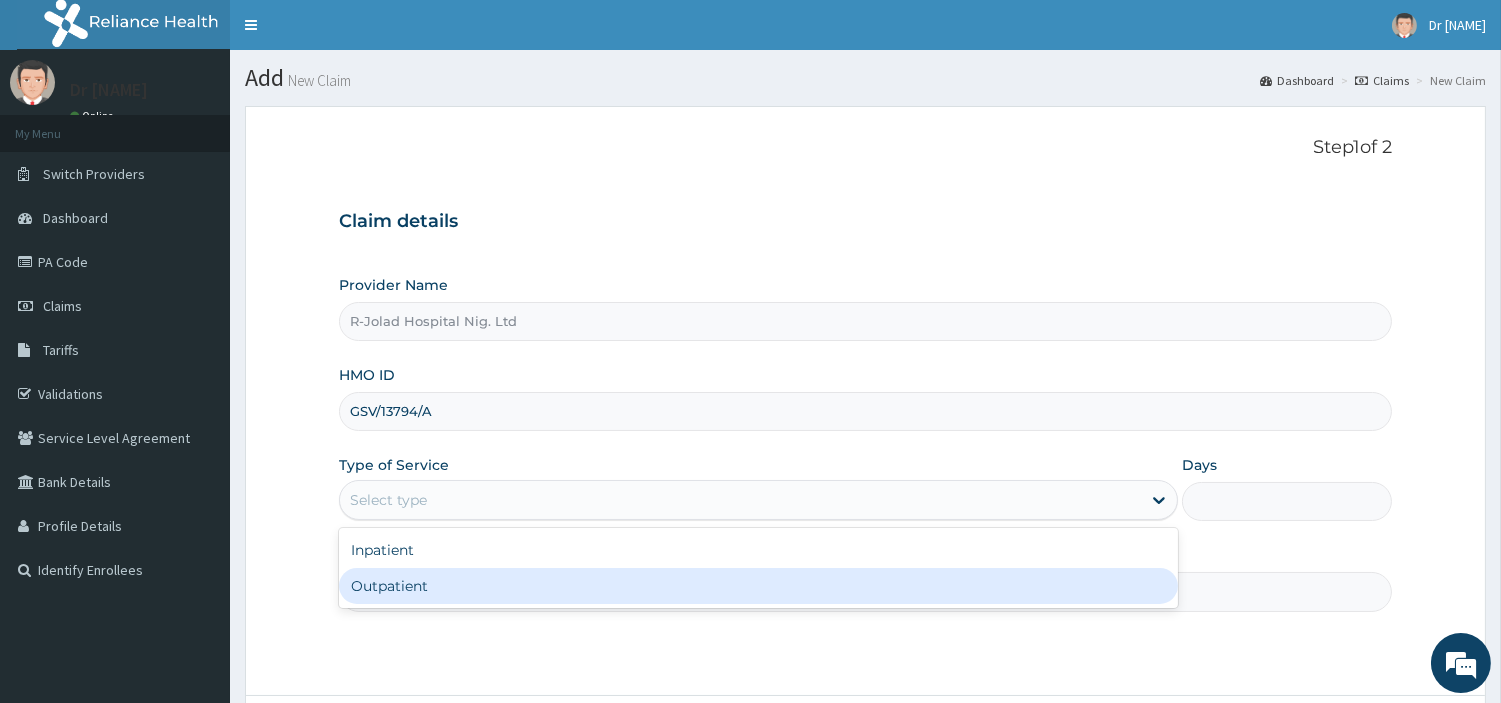 click on "Outpatient" at bounding box center [758, 586] 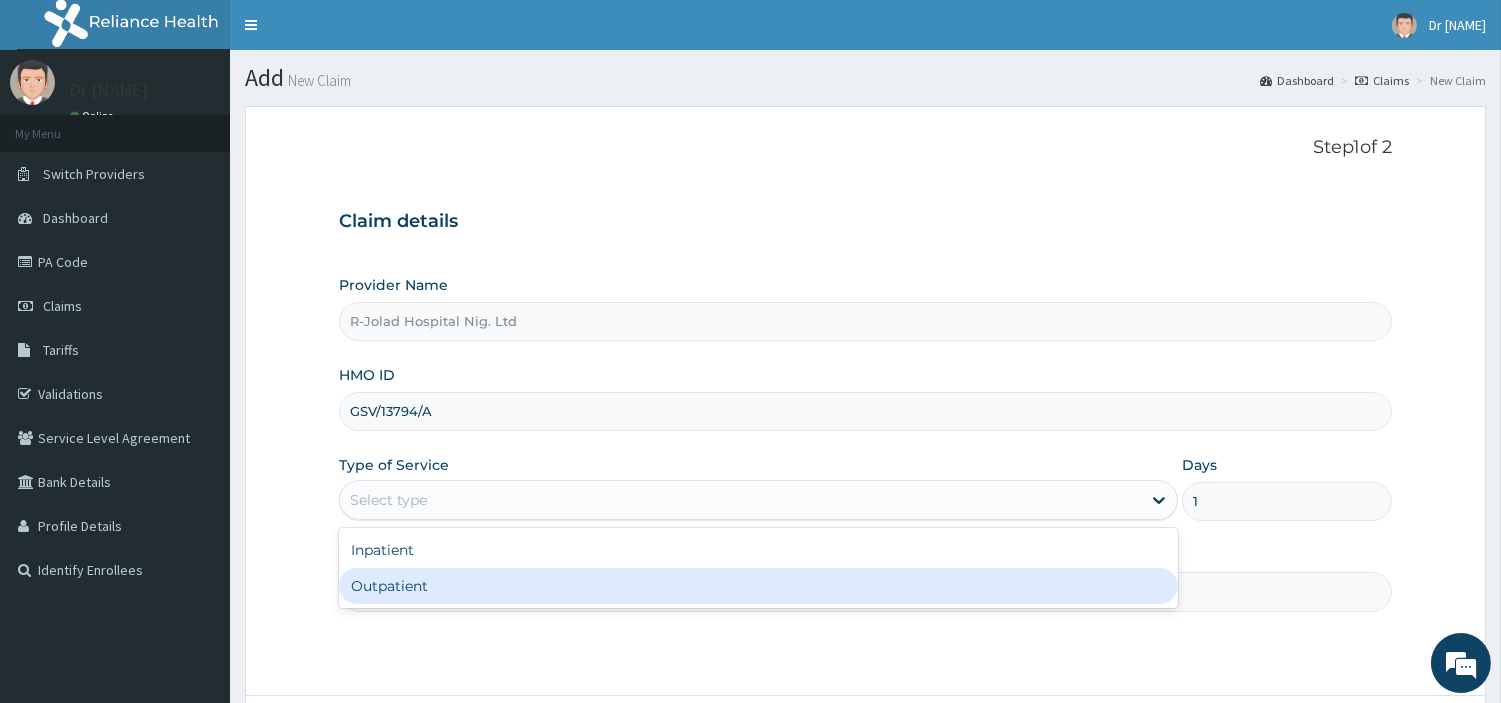 click on "Practitioner" at bounding box center (865, 591) 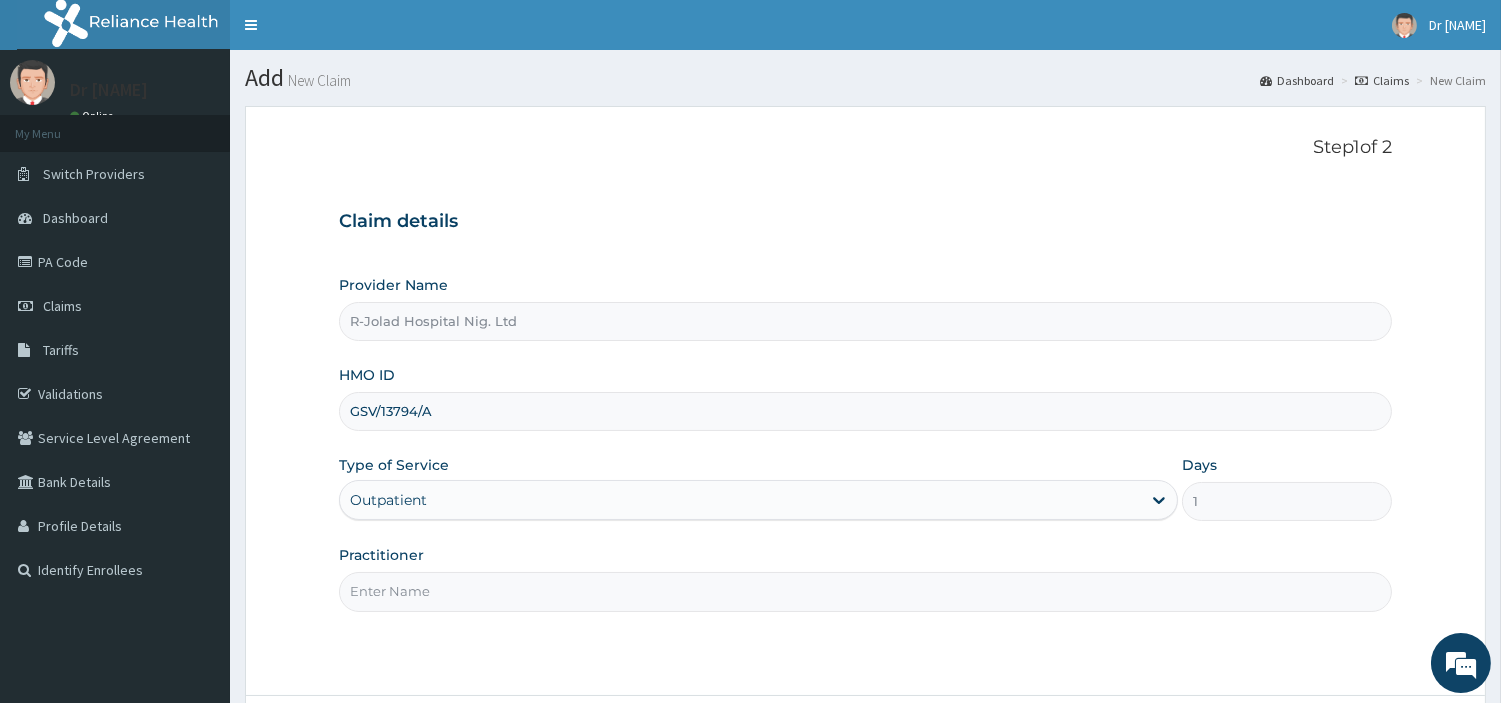 paste on "MICHAEL IYANA" 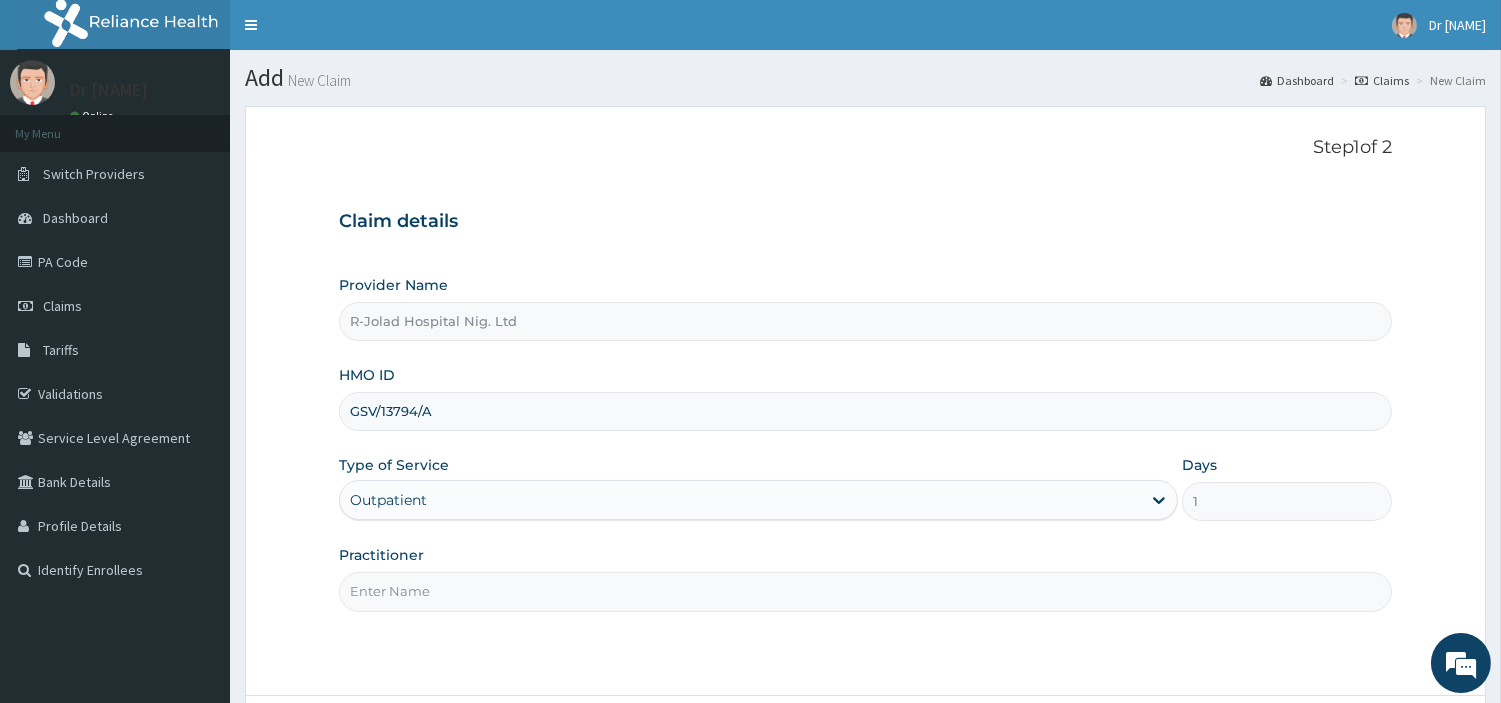 type on "MICHAEL IYANA" 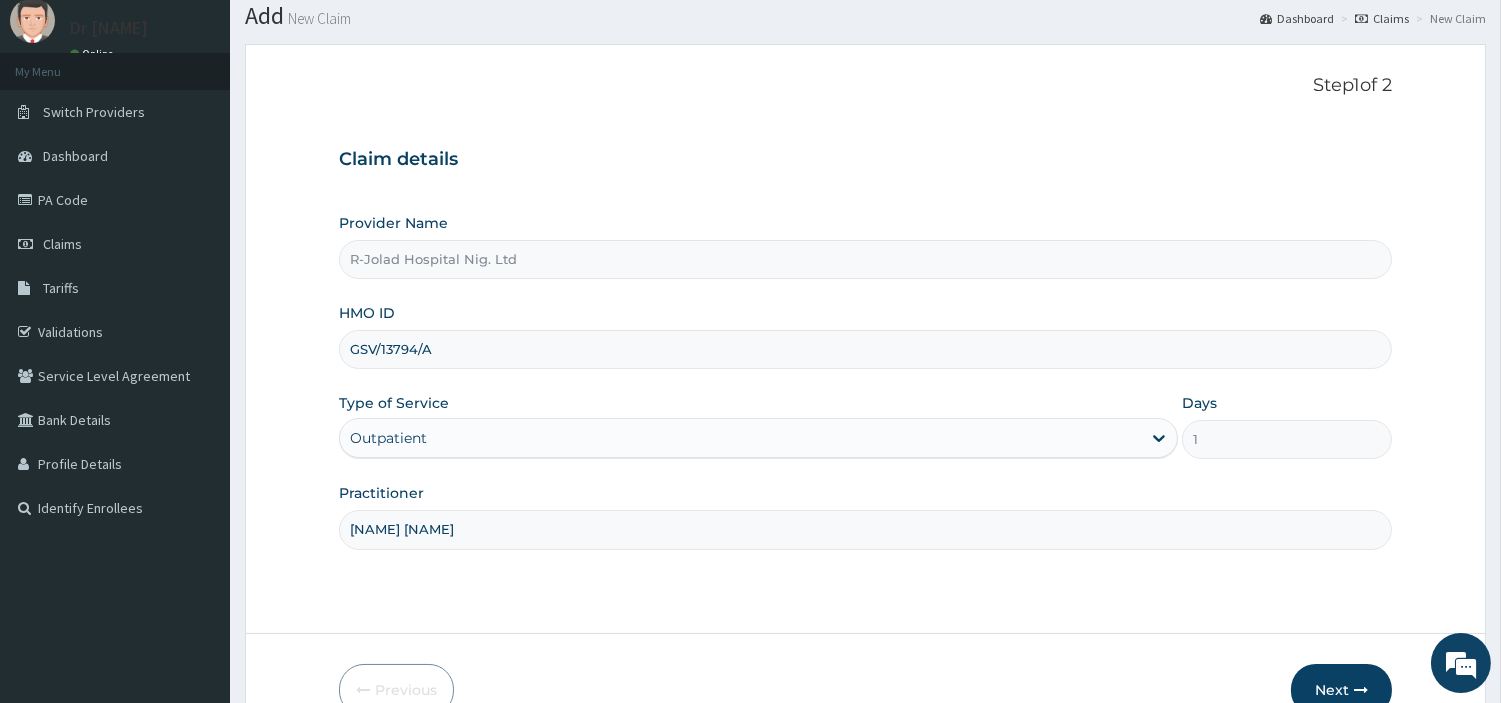 scroll, scrollTop: 172, scrollLeft: 0, axis: vertical 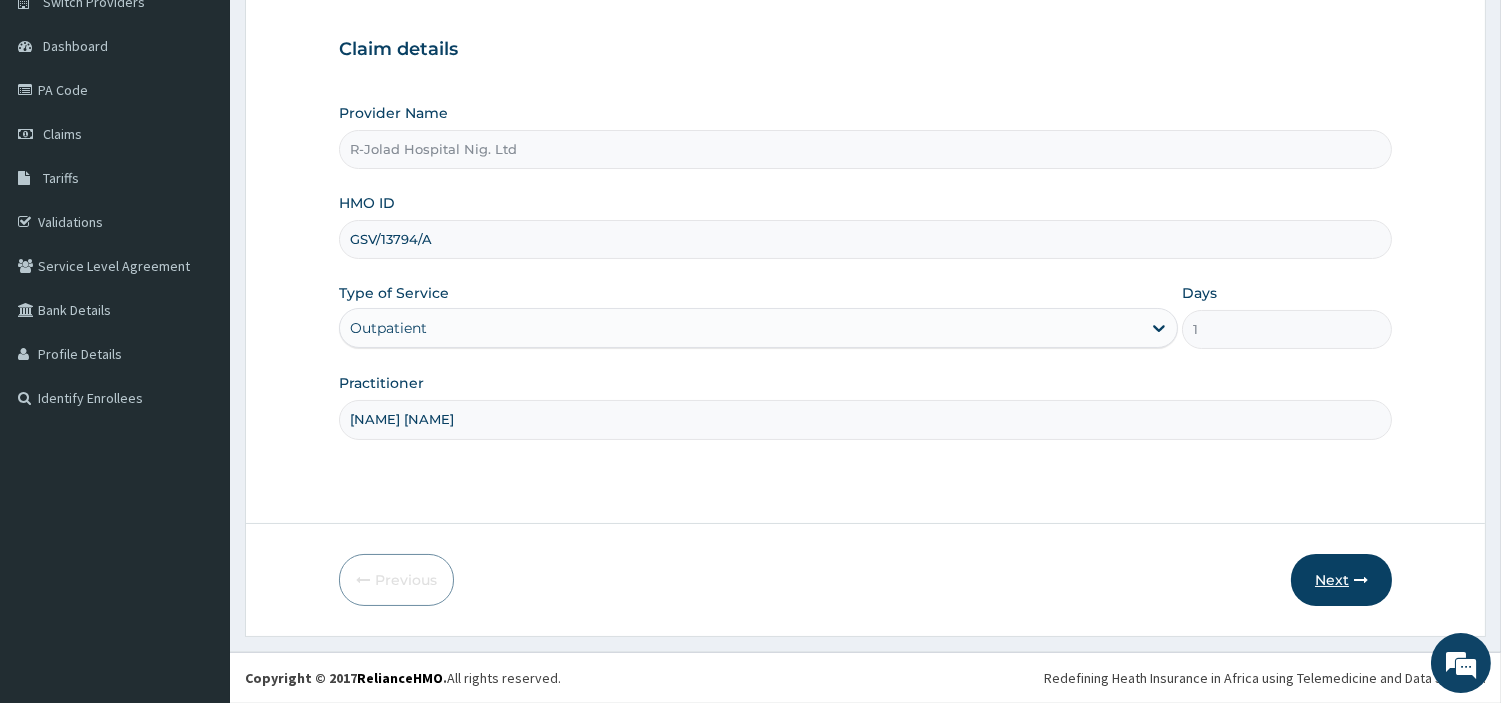 click on "Next" at bounding box center (1341, 580) 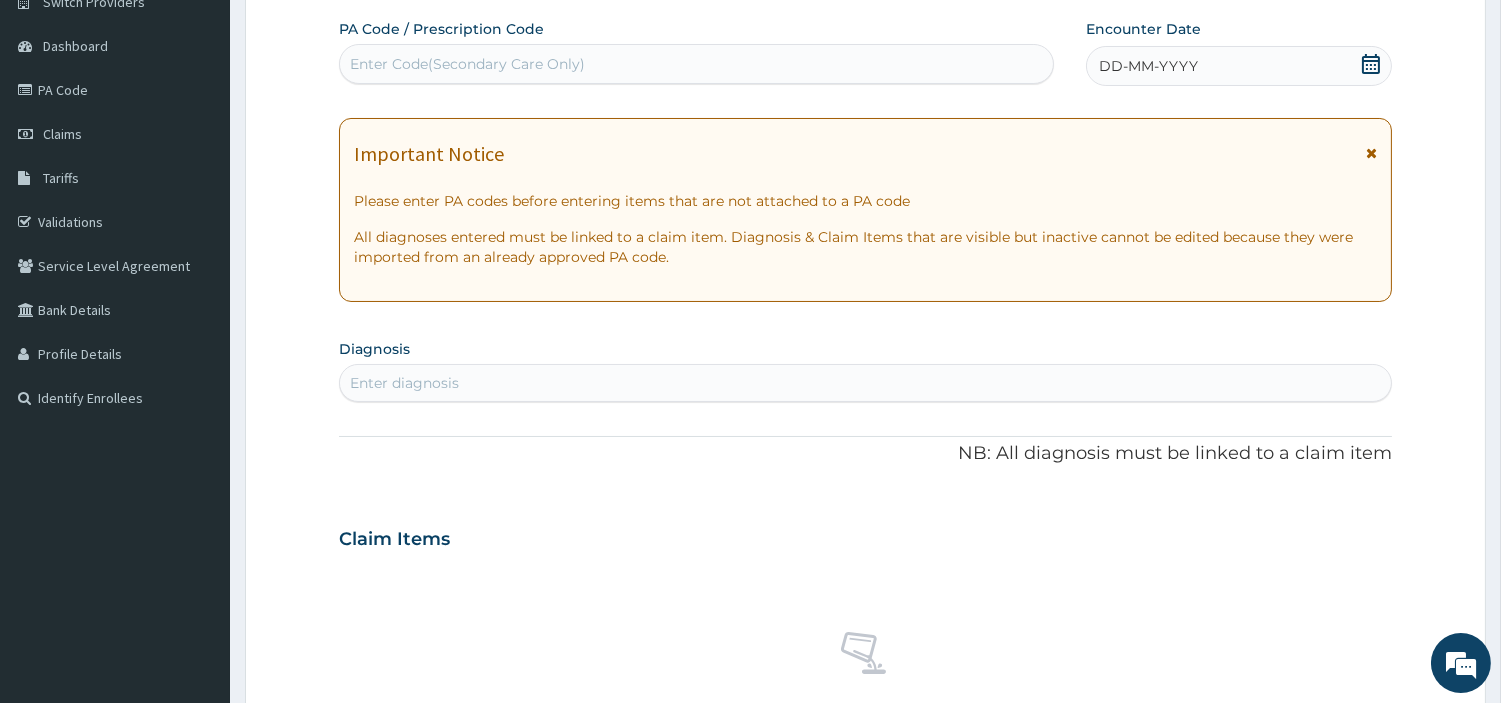 click on "Enter Code(Secondary Care Only)" at bounding box center [696, 64] 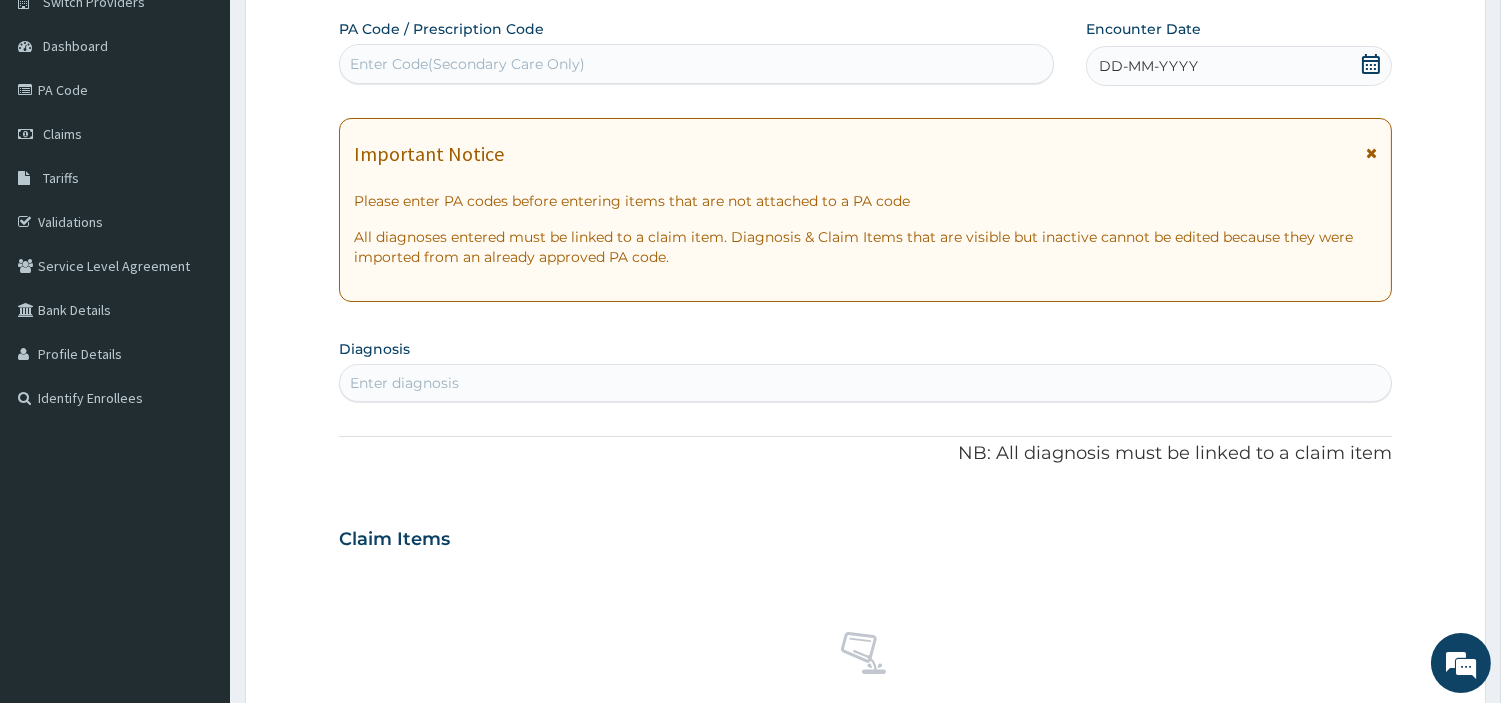 paste on "PA/6C226F" 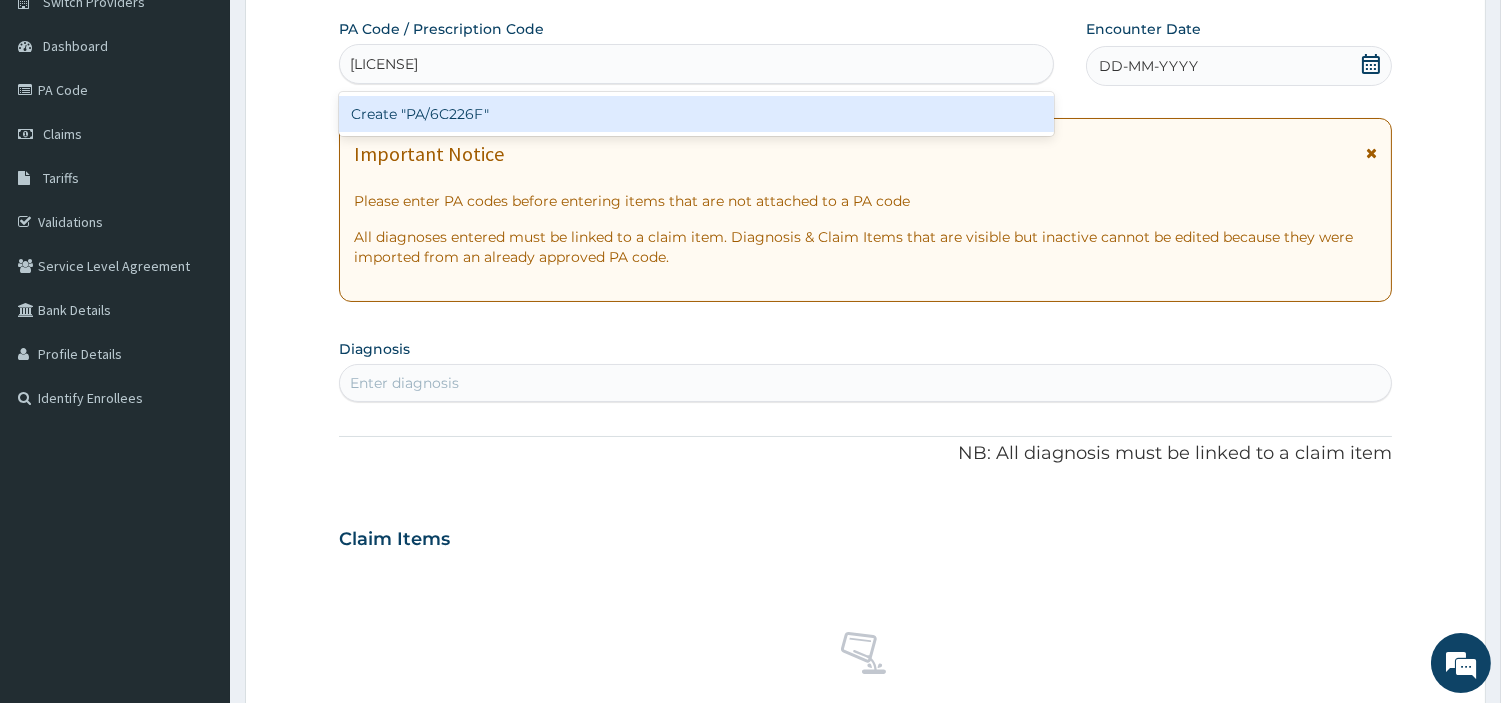 scroll, scrollTop: 0, scrollLeft: 0, axis: both 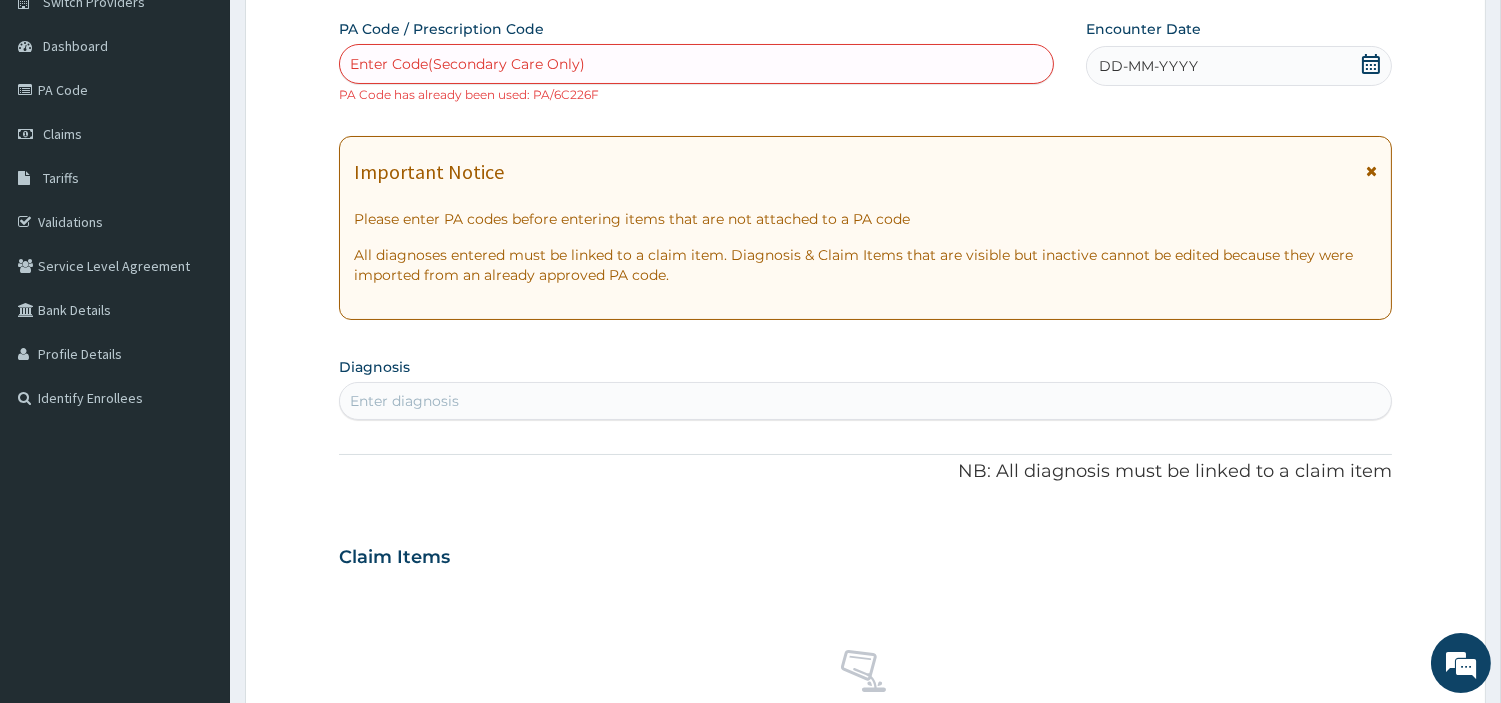 click on "DD-MM-YYYY" at bounding box center [1148, 66] 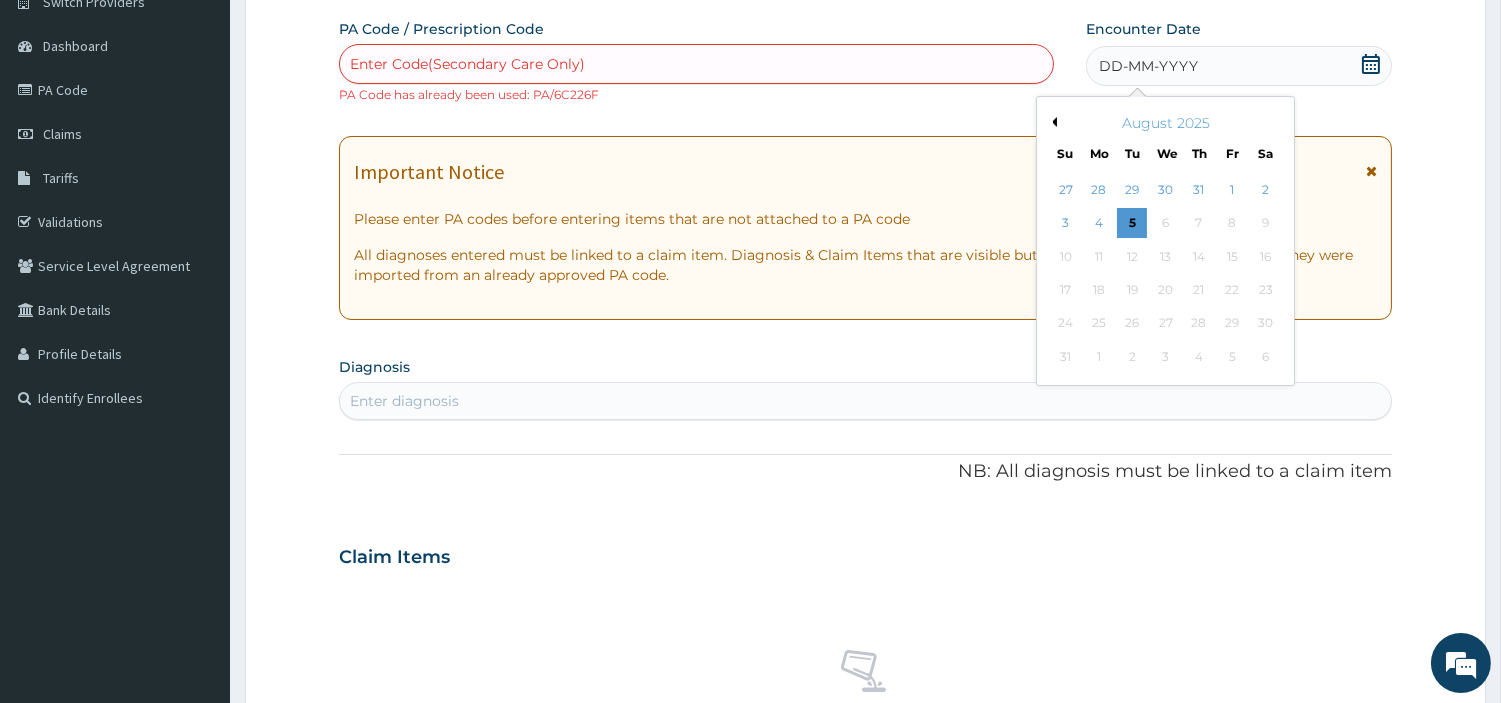 click on "Previous Month" at bounding box center [1052, 122] 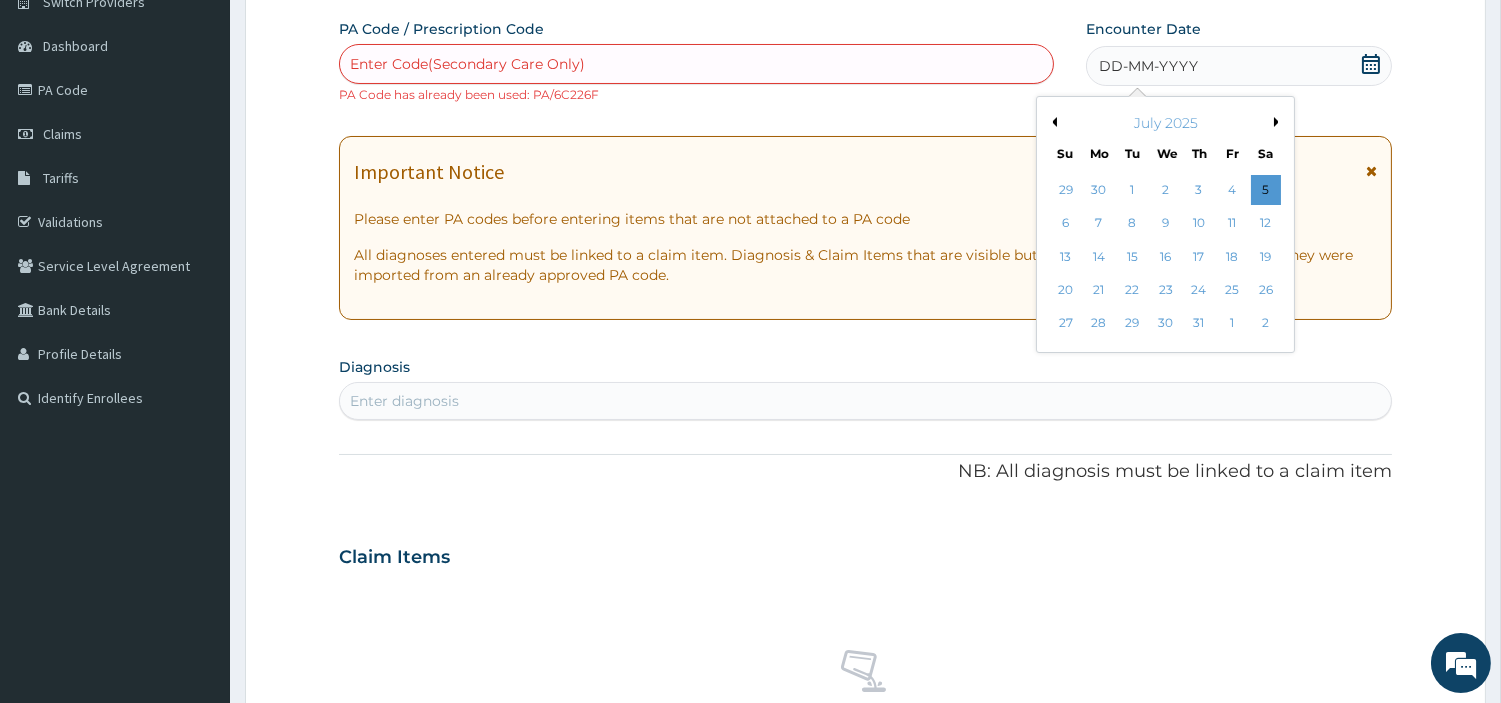 click on "Previous Month" at bounding box center [1052, 122] 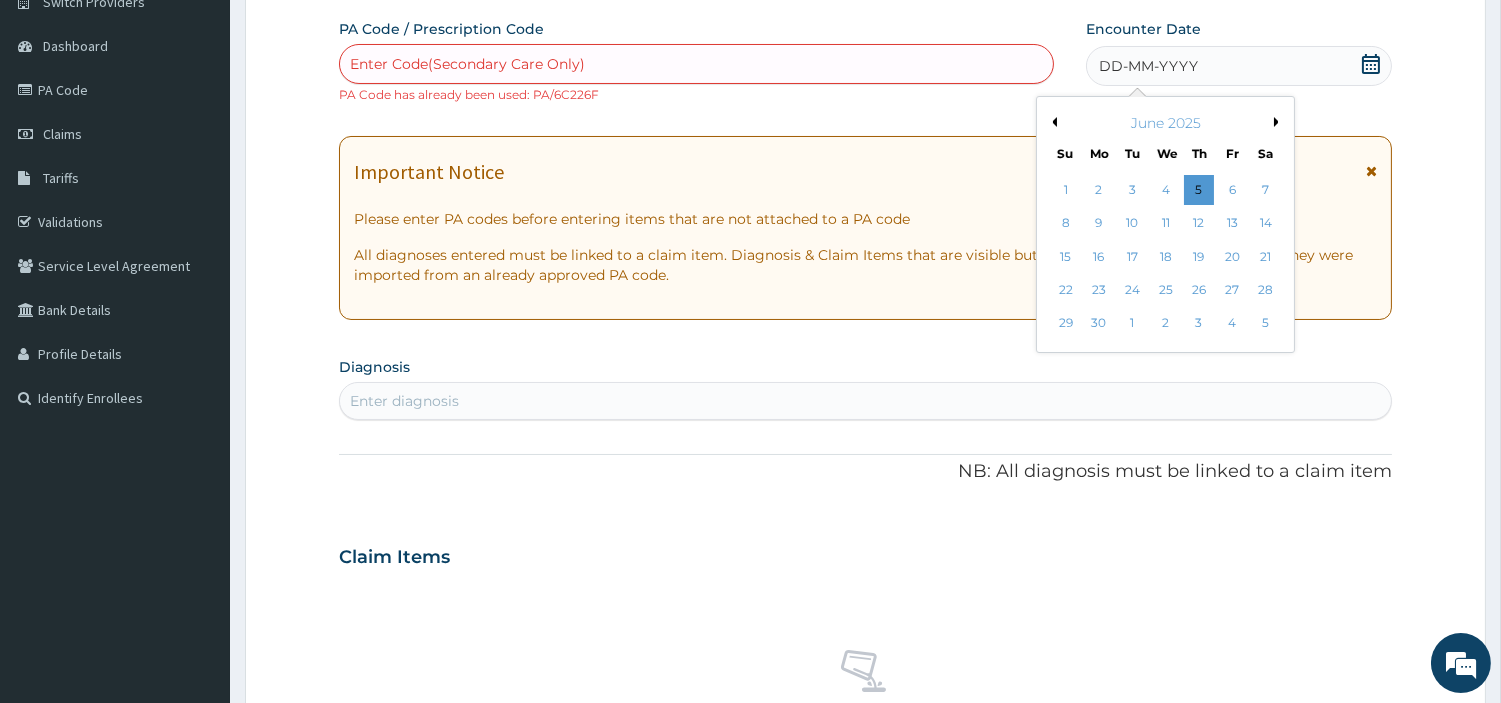 click on "Previous Month" at bounding box center (1052, 122) 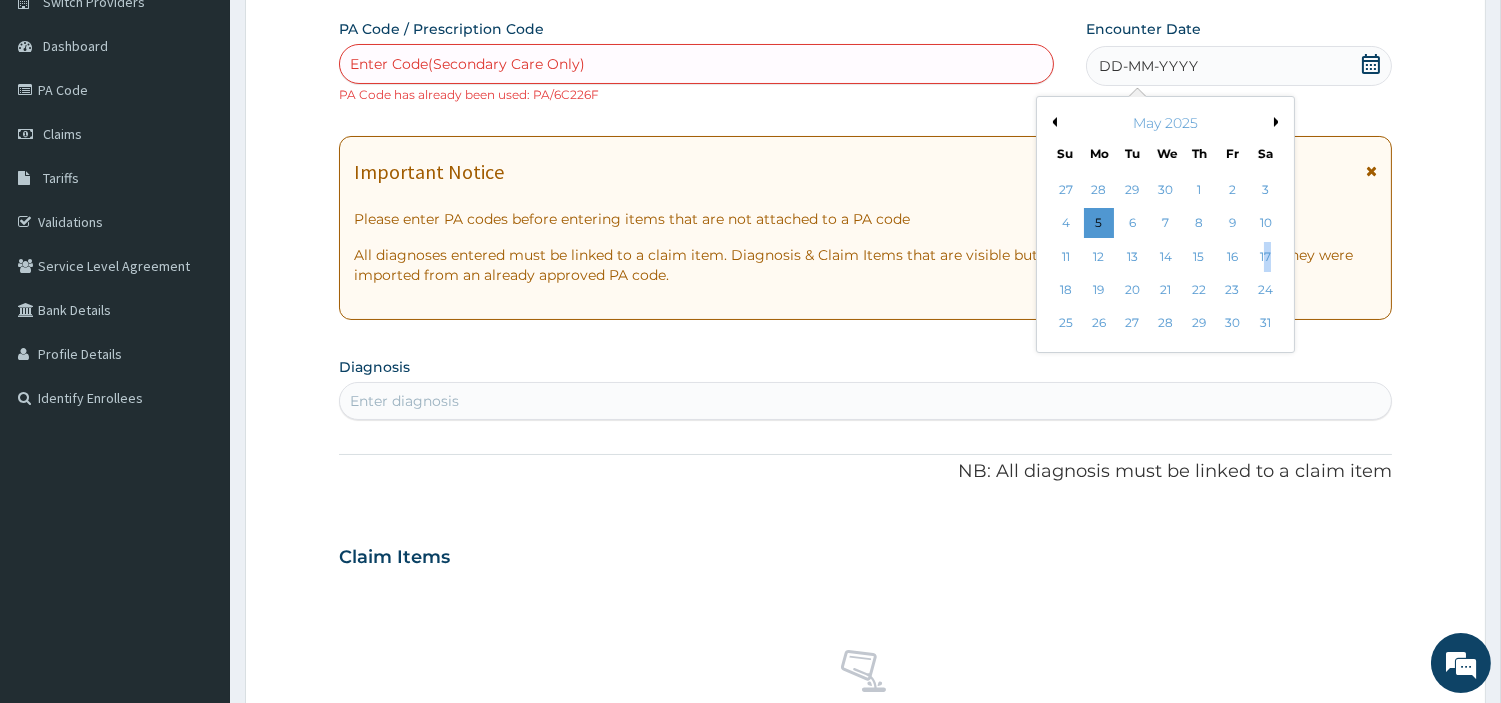 click on "17" at bounding box center (1265, 257) 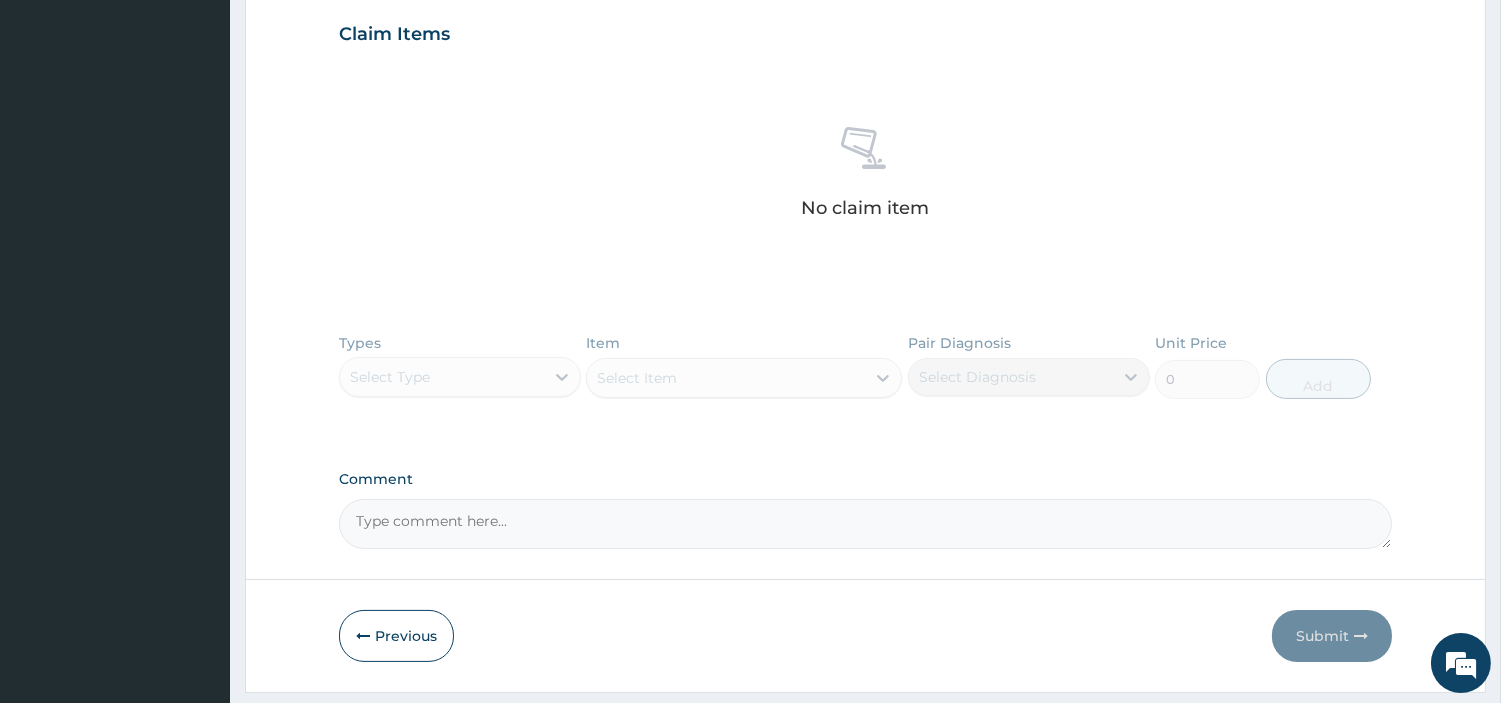 scroll, scrollTop: 727, scrollLeft: 0, axis: vertical 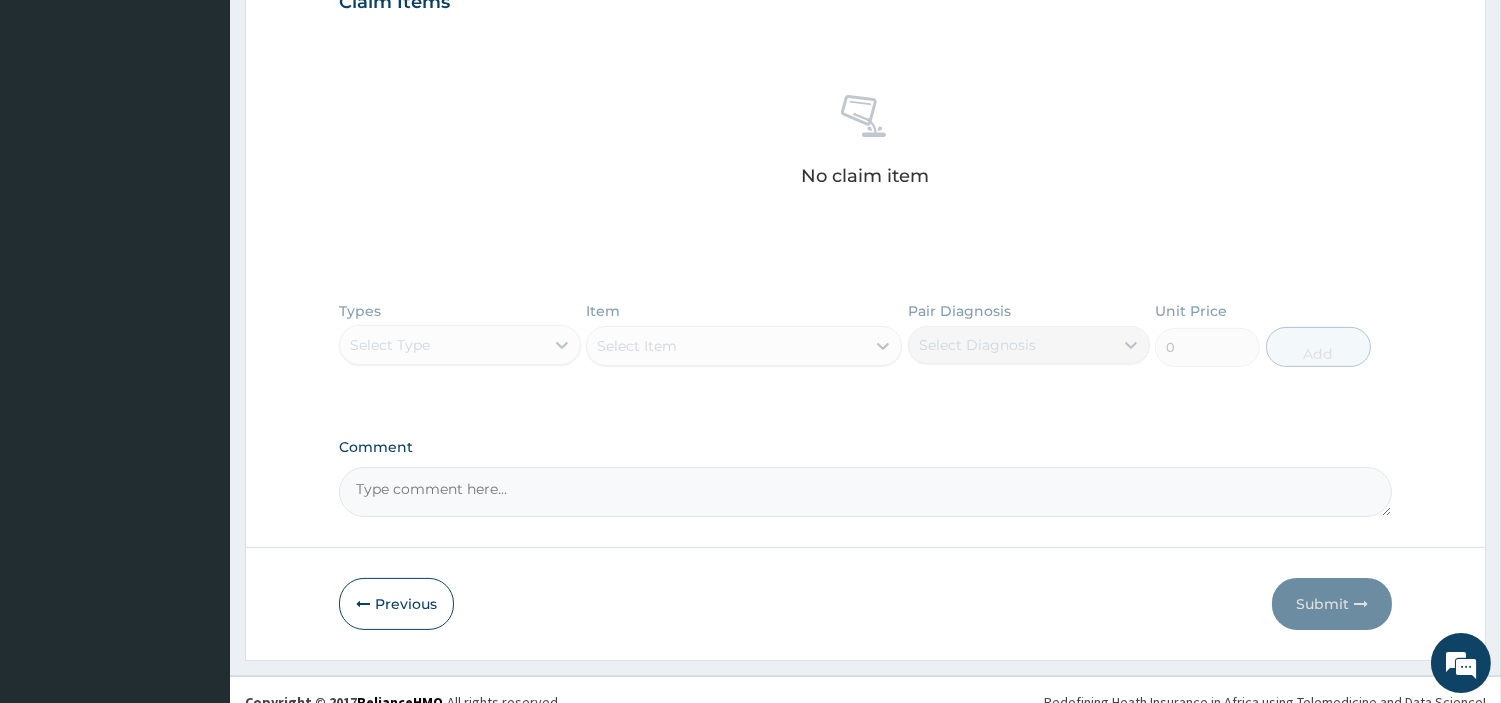 click on "Comment" at bounding box center (865, 492) 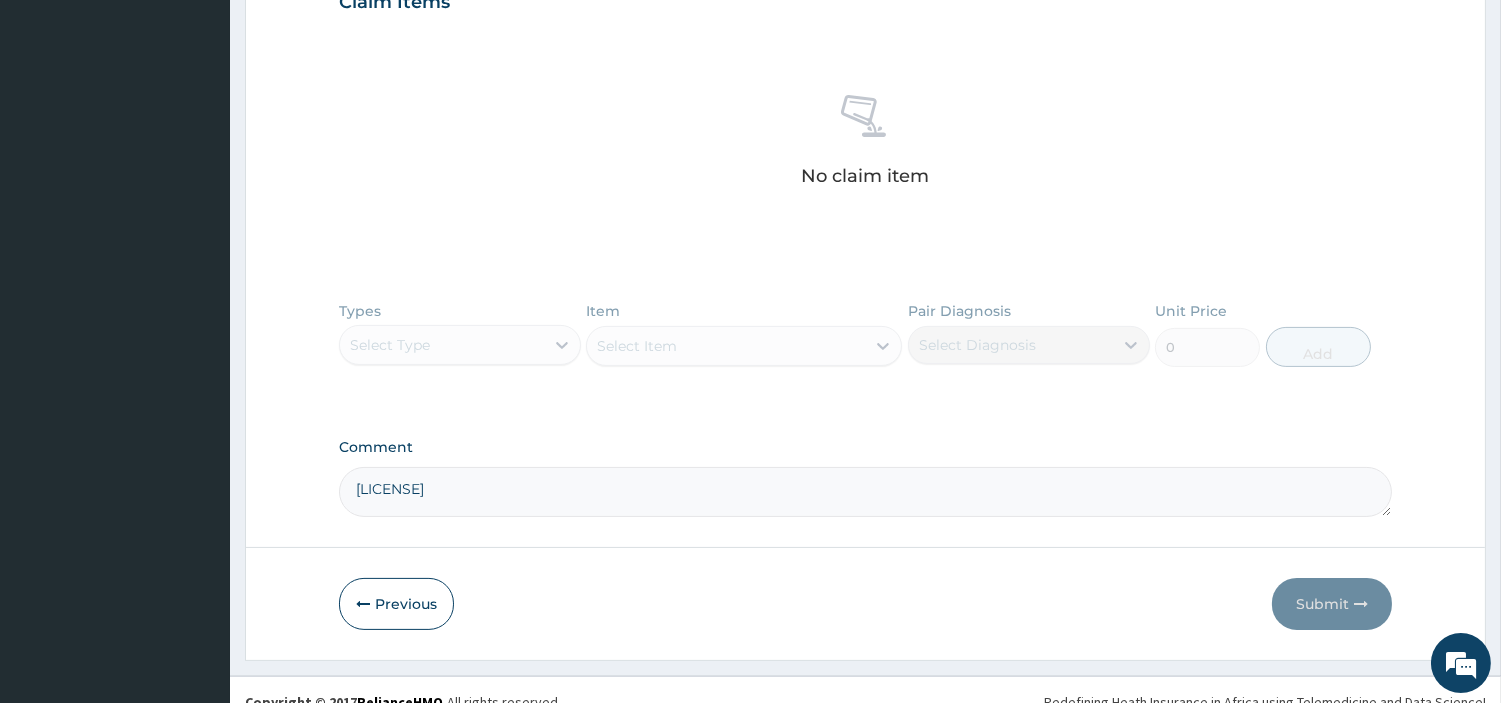 type on "PA/6C226F" 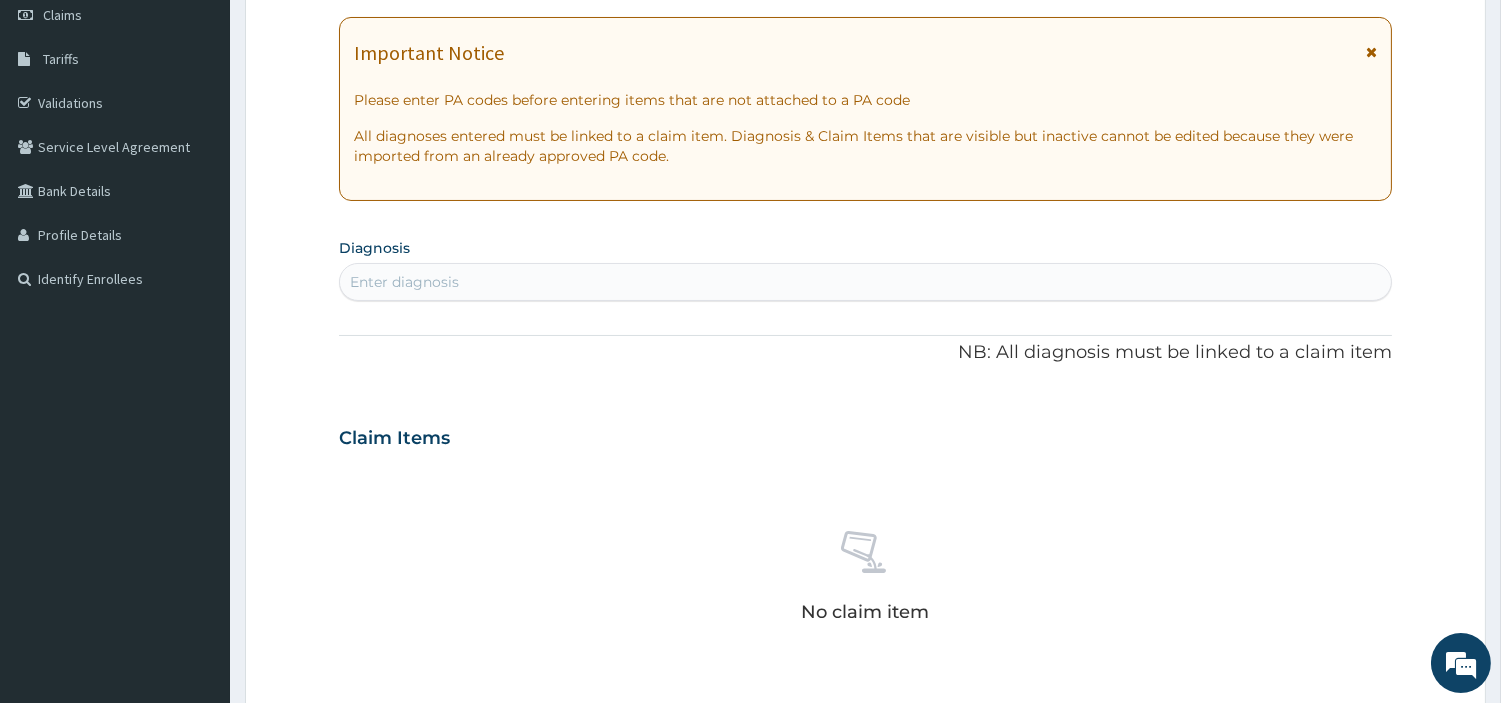 scroll, scrollTop: 283, scrollLeft: 0, axis: vertical 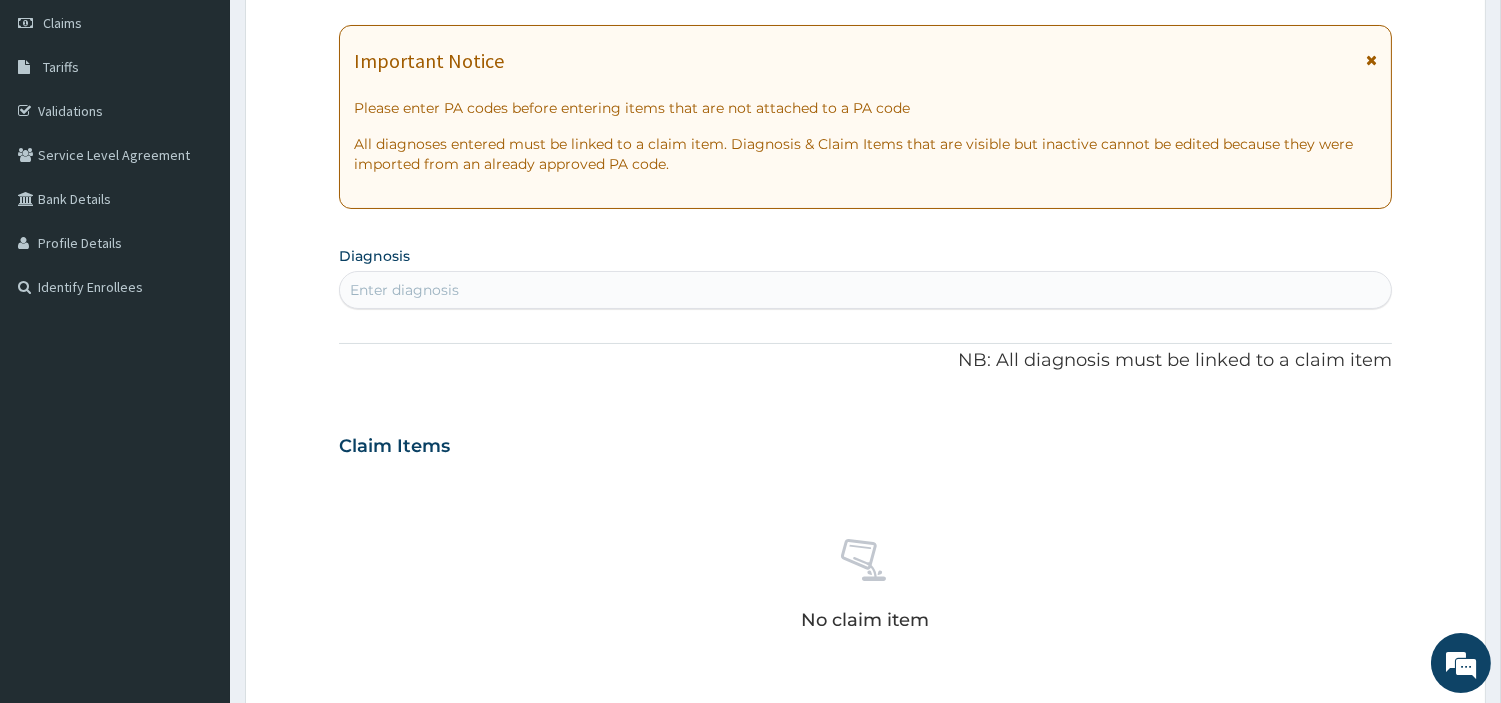 click on "Enter diagnosis" at bounding box center [865, 290] 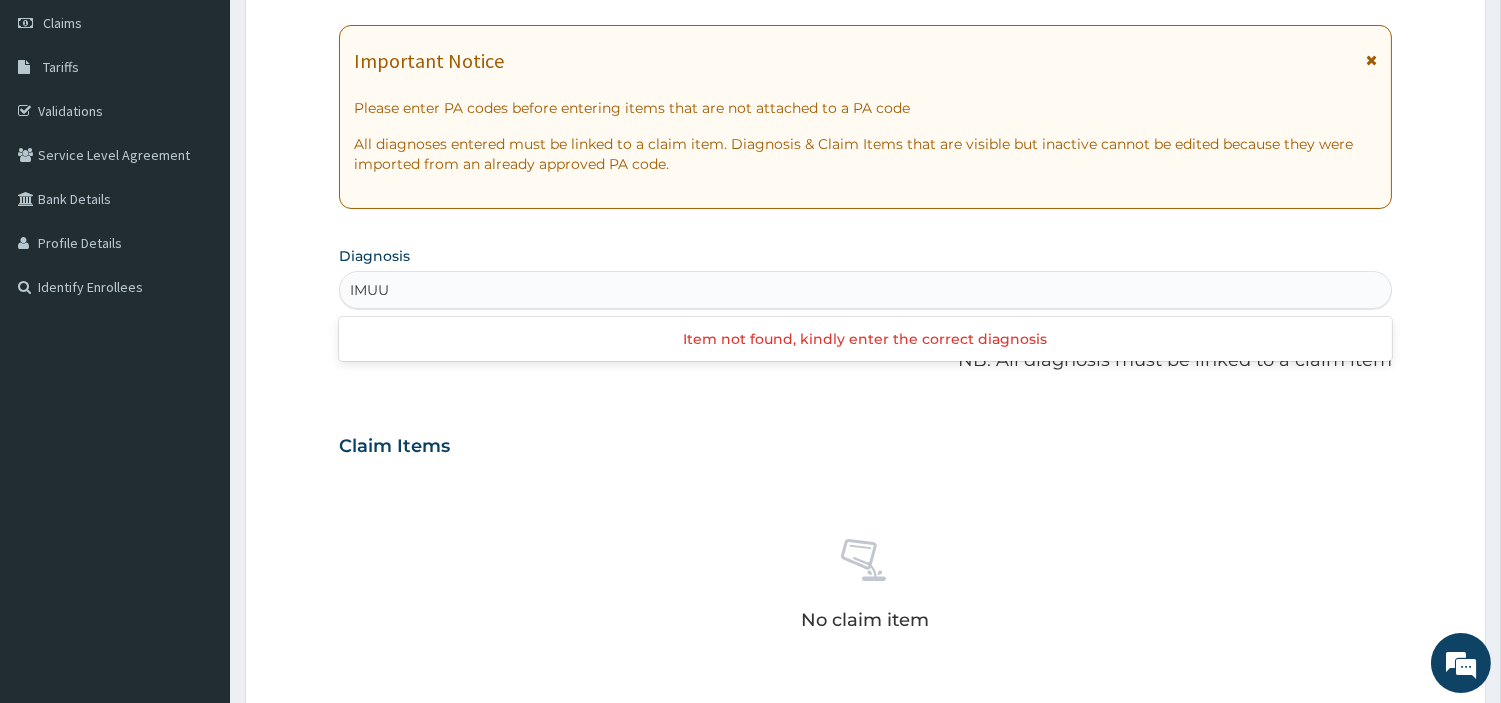 type on "IMUU" 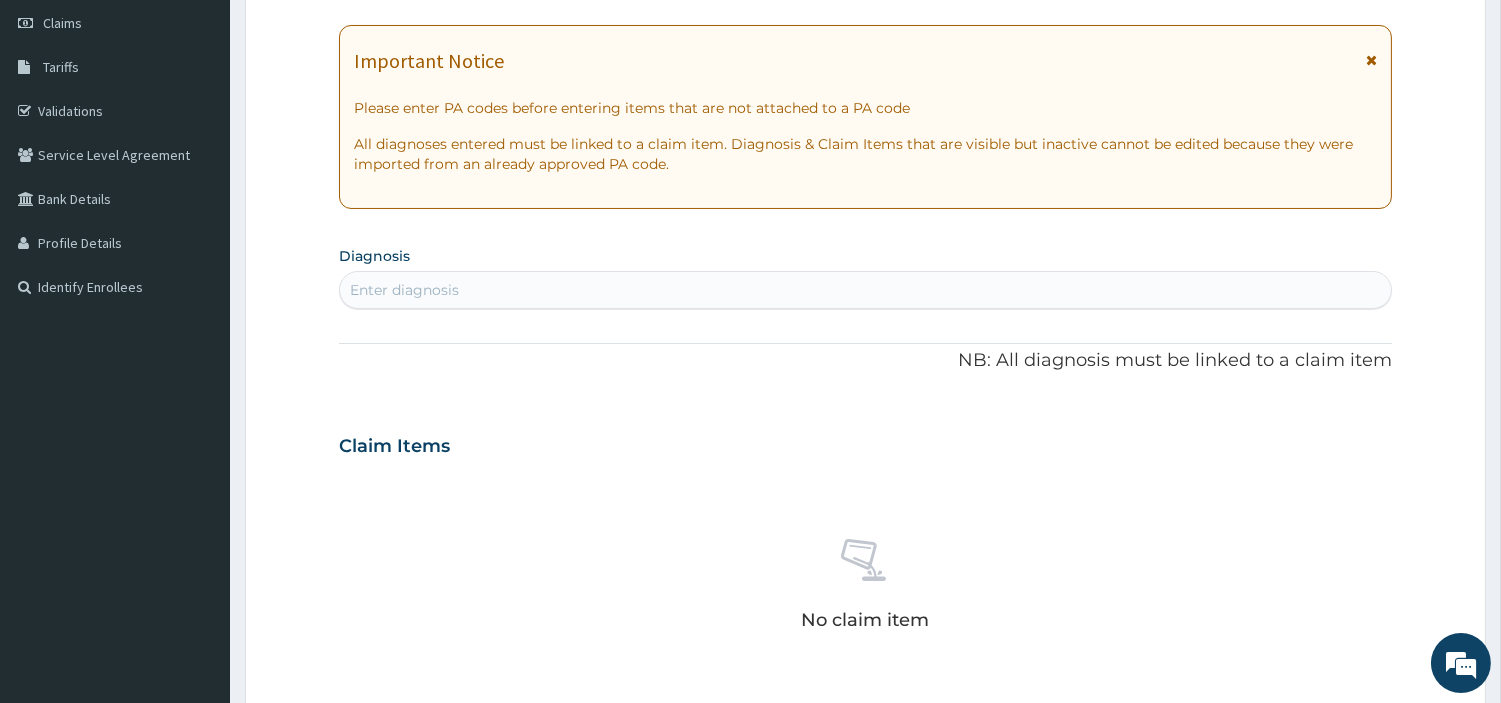 click on "Enter diagnosis" at bounding box center [865, 290] 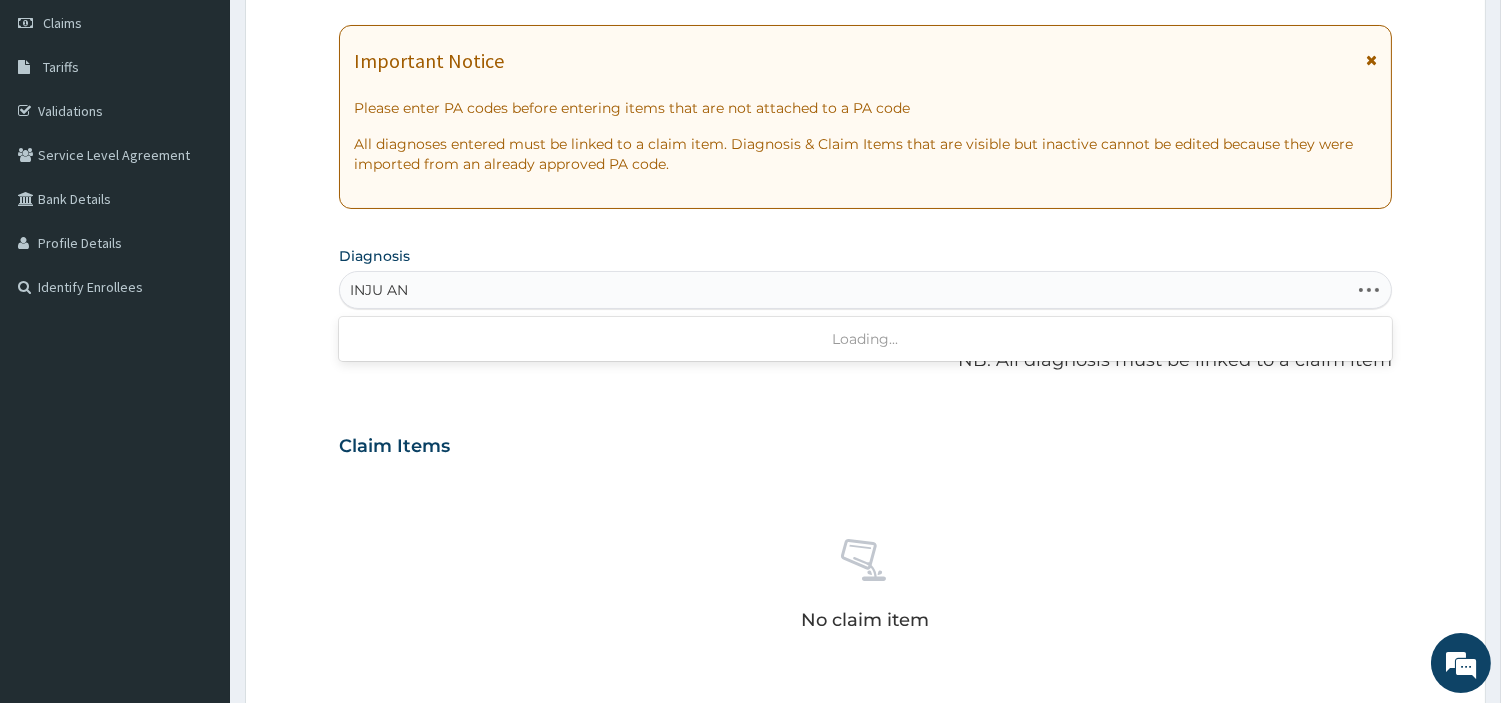 type on "INJU ANK" 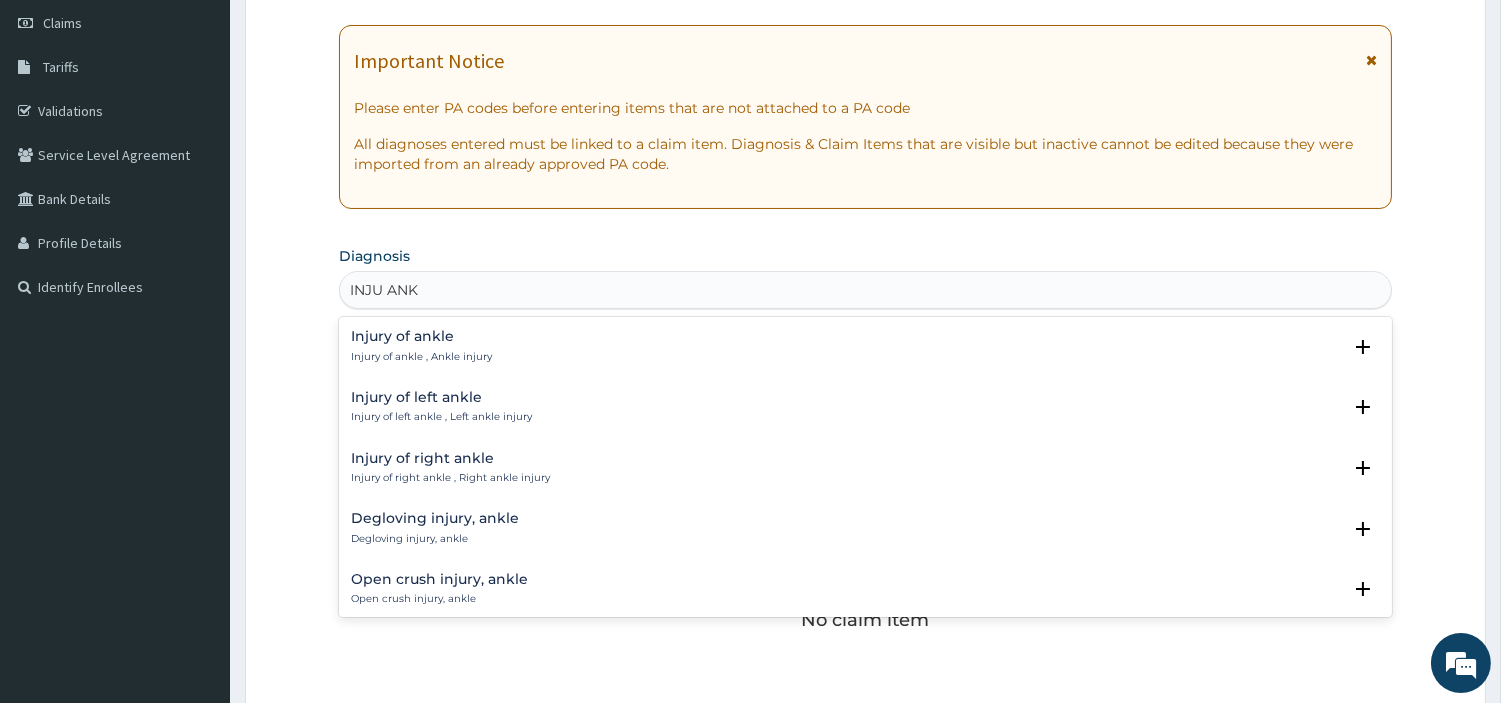 click on "Injury of ankle" at bounding box center [421, 336] 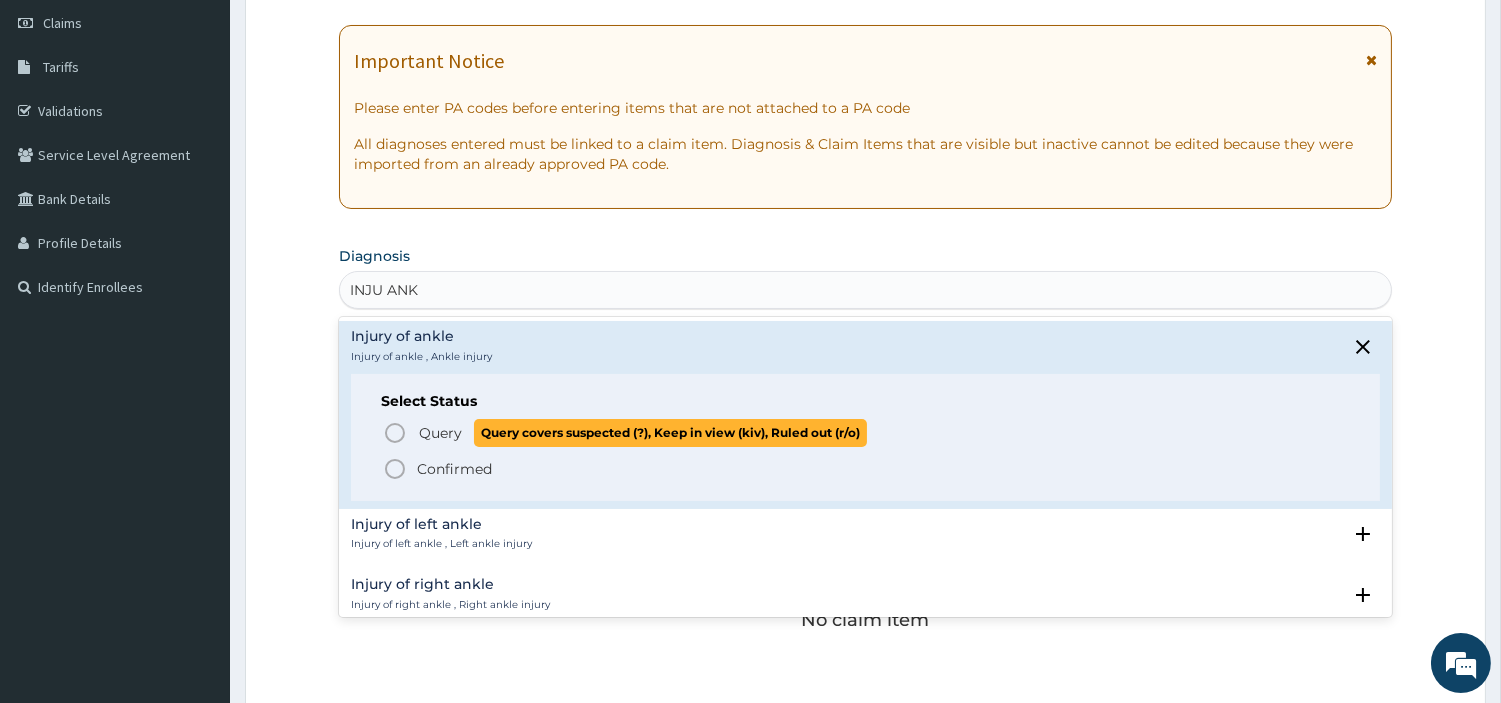 click on "Query Query covers suspected (?), Keep in view (kiv), Ruled out (r/o) Confirmed" at bounding box center (865, 449) 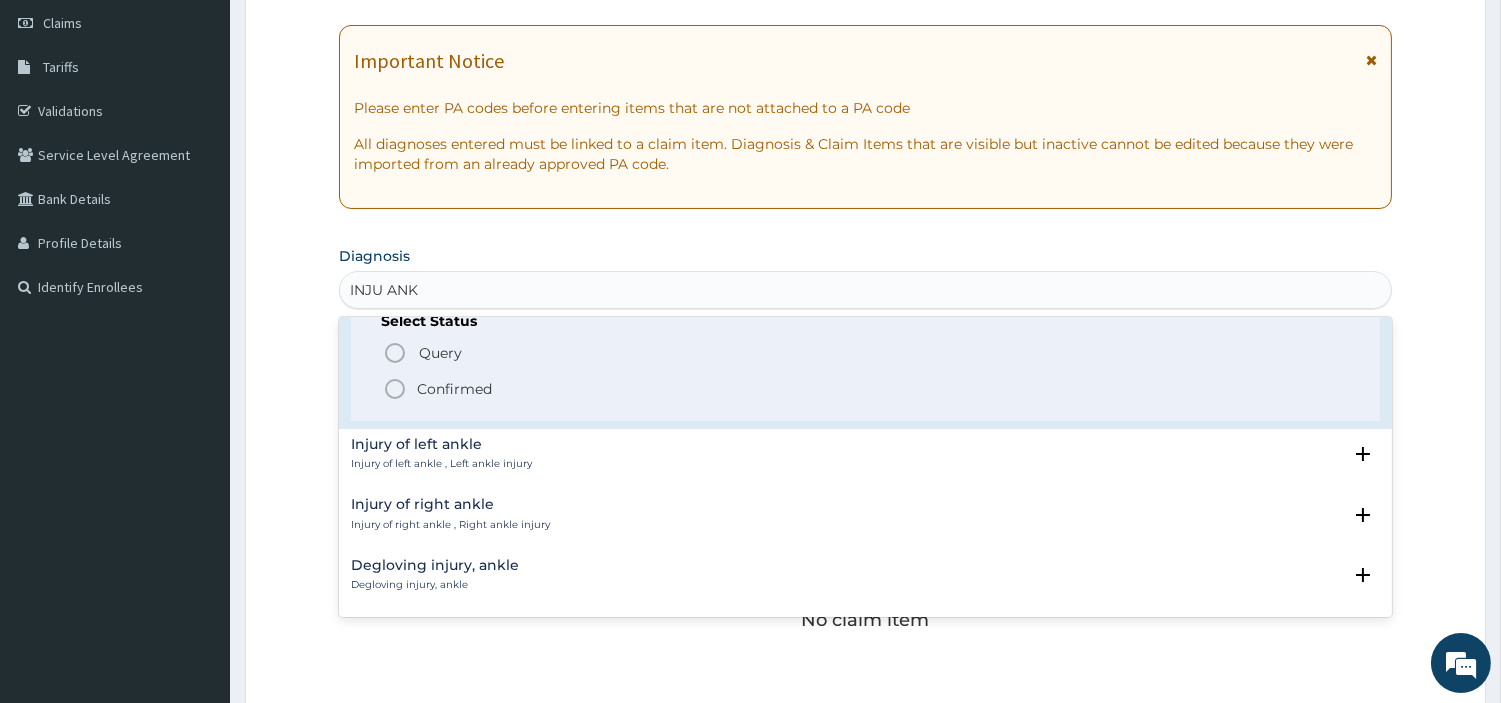 scroll, scrollTop: 111, scrollLeft: 0, axis: vertical 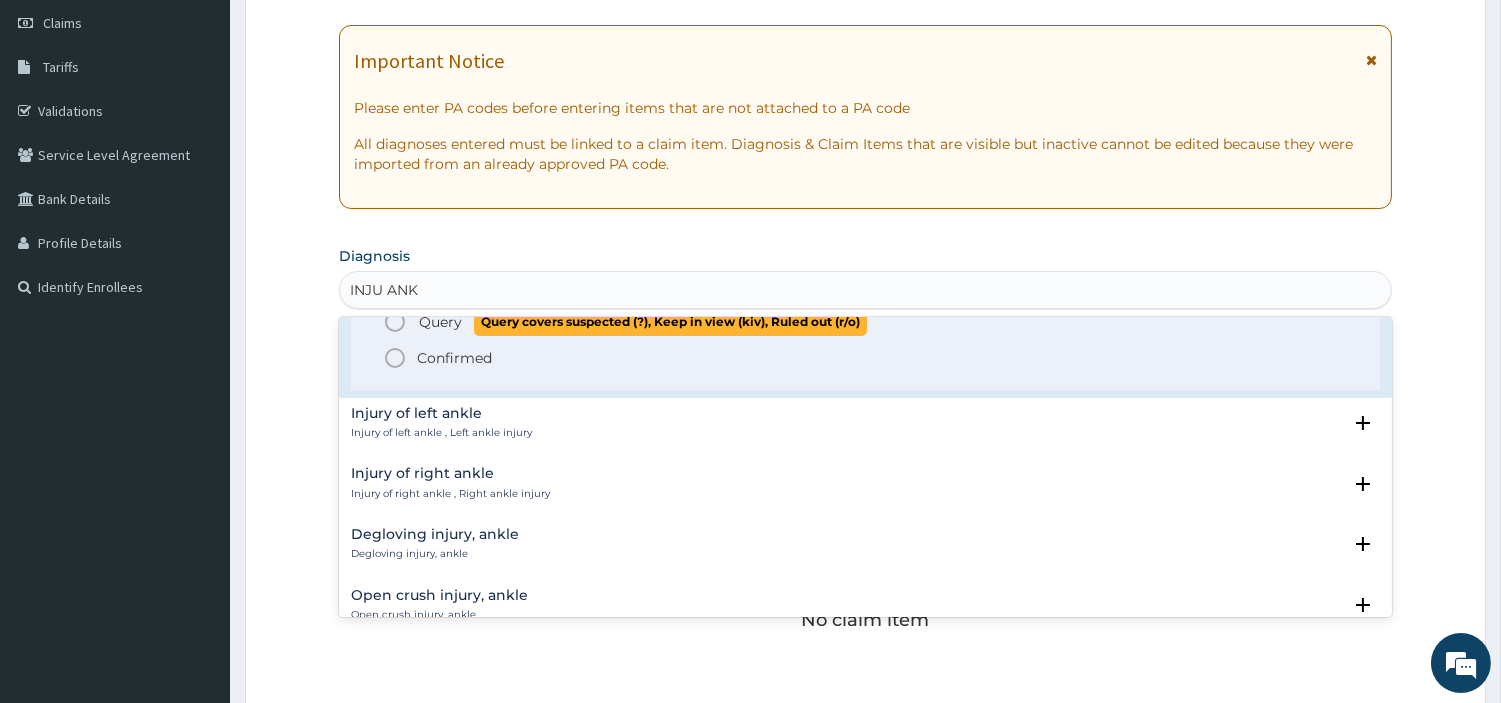 click 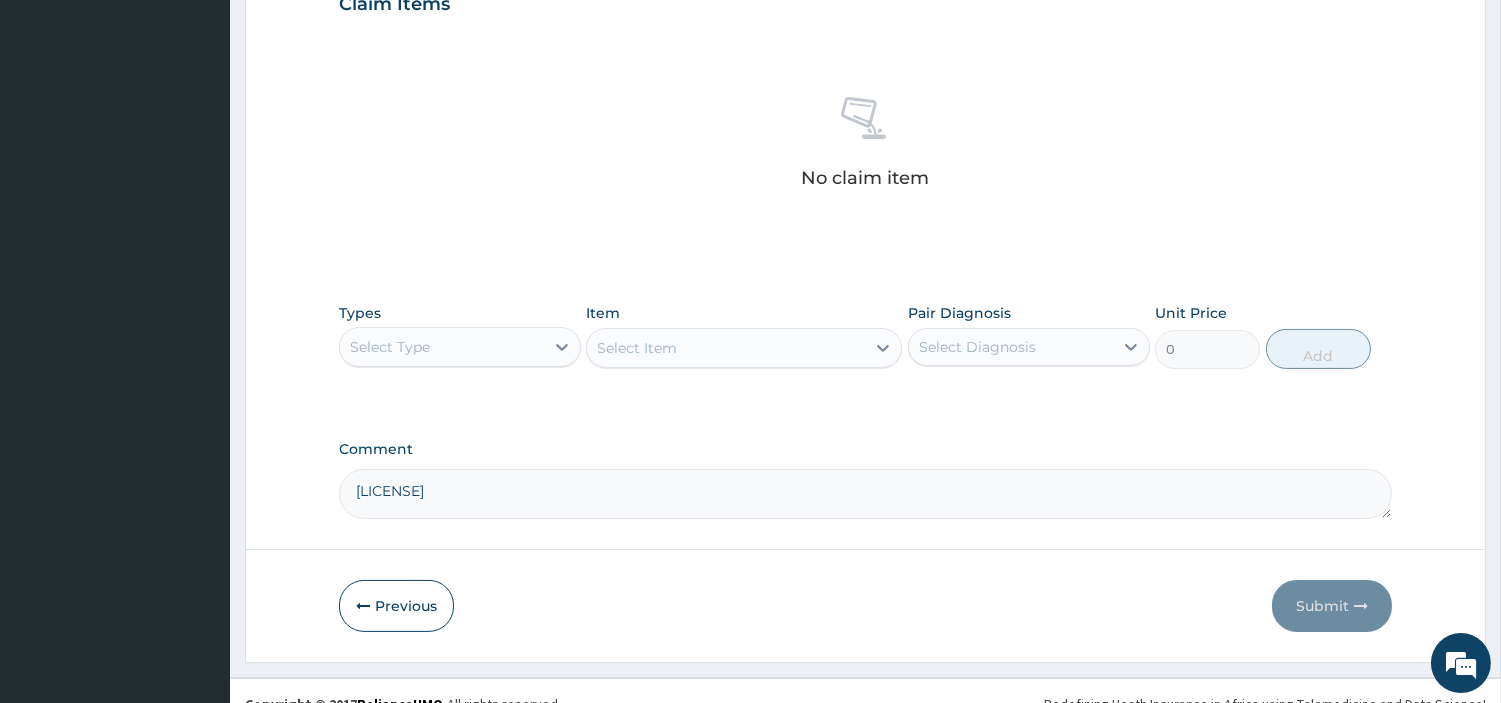 scroll, scrollTop: 756, scrollLeft: 0, axis: vertical 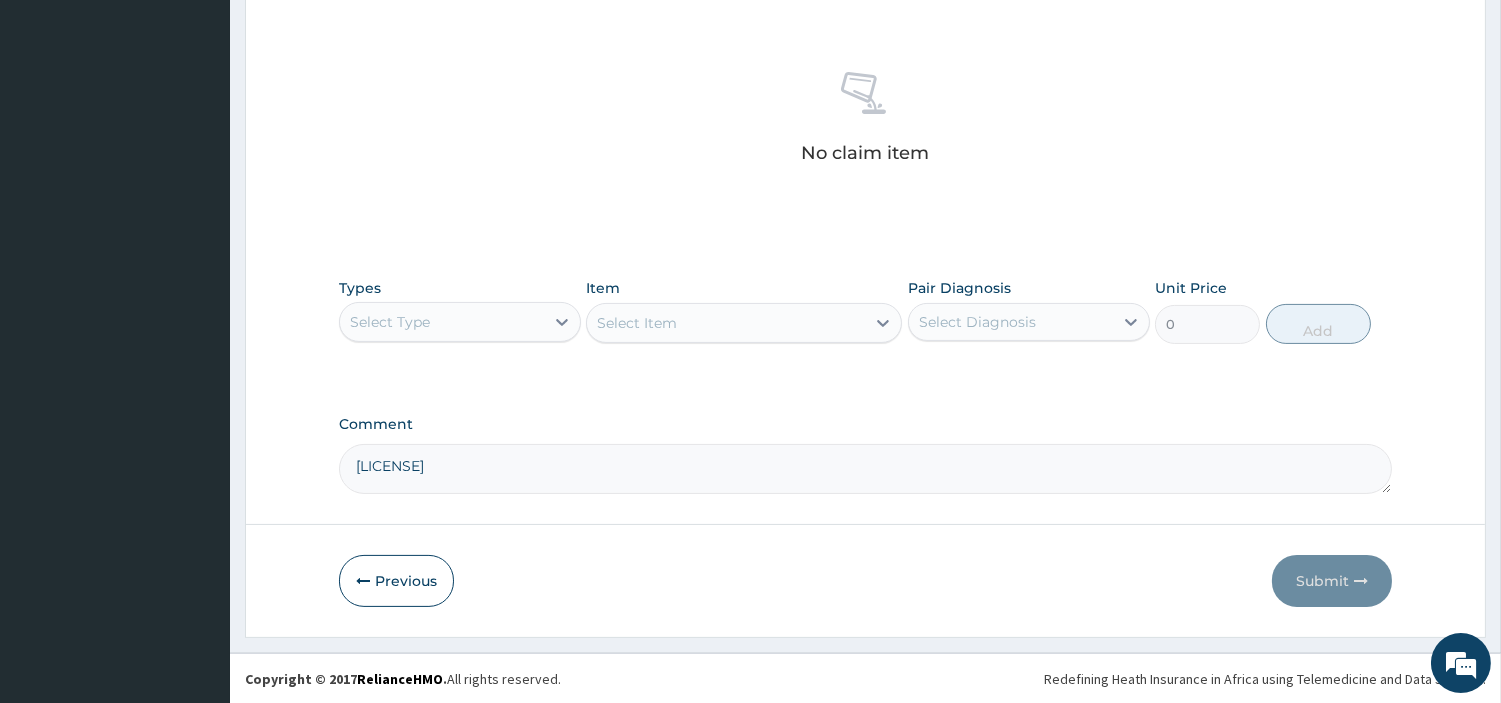 click on "Select Type" at bounding box center [442, 322] 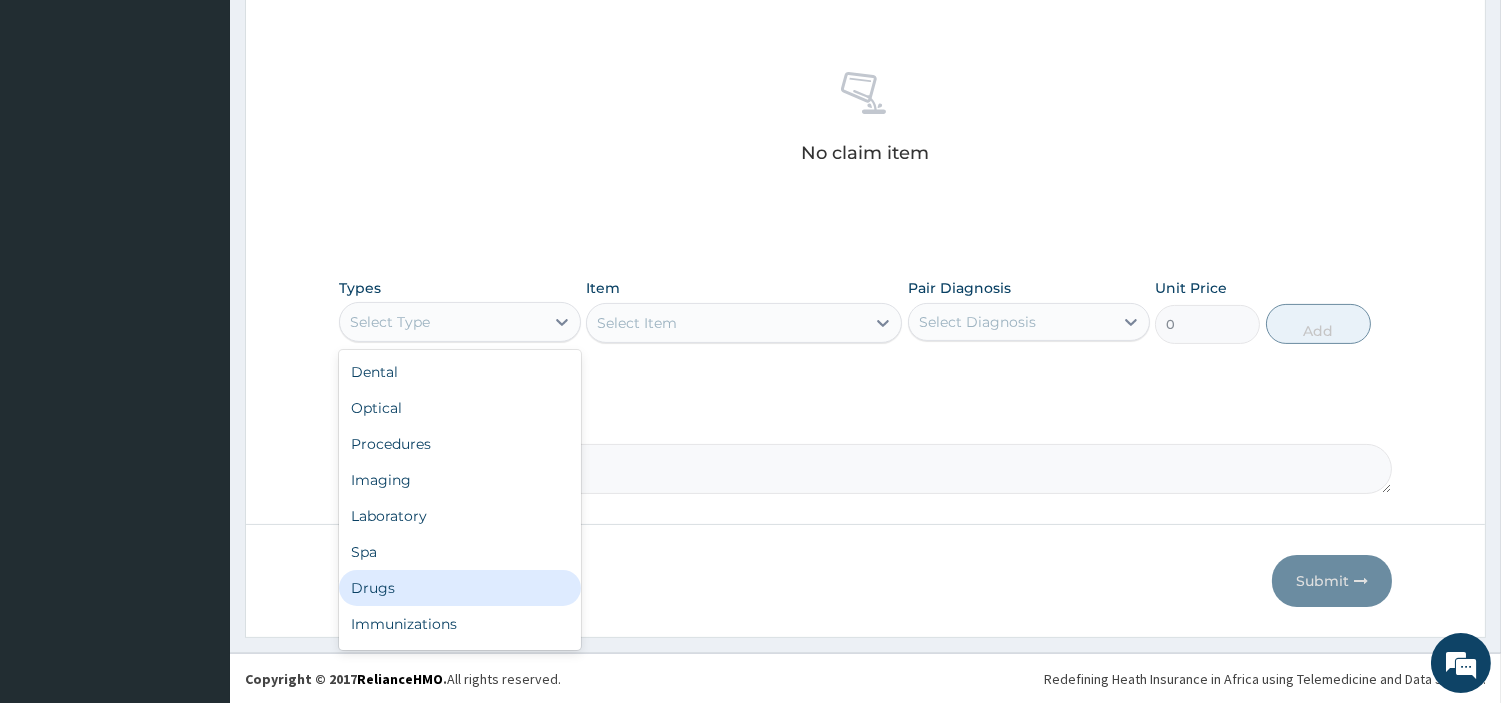 click on "Drugs" at bounding box center [460, 588] 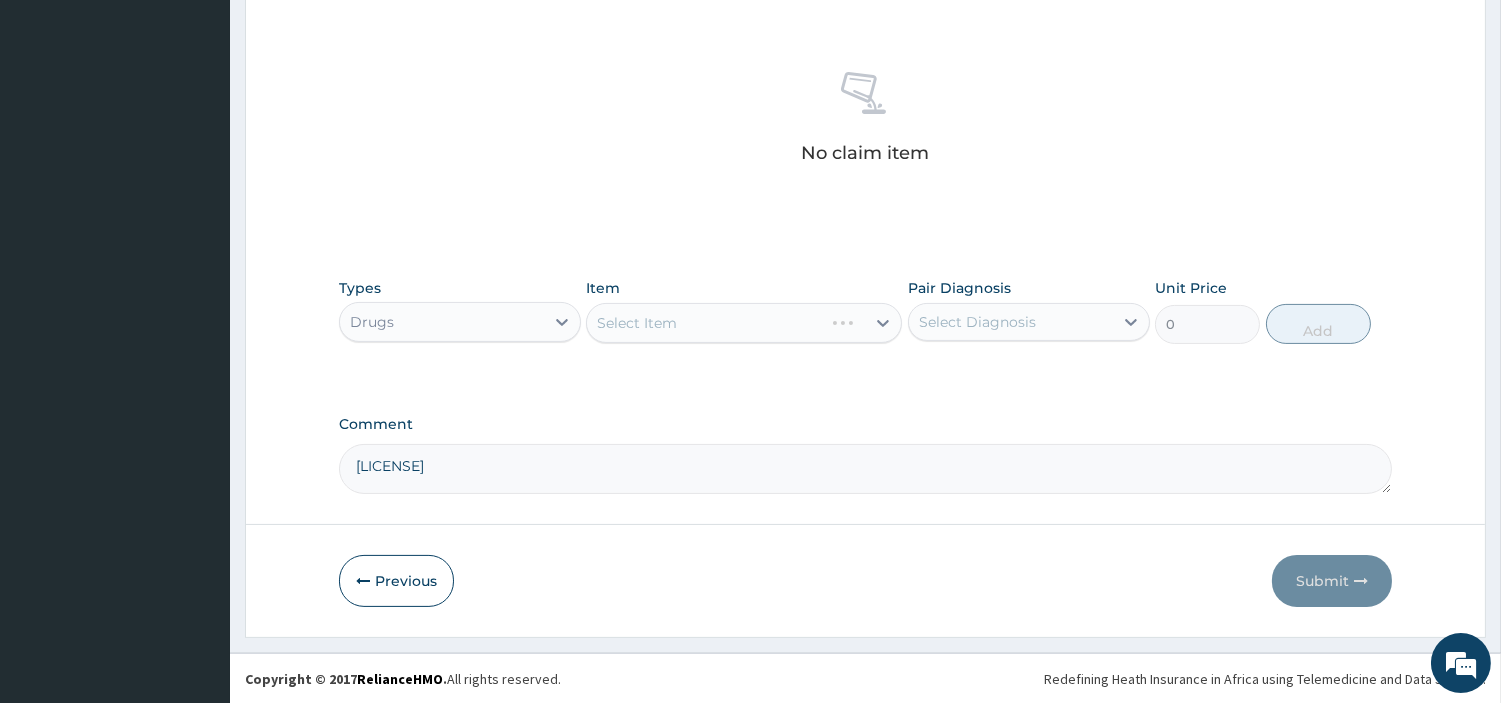 click on "Select Item" at bounding box center [744, 323] 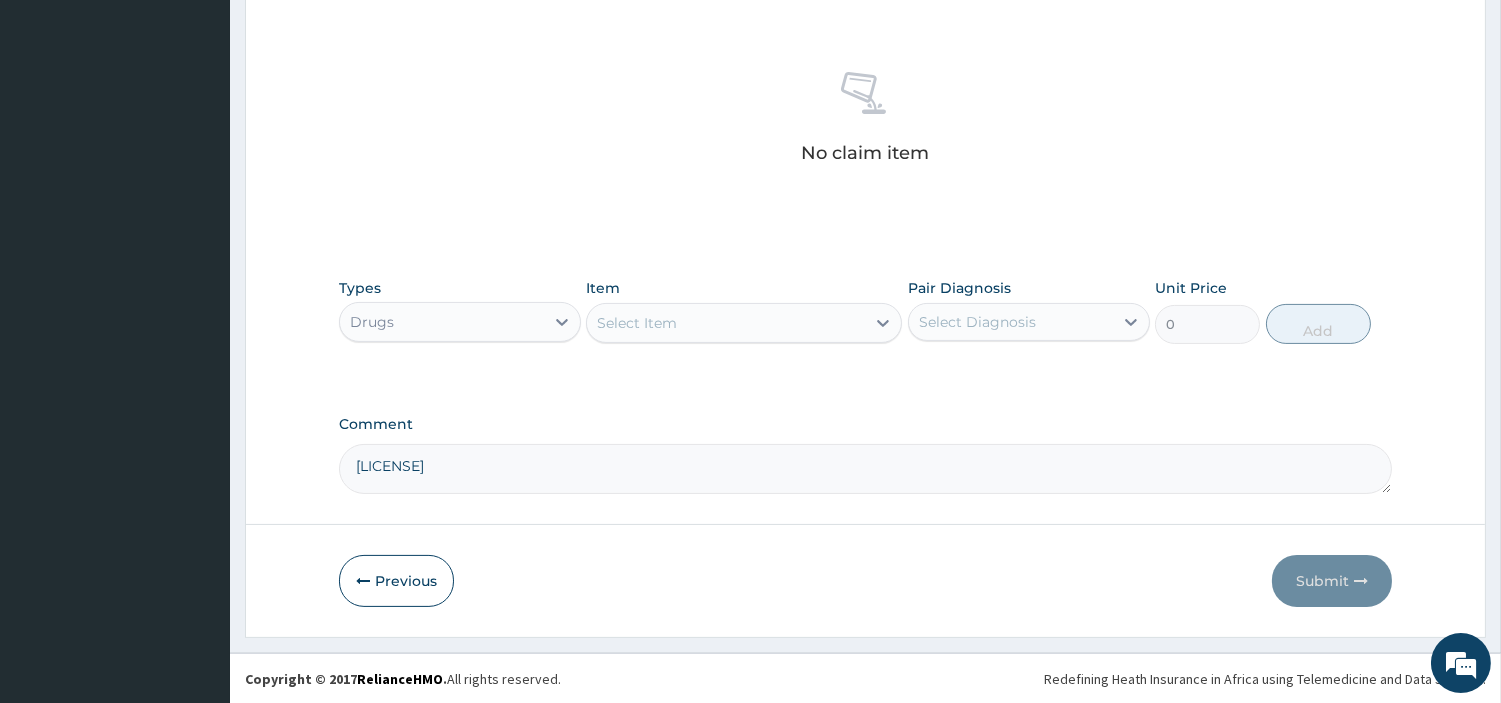 click on "Select Item" at bounding box center (726, 323) 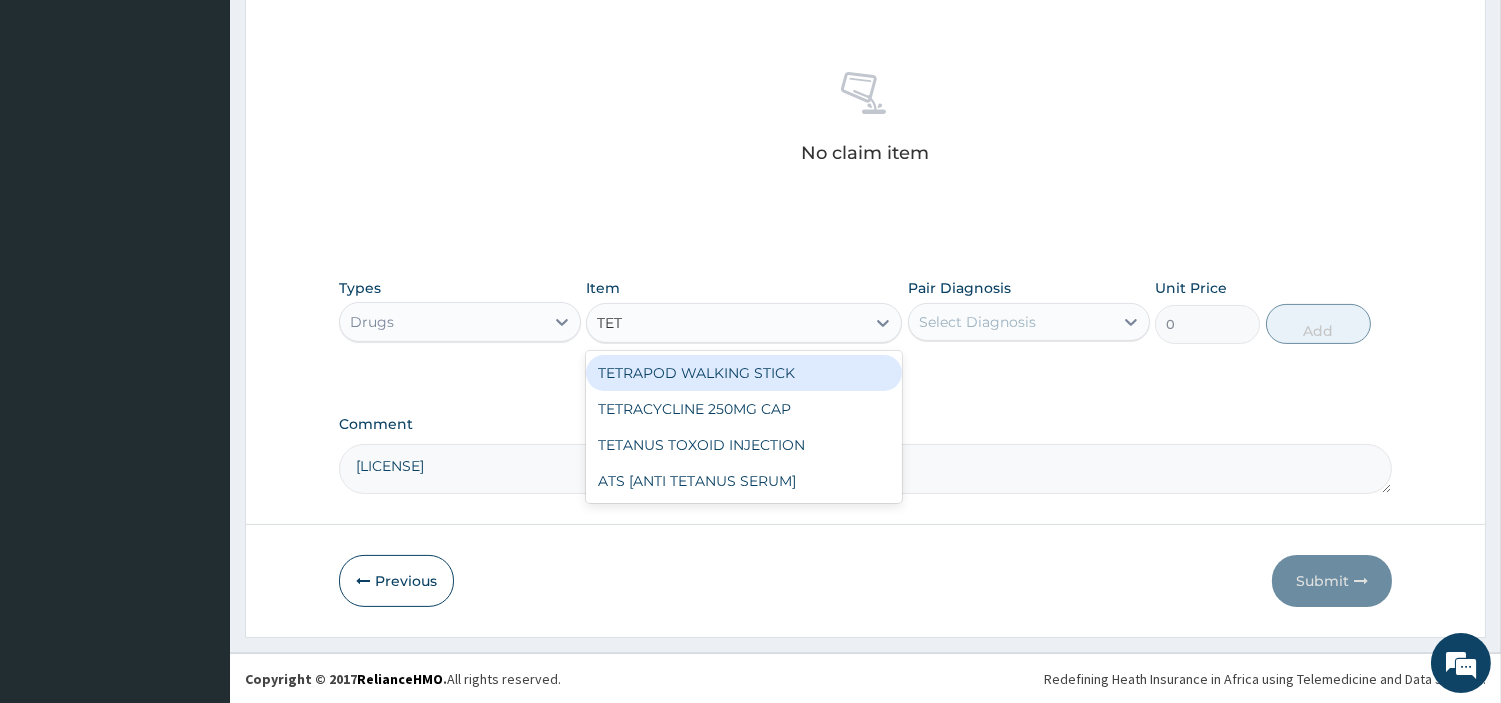 type on "TETA" 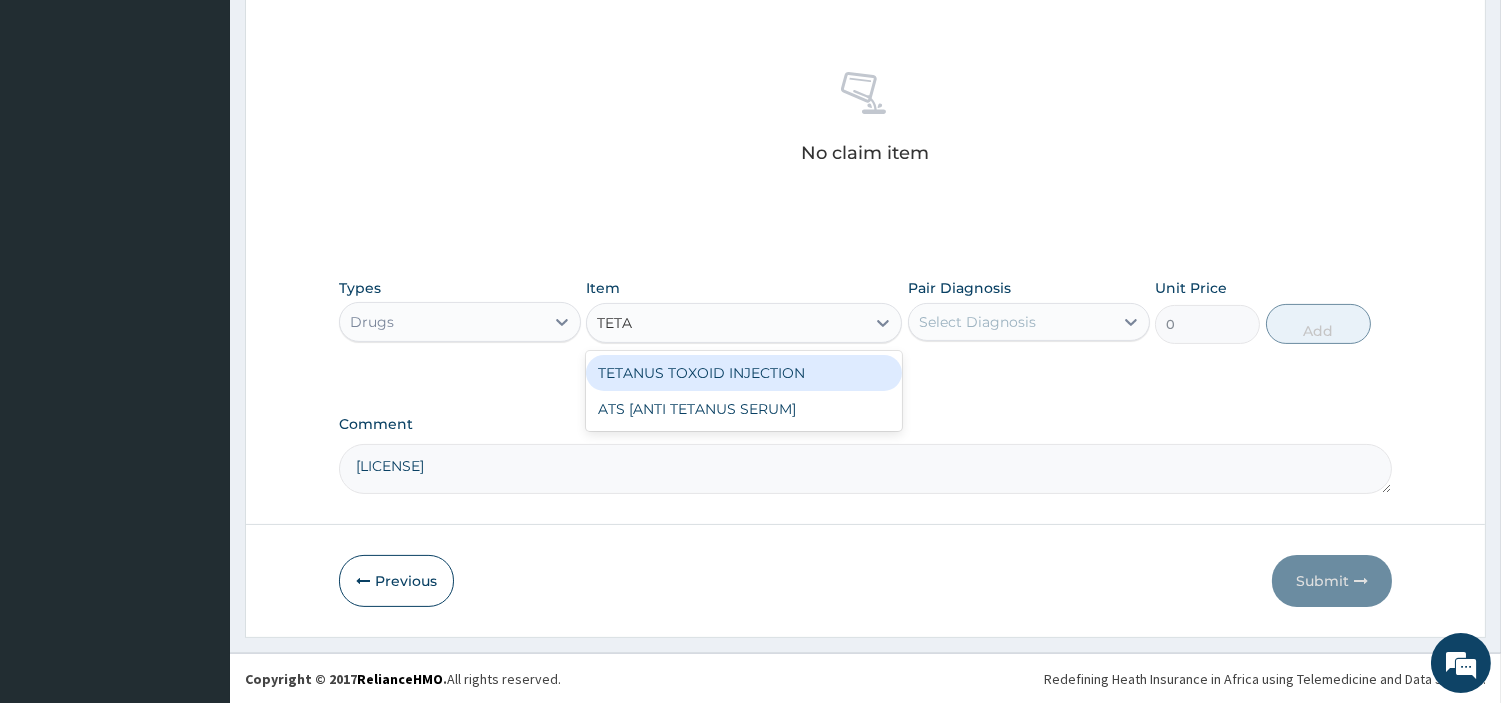 click on "TETANUS TOXOID INJECTION" at bounding box center (744, 373) 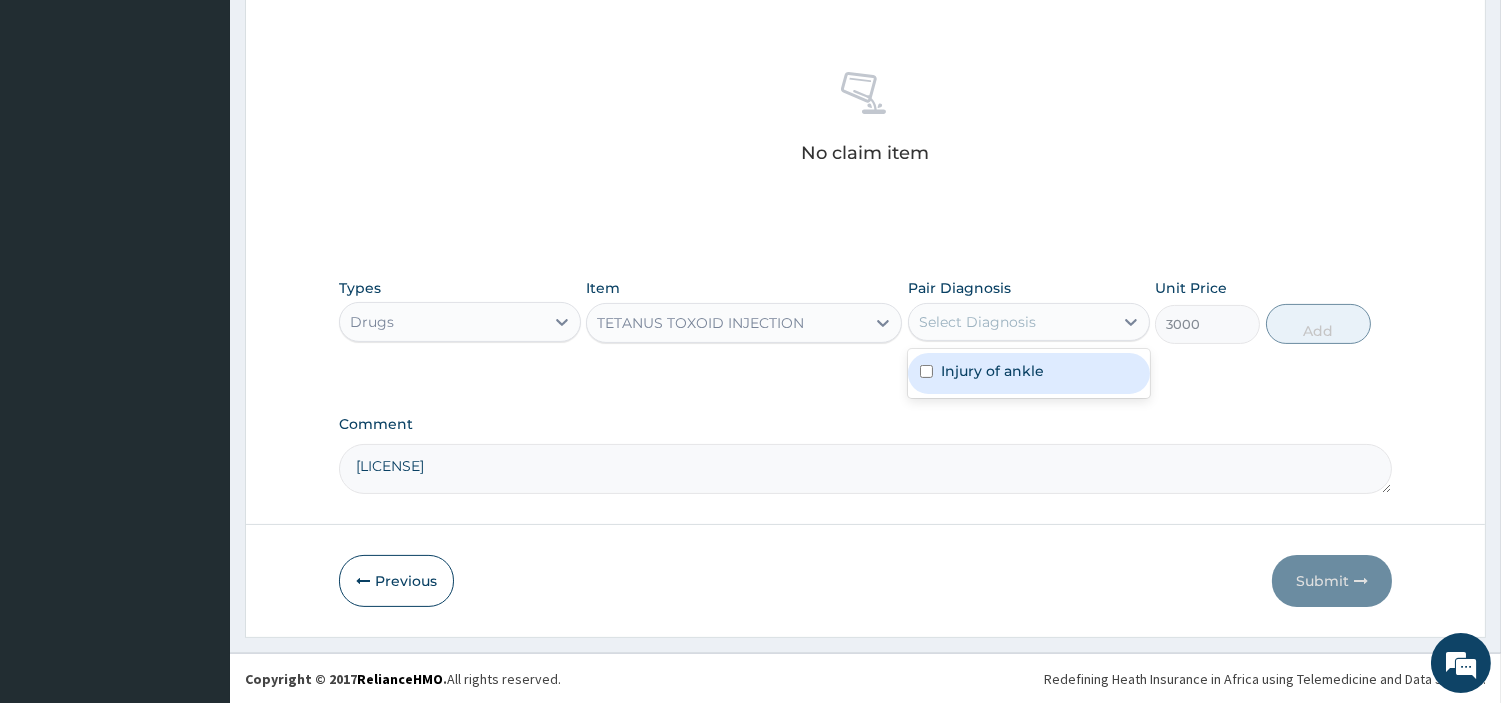 click on "Select Diagnosis" at bounding box center [977, 322] 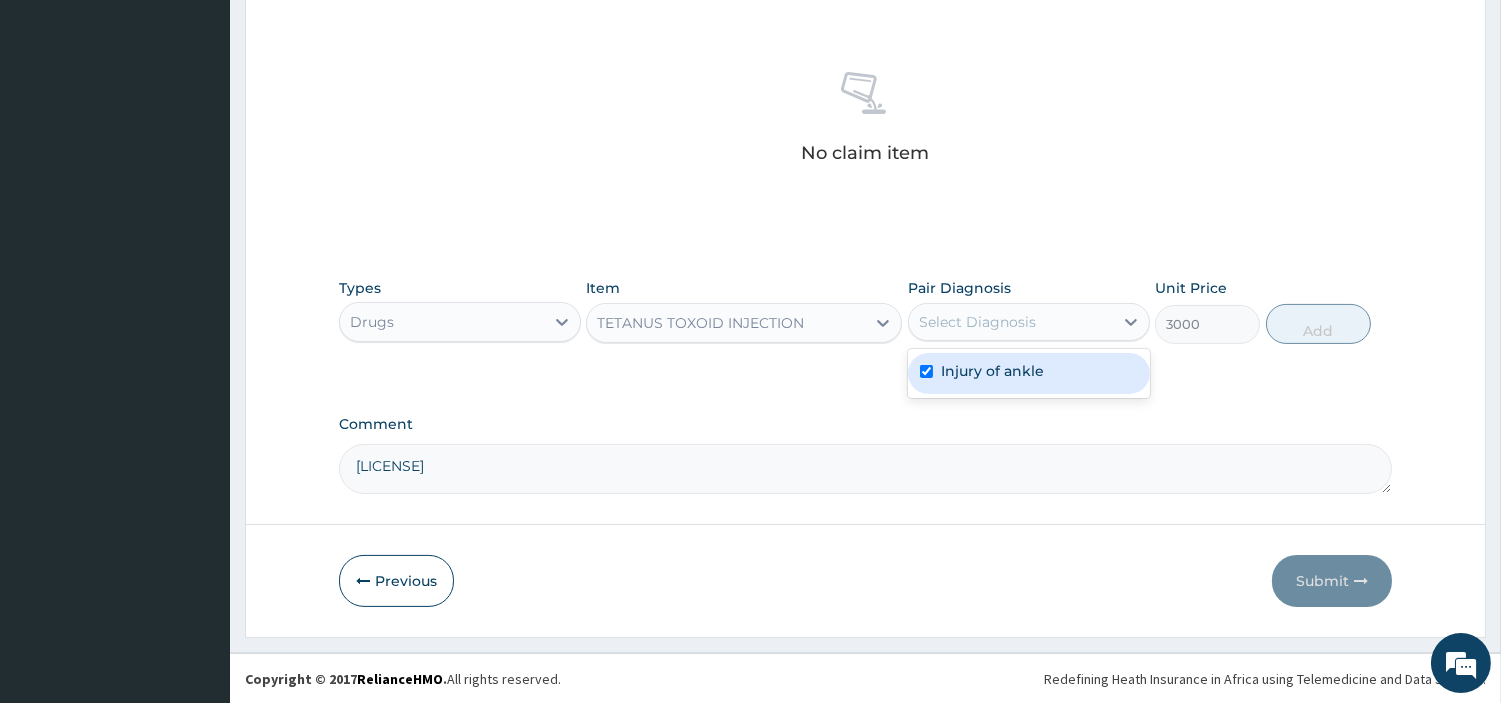 checkbox on "true" 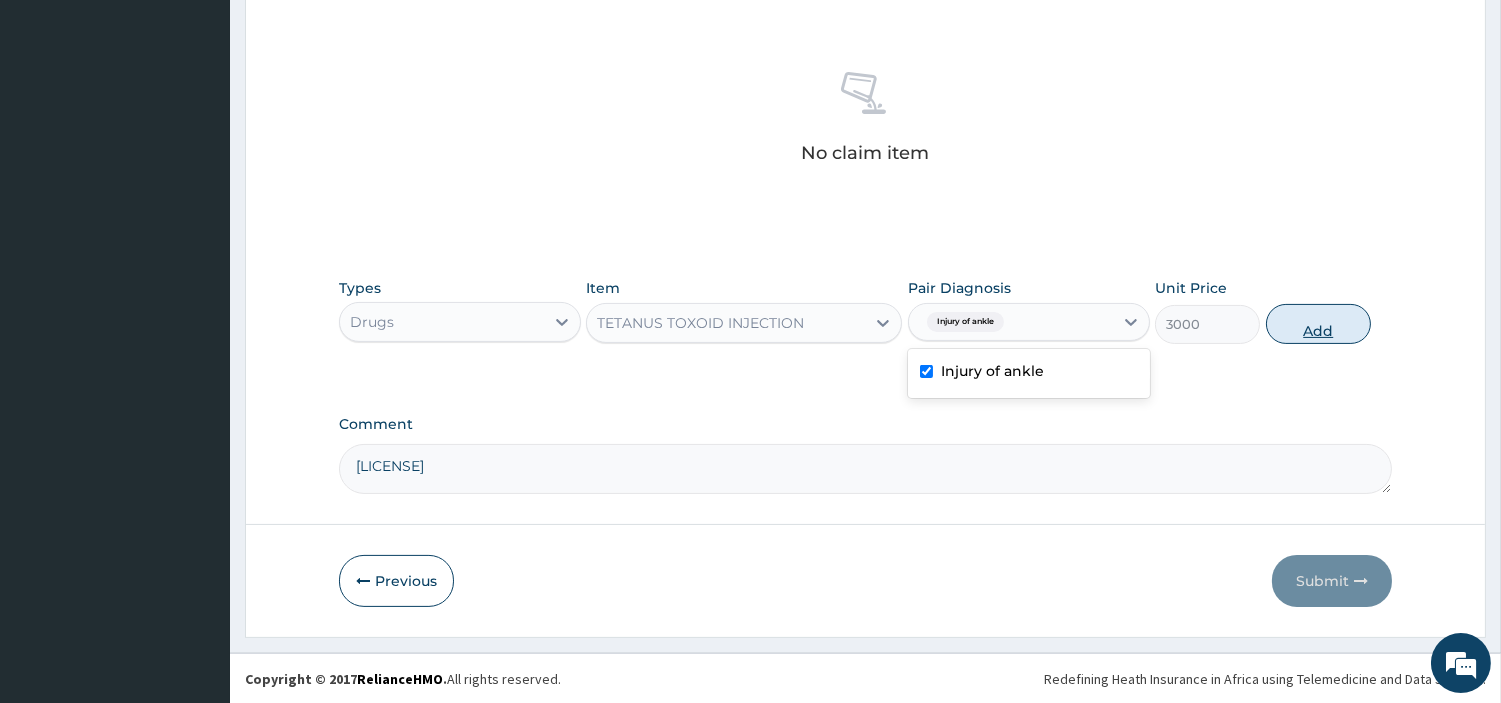 click on "Add" at bounding box center [1318, 324] 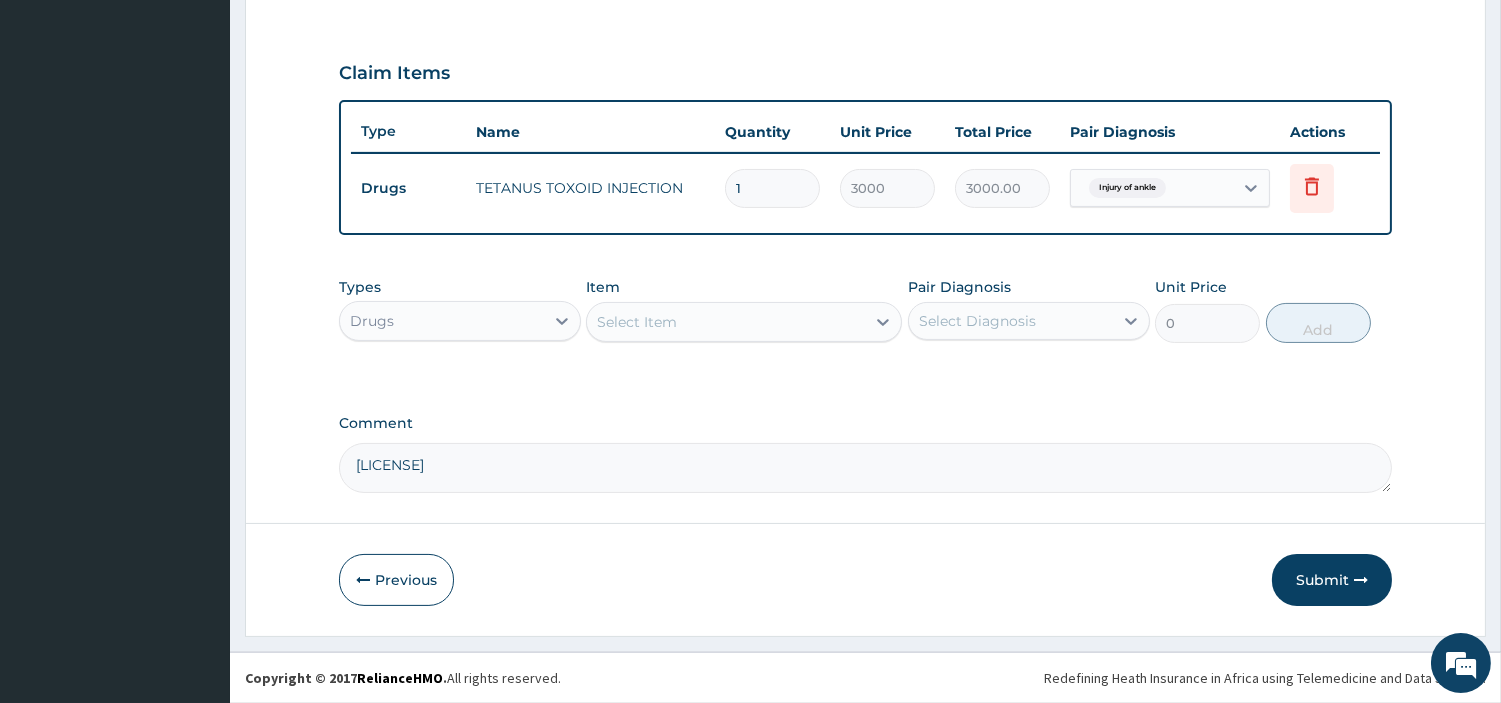 scroll, scrollTop: 660, scrollLeft: 0, axis: vertical 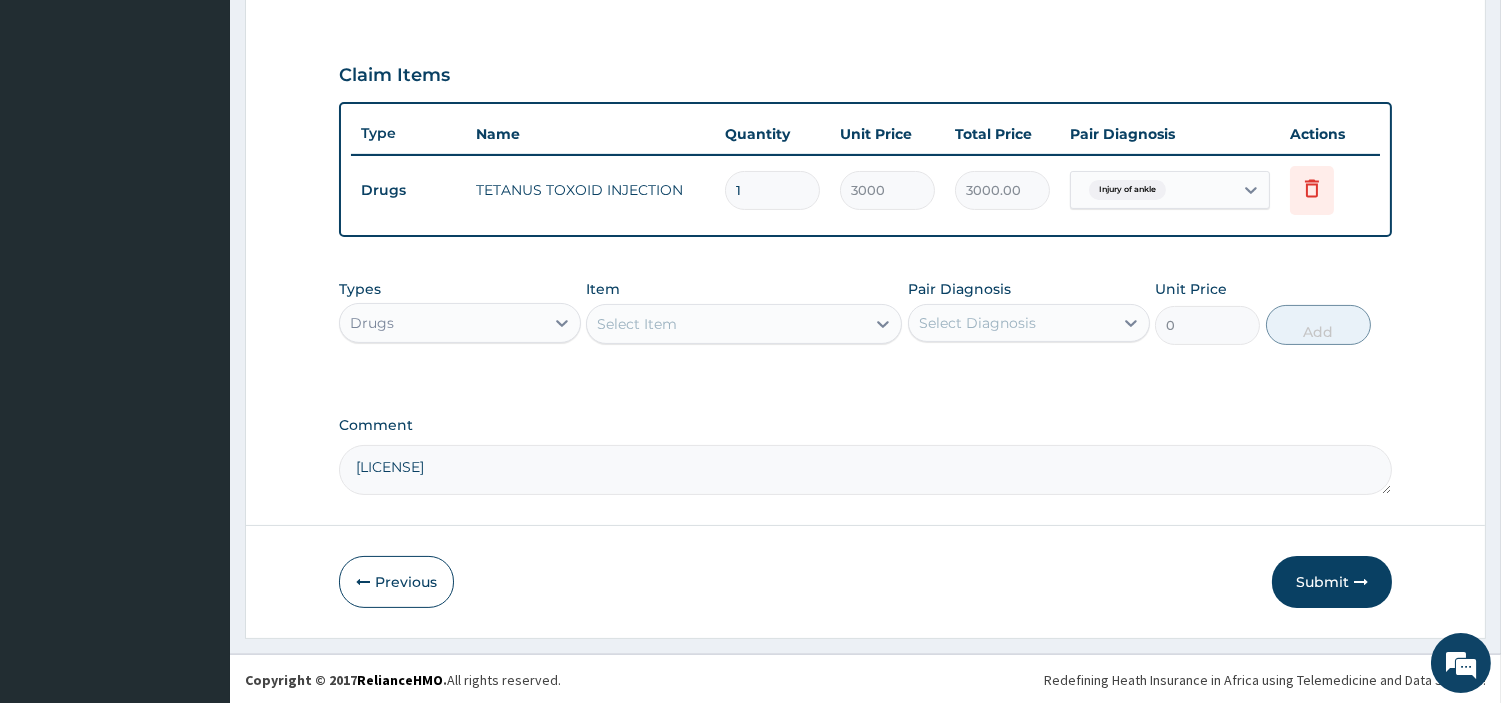 click on "Select Item" at bounding box center [726, 324] 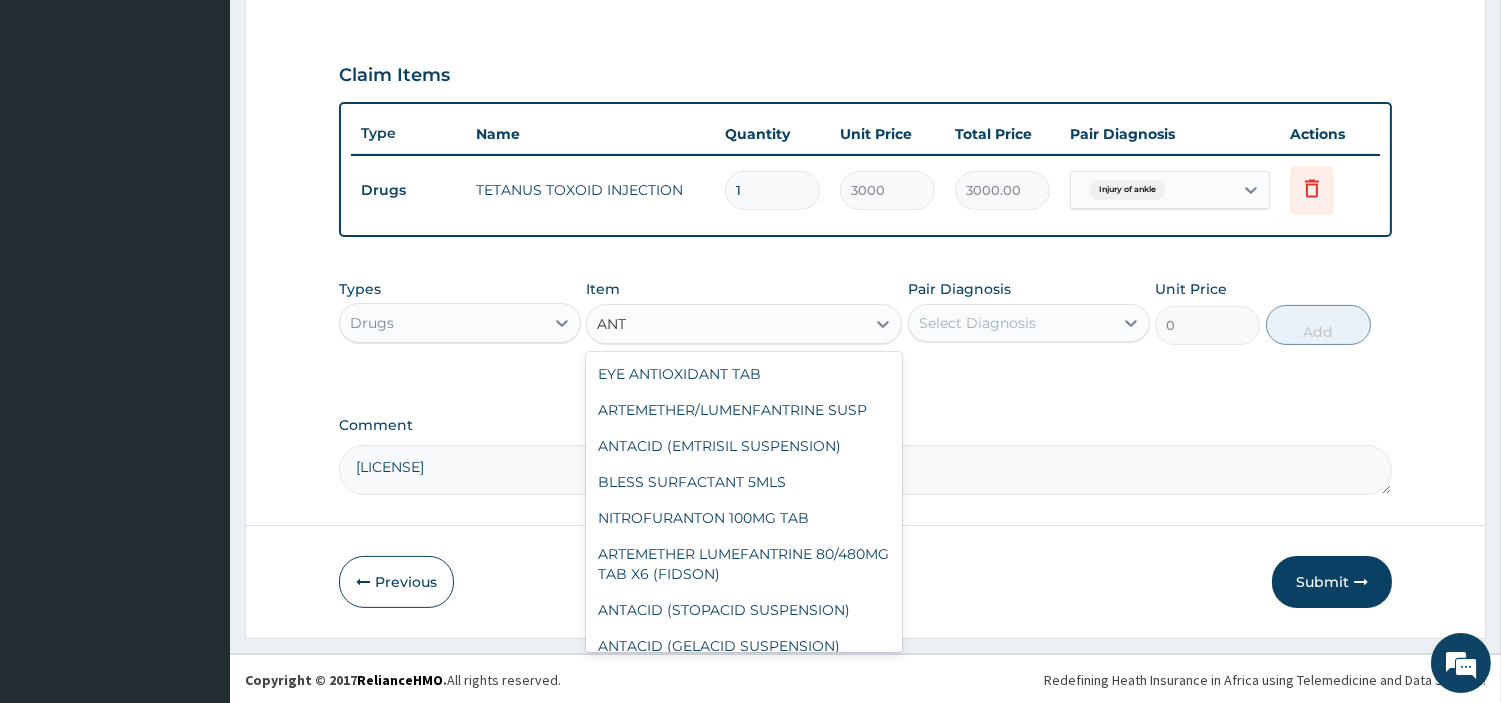 type on "ANTI" 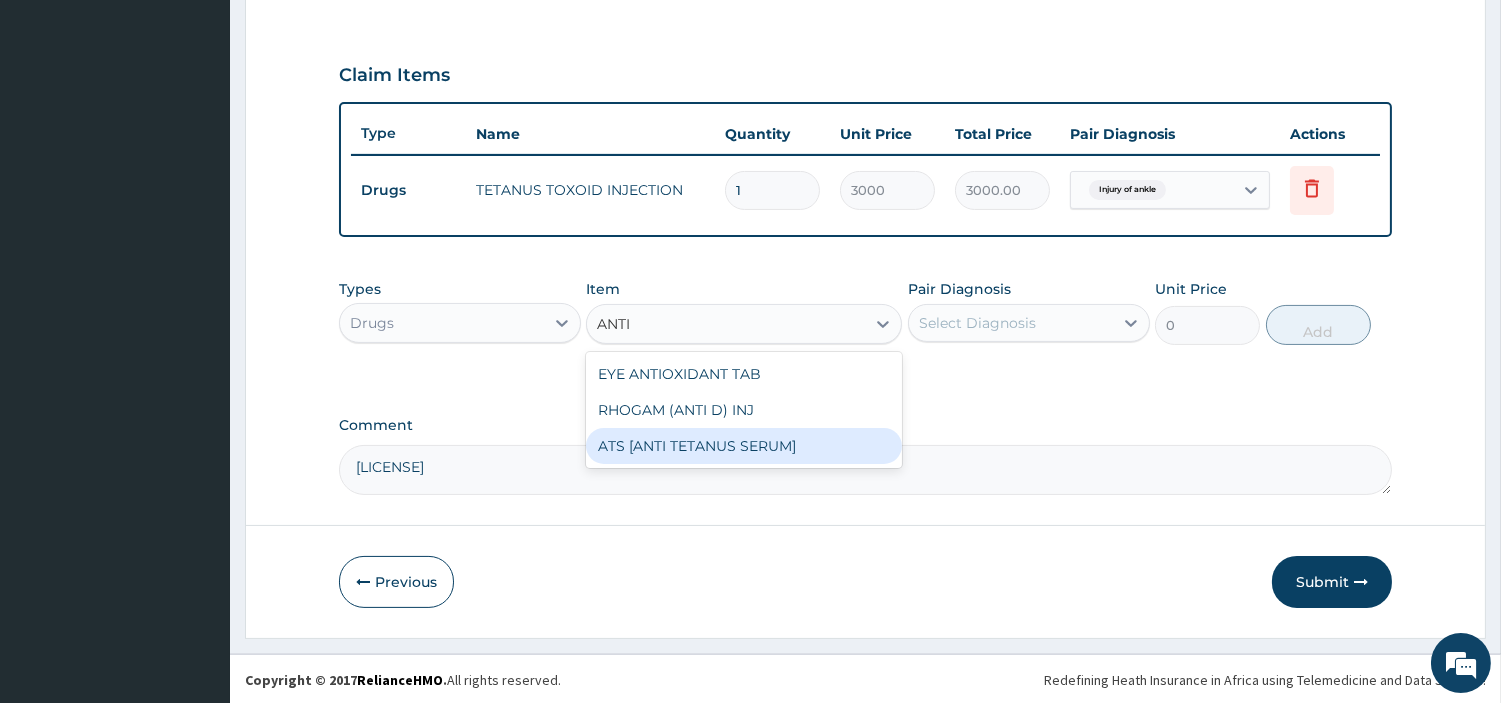 click on "ATS [ANTI TETANUS SERUM]" at bounding box center [744, 446] 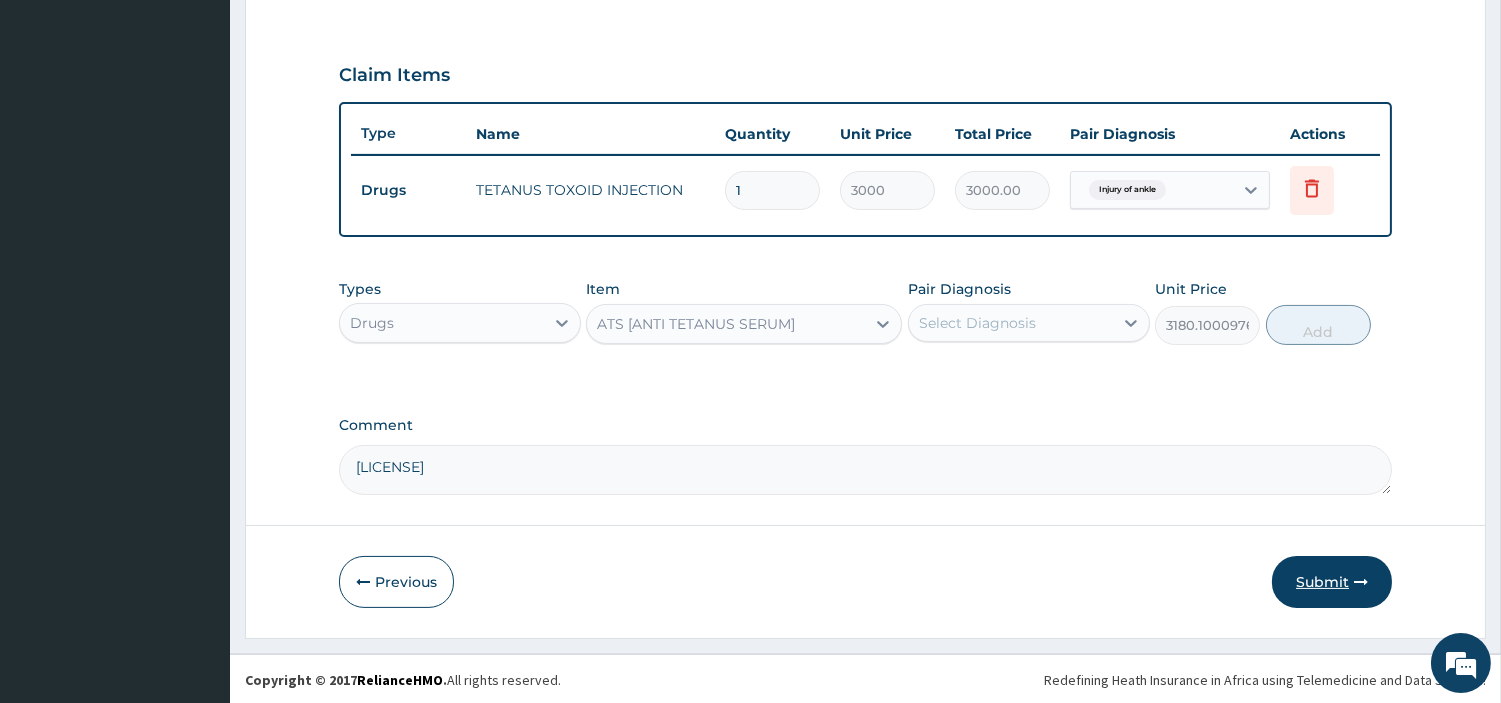 click on "Submit" at bounding box center [1332, 582] 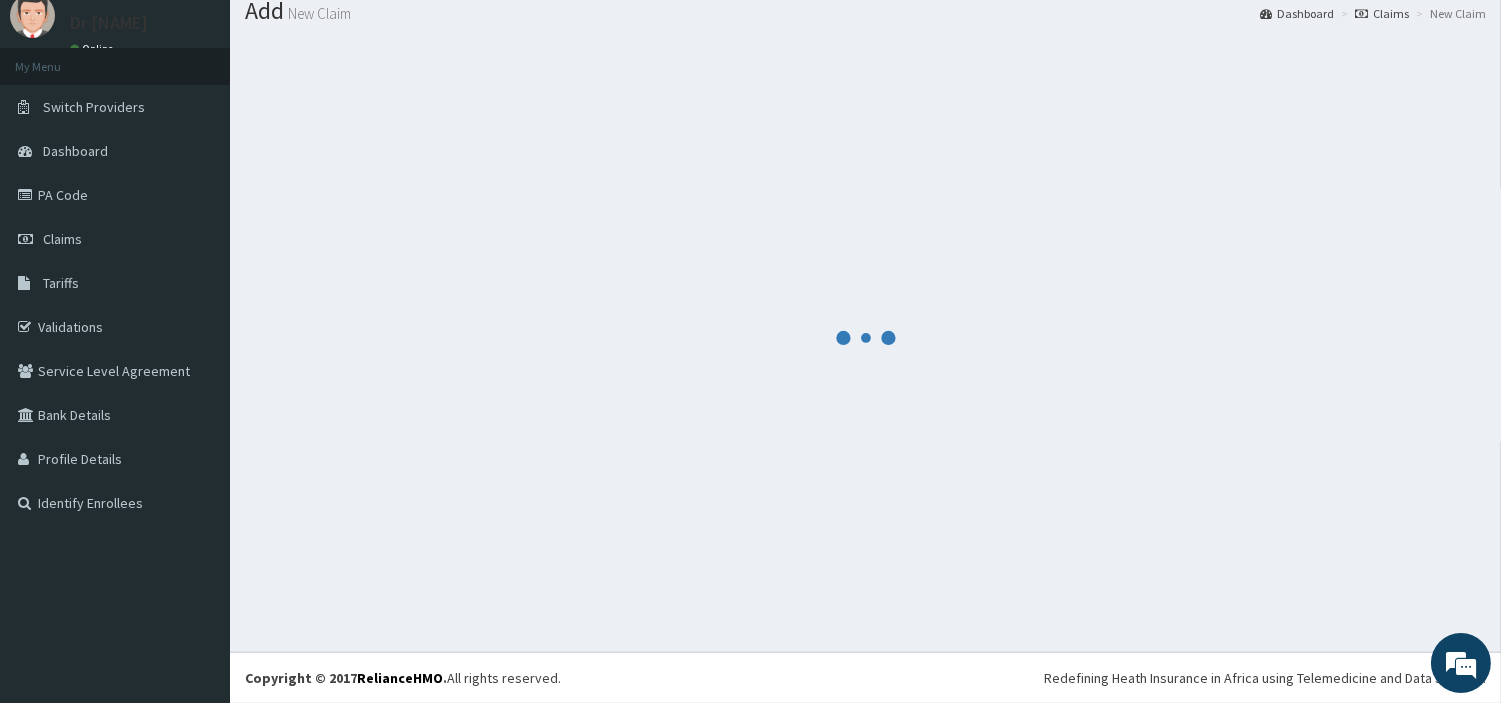 scroll, scrollTop: 66, scrollLeft: 0, axis: vertical 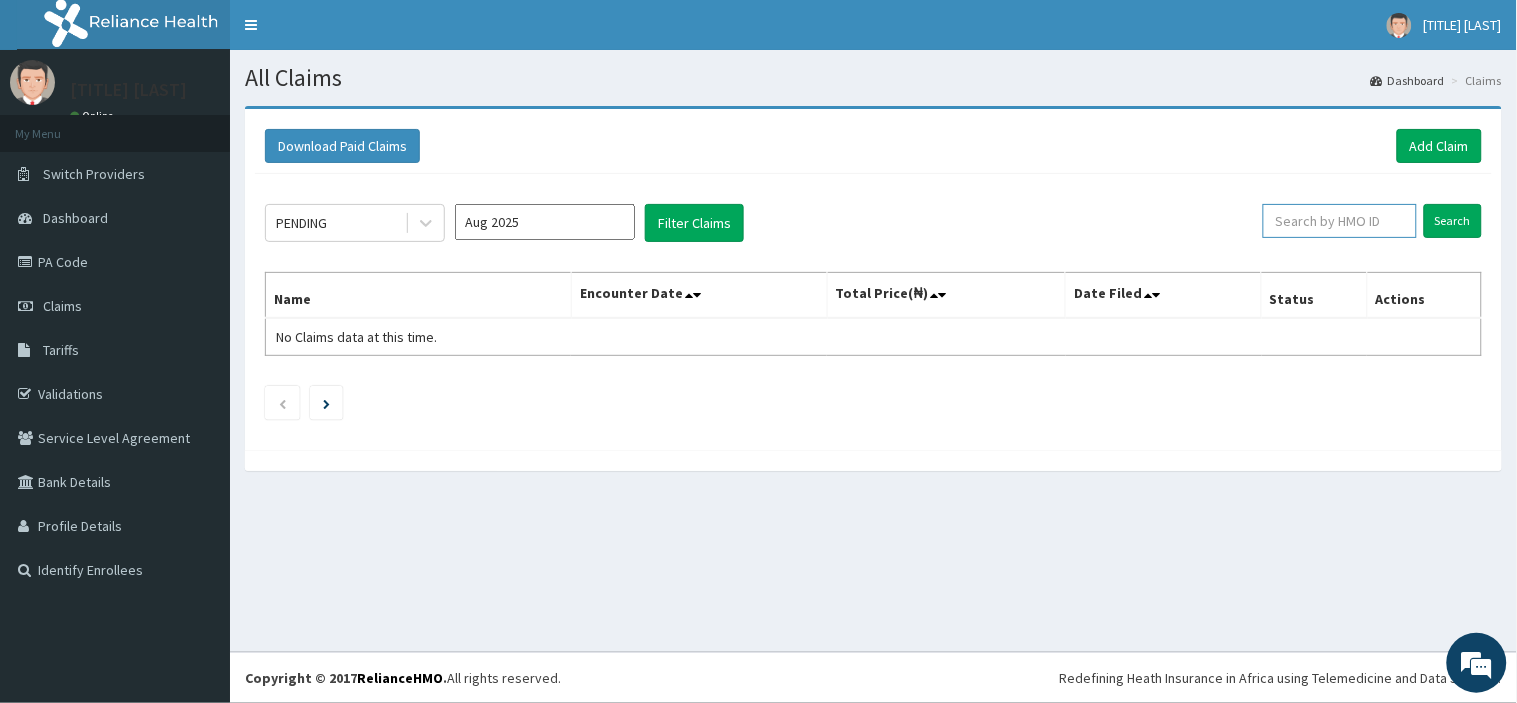 click at bounding box center (1340, 221) 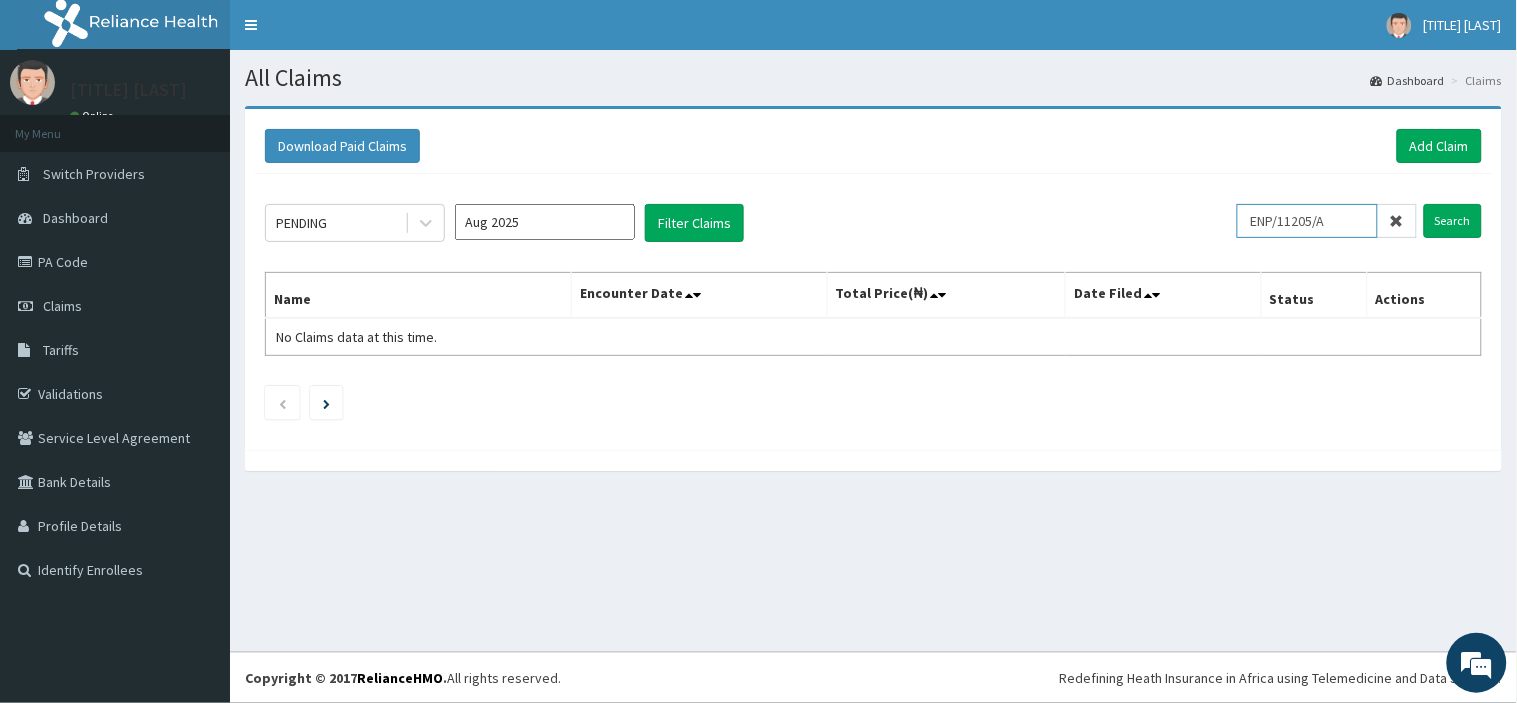 type on "ENP/11205/A" 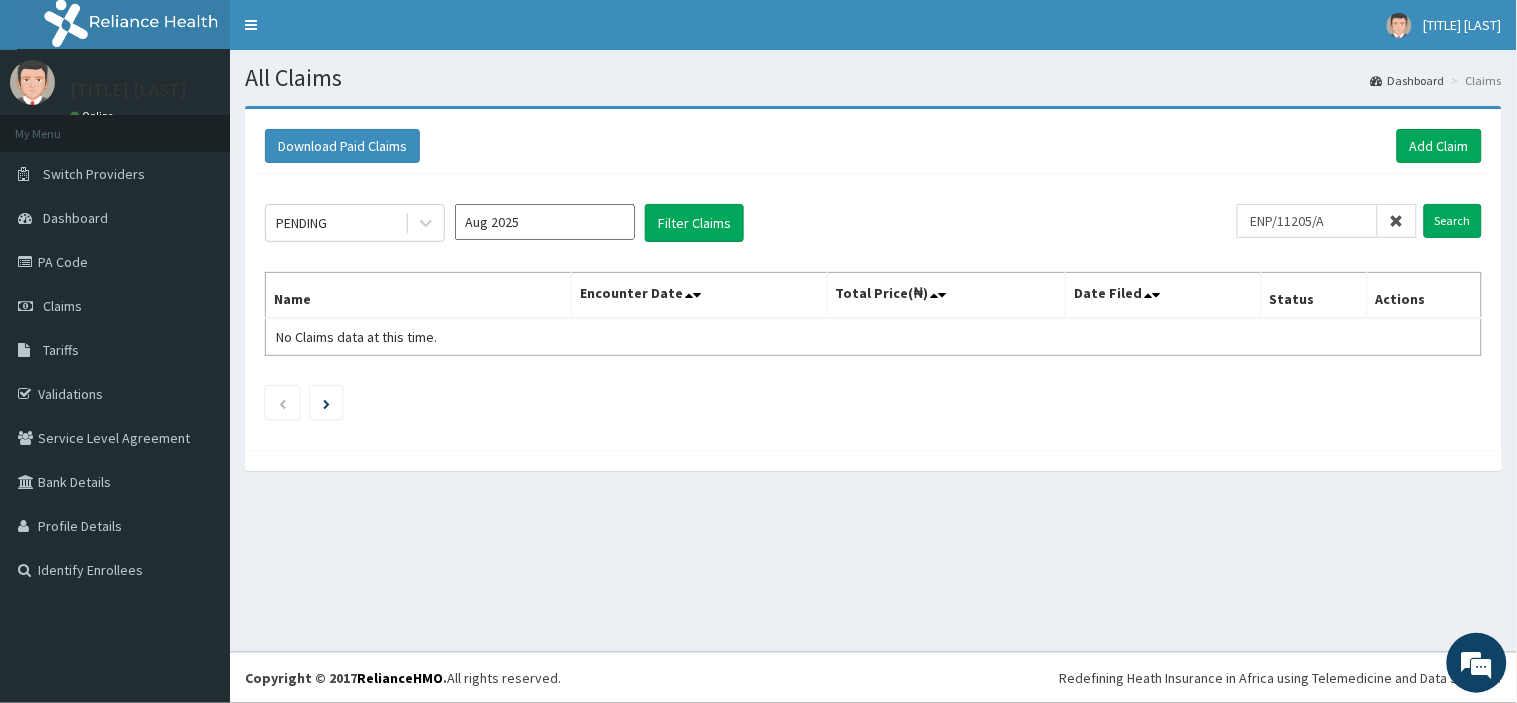 click on "PENDING [MONTH] [YEAR] Filter Claims [CODE] Search Name Encounter Date Total Price(₦) Date Filed Status Actions No Claims data at this time." 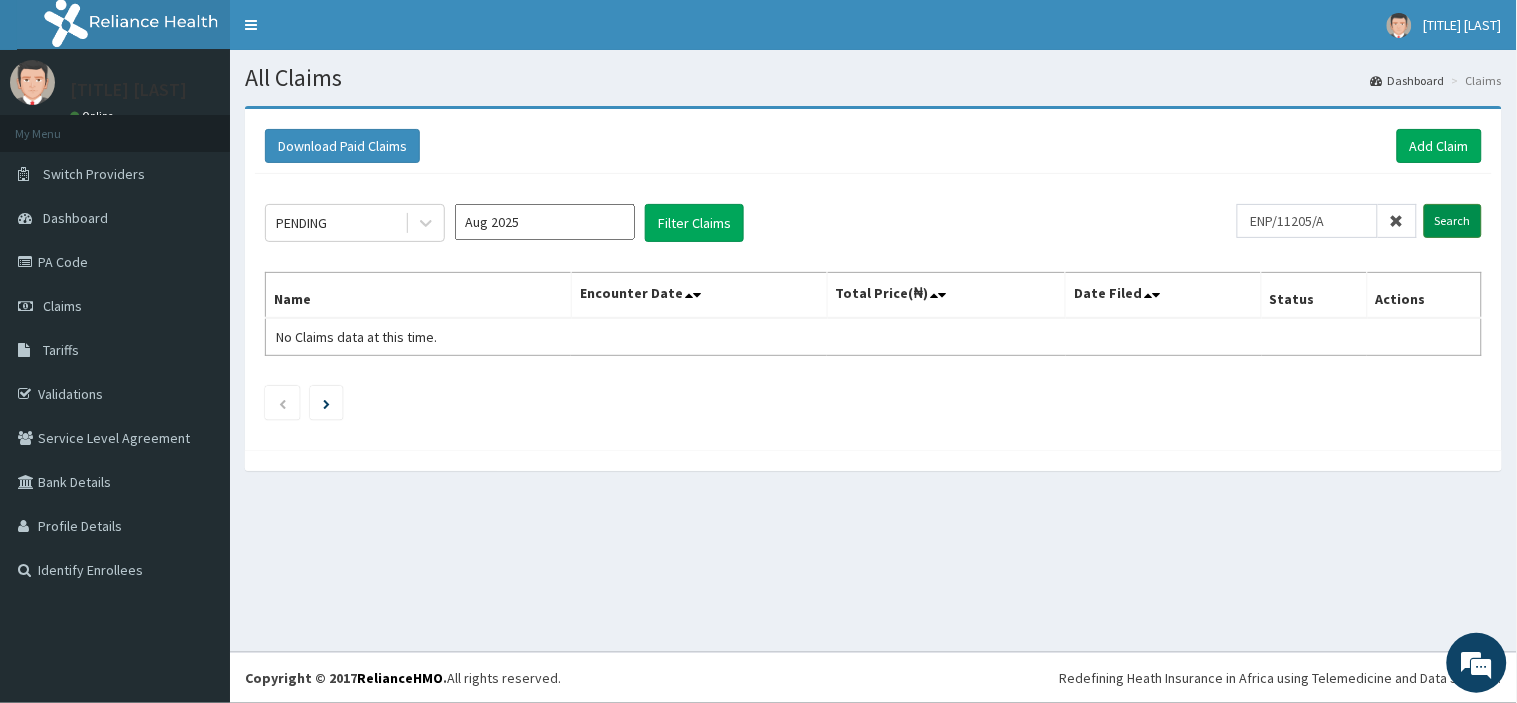 click on "Search" at bounding box center [1453, 221] 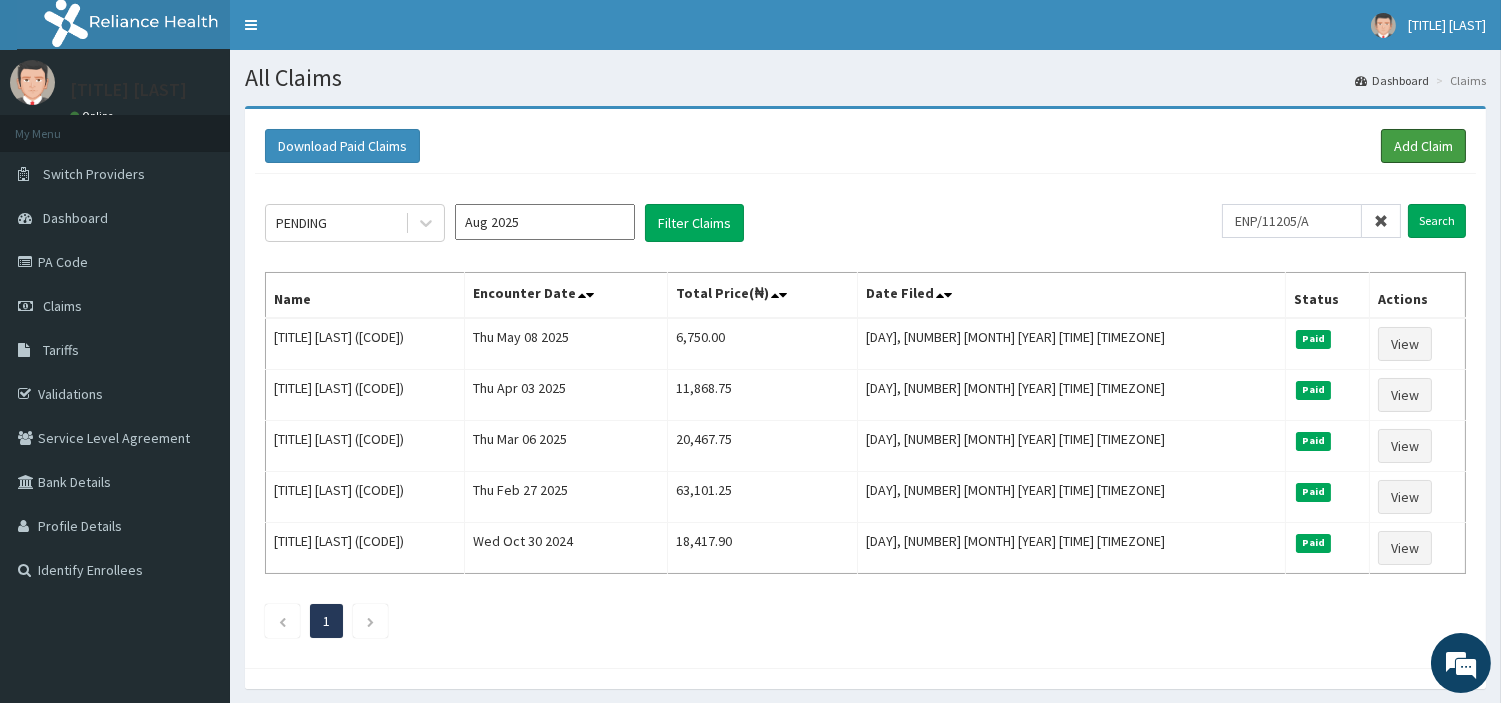 drag, startPoint x: 1387, startPoint y: 153, endPoint x: 1355, endPoint y: 161, distance: 32.984844 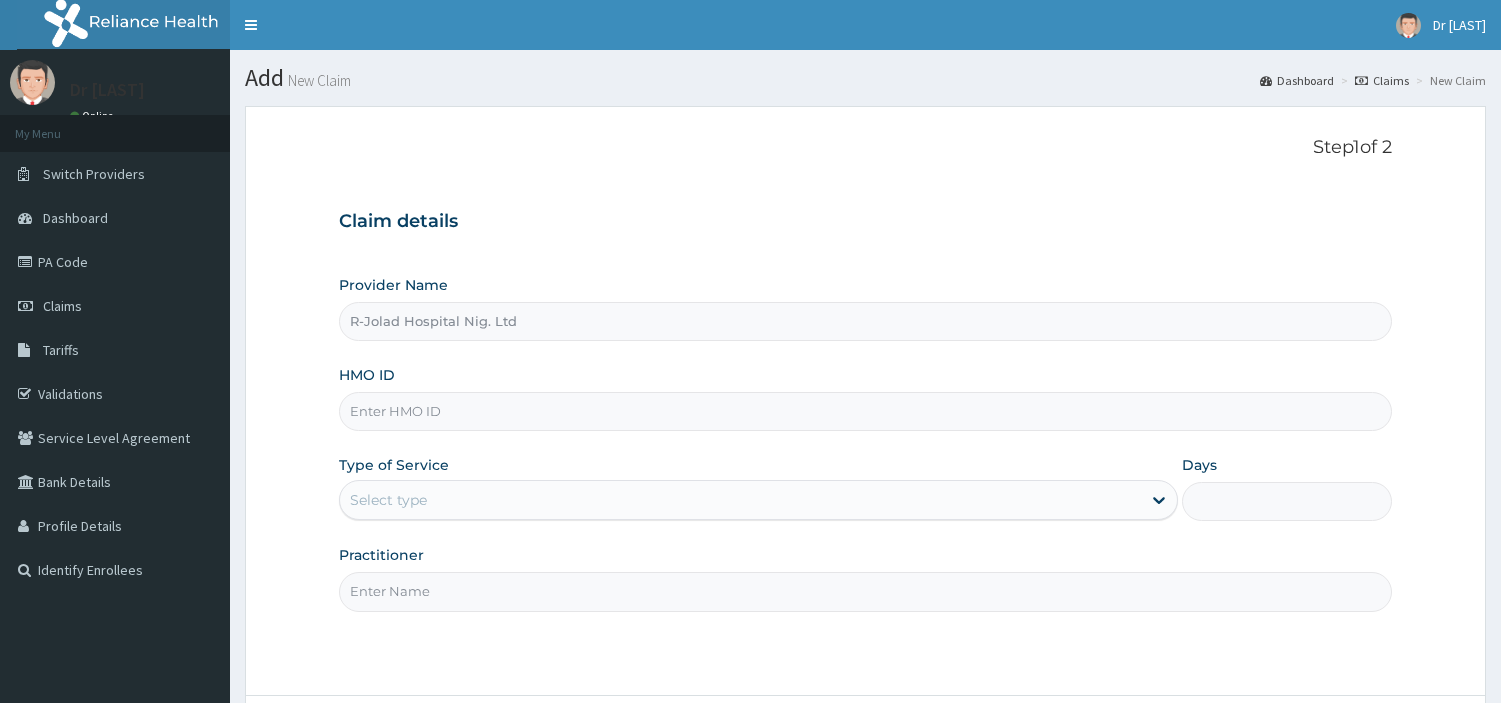 scroll, scrollTop: 0, scrollLeft: 0, axis: both 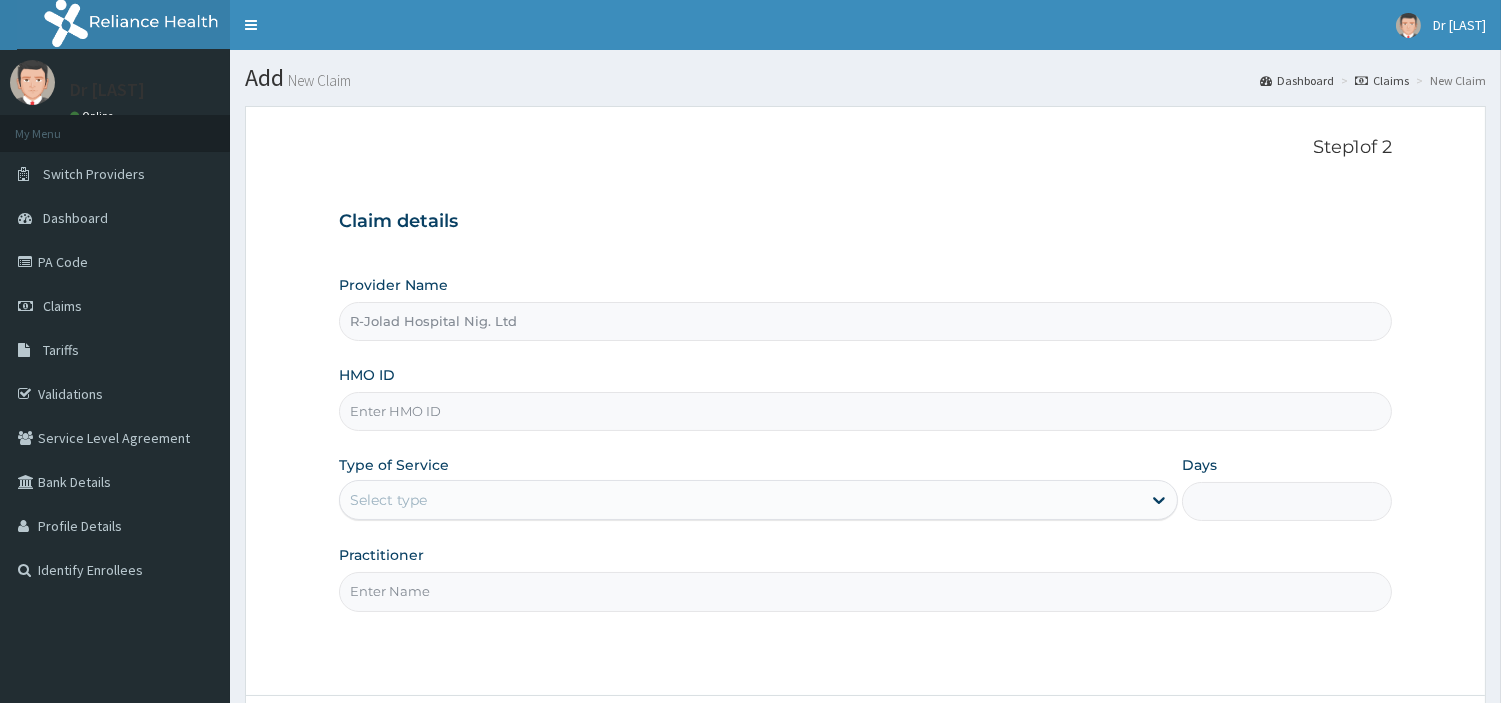 click on "HMO ID" at bounding box center (865, 411) 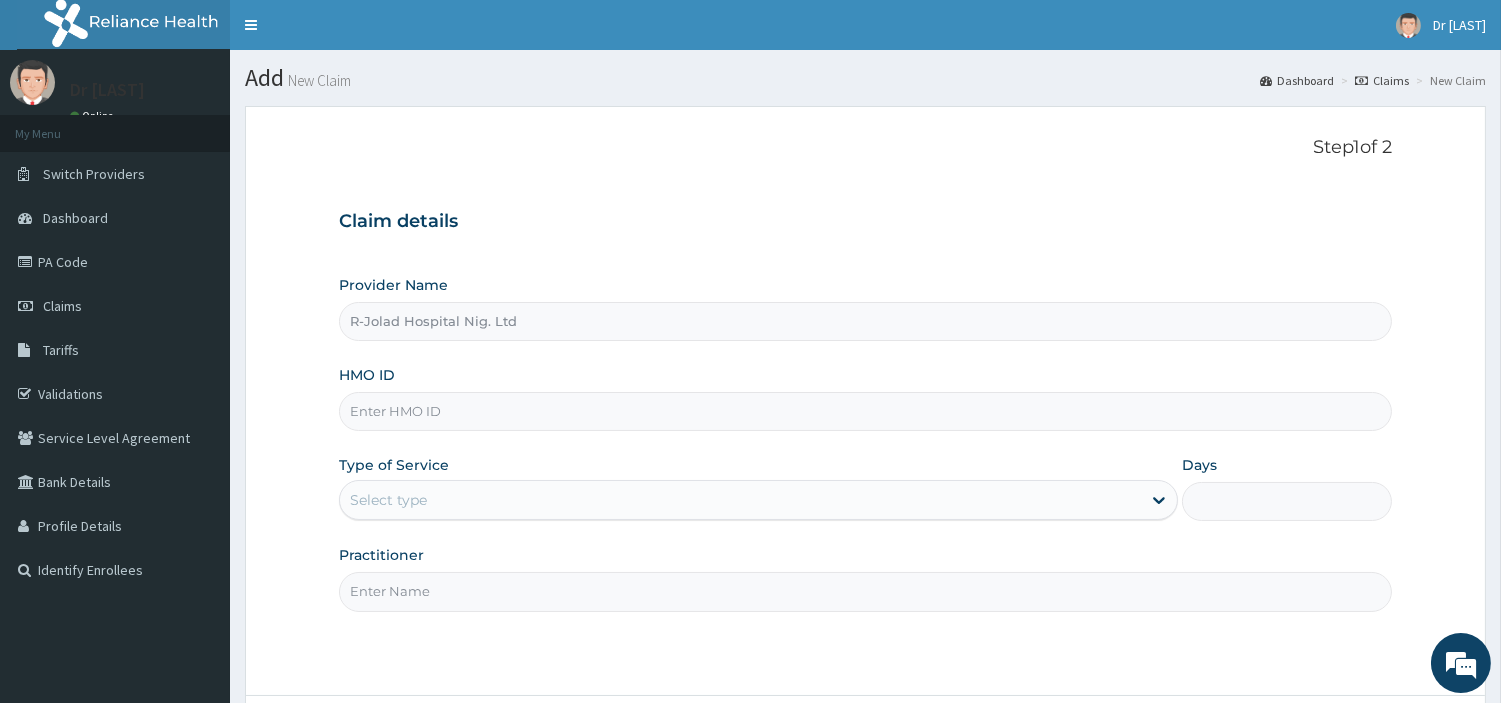 paste on "ENP/11205/A" 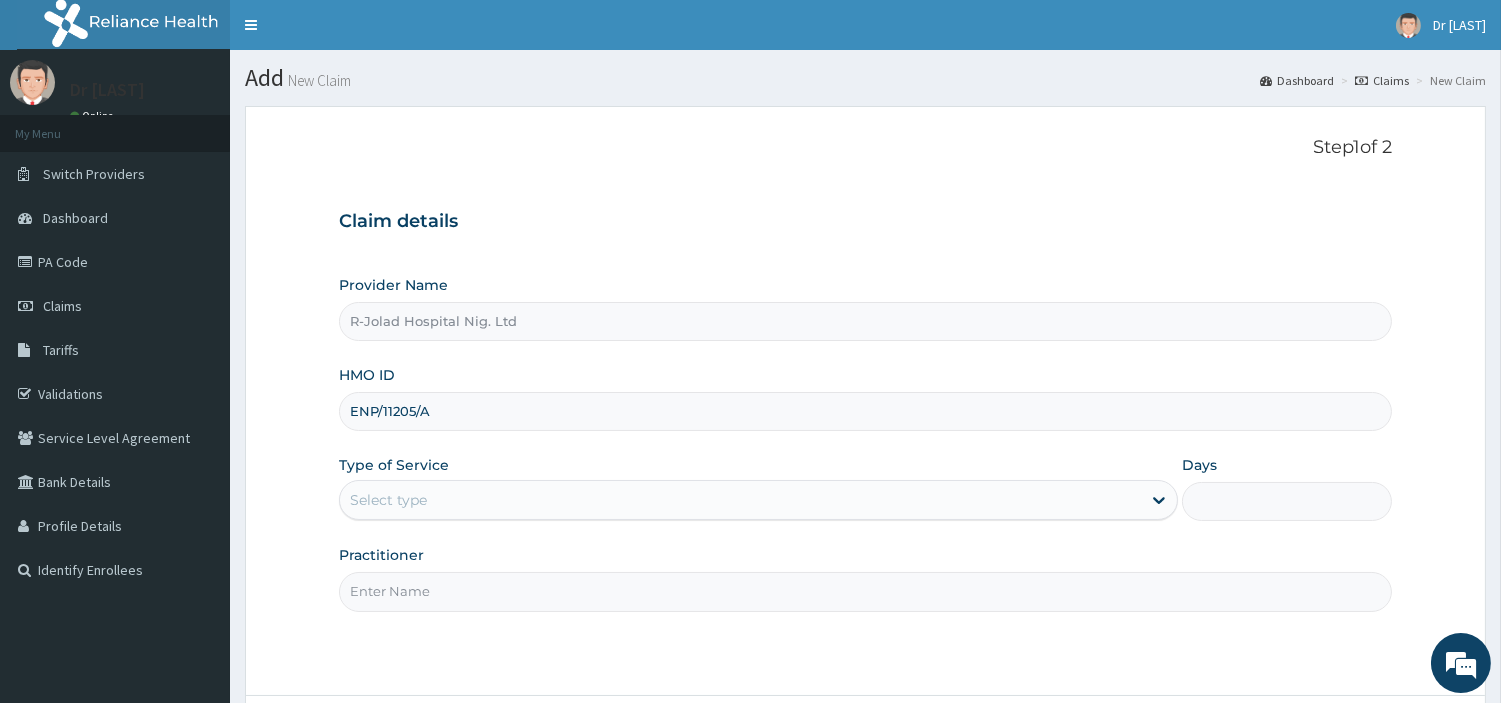 type on "ENP/11205/A" 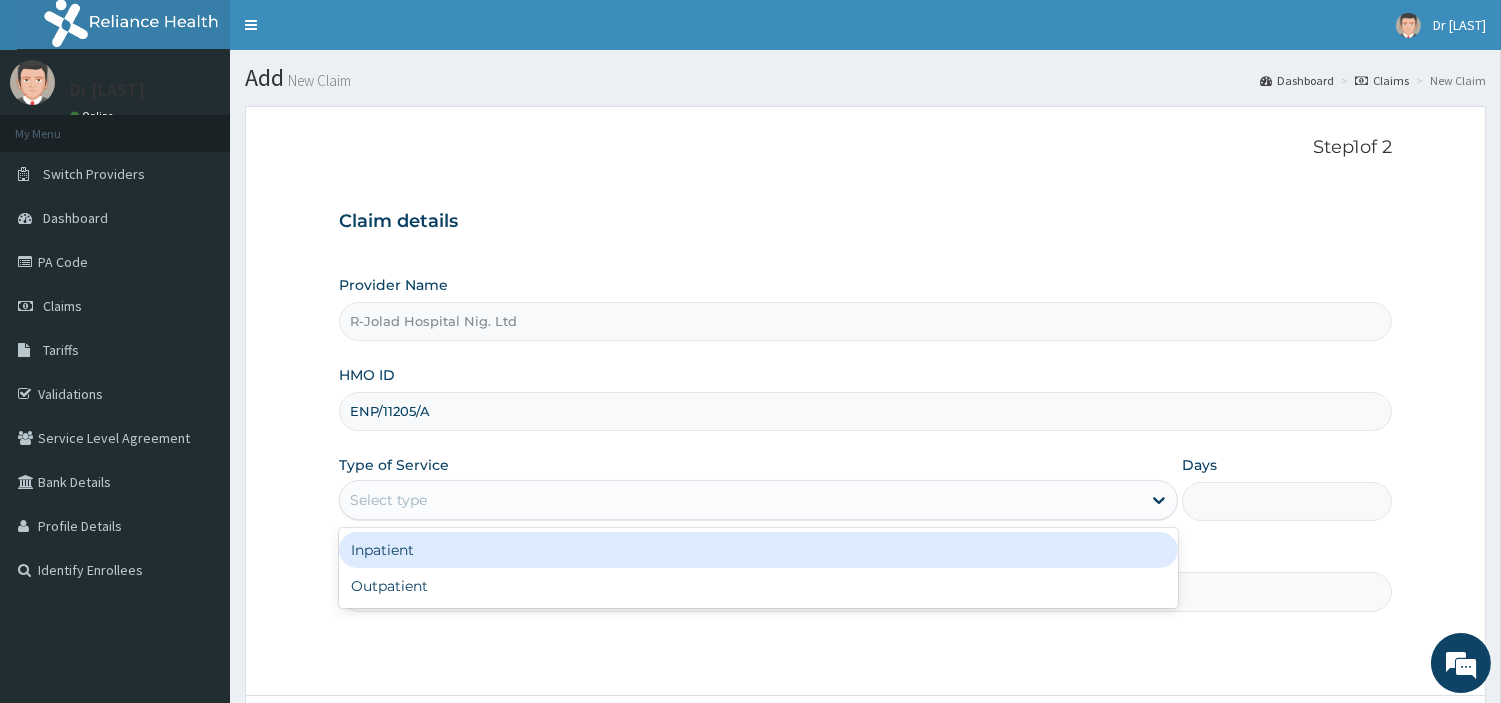 click on "Select type" at bounding box center (740, 500) 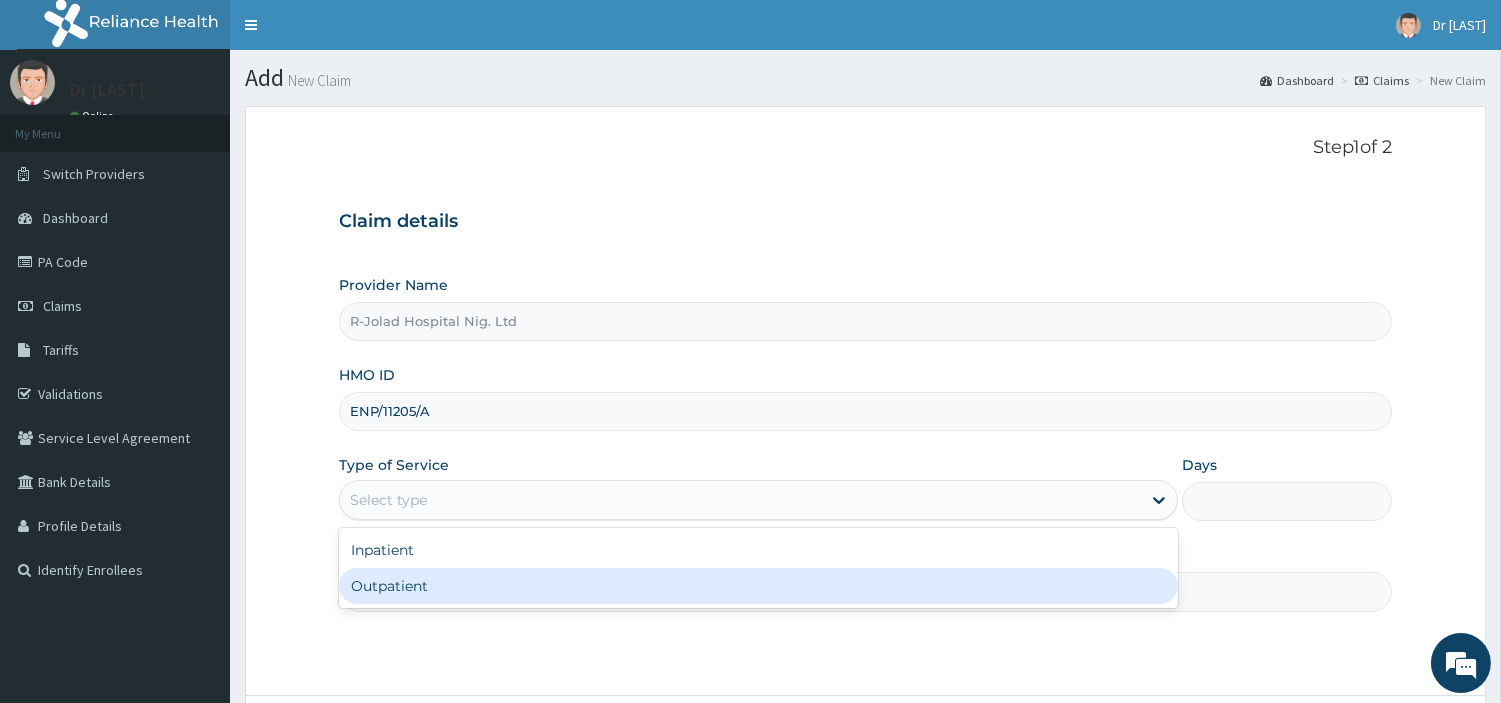 click on "Practitioner" at bounding box center (865, 591) 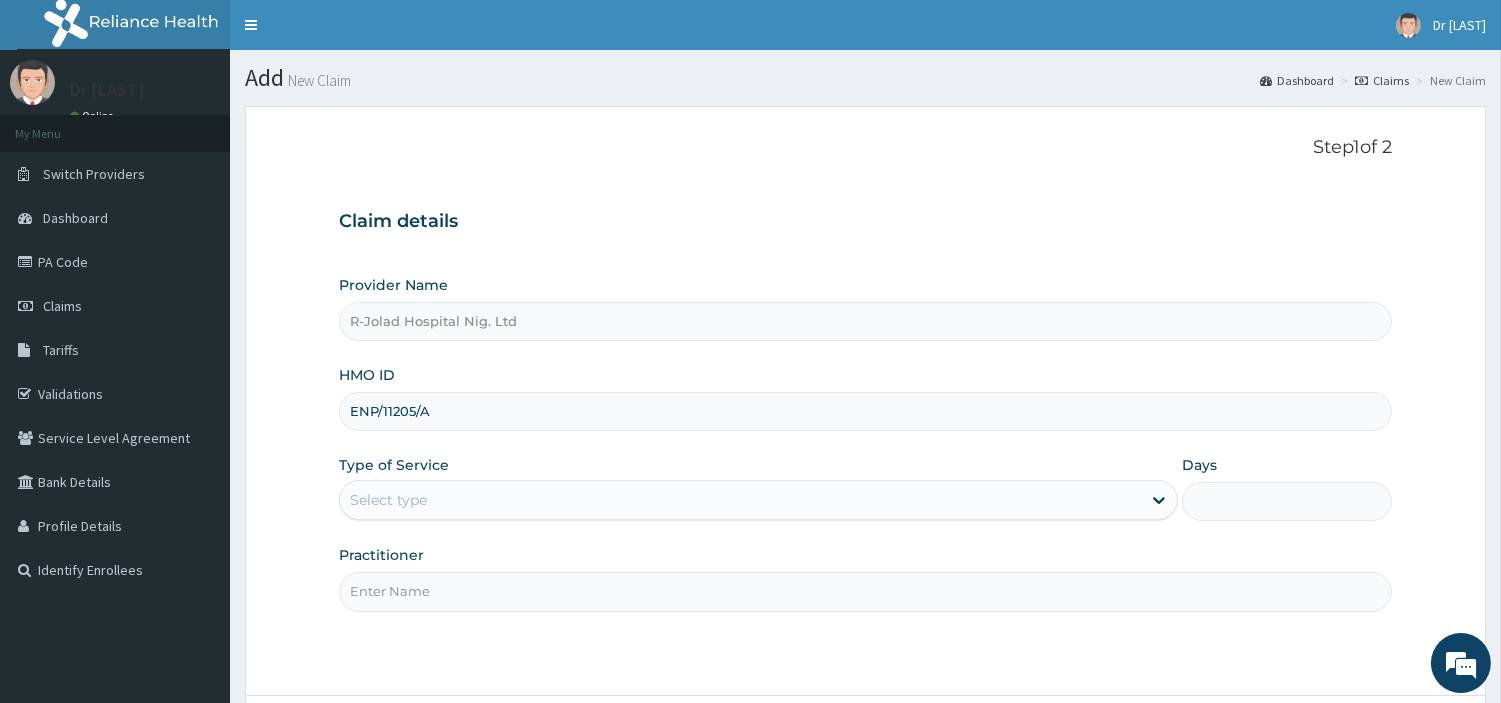 click on "Select type" at bounding box center [740, 500] 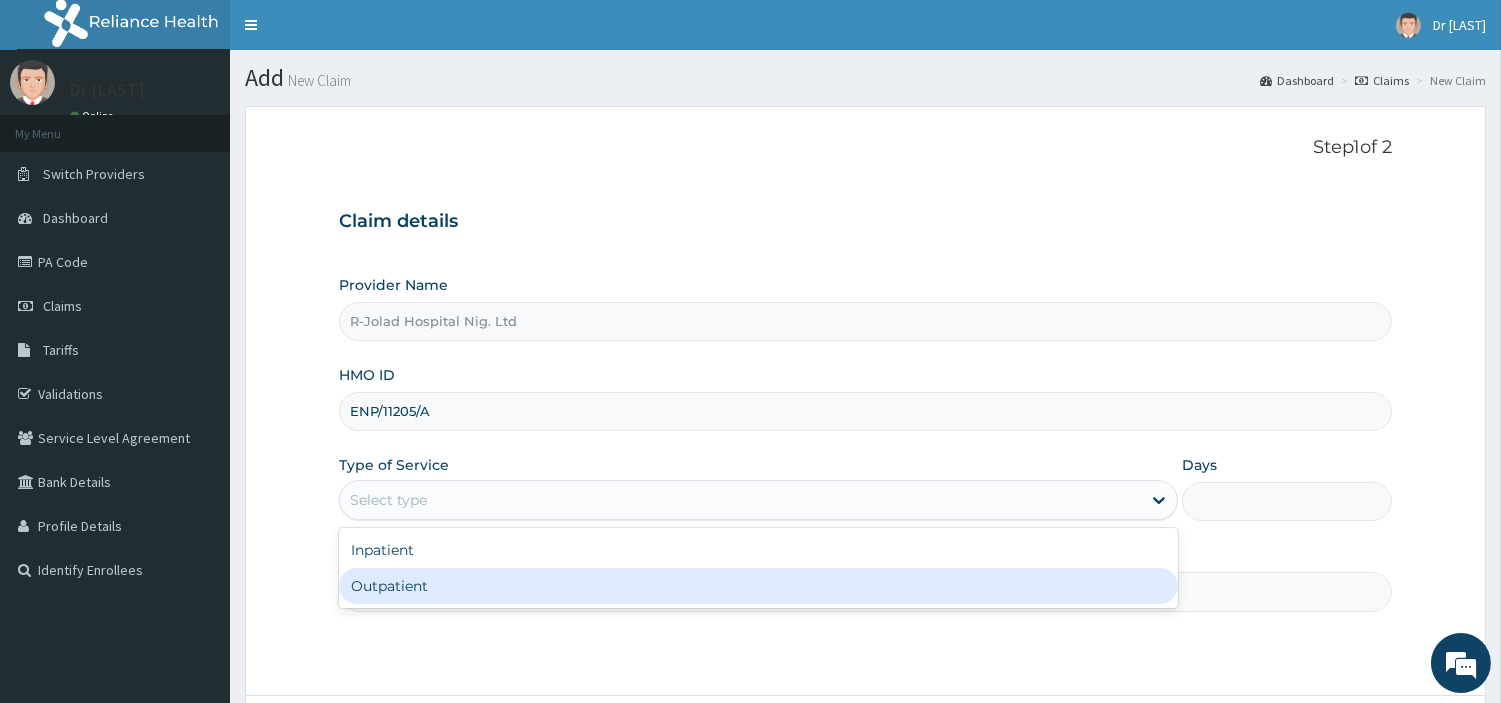 click on "Outpatient" at bounding box center [758, 586] 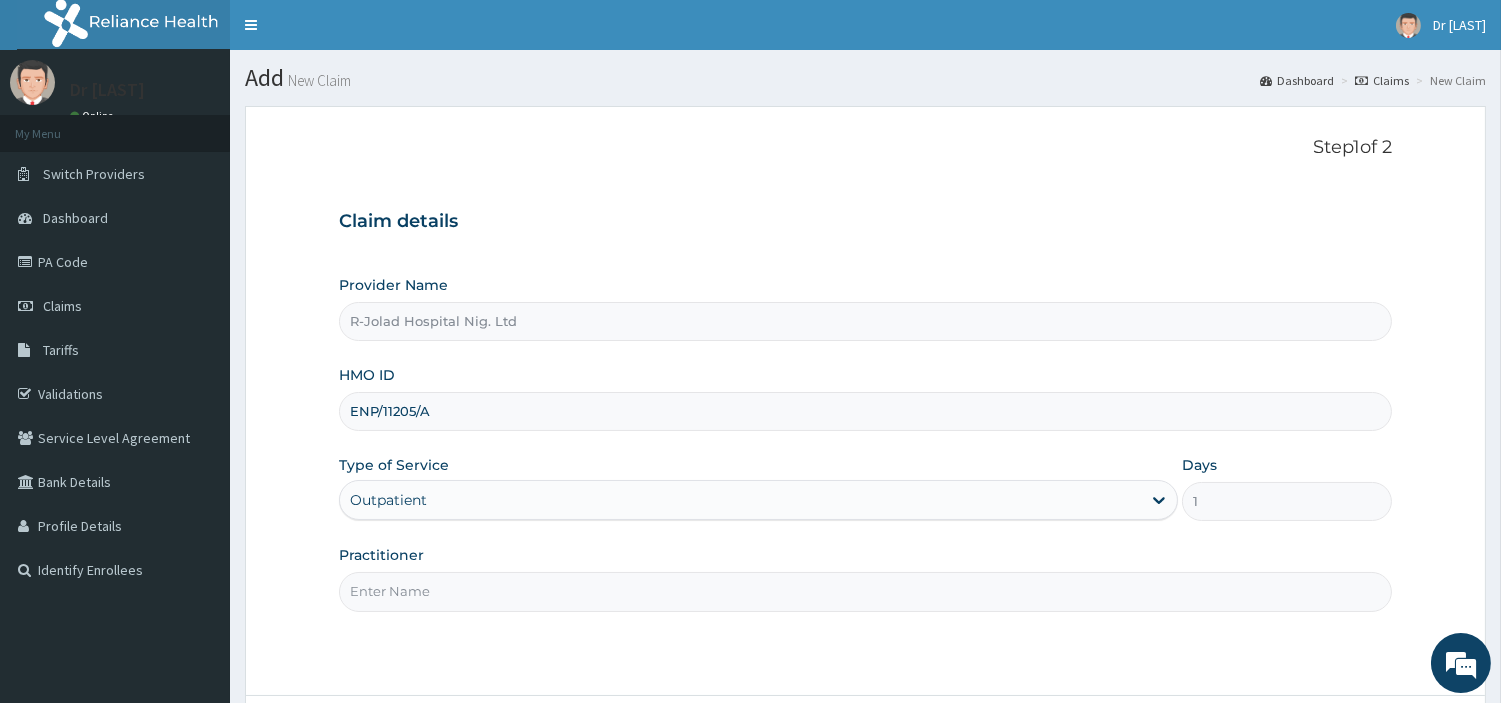 click on "Practitioner" at bounding box center (865, 591) 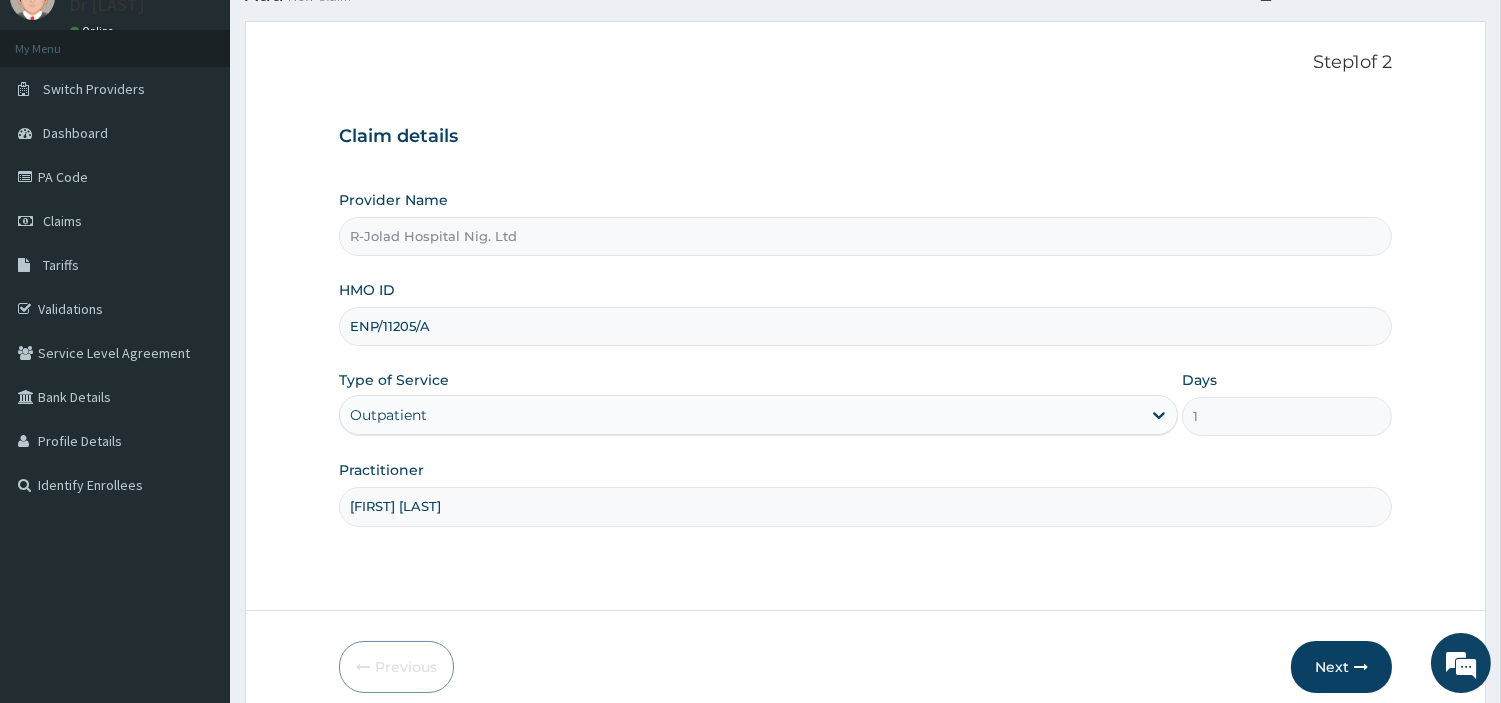 scroll, scrollTop: 172, scrollLeft: 0, axis: vertical 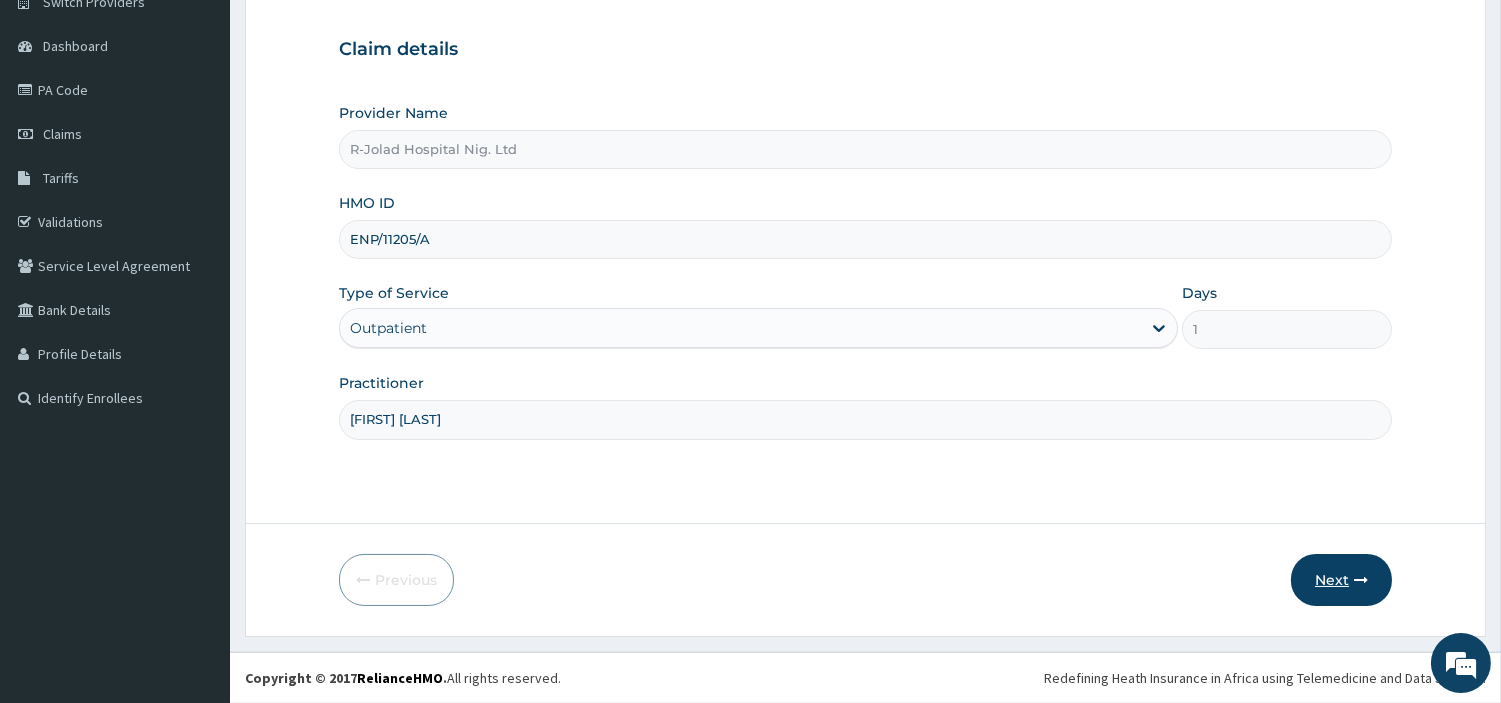 type on "MICHAEL IYANA" 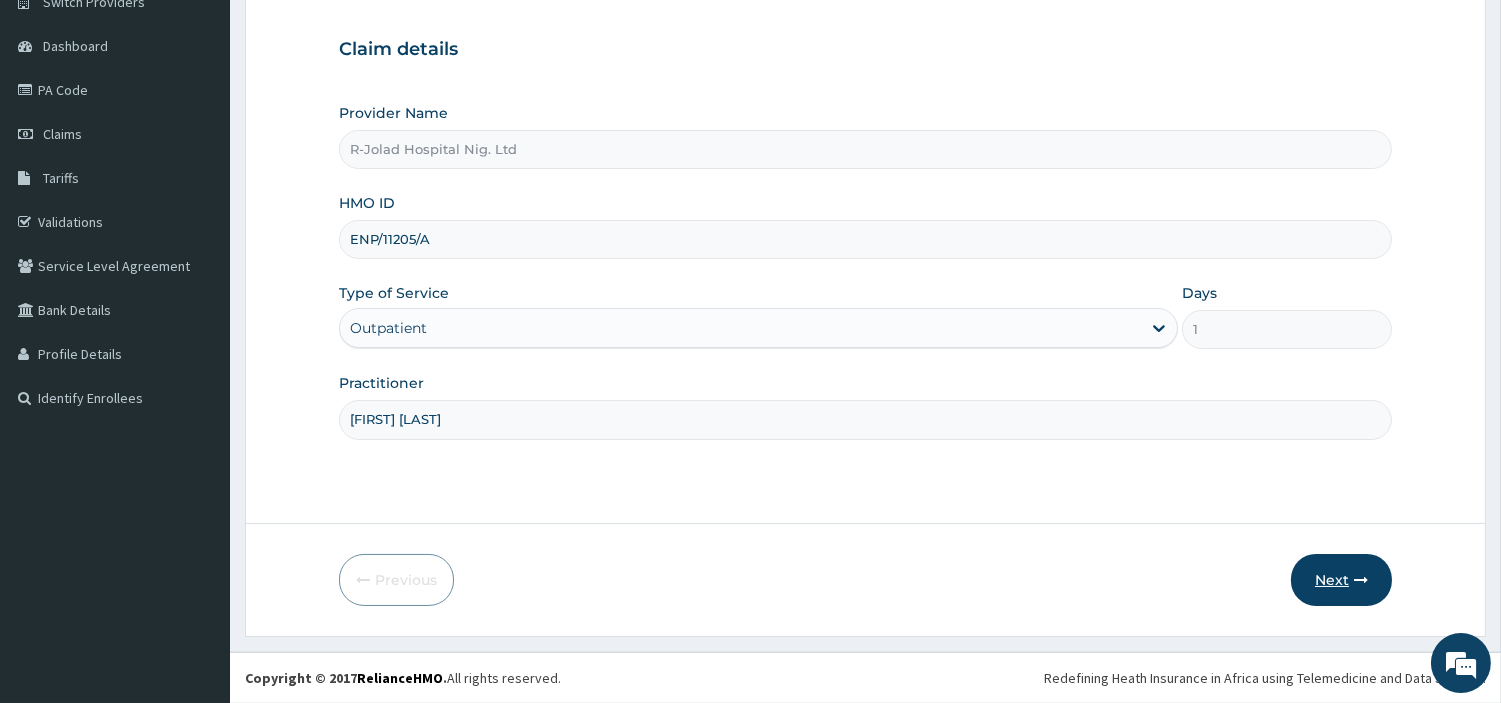 click on "Next" at bounding box center [1341, 580] 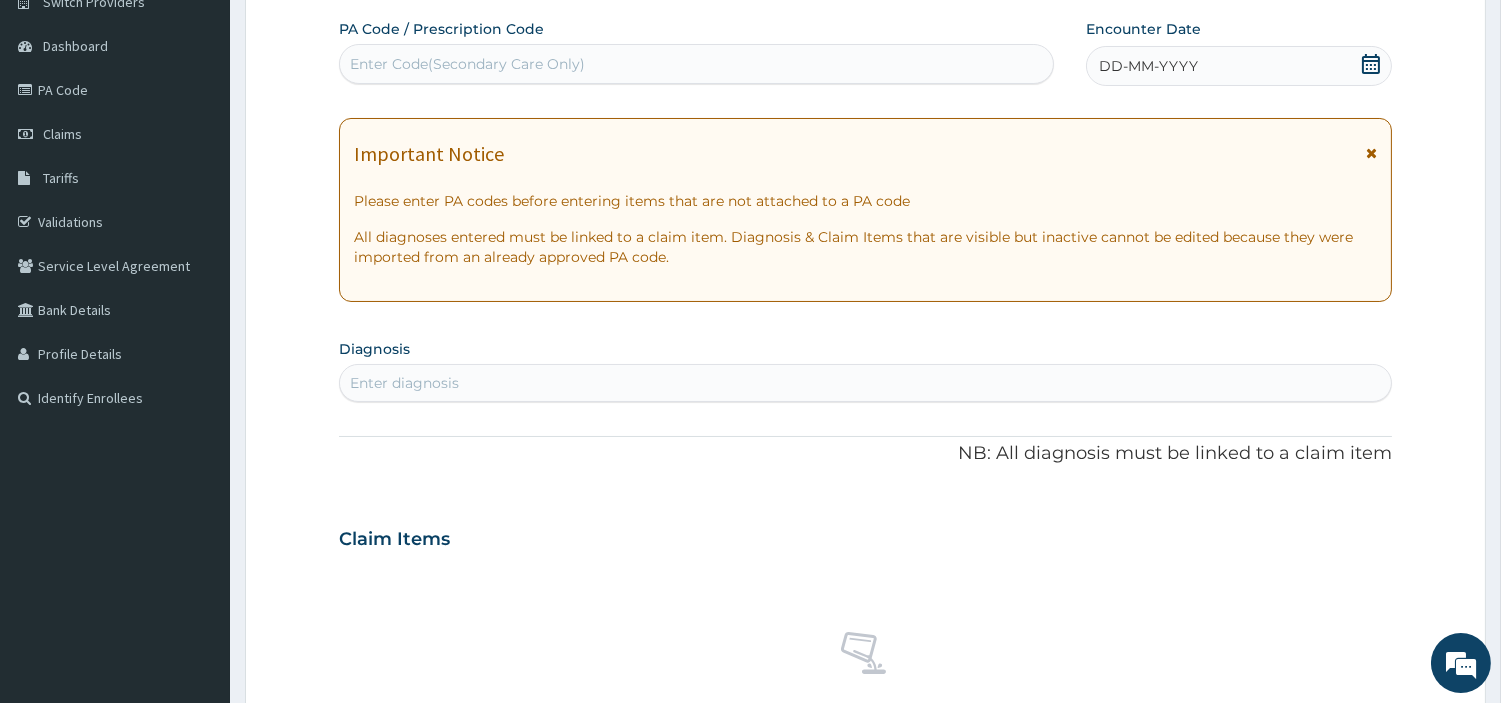 click on "Enter Code(Secondary Care Only)" at bounding box center [696, 64] 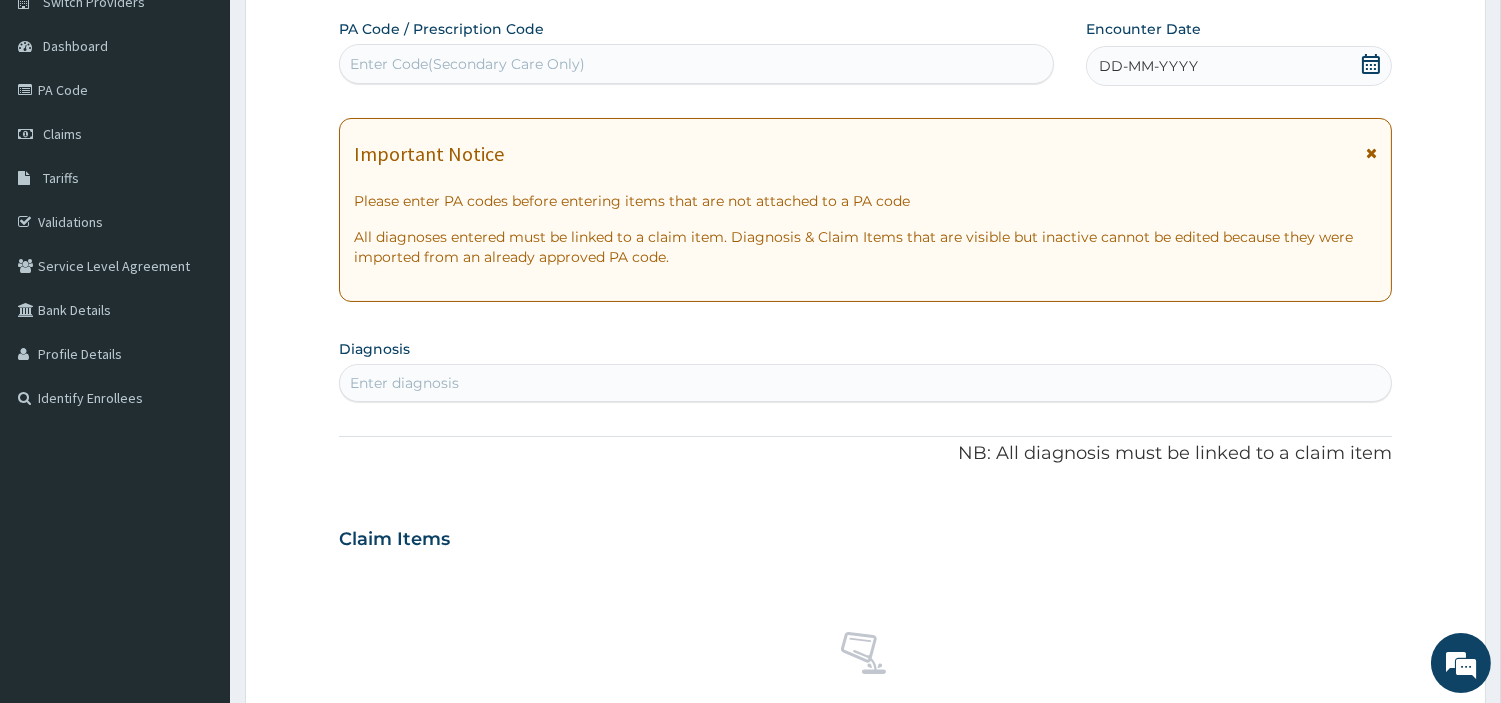 scroll, scrollTop: 0, scrollLeft: 0, axis: both 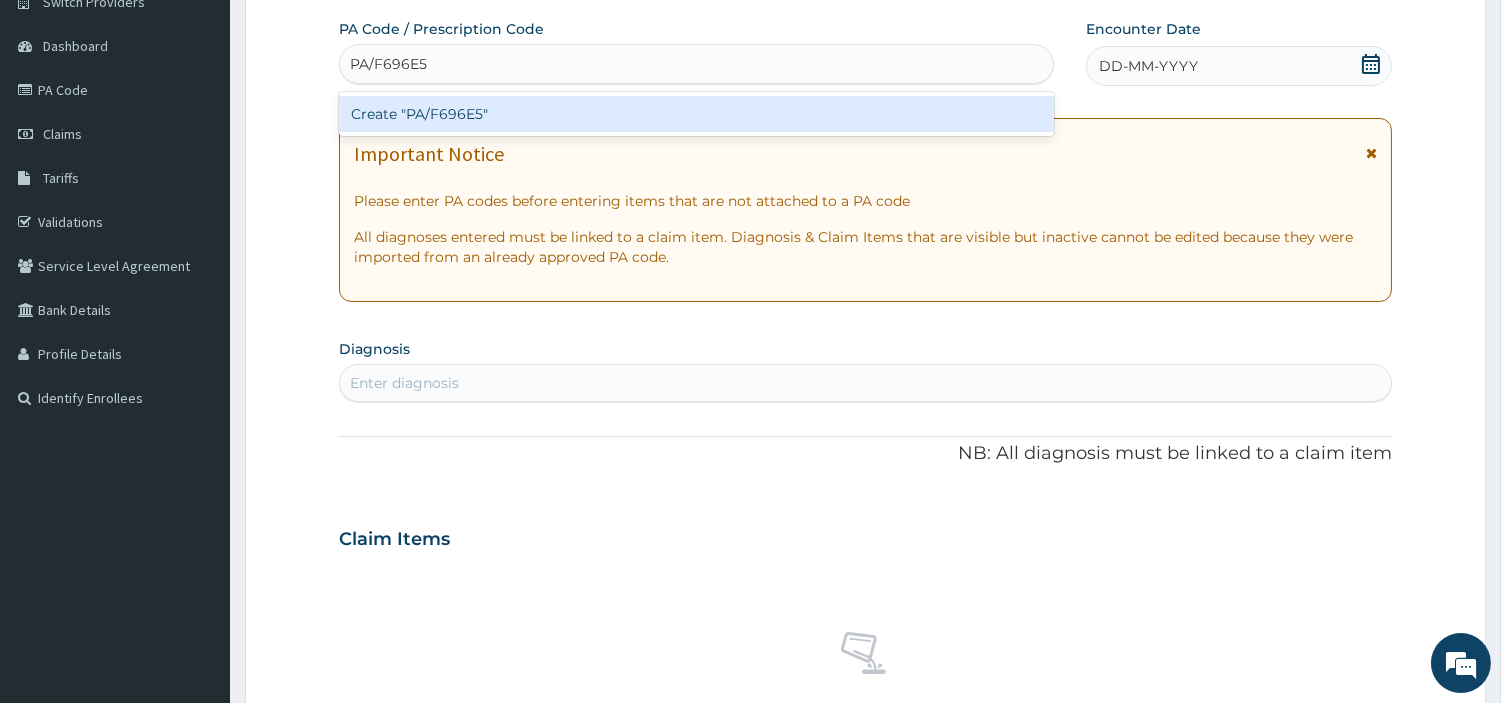 click on "Create "PA/F696E5"" at bounding box center [696, 114] 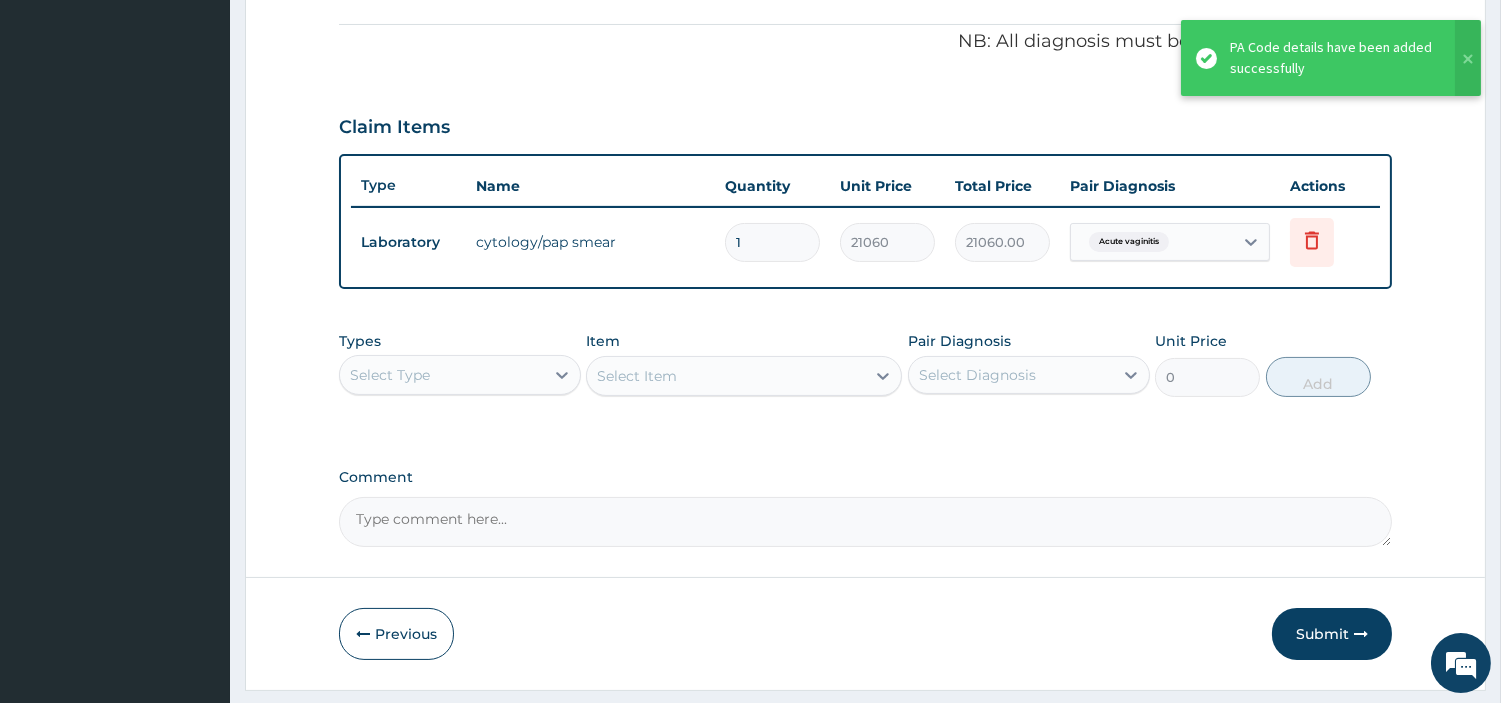scroll, scrollTop: 642, scrollLeft: 0, axis: vertical 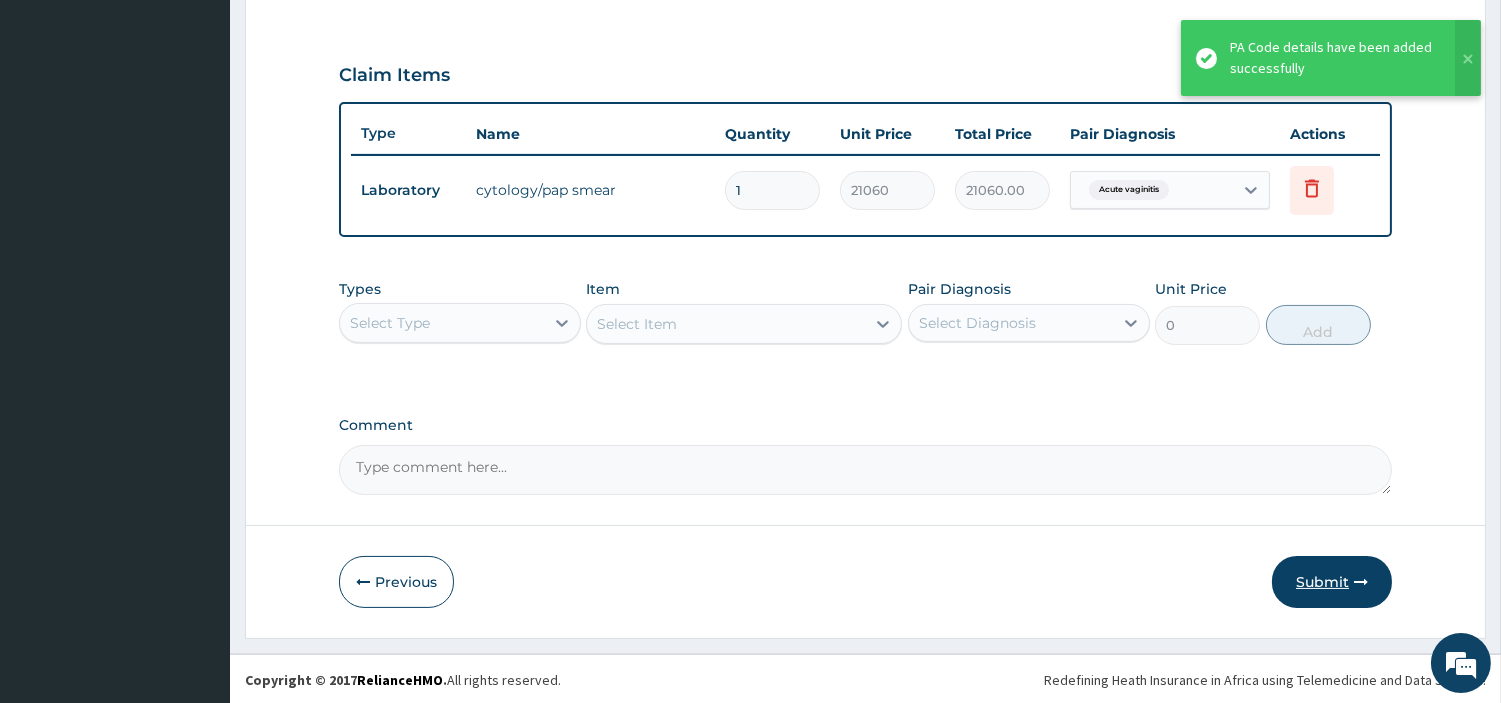 click on "Submit" at bounding box center (1332, 582) 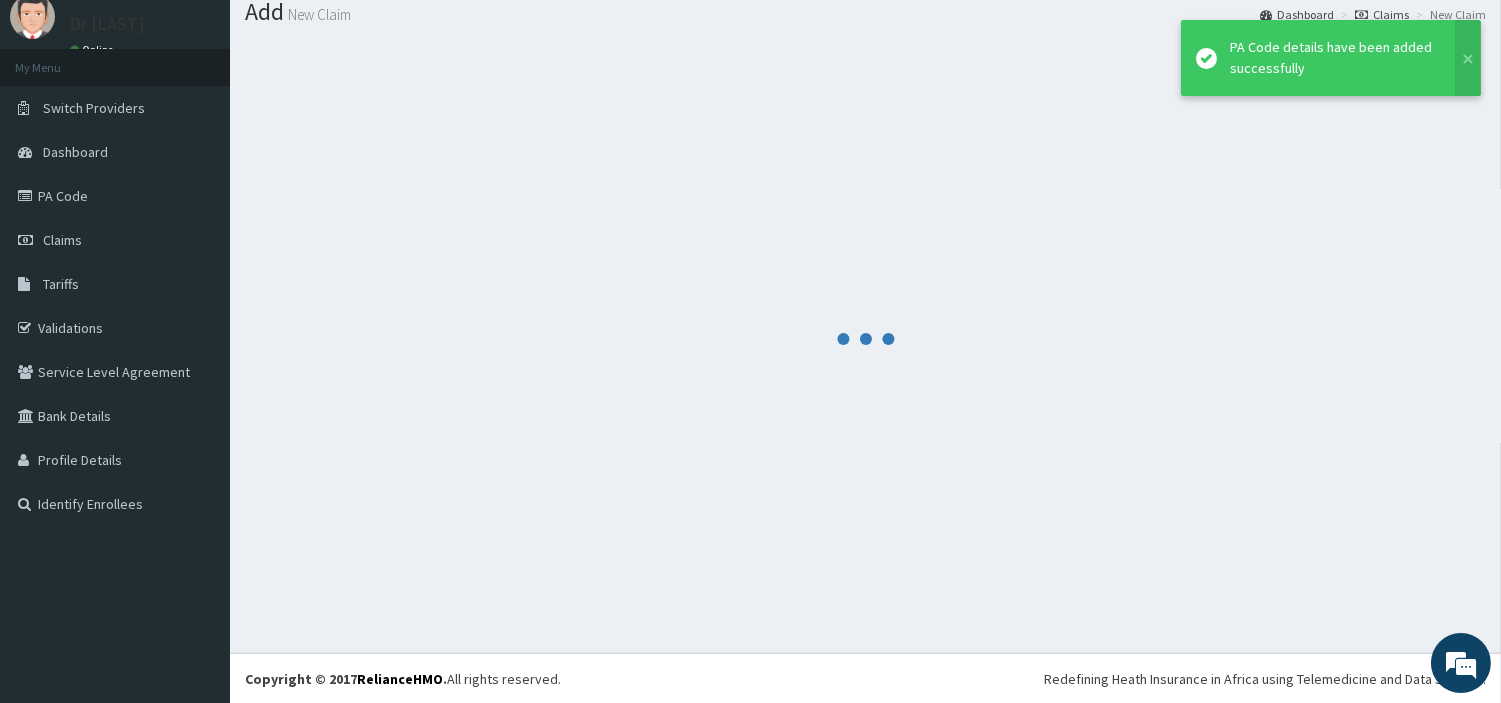 scroll, scrollTop: 642, scrollLeft: 0, axis: vertical 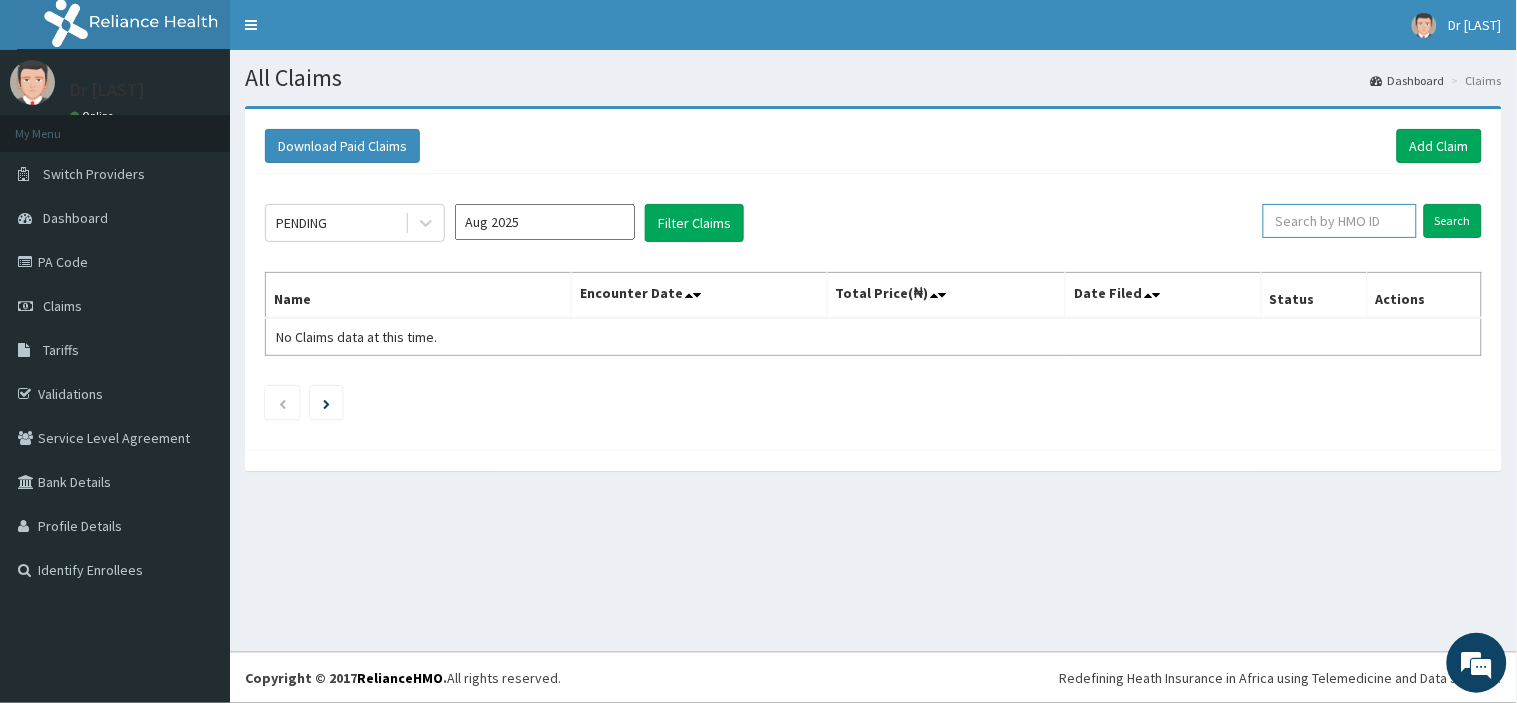 click at bounding box center (1340, 221) 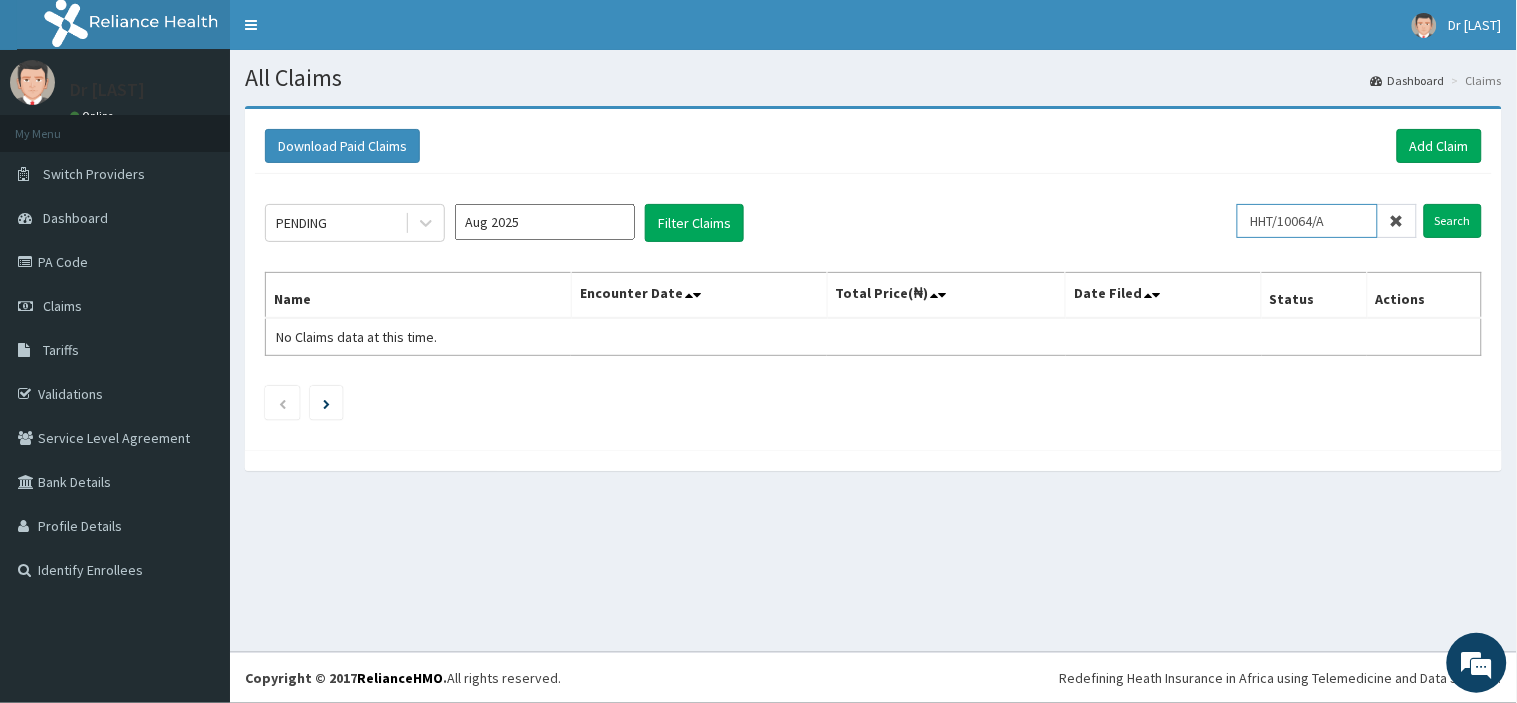 type on "HHT/10064/A" 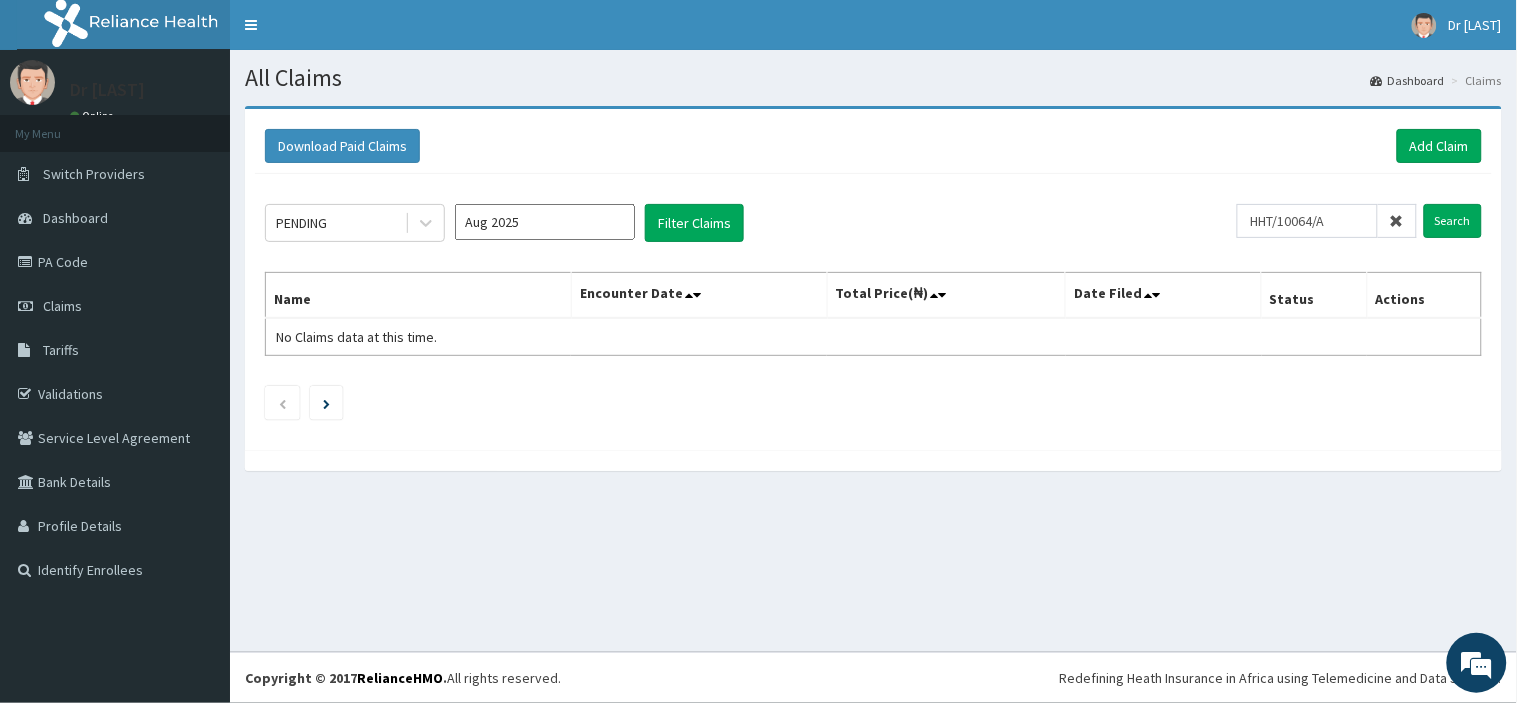 click on "PENDING Aug 2025 Filter Claims HHT/10064/A Search Name Encounter Date Total Price(₦) Date Filed Status Actions No Claims data at this time." 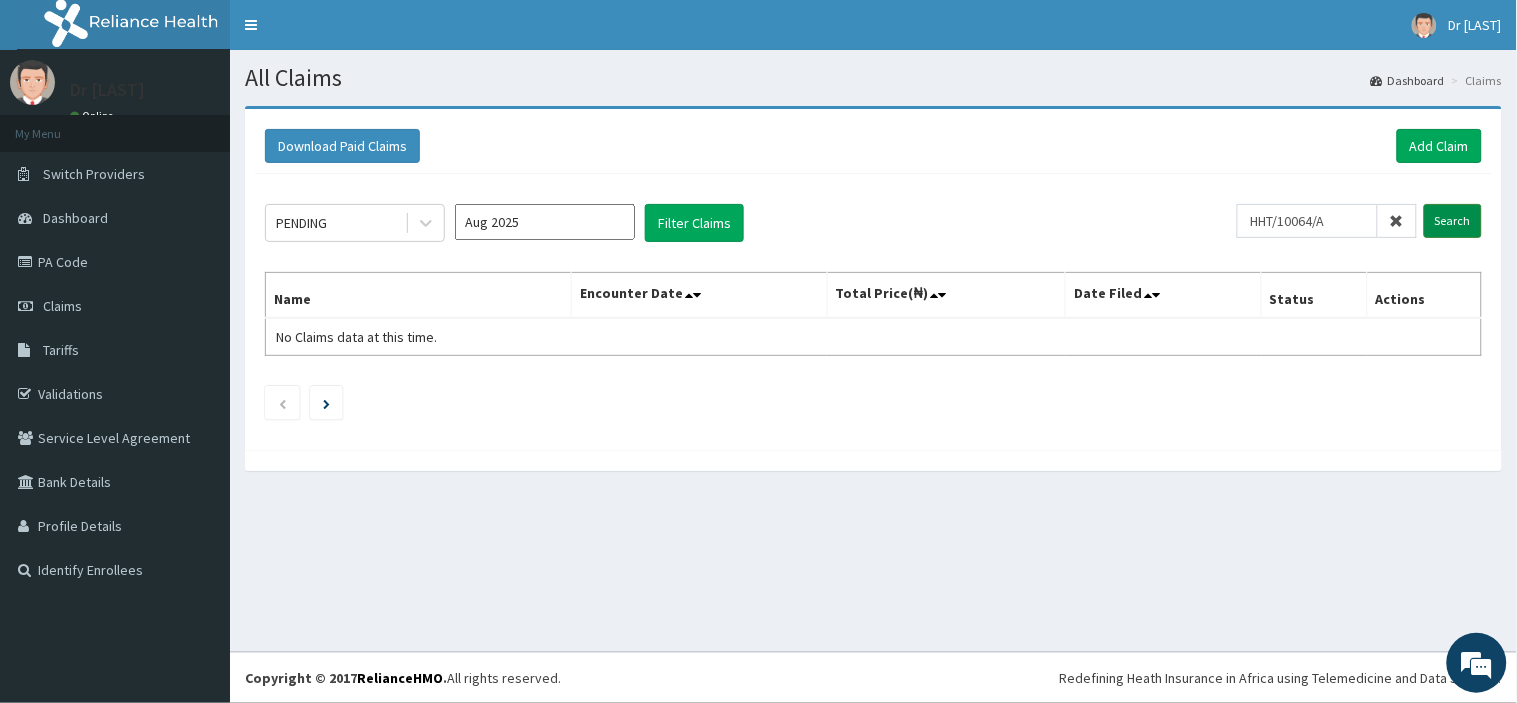 click on "Search" at bounding box center (1453, 221) 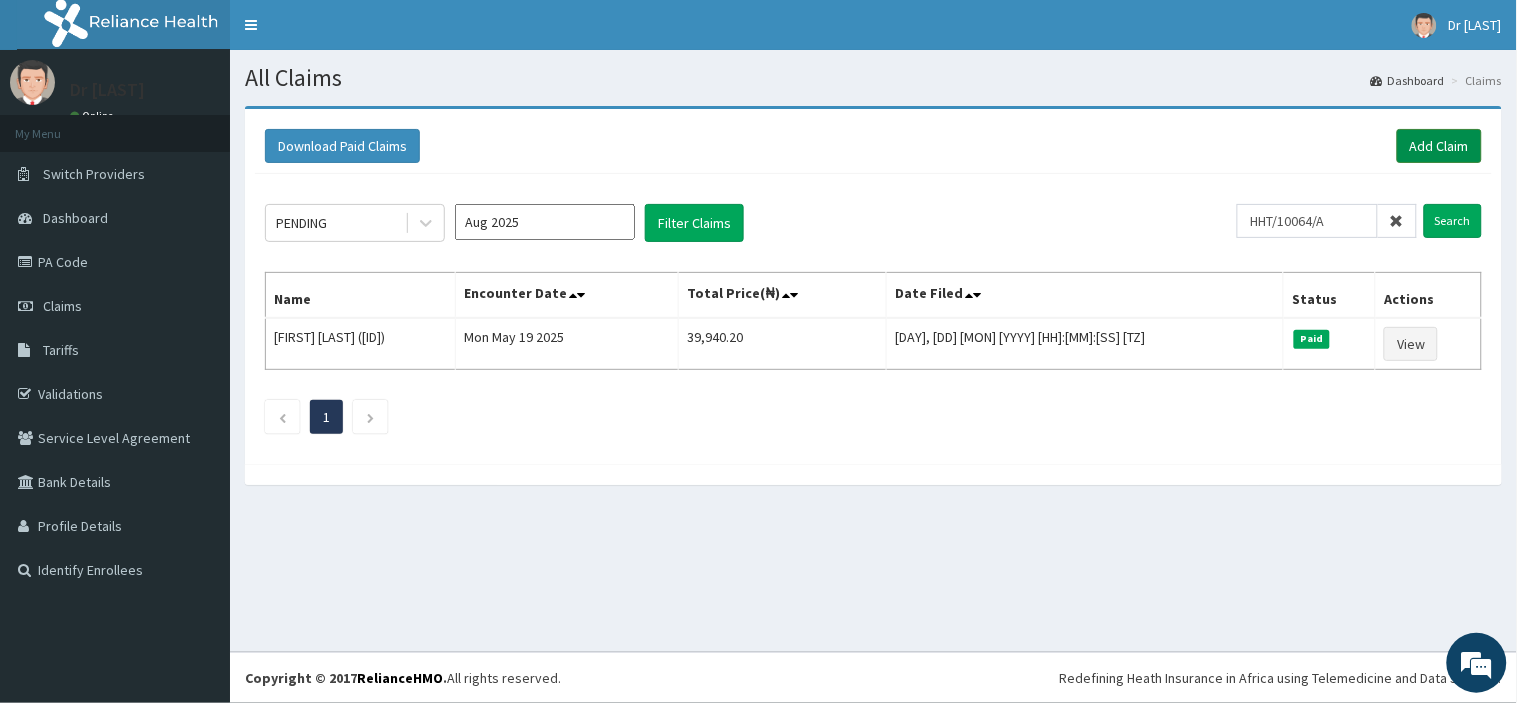 click on "Add Claim" at bounding box center [1439, 146] 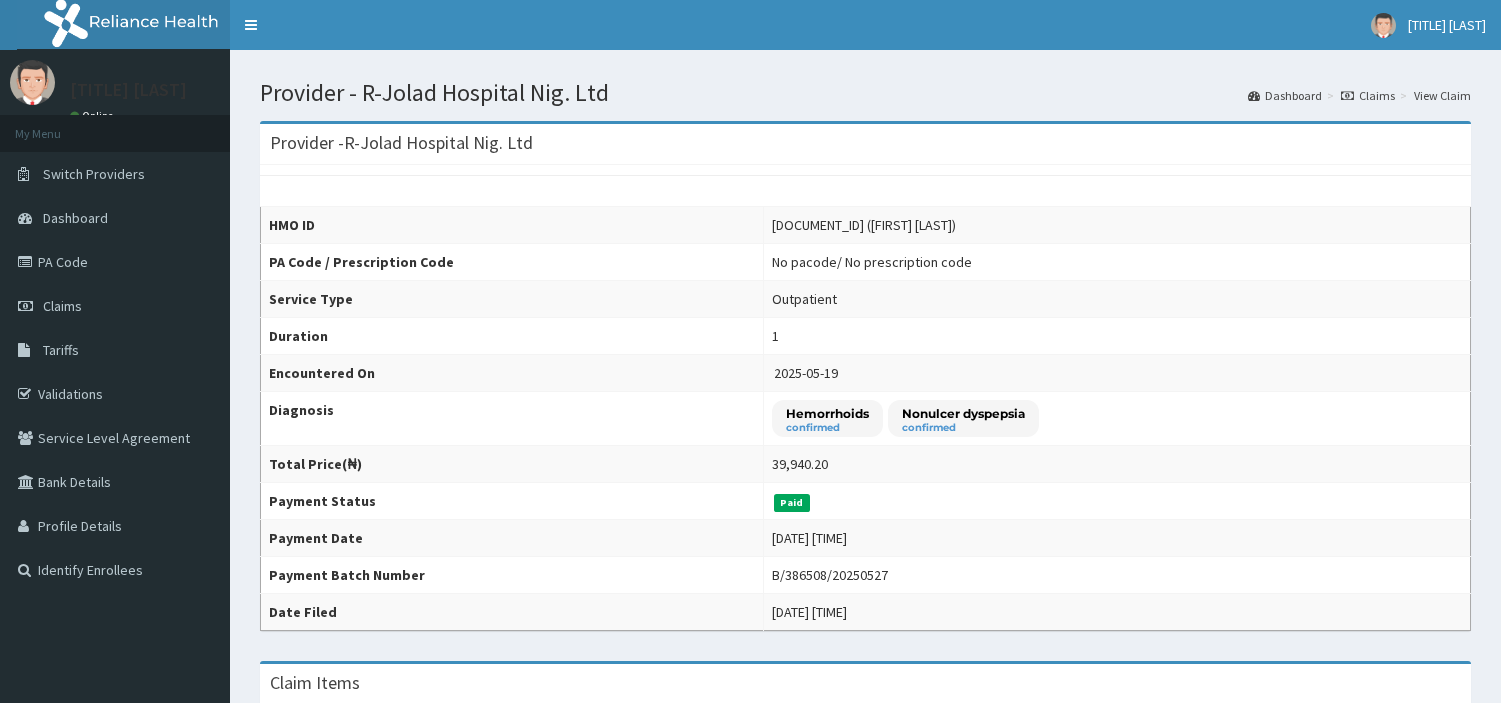 scroll, scrollTop: 313, scrollLeft: 0, axis: vertical 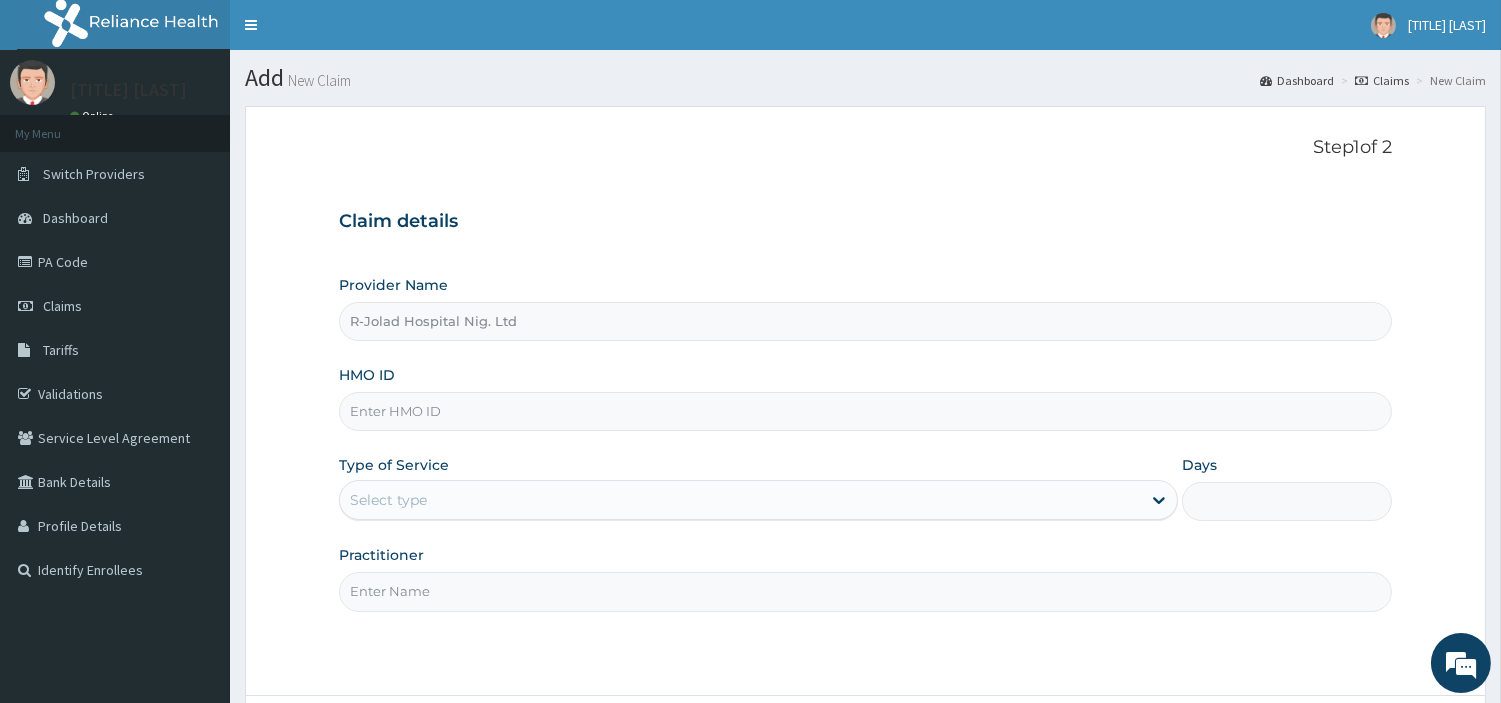 click on "HMO ID" at bounding box center [865, 411] 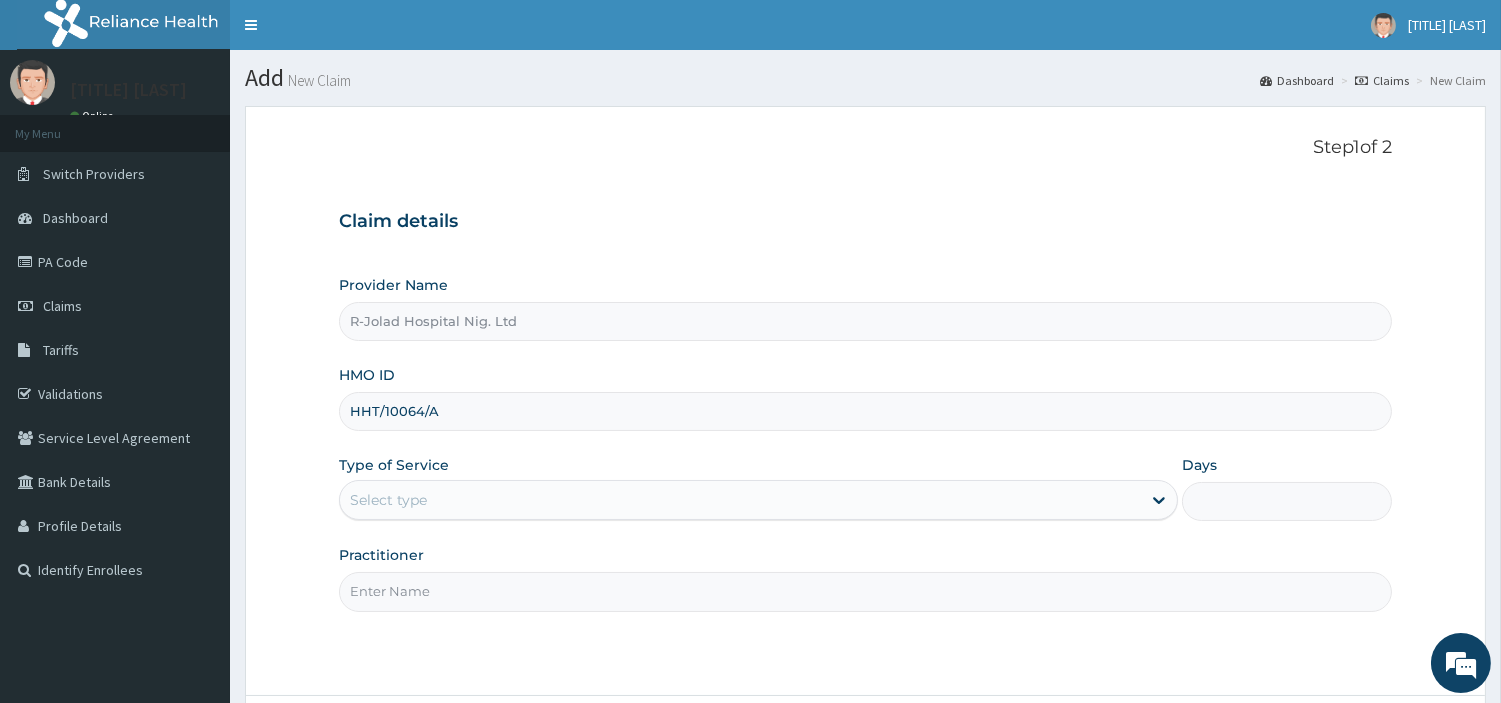 type on "HHT/10064/A" 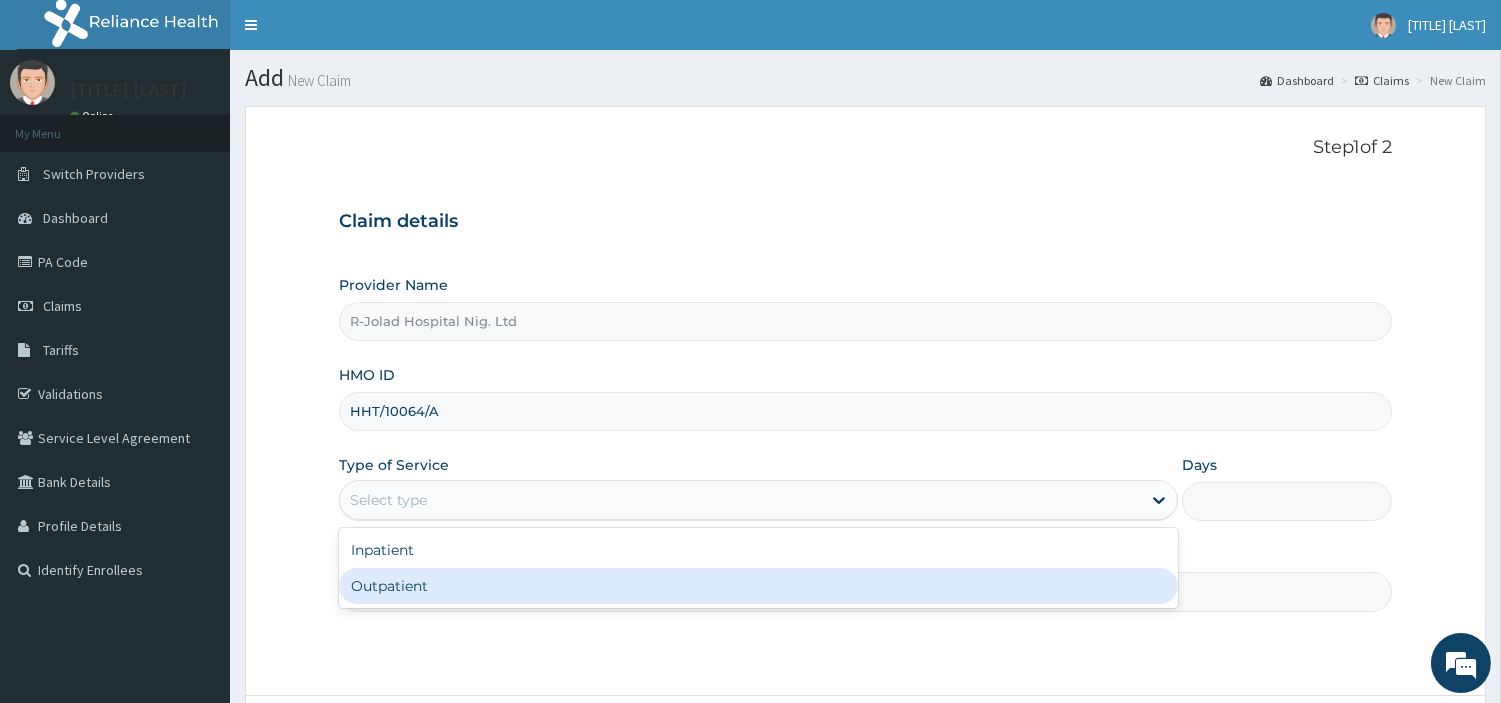 click on "Outpatient" at bounding box center (758, 586) 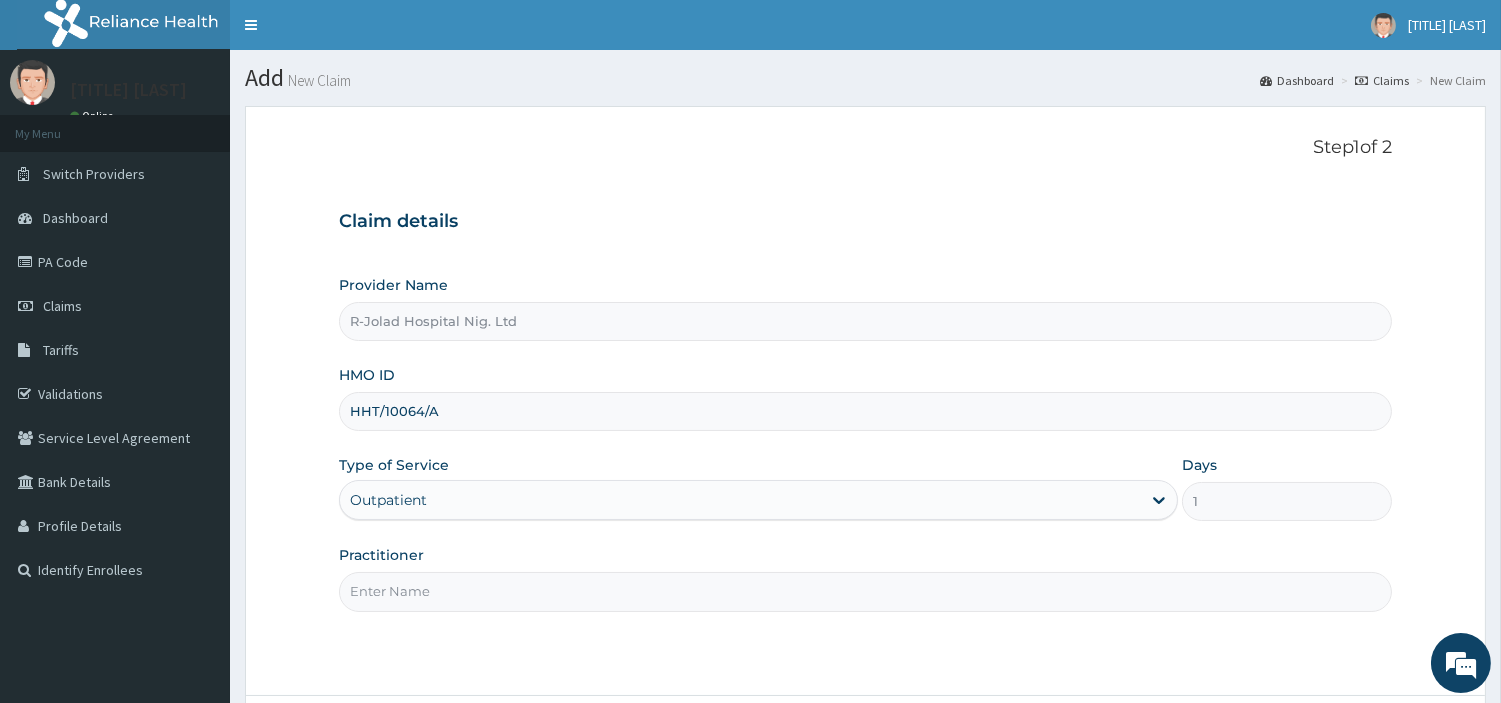 click on "Practitioner" at bounding box center (865, 591) 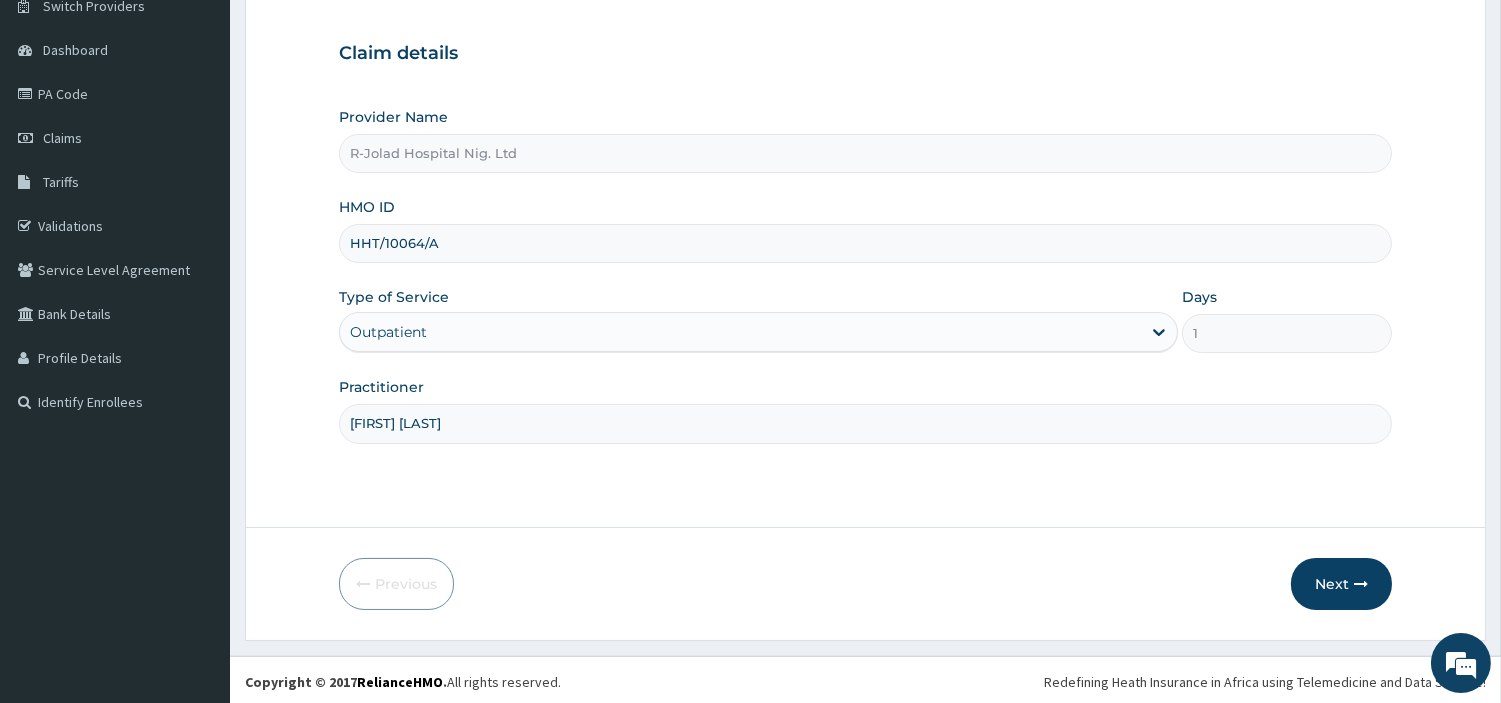 scroll, scrollTop: 172, scrollLeft: 0, axis: vertical 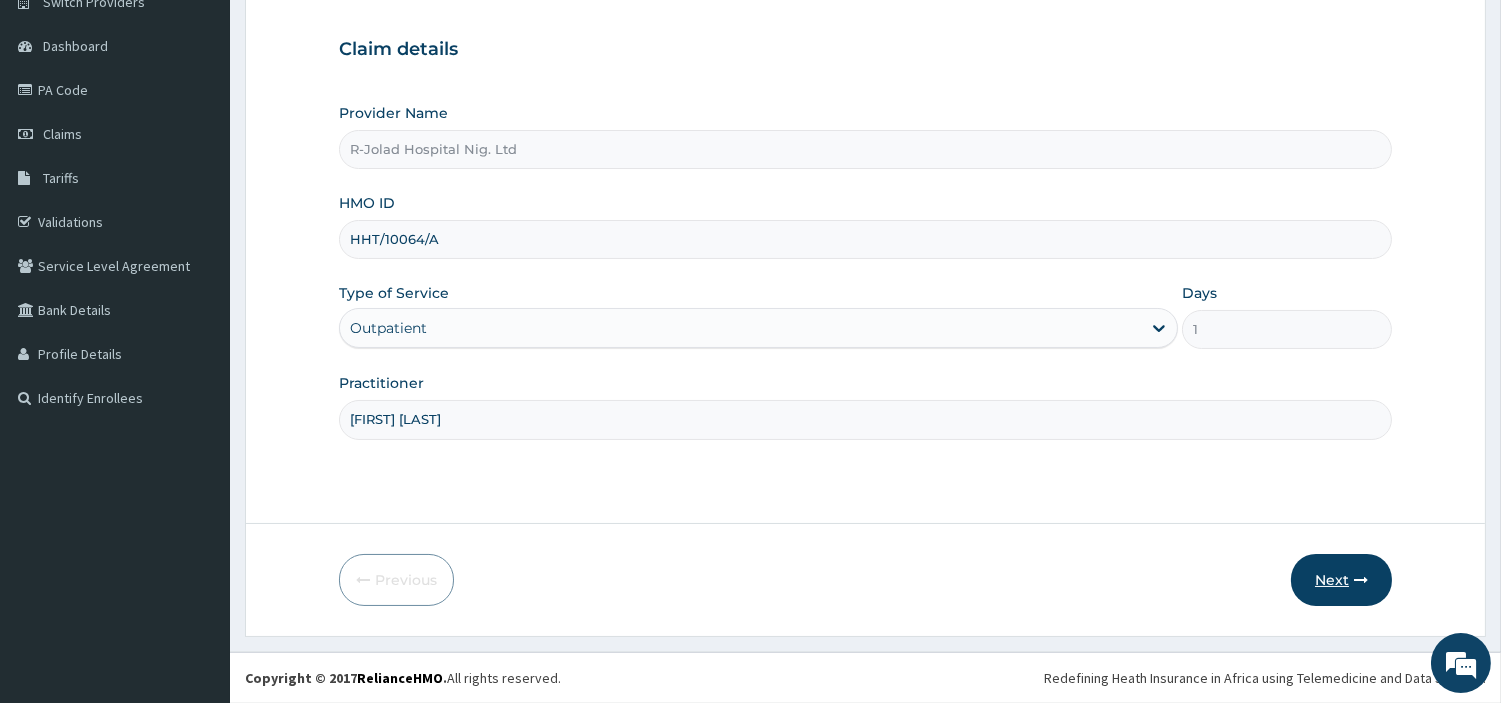 click on "Next" at bounding box center [1341, 580] 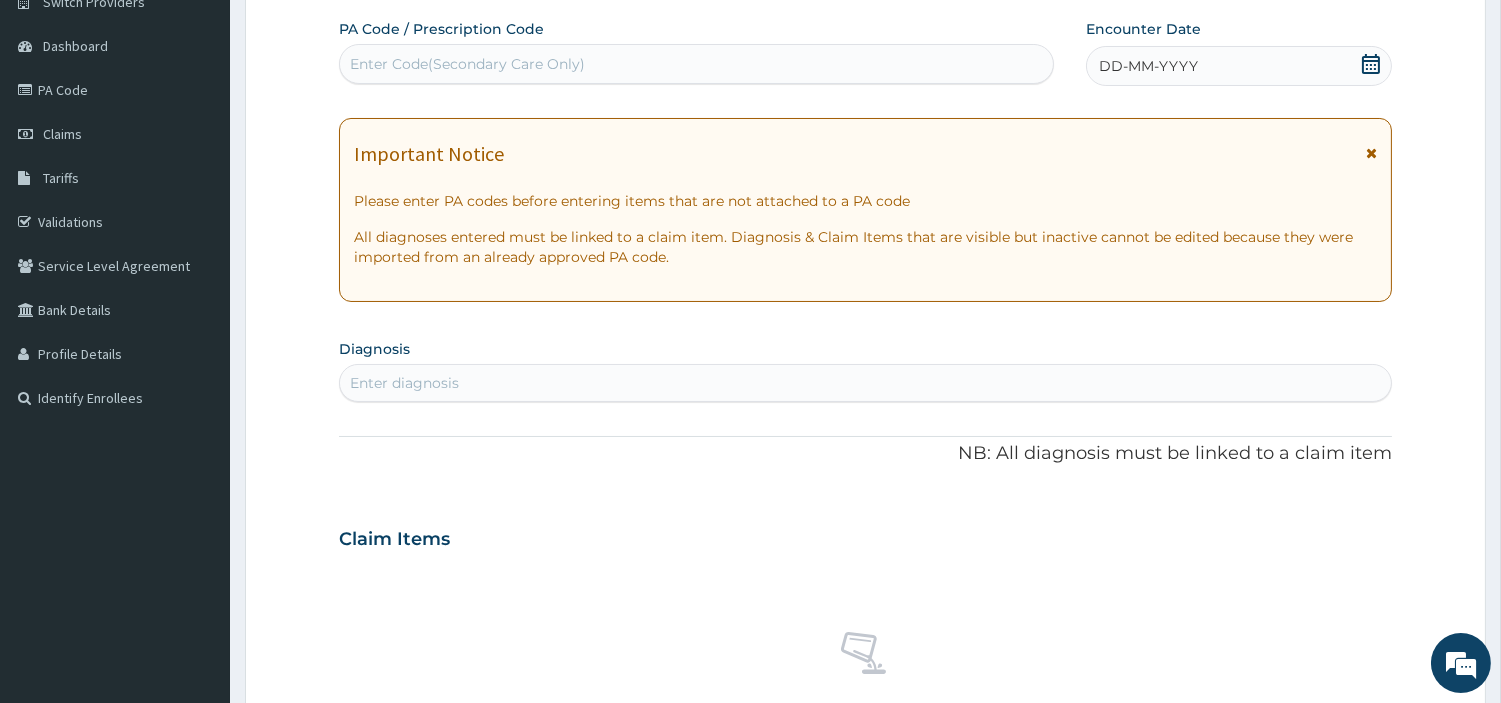 click on "Enter Code(Secondary Care Only)" at bounding box center [696, 64] 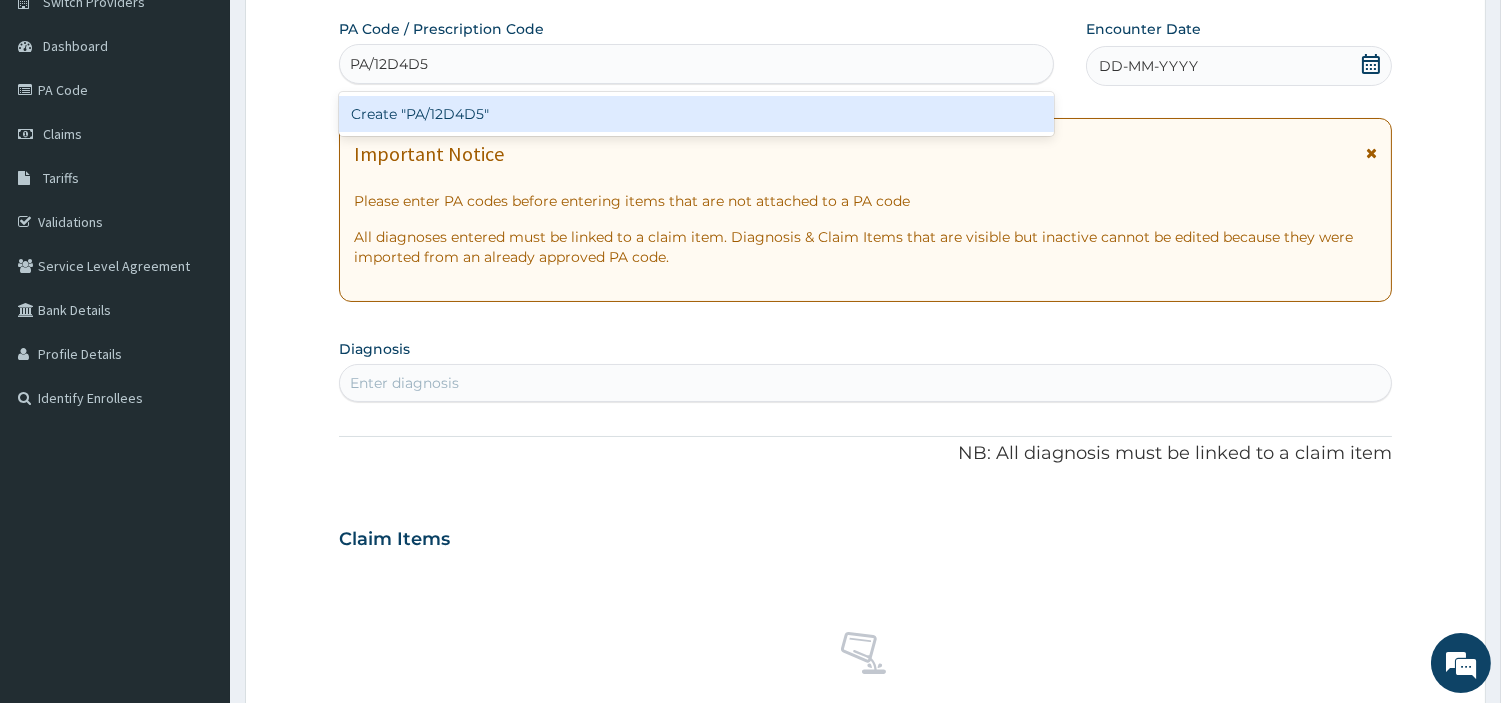 click on "Create "PA/12D4D5"" at bounding box center [696, 114] 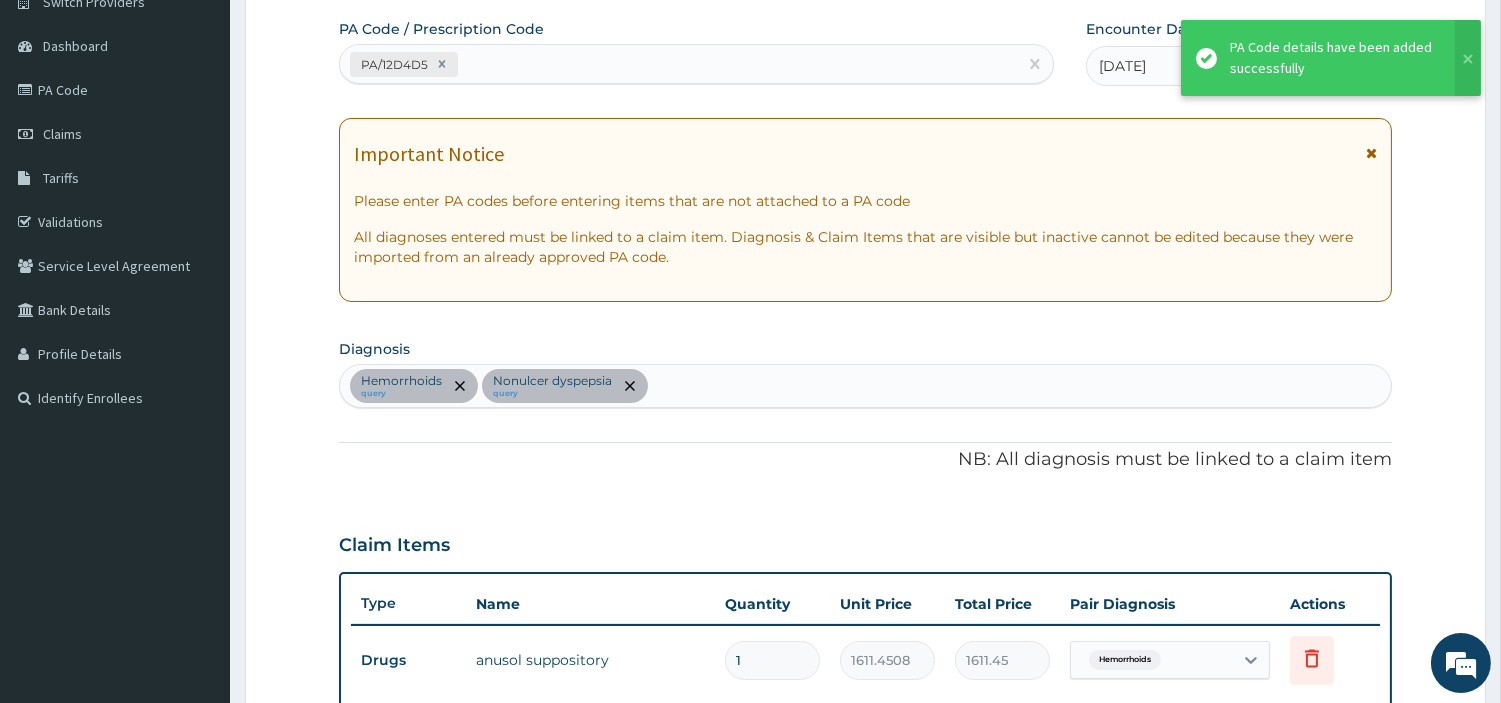 scroll, scrollTop: 618, scrollLeft: 0, axis: vertical 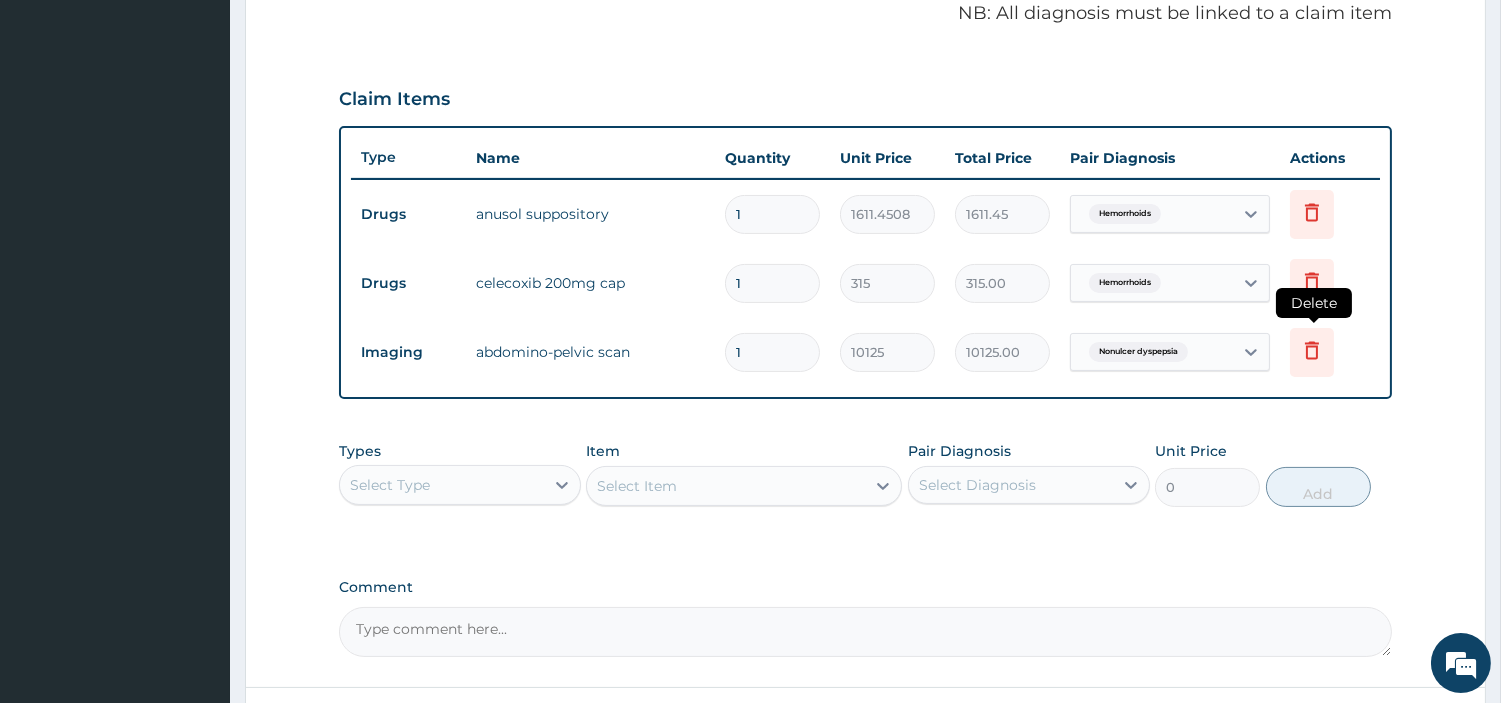 click 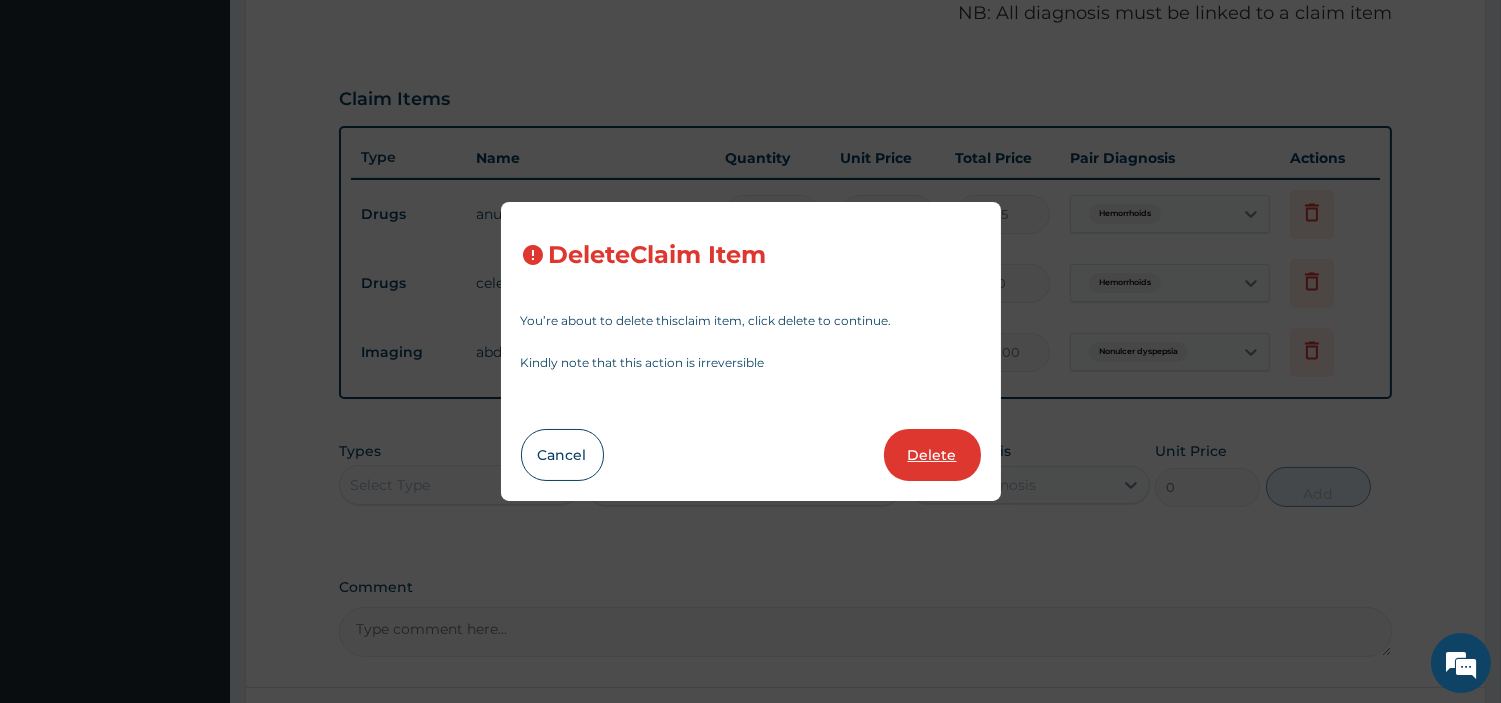 click on "Delete" at bounding box center (932, 455) 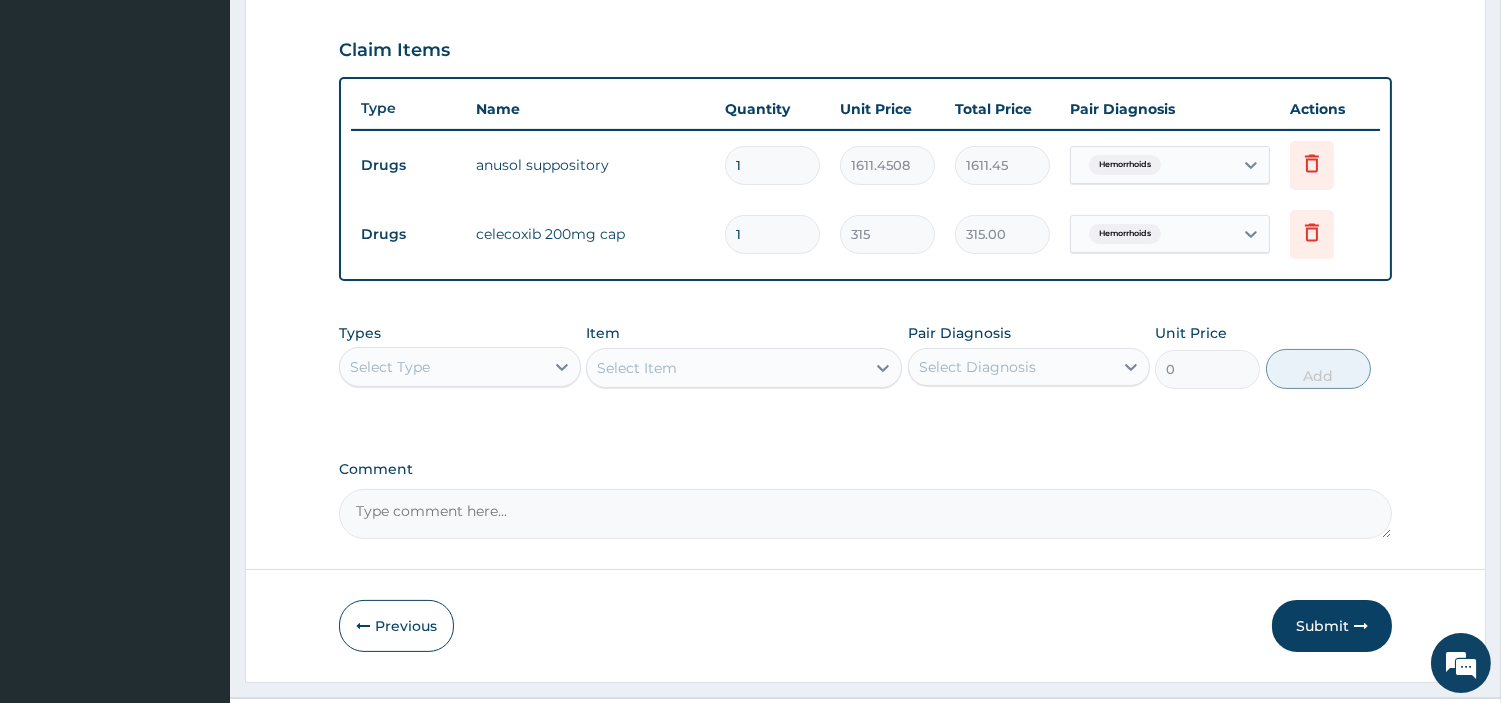 scroll, scrollTop: 711, scrollLeft: 0, axis: vertical 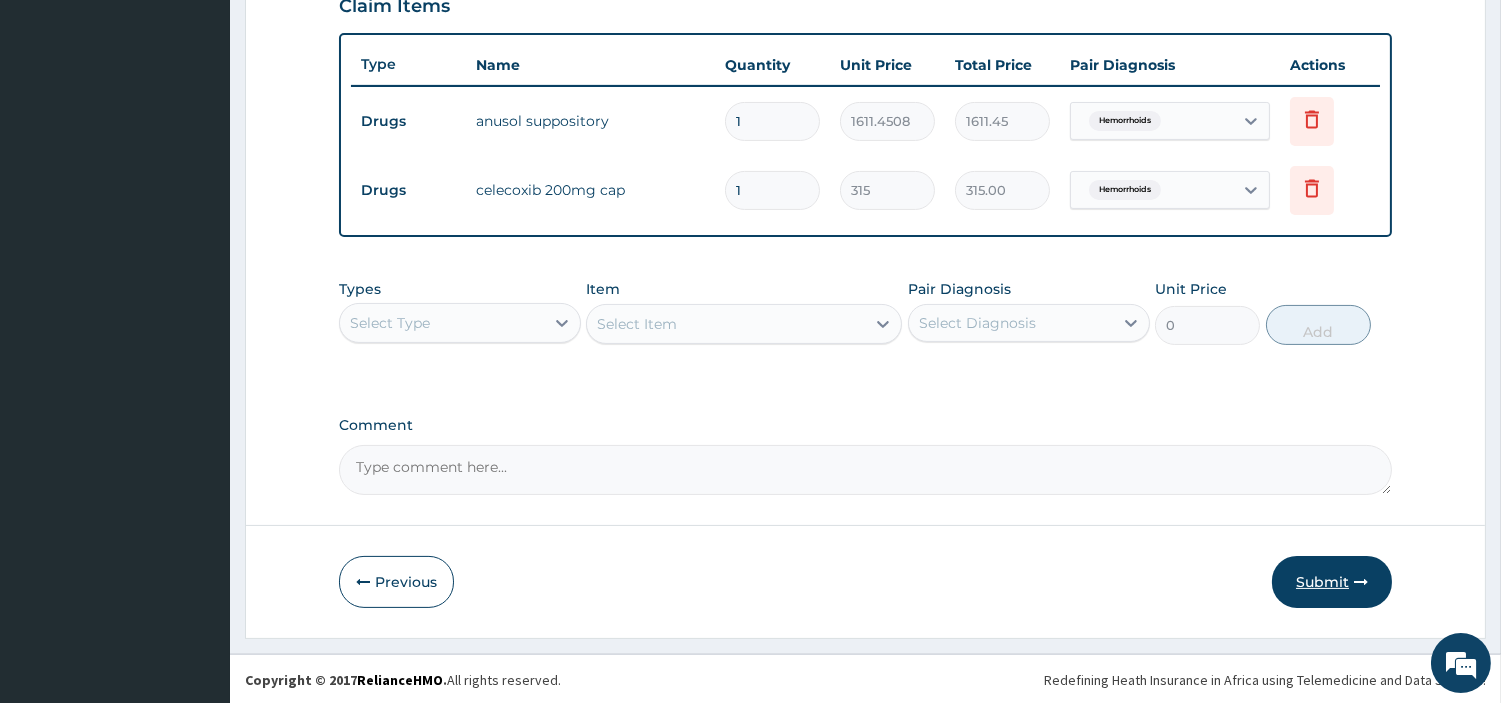 click on "Submit" at bounding box center (1332, 582) 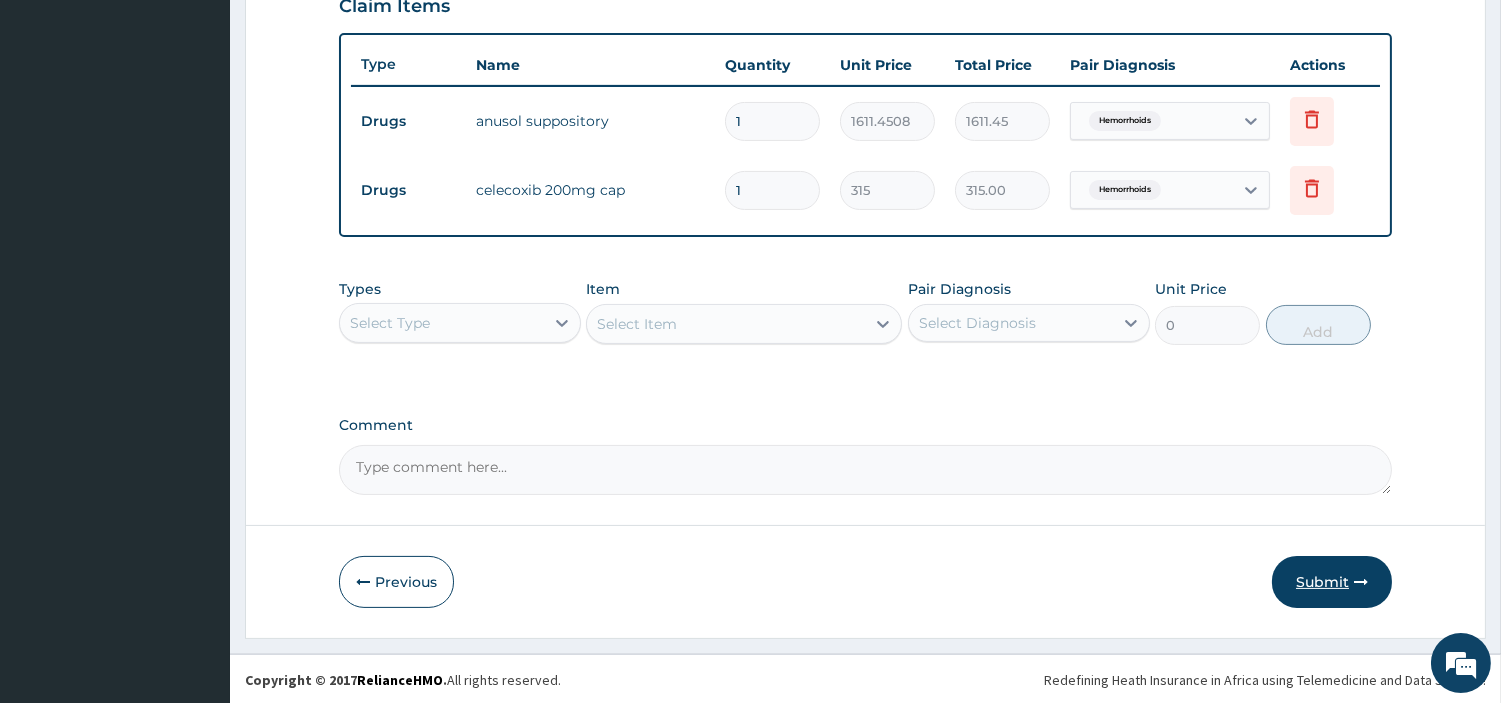 click on "Submit" at bounding box center [1332, 582] 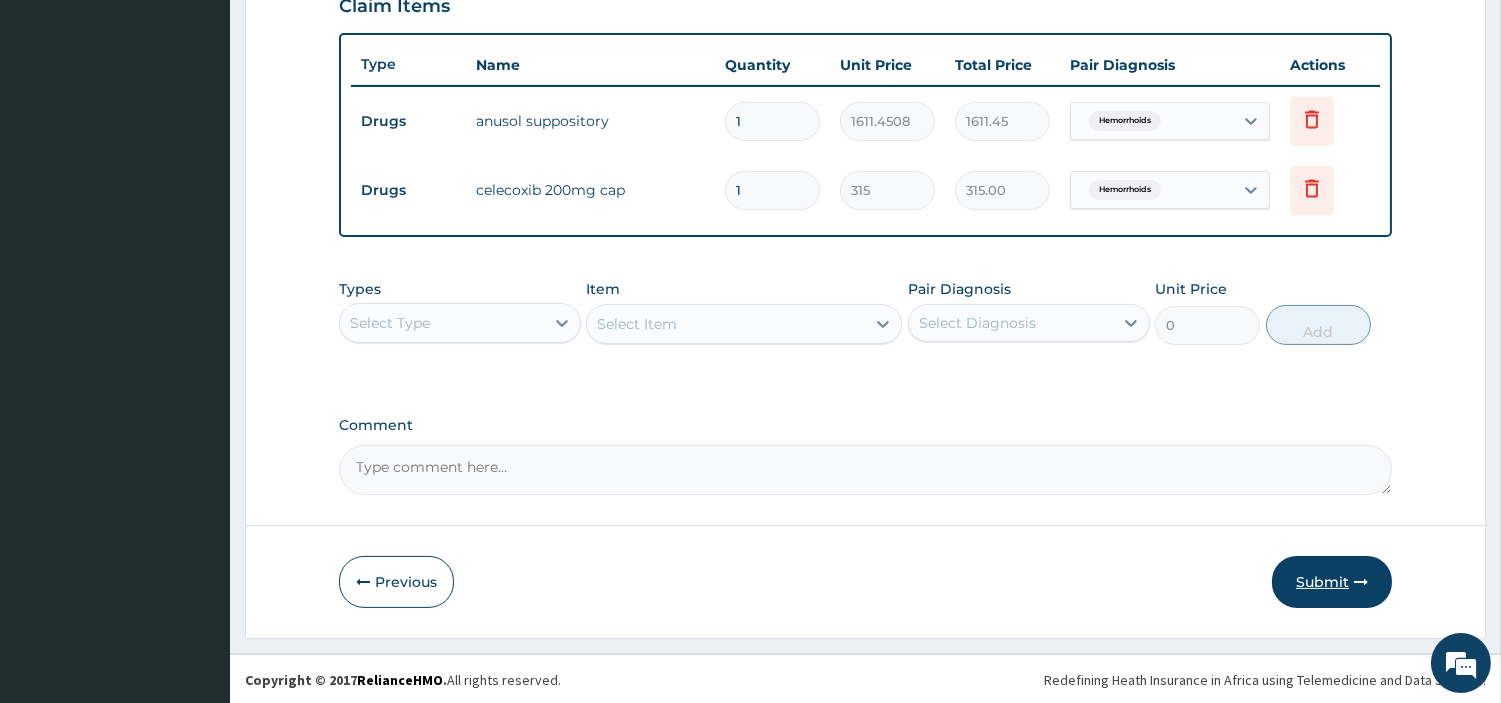 click on "Submit" at bounding box center (1332, 582) 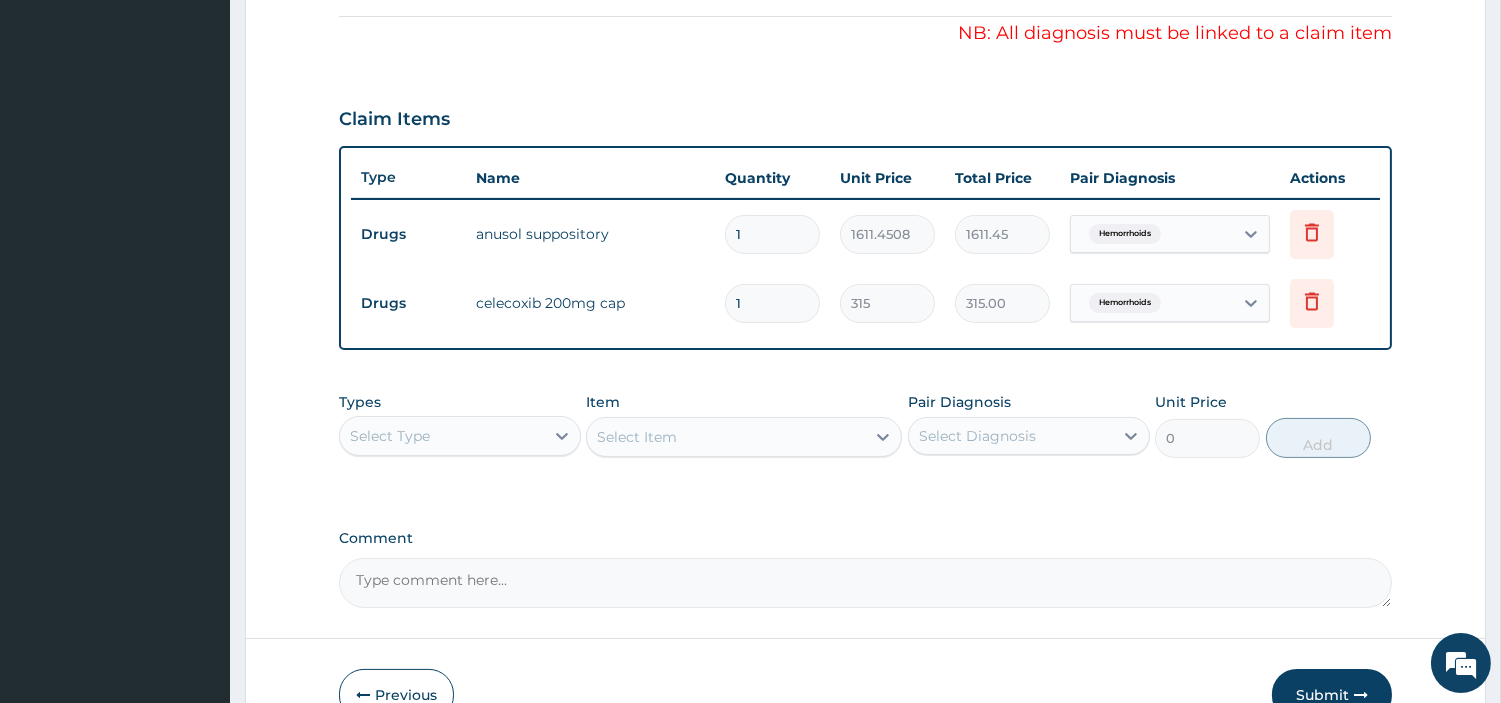 scroll, scrollTop: 600, scrollLeft: 0, axis: vertical 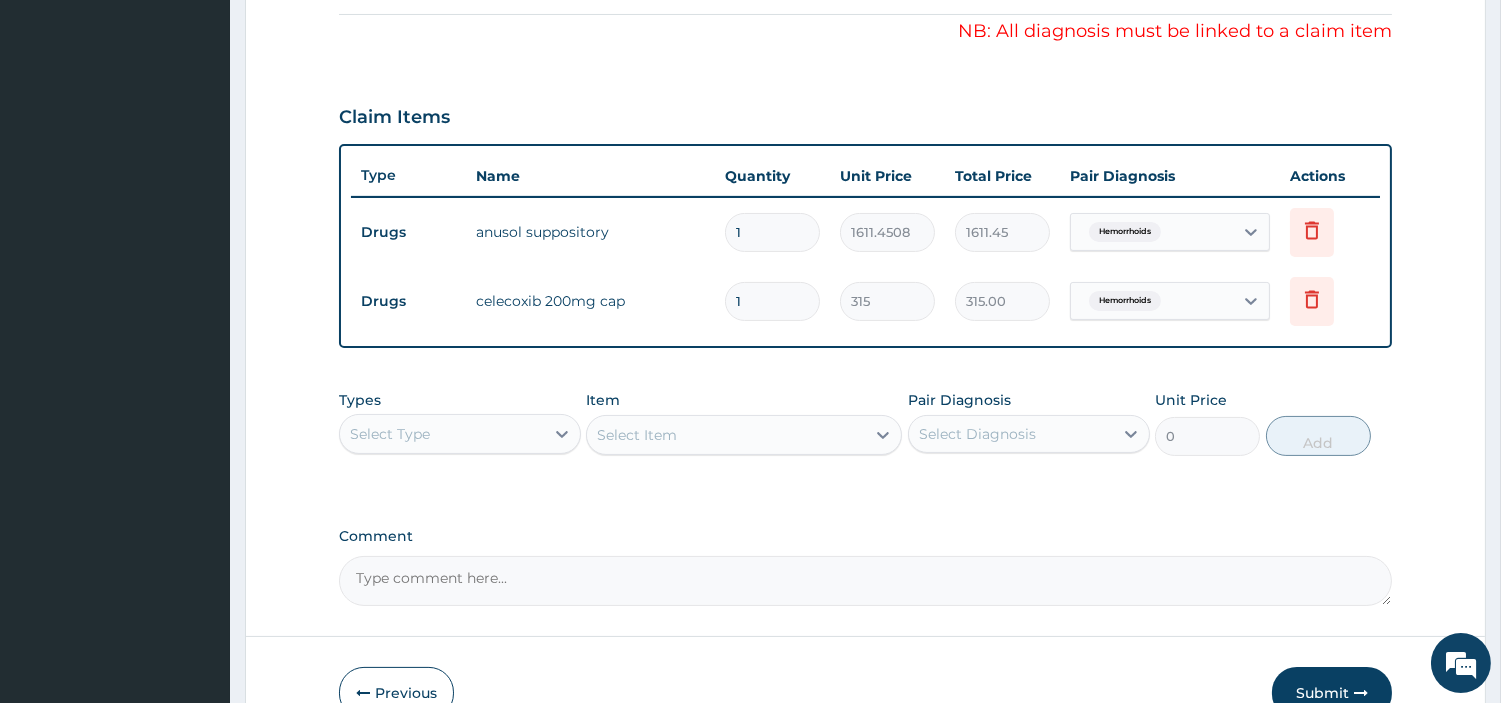 click on "Hemorrhoids" at bounding box center [1170, 232] 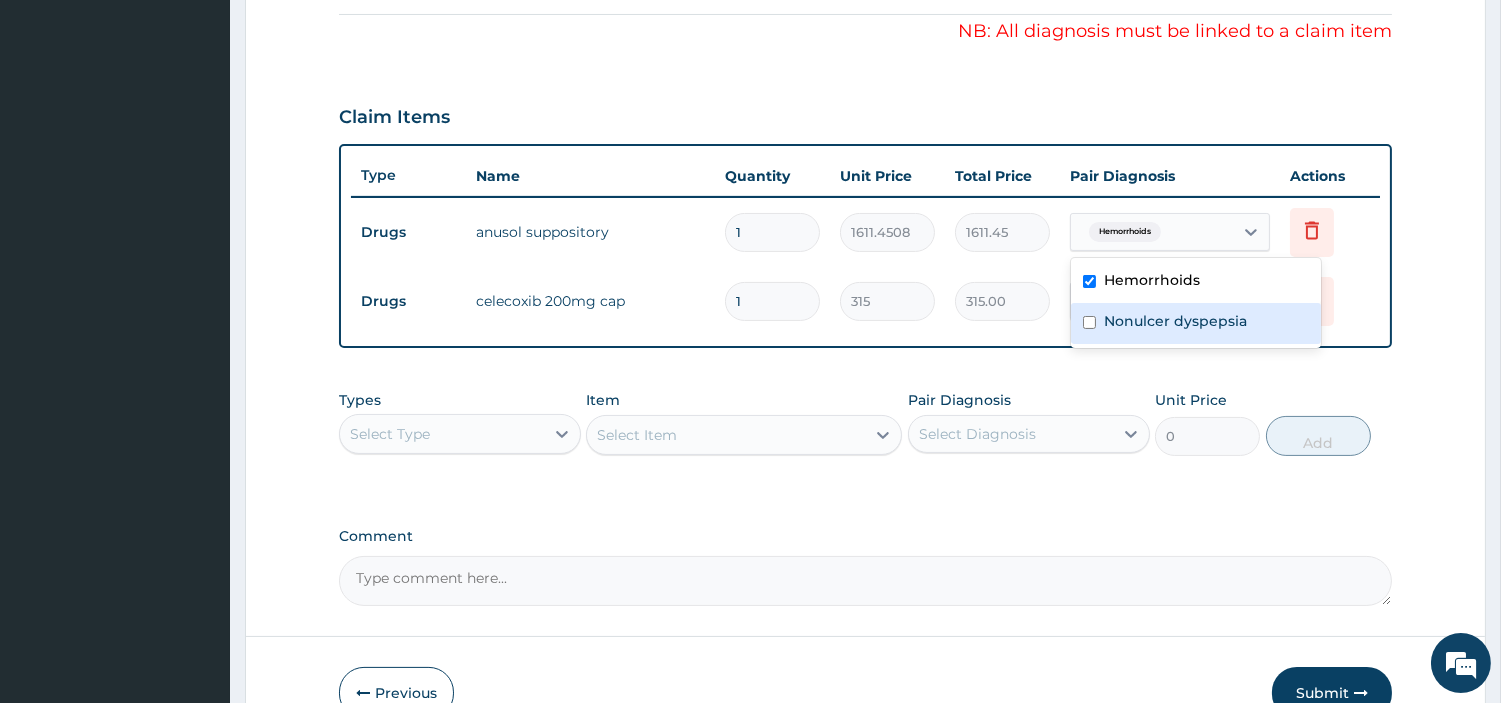 click on "Nonulcer dyspepsia" at bounding box center [1196, 323] 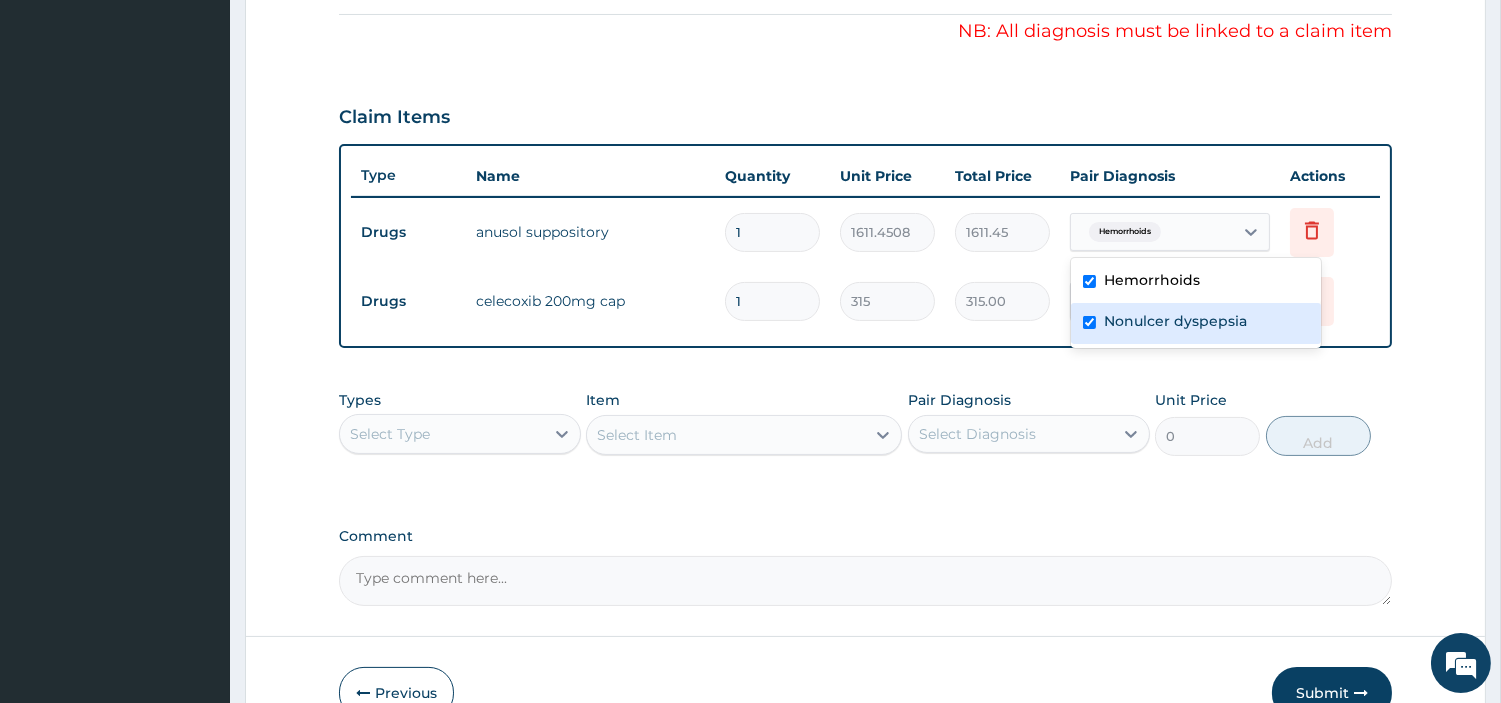checkbox on "true" 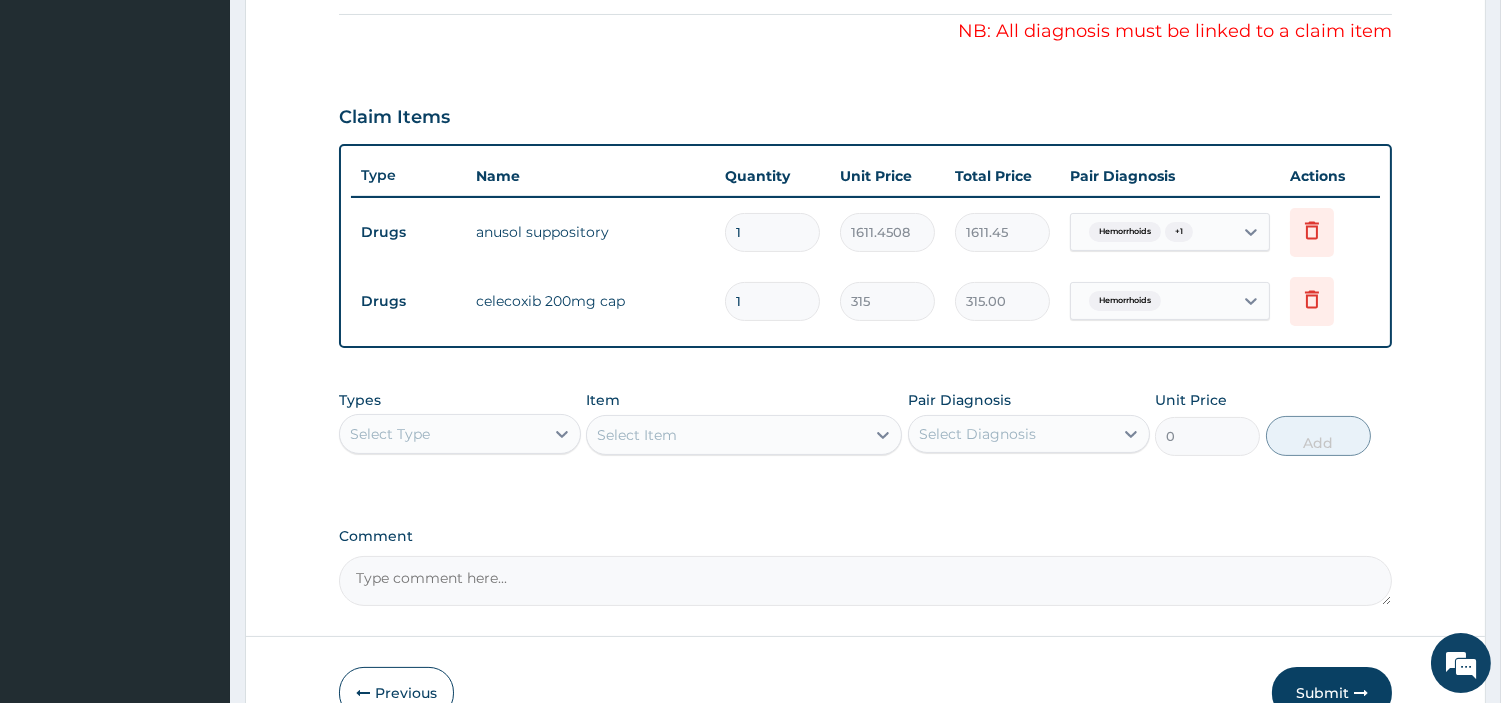 click on "Types Select Type Item Select Item Pair Diagnosis Select Diagnosis Unit Price 0 Add" at bounding box center (865, 423) 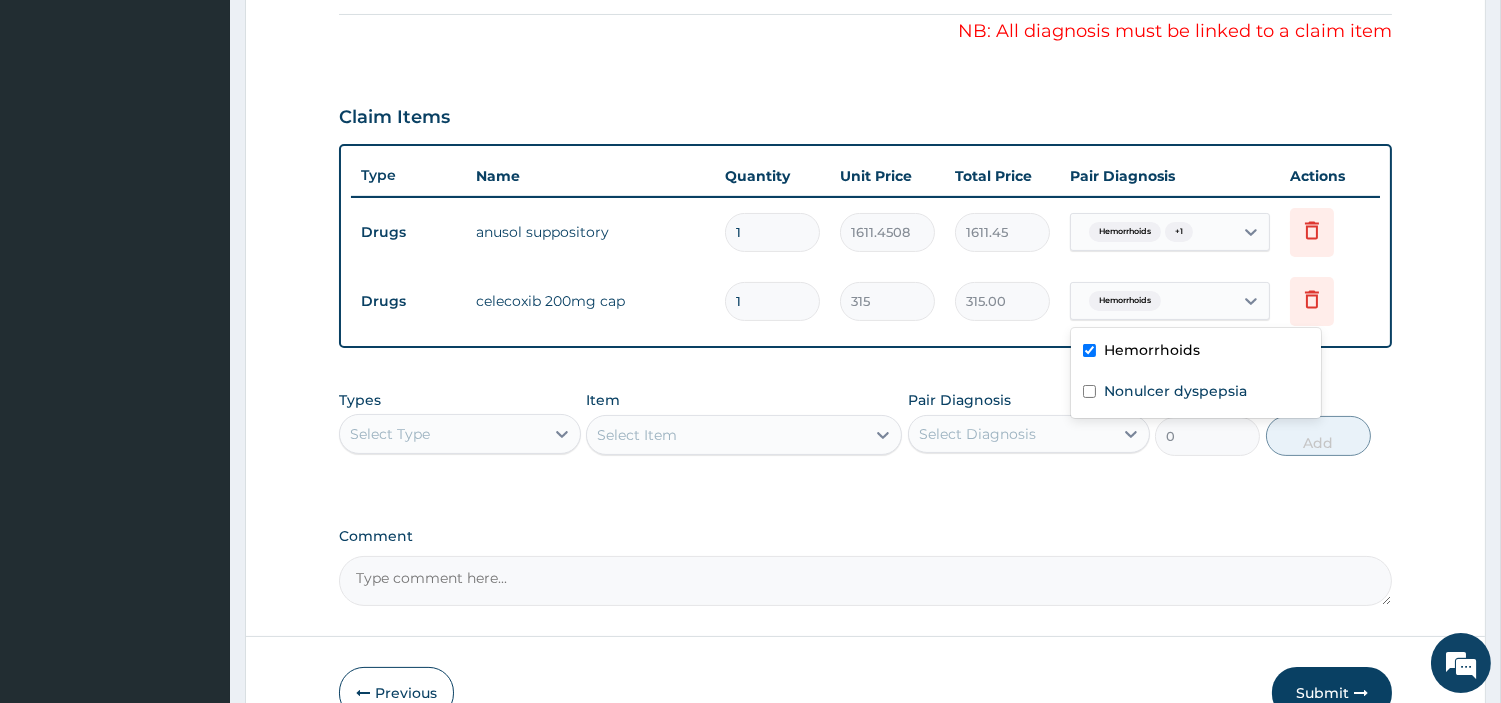click on "Hemorrhoids" at bounding box center [1152, 301] 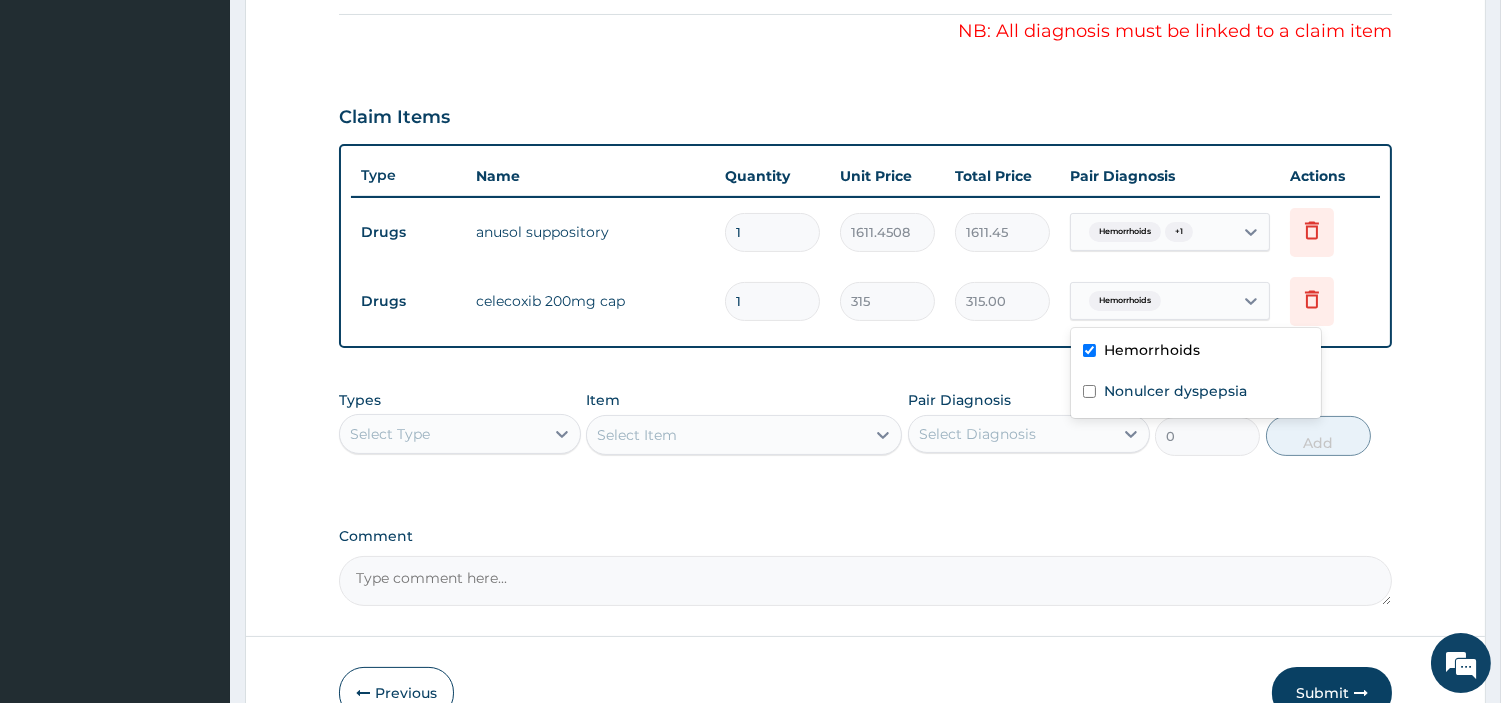 click on "Nonulcer dyspepsia" at bounding box center [1175, 391] 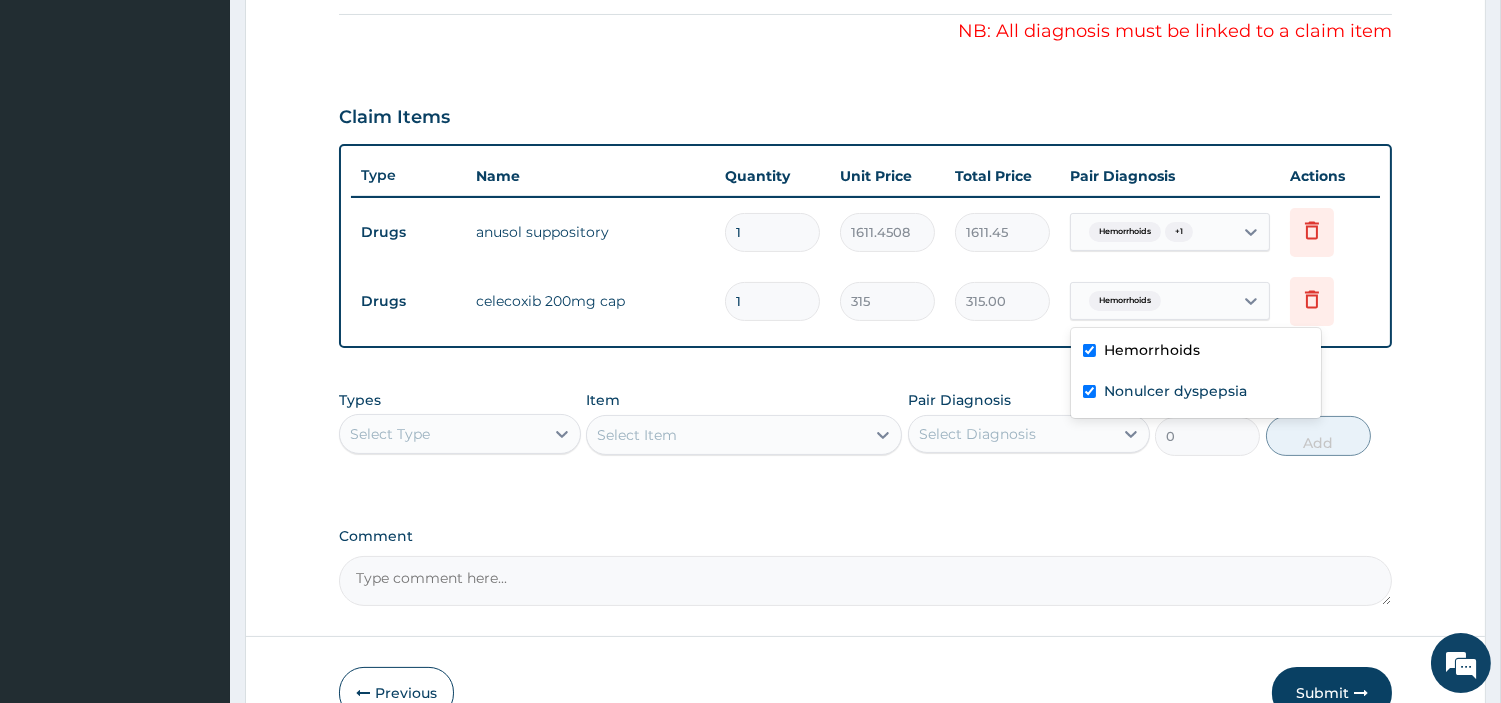 checkbox on "true" 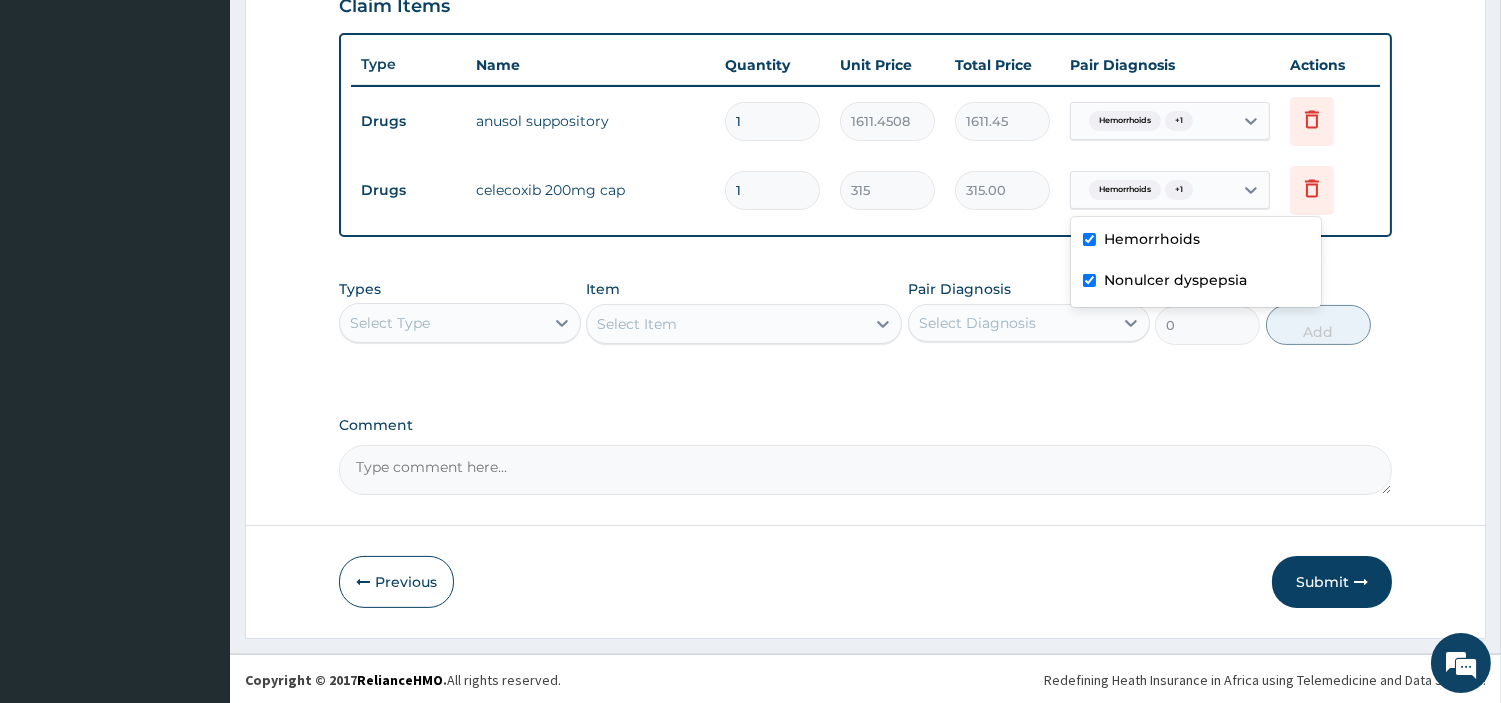 click on "Submit" at bounding box center (1332, 582) 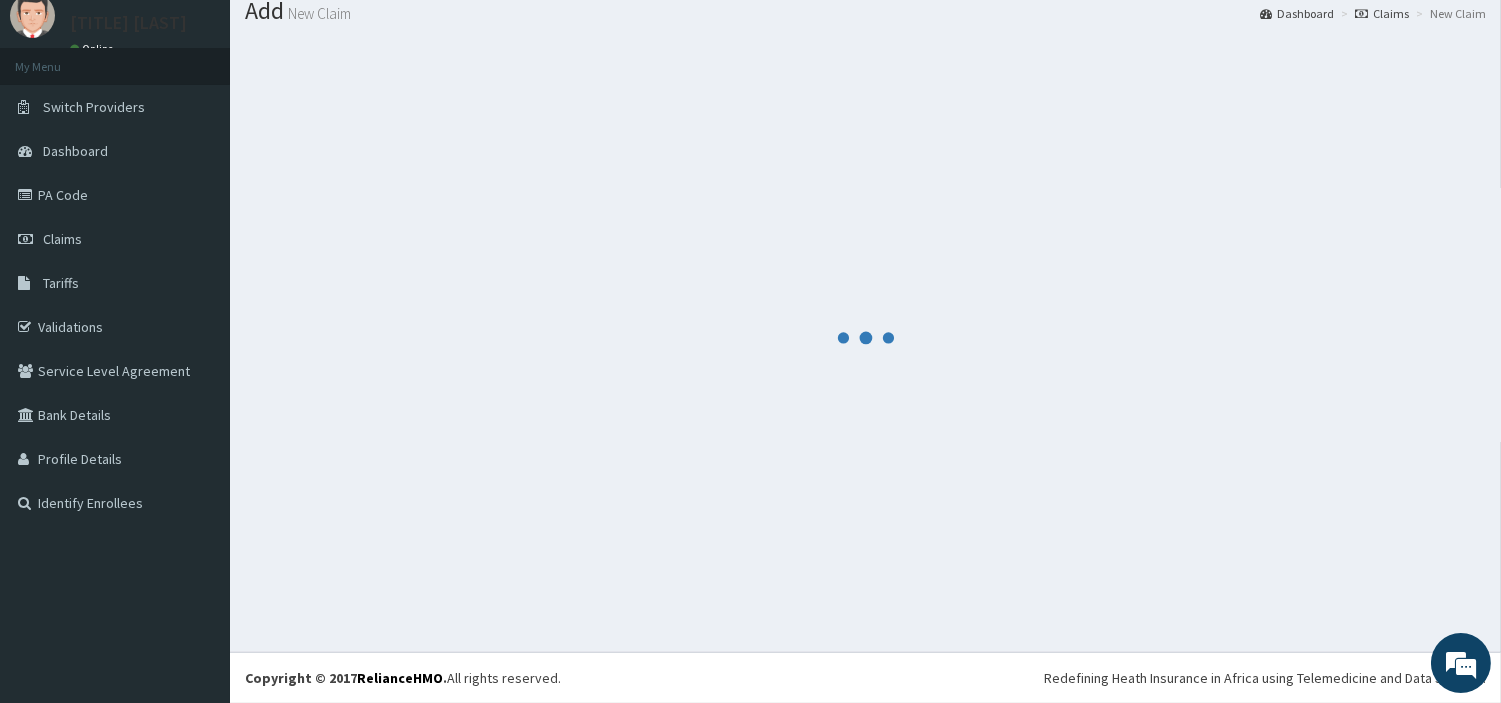 scroll, scrollTop: 66, scrollLeft: 0, axis: vertical 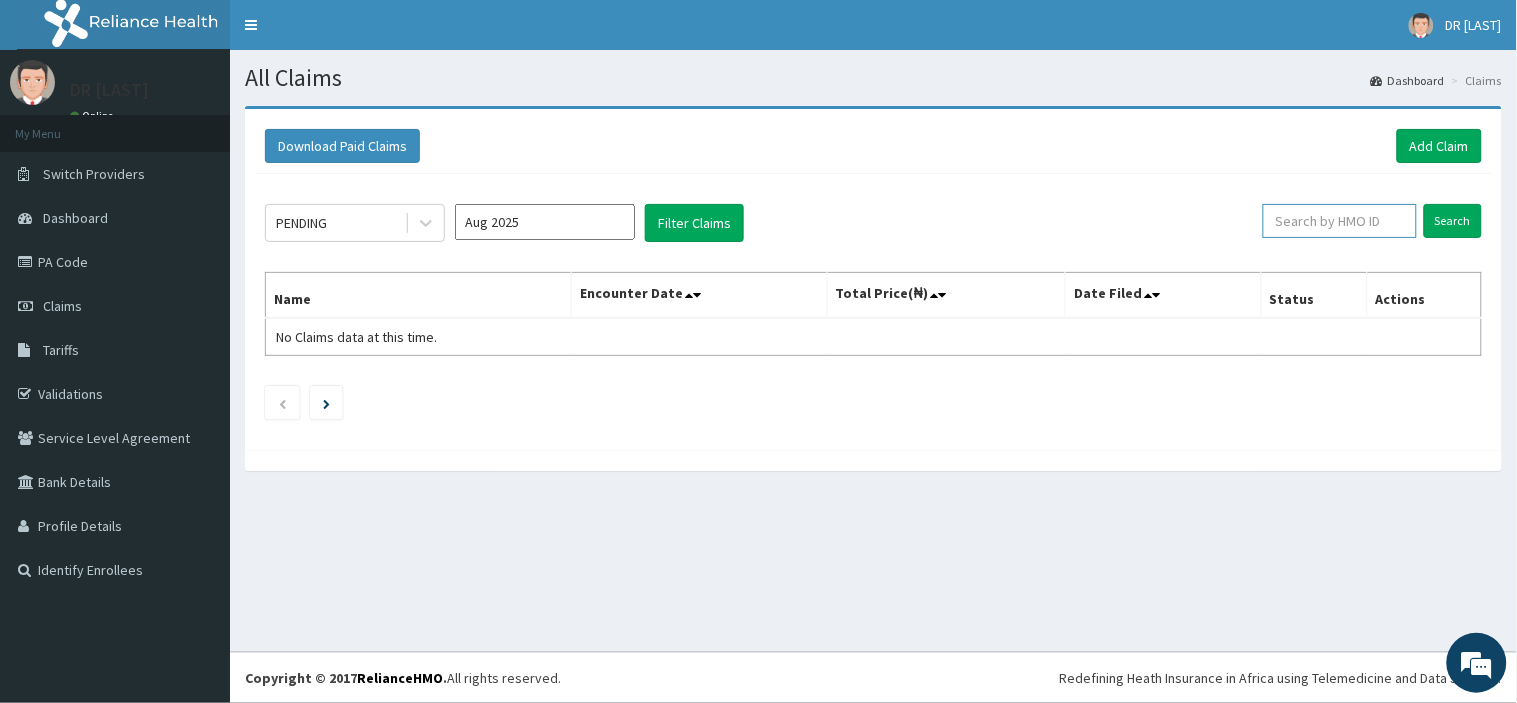 click at bounding box center (1340, 221) 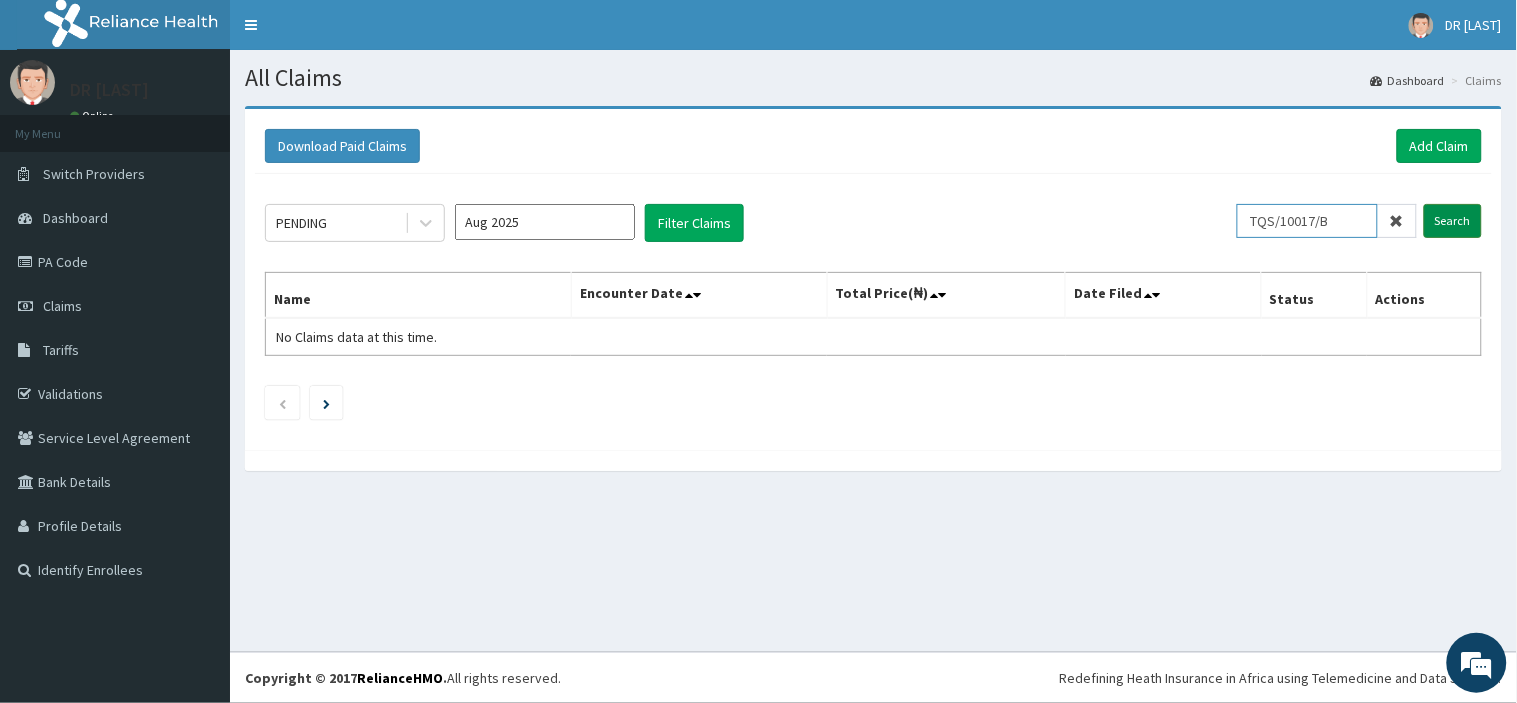 type on "TQS/10017/B" 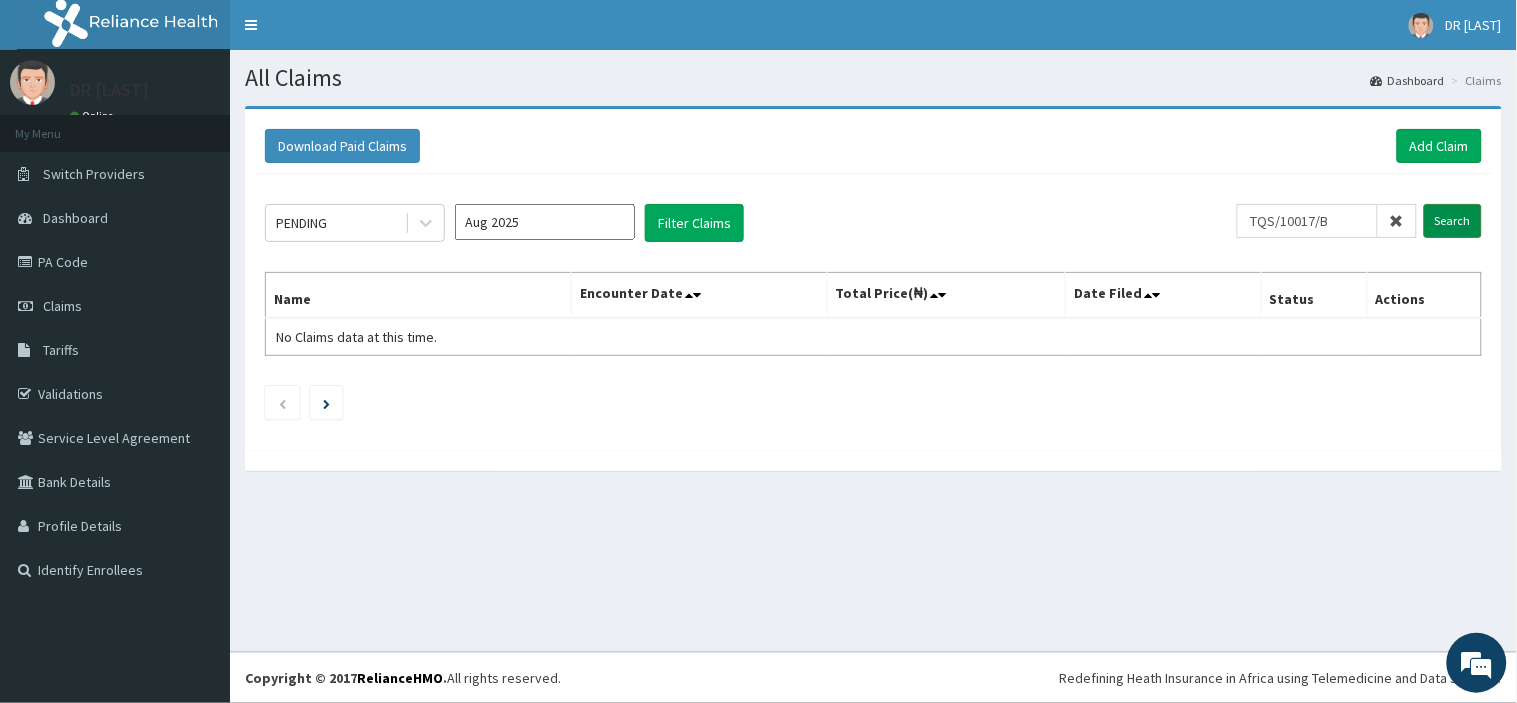 click on "Search" at bounding box center (1453, 221) 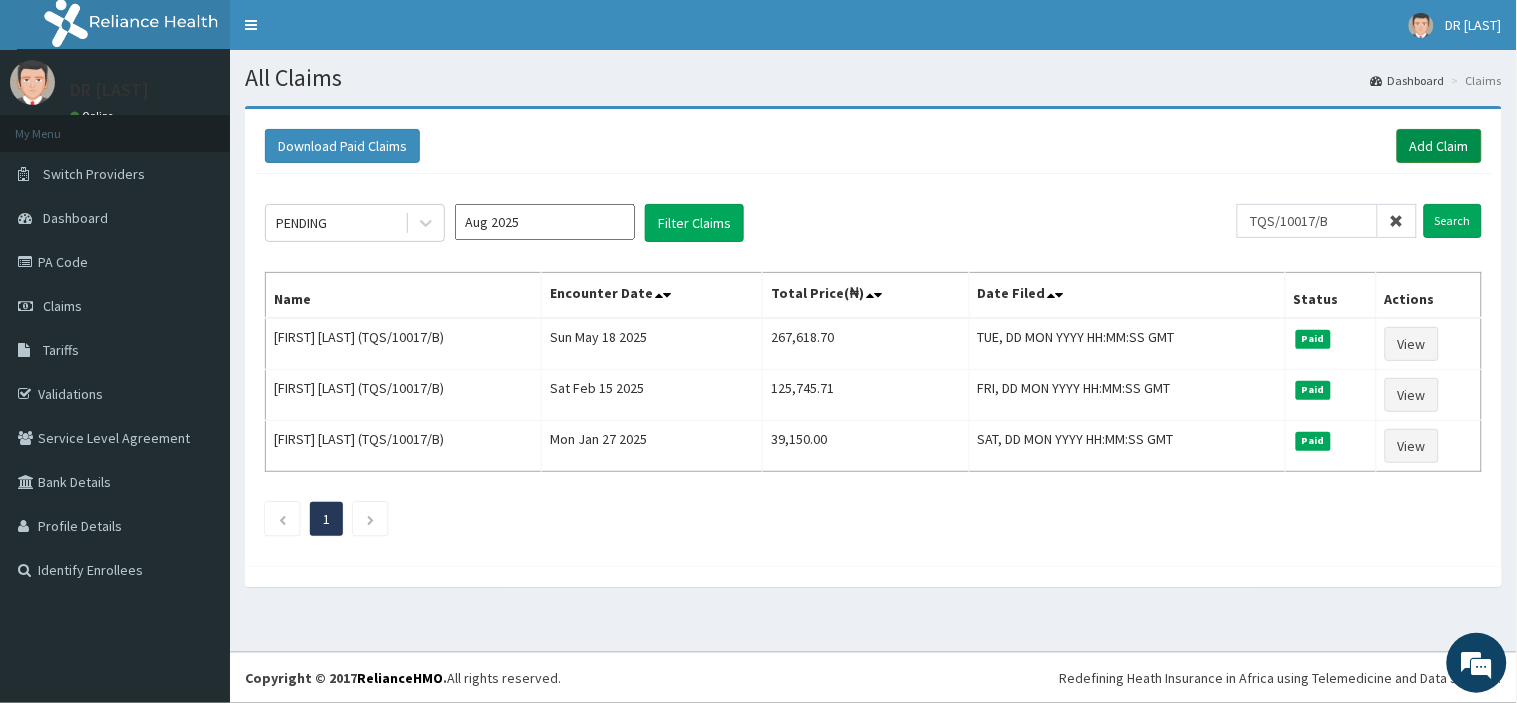 click on "Add Claim" at bounding box center [1439, 146] 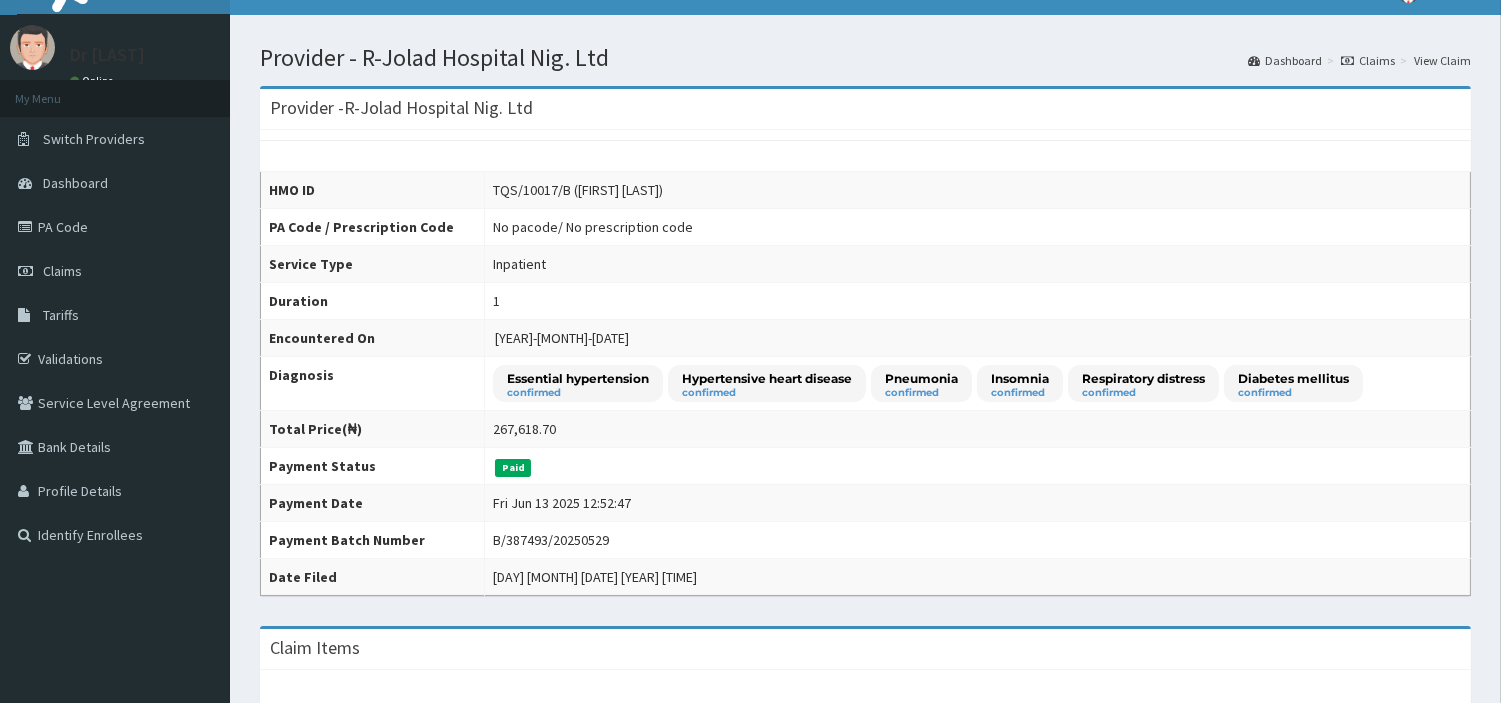 scroll, scrollTop: 657, scrollLeft: 0, axis: vertical 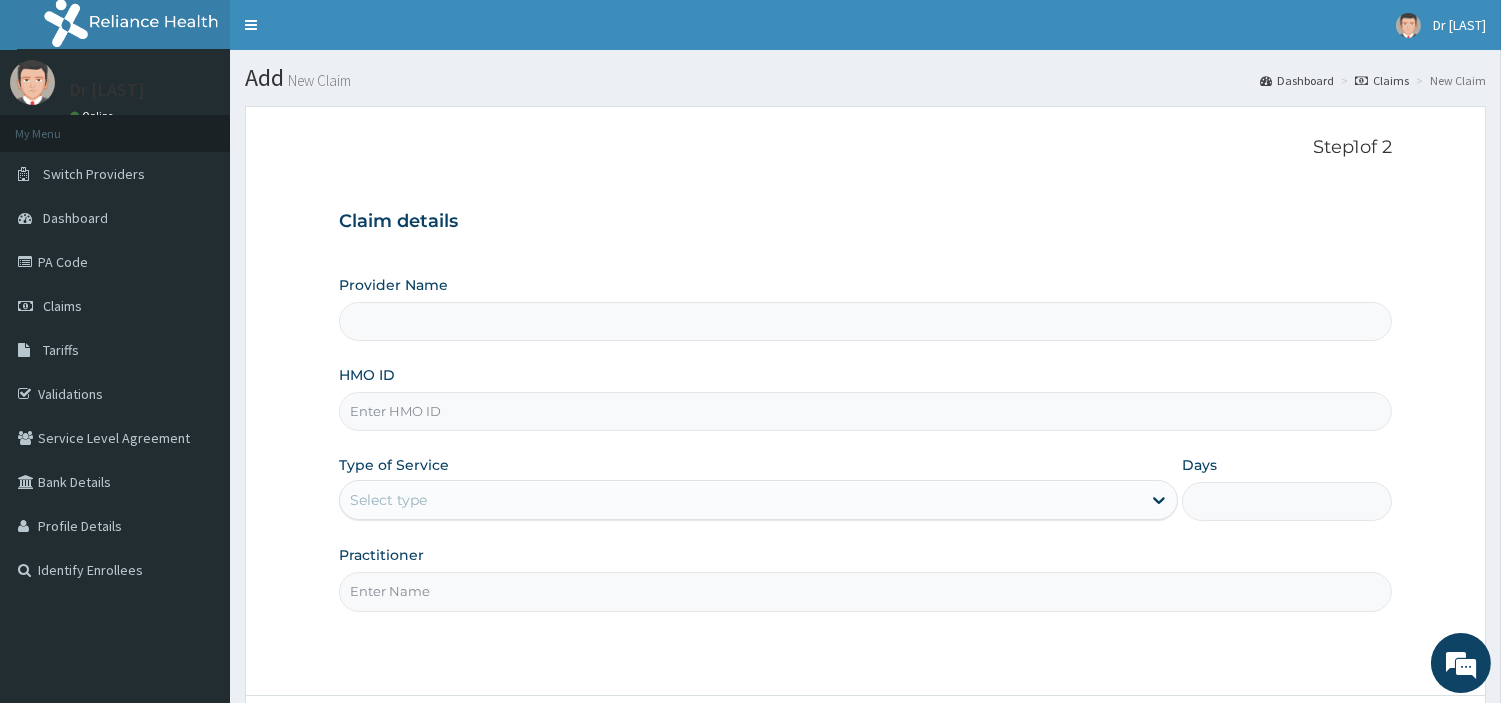 type on "R-Jolad Hospital Nig. Ltd" 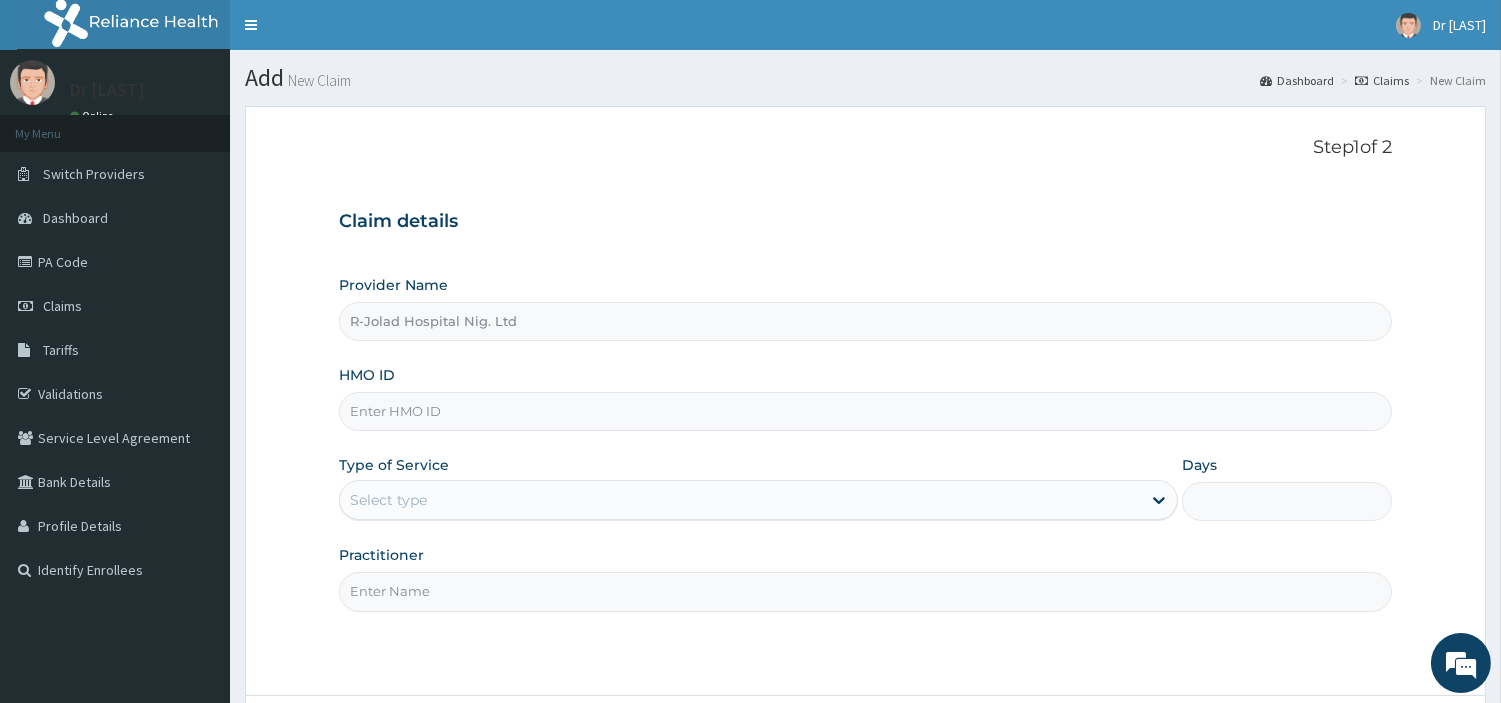 scroll, scrollTop: 0, scrollLeft: 0, axis: both 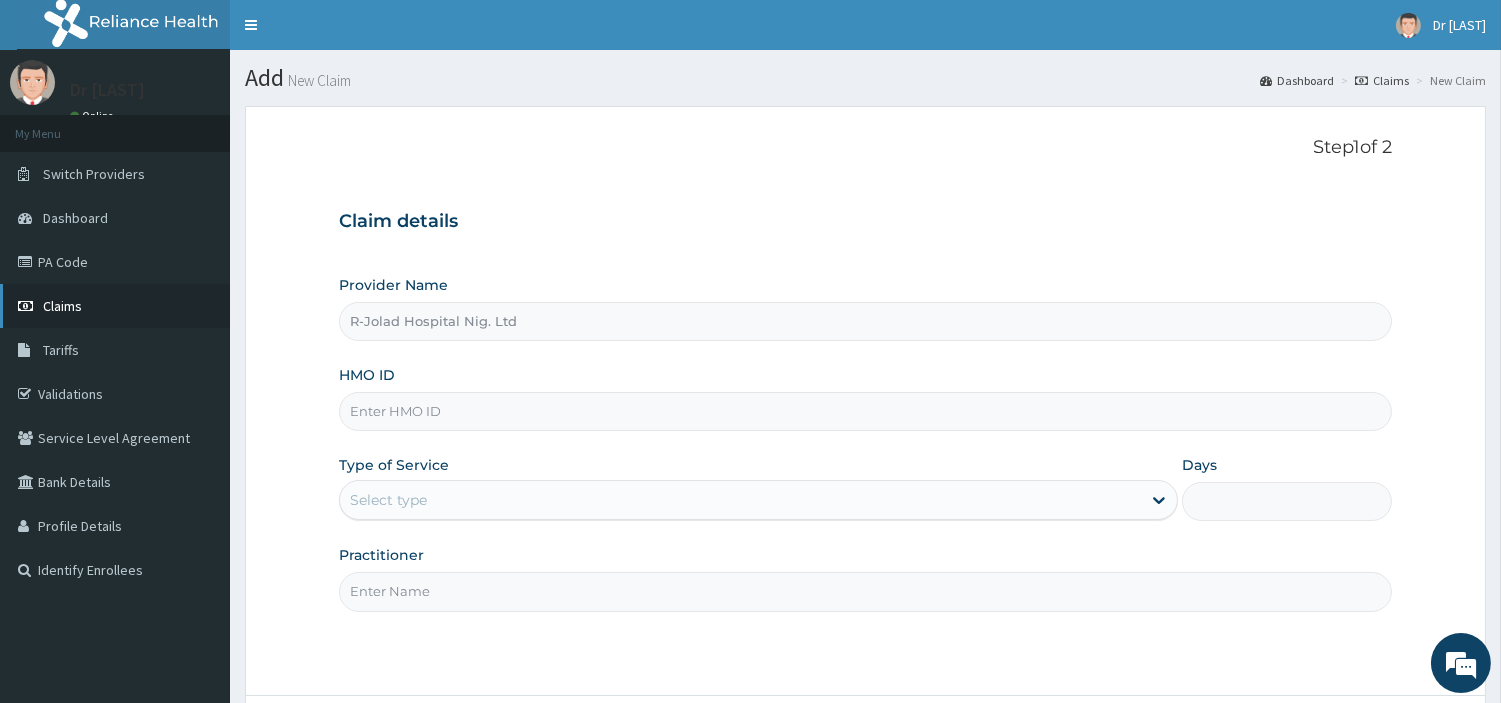 click on "Claims" at bounding box center [62, 306] 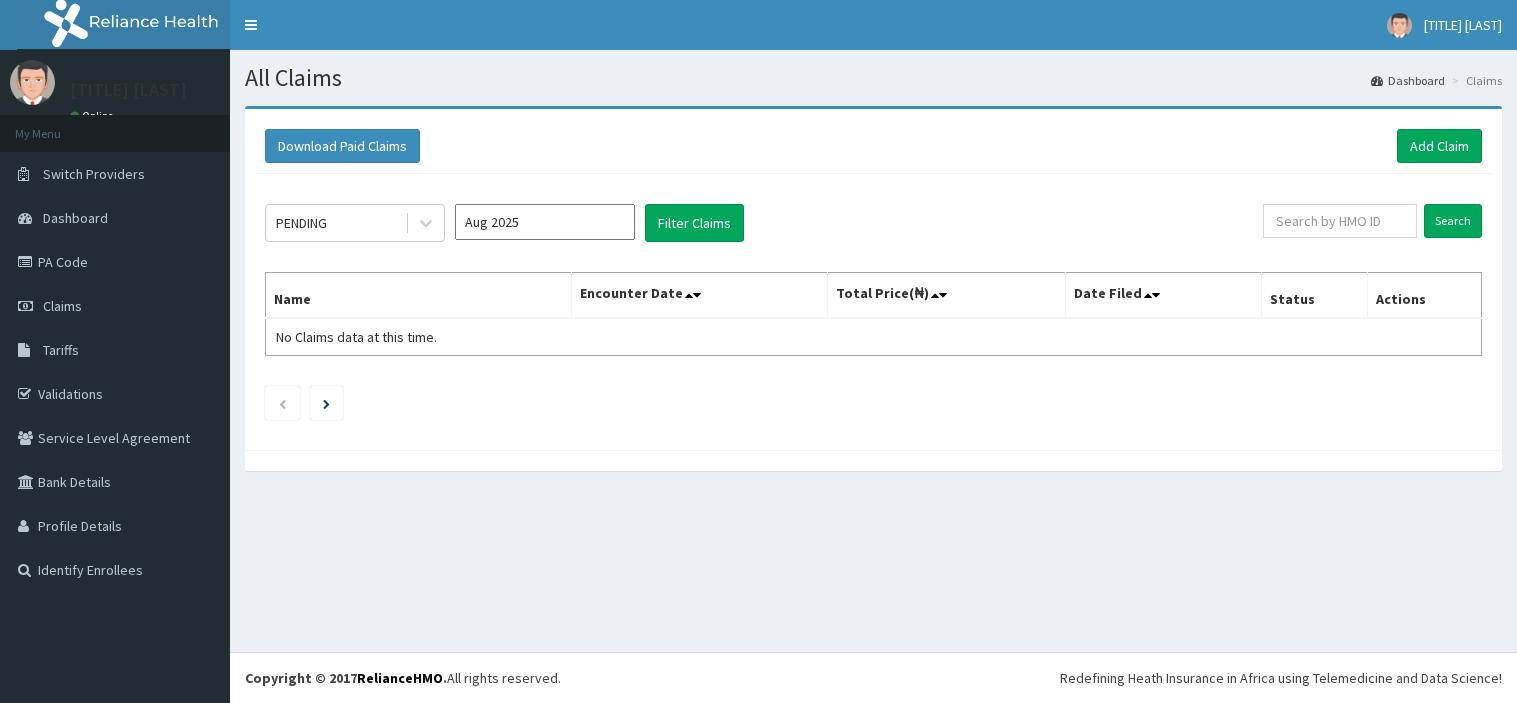 scroll, scrollTop: 0, scrollLeft: 0, axis: both 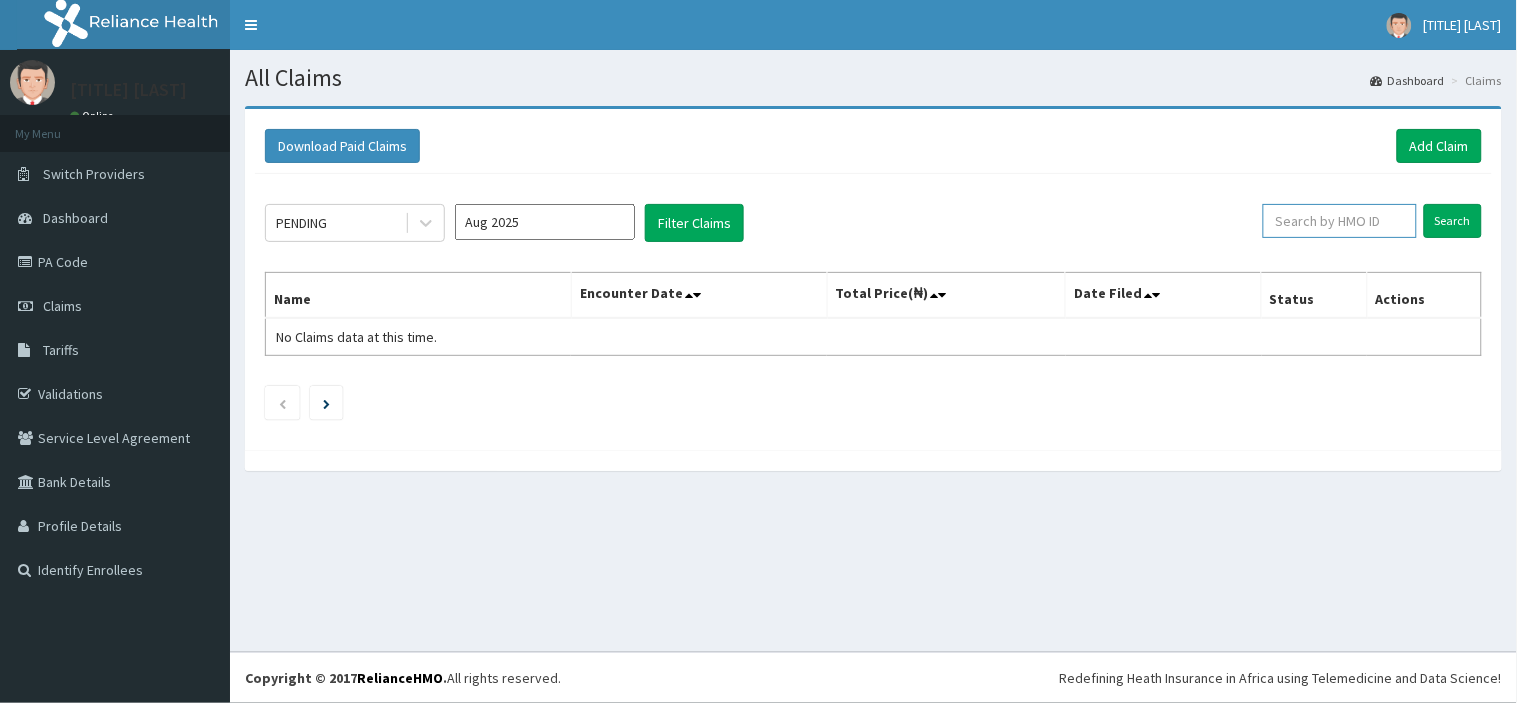 click at bounding box center [1340, 221] 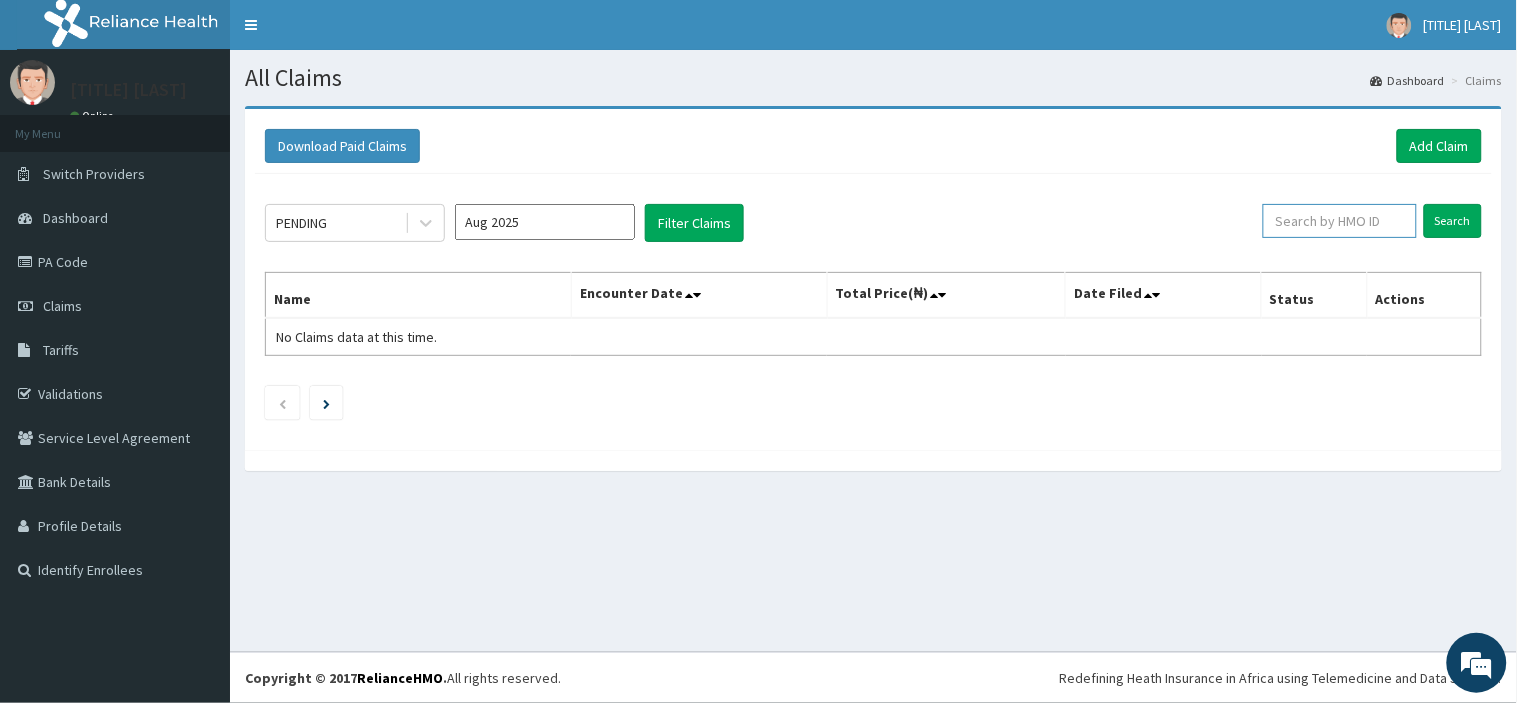 paste on "HIC/10190/A" 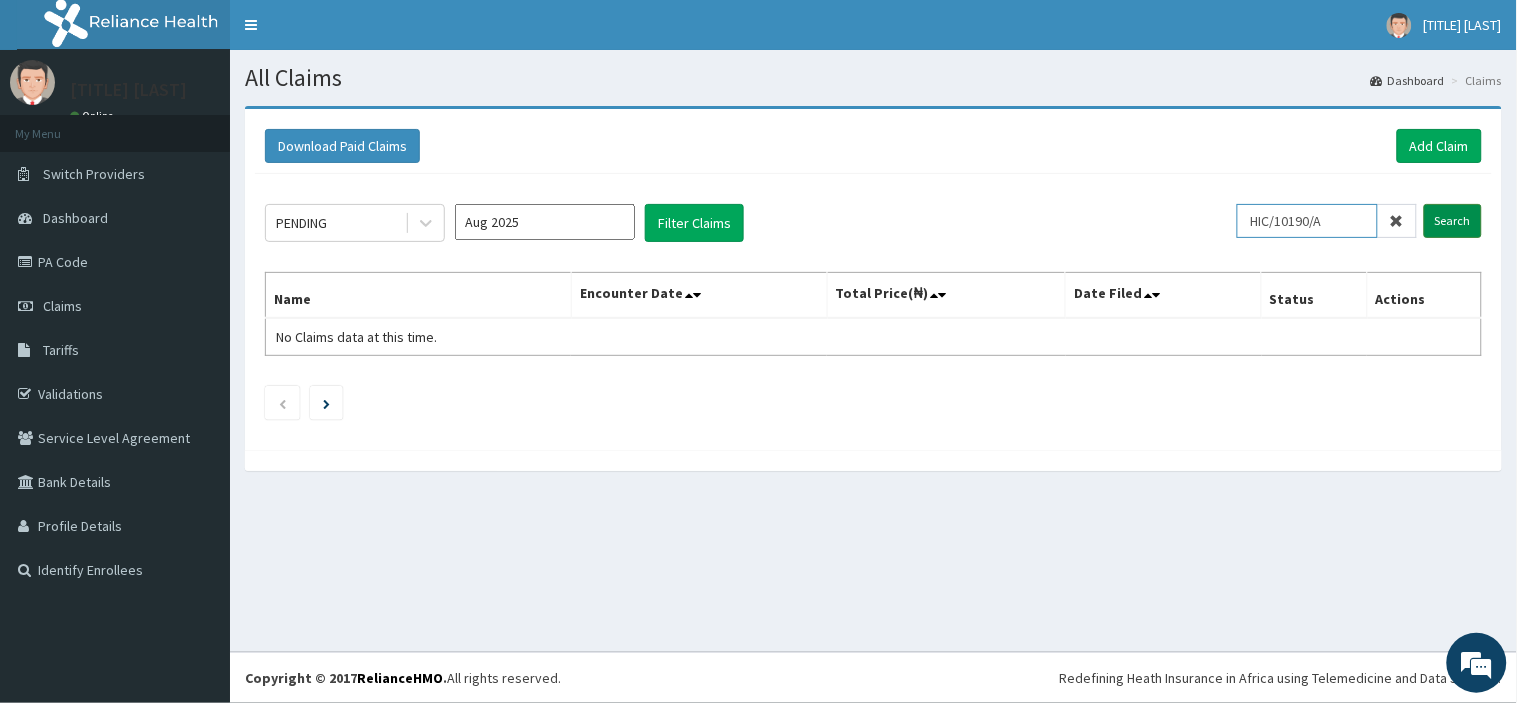 type on "HIC/10190/A" 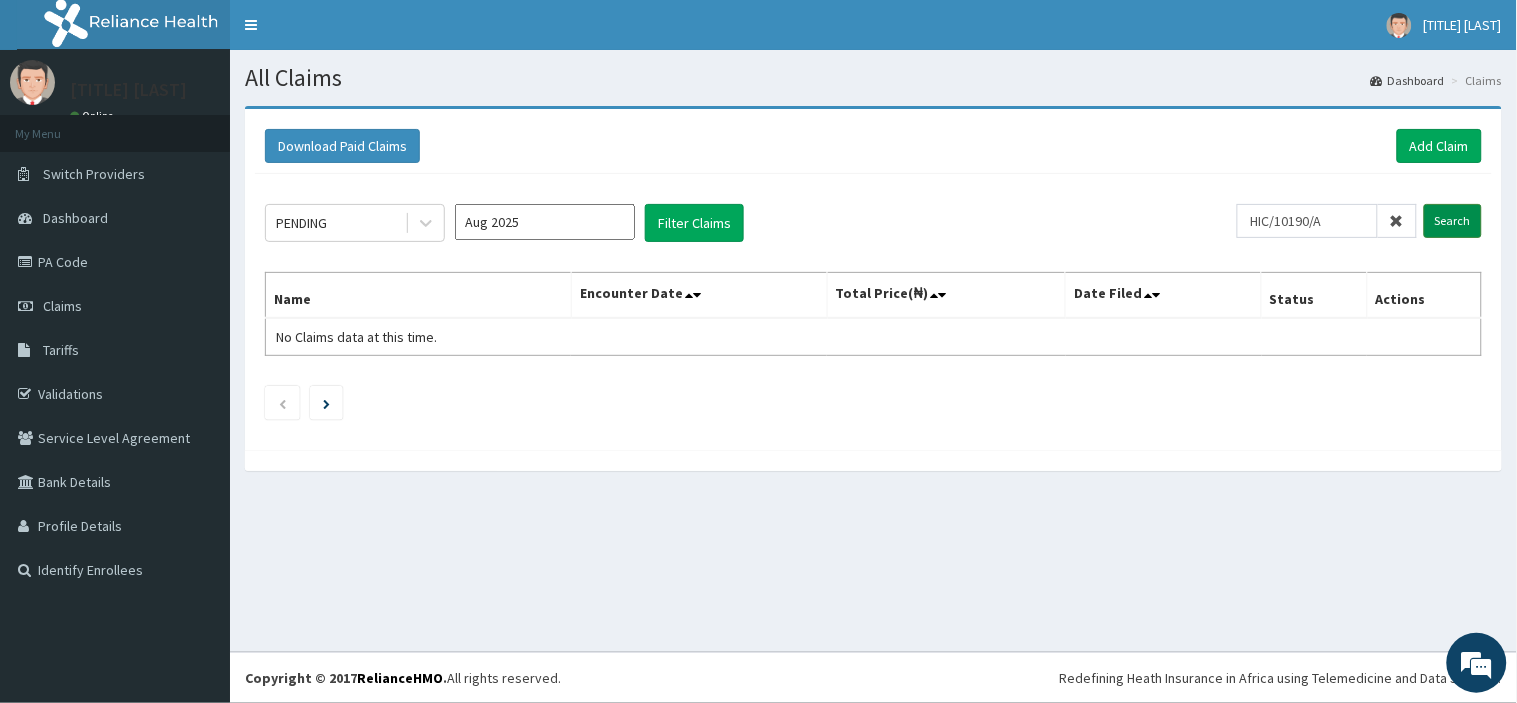 click on "Search" at bounding box center [1453, 221] 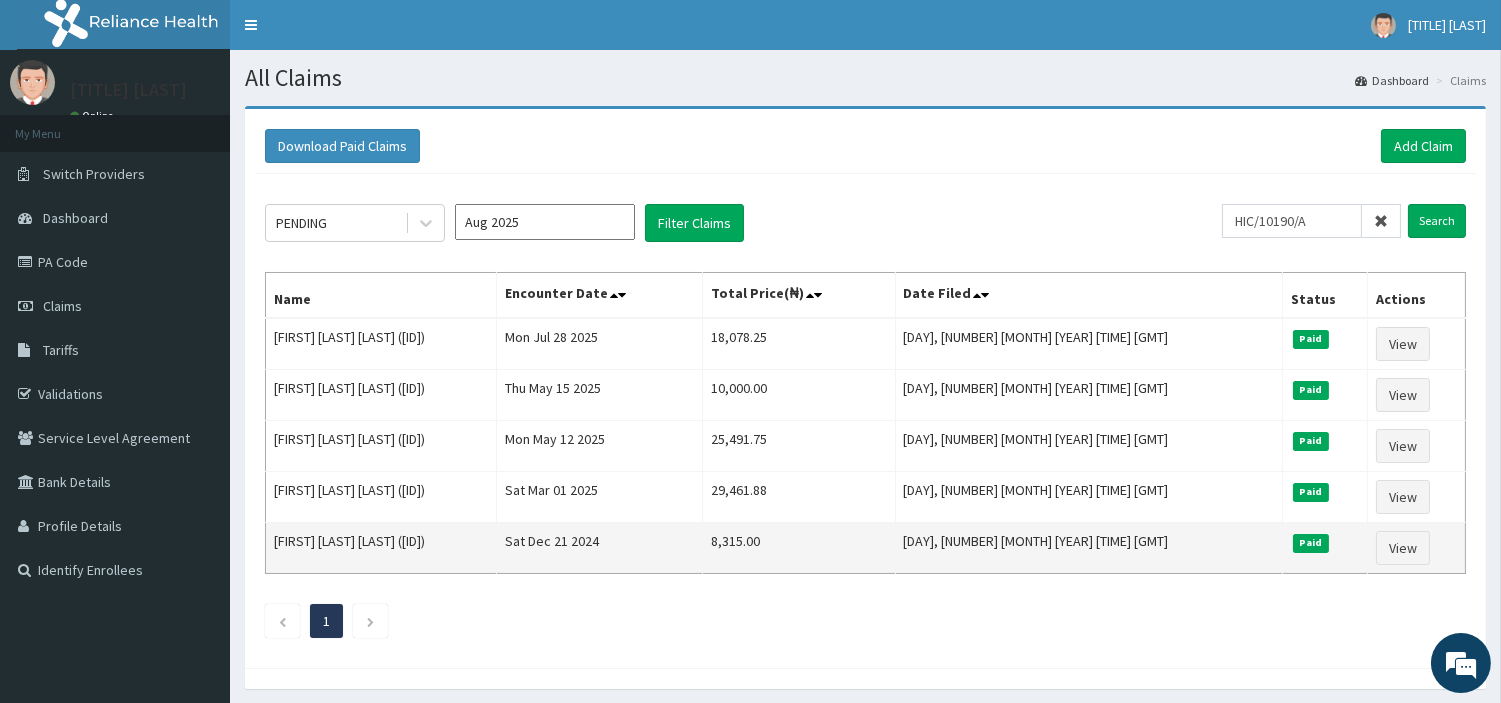 drag, startPoint x: 1394, startPoint y: 501, endPoint x: 1020, endPoint y: 565, distance: 379.43643 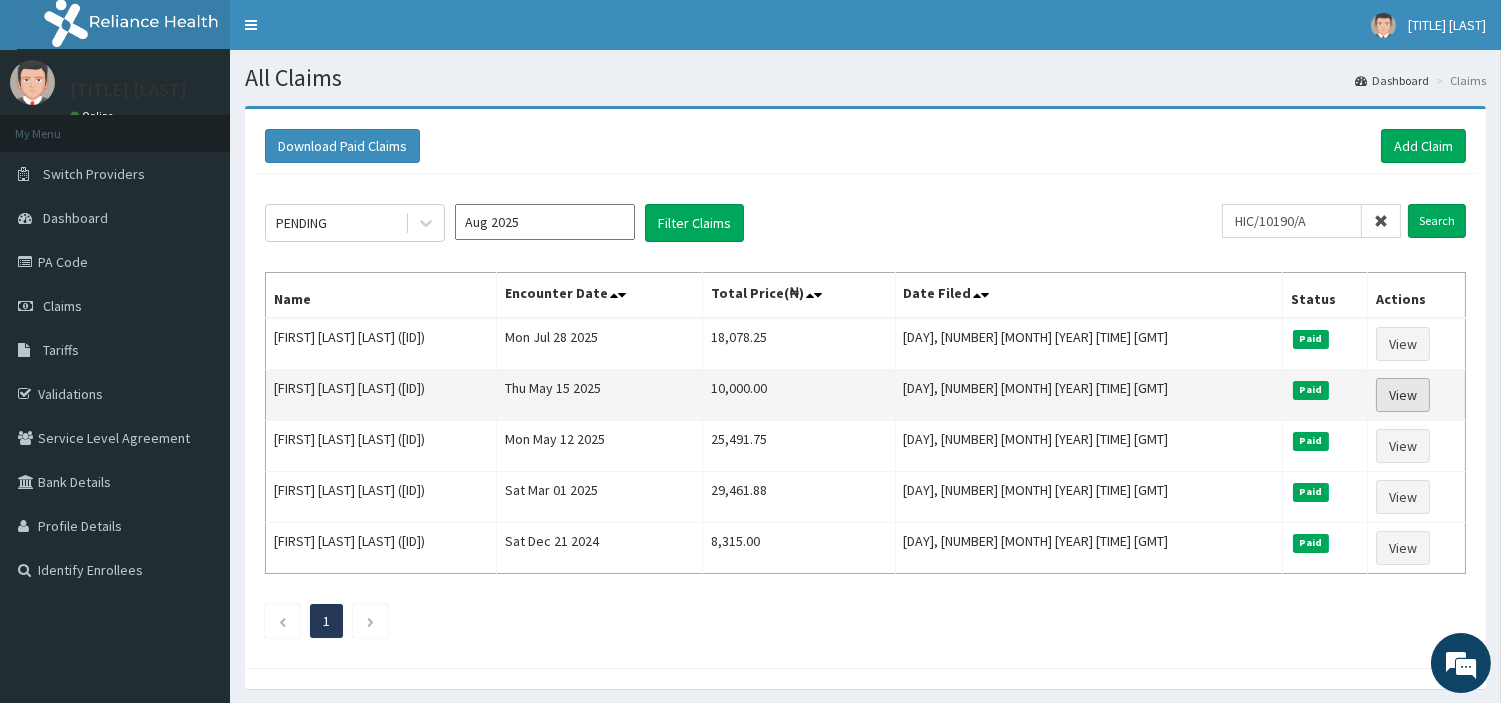 click on "View" at bounding box center [1403, 395] 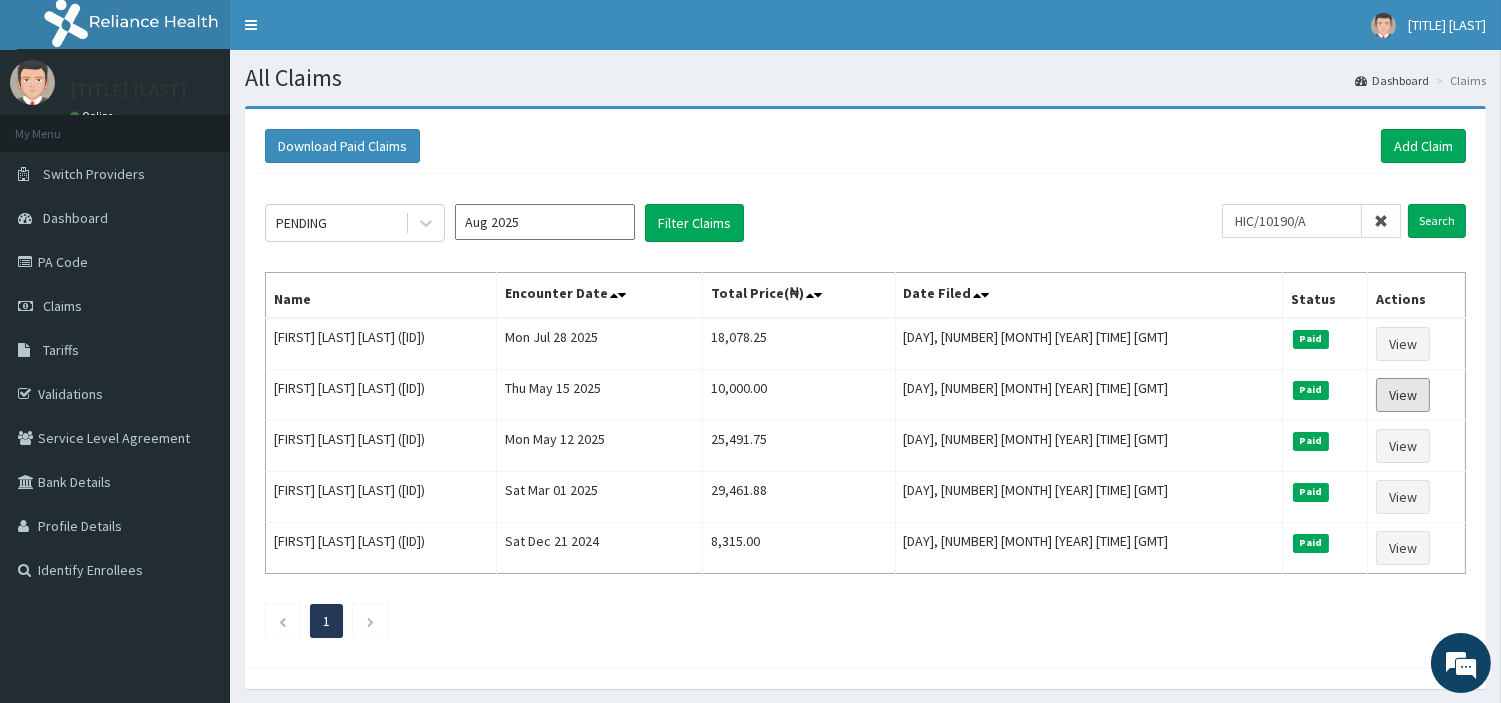 scroll, scrollTop: 0, scrollLeft: 0, axis: both 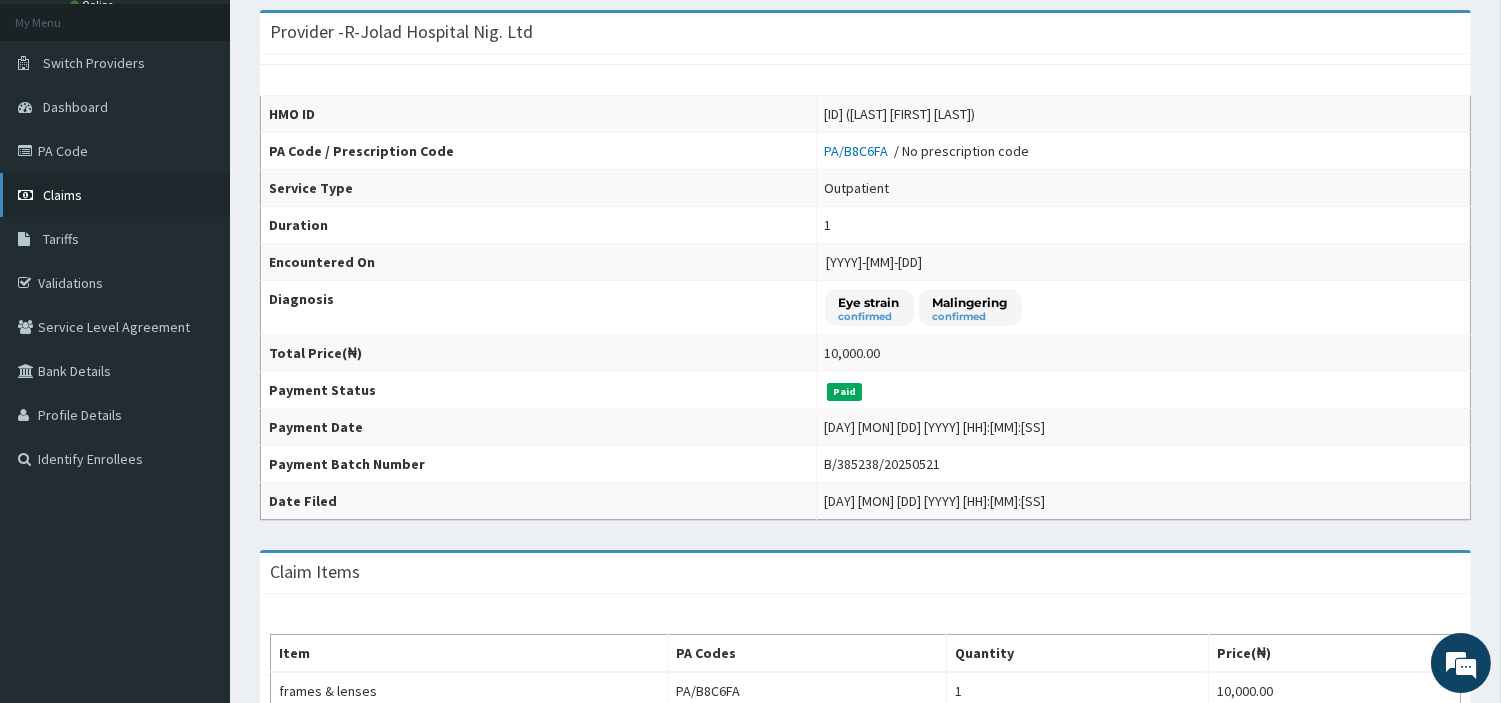 click on "Claims" at bounding box center (115, 195) 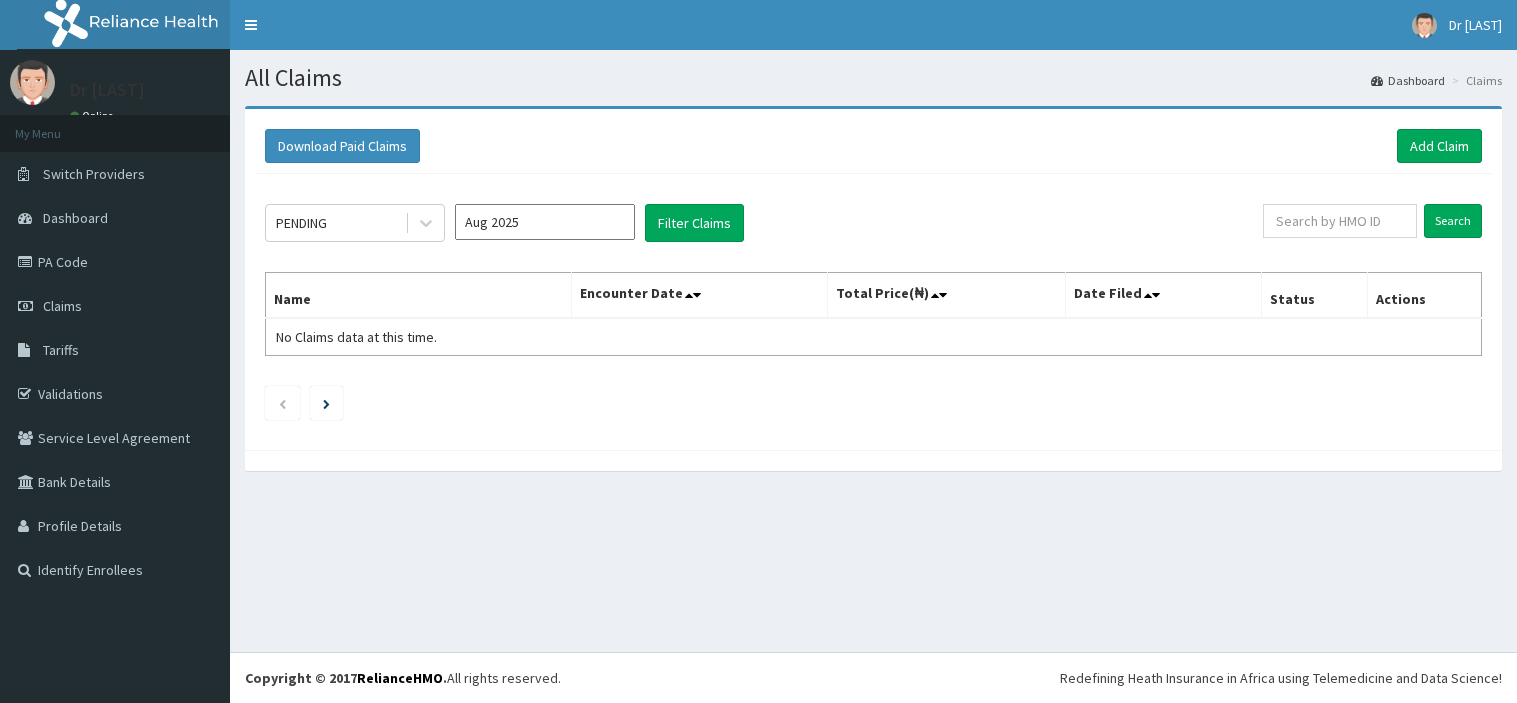 scroll, scrollTop: 0, scrollLeft: 0, axis: both 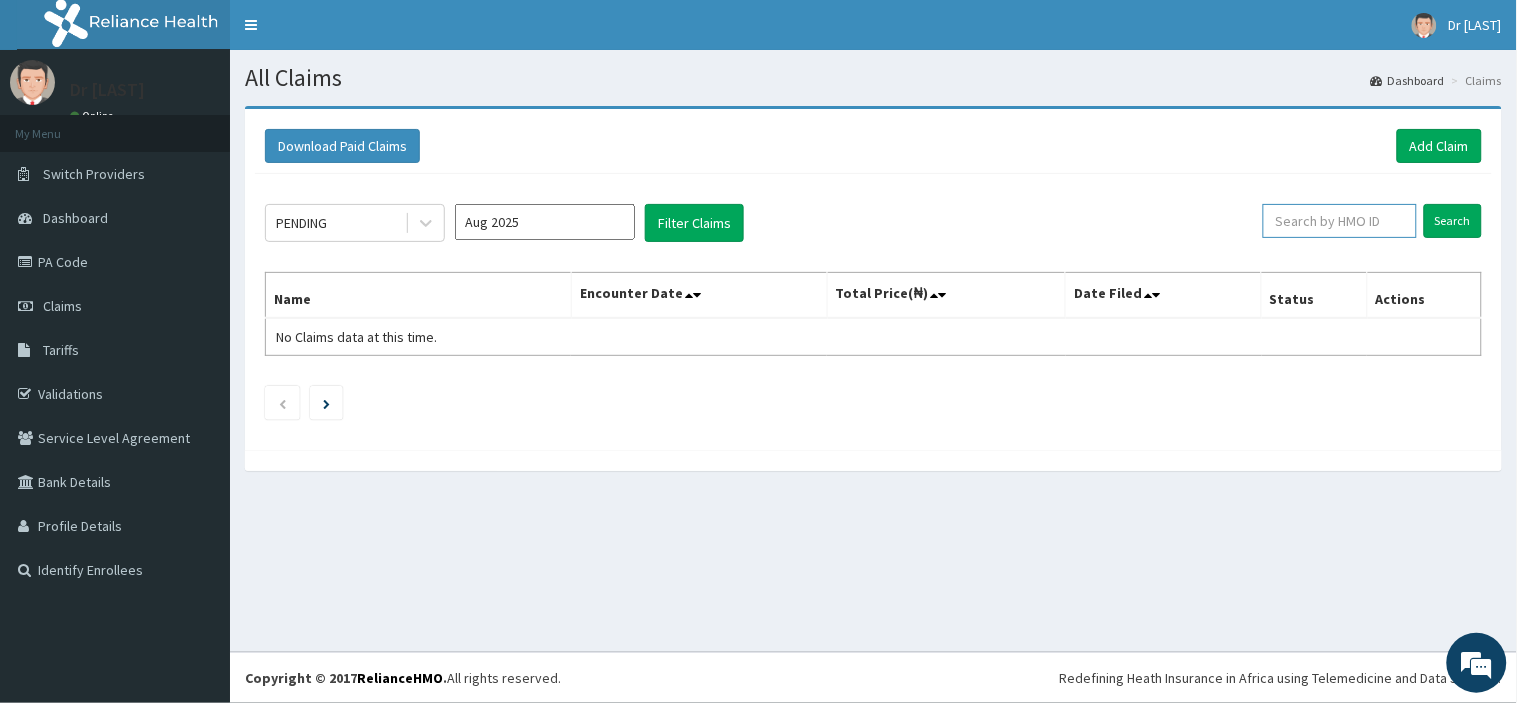 click at bounding box center (1340, 221) 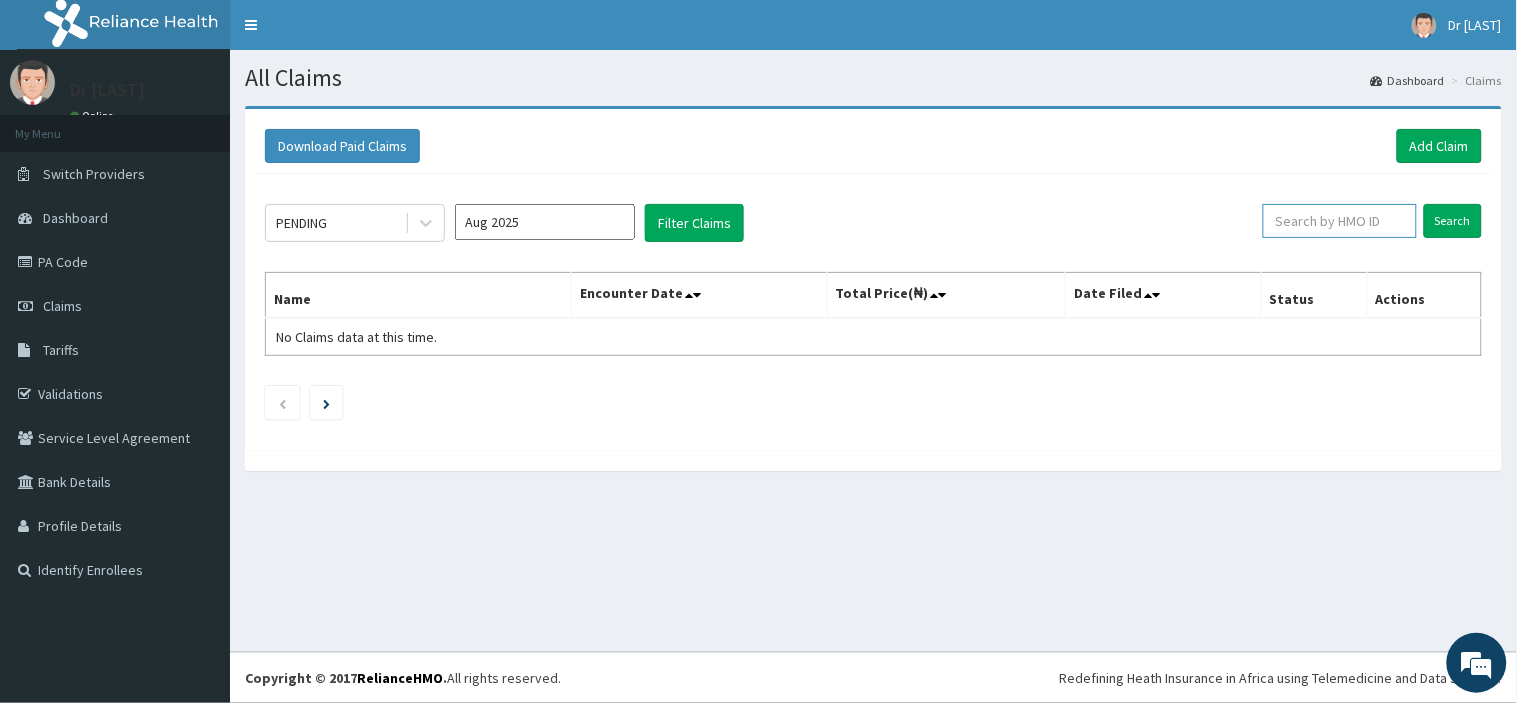 paste on "AIP/10520/C" 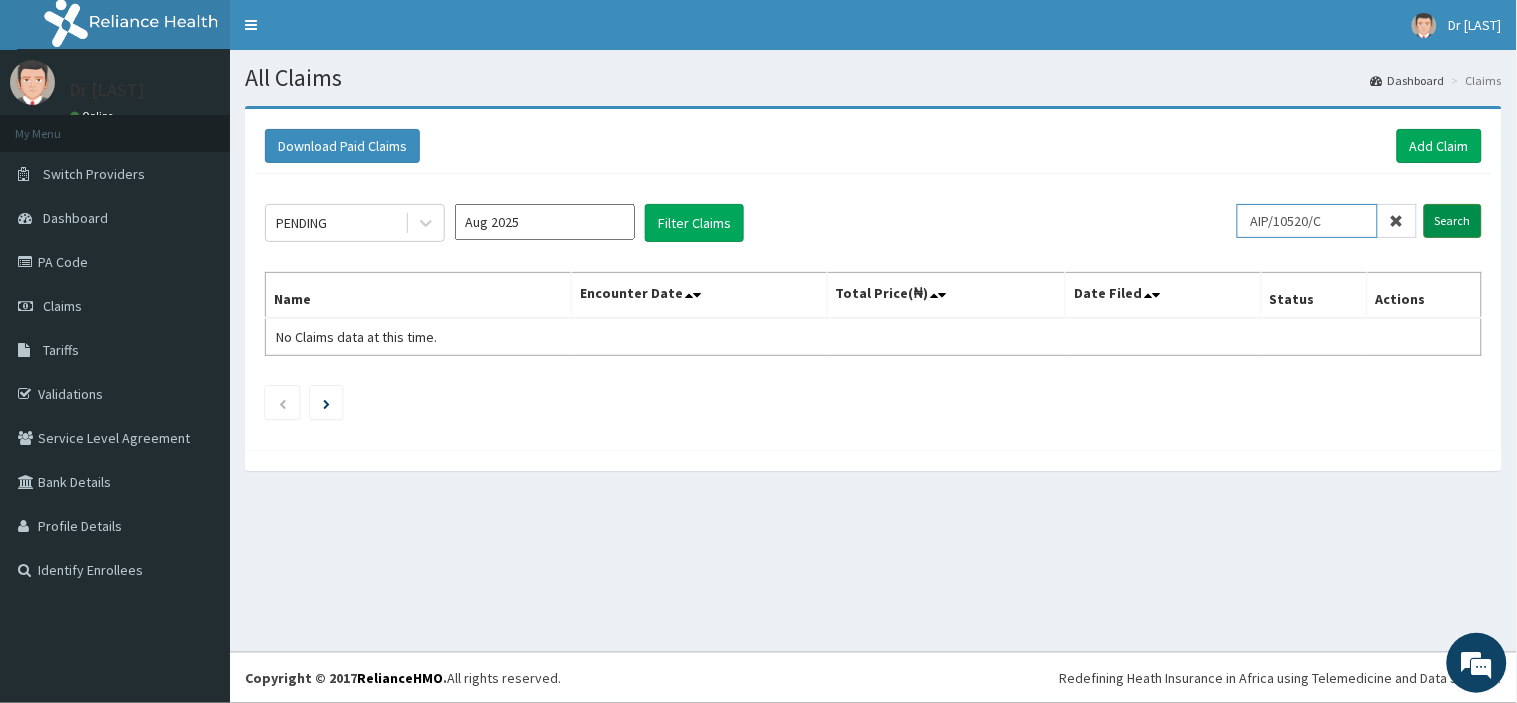 type on "AIP/10520/C" 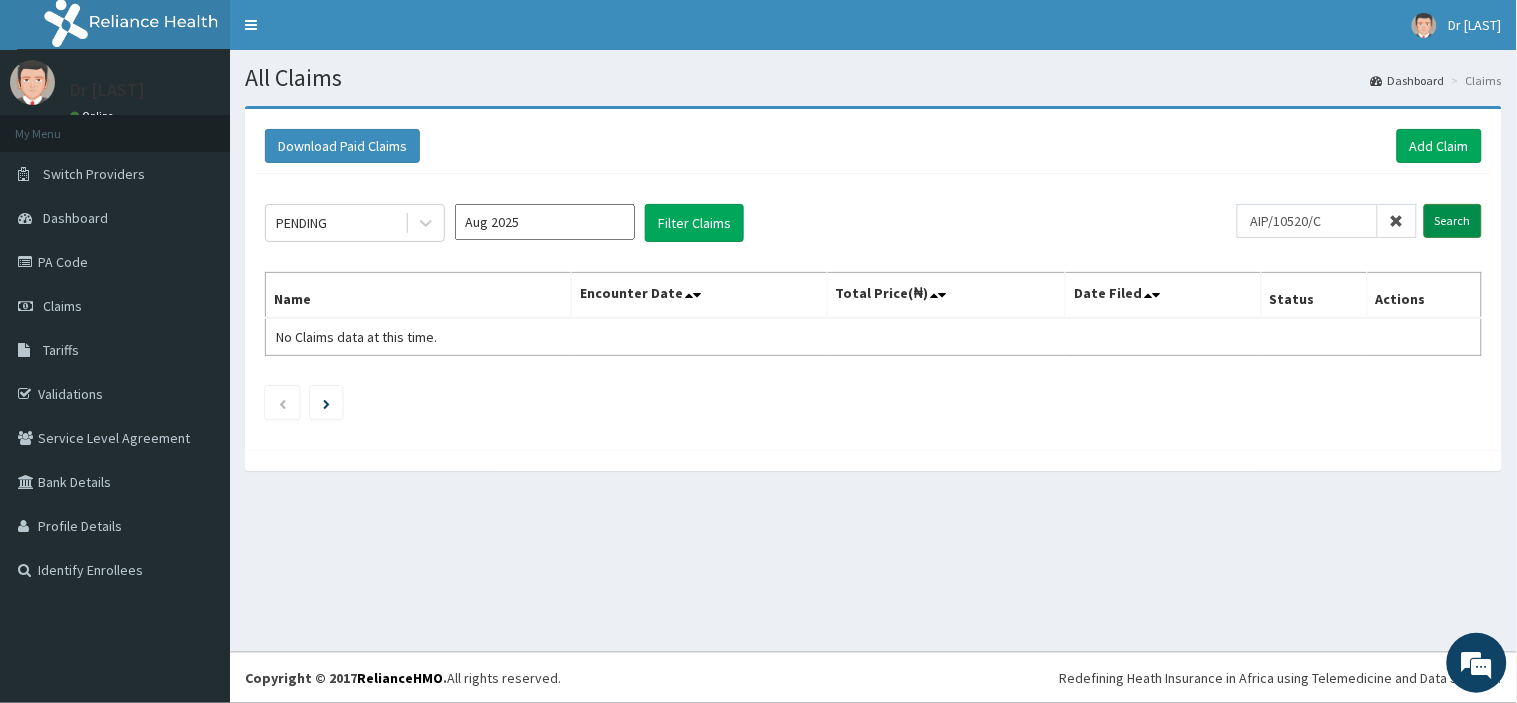 click on "Search" at bounding box center (1453, 221) 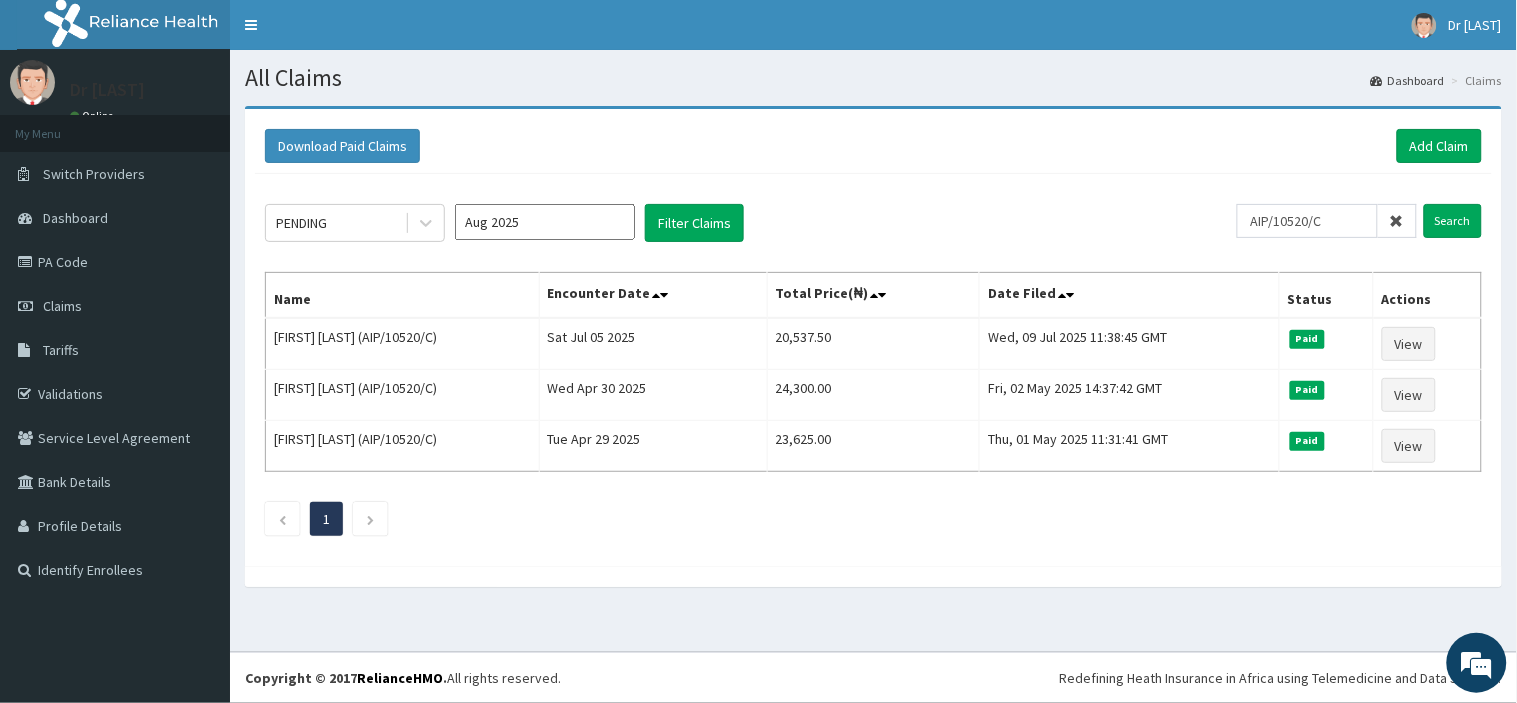 click on "Download Paid Claims Add Claim" at bounding box center (873, 146) 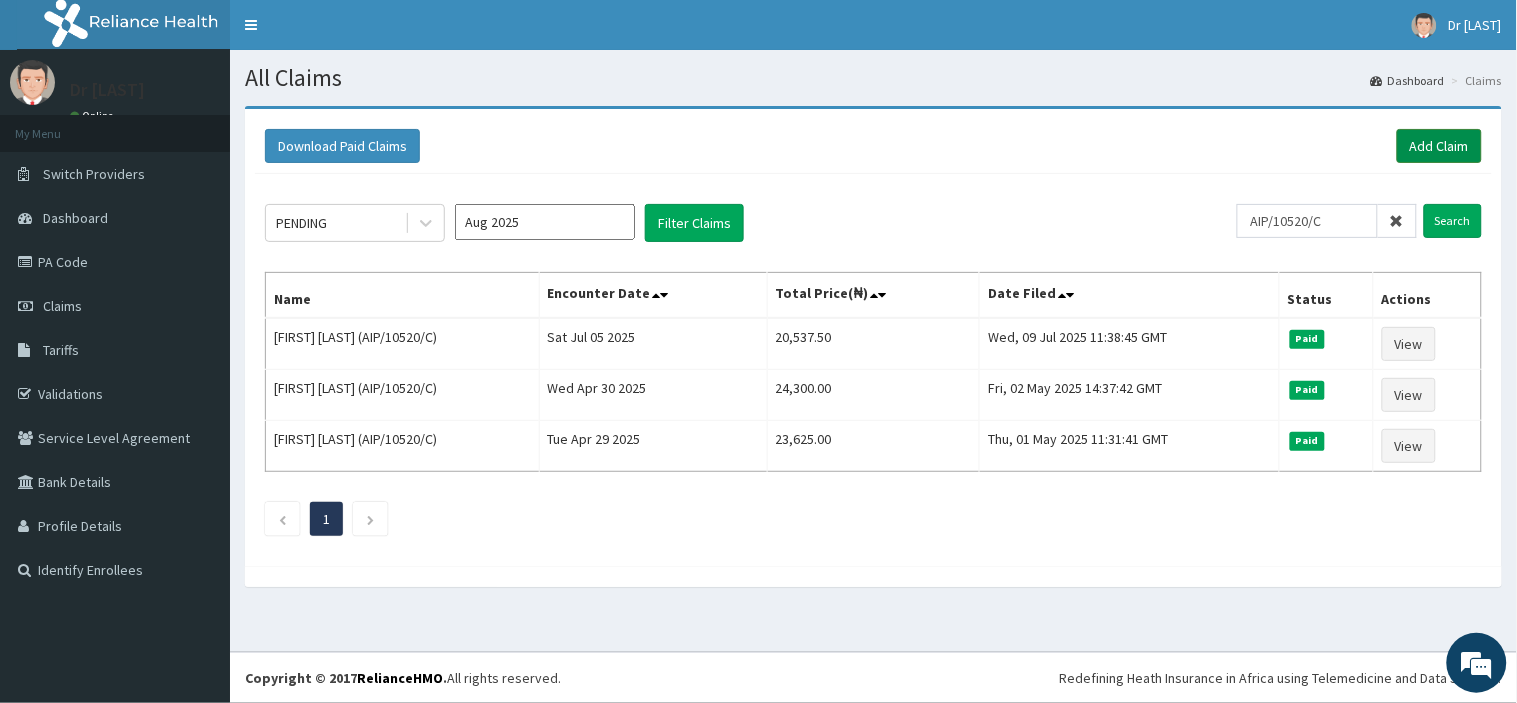 click on "Add Claim" at bounding box center [1439, 146] 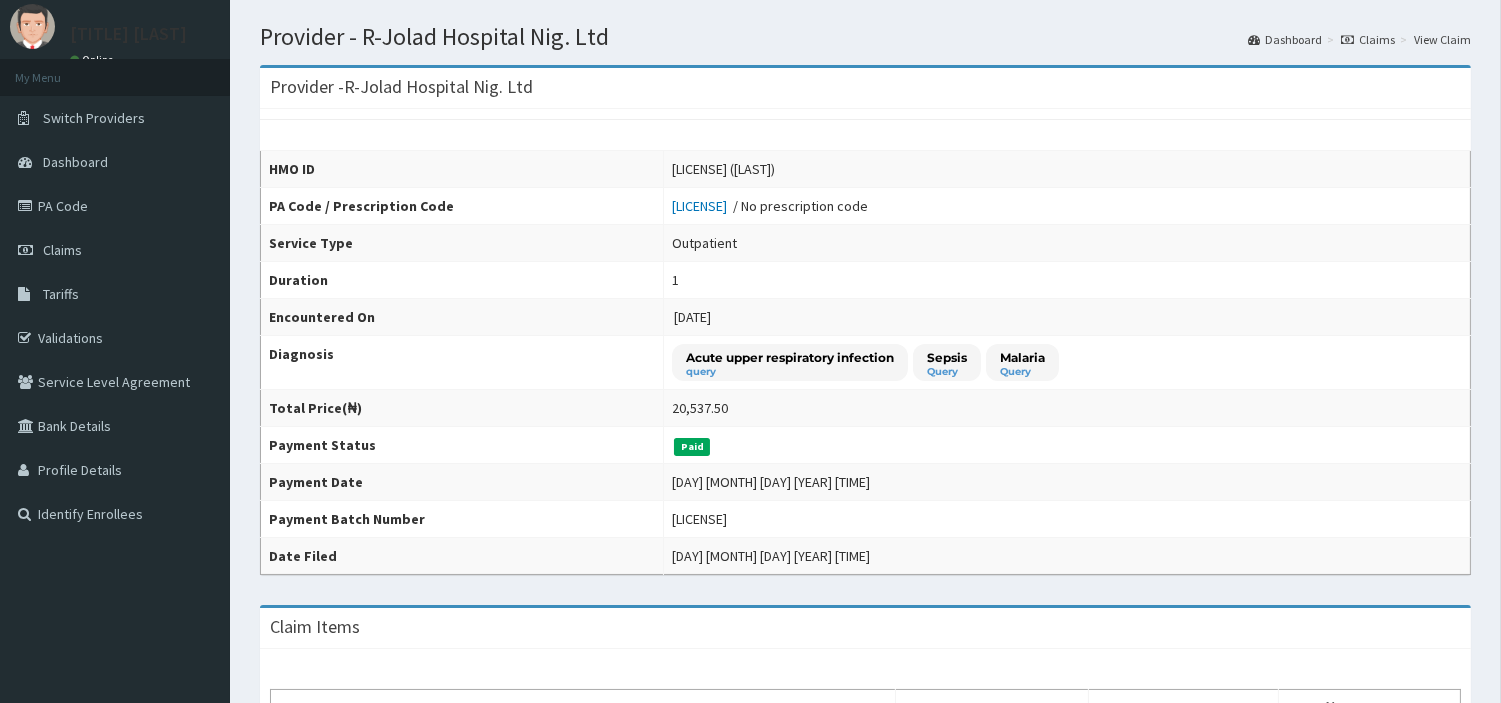 scroll, scrollTop: 417, scrollLeft: 0, axis: vertical 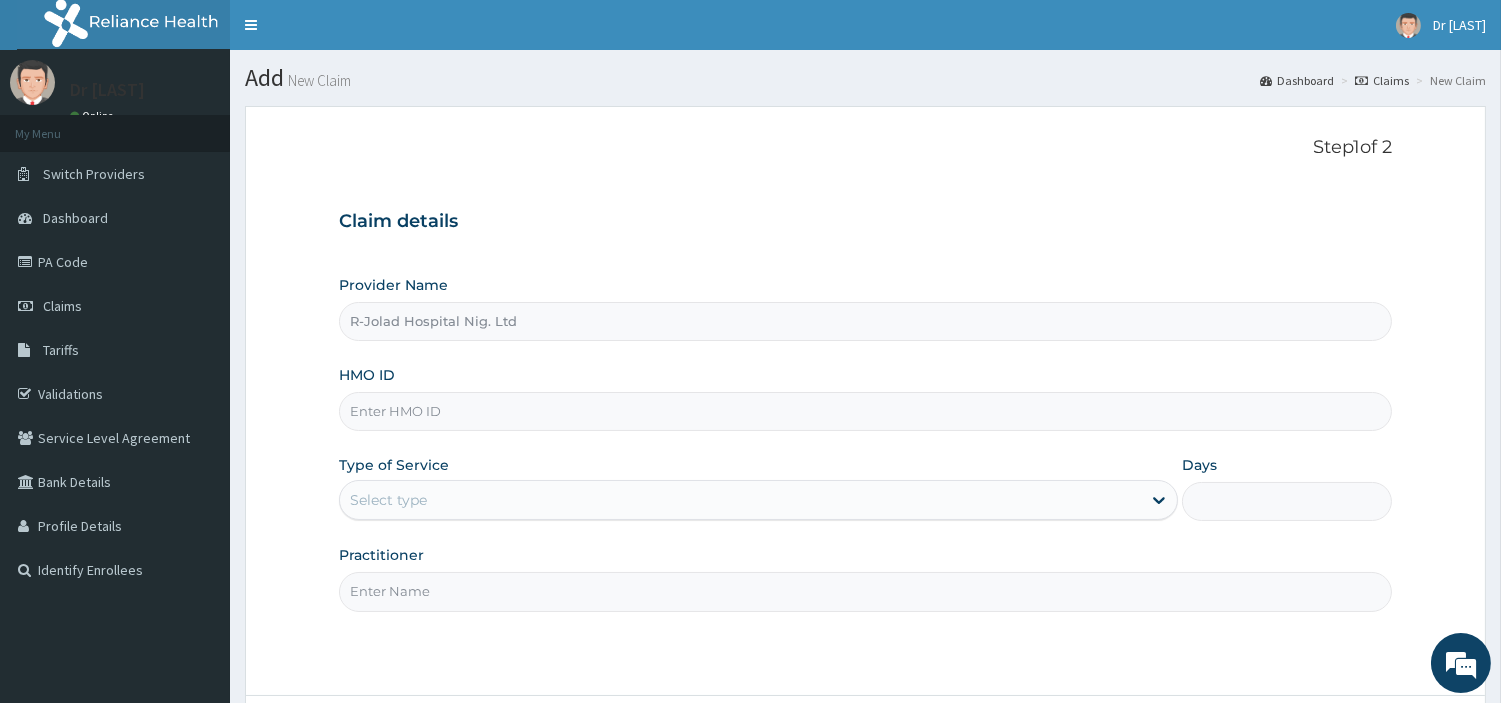 click on "HMO ID" at bounding box center (865, 411) 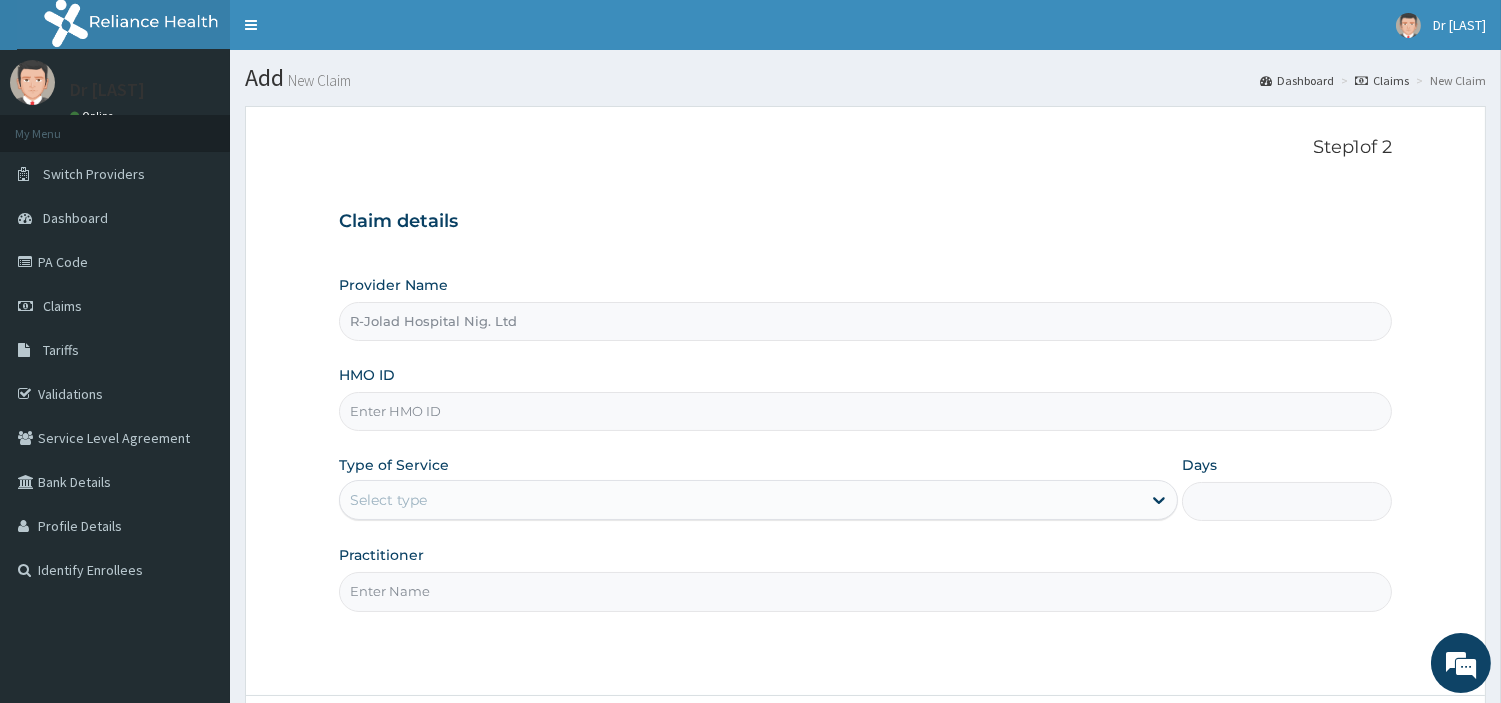 paste on "AIP/10520/C" 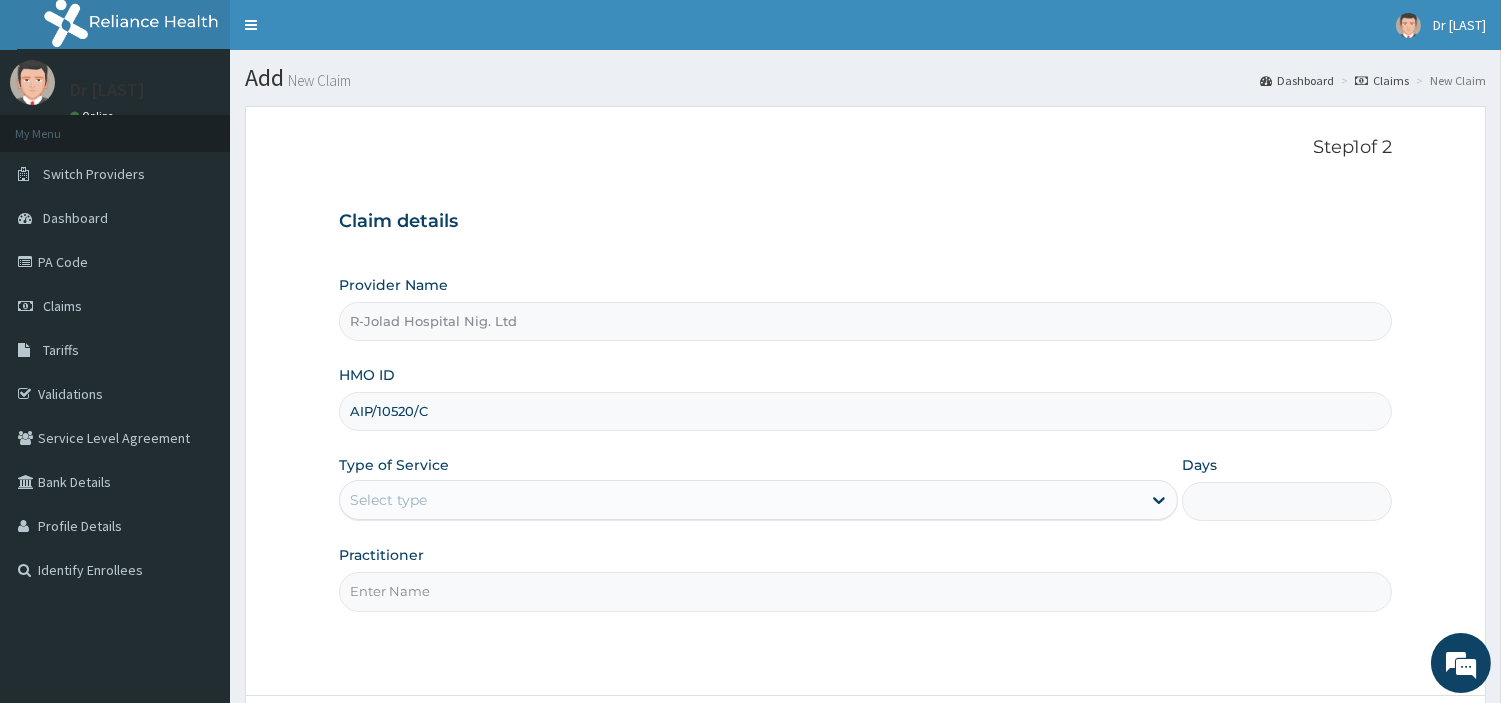 type on "AIP/10520/C" 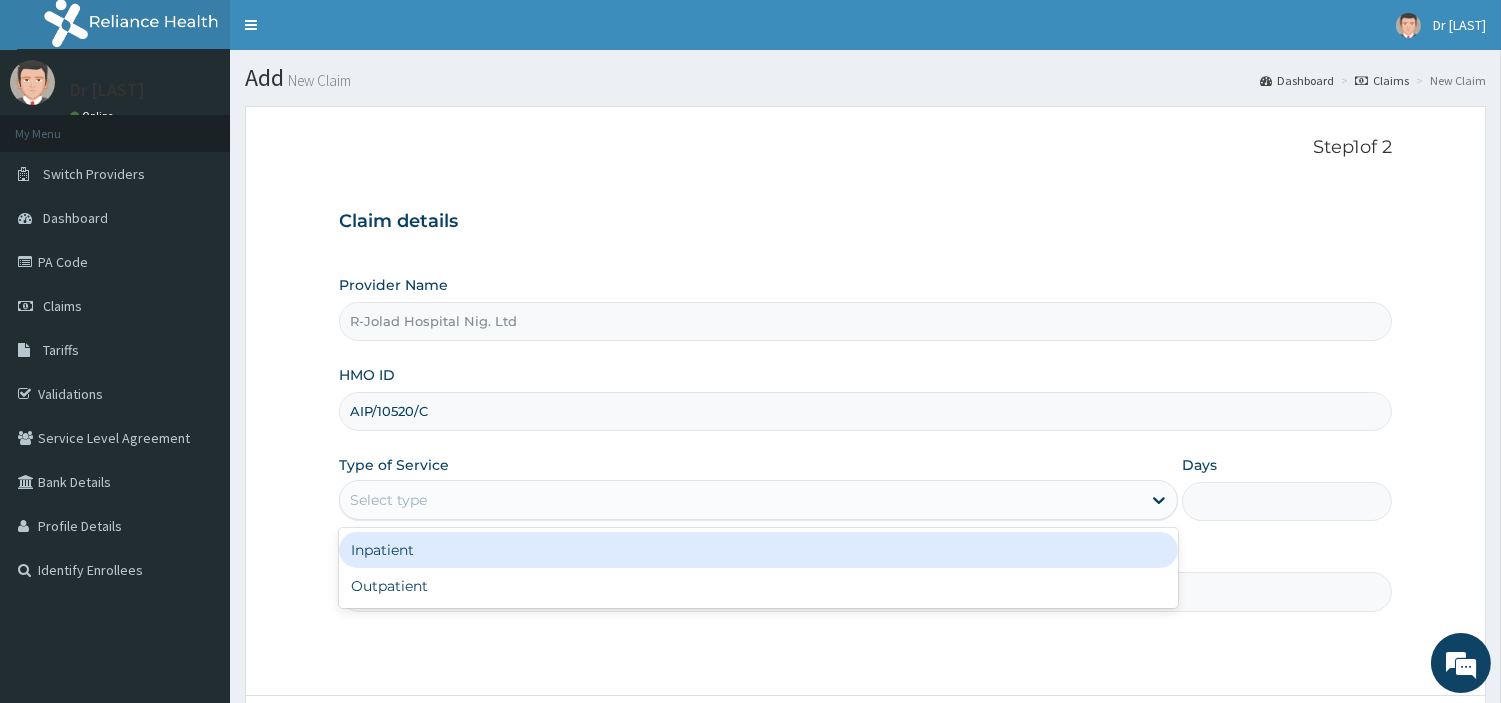 drag, startPoint x: 486, startPoint y: 494, endPoint x: 484, endPoint y: 512, distance: 18.110771 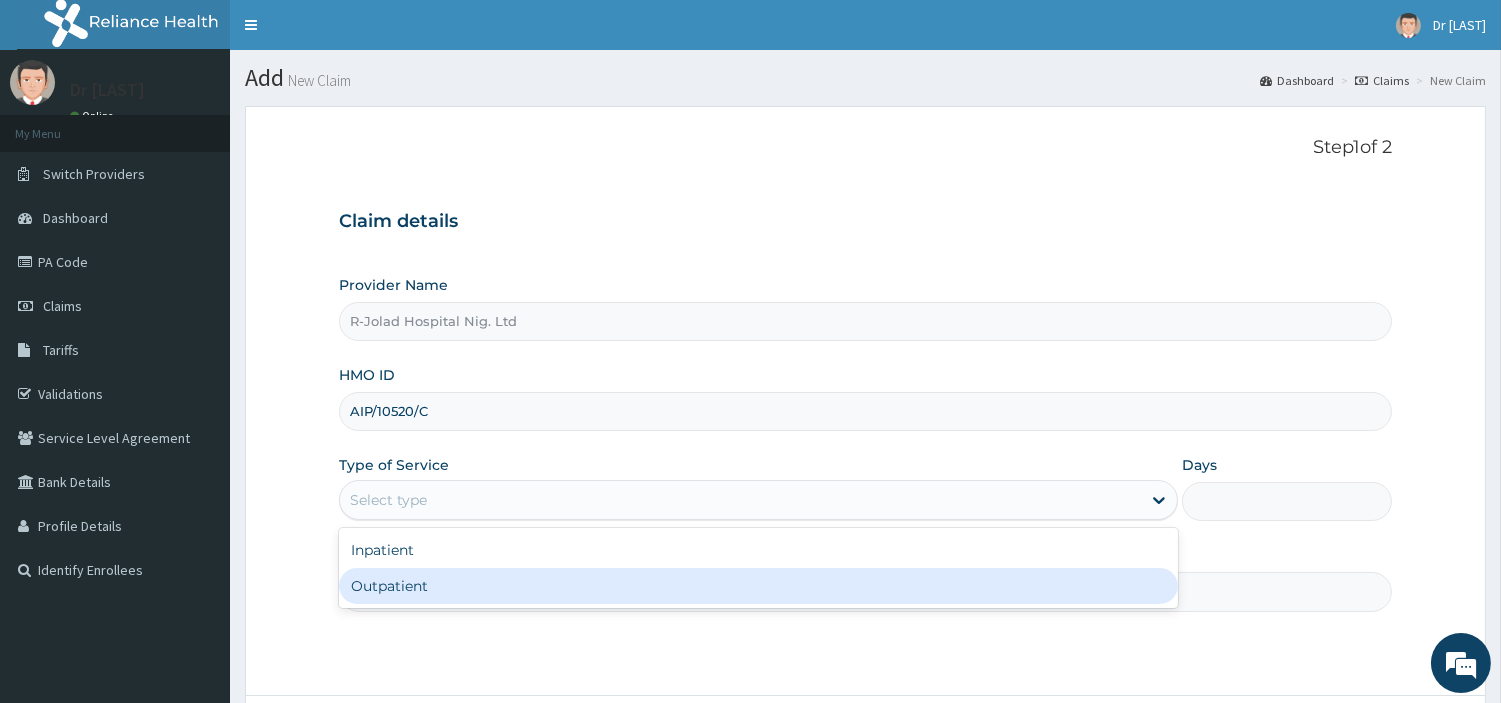 click on "Outpatient" at bounding box center [758, 586] 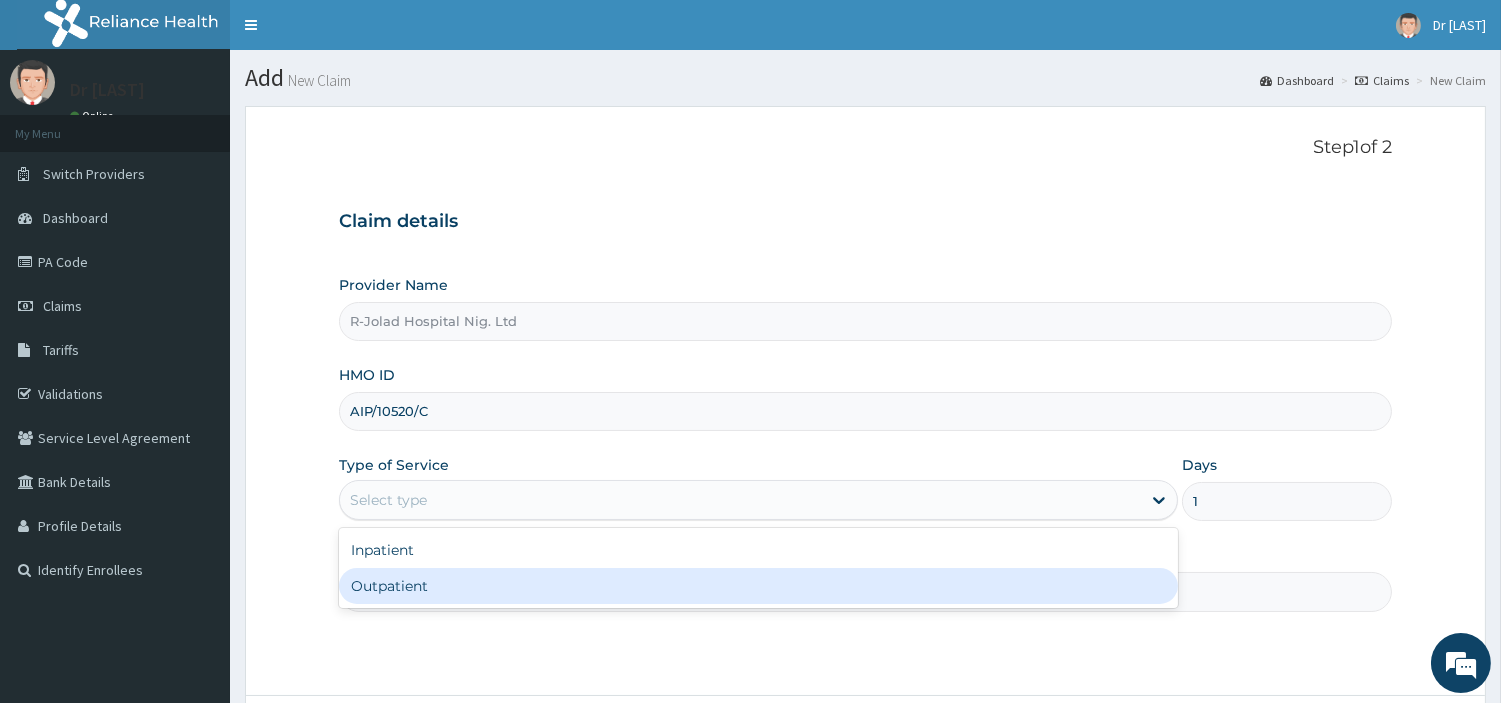 click on "Practitioner" at bounding box center (865, 591) 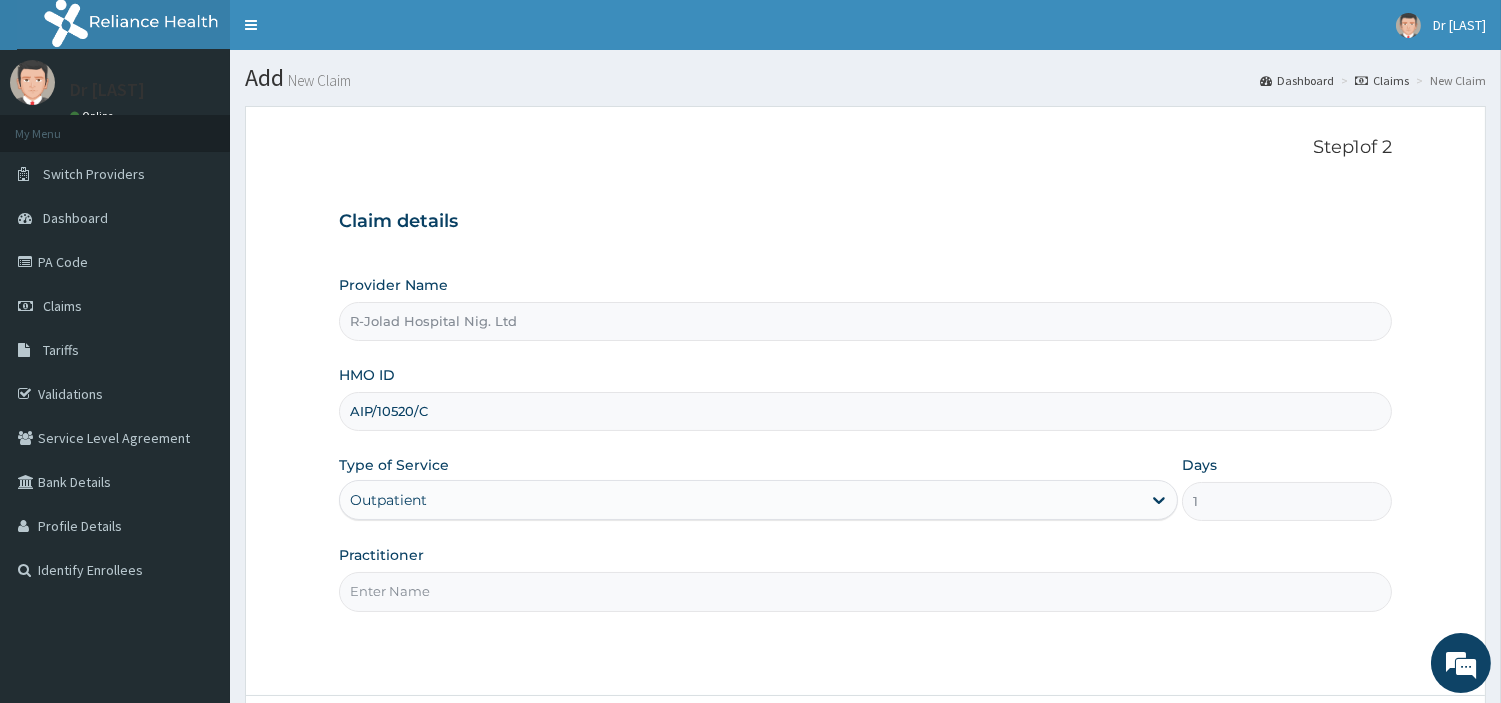 paste on "[FIRST] [LAST]" 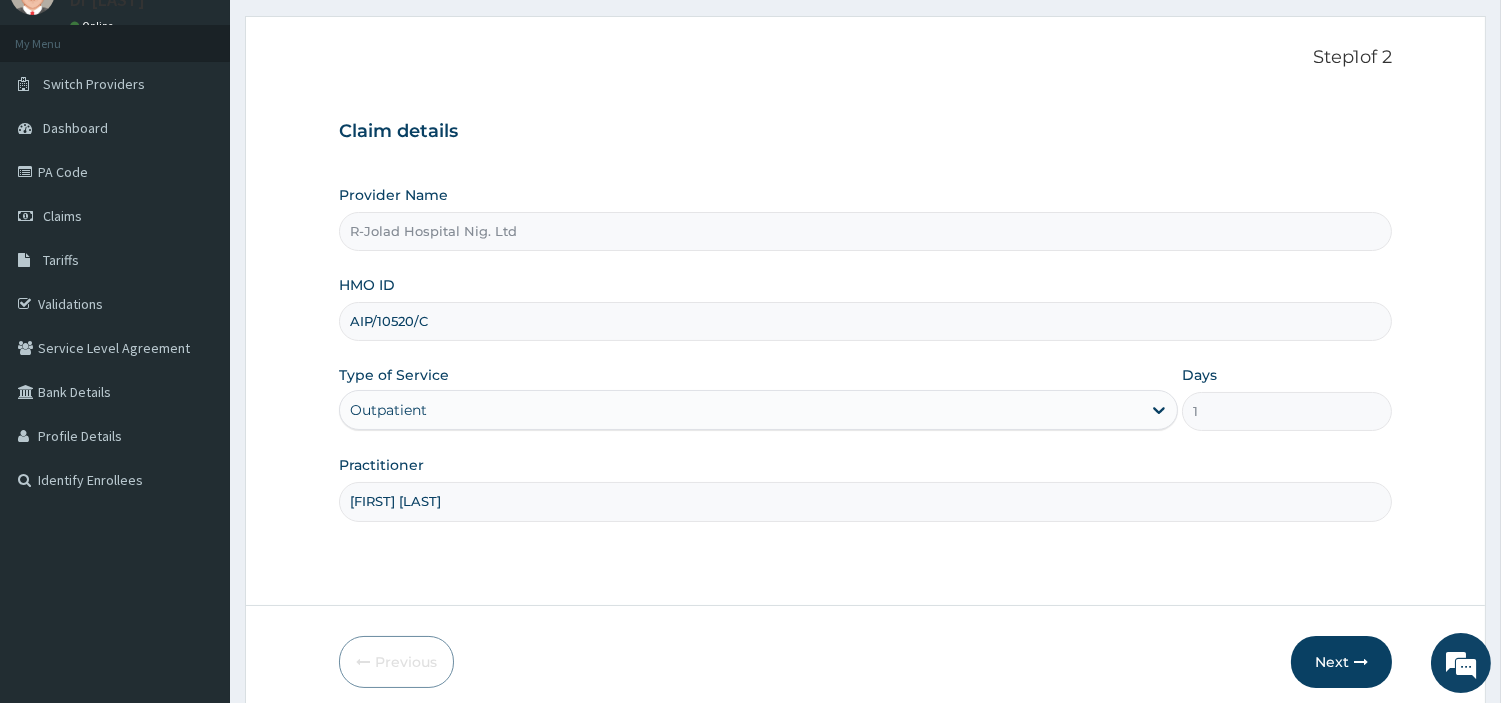 scroll, scrollTop: 172, scrollLeft: 0, axis: vertical 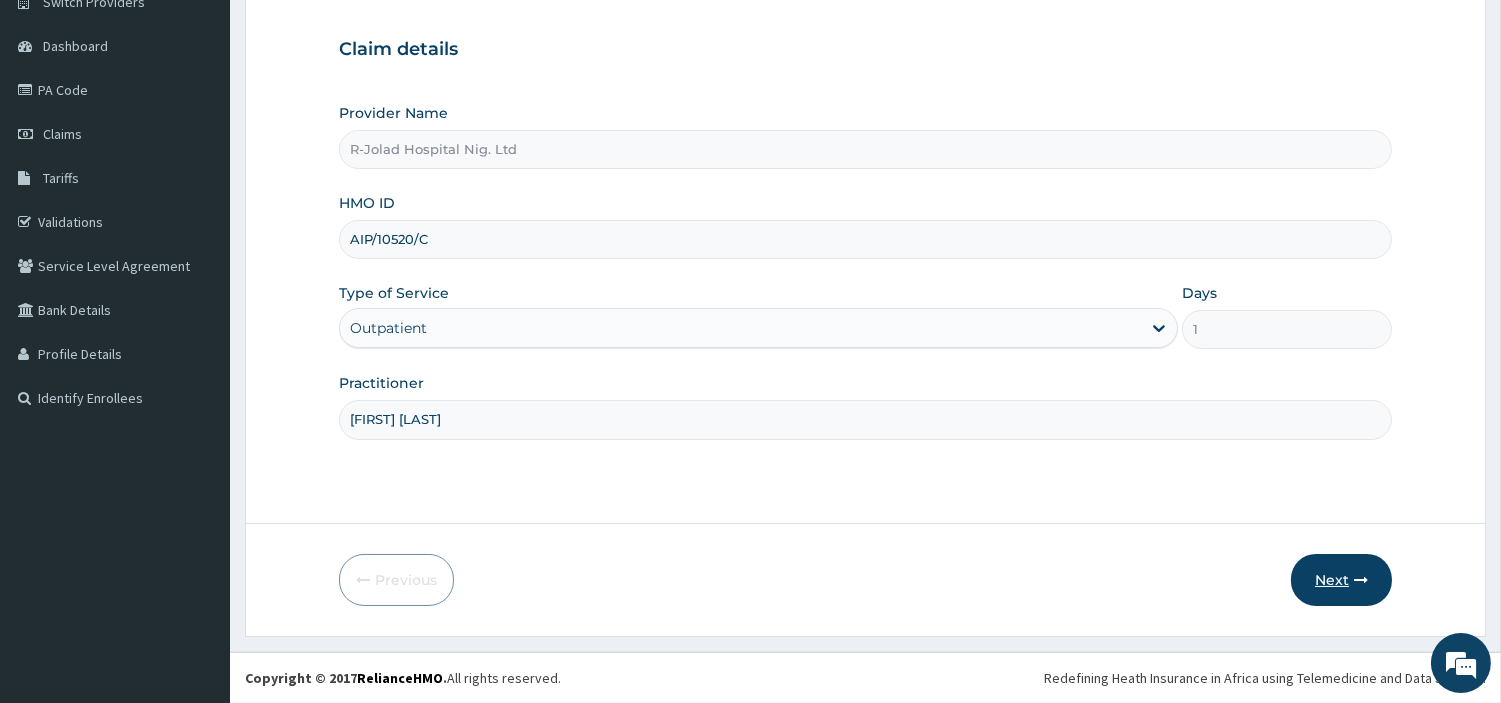 type on "[FIRST] [LAST]" 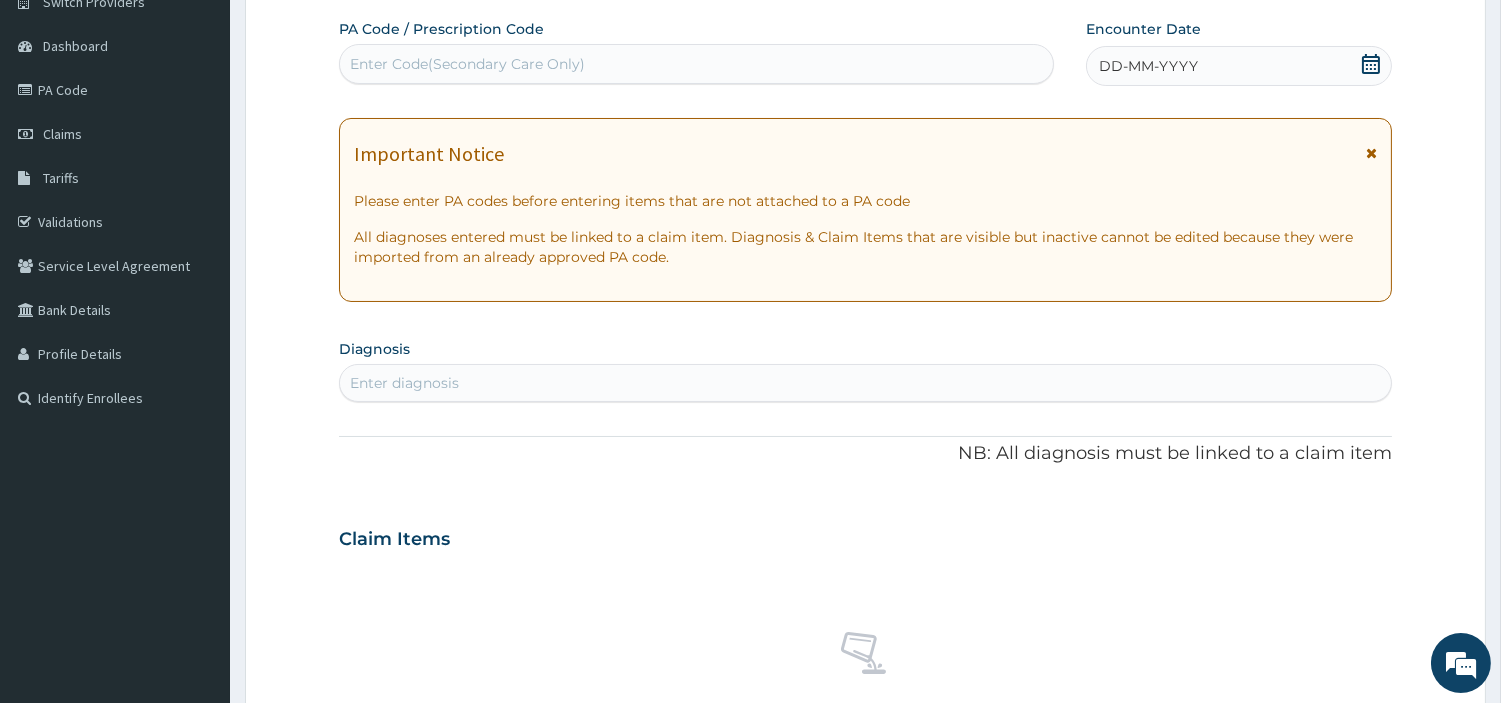 click on "Enter Code(Secondary Care Only)" at bounding box center (696, 64) 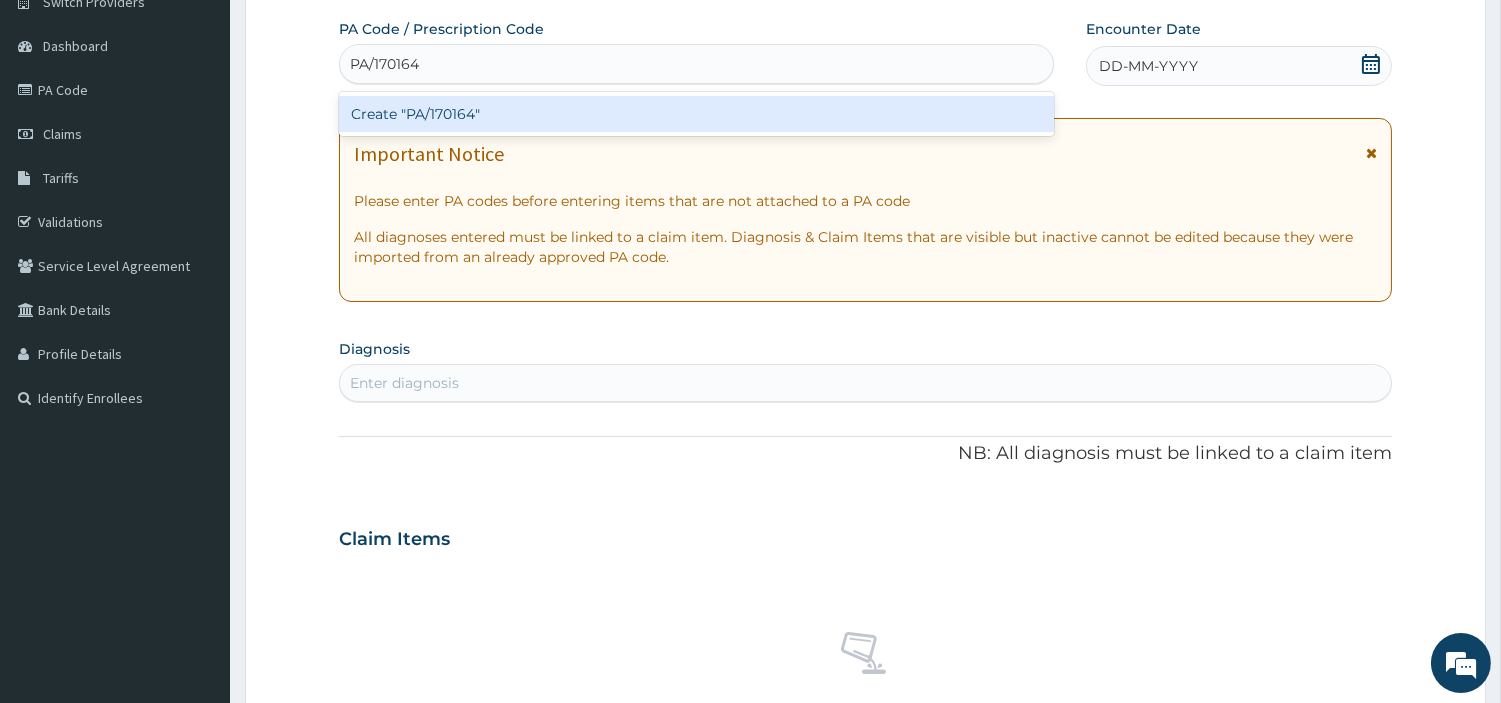 click on "Create "PA/170164"" at bounding box center [696, 114] 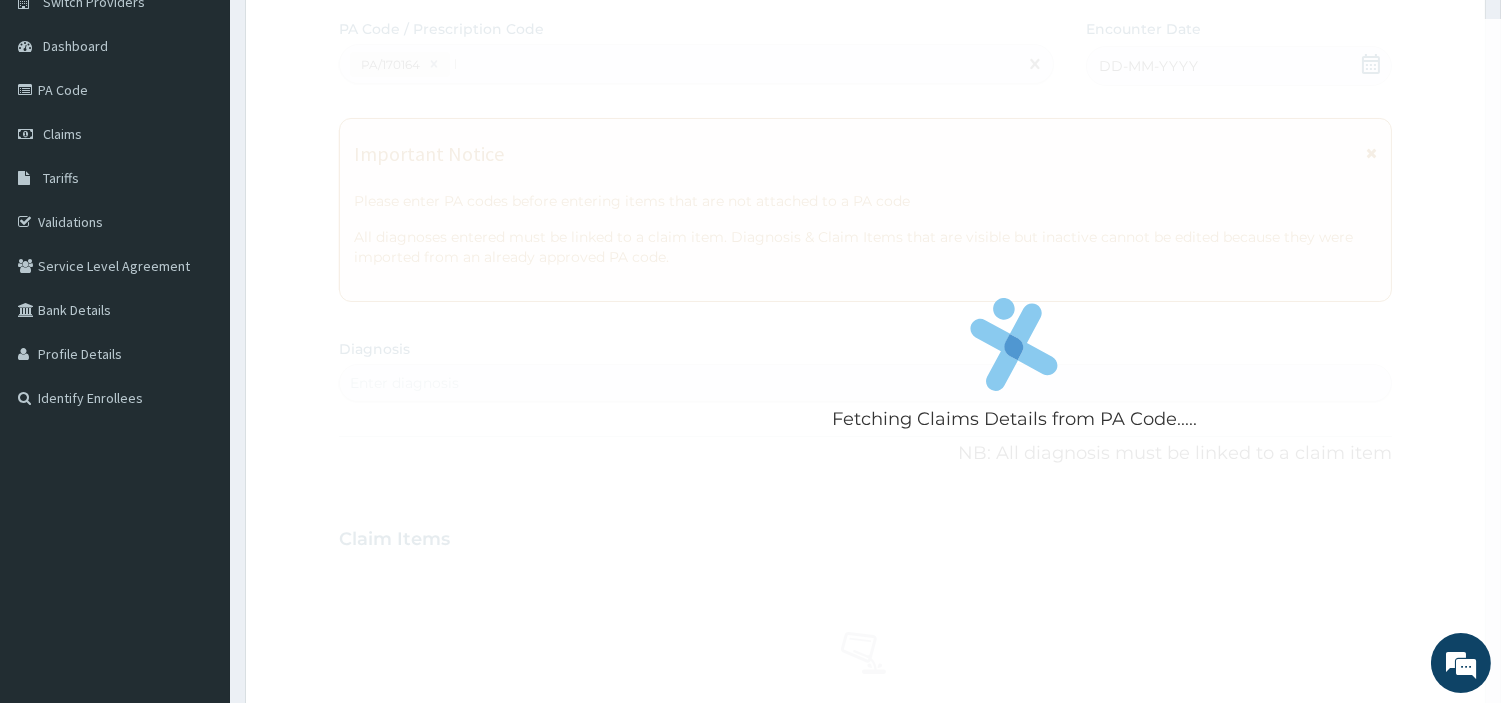 type 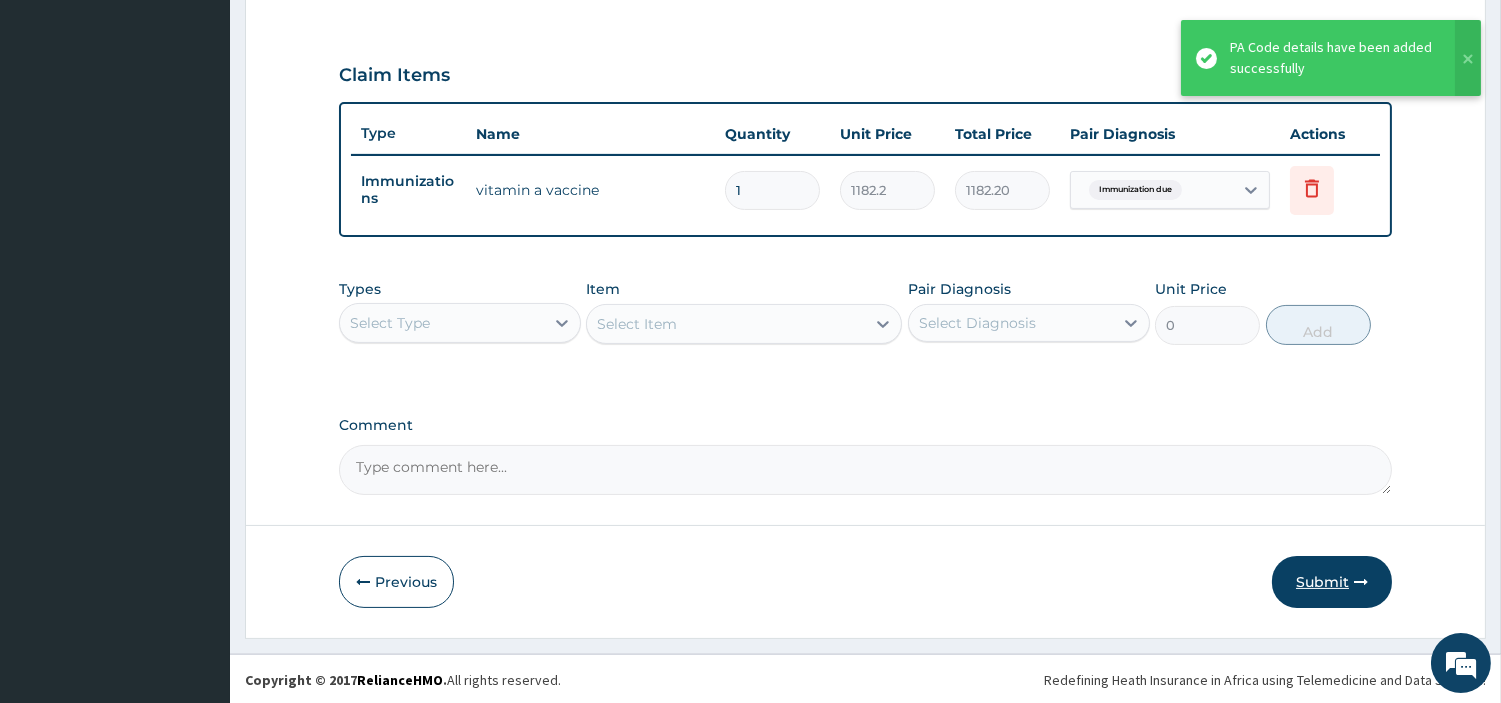 click at bounding box center (1361, 582) 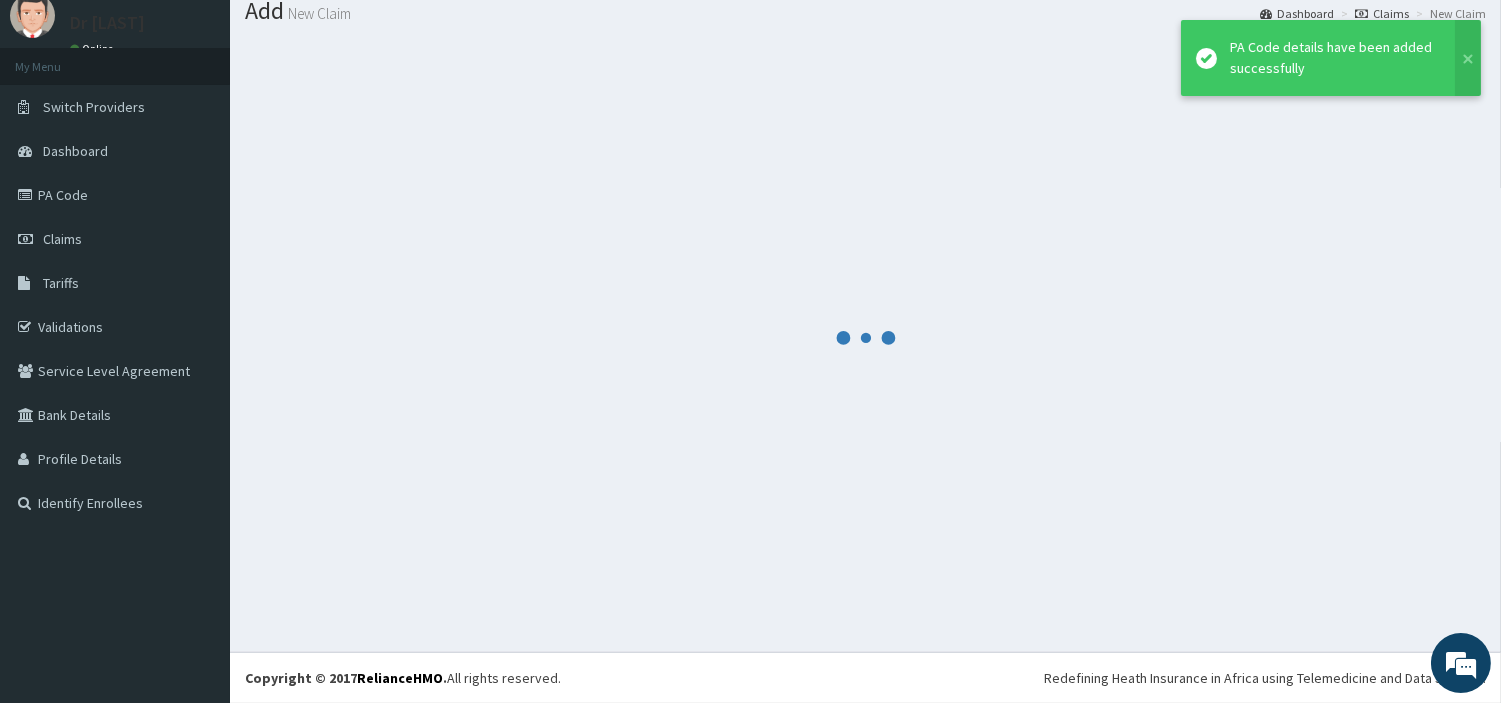 scroll, scrollTop: 66, scrollLeft: 0, axis: vertical 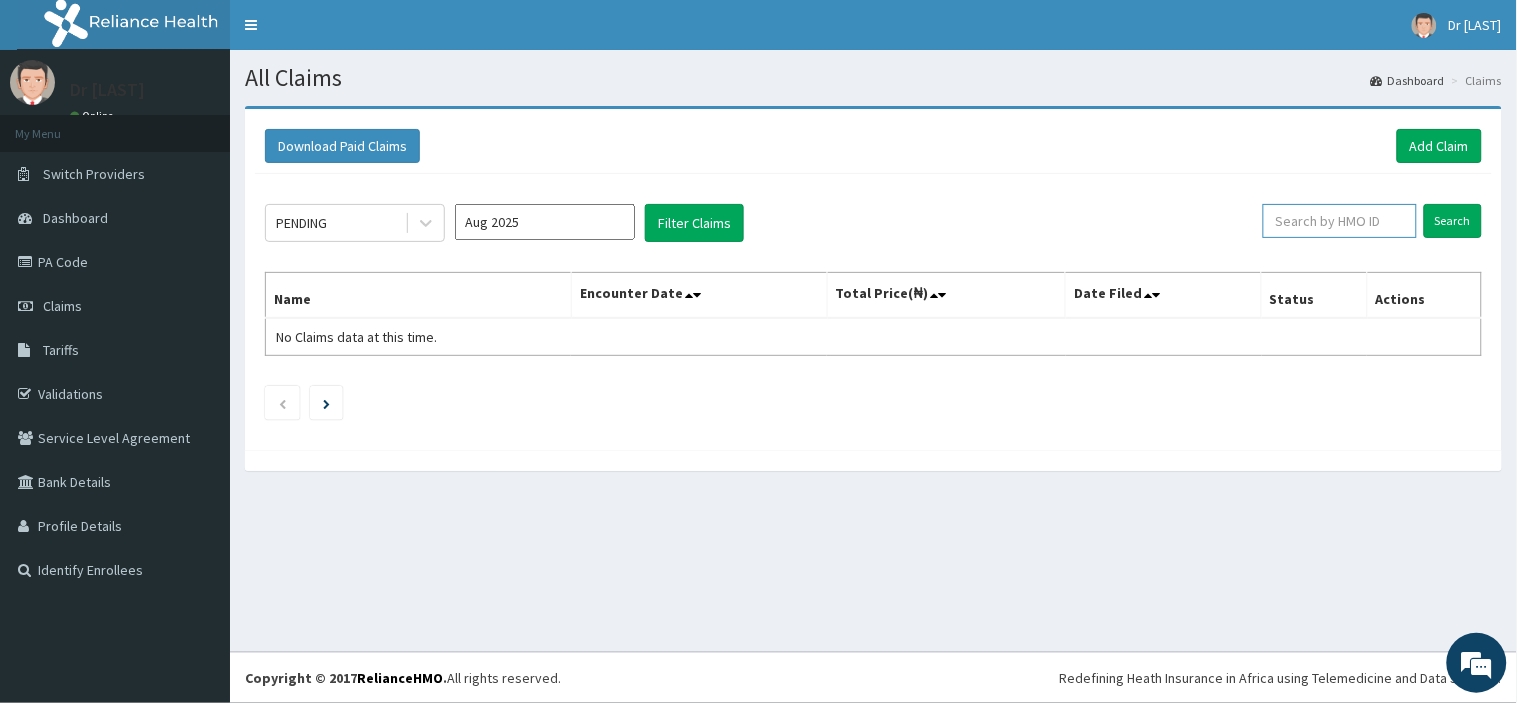 click at bounding box center (1340, 221) 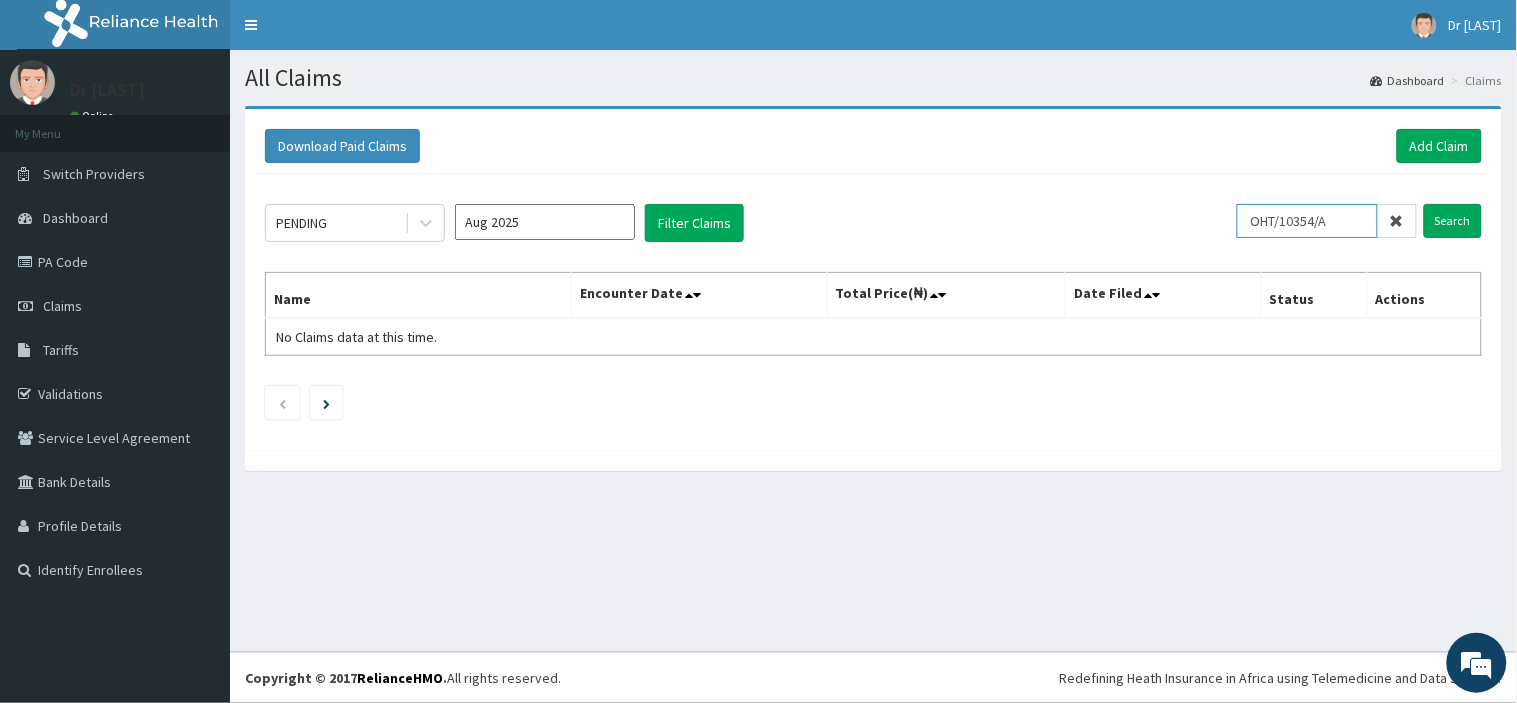 type on "OHT/10354/A" 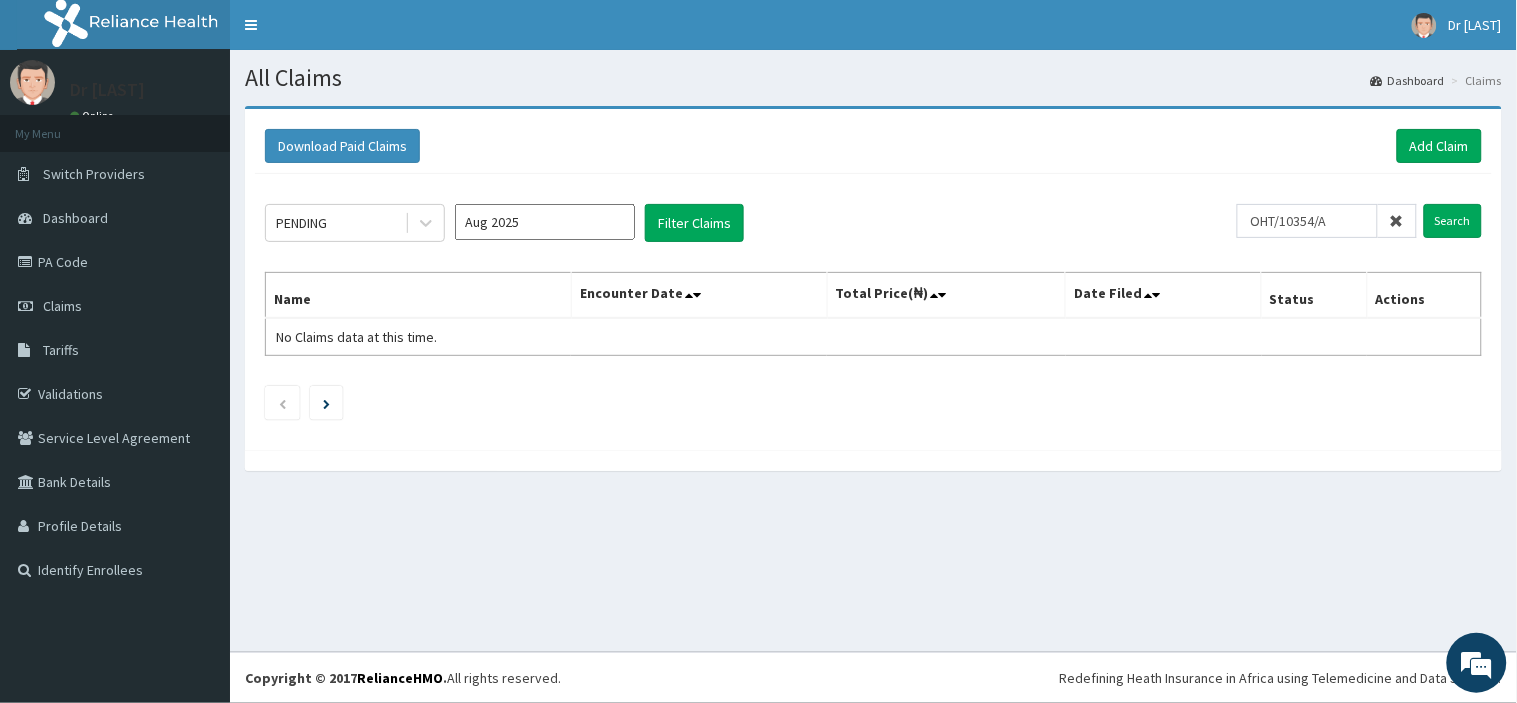 click on "PENDING Aug 2025 Filter Claims OHT/10354/A Search Name Encounter Date Total Price(₦) Date Filed Status Actions No Claims data at this time." 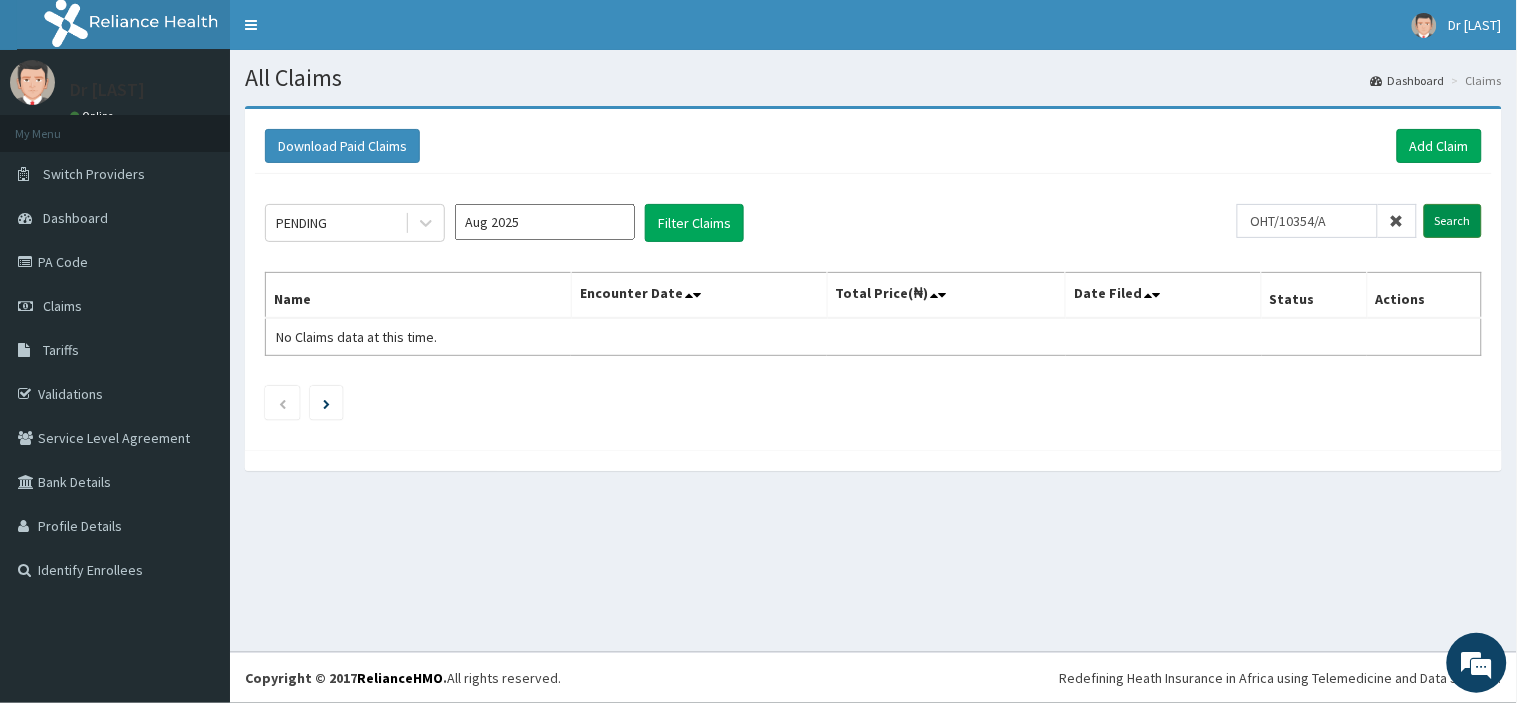 click on "Search" at bounding box center (1453, 221) 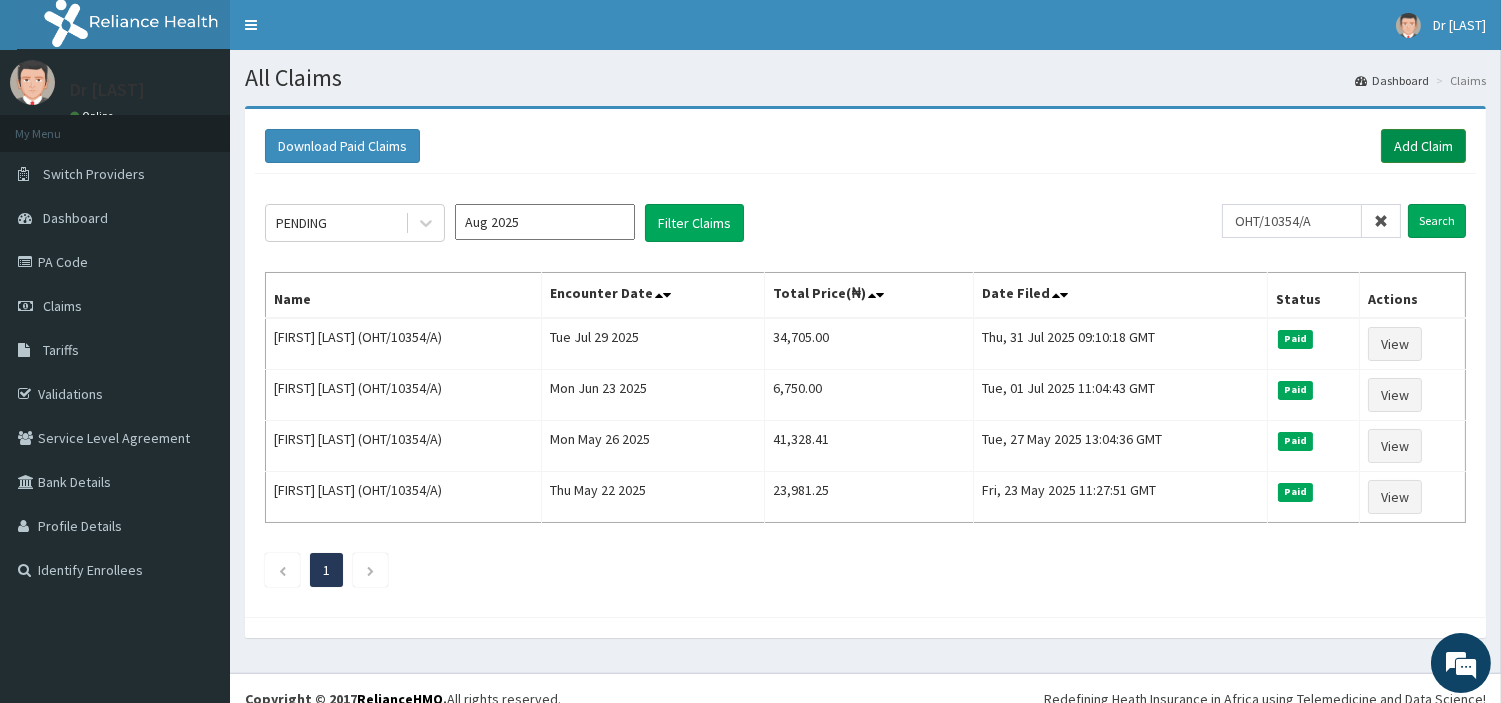 click on "Add Claim" at bounding box center (1423, 146) 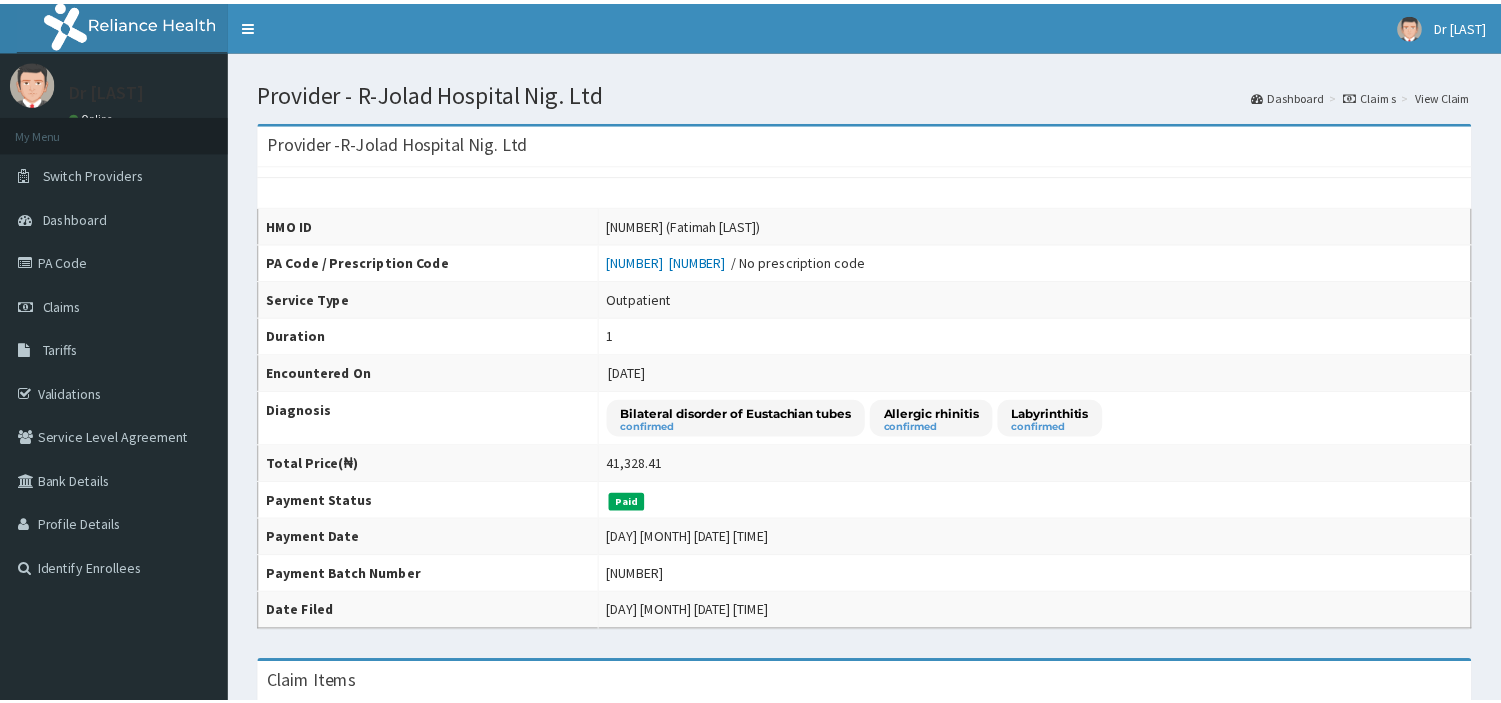 scroll, scrollTop: 0, scrollLeft: 0, axis: both 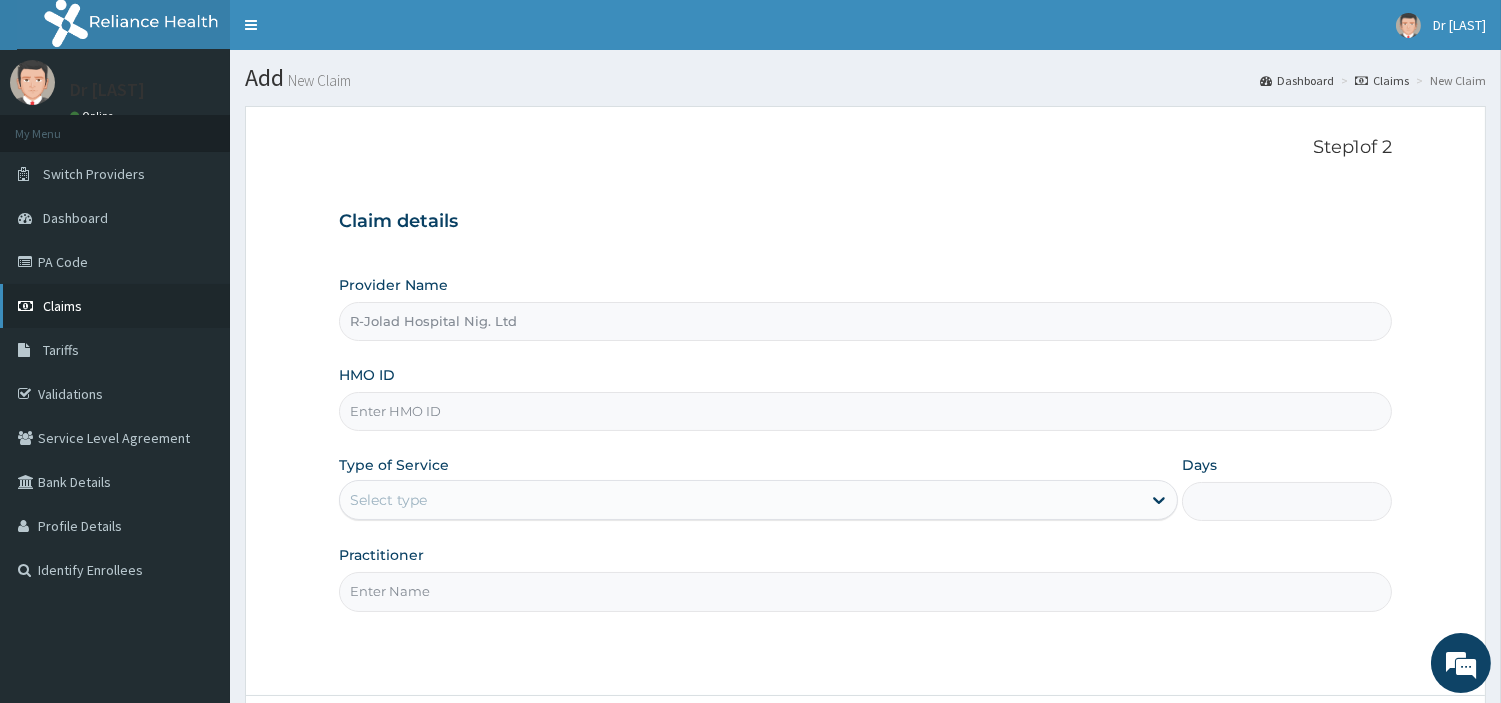 click on "Claims" at bounding box center (115, 306) 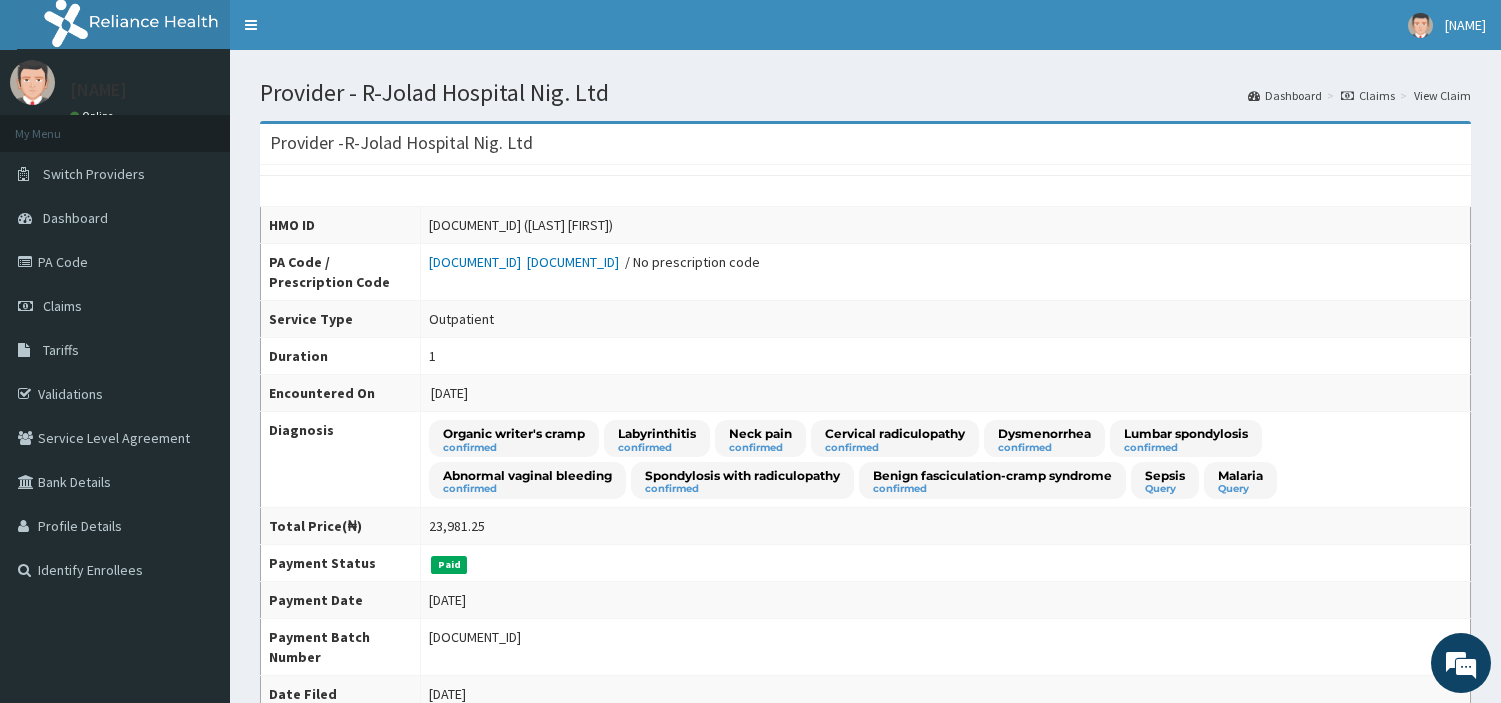 scroll, scrollTop: 0, scrollLeft: 0, axis: both 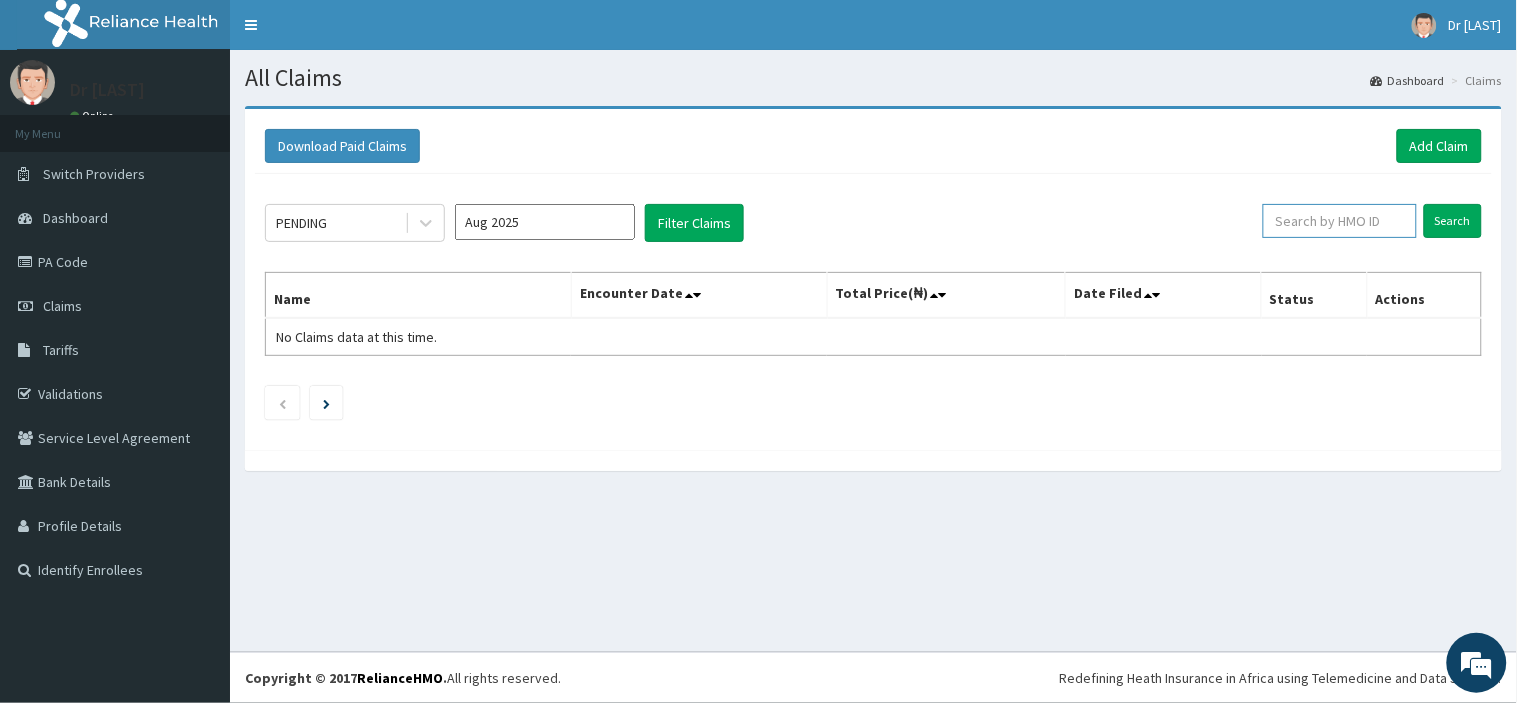 click at bounding box center [1340, 221] 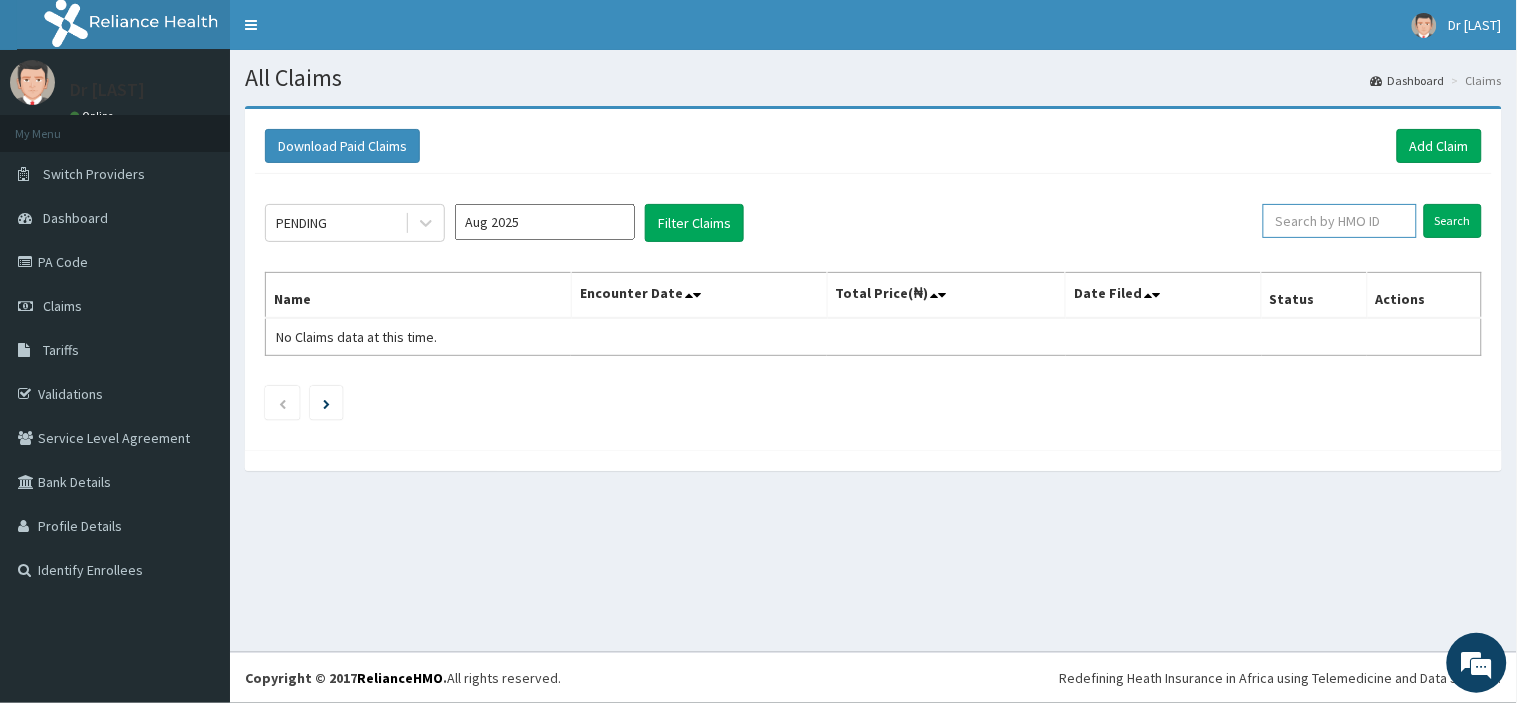 paste on "OHT/10354/A" 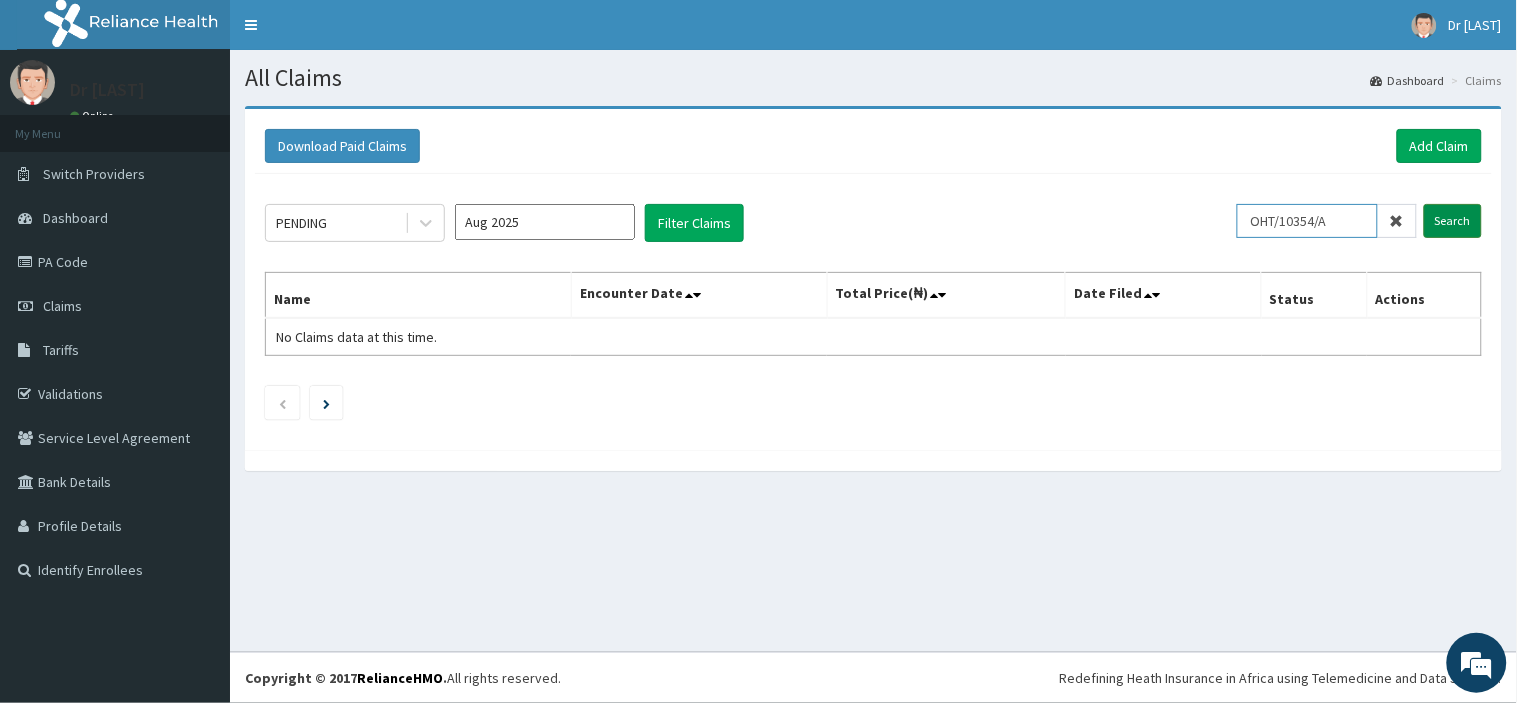 type on "OHT/10354/A" 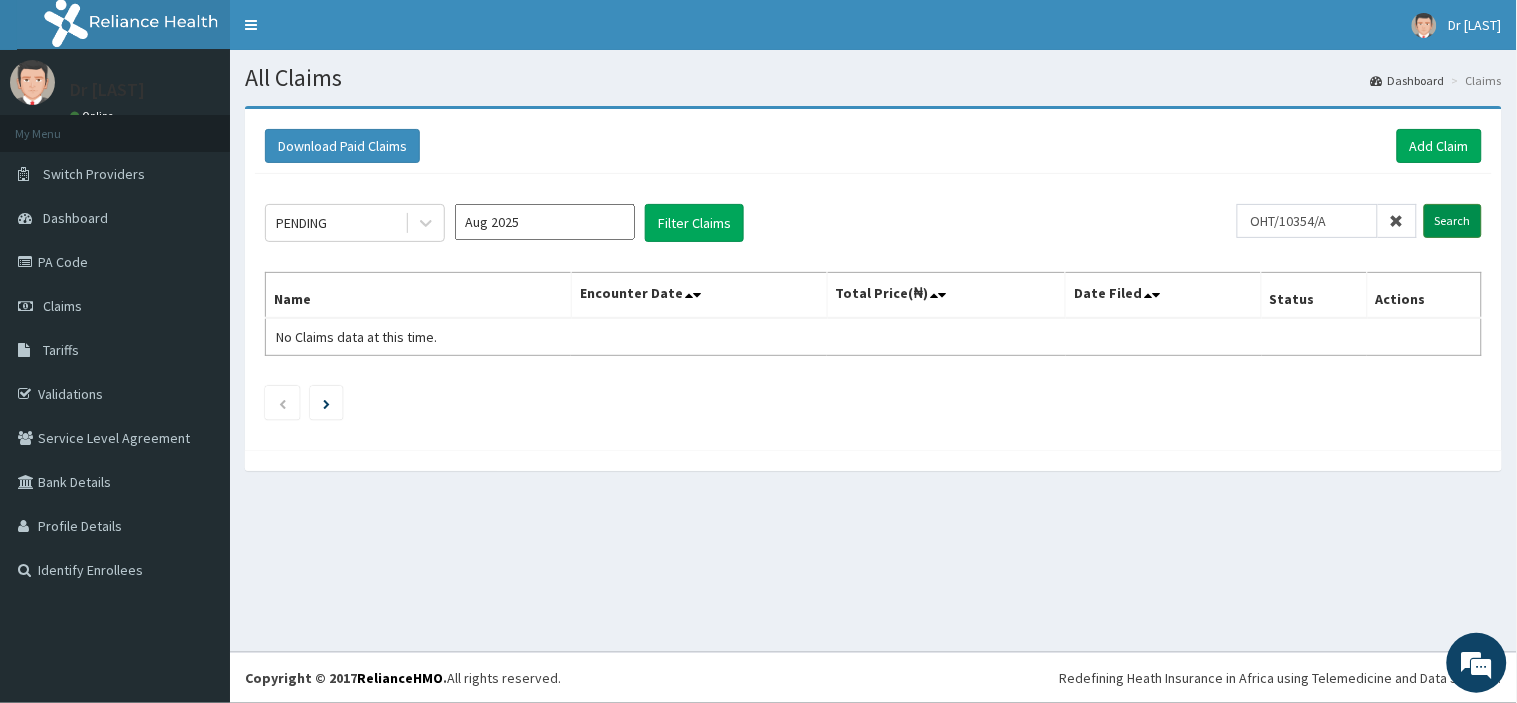 click on "Search" at bounding box center (1453, 221) 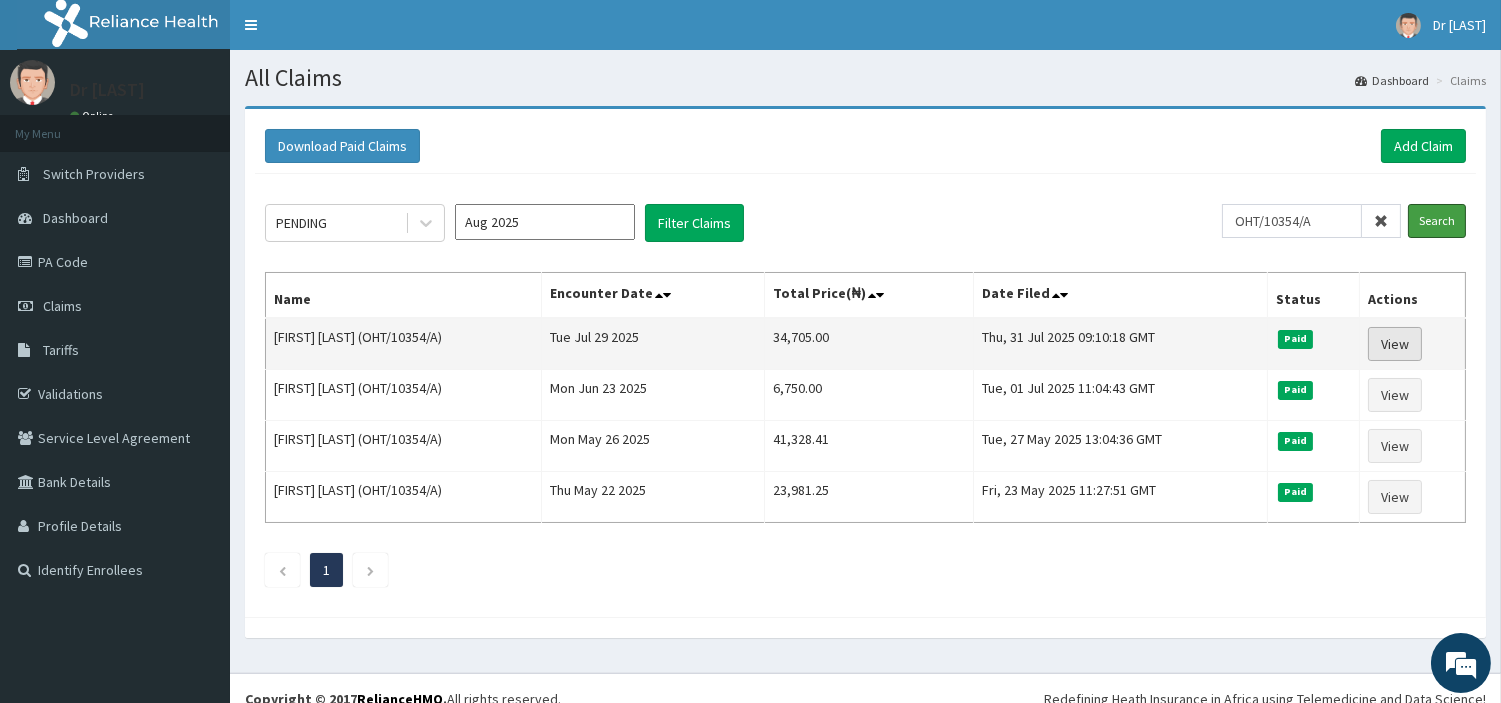 scroll, scrollTop: 0, scrollLeft: 0, axis: both 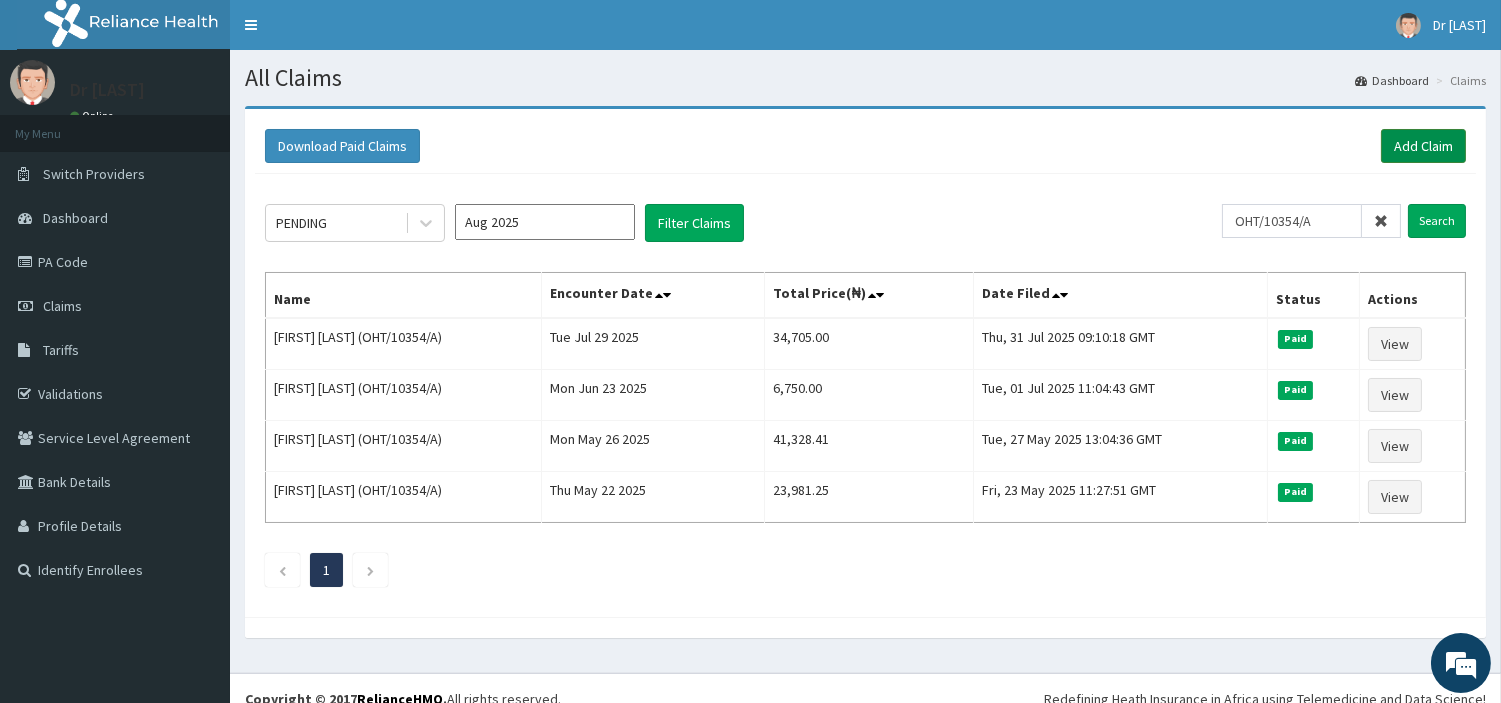 click on "Add Claim" at bounding box center [1423, 146] 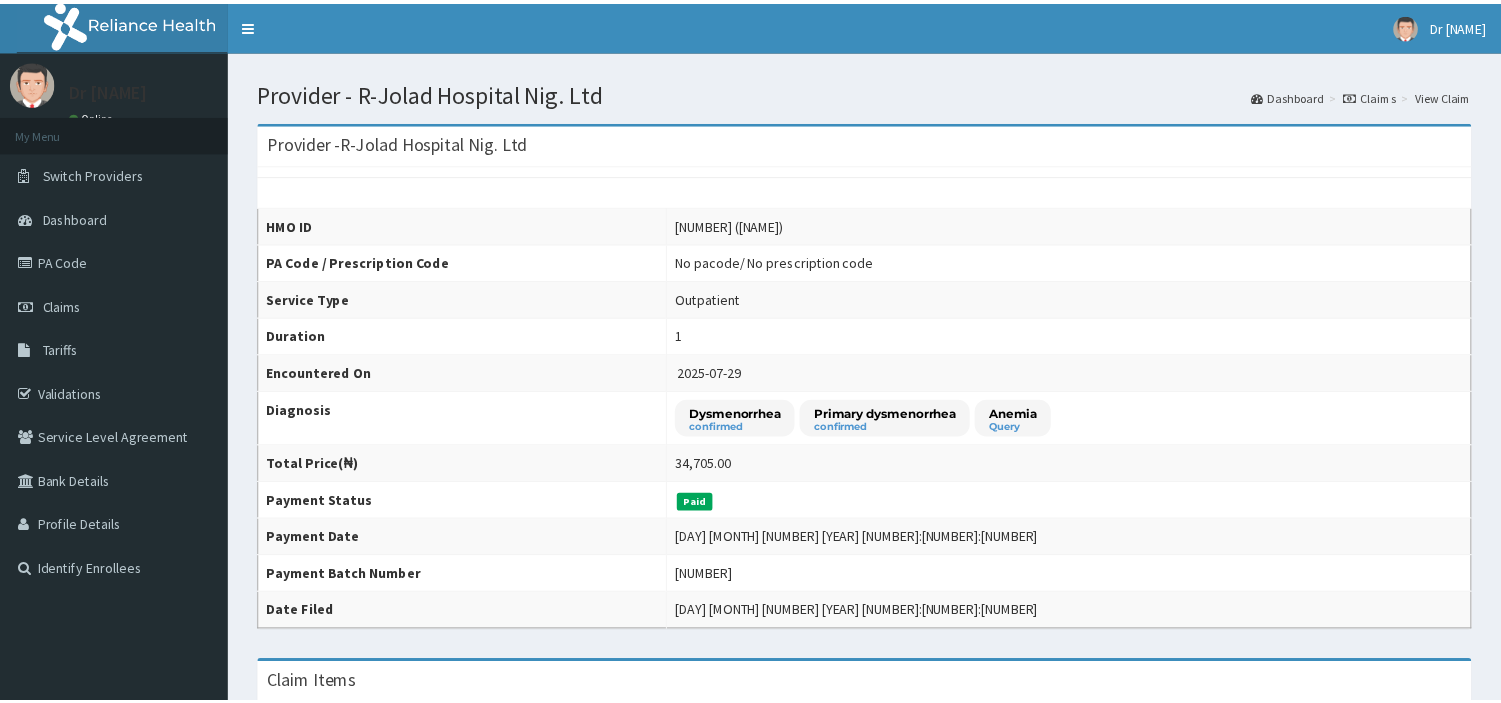 scroll, scrollTop: 0, scrollLeft: 0, axis: both 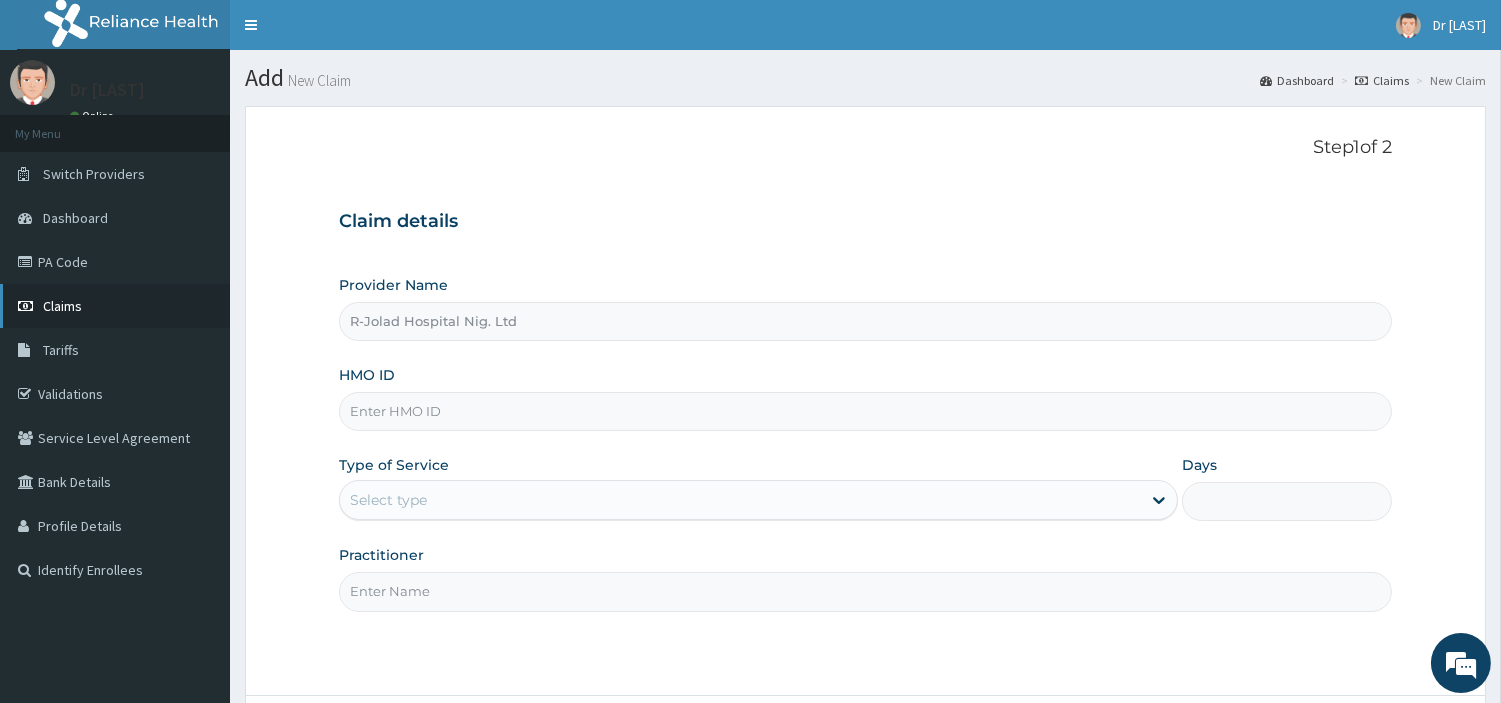 drag, startPoint x: 97, startPoint y: 303, endPoint x: 85, endPoint y: 307, distance: 12.649111 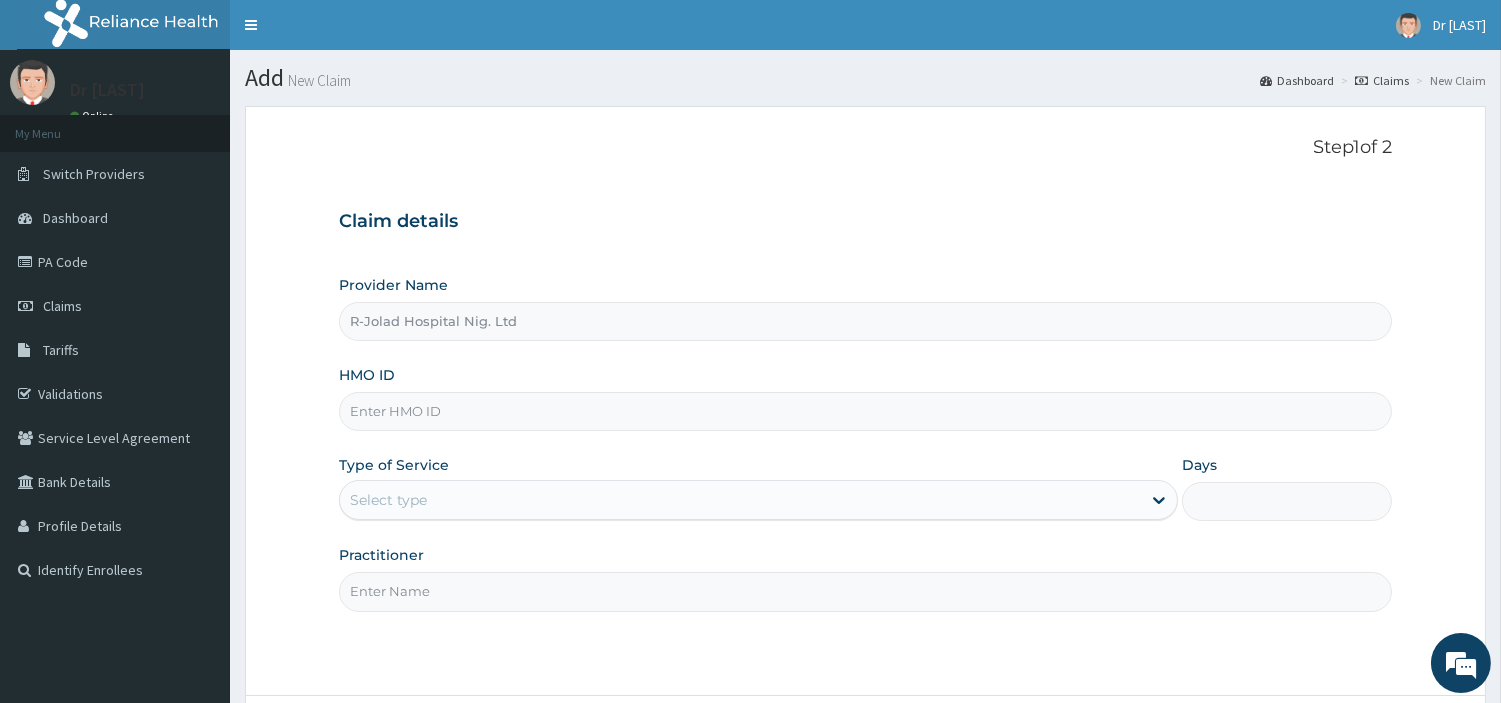 click on "HMO ID" at bounding box center [865, 411] 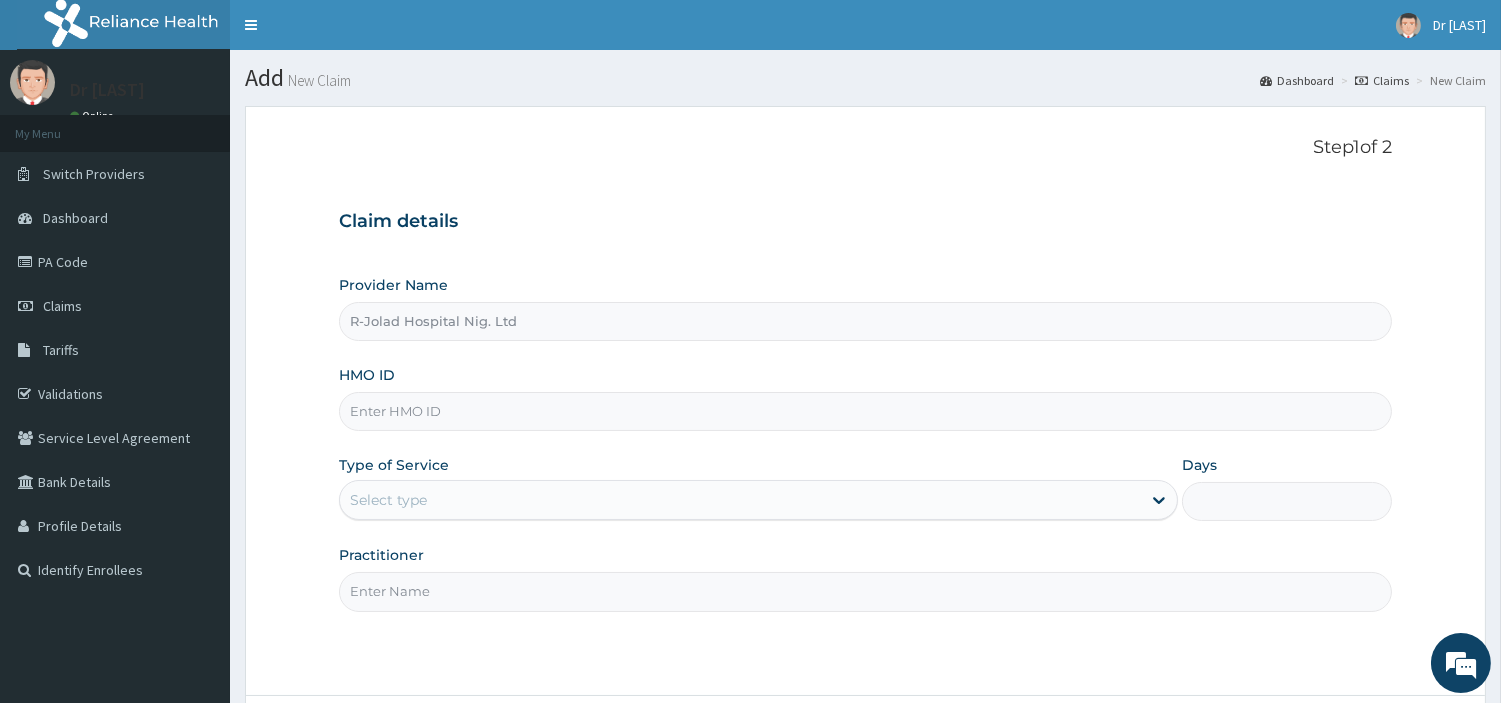 paste on "PA/00A173" 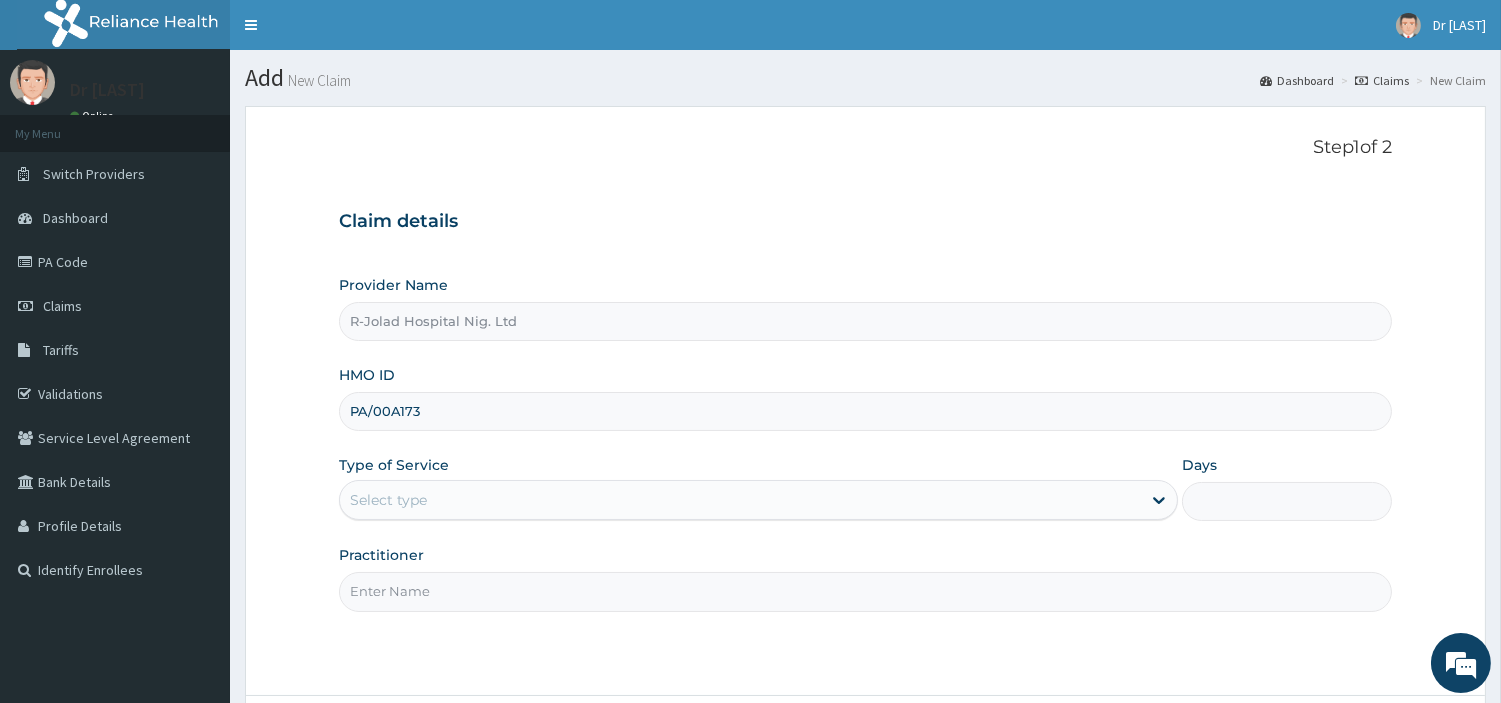 click on "PA/00A173" at bounding box center [865, 411] 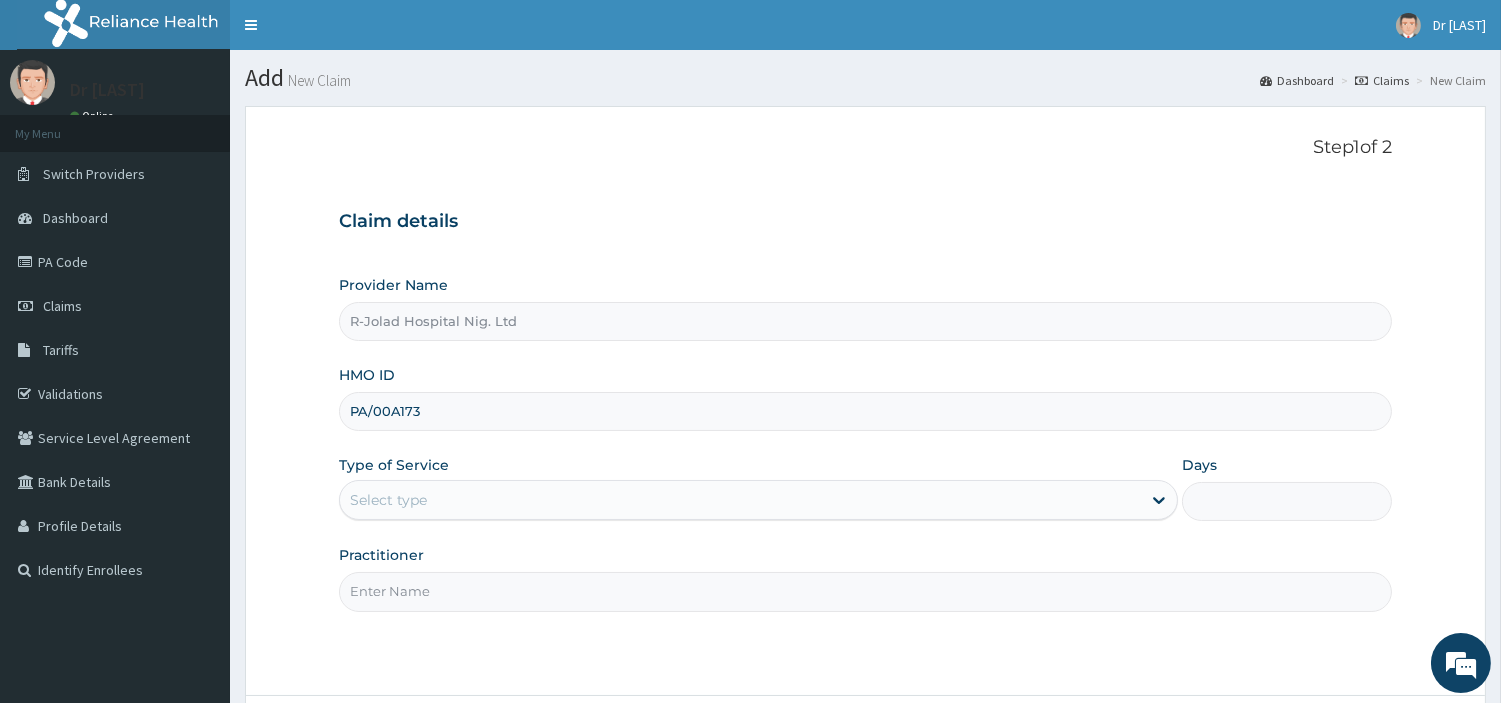 paste on "OHT/10354/A" 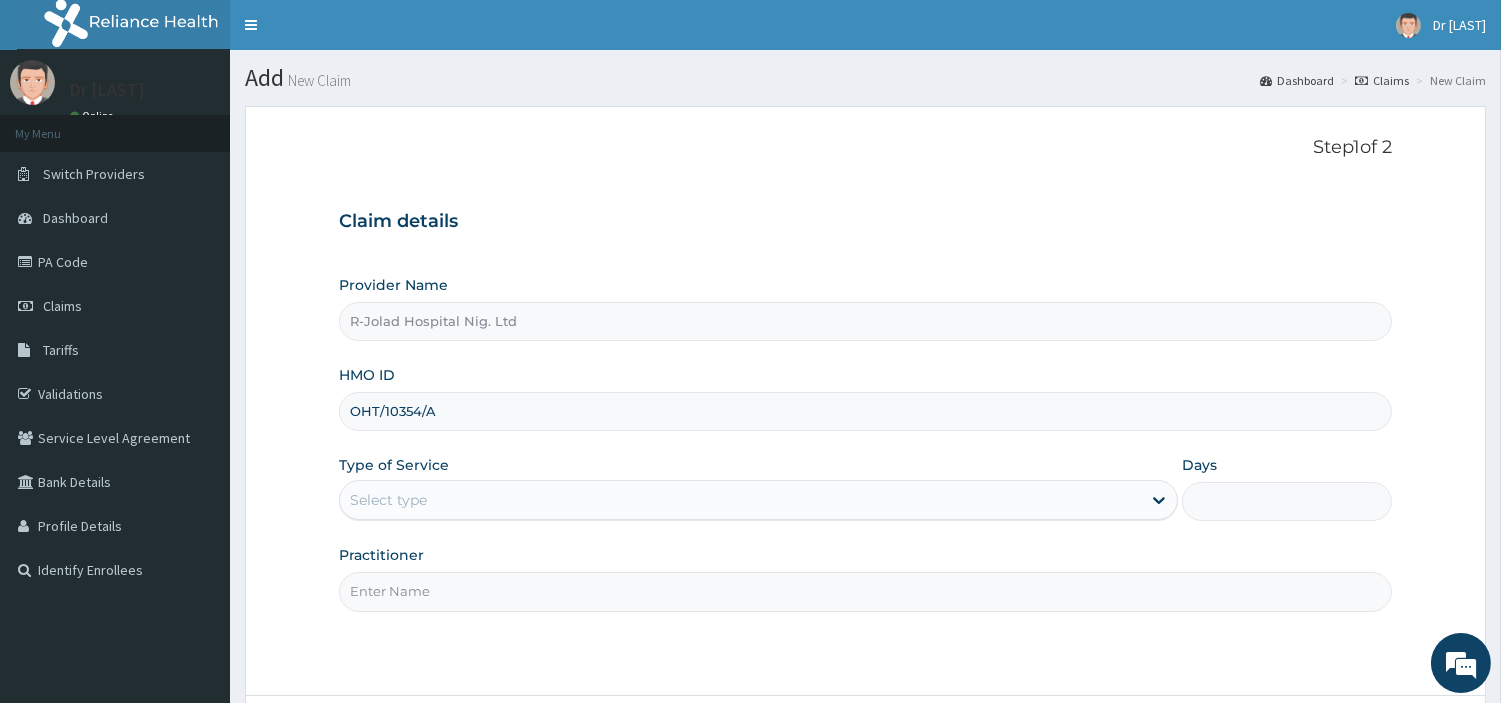 type on "OHT/10354/A" 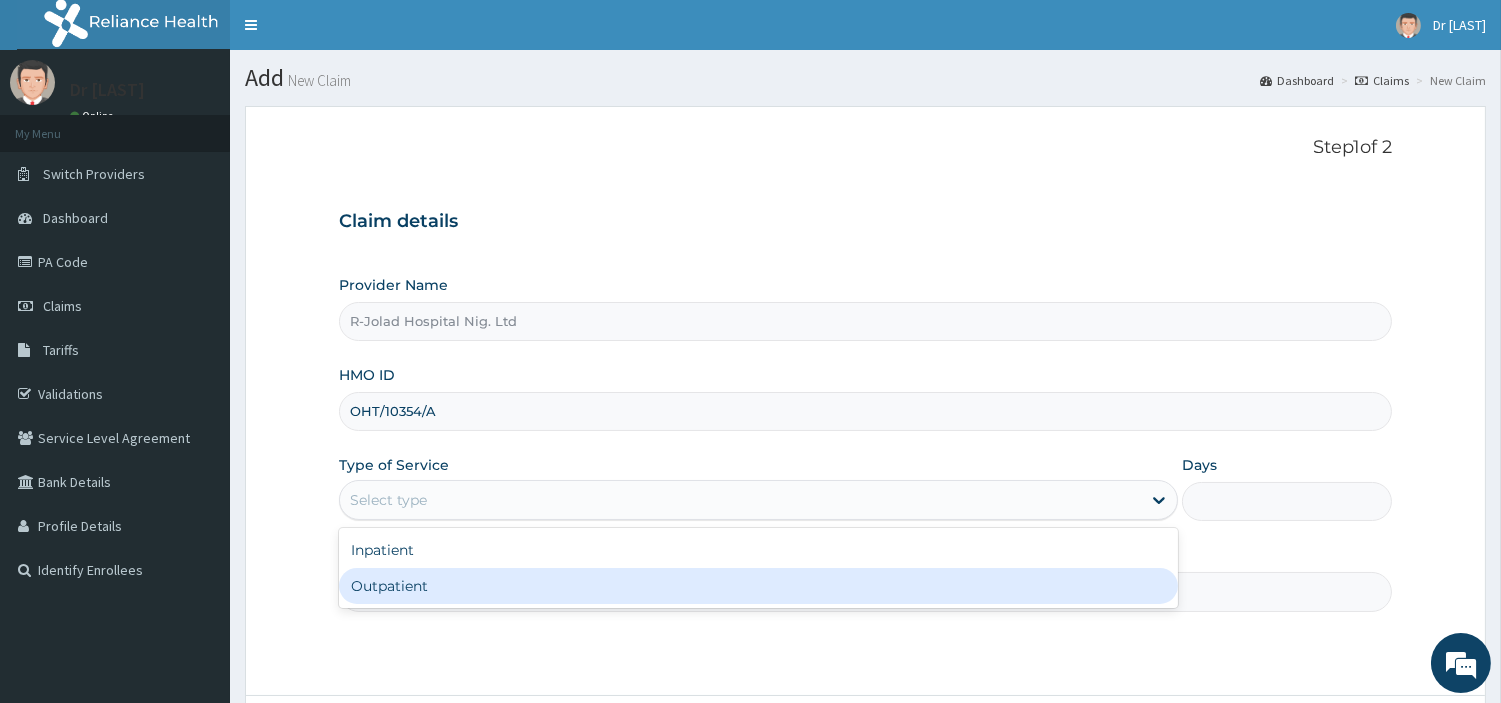 click on "Outpatient" at bounding box center [758, 586] 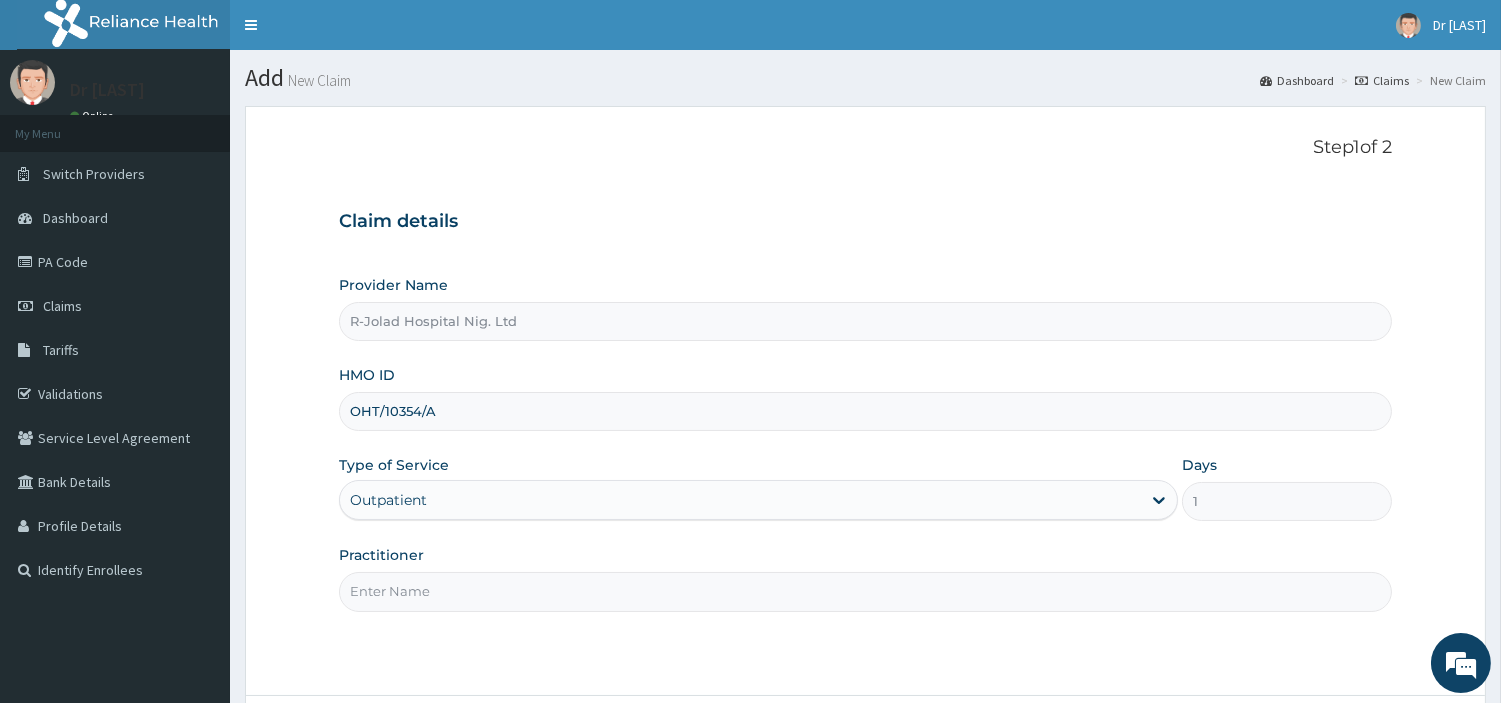 click on "Practitioner" at bounding box center (865, 591) 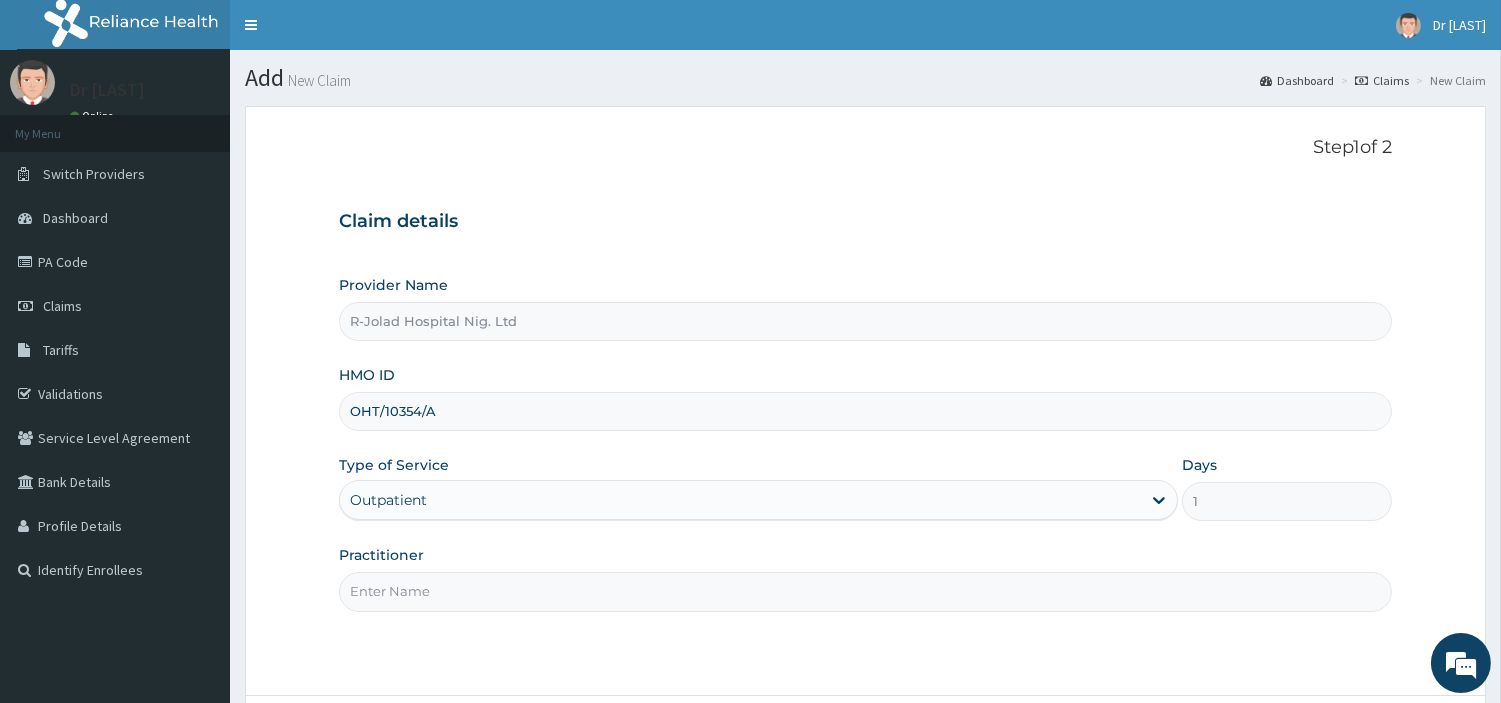 paste on "[FIRST] [LAST]" 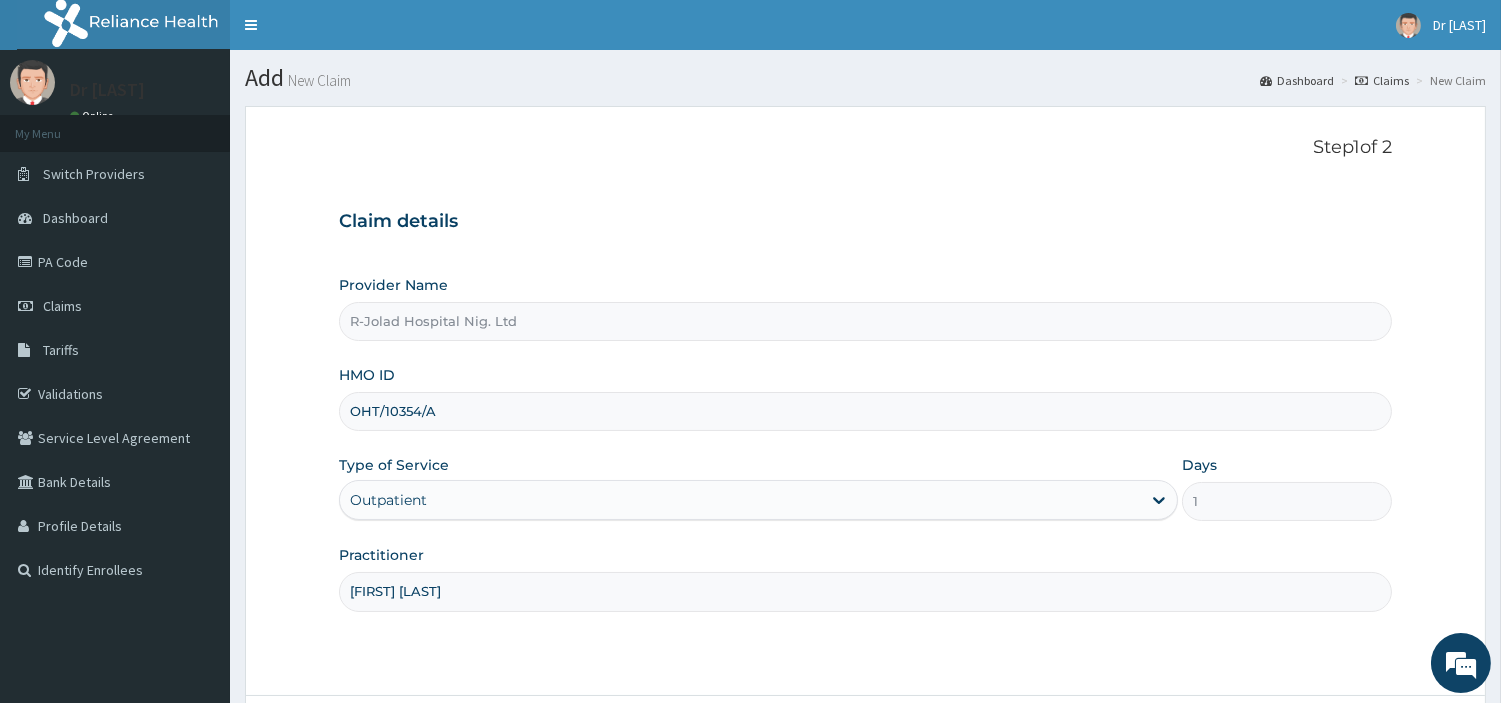 scroll, scrollTop: 172, scrollLeft: 0, axis: vertical 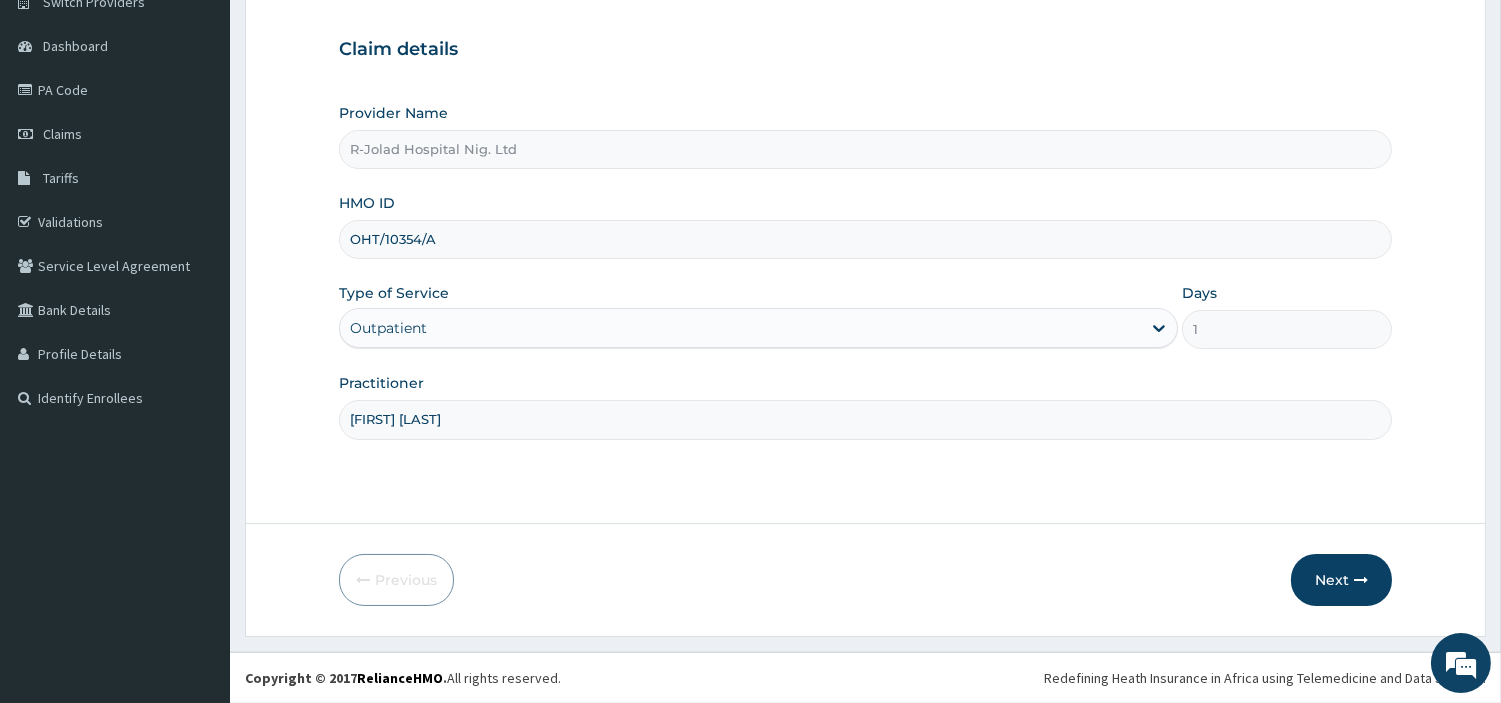 type on "[FIRST] [LAST]" 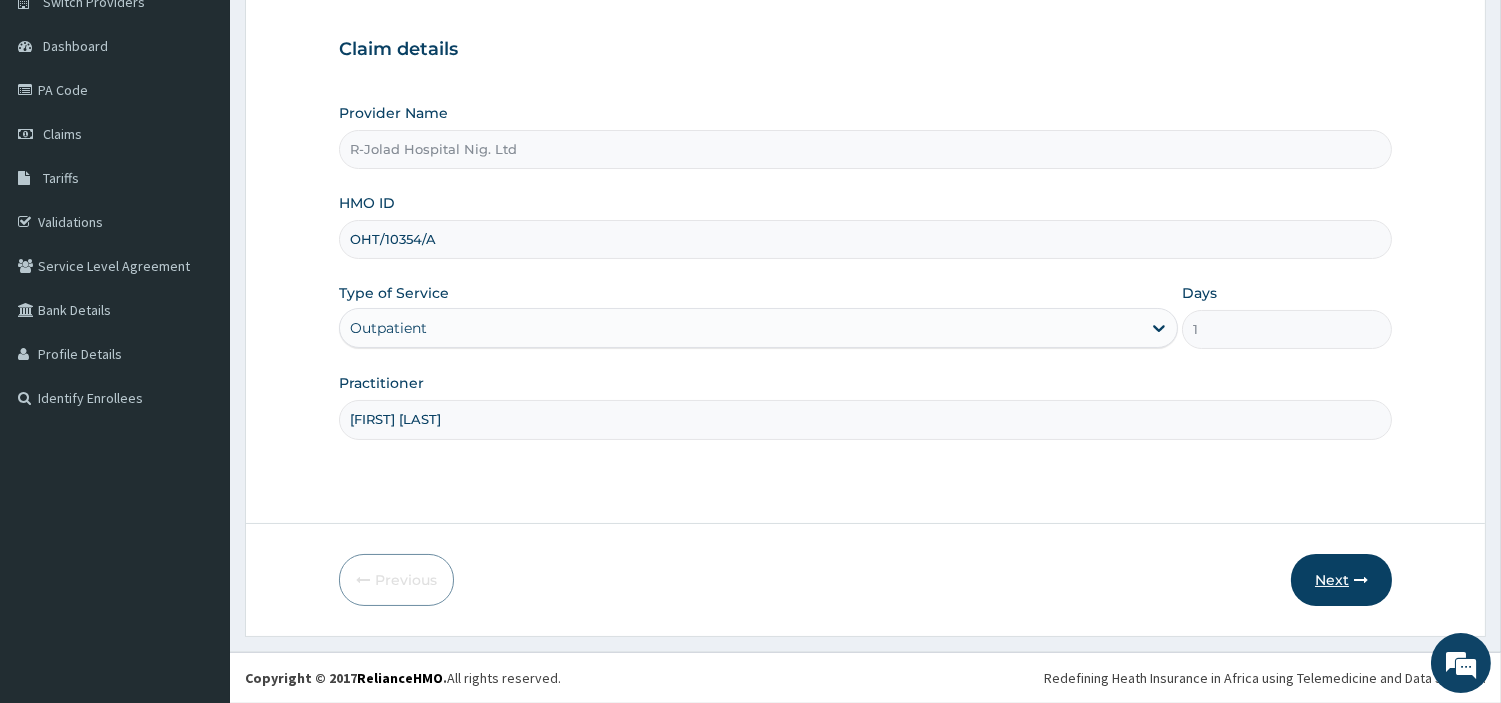 click on "Next" at bounding box center (1341, 580) 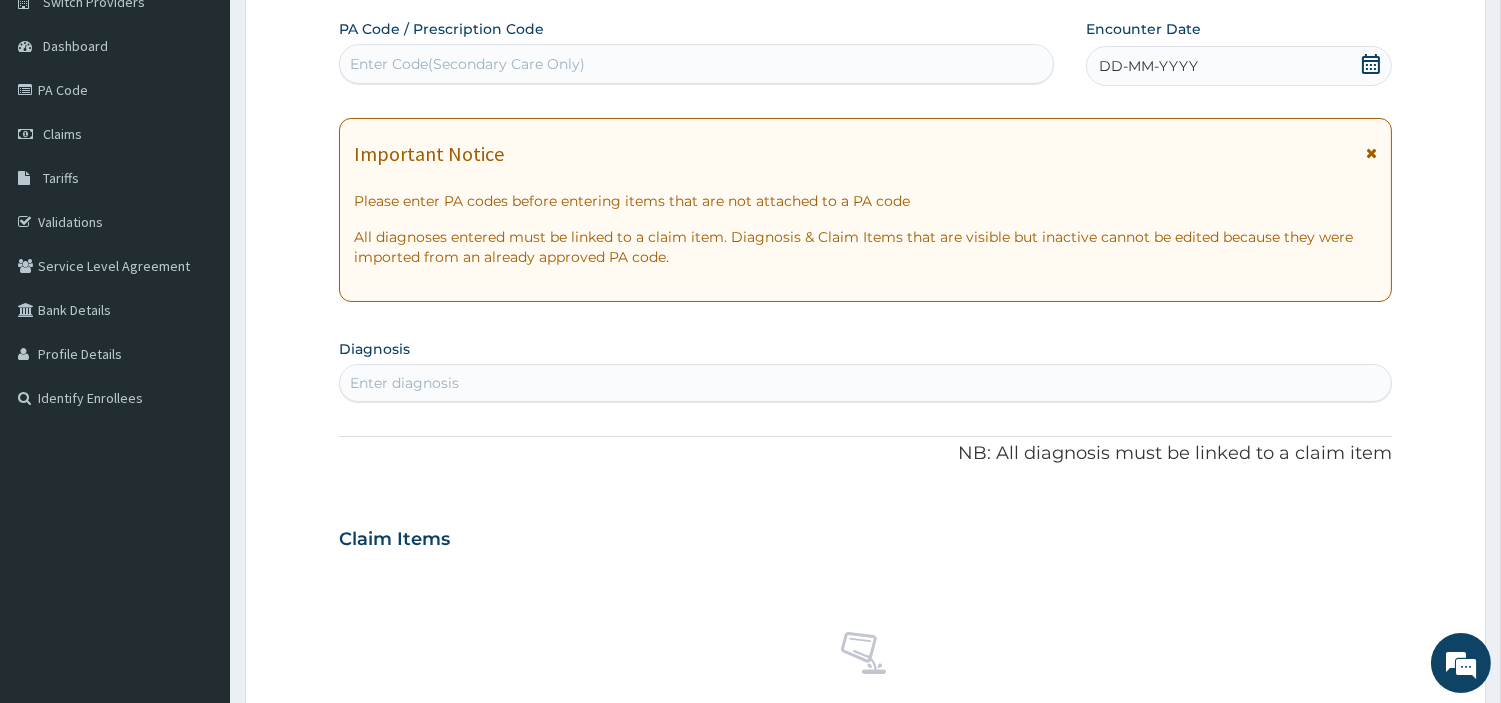 click on "Enter Code(Secondary Care Only)" at bounding box center (696, 64) 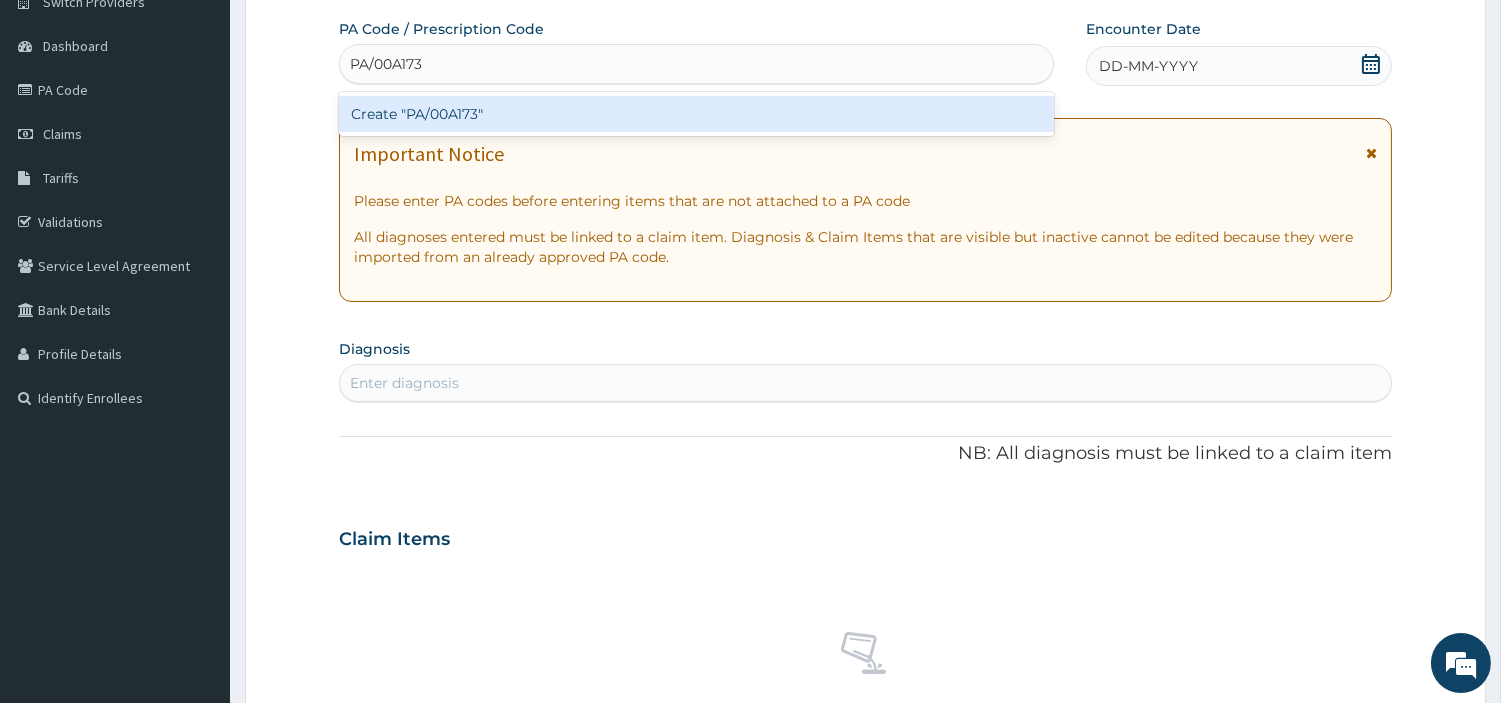 click on "Create "PA/00A173"" at bounding box center (696, 114) 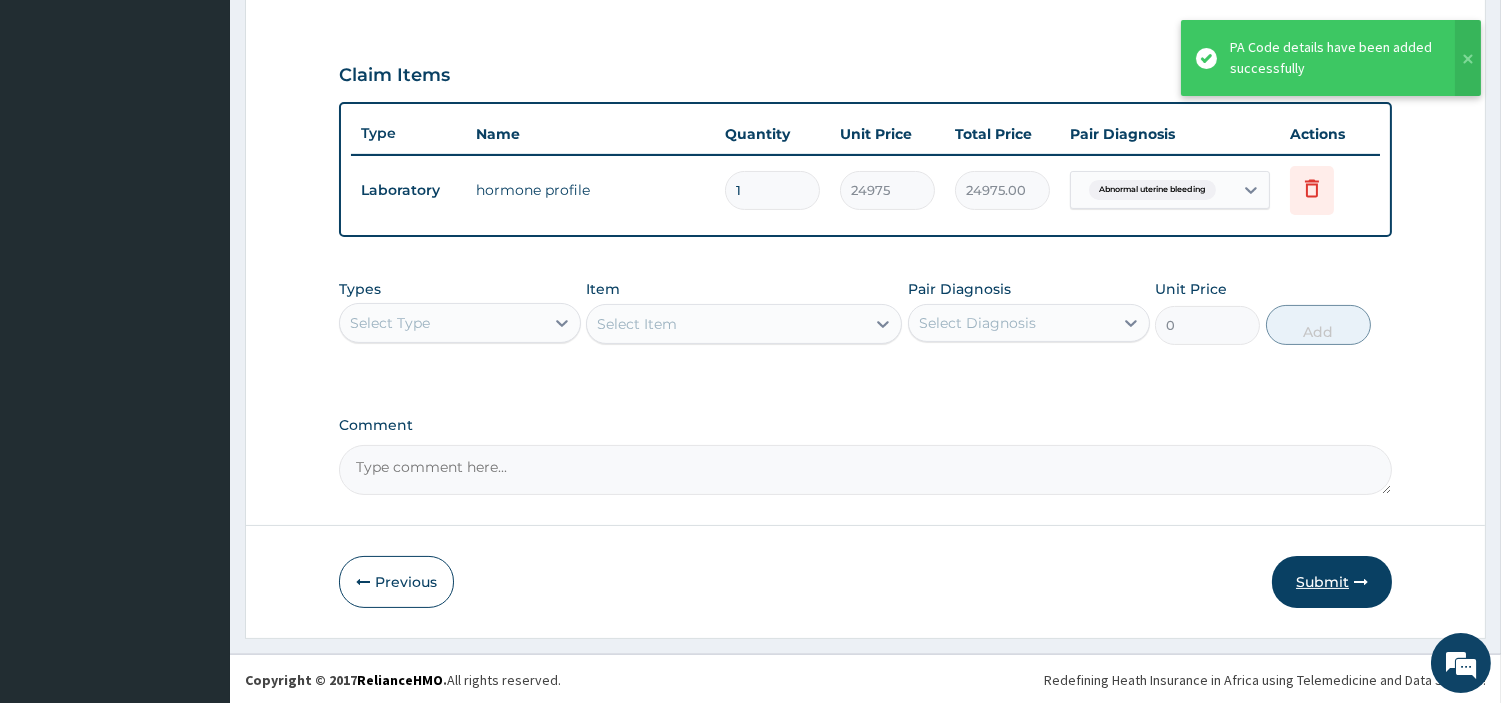click at bounding box center (1361, 582) 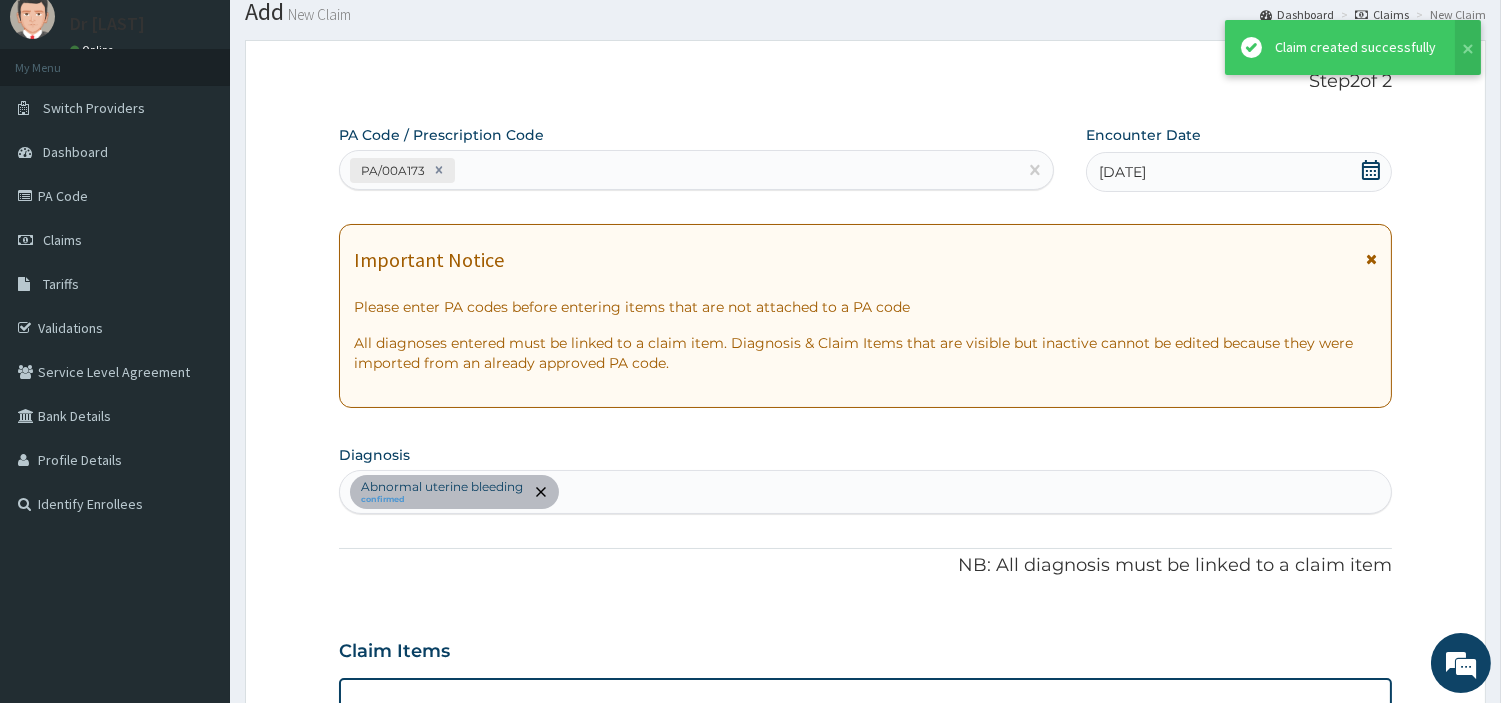 scroll, scrollTop: 642, scrollLeft: 0, axis: vertical 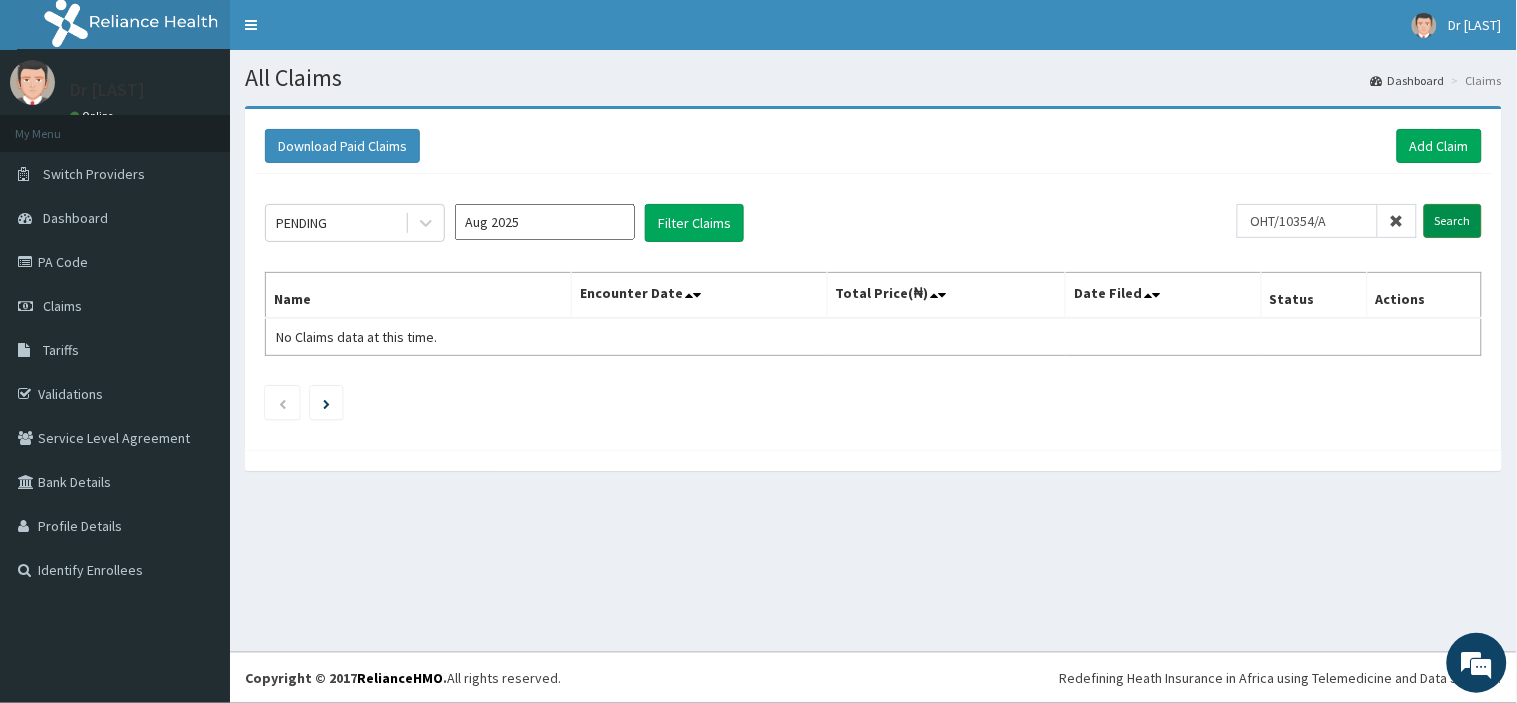 type on "OHT/10354/A" 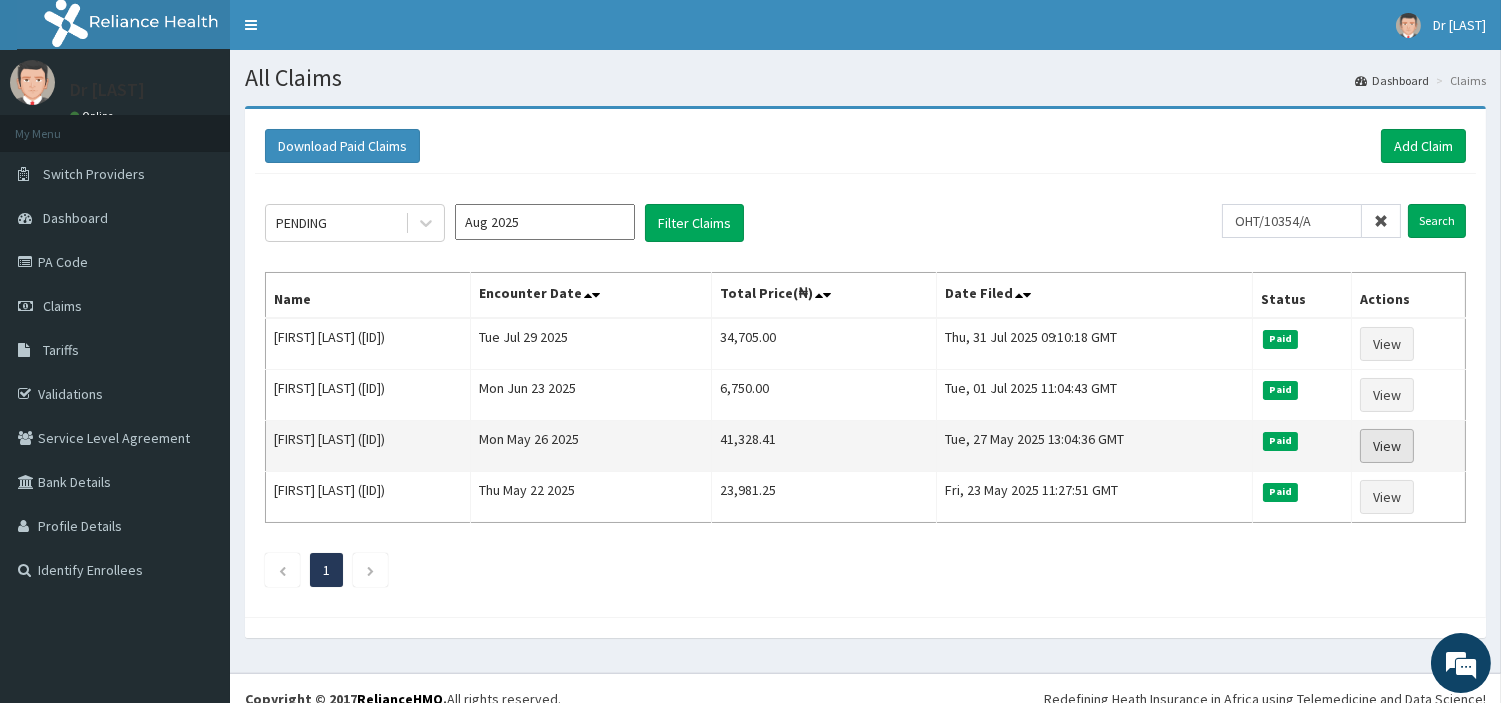 click on "View" at bounding box center (1387, 446) 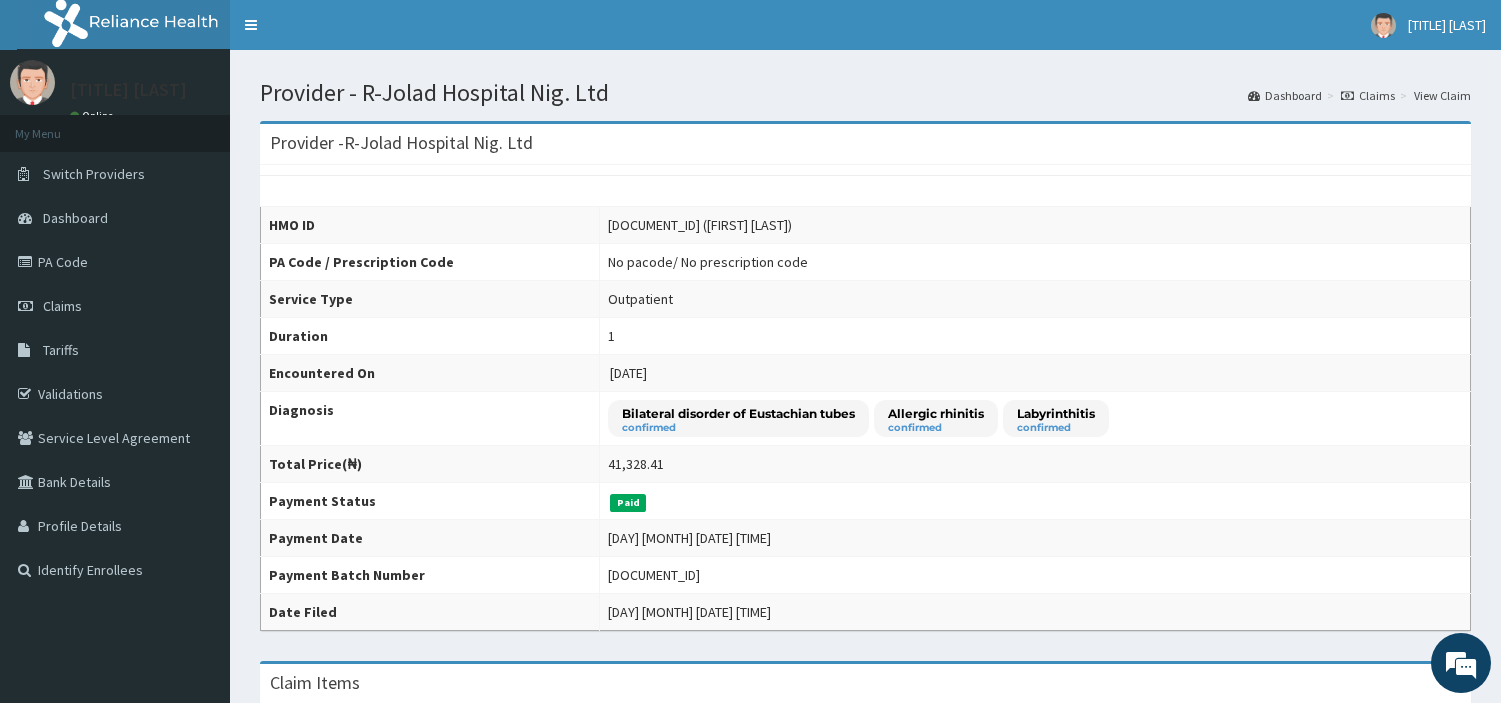 scroll, scrollTop: 0, scrollLeft: 0, axis: both 